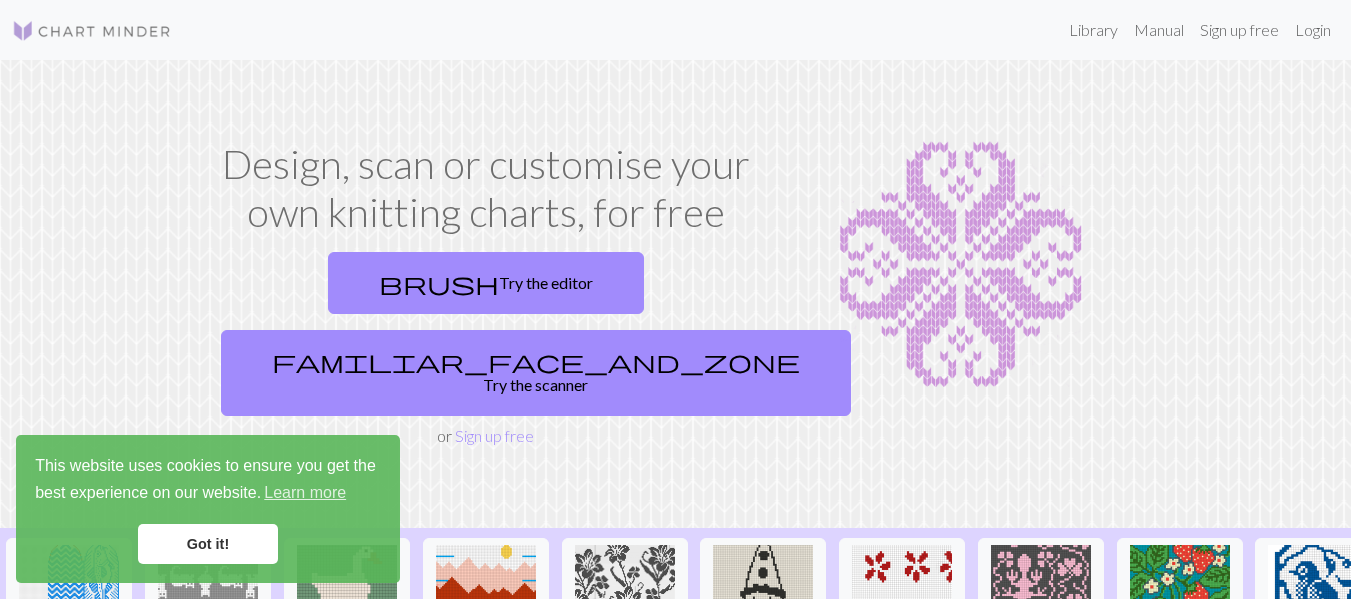 scroll, scrollTop: 0, scrollLeft: 0, axis: both 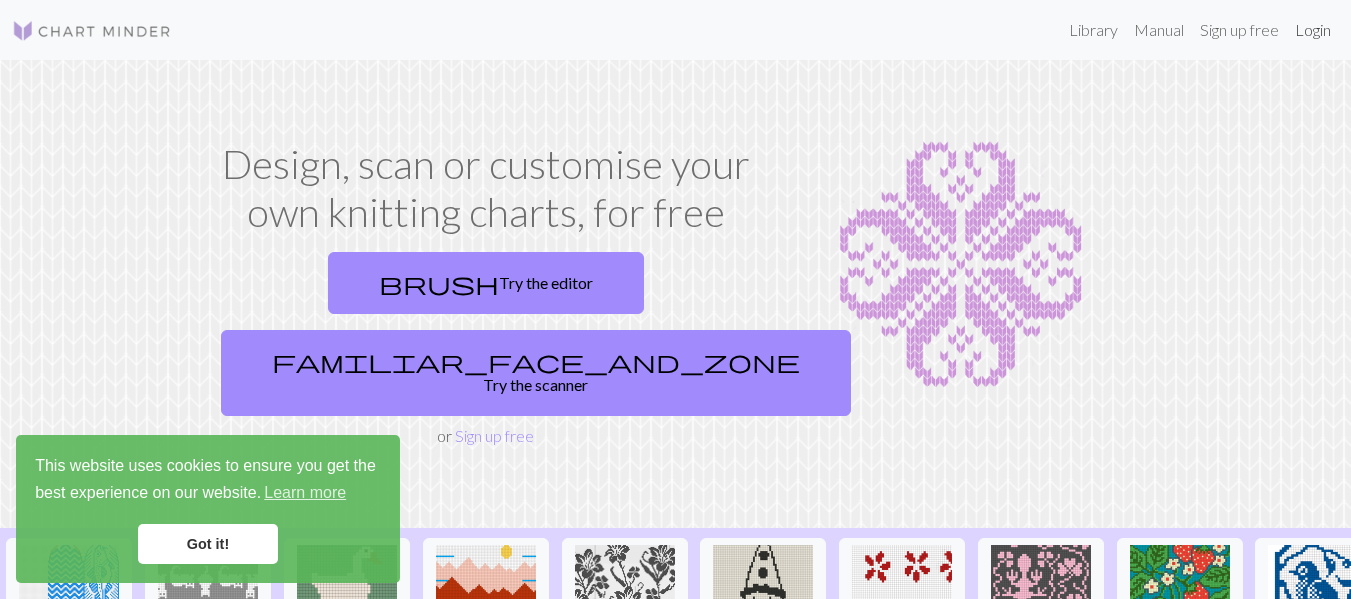 click on "Login" at bounding box center [1313, 30] 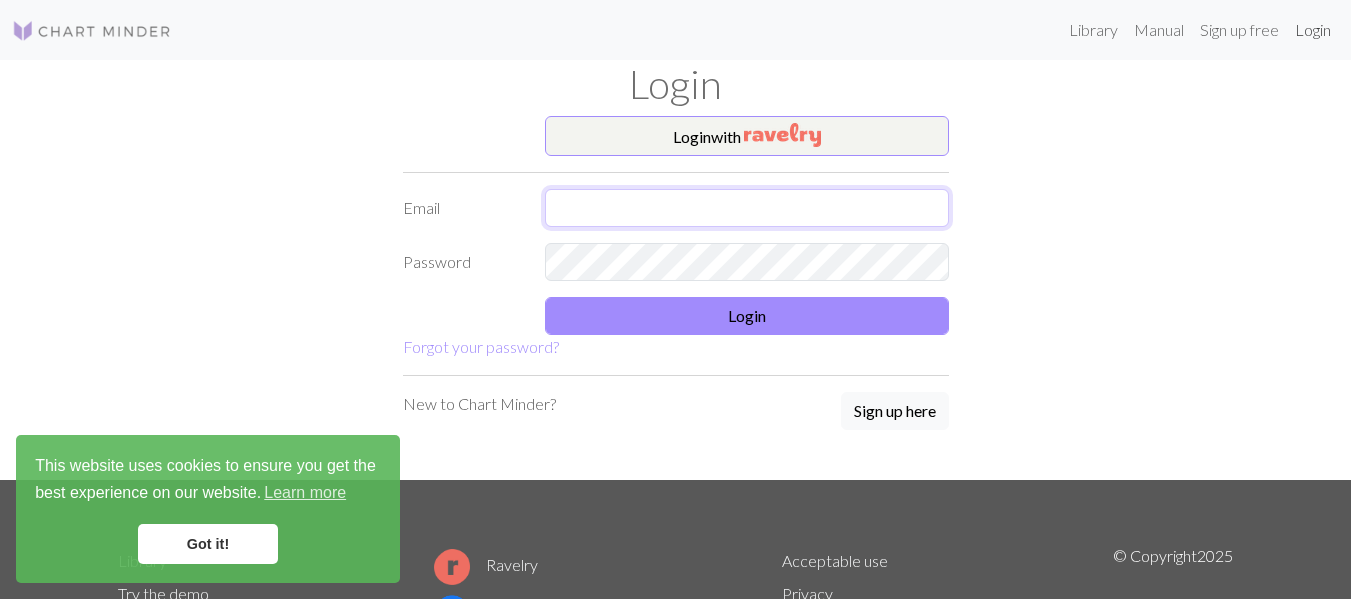 type on "[PERSON_NAME][EMAIL_ADDRESS][DOMAIN_NAME]" 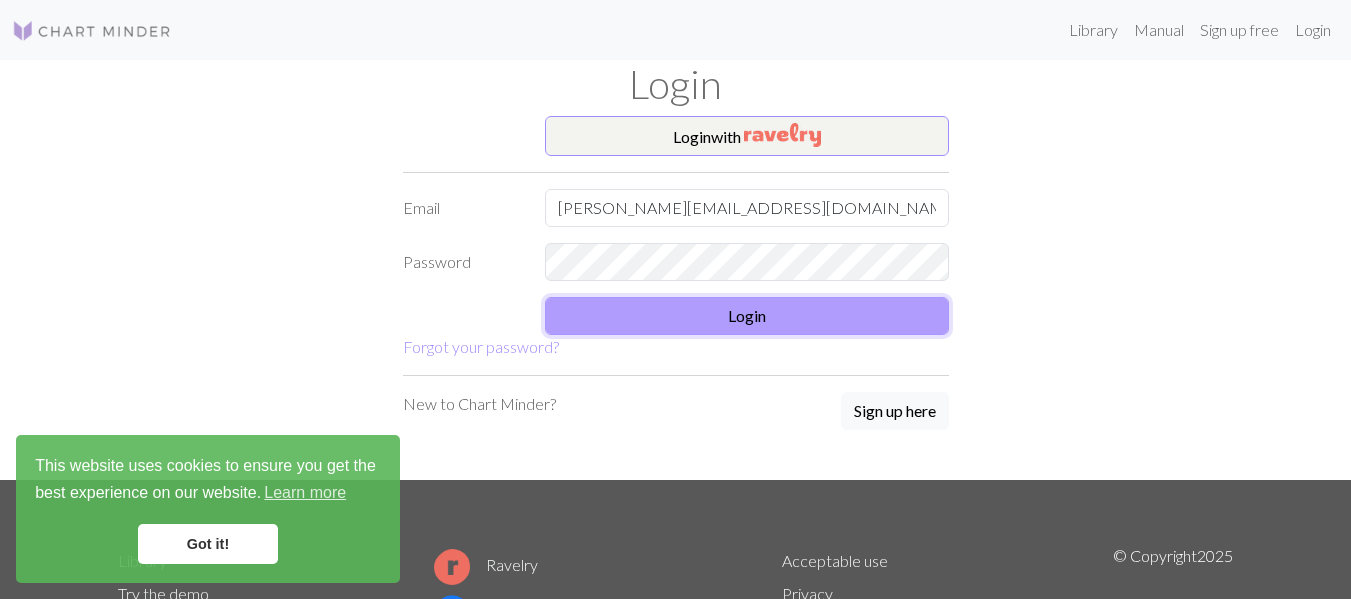 click on "Login" at bounding box center [747, 316] 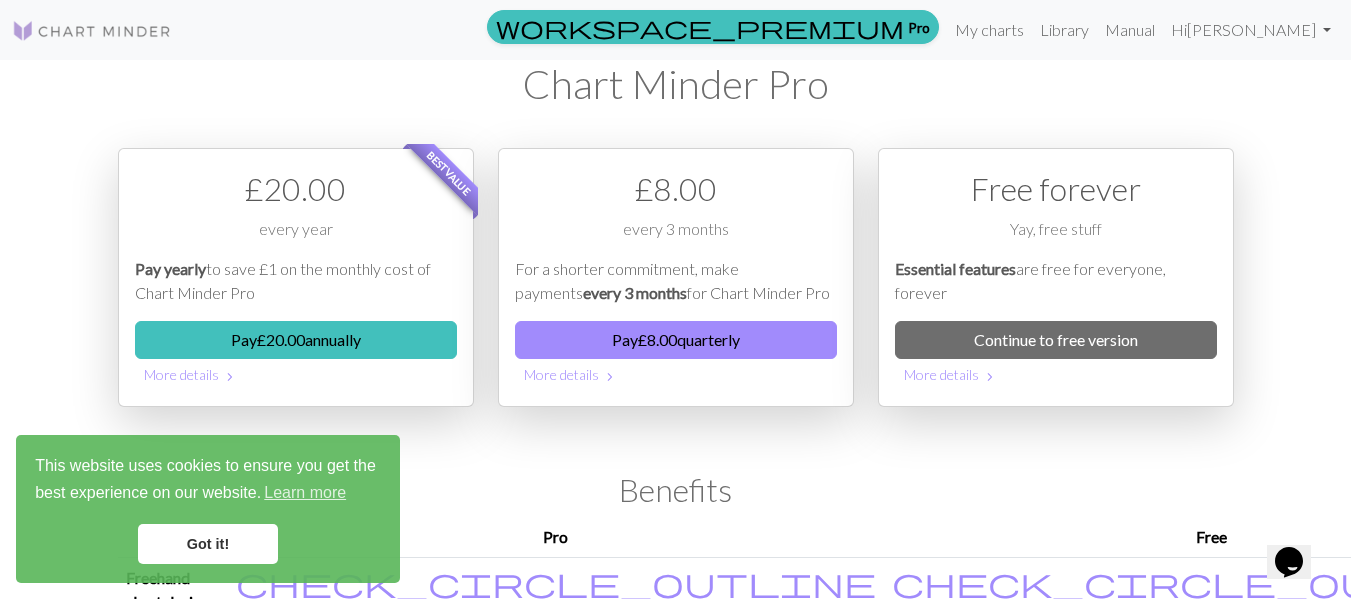 click on "Got it!" at bounding box center (208, 544) 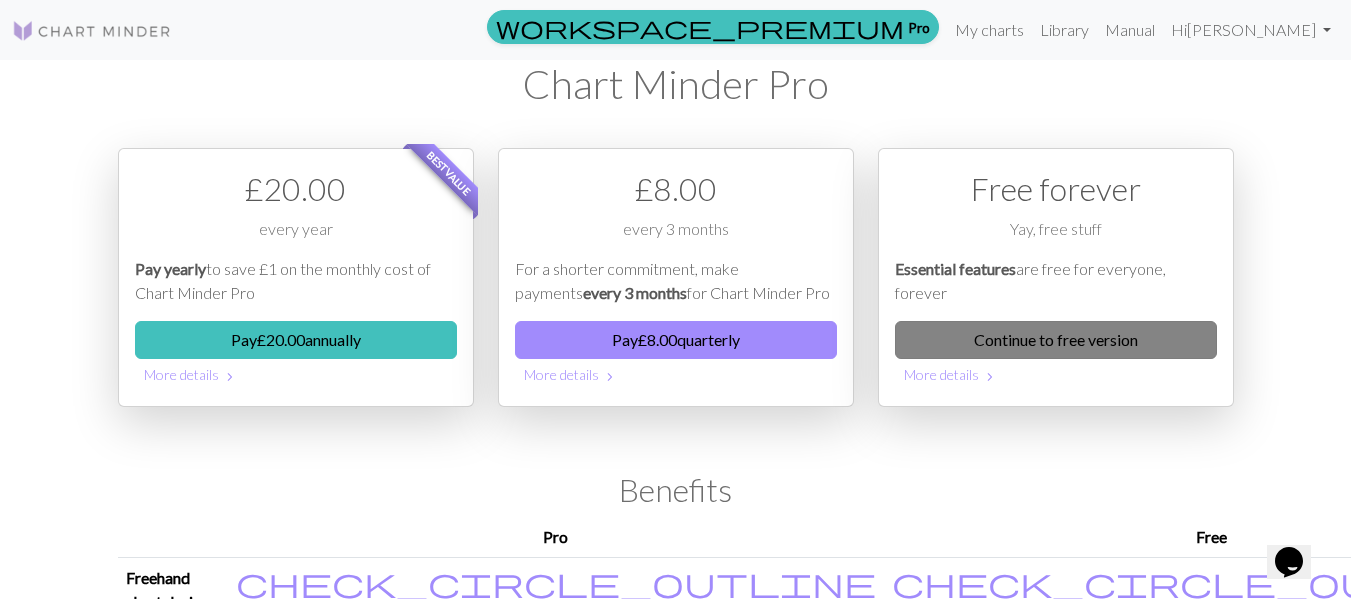 click on "Continue to free version" at bounding box center (1056, 340) 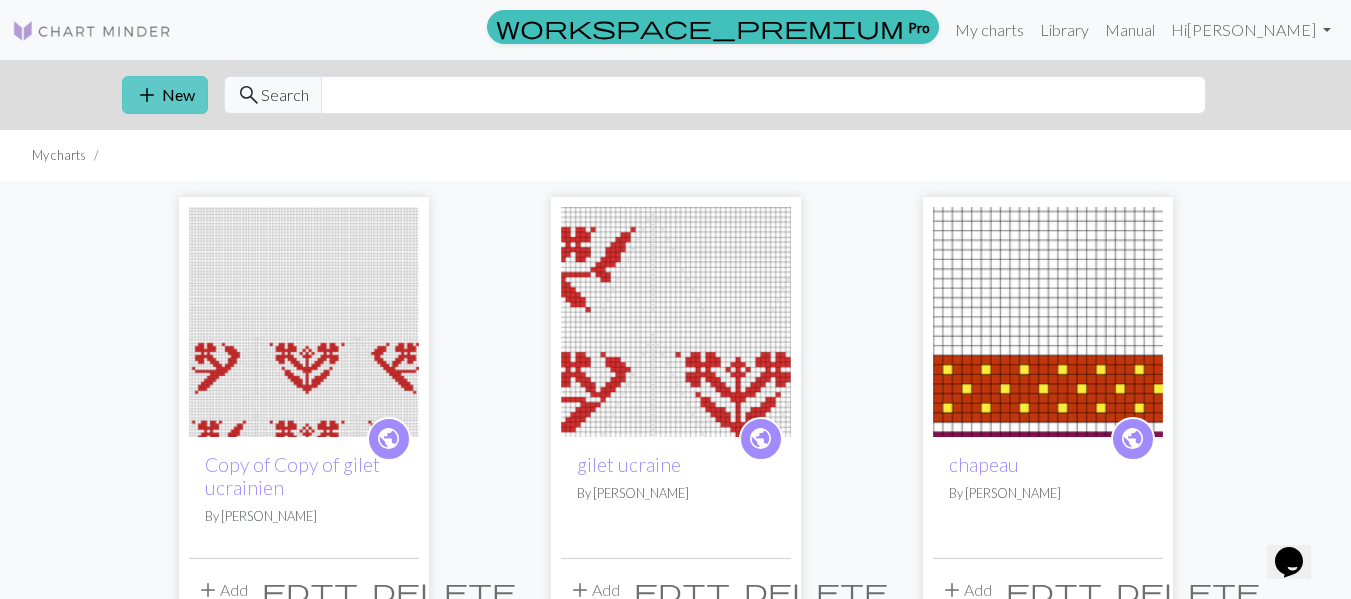click on "add   New" at bounding box center [165, 95] 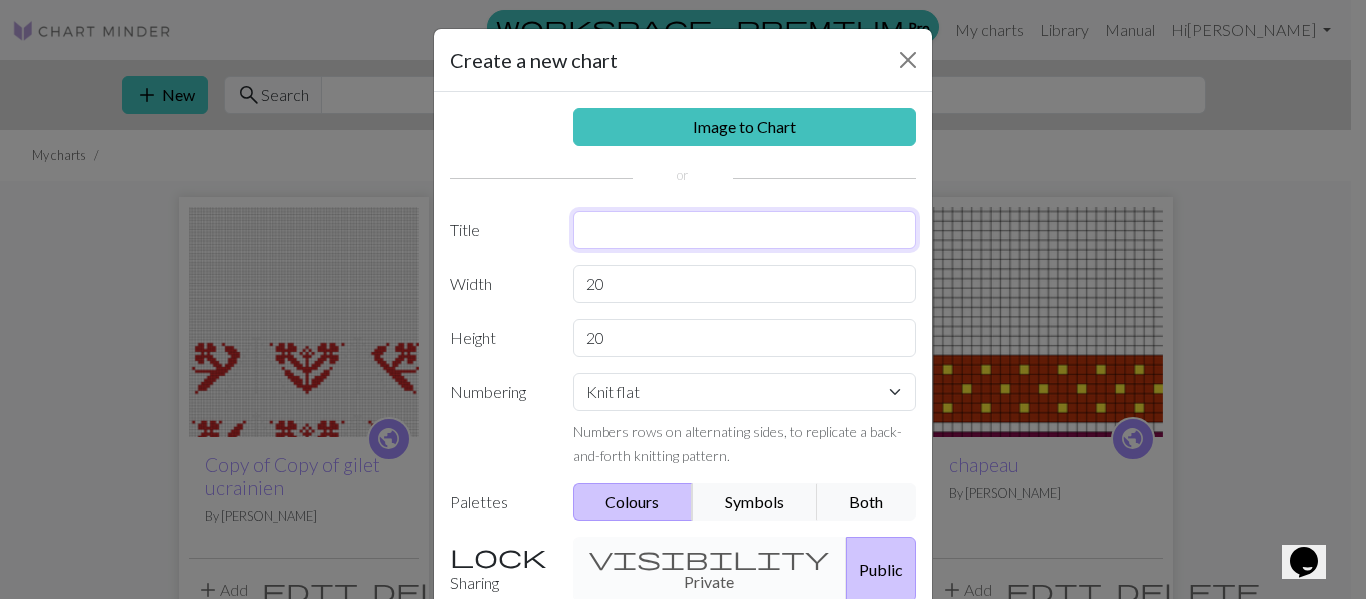 click at bounding box center [745, 230] 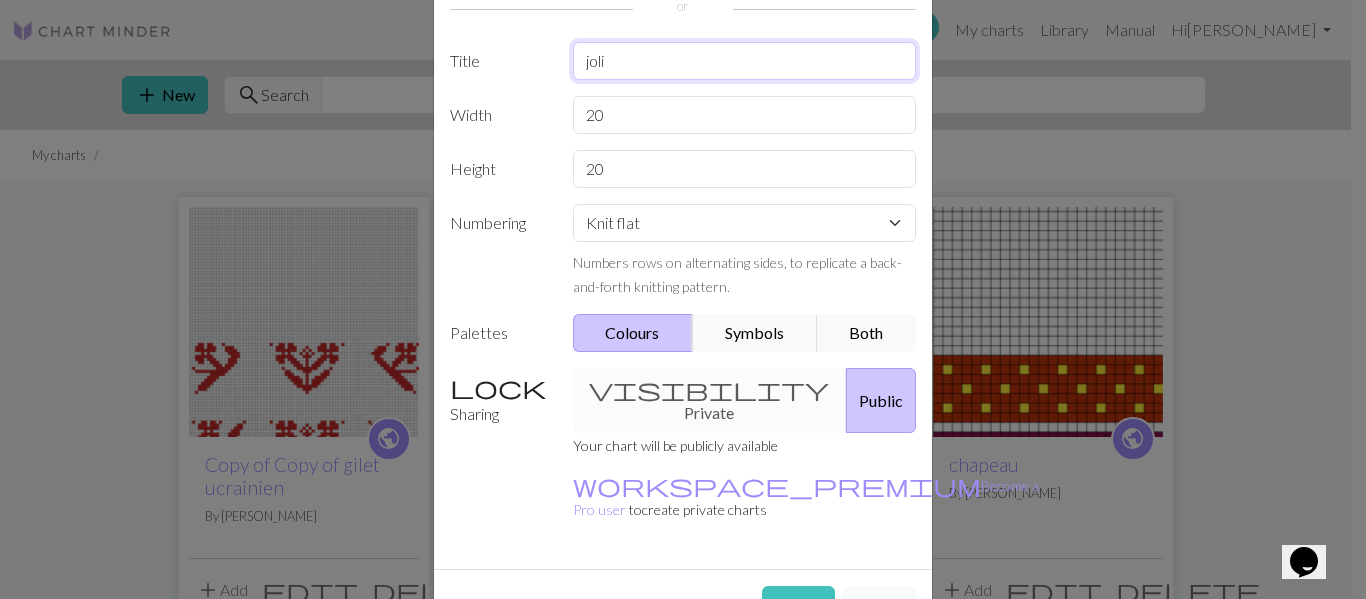 scroll, scrollTop: 191, scrollLeft: 0, axis: vertical 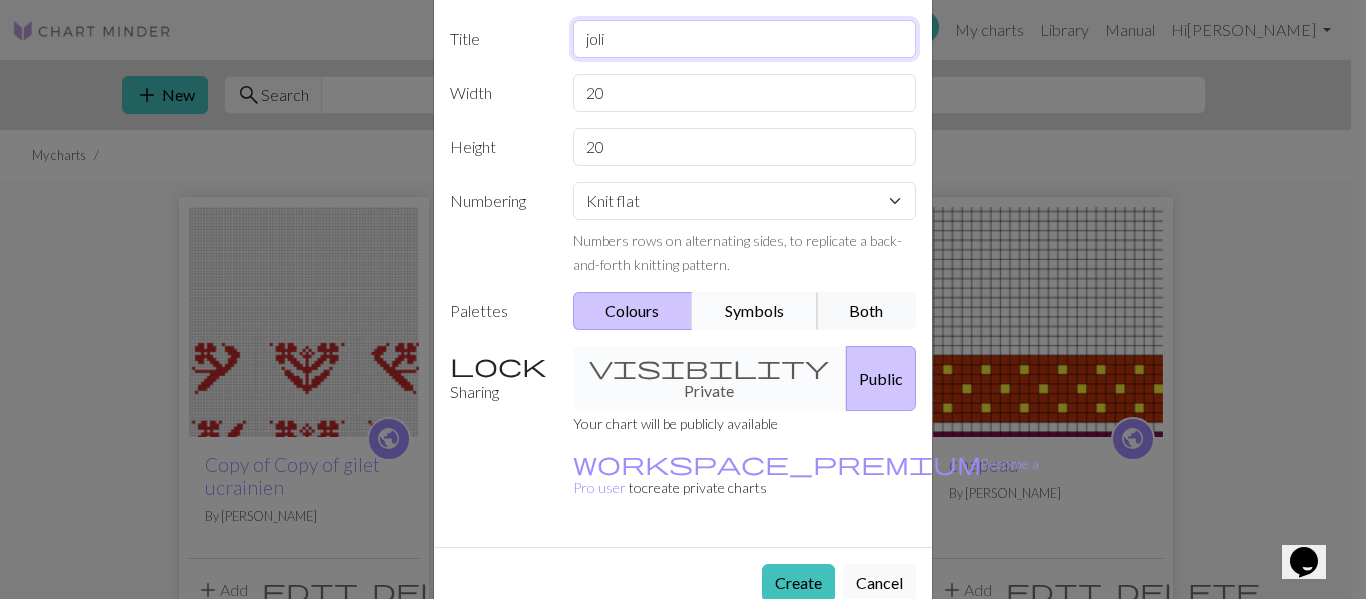 type on "joli" 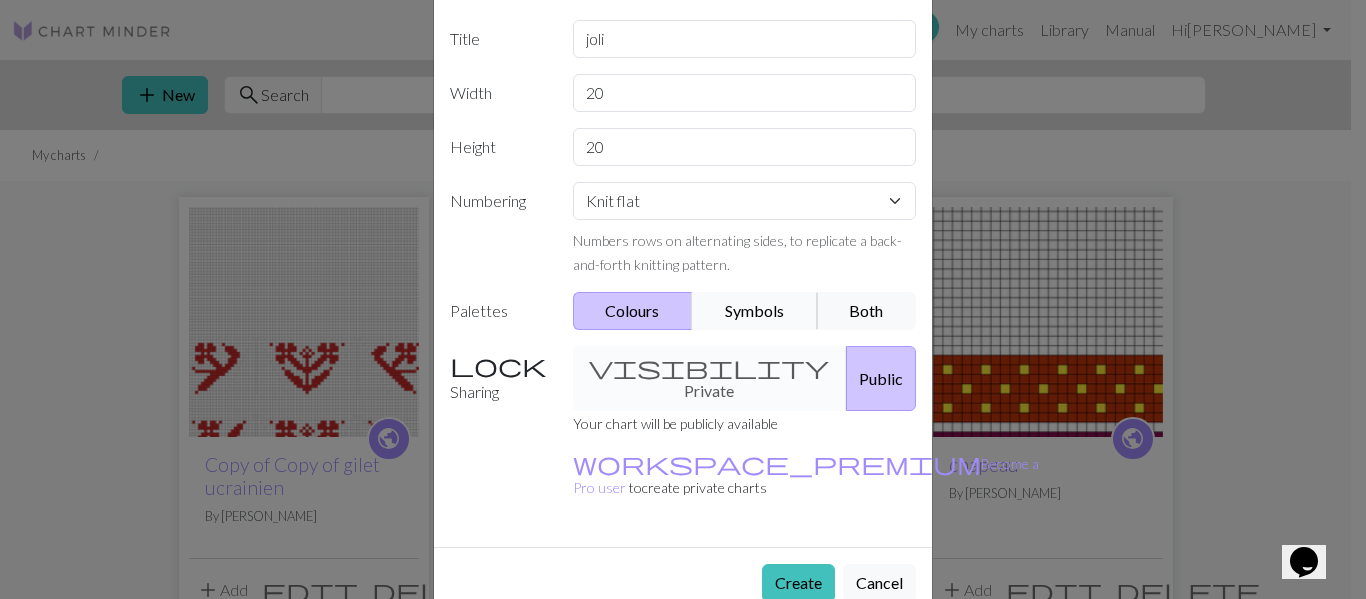 click on "Symbols" at bounding box center (755, 311) 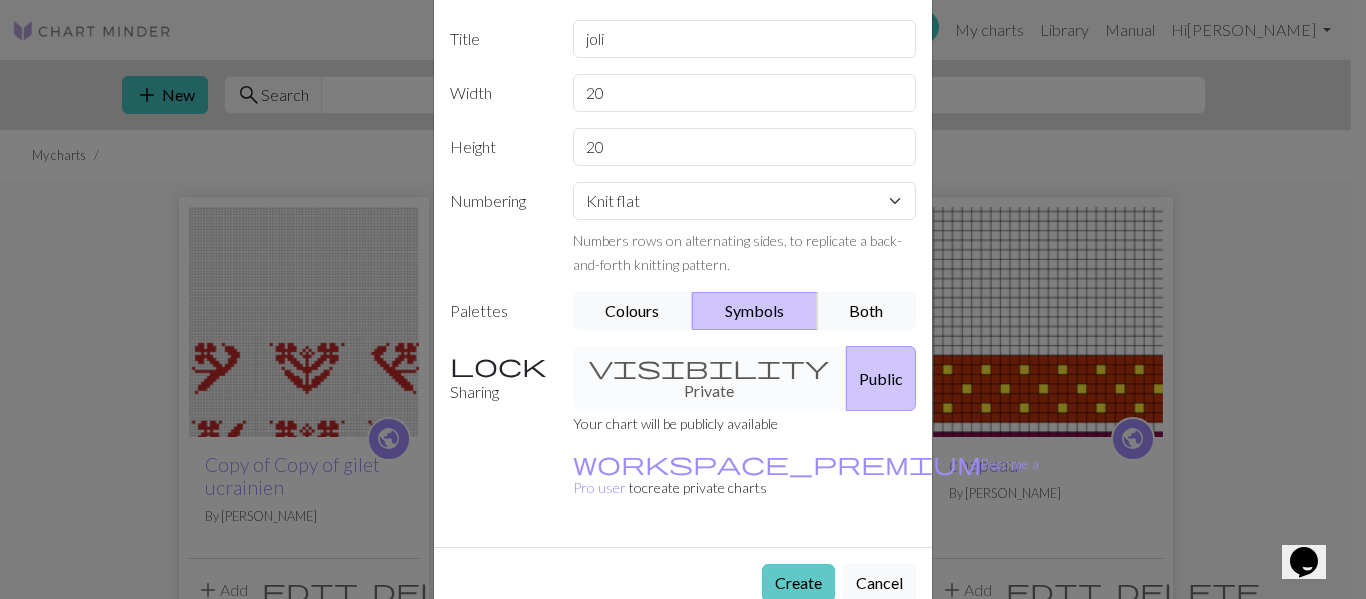 click on "Create" at bounding box center (798, 583) 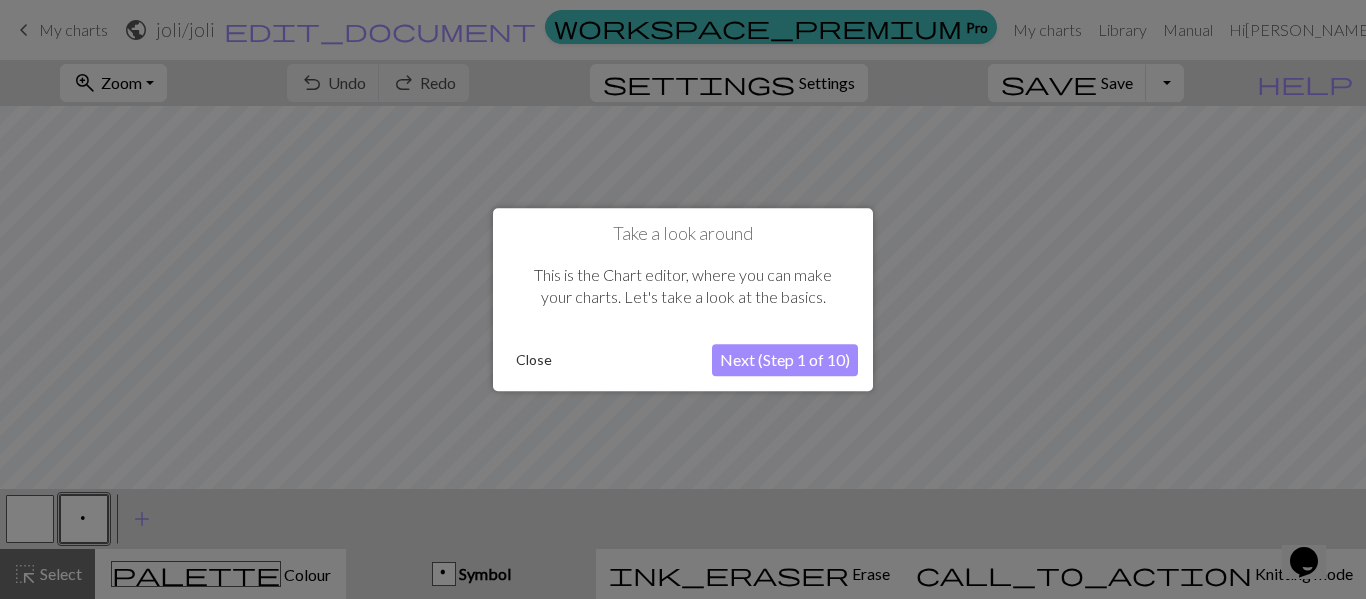 click on "Next (Step 1 of 10)" at bounding box center [785, 360] 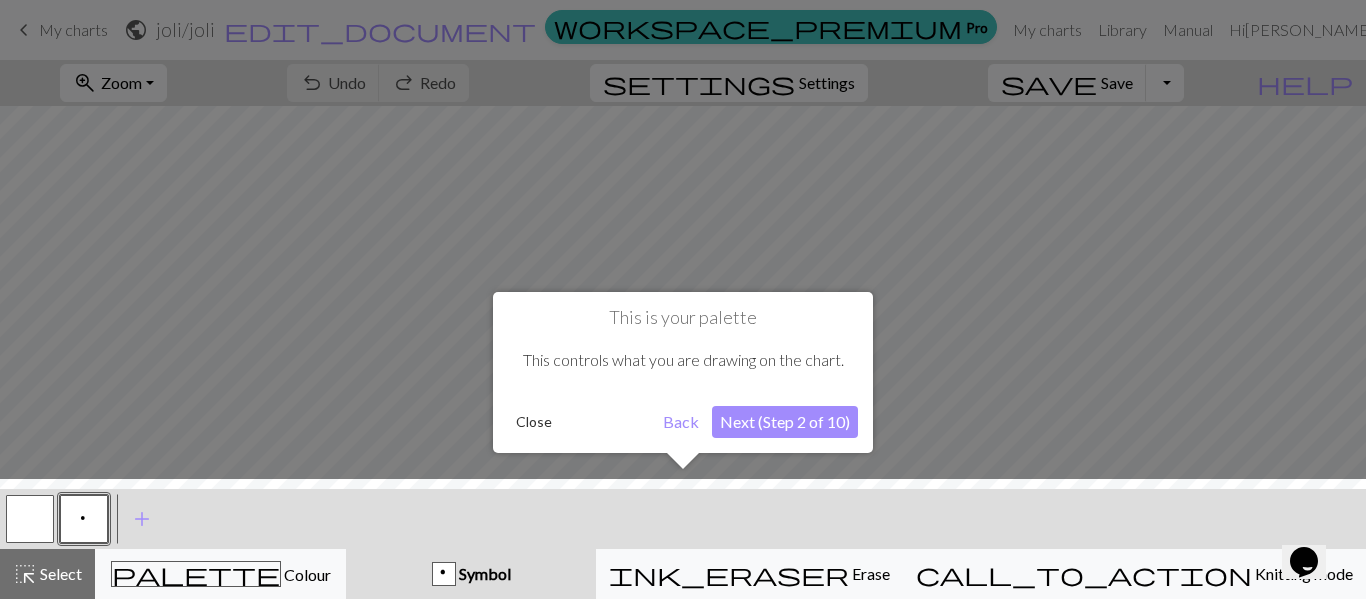 click on "Next (Step 2 of 10)" at bounding box center (785, 422) 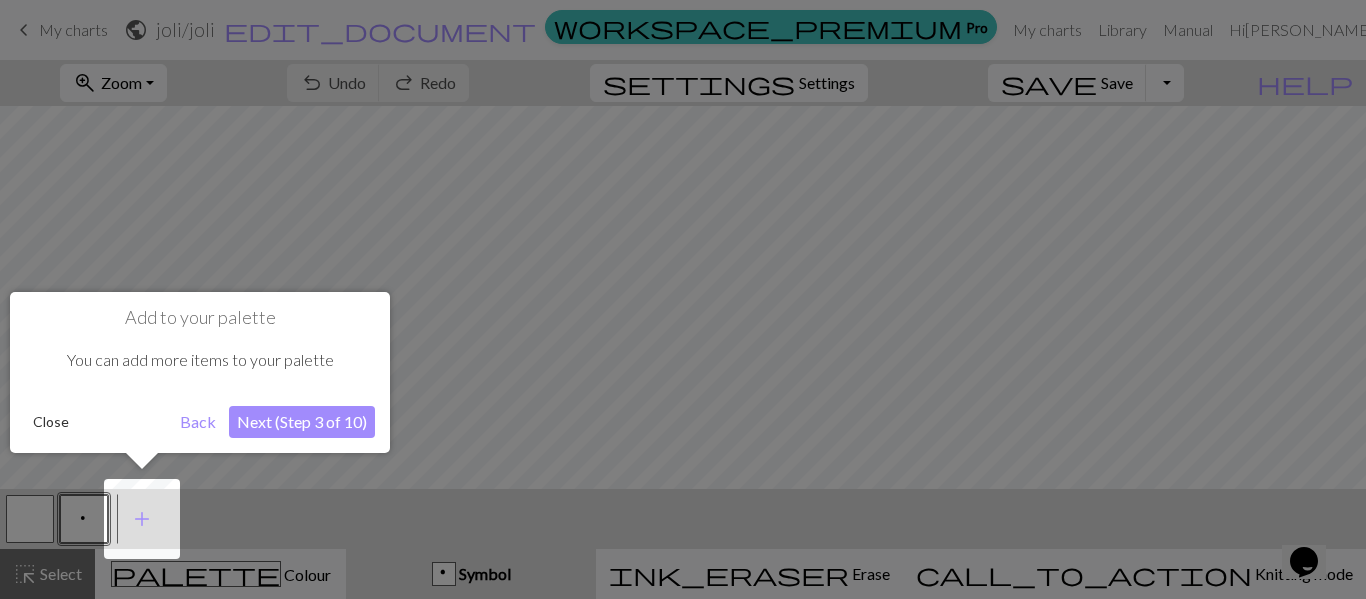 click on "Next (Step 3 of 10)" at bounding box center (302, 422) 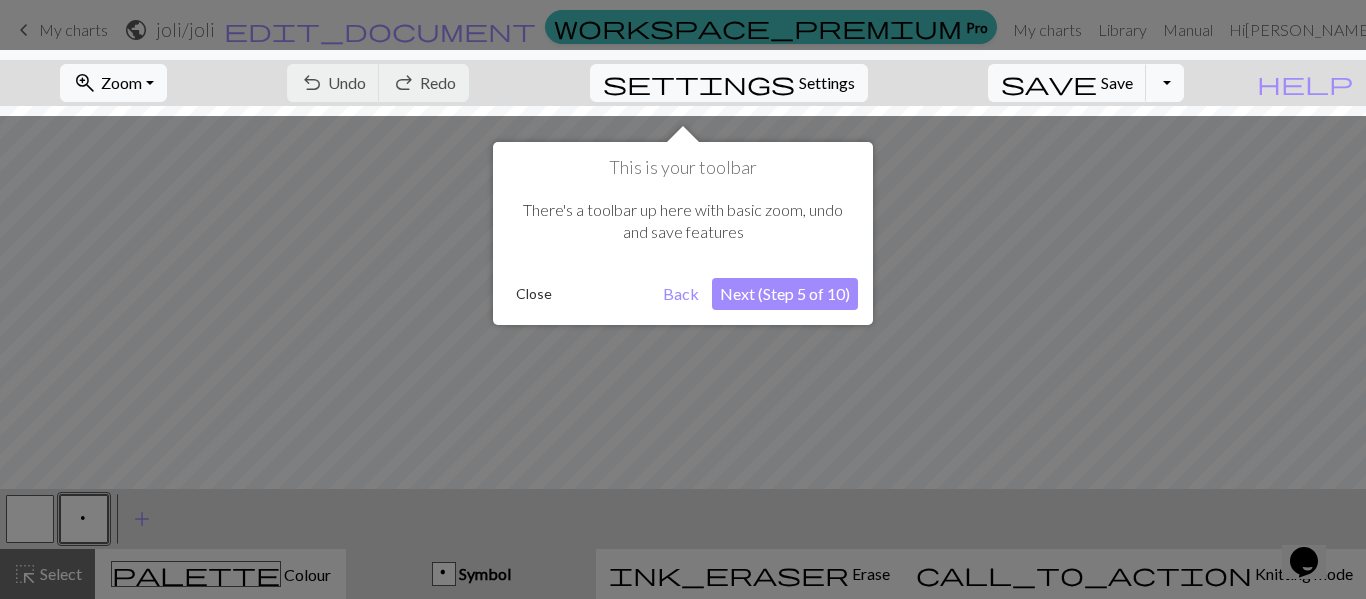 click on "Next (Step 5 of 10)" at bounding box center [785, 294] 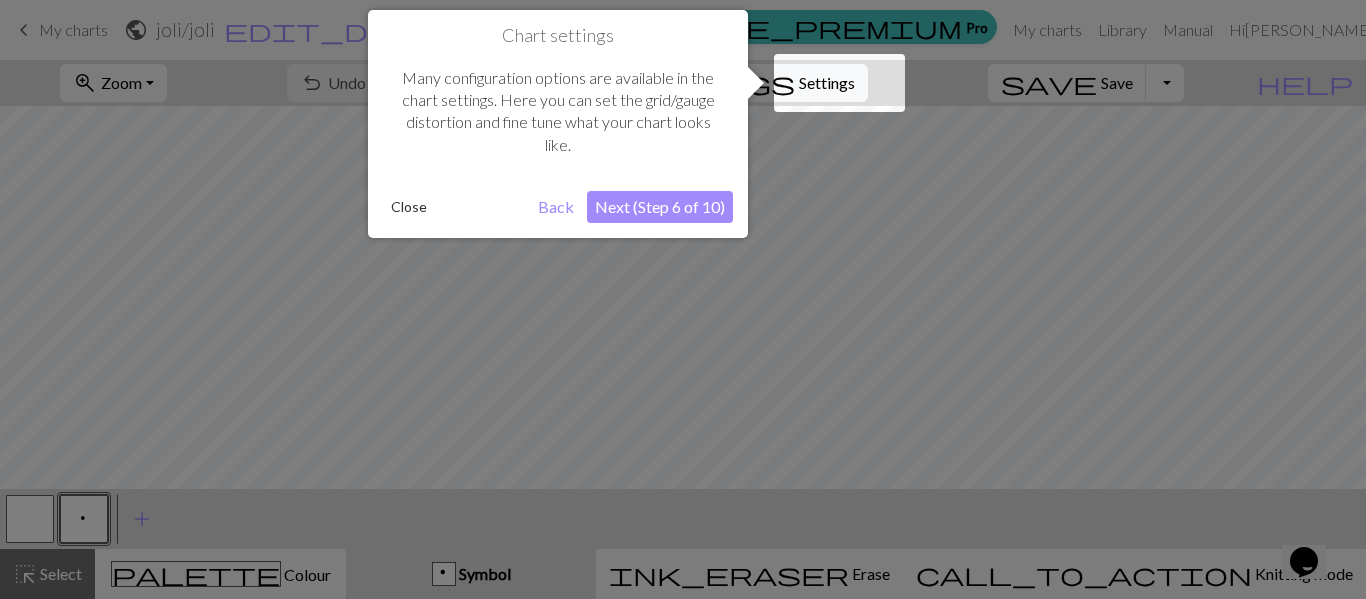 click on "Next (Step 6 of 10)" at bounding box center [660, 207] 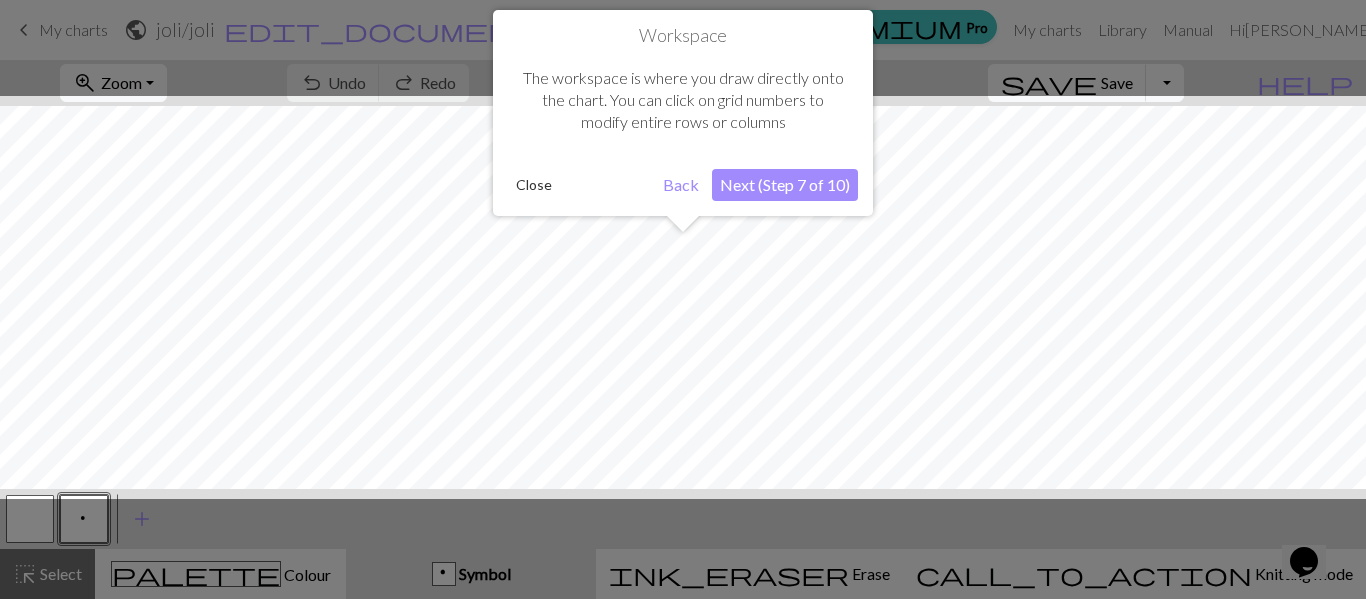 scroll, scrollTop: 76, scrollLeft: 0, axis: vertical 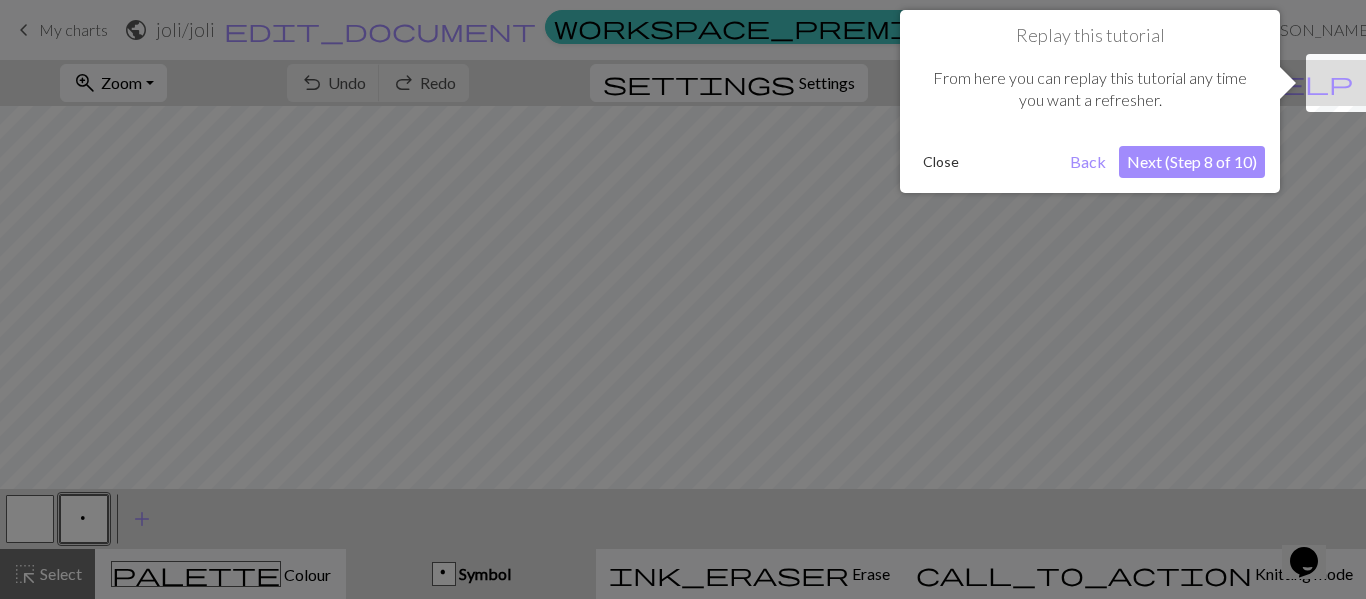 click on "Next (Step 8 of 10)" at bounding box center (1192, 162) 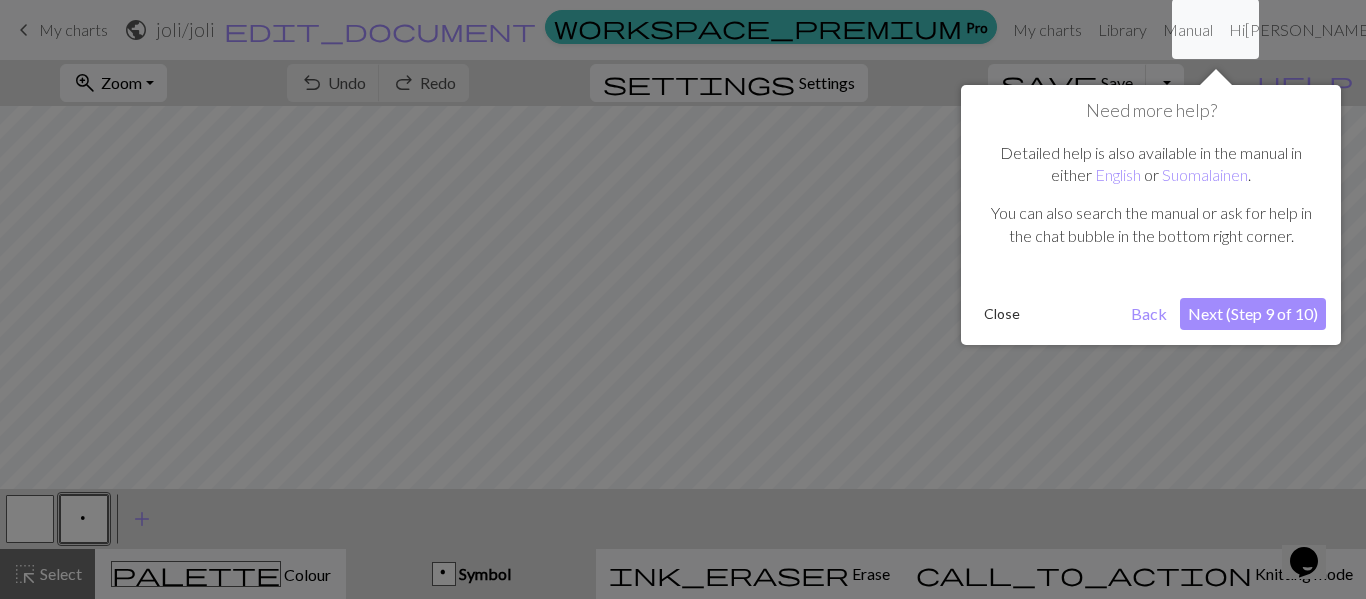 click on "Next (Step 9 of 10)" at bounding box center (1253, 314) 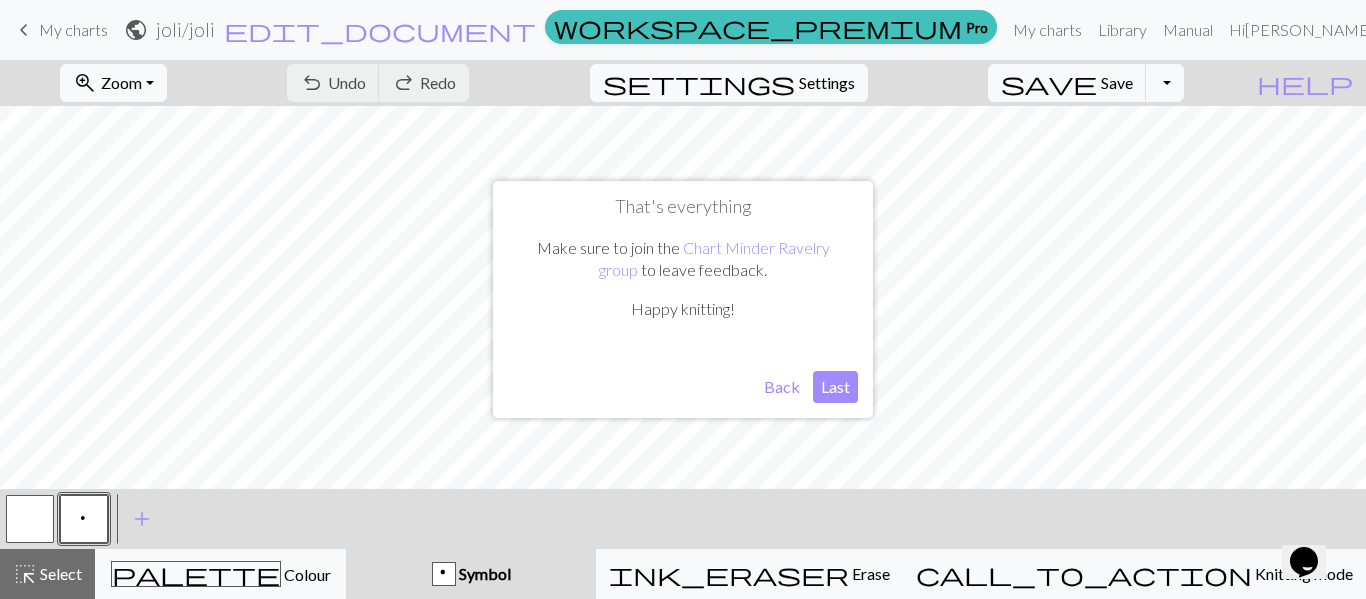 click on "Last" at bounding box center (835, 387) 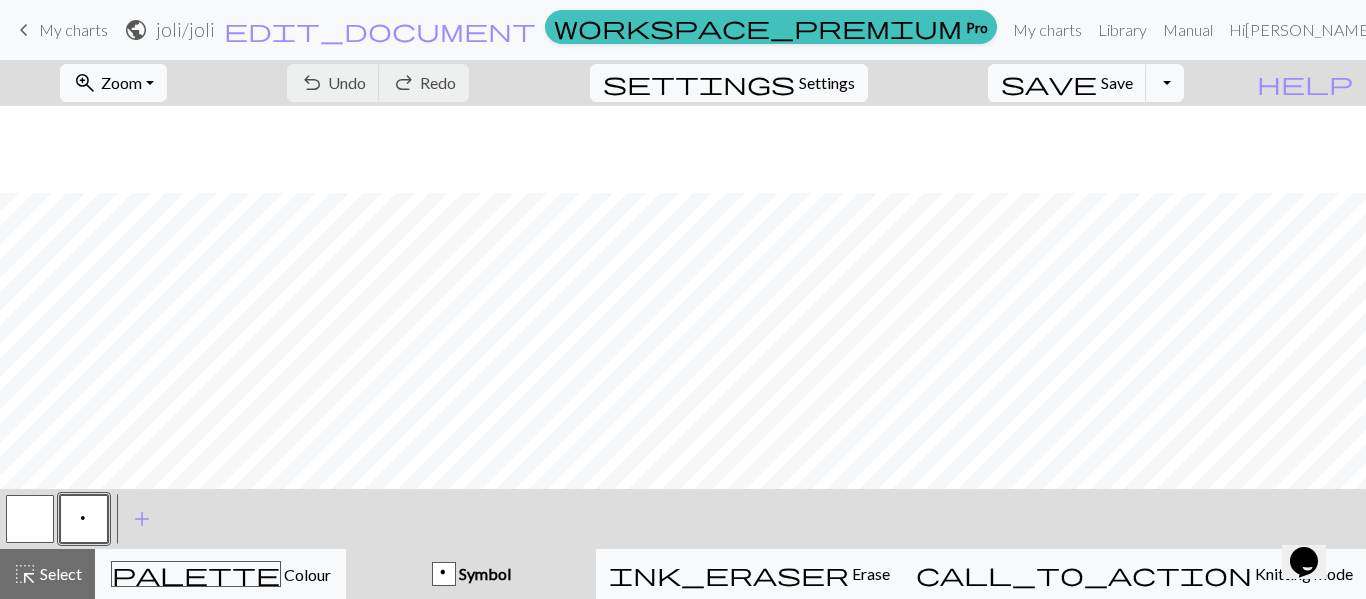 scroll, scrollTop: 122, scrollLeft: 0, axis: vertical 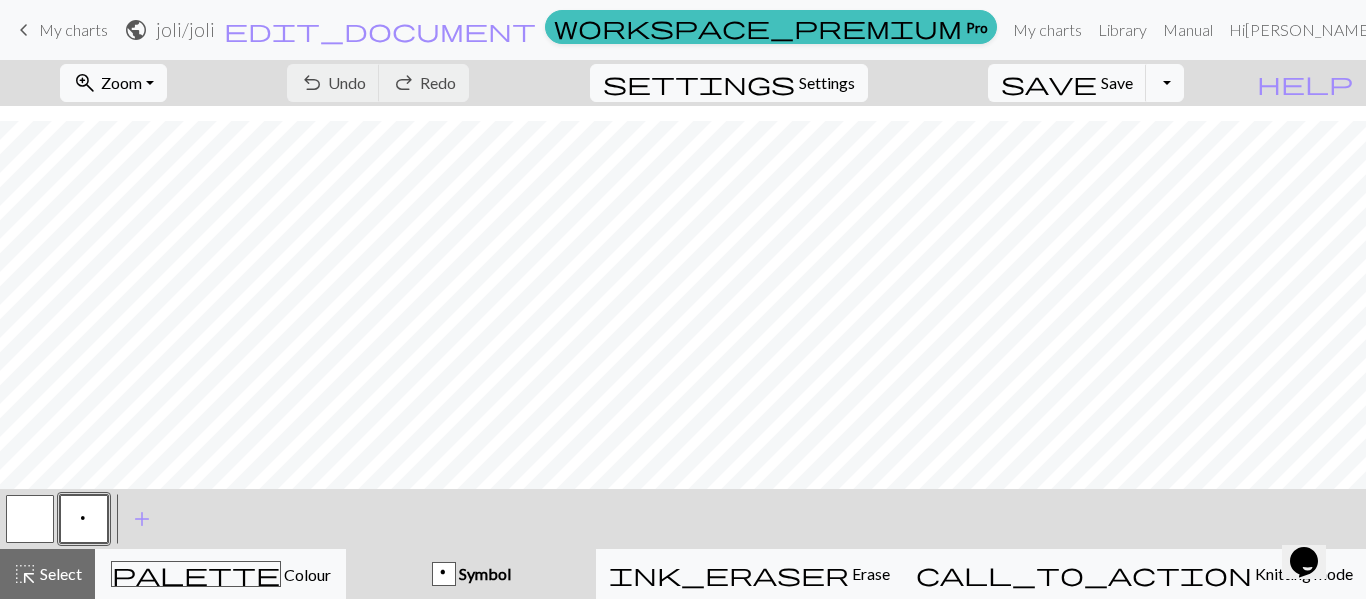 click on "Symbol" at bounding box center [483, 573] 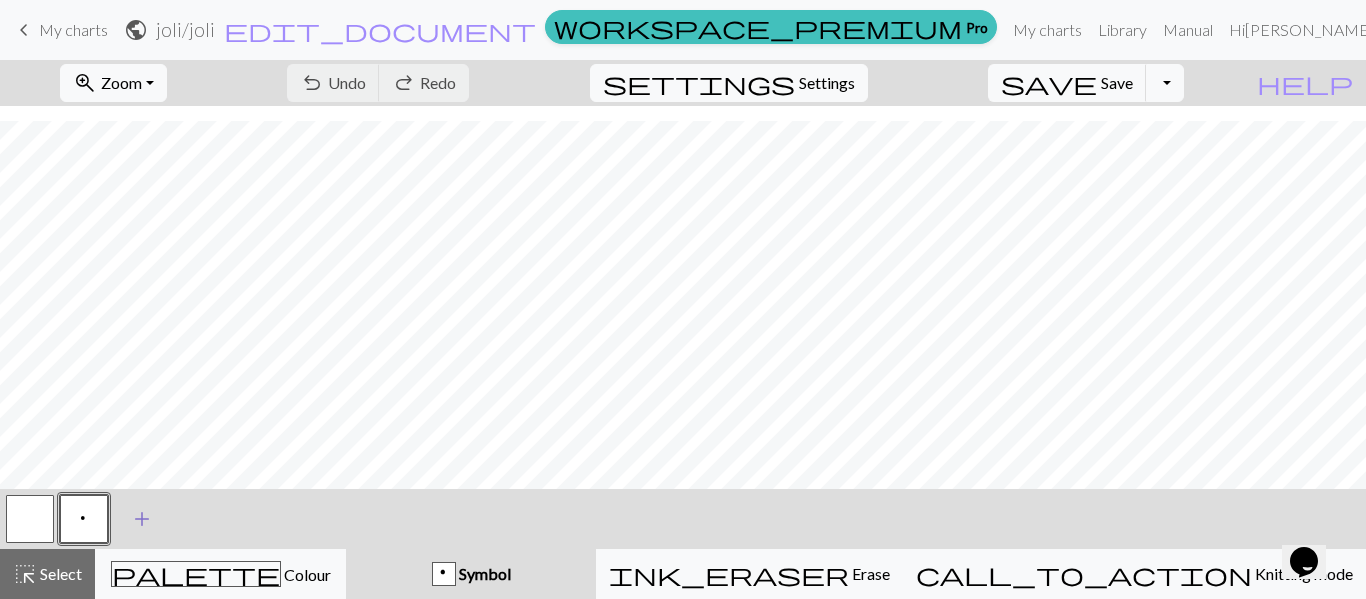 click on "add" at bounding box center [142, 519] 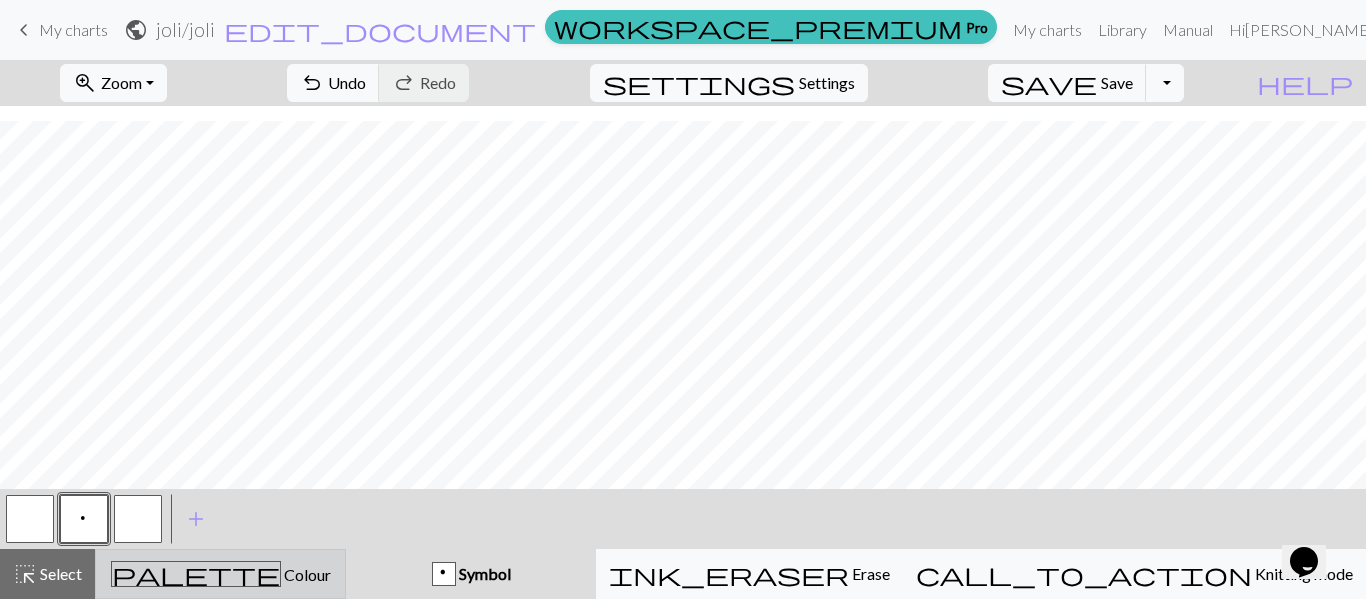 click on "palette" at bounding box center (196, 574) 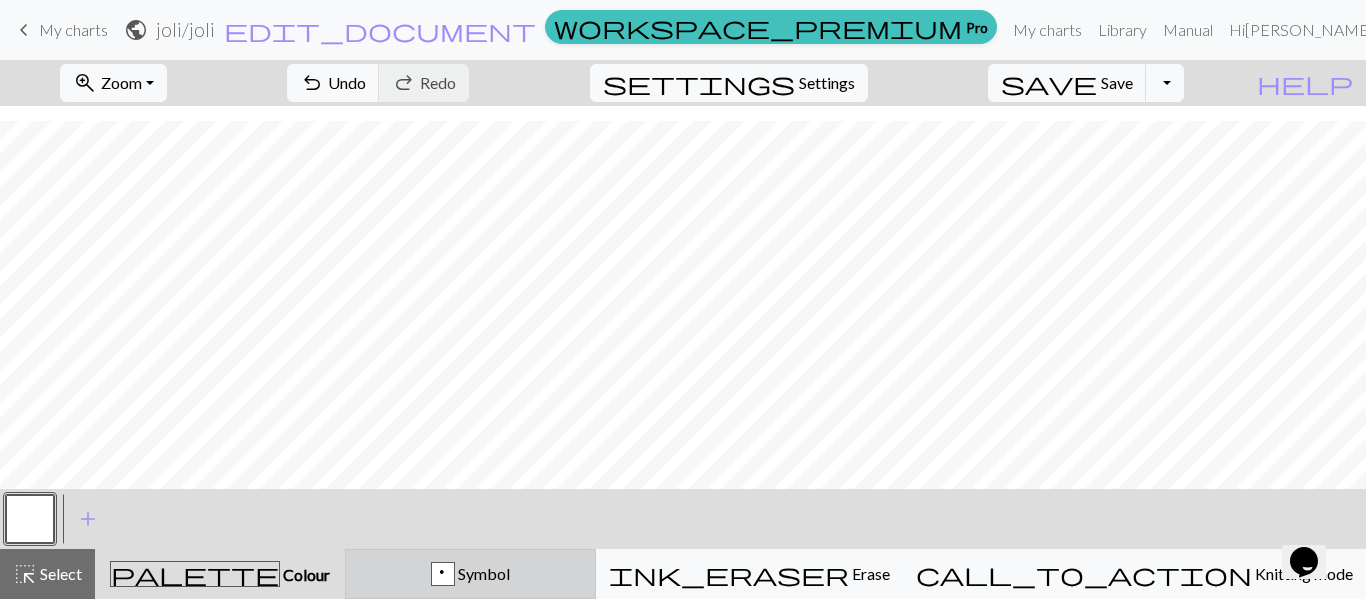 click on "p   Symbol" at bounding box center [470, 574] 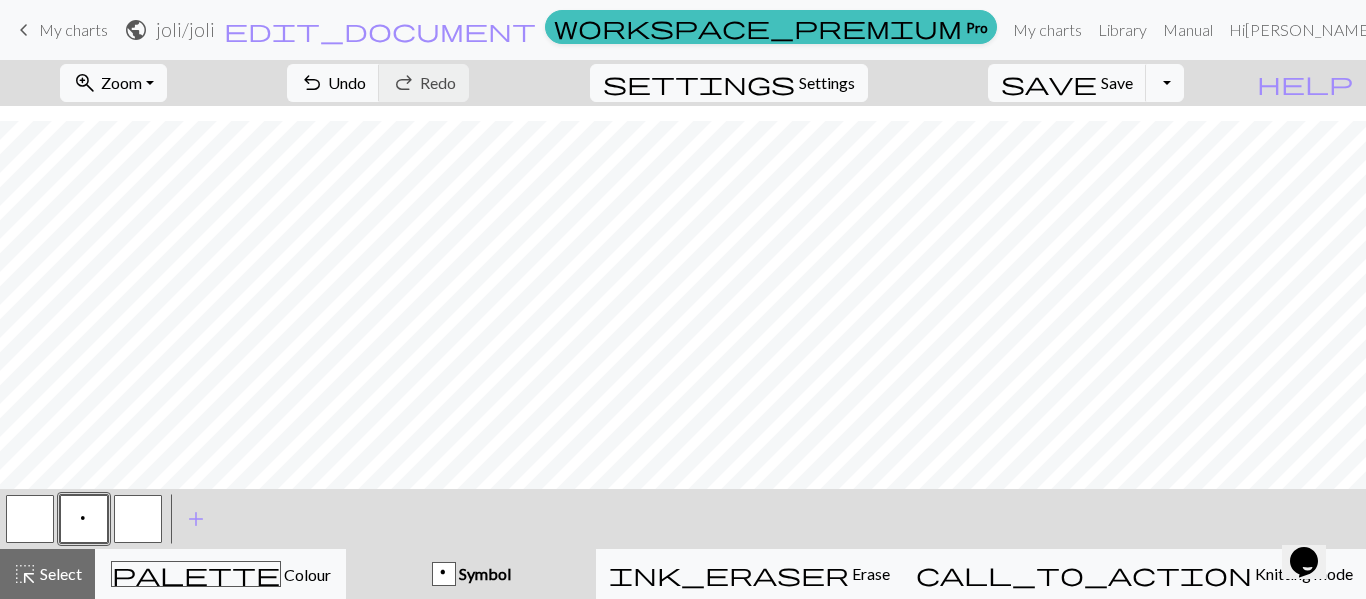 click on "p" at bounding box center [84, 519] 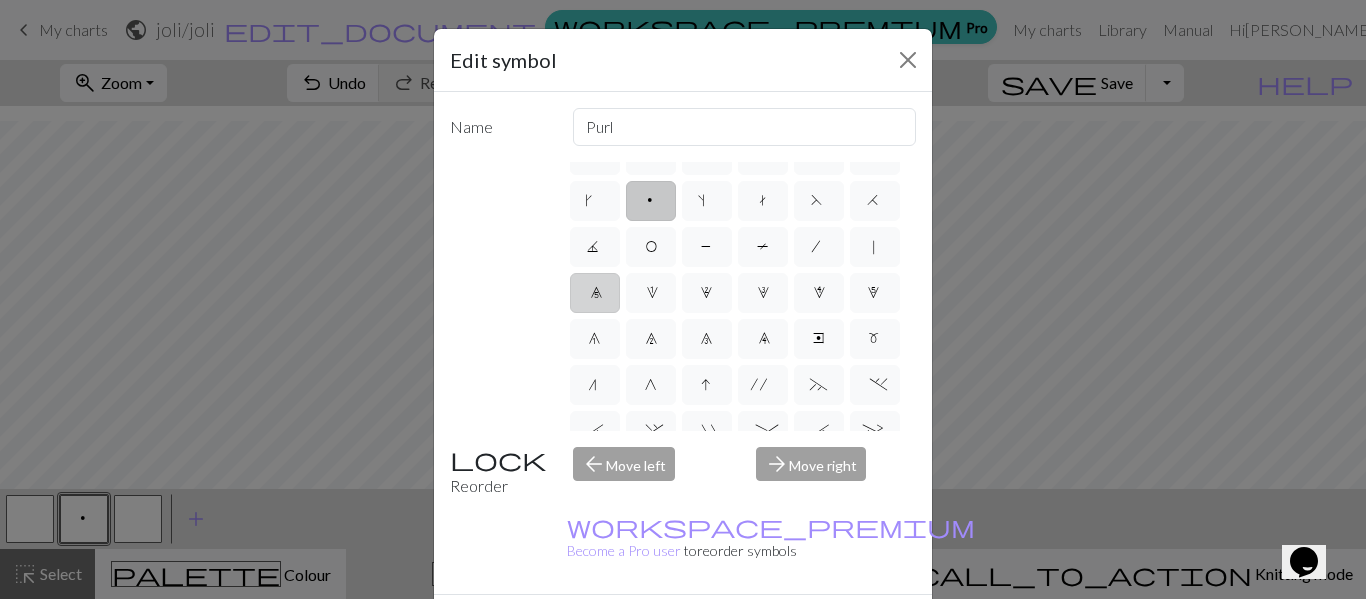 scroll, scrollTop: 0, scrollLeft: 0, axis: both 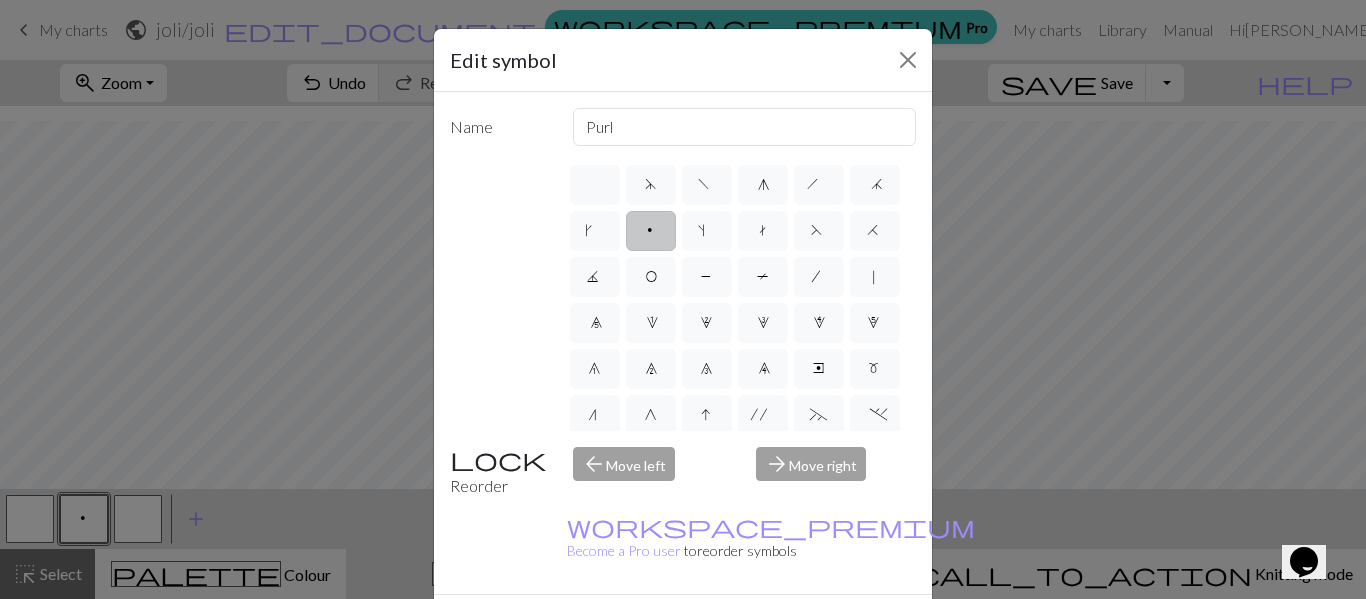 click on "Edit symbol Name Purl d f g h j k p s t F H J O P T / | 0 1 2 3 4 5 6 7 8 9 e m n G I ' ~ . ` , " : ; + ( ) & * ^ % _ - a b c i l o r u v w x y z A B C D E K L M N R S U V W X Y < > Reorder arrow_back Move left arrow_forward Move right workspace_premium Become a Pro user   to  reorder symbols Delete Done Cancel" at bounding box center [683, 299] 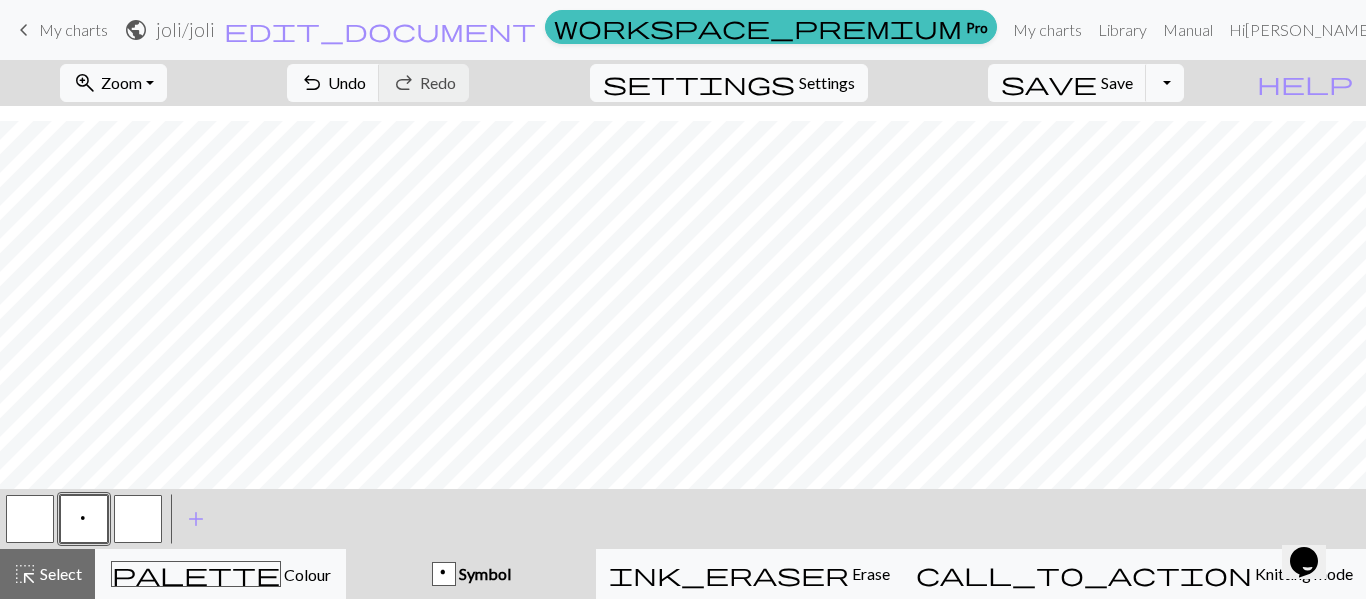 click at bounding box center (138, 519) 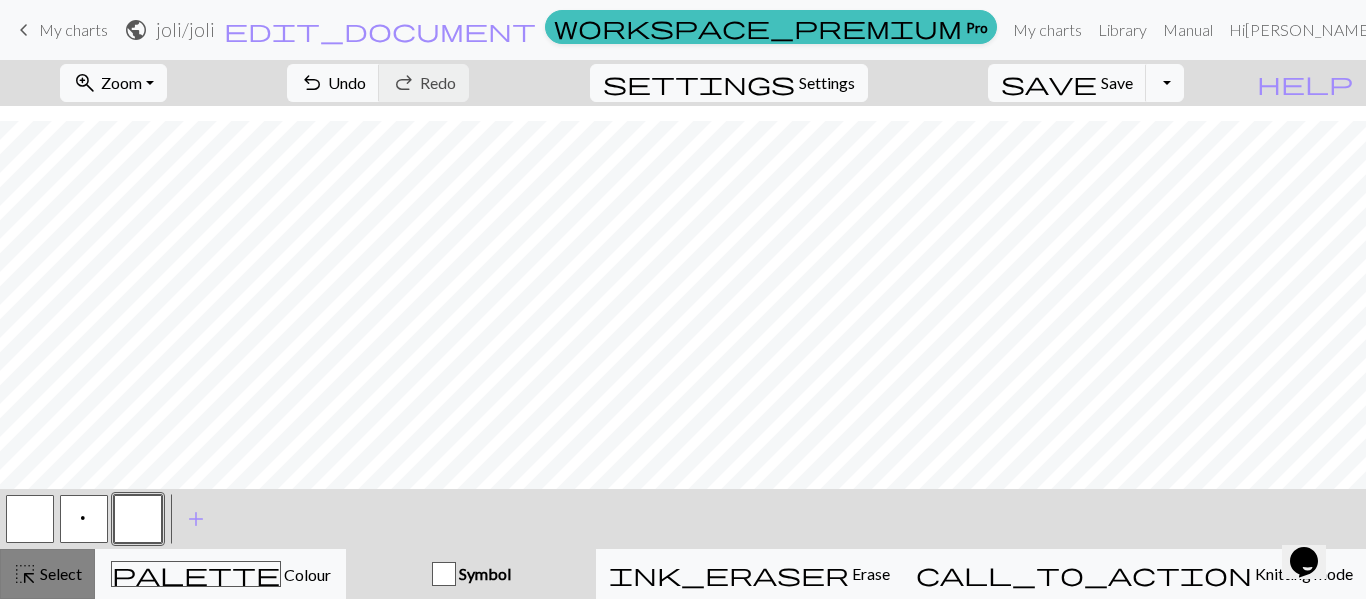 click on "highlight_alt   Select   Select" at bounding box center (47, 574) 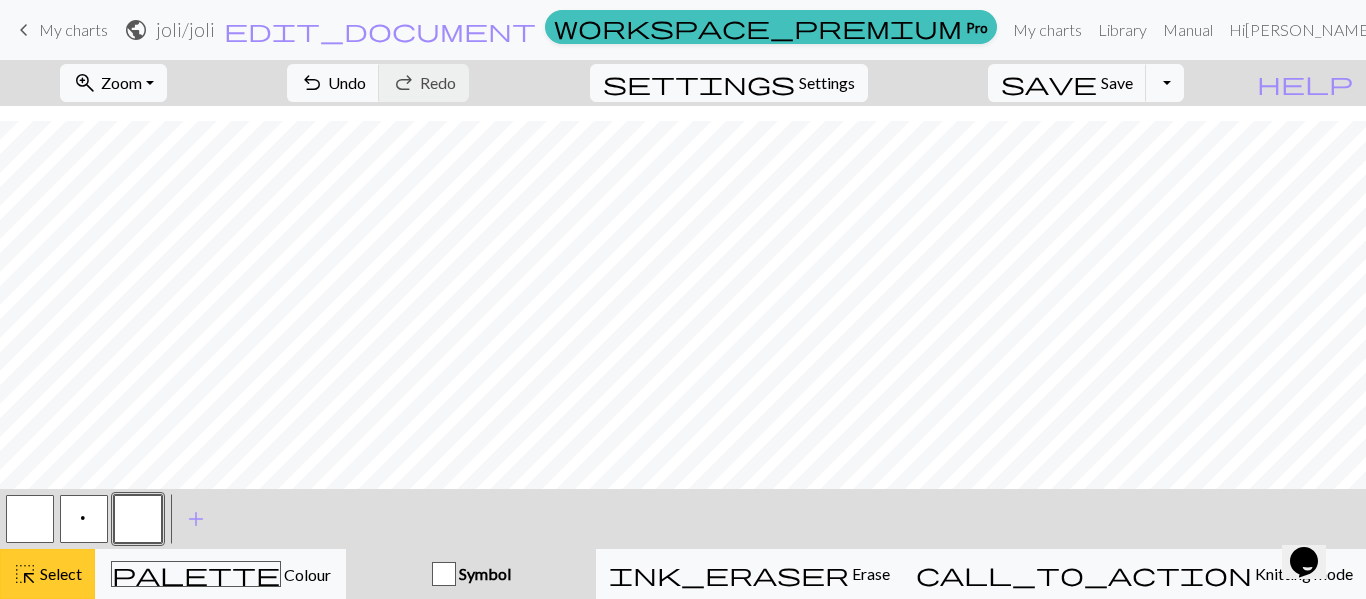 click on "highlight_alt   Select   Select" at bounding box center (47, 574) 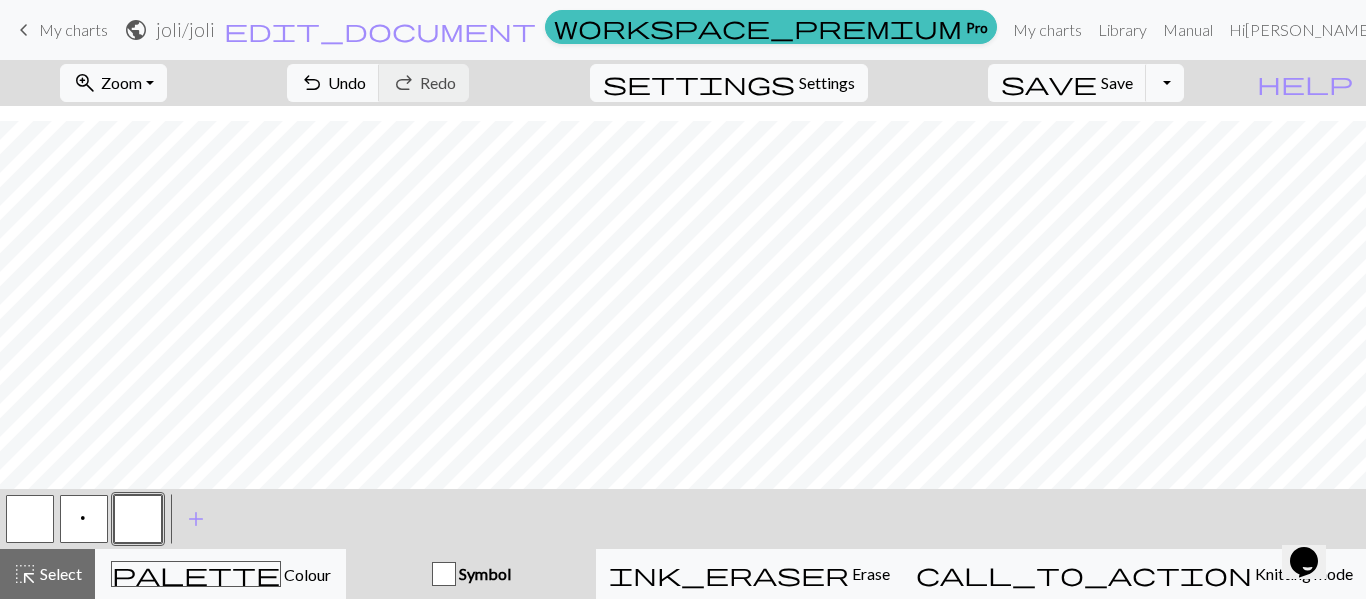 click on "Symbol" at bounding box center [483, 573] 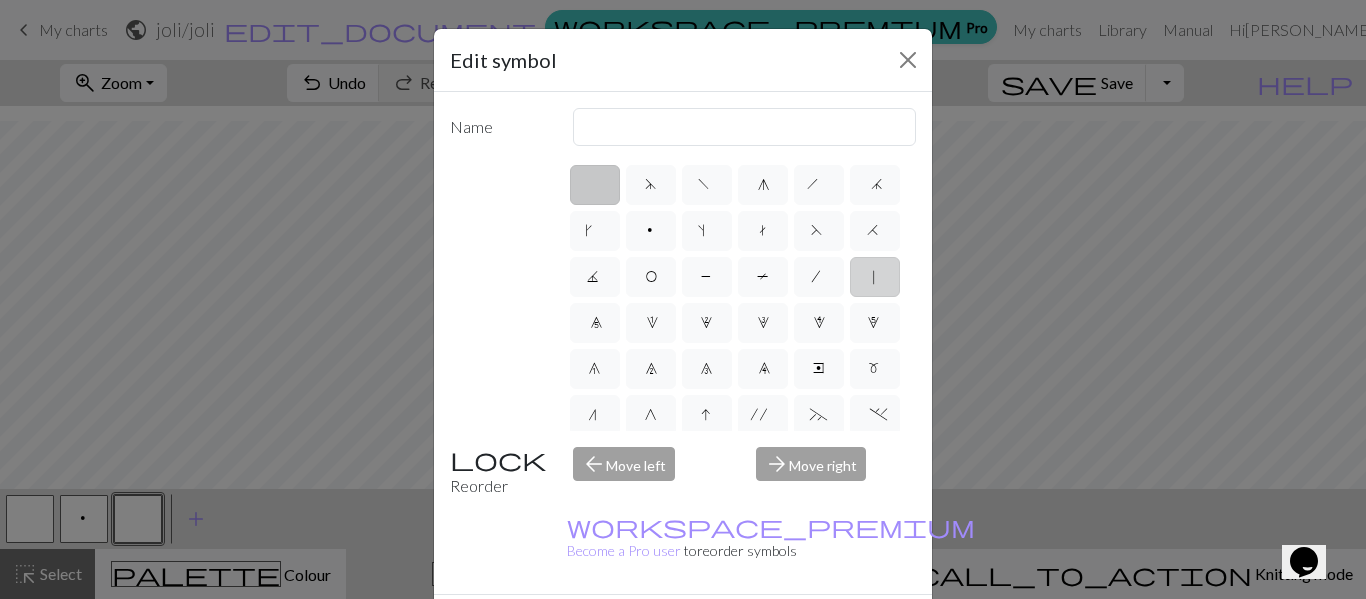 click on "|" at bounding box center [875, 277] 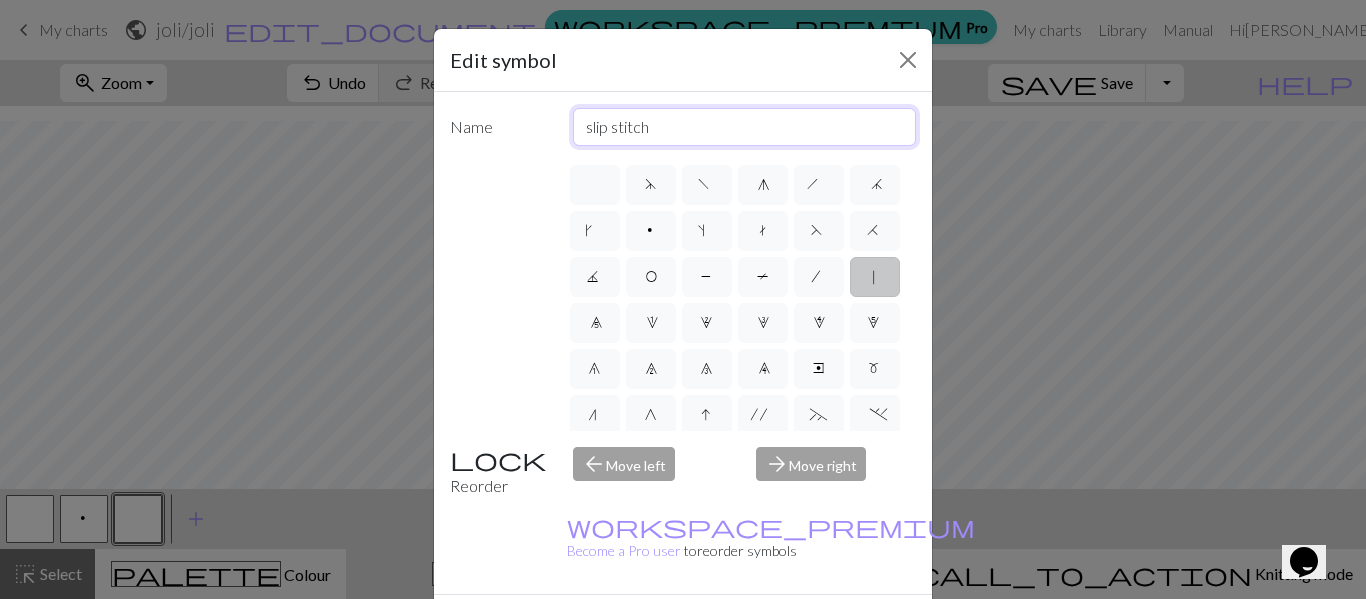 click on "slip stitch" at bounding box center [745, 127] 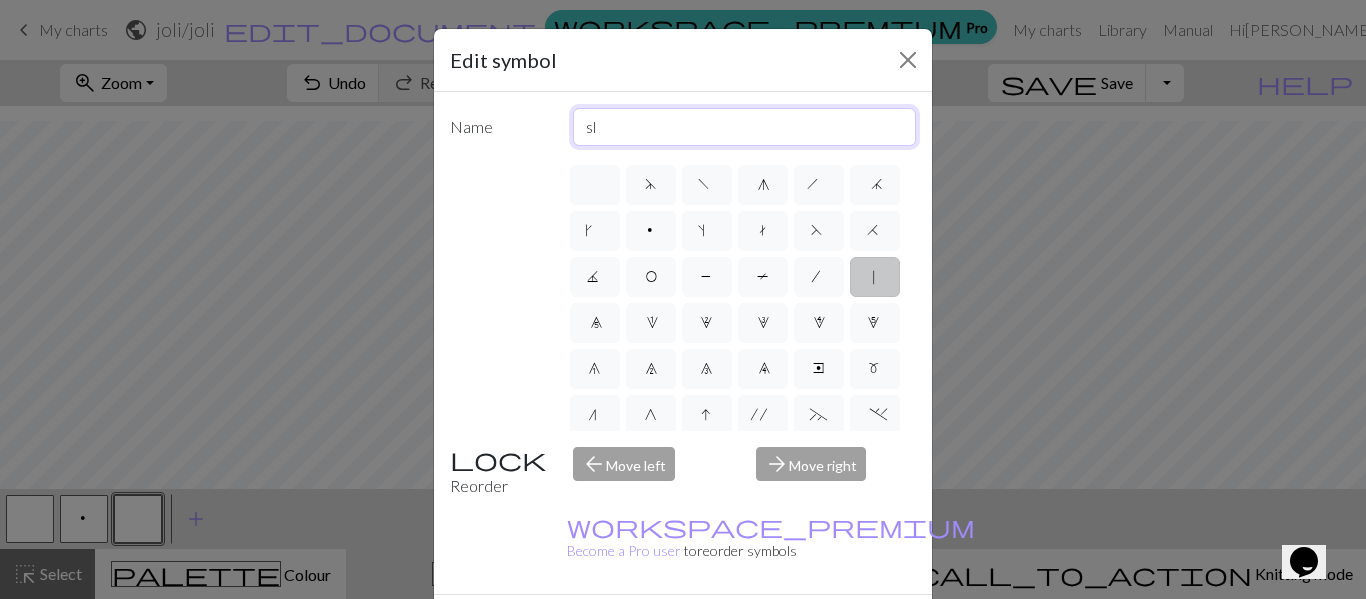 type on "s" 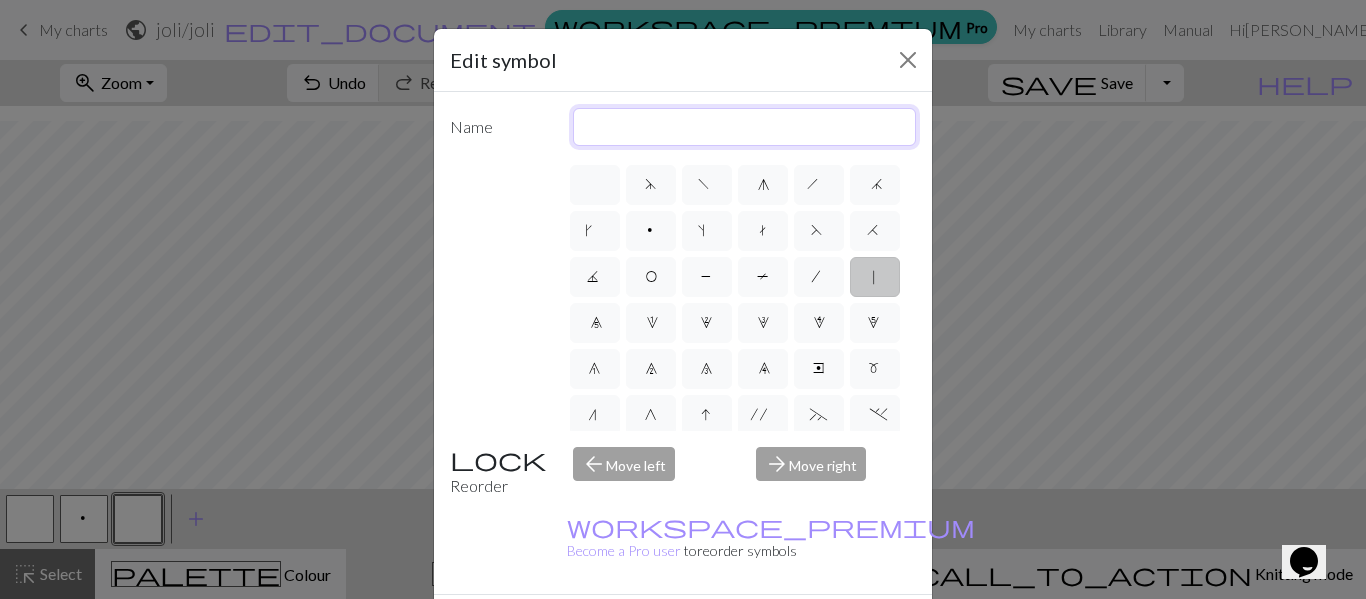 type on "d" 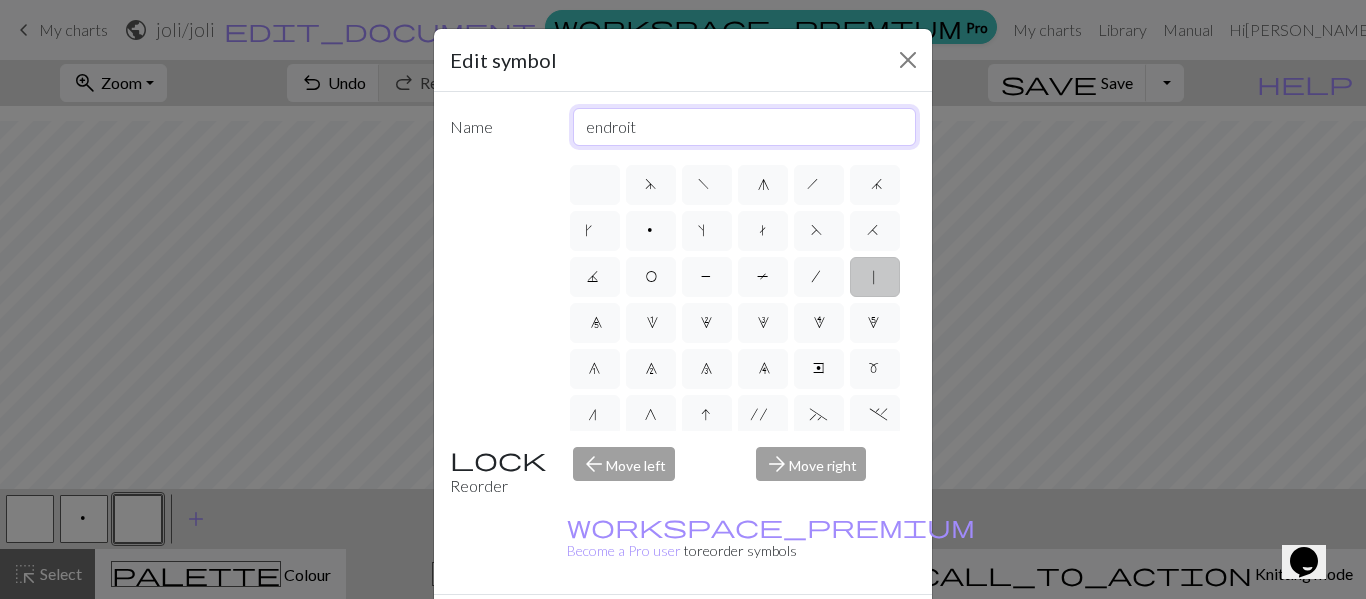 type on "endroit" 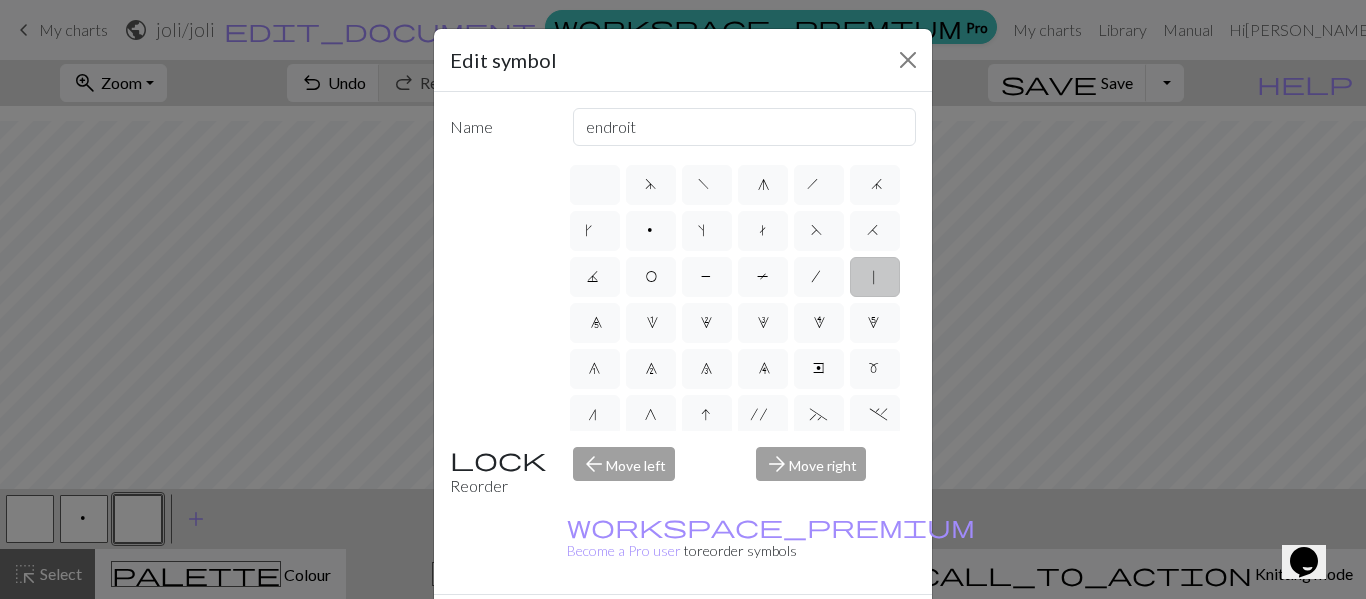 click on "Done" at bounding box center [803, 630] 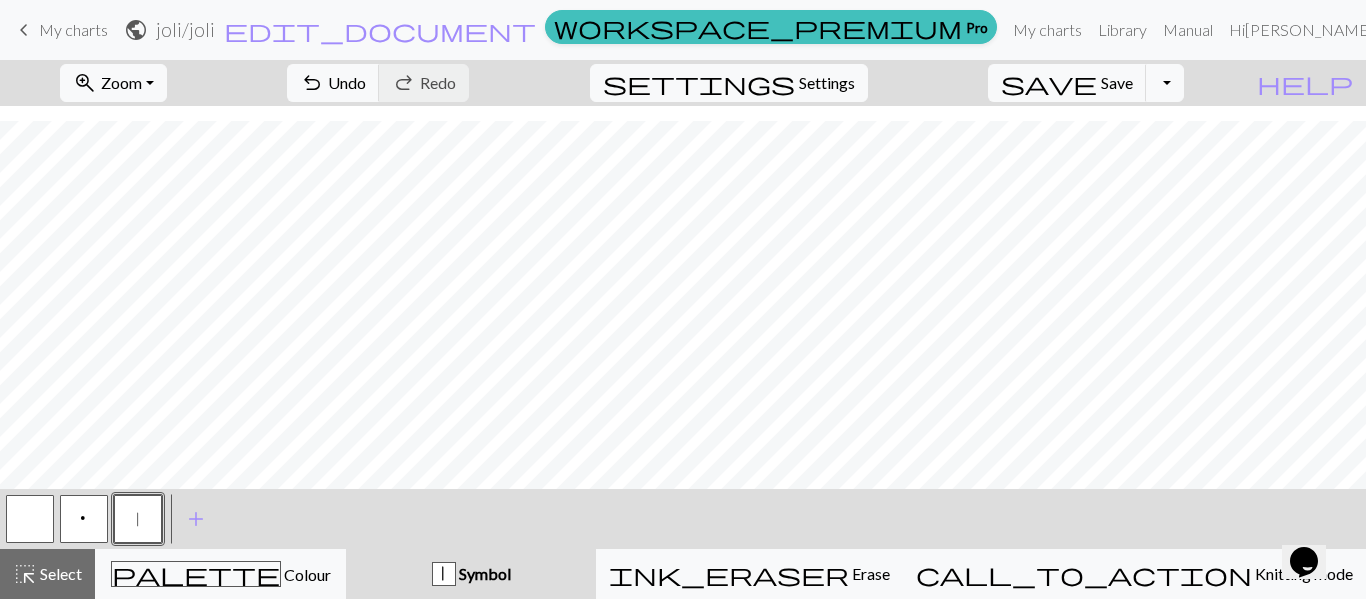 click on "p" at bounding box center (84, 521) 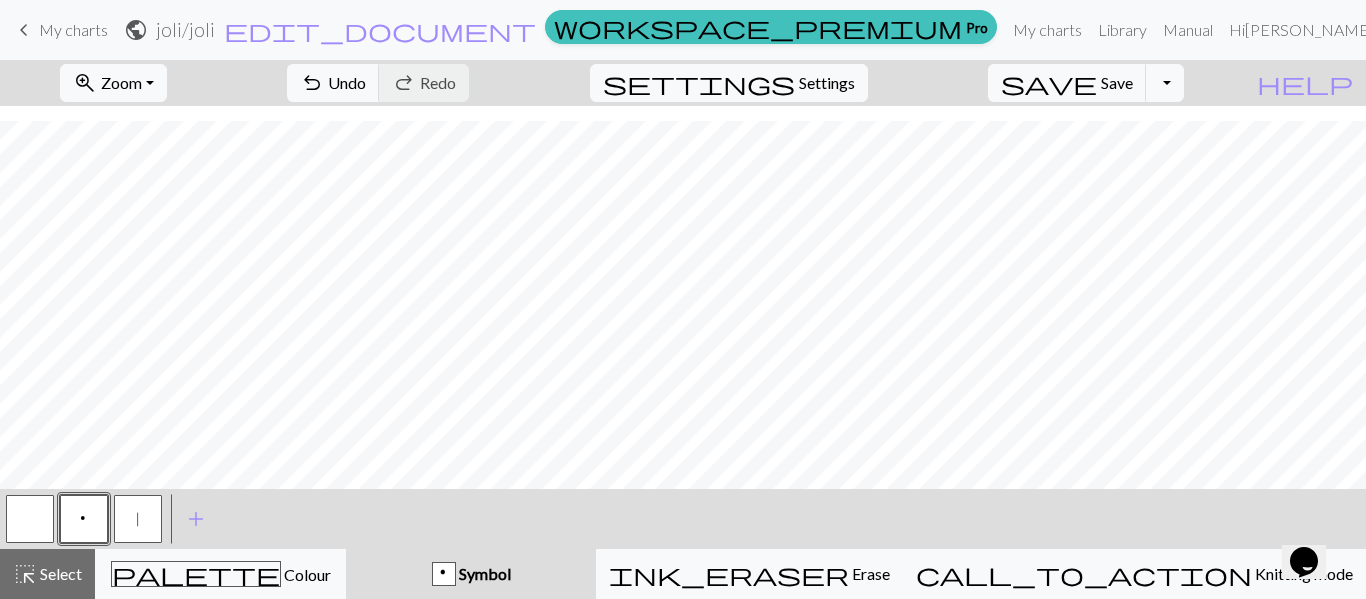click on "|" at bounding box center [138, 519] 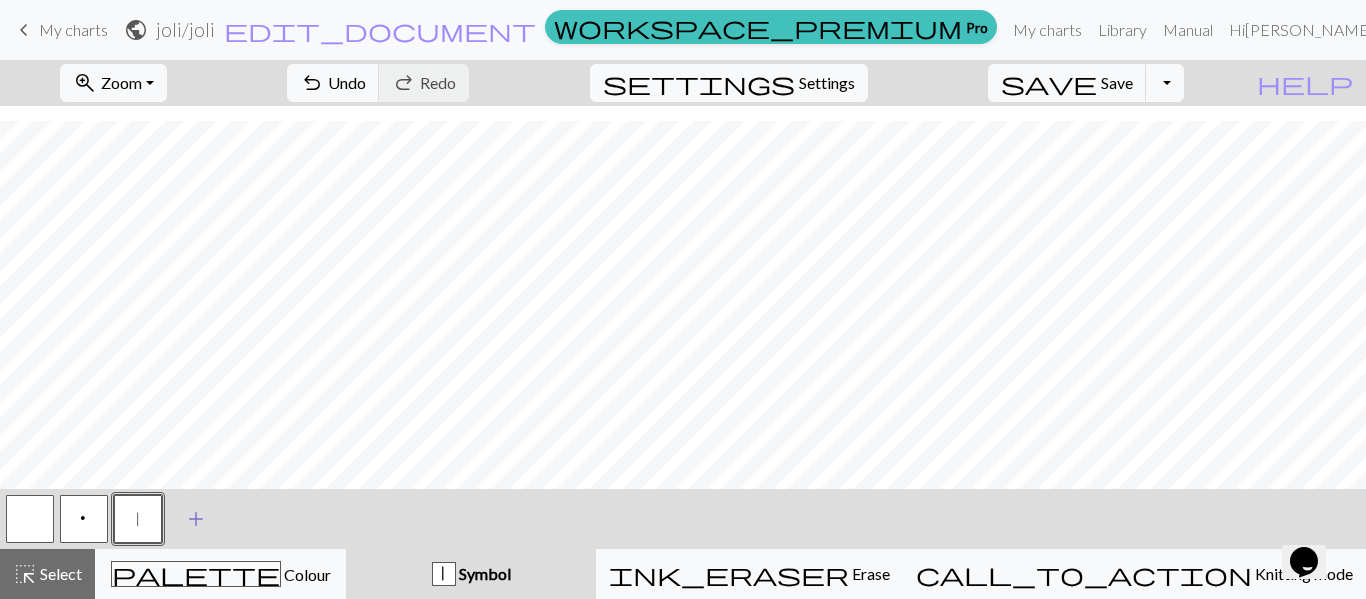 click on "add" at bounding box center (196, 519) 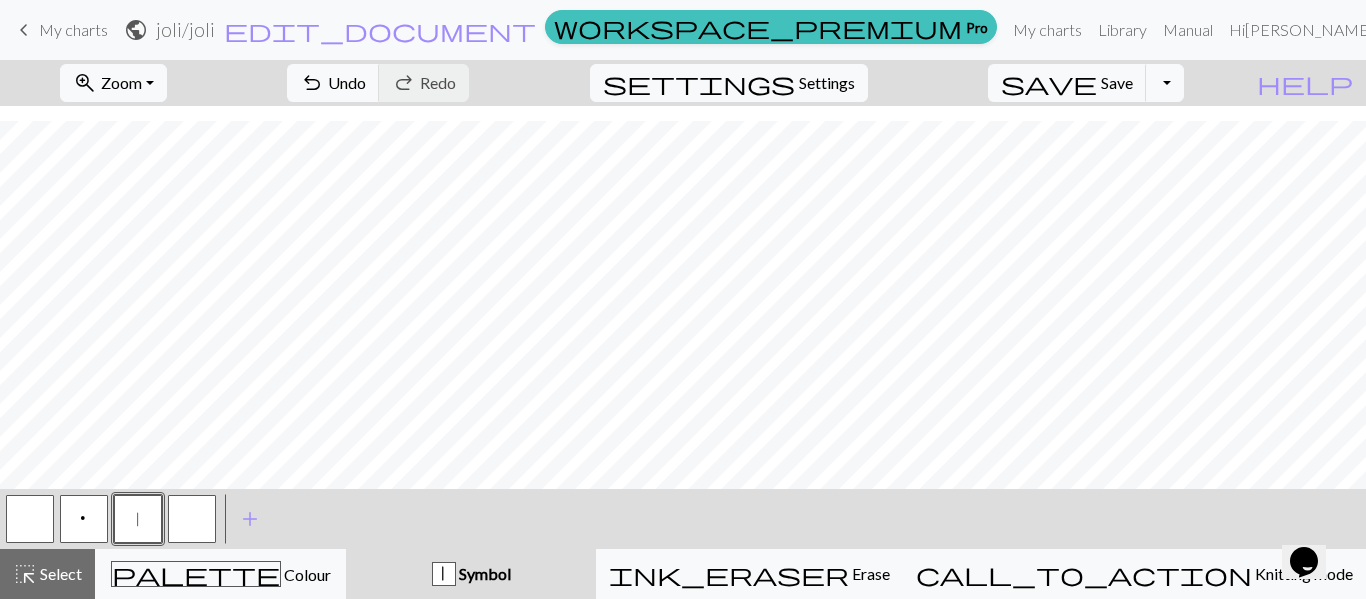 click at bounding box center [192, 519] 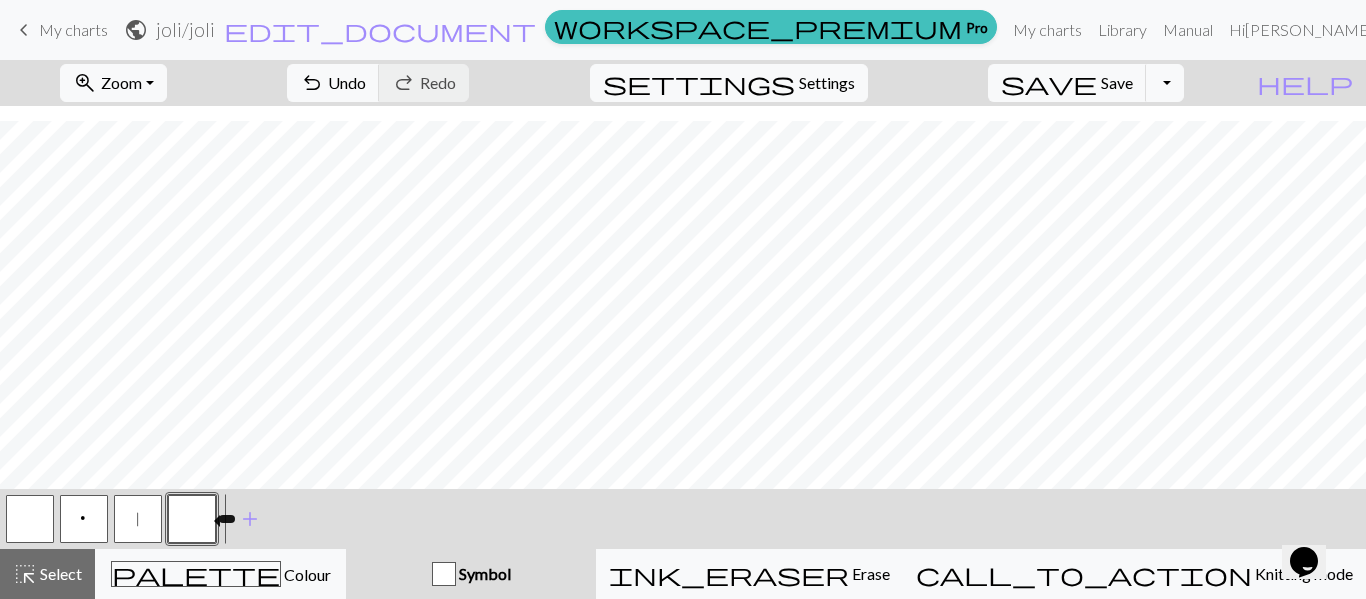 click at bounding box center (192, 519) 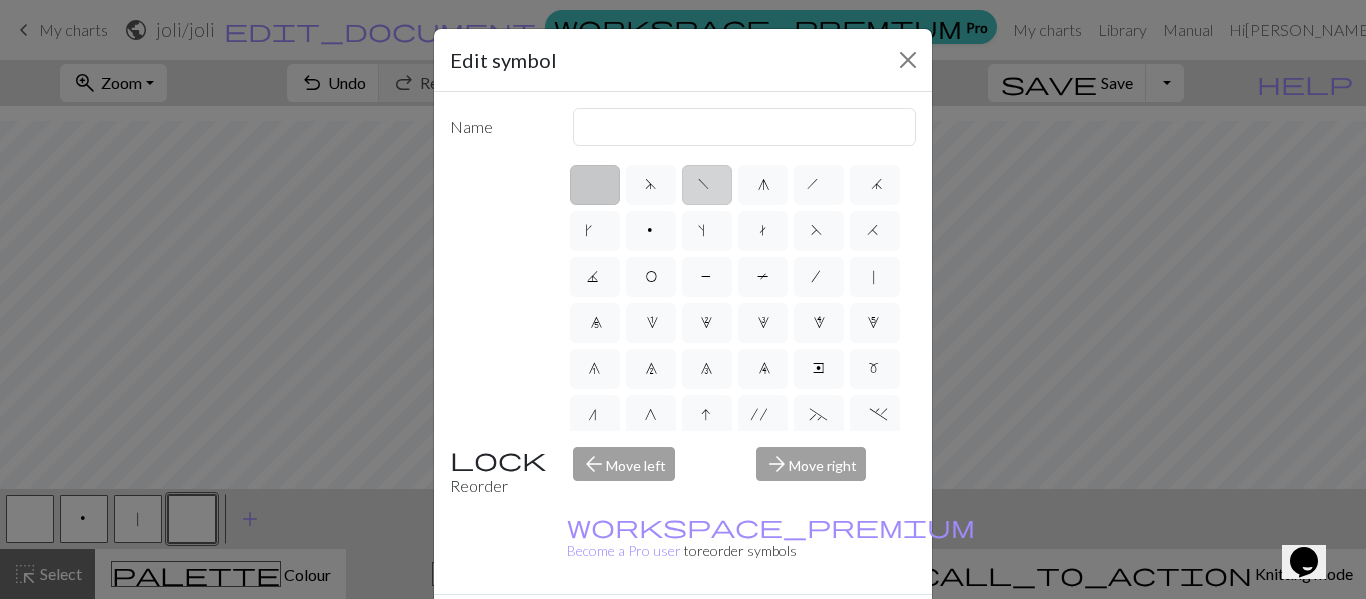 click on "f" at bounding box center (706, 187) 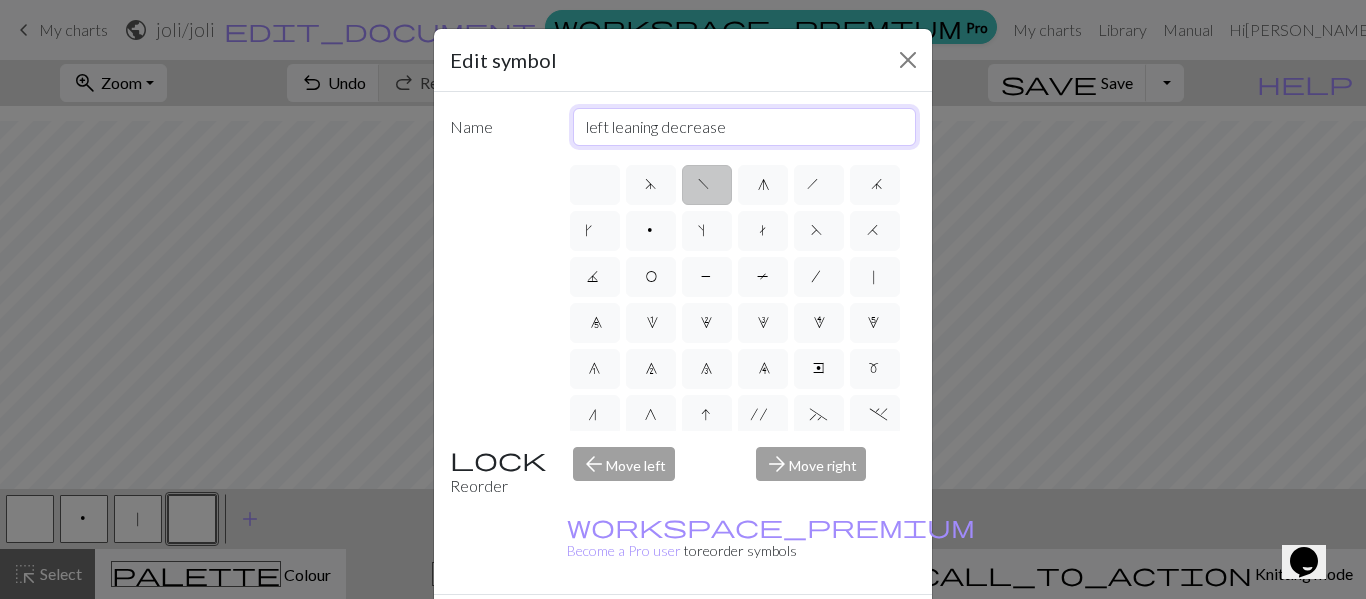 drag, startPoint x: 736, startPoint y: 126, endPoint x: 527, endPoint y: 128, distance: 209.00957 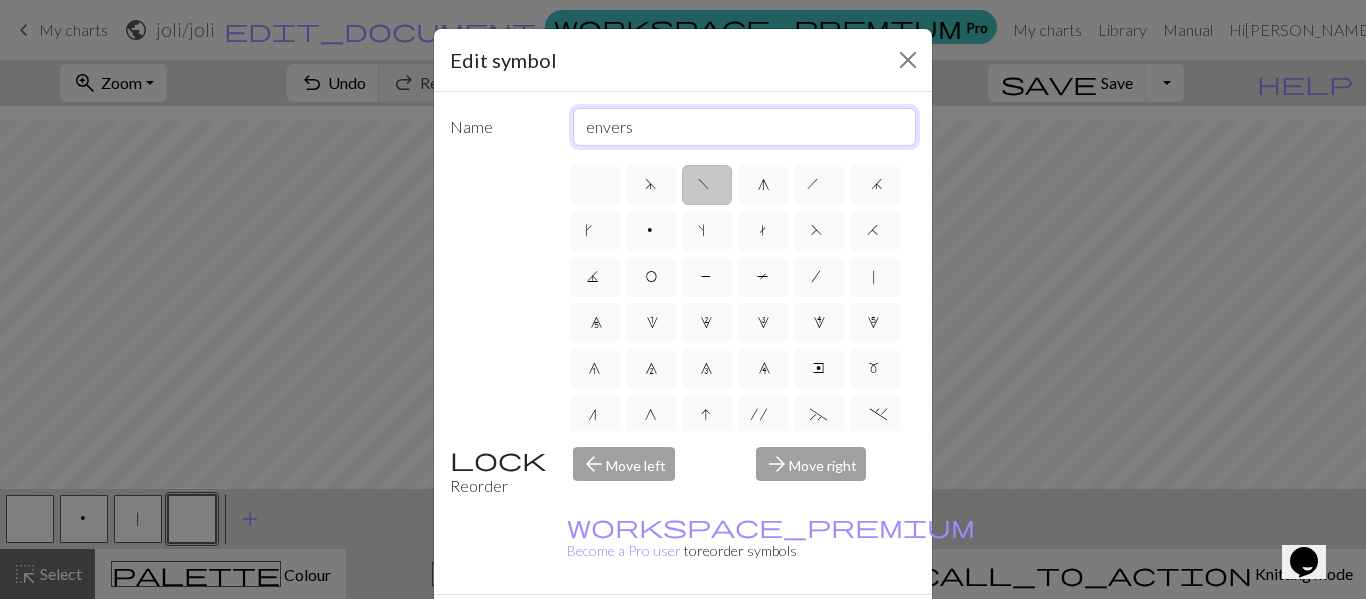 type on "envers" 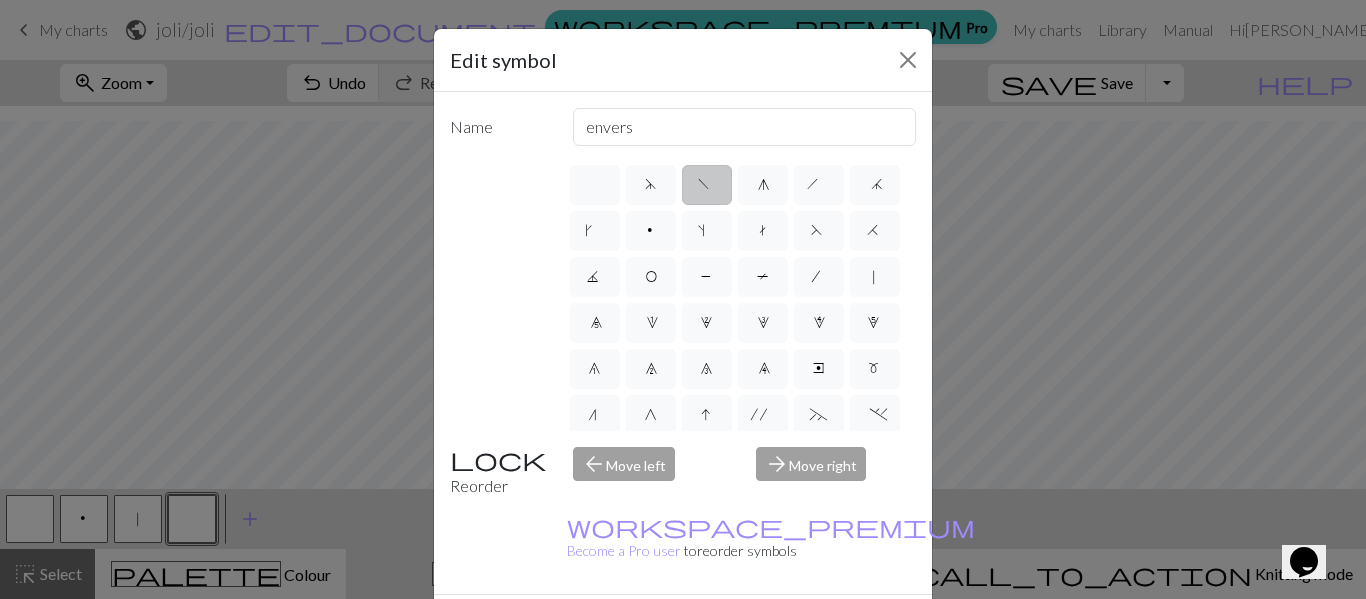 click on "Done" at bounding box center (803, 630) 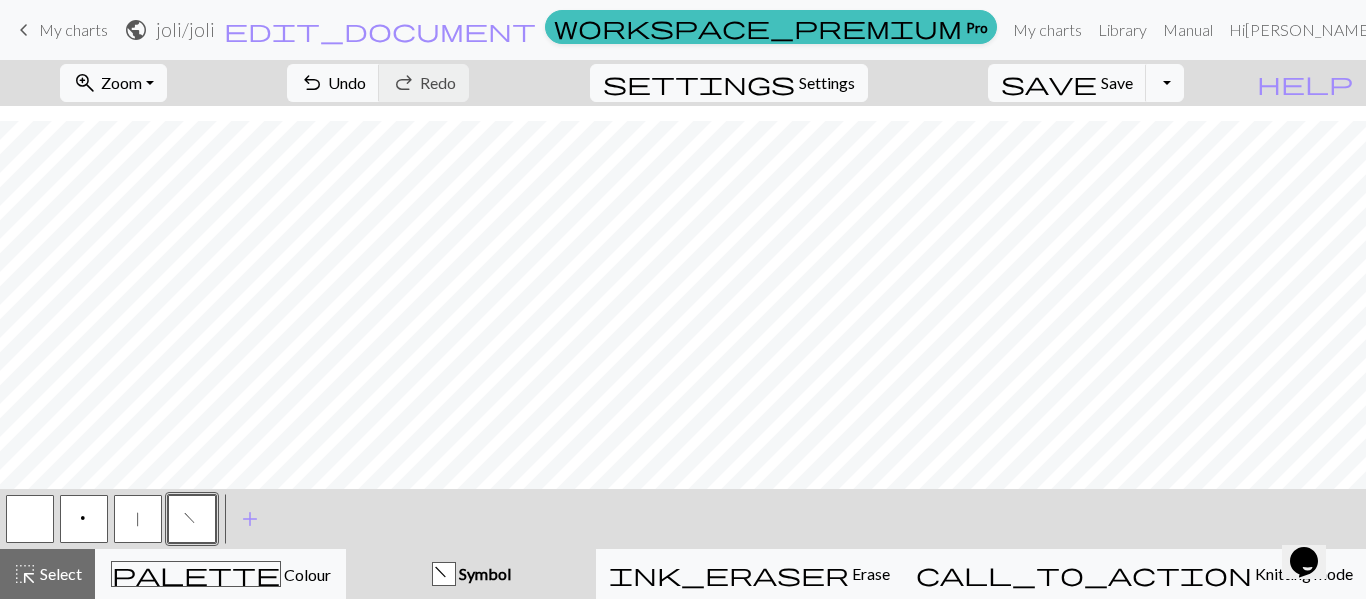 click on "|" at bounding box center (138, 521) 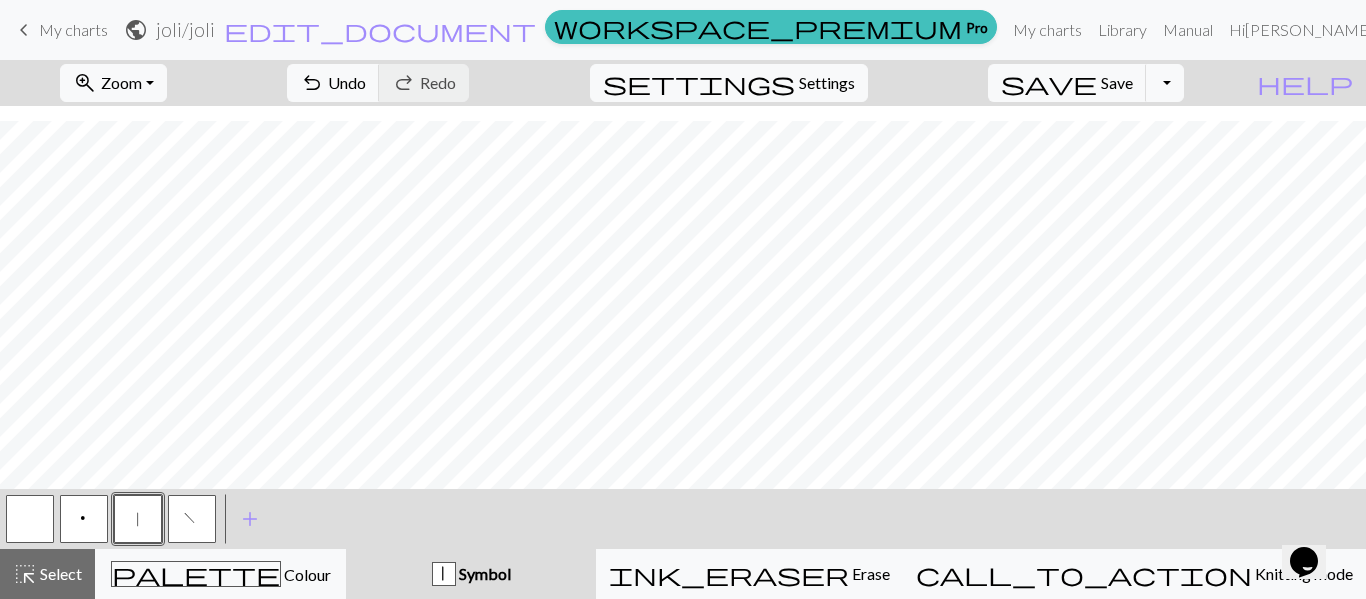 click on "p" at bounding box center [84, 519] 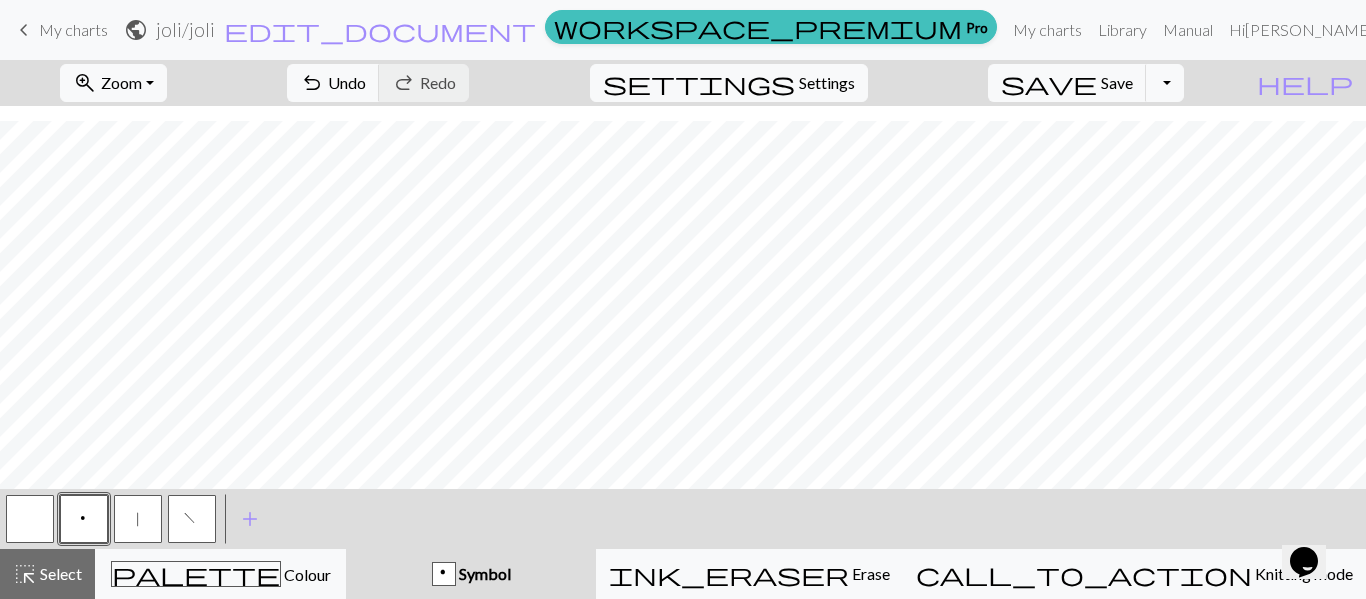 click on "p" at bounding box center [84, 519] 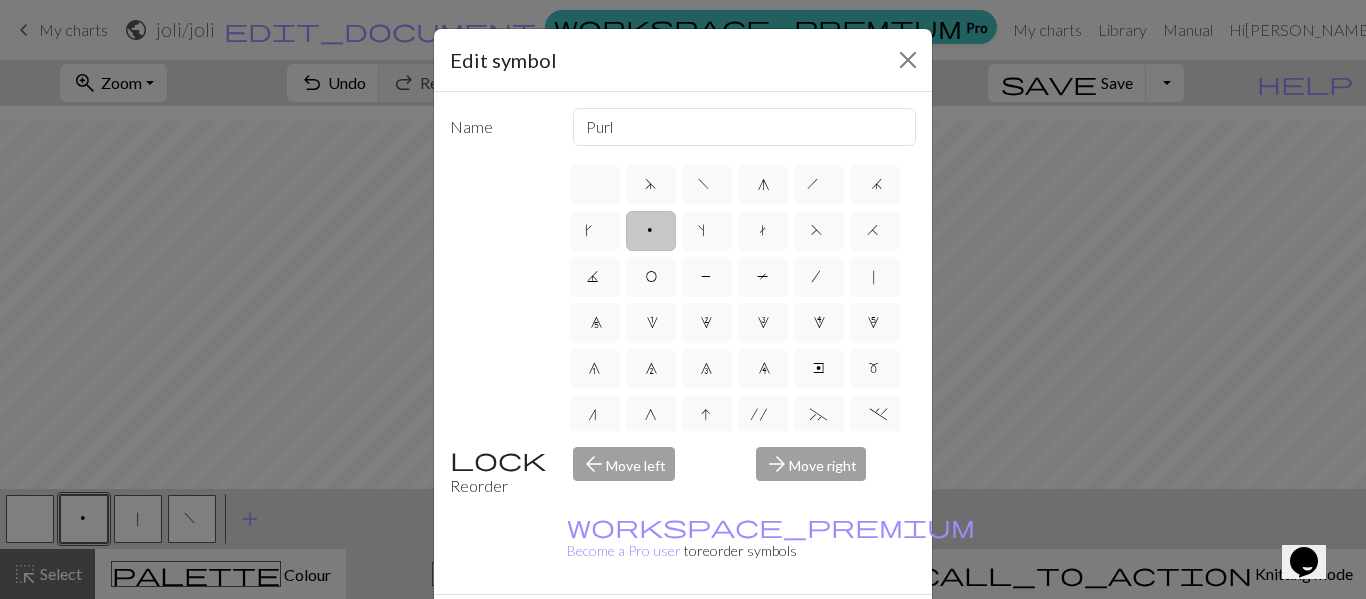 click on "Edit symbol Name Purl d f g h j k p s t F H J O P T / | 0 1 2 3 4 5 6 7 8 9 e m n G I ' ~ . ` , " : ; + ( ) & * ^ % _ - a b c i l o r u v w x y z A B C D E K L M N R S U V W X Y < > Reorder arrow_back Move left arrow_forward Move right workspace_premium Become a Pro user   to  reorder symbols Delete Done Cancel" at bounding box center [683, 299] 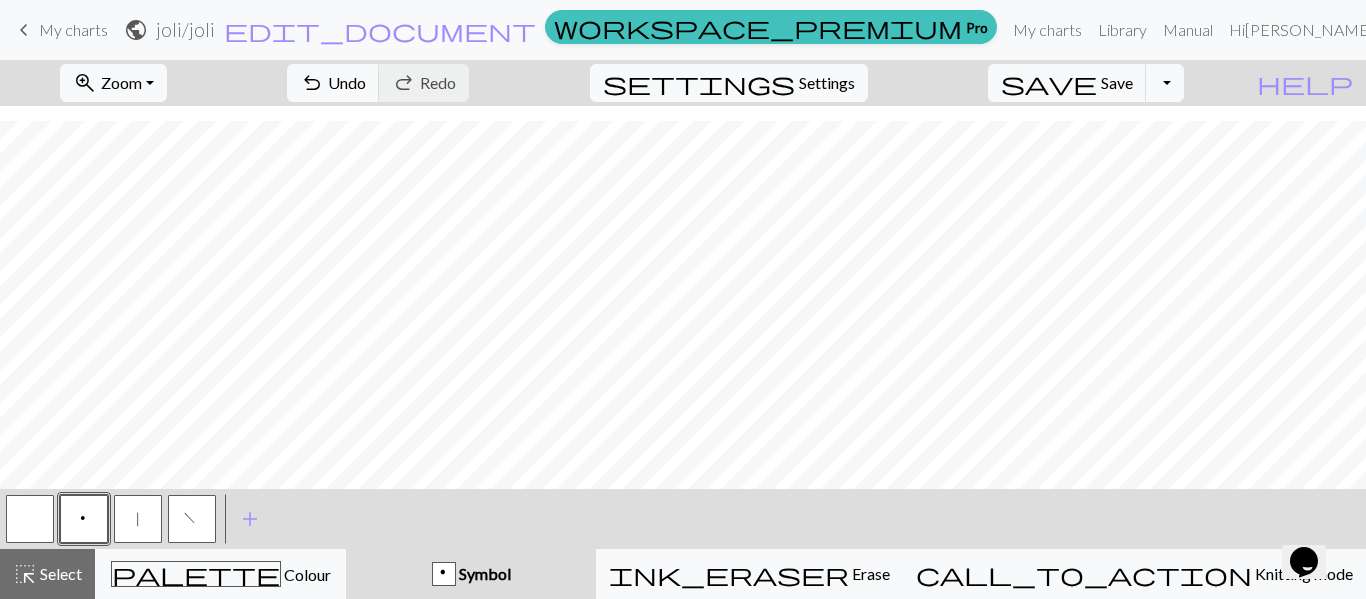 click on "|" at bounding box center (138, 519) 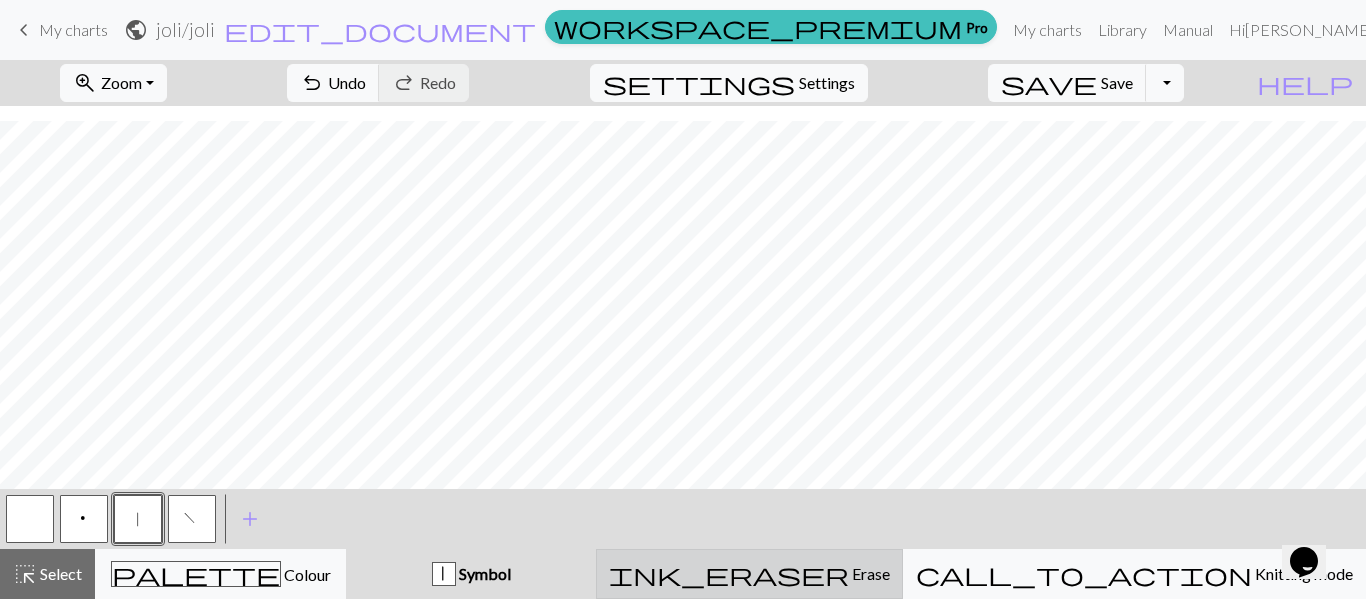 click on "ink_eraser   Erase   Erase" at bounding box center (749, 574) 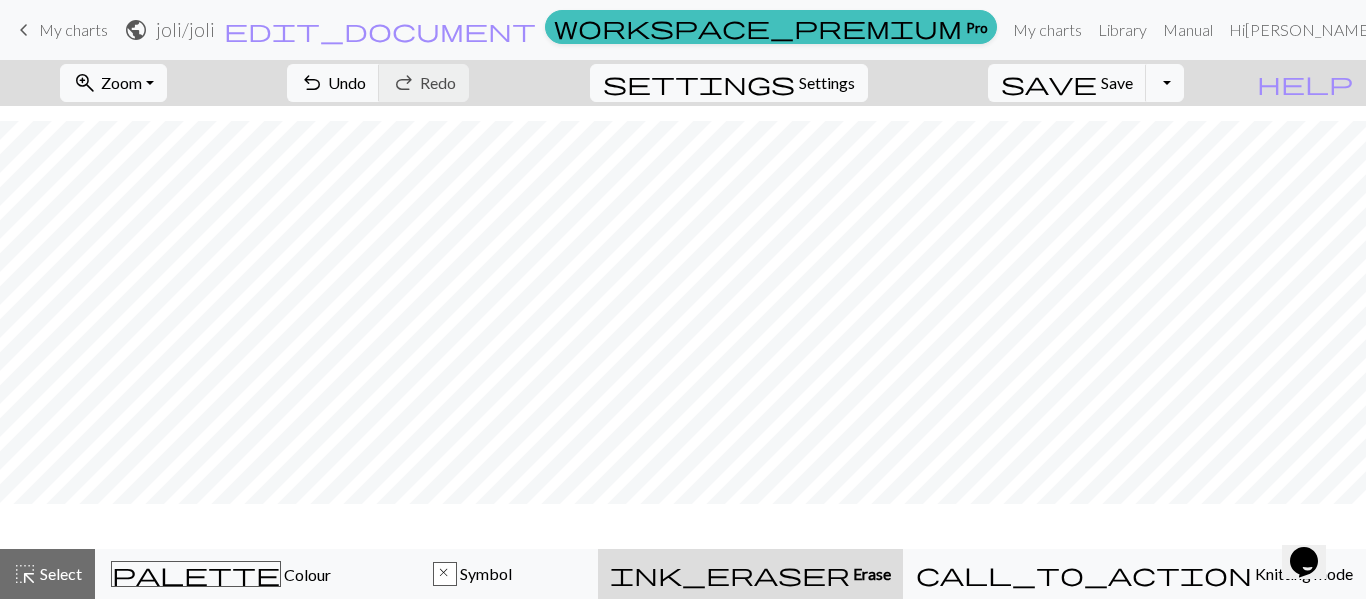 scroll, scrollTop: 62, scrollLeft: 0, axis: vertical 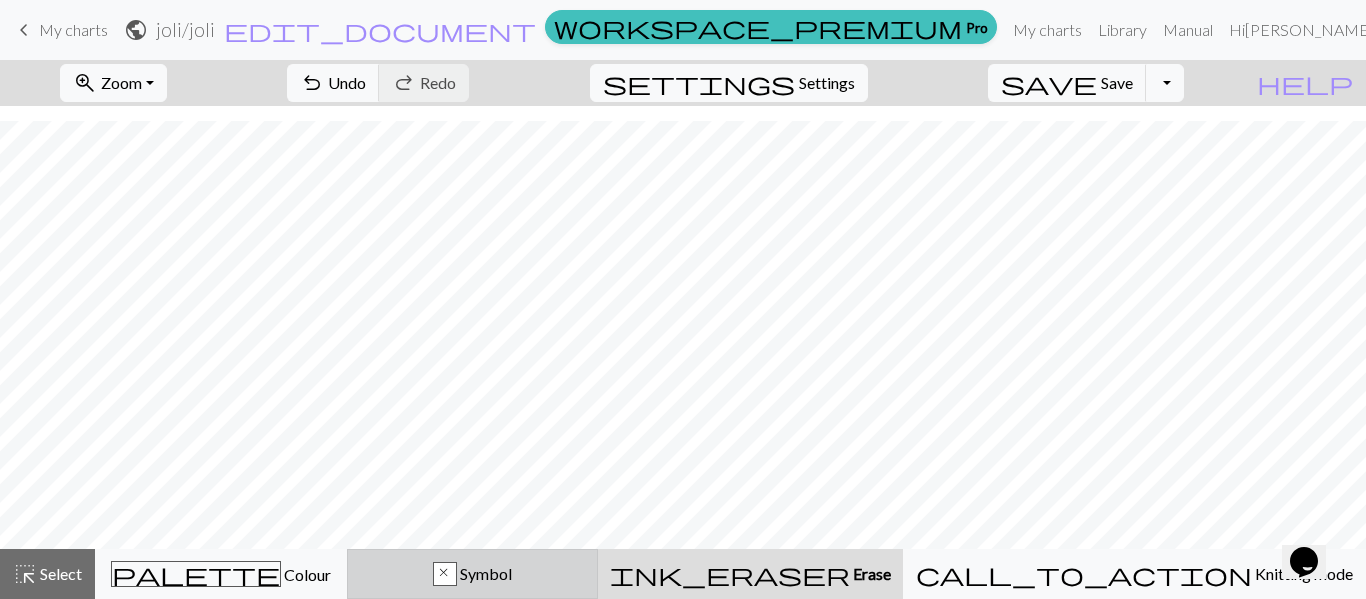 click on "x   Symbol" at bounding box center (473, 574) 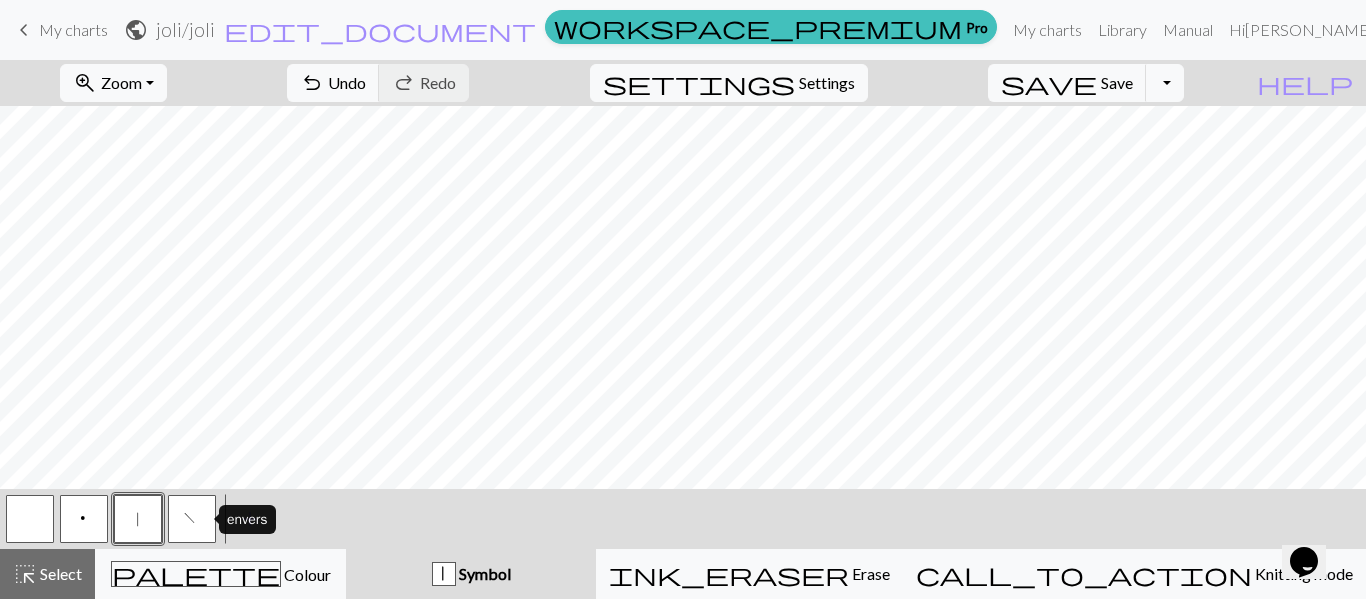 click on "f" at bounding box center (192, 521) 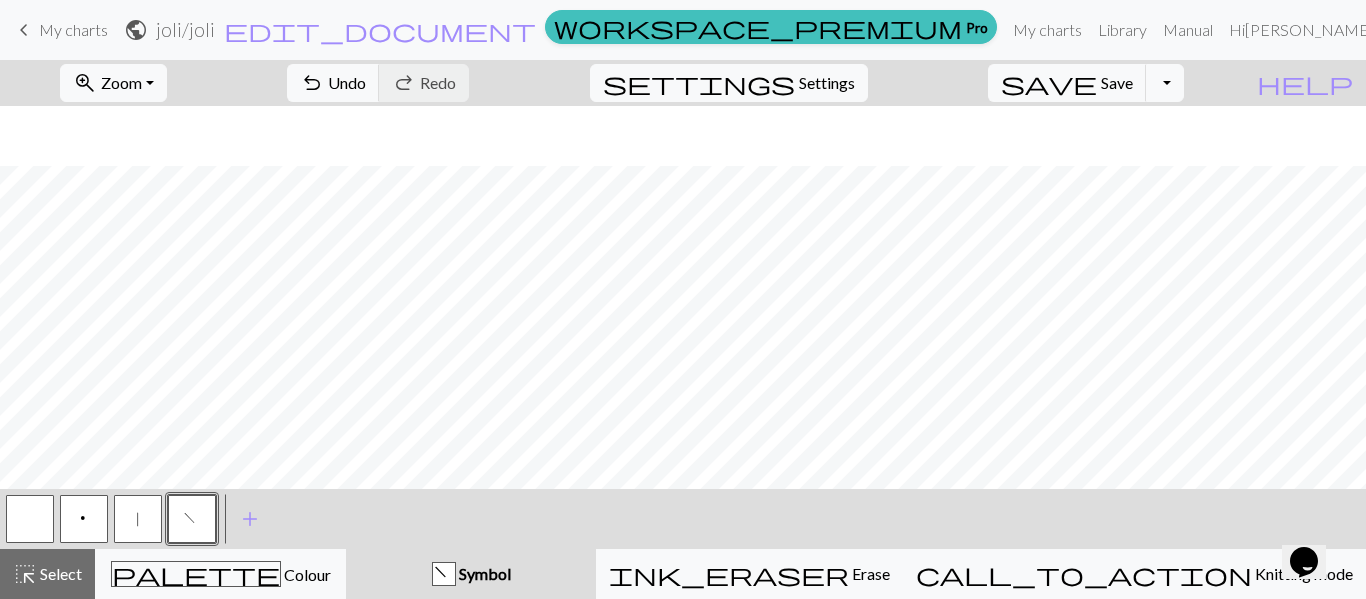 scroll, scrollTop: 122, scrollLeft: 0, axis: vertical 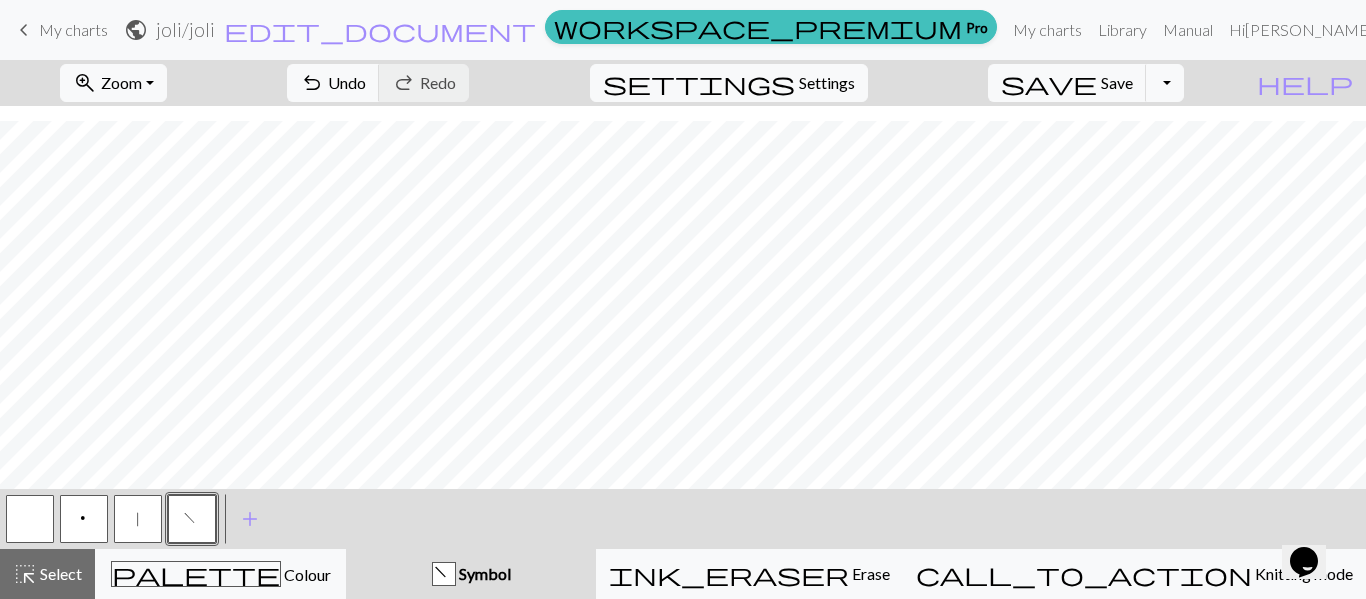 click on "|" at bounding box center (138, 521) 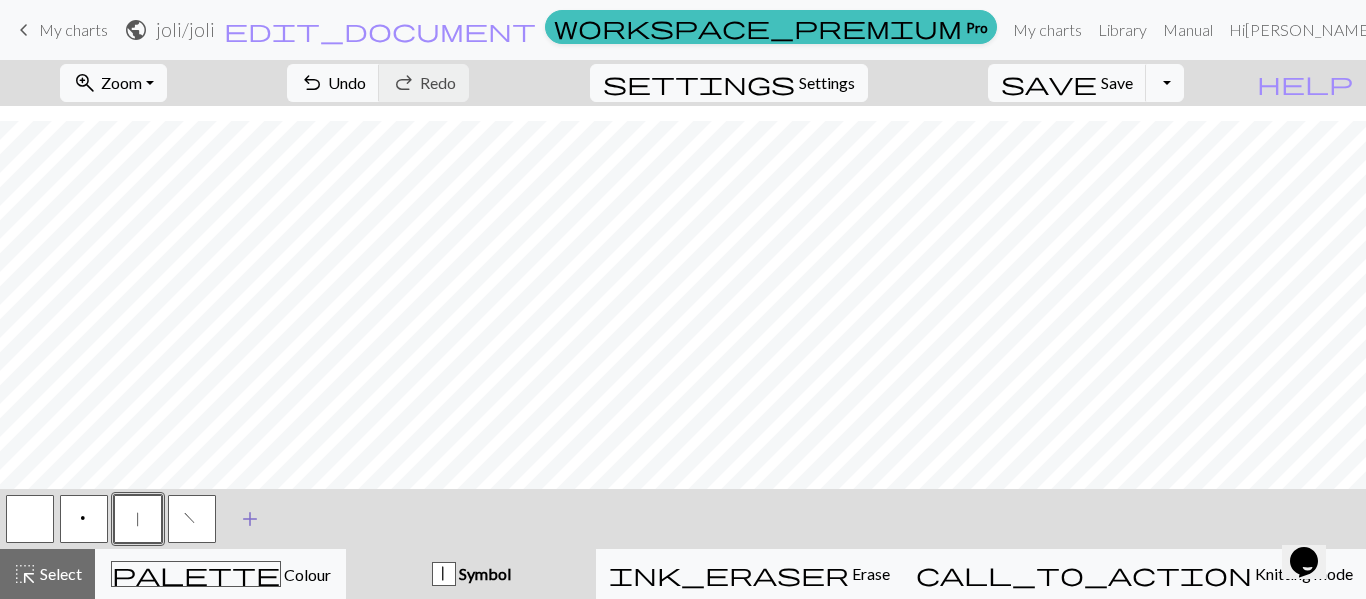 click on "add" at bounding box center (250, 519) 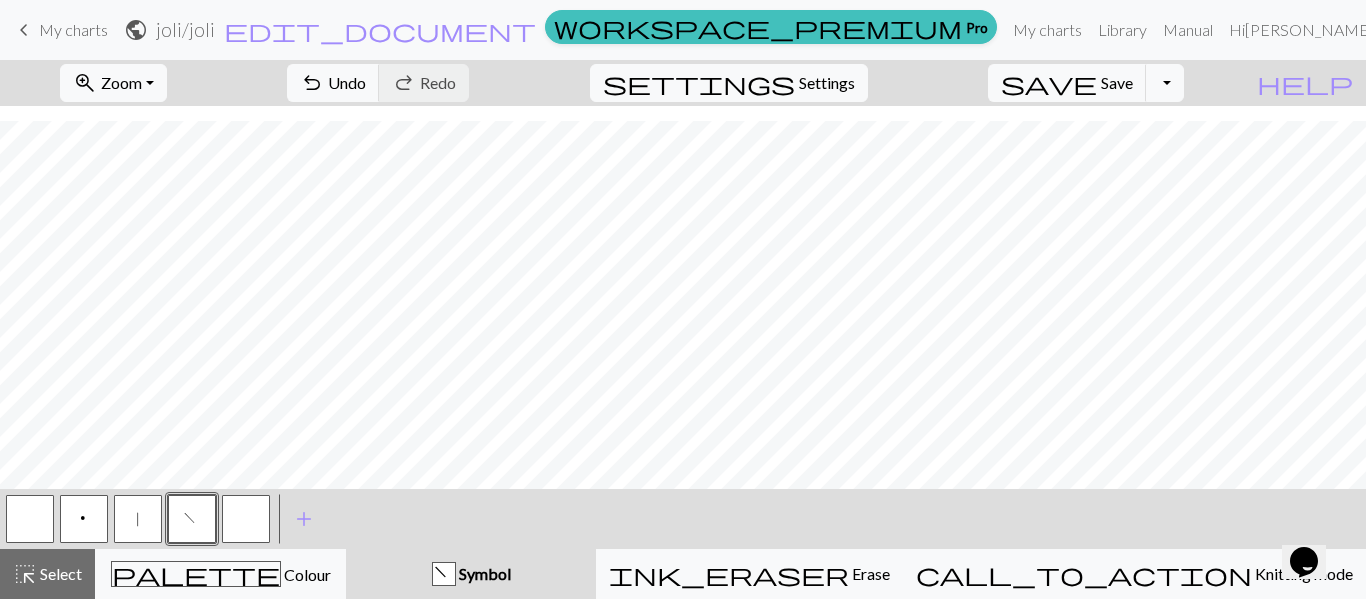 click at bounding box center [246, 519] 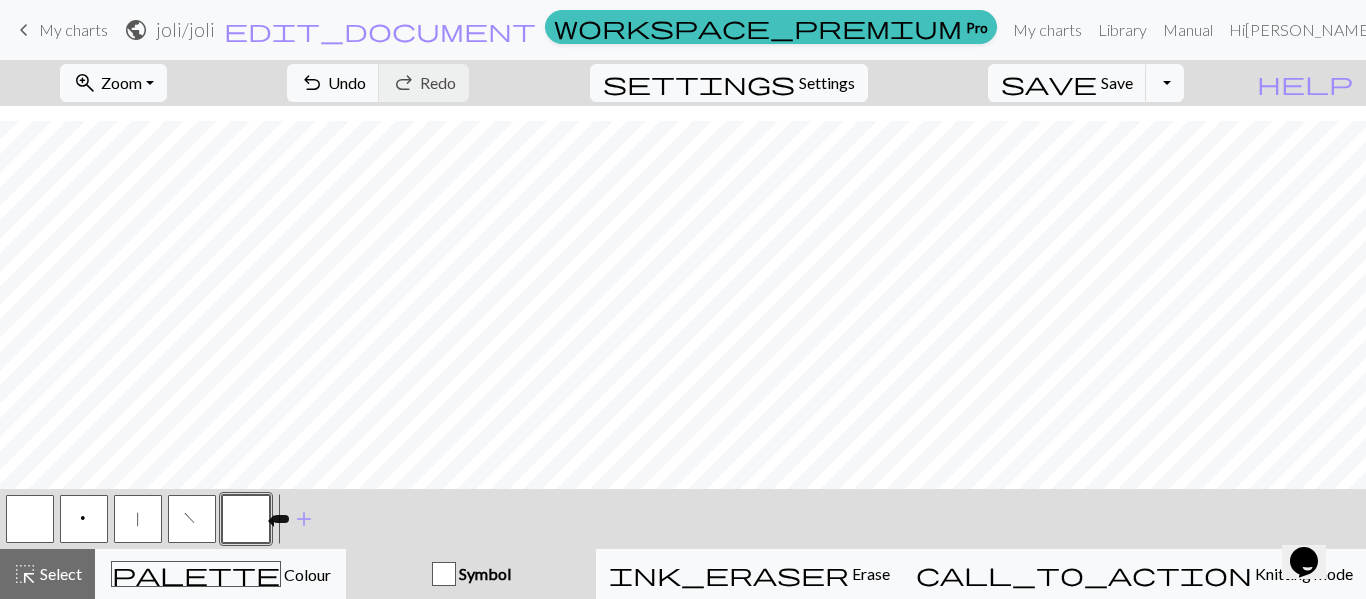 click at bounding box center [246, 519] 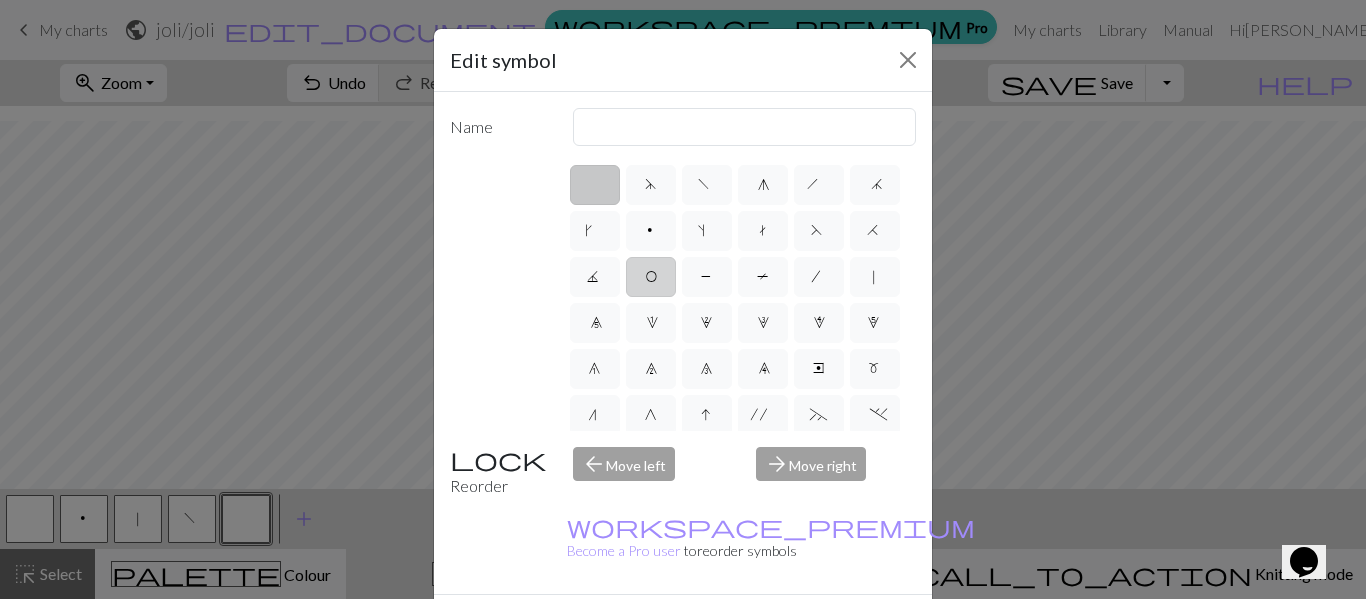 click on "O" at bounding box center [651, 279] 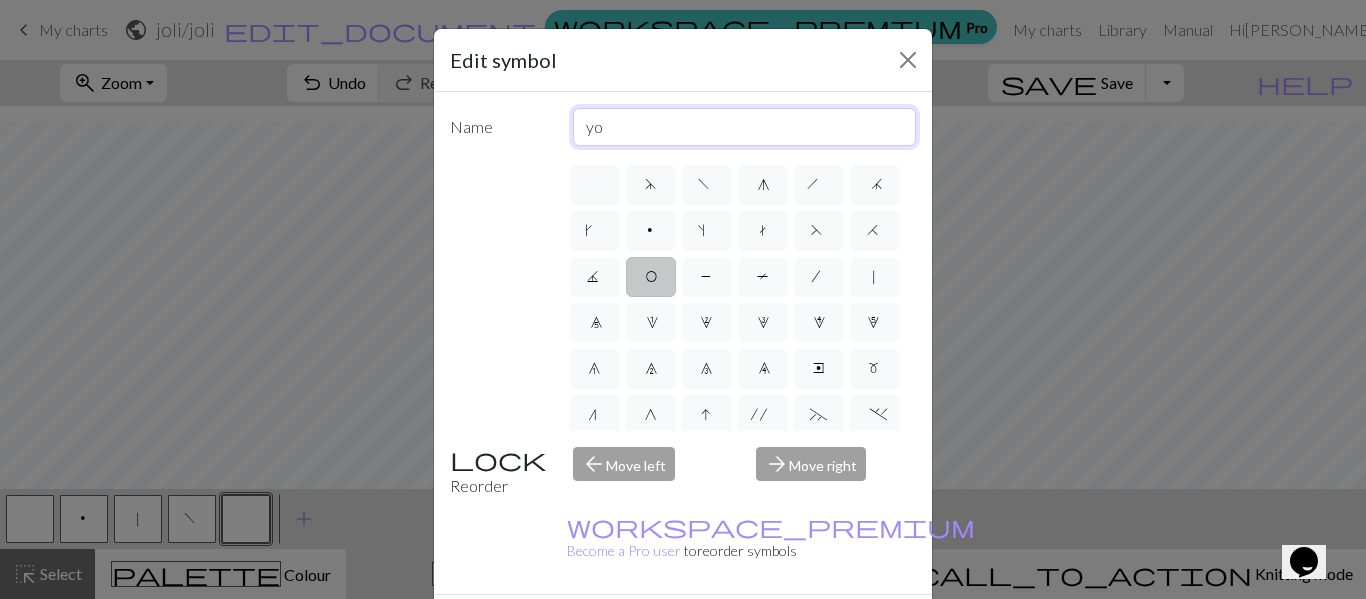 click on "yo" at bounding box center [745, 127] 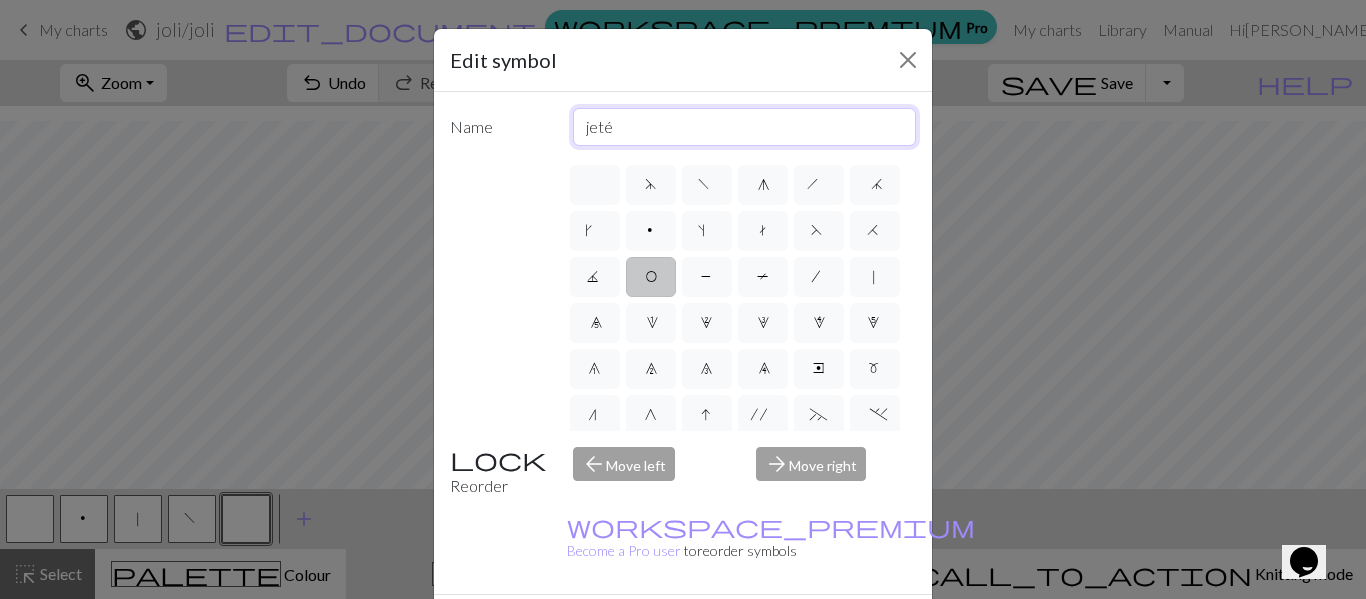 type on "jeté" 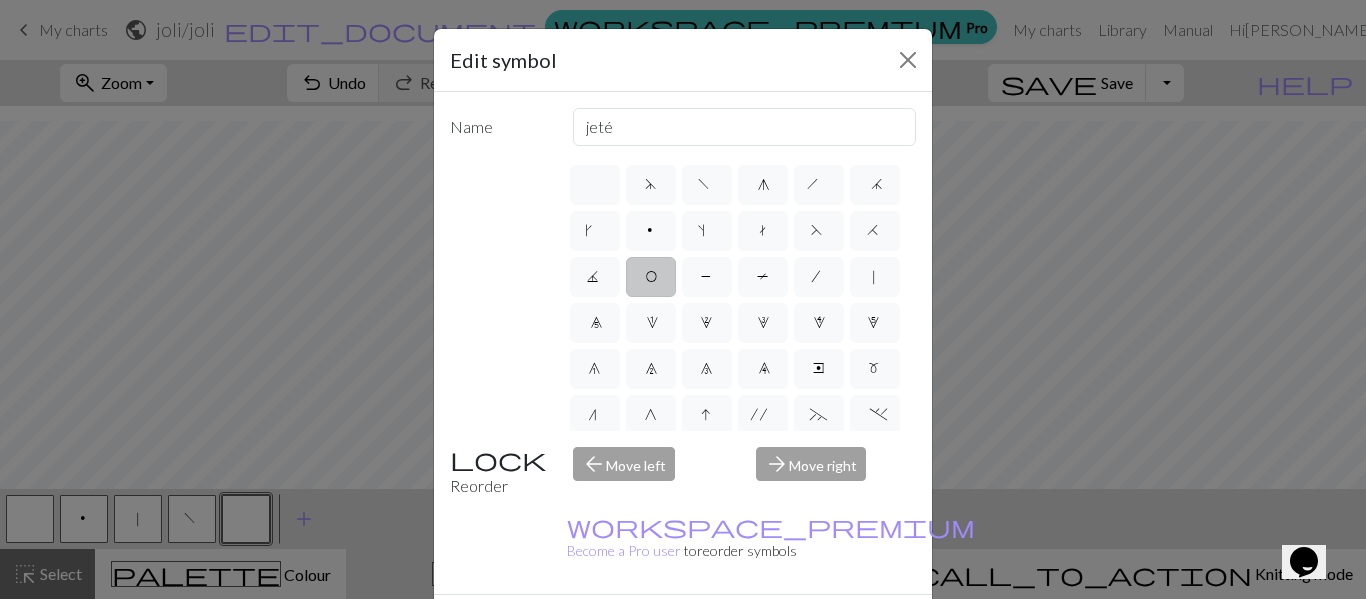 click on "Done" at bounding box center [803, 630] 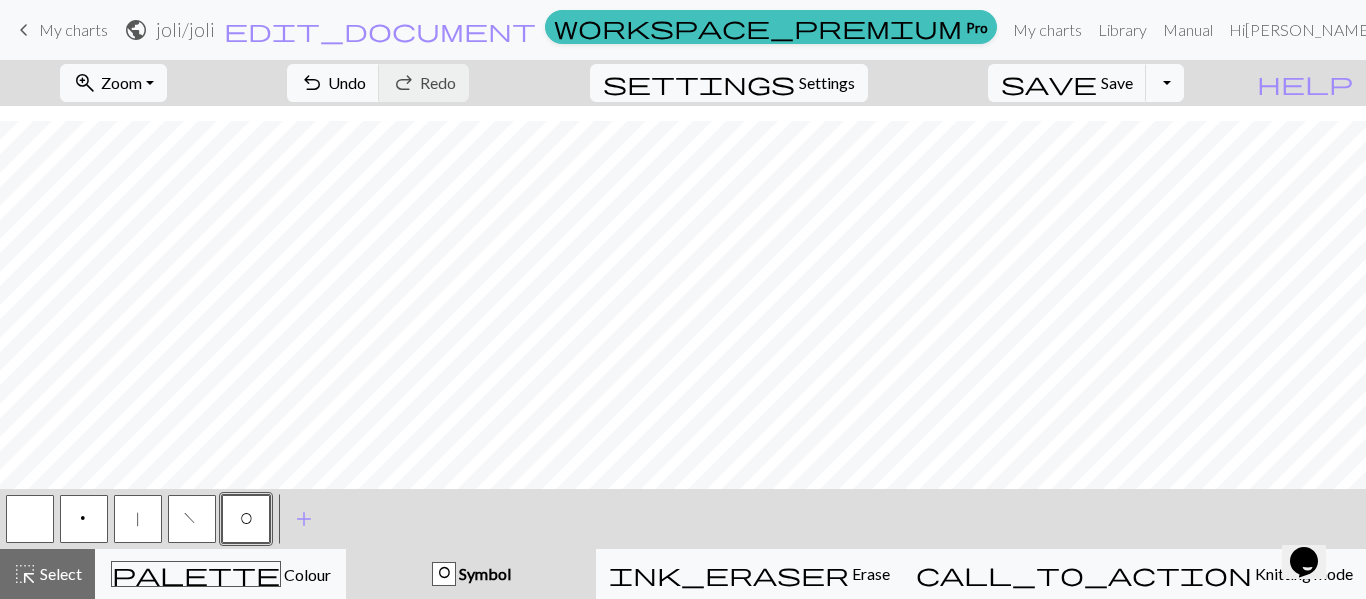 click on "p" at bounding box center (84, 519) 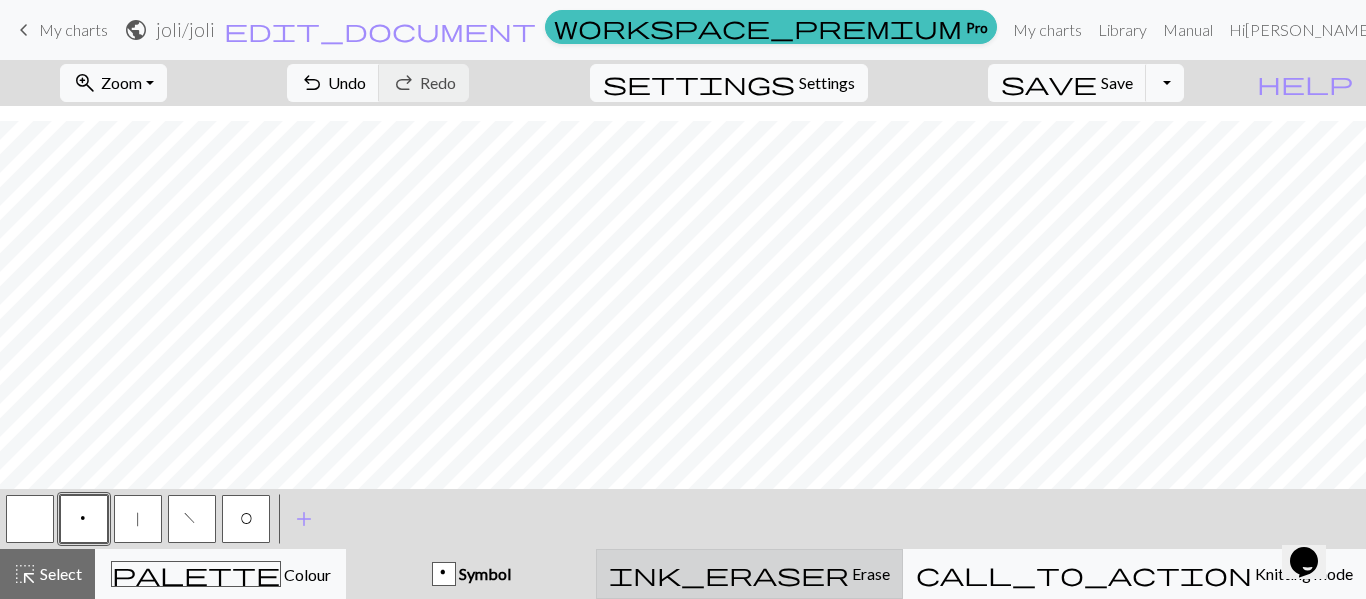 click on "ink_eraser   Erase   Erase" at bounding box center (749, 574) 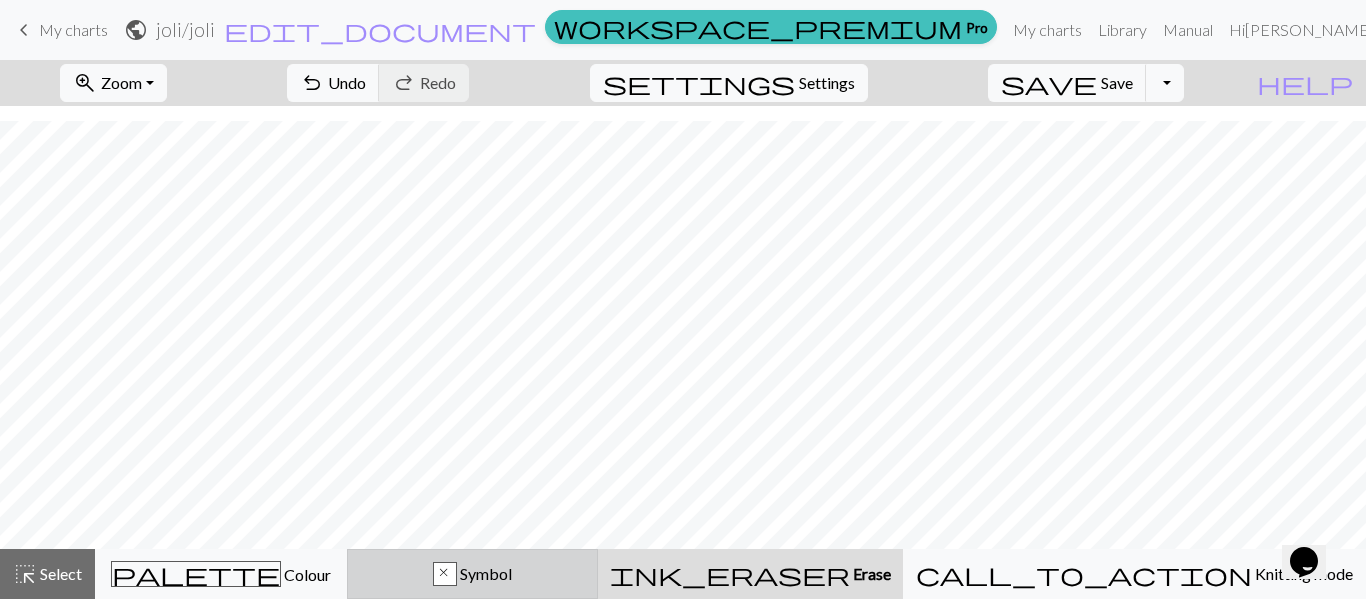 click on "x   Symbol" at bounding box center (473, 574) 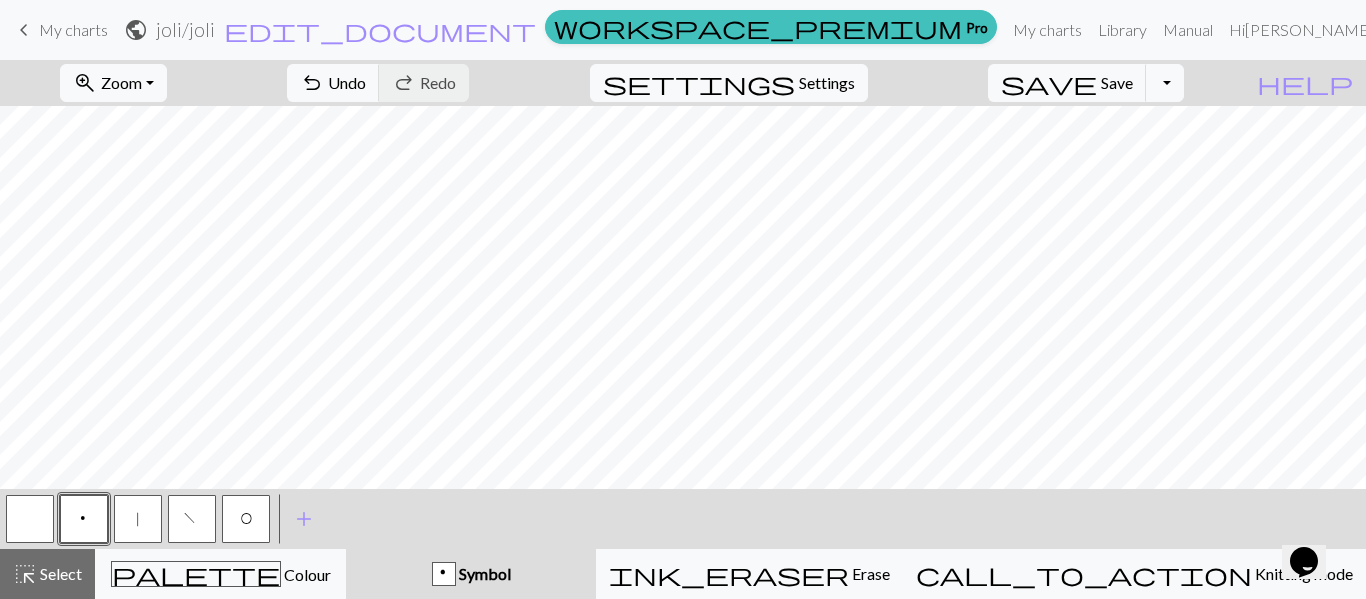 click on "O" at bounding box center [246, 521] 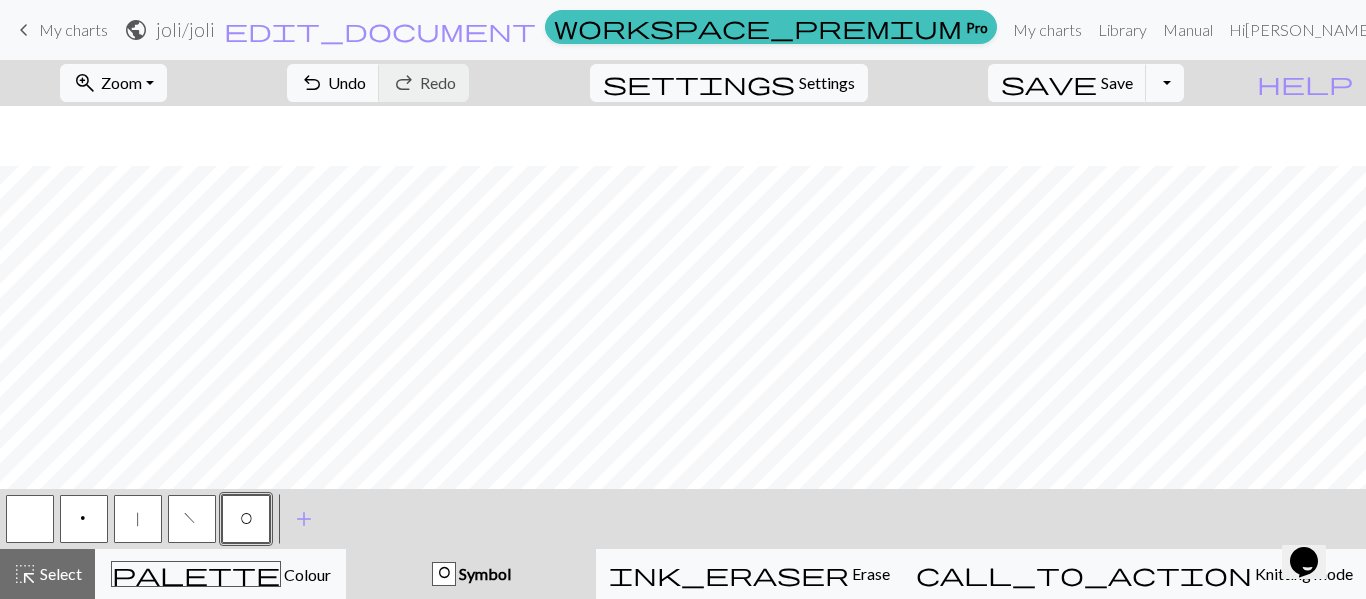 scroll, scrollTop: 122, scrollLeft: 0, axis: vertical 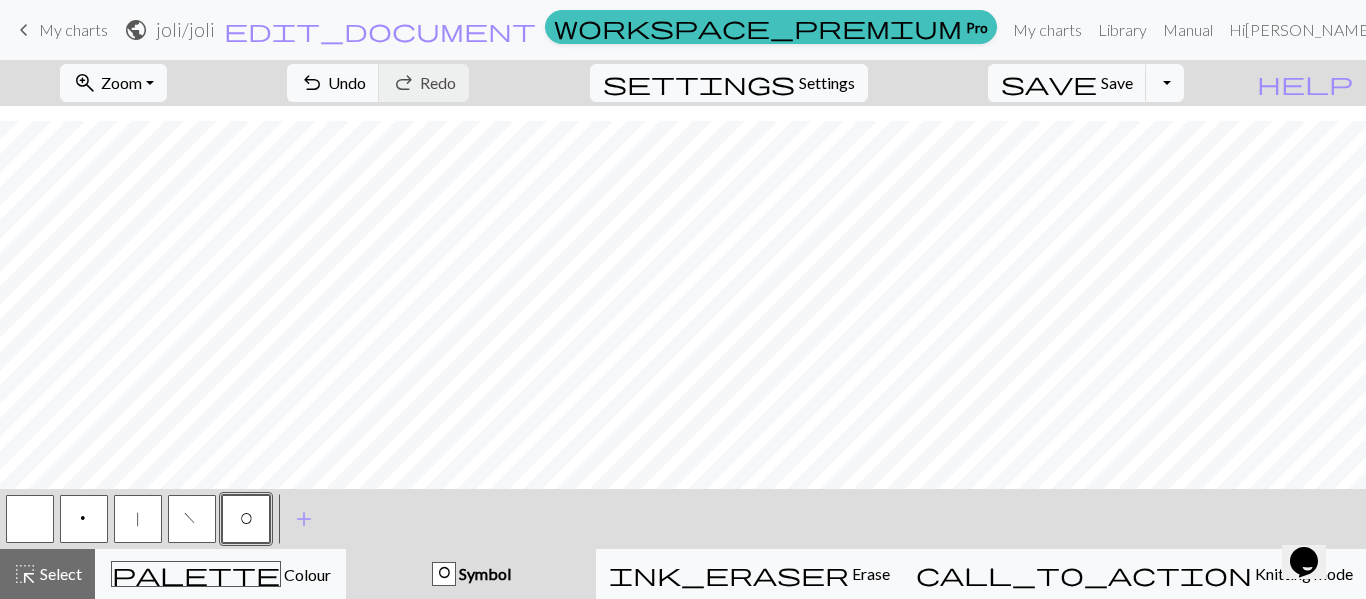 click on "|" at bounding box center [138, 521] 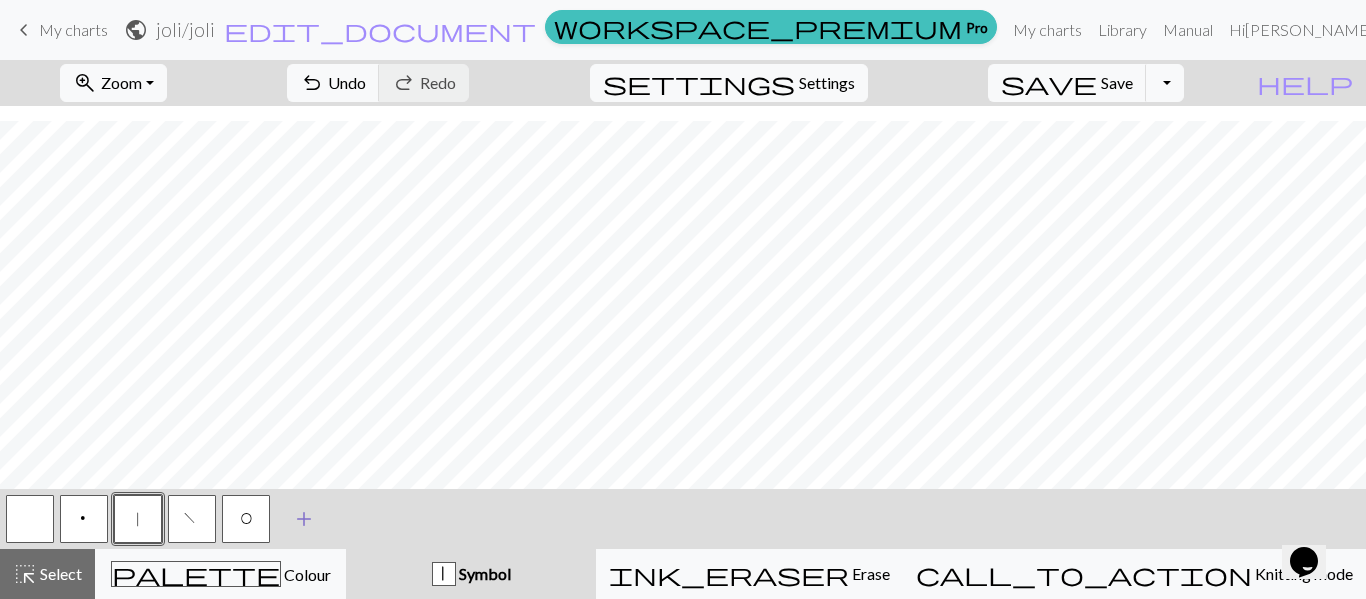 click on "add" at bounding box center (304, 519) 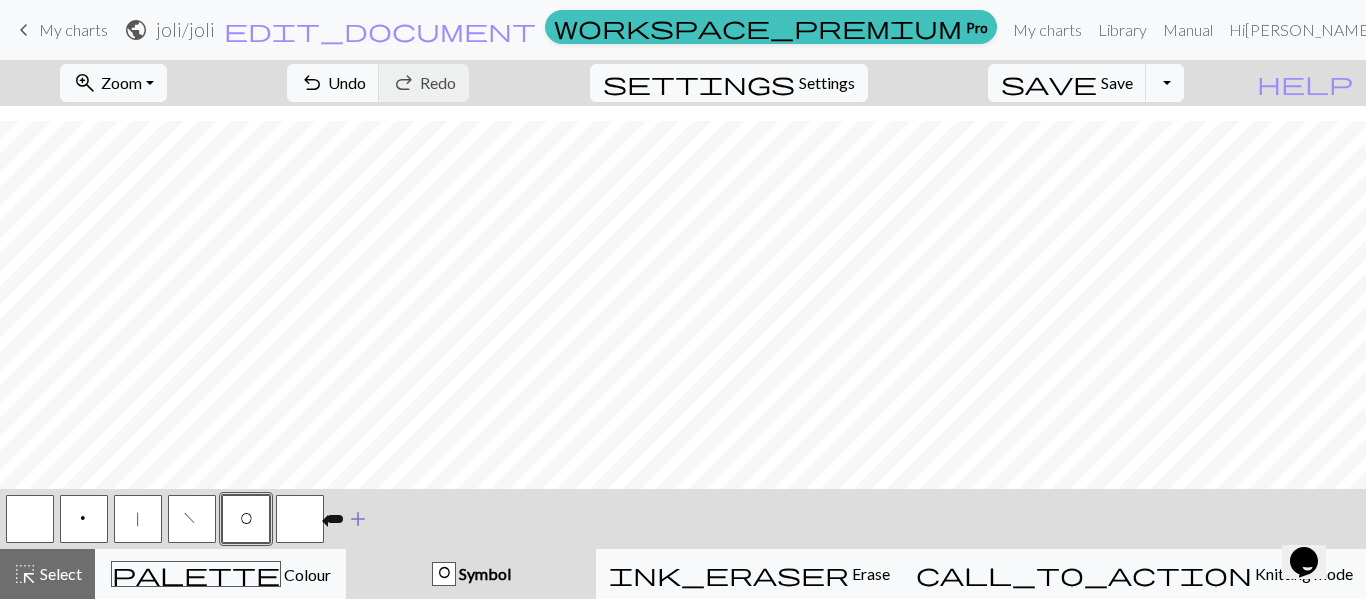 click at bounding box center [300, 519] 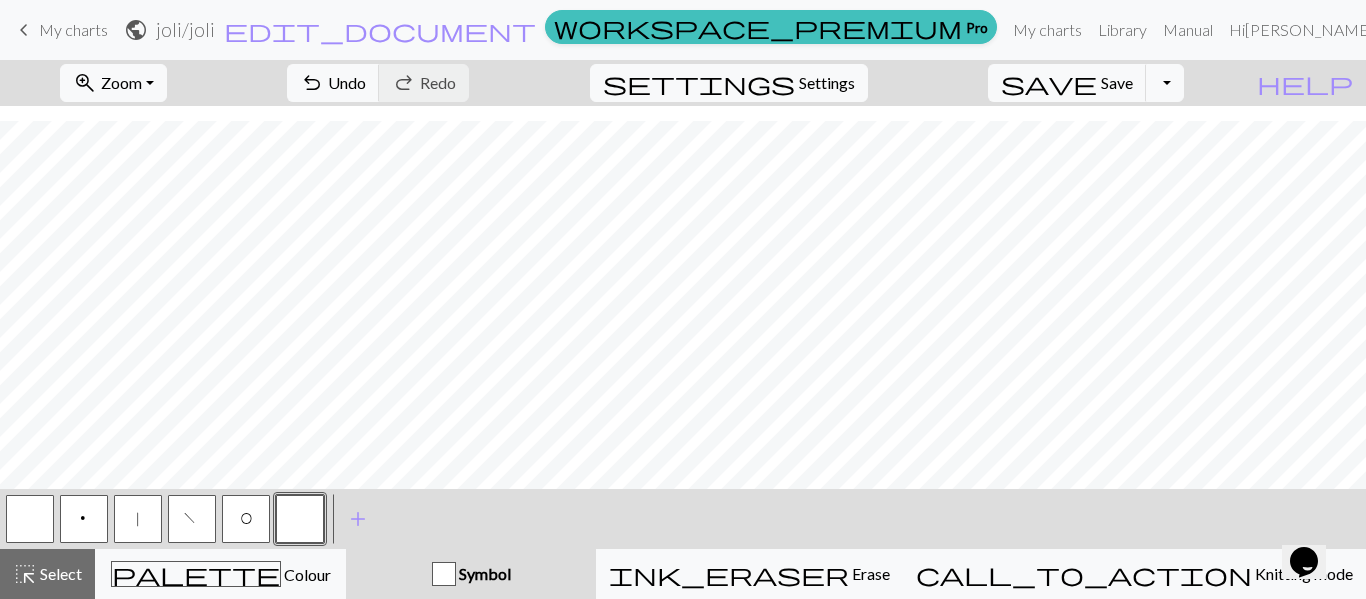 click at bounding box center [300, 519] 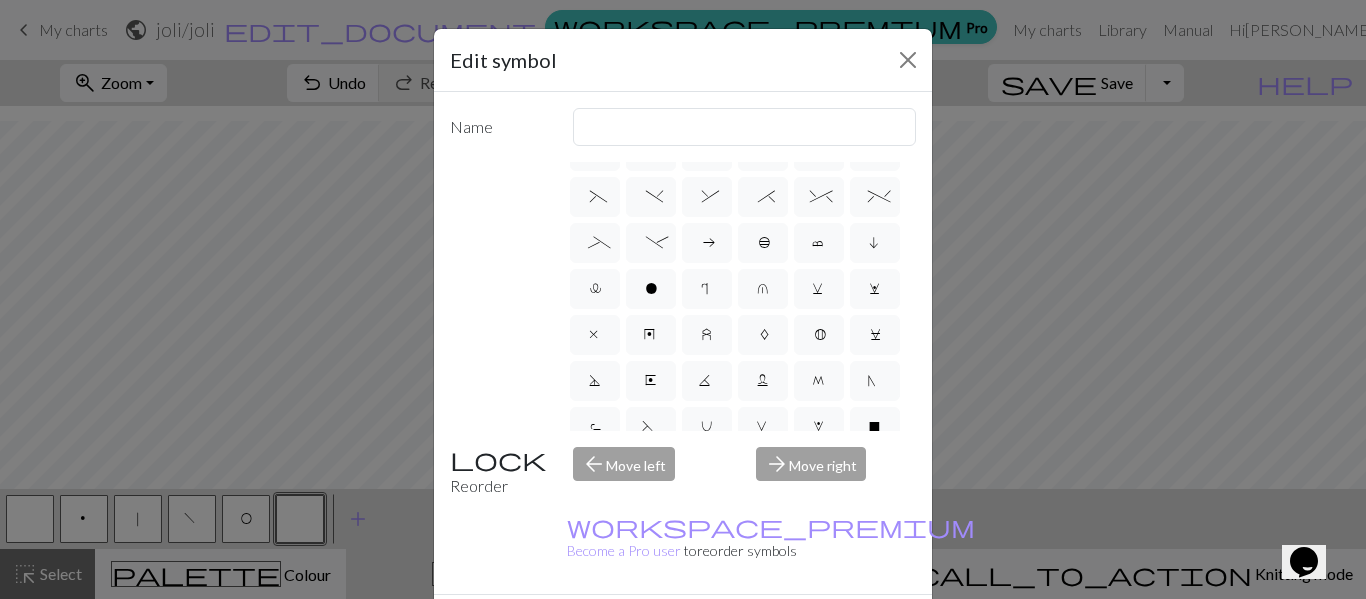 scroll, scrollTop: 320, scrollLeft: 0, axis: vertical 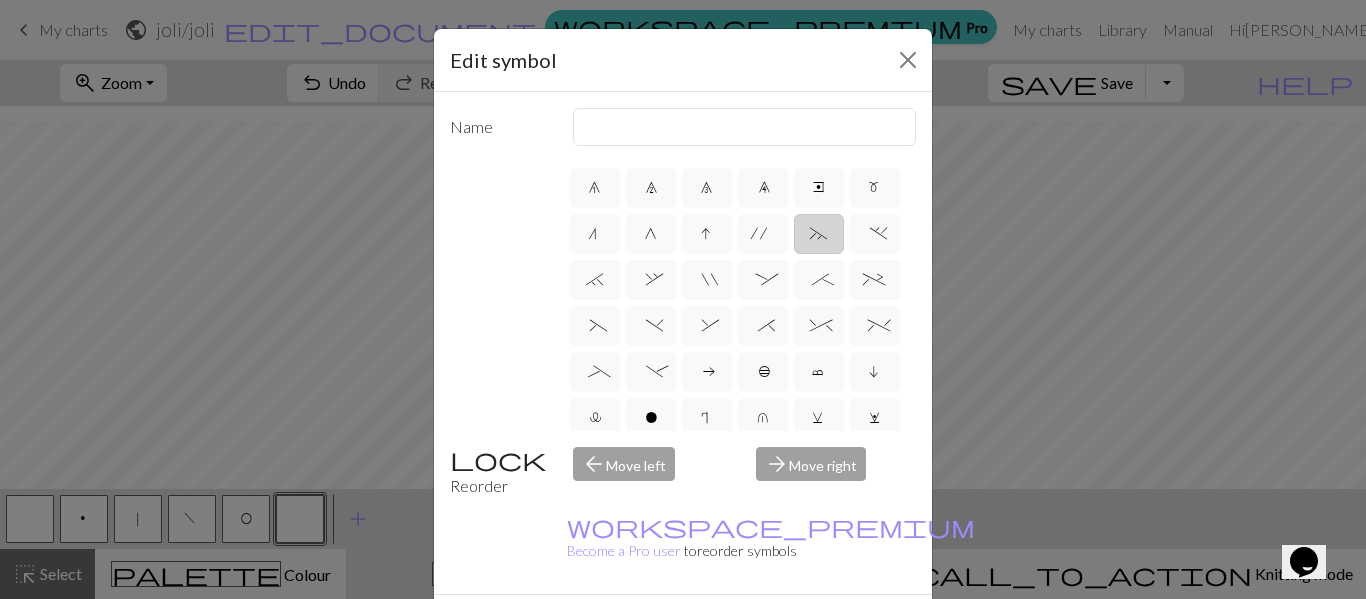 click on "~" at bounding box center (819, 236) 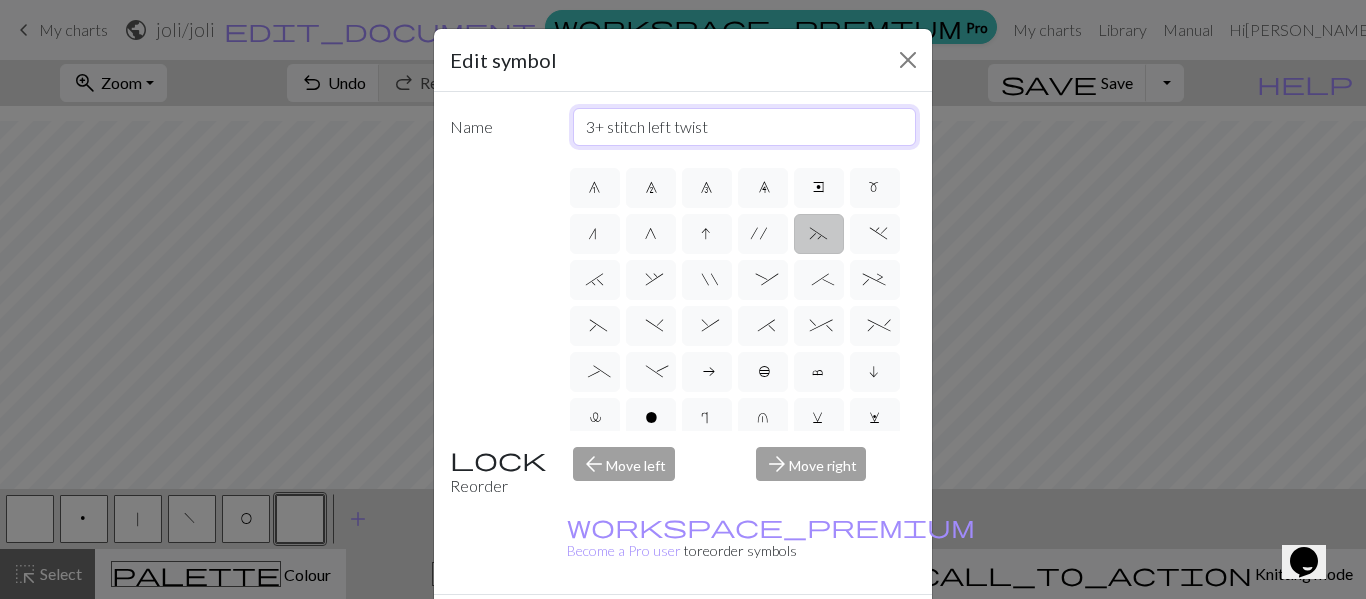 click on "3+ stitch left twist" at bounding box center (745, 127) 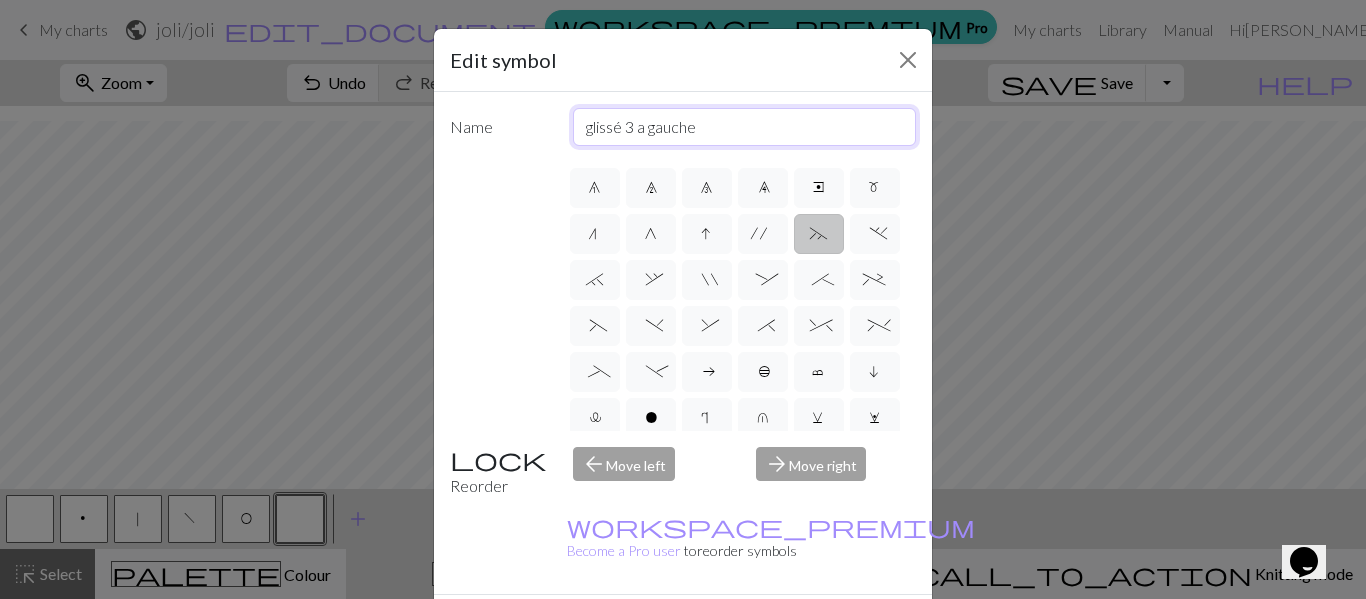 type on "glissé 3 a gauche" 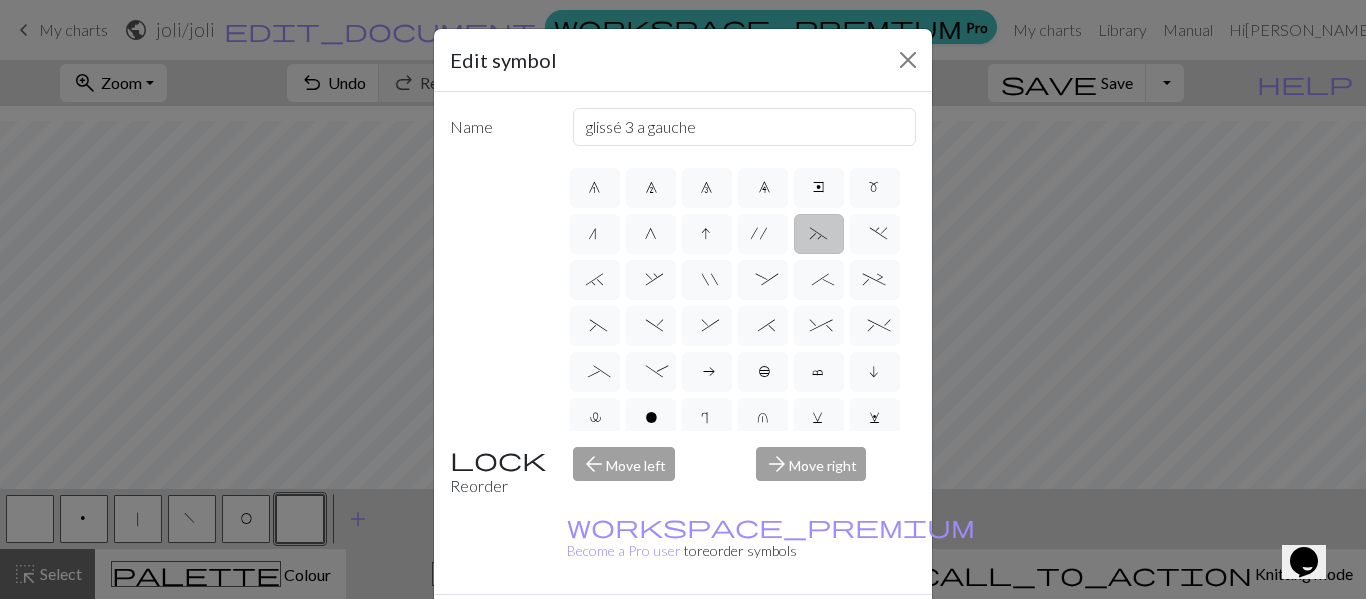 click on "Done" at bounding box center [803, 630] 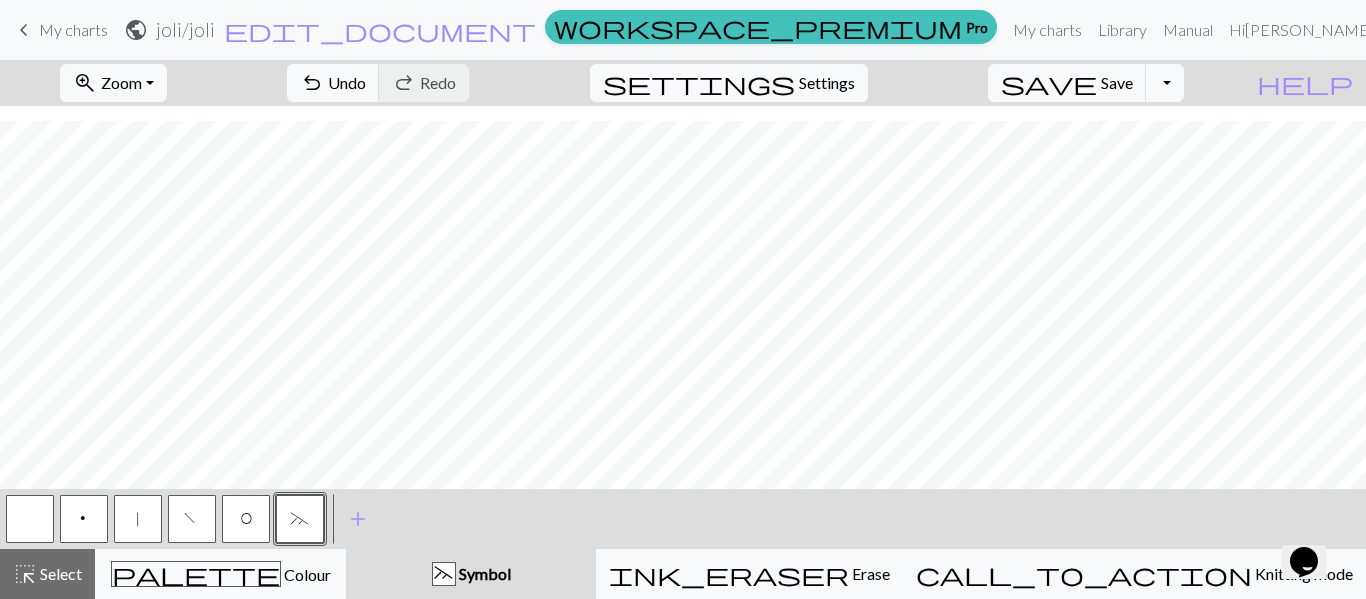 click on "f" at bounding box center (192, 519) 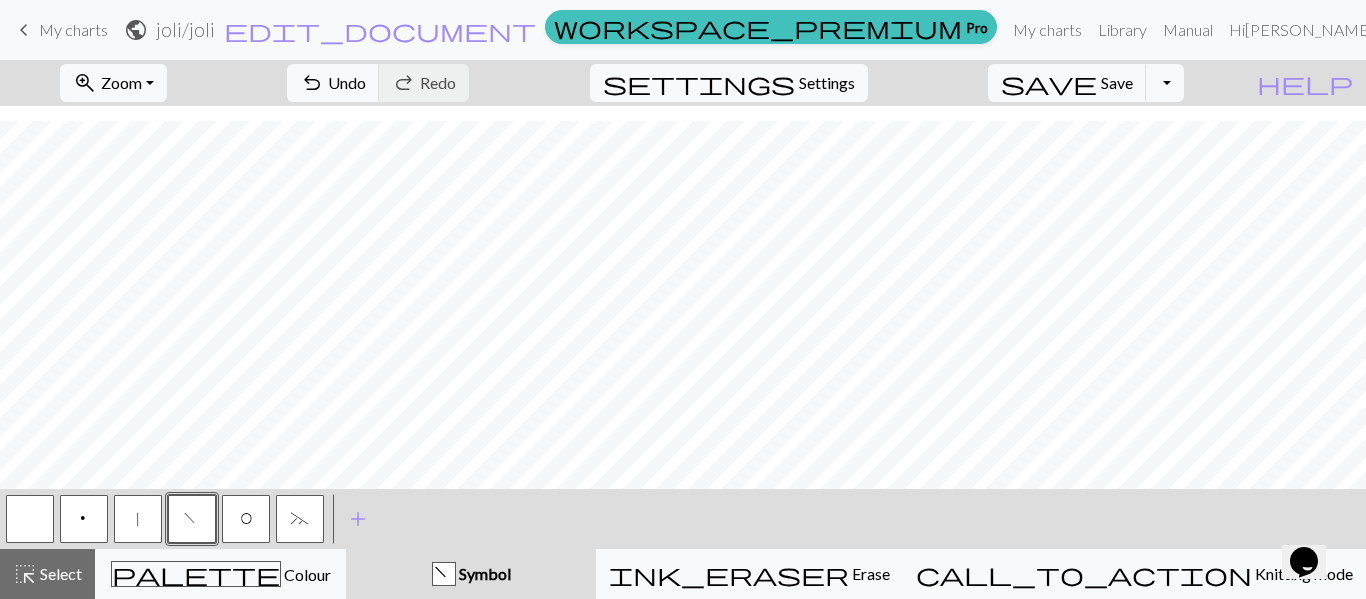 click on "|" at bounding box center [138, 521] 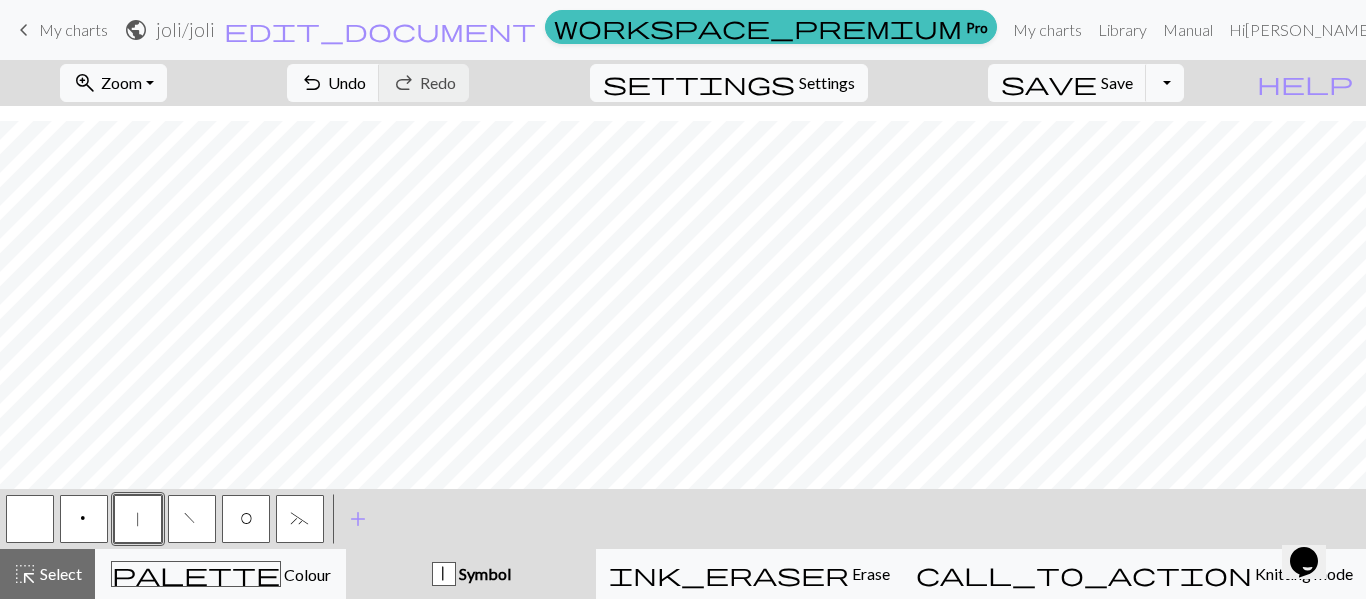 click on "f" at bounding box center [192, 519] 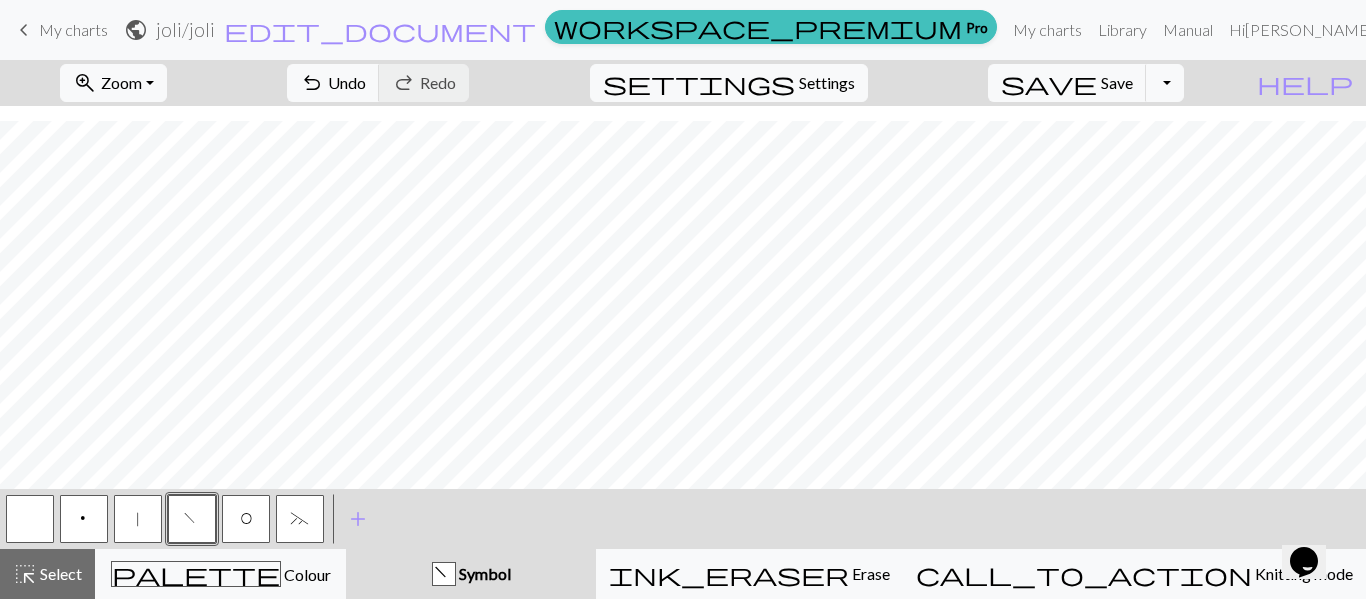 click on "|" at bounding box center [138, 519] 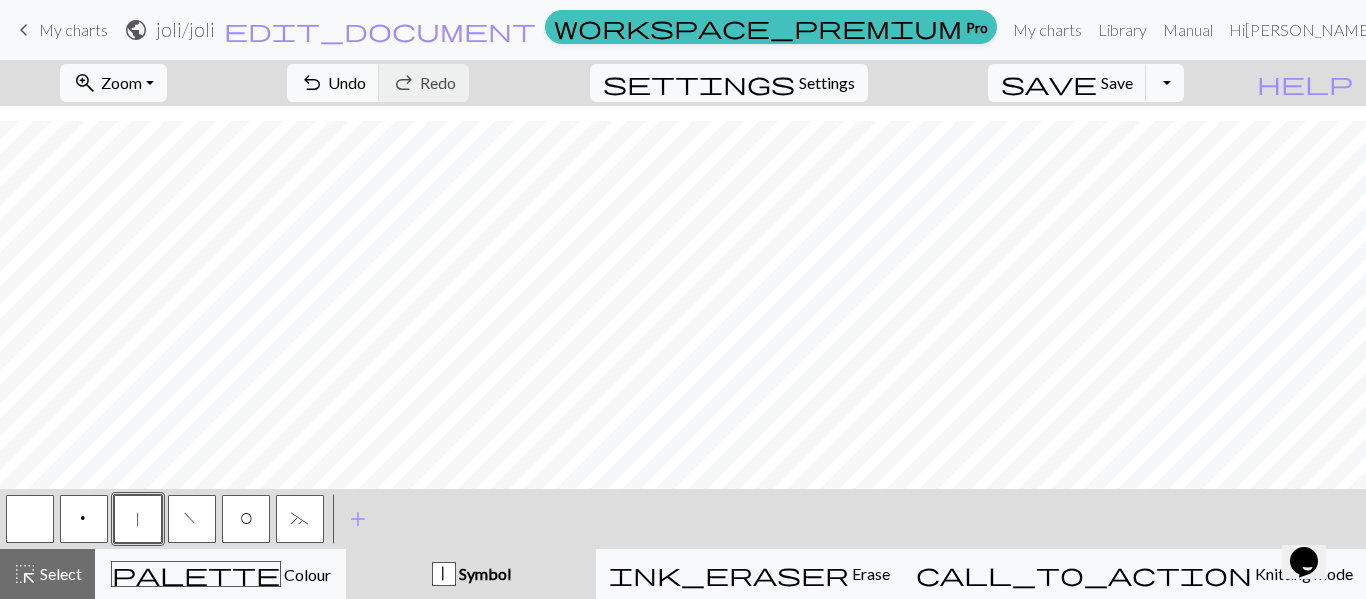 click on "f" at bounding box center [192, 521] 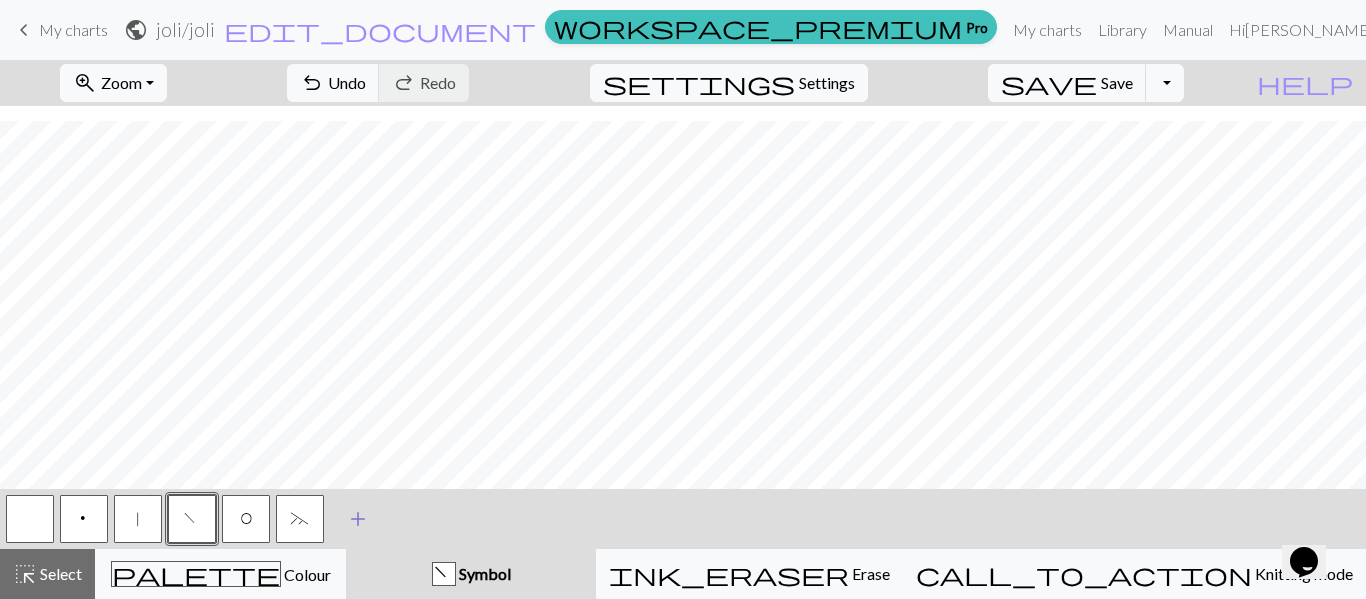 click on "add" at bounding box center [358, 519] 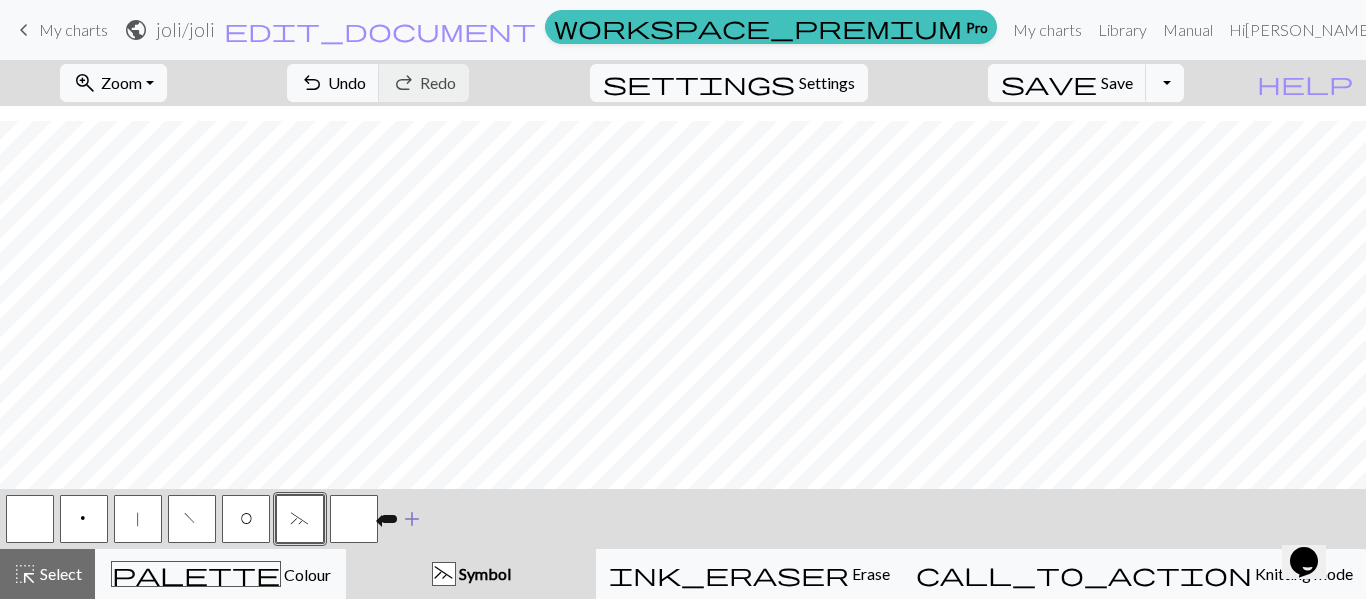 click at bounding box center (354, 519) 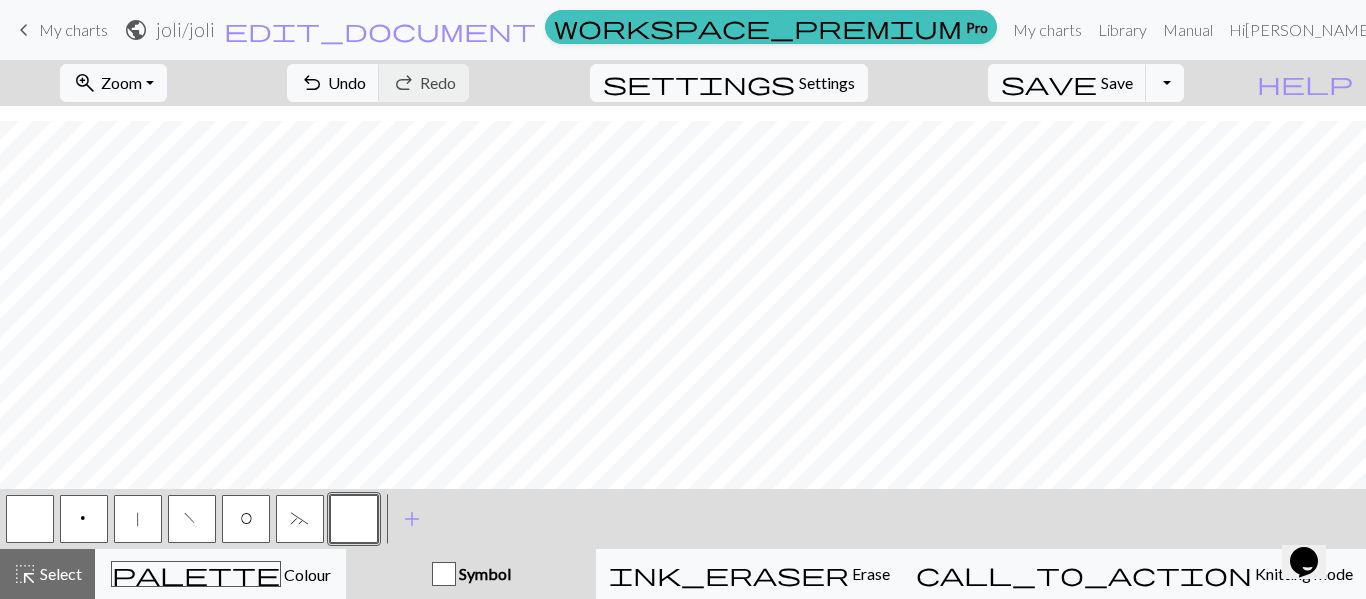 click at bounding box center (354, 519) 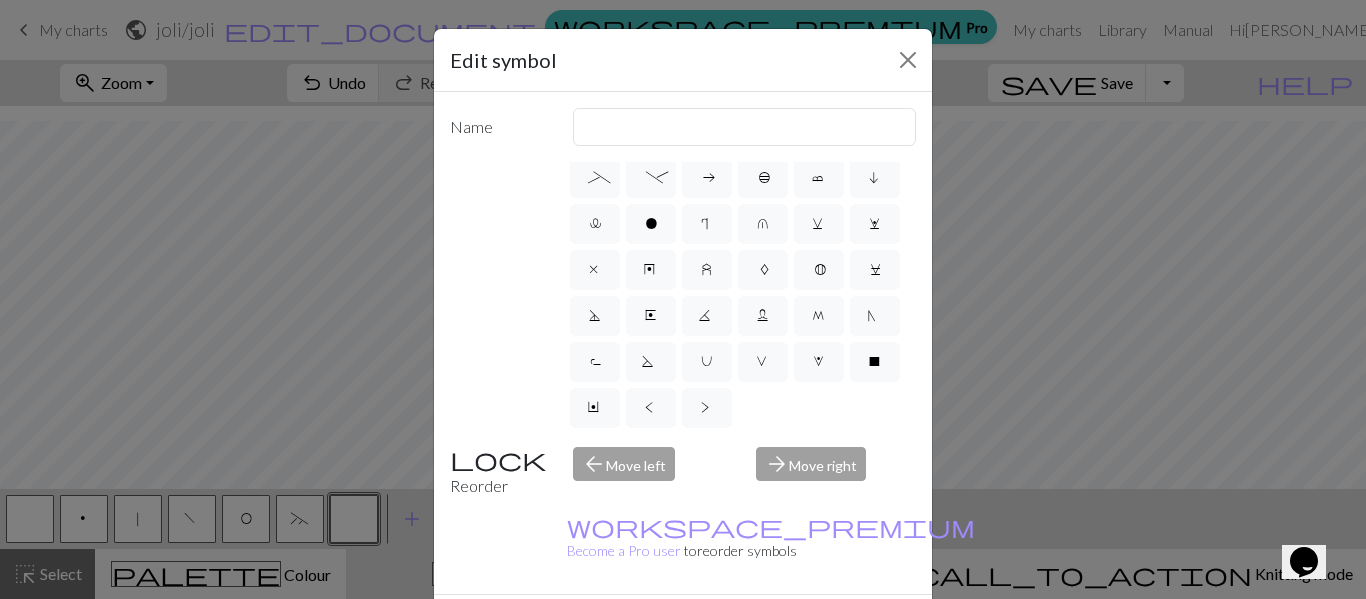 scroll, scrollTop: 513, scrollLeft: 0, axis: vertical 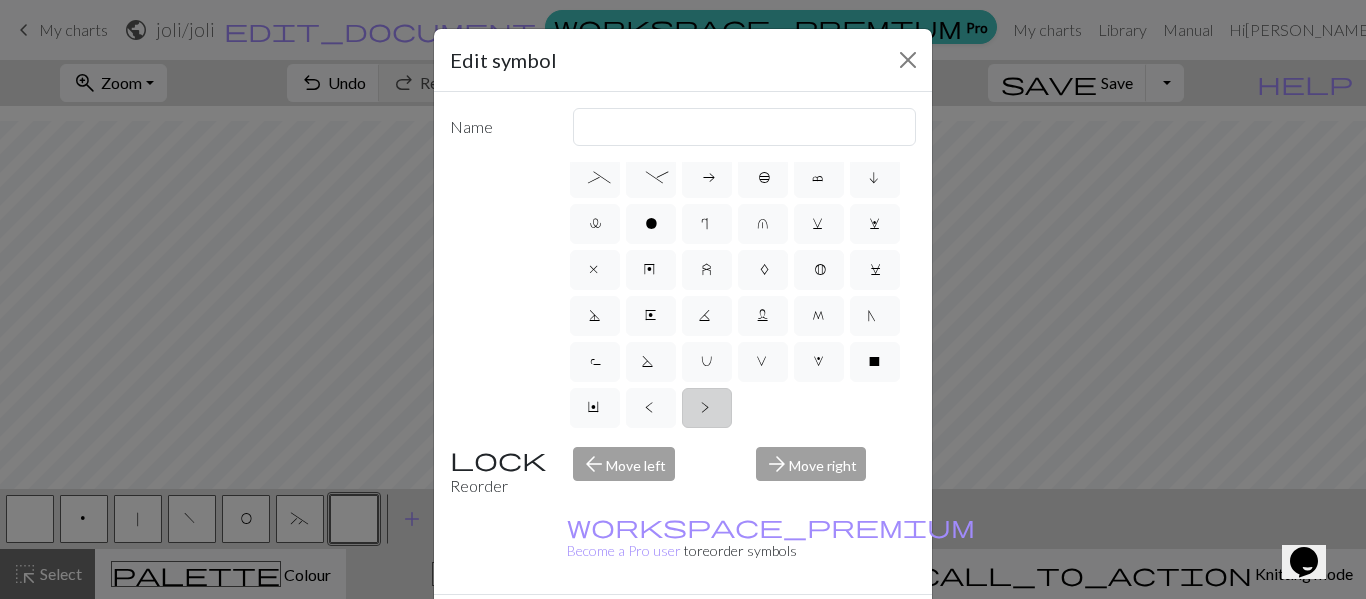 click on ">" at bounding box center [707, 410] 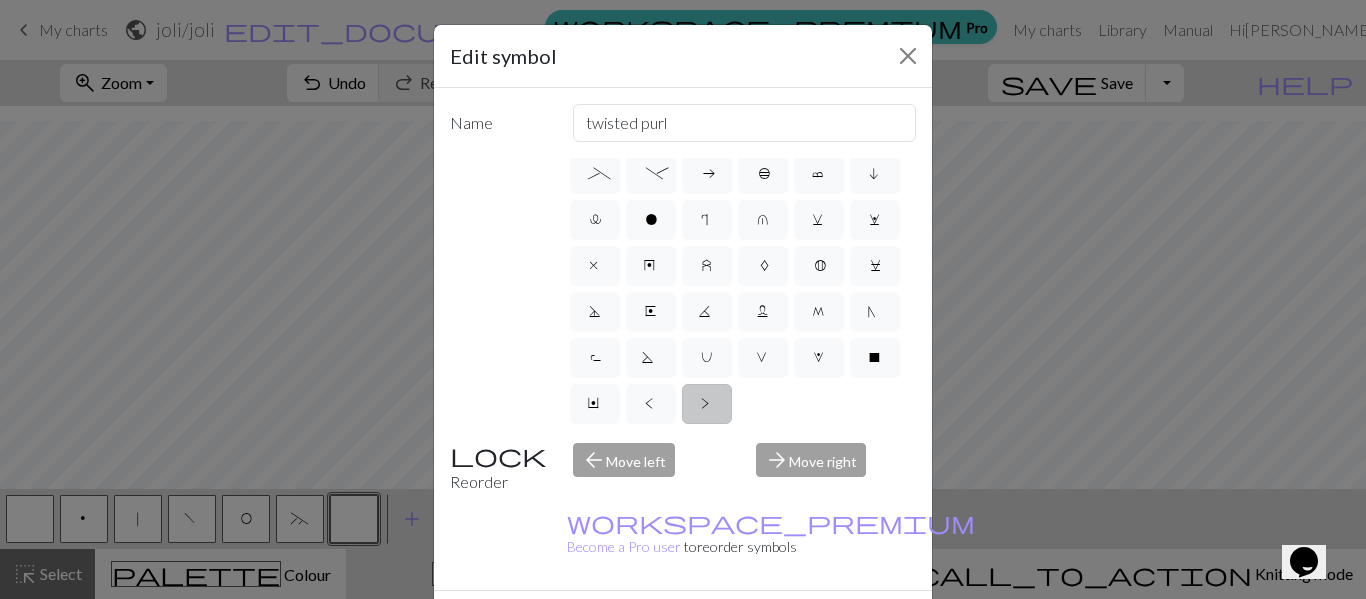 scroll, scrollTop: 0, scrollLeft: 0, axis: both 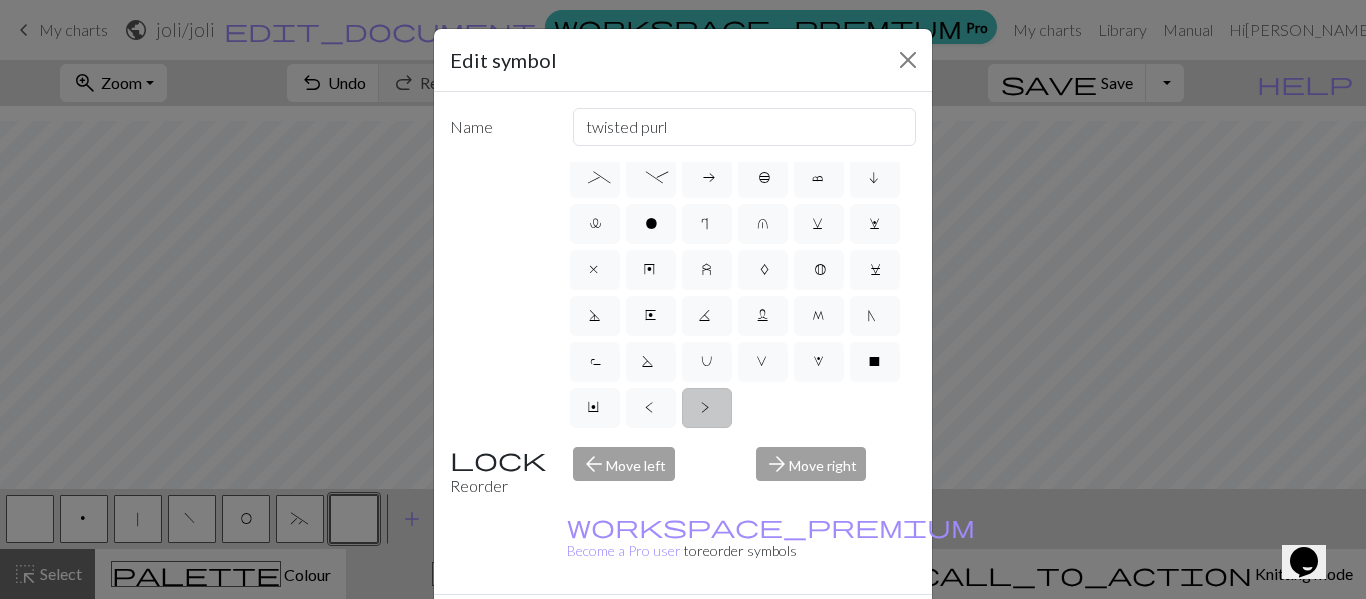 click on "Done" at bounding box center [803, 630] 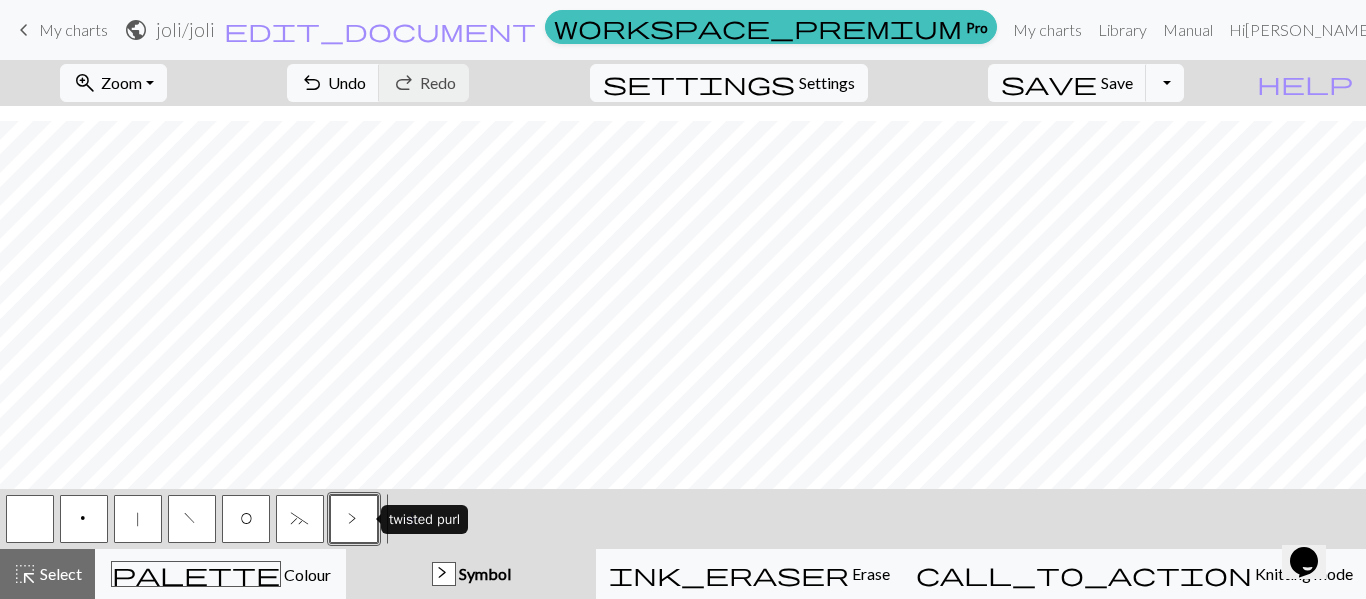 click on ">" at bounding box center [354, 519] 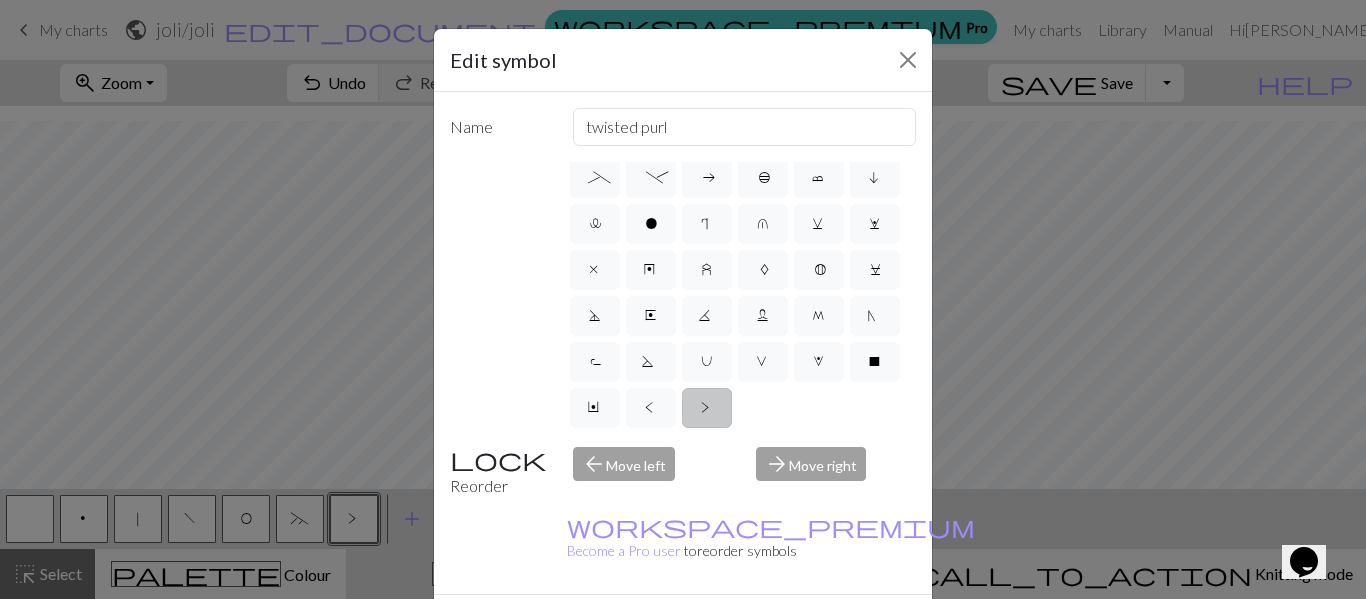 scroll, scrollTop: 480, scrollLeft: 0, axis: vertical 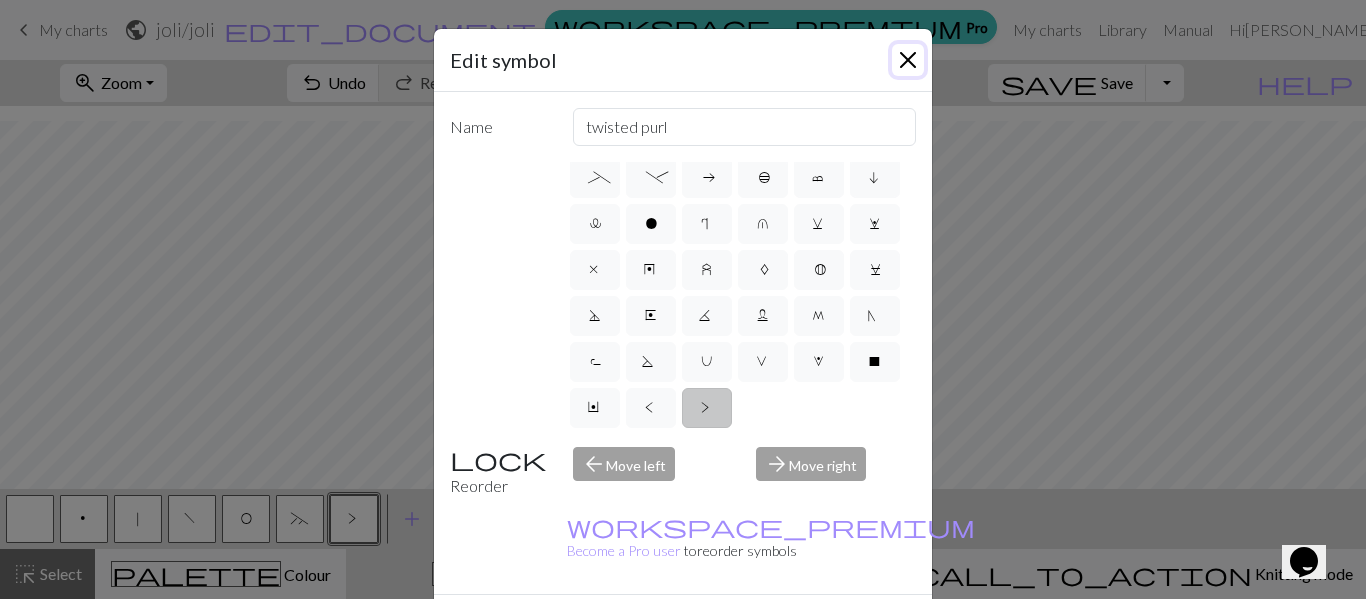 click at bounding box center (908, 60) 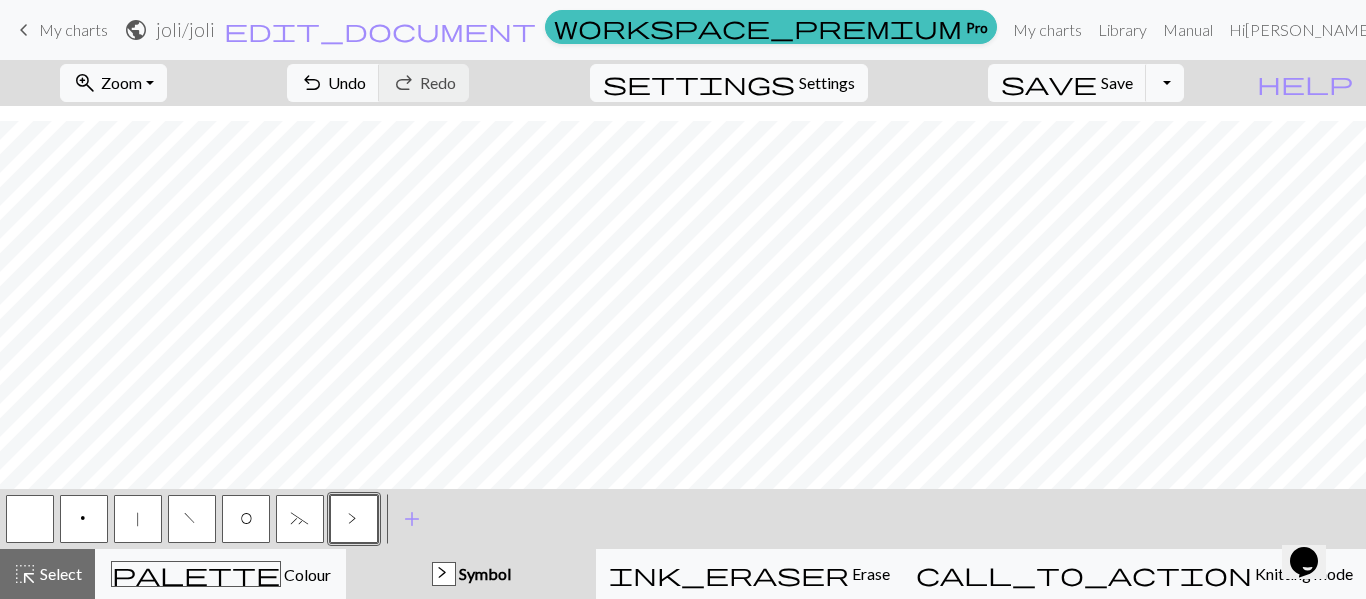 click on "p" at bounding box center (84, 521) 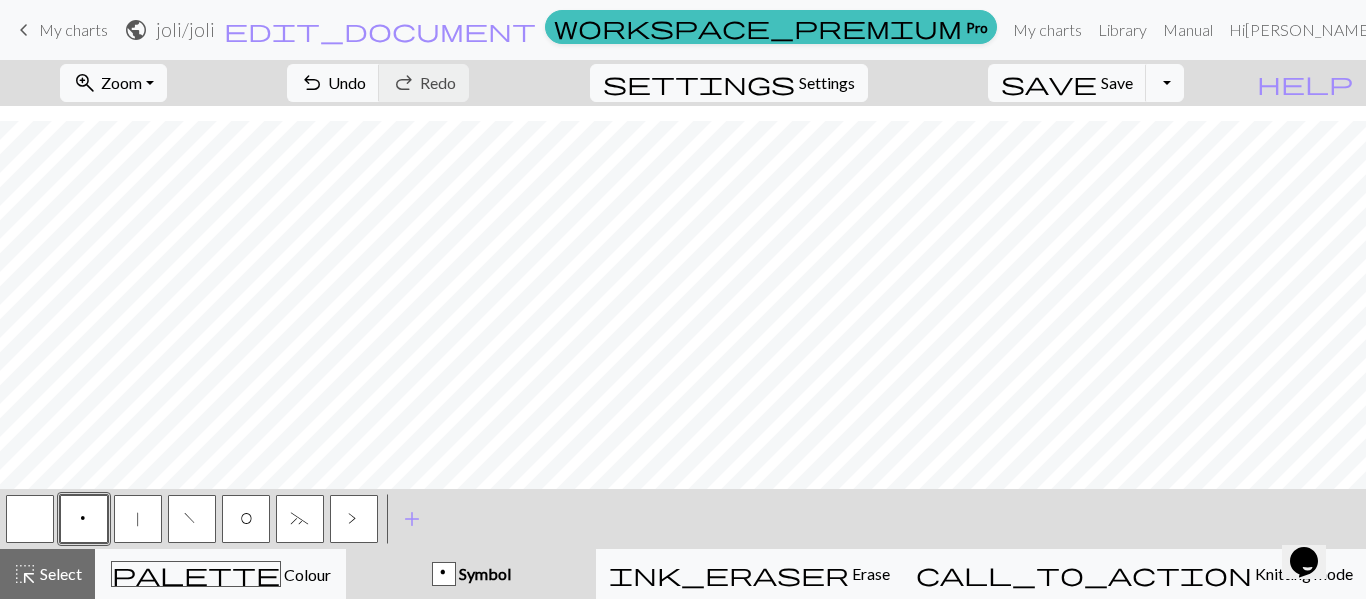 click on "|" at bounding box center [138, 521] 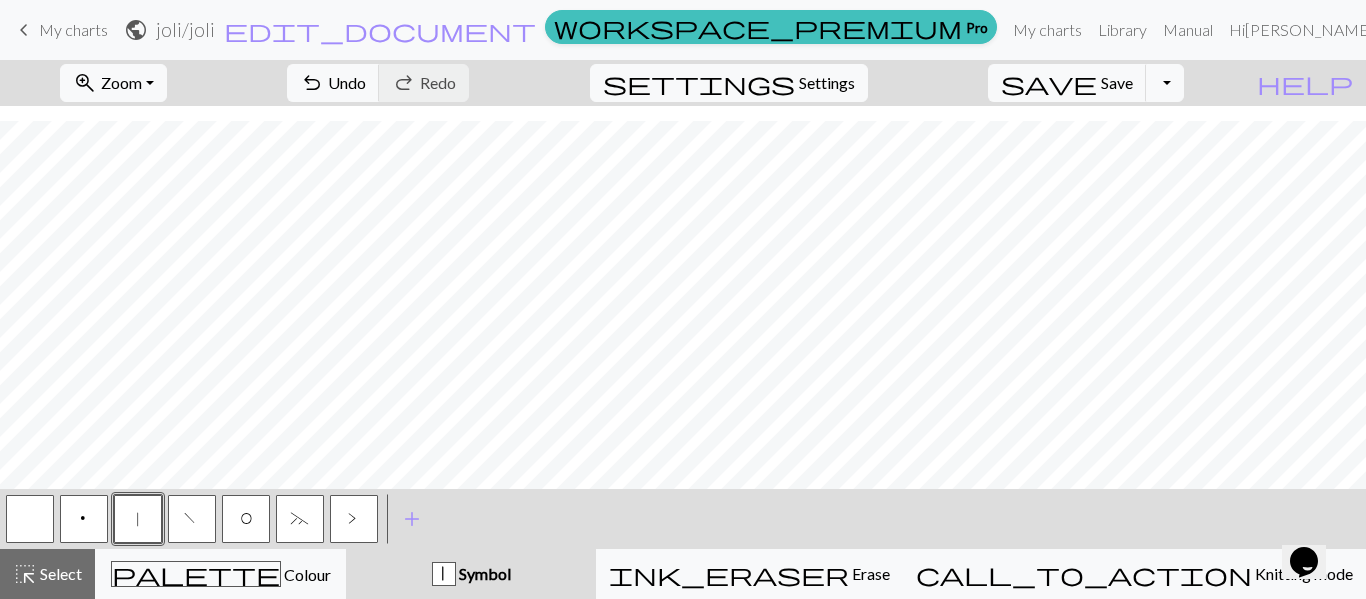 click on "f" at bounding box center (192, 521) 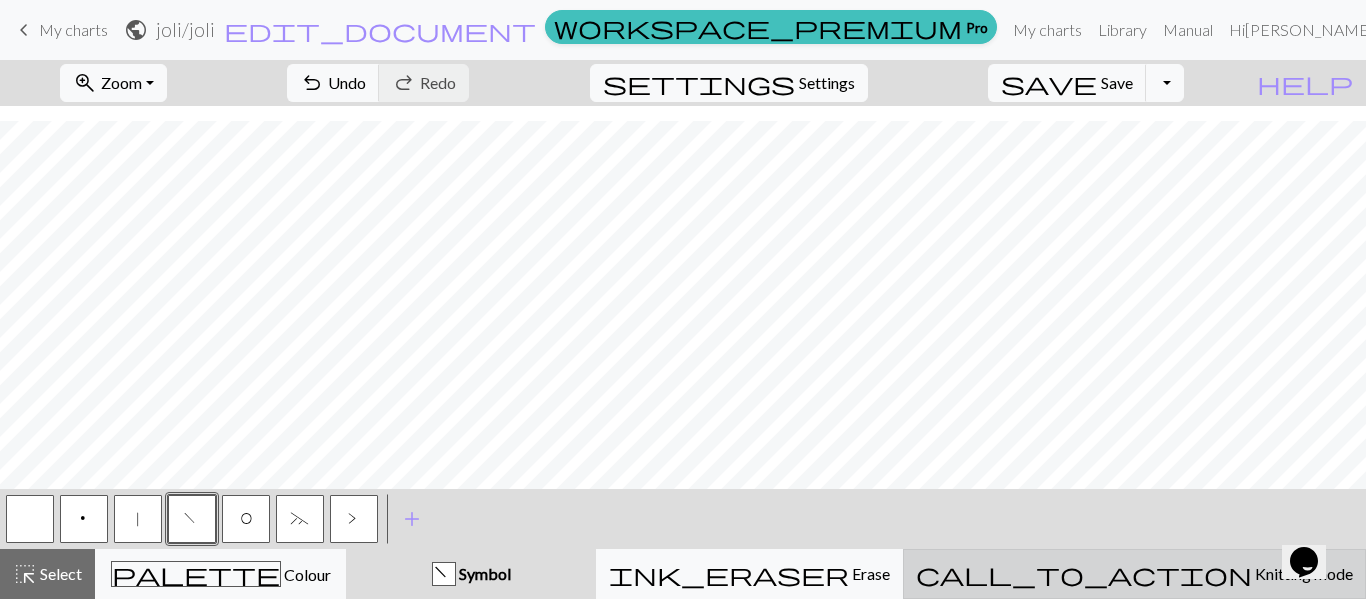 click on "Knitting mode" at bounding box center [1302, 573] 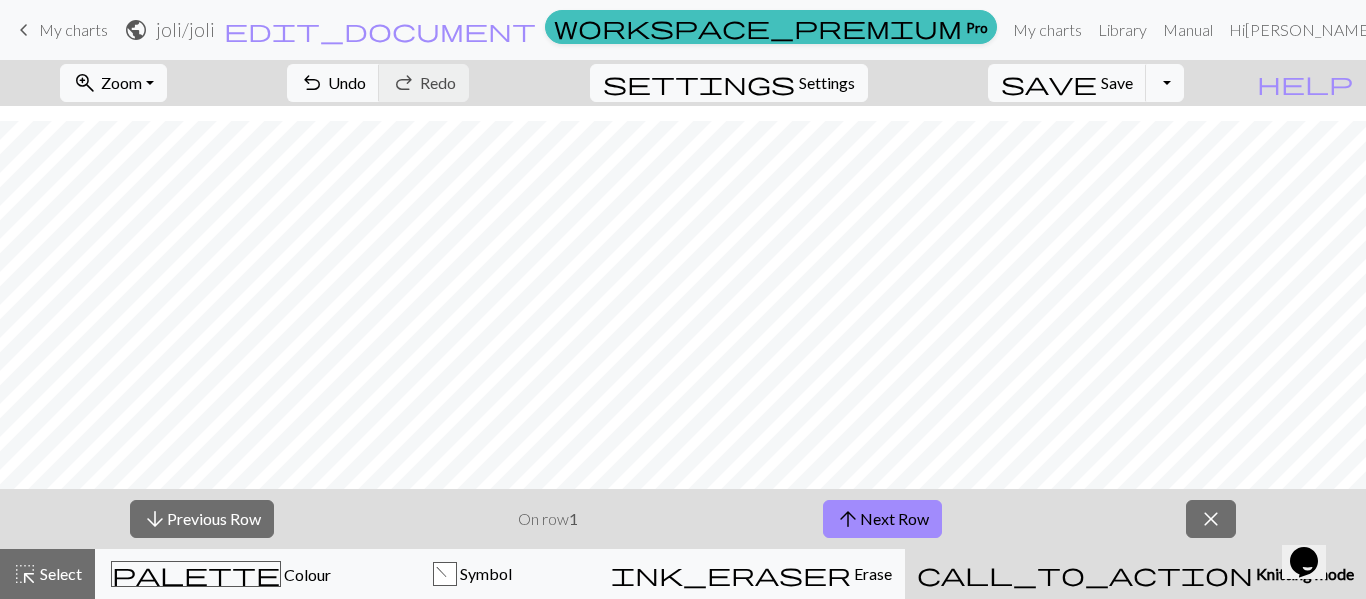 click on "call_to_action   Knitting mode   Knitting mode" at bounding box center [1135, 574] 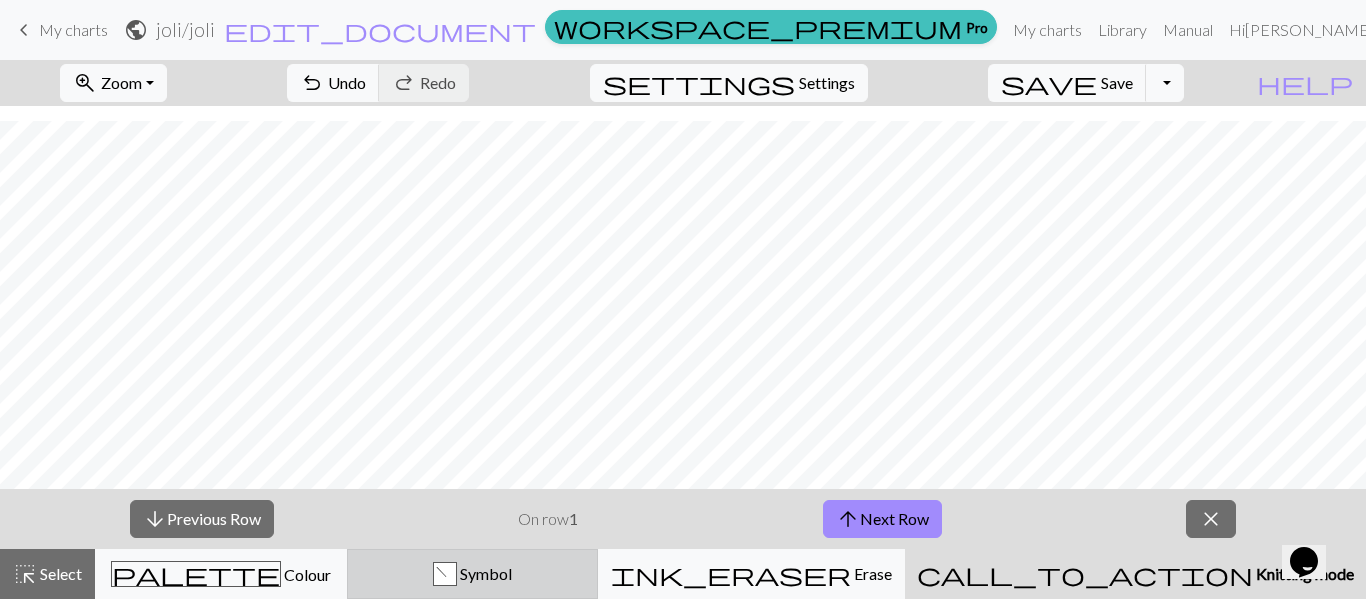 click on "Symbol" at bounding box center (484, 573) 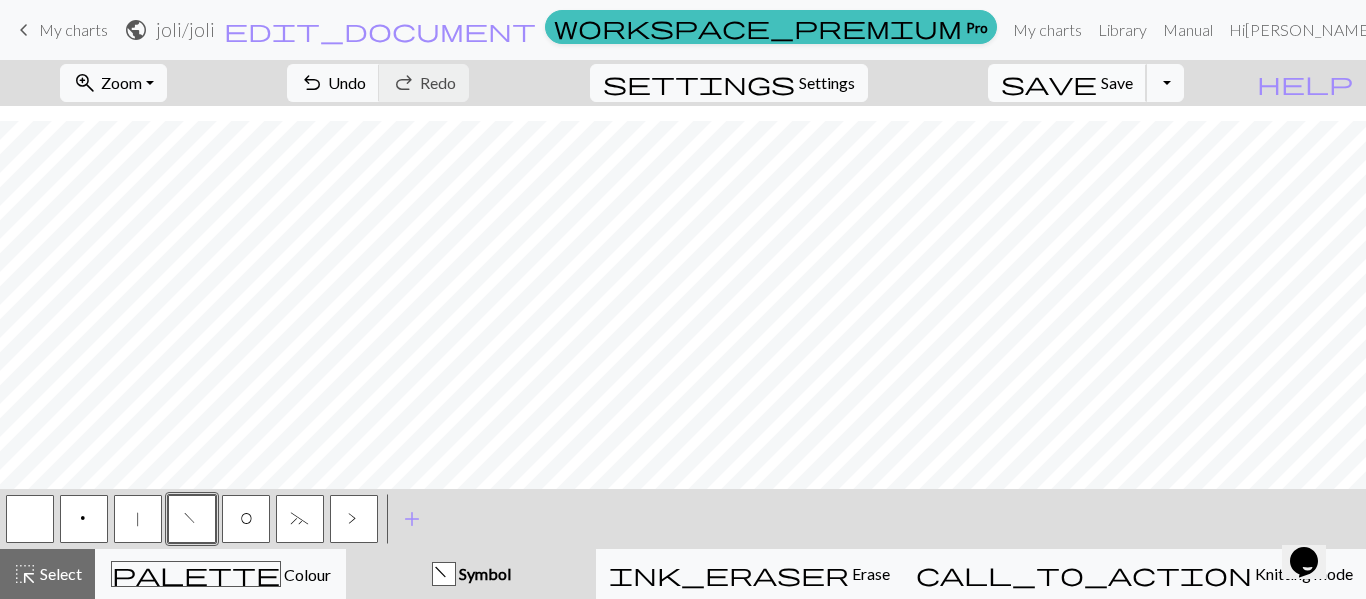 click on "Save" at bounding box center [1117, 82] 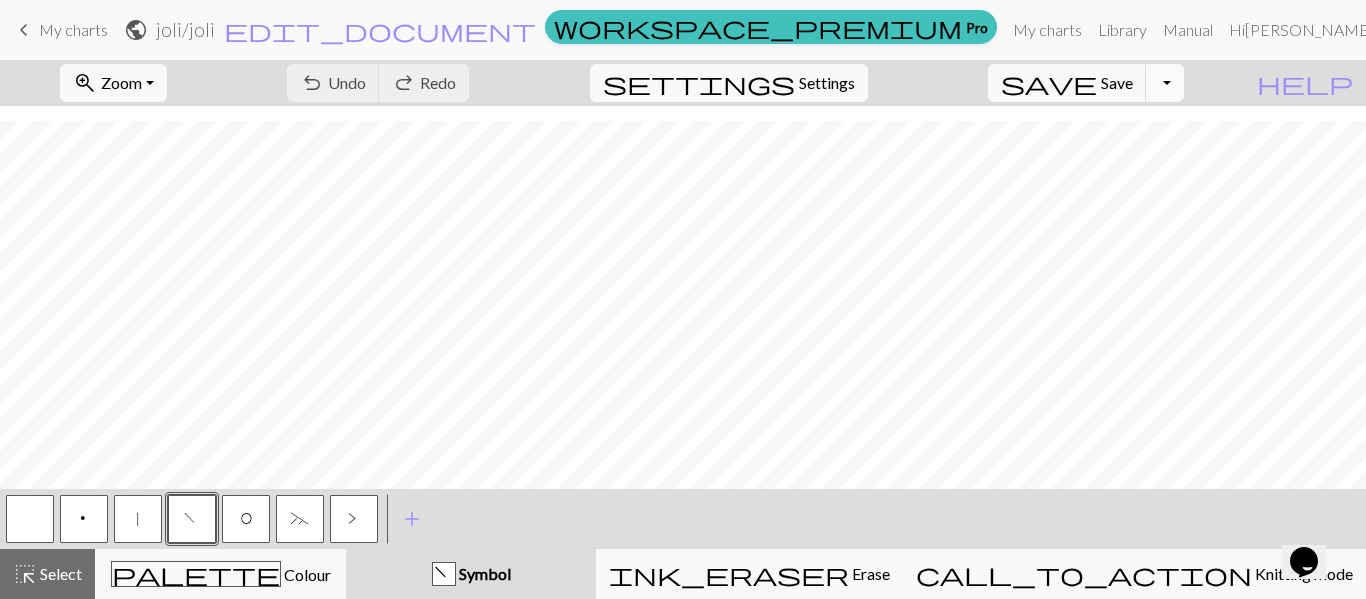 click on "Toggle Dropdown" at bounding box center (1165, 83) 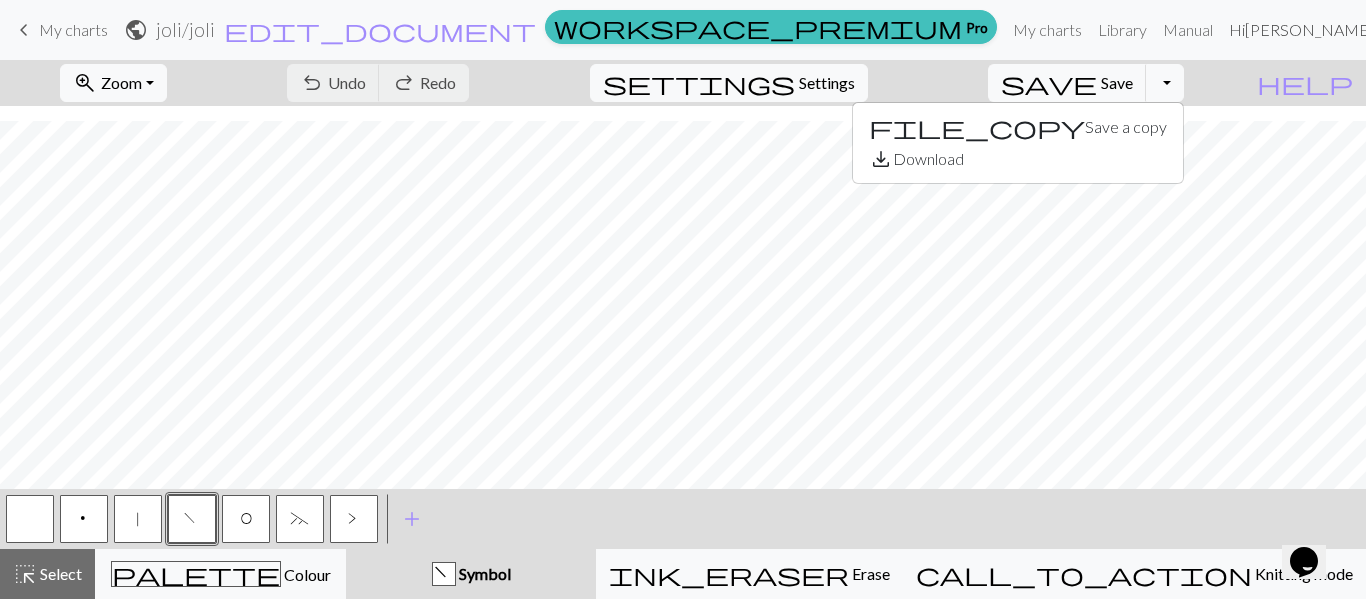 click on "Hi  [PERSON_NAME]" at bounding box center [1309, 30] 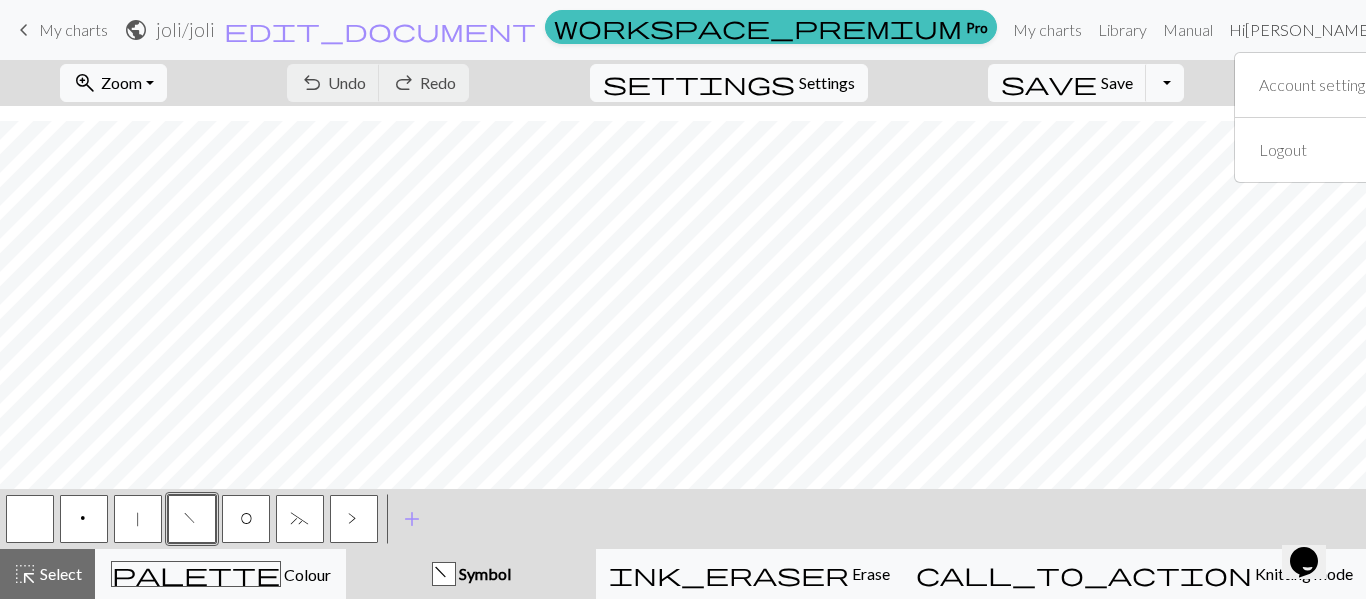 click on "Hi  [PERSON_NAME]" at bounding box center [1309, 30] 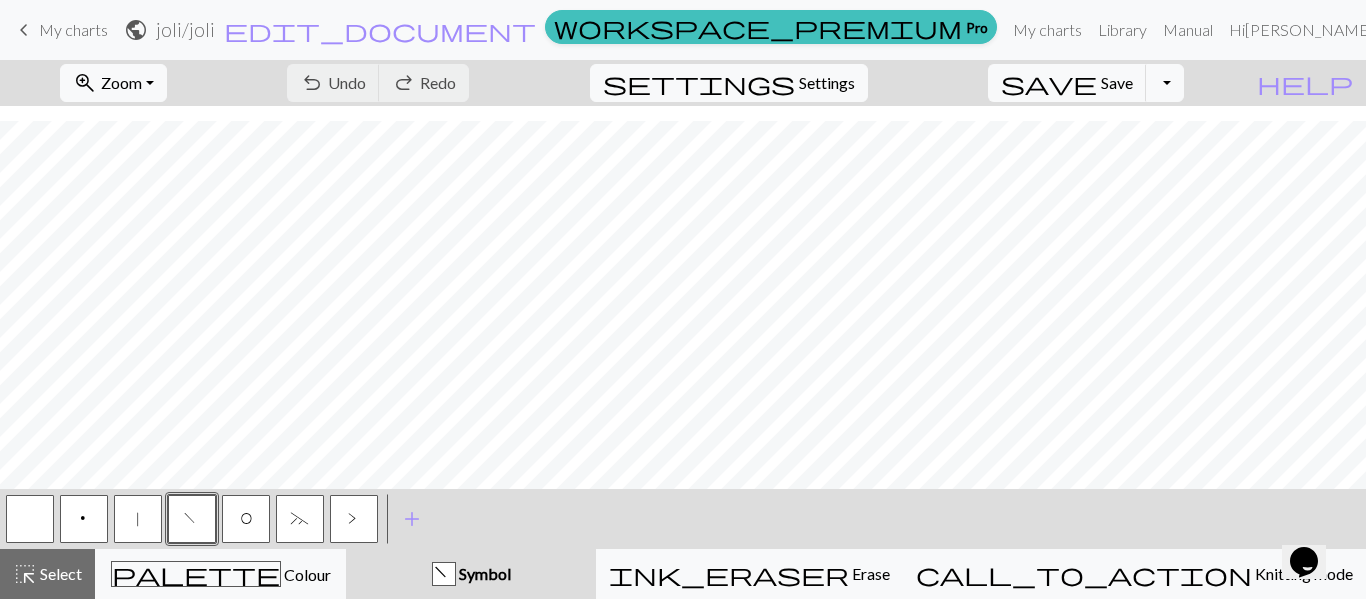 click on "keyboard_arrow_left" at bounding box center [24, 30] 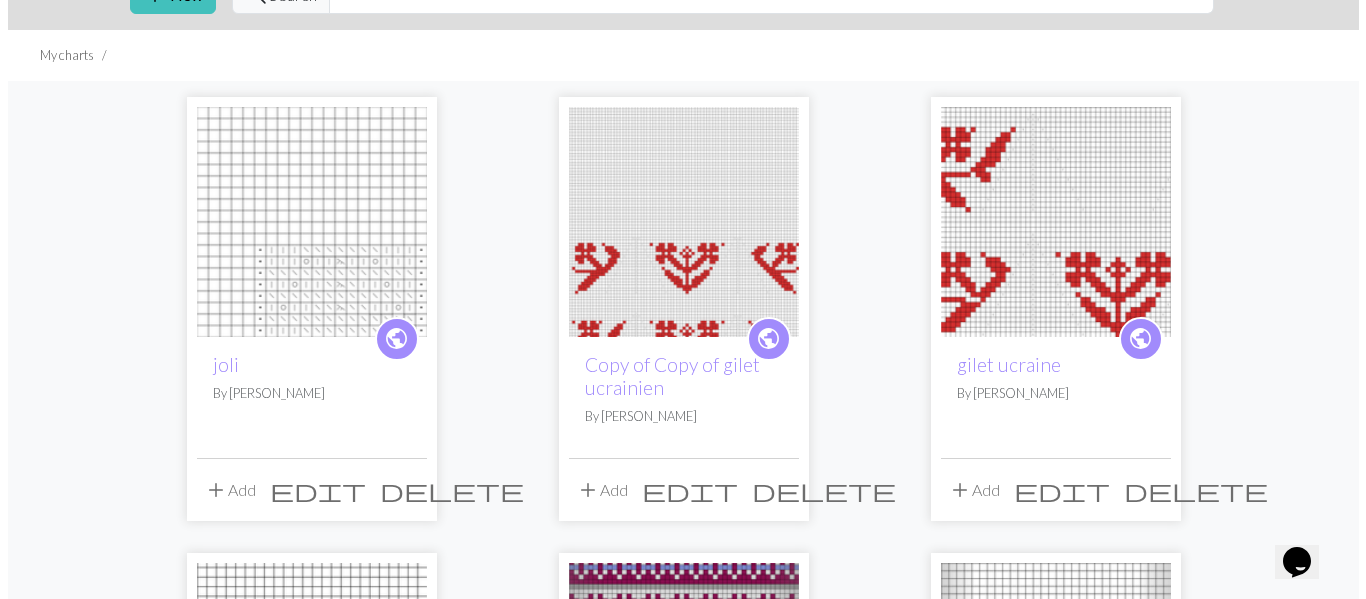 scroll, scrollTop: 0, scrollLeft: 0, axis: both 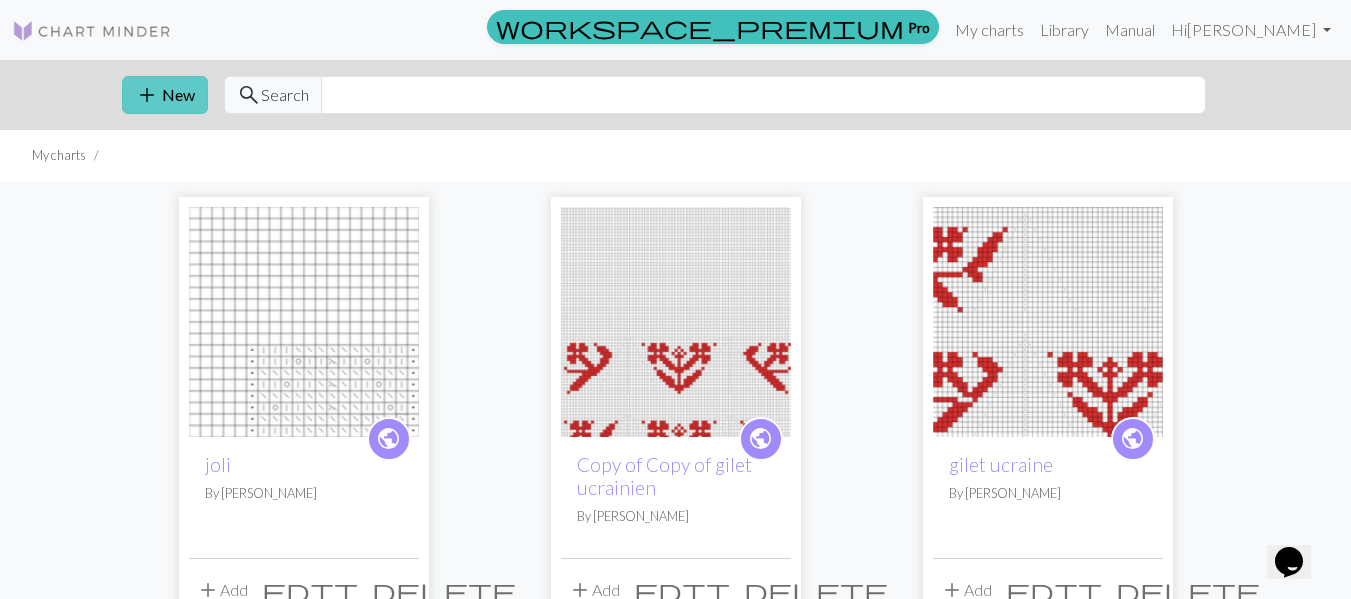 click on "add   New" at bounding box center [165, 95] 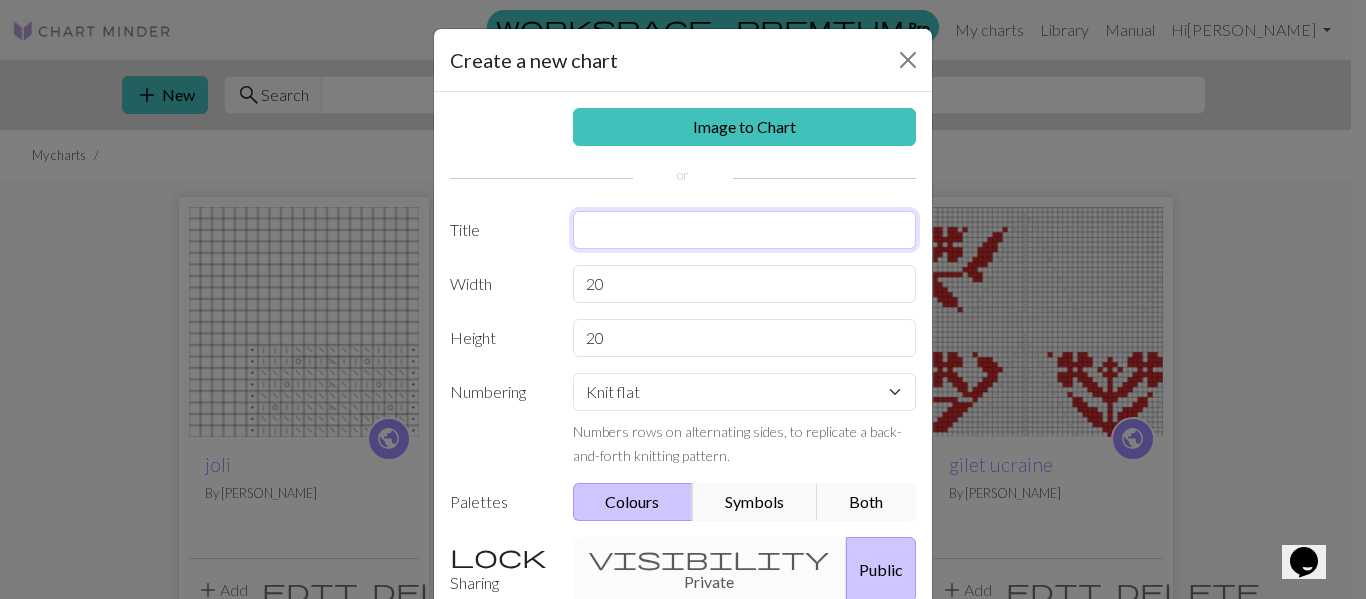 click at bounding box center (745, 230) 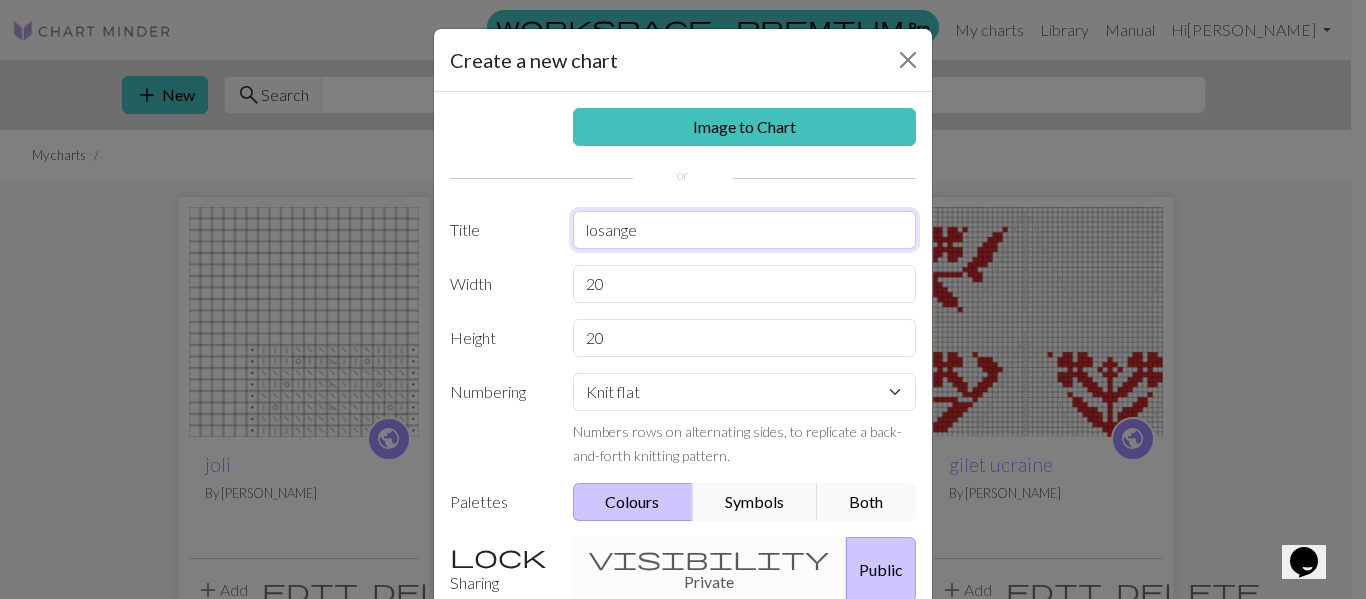 type on "losange" 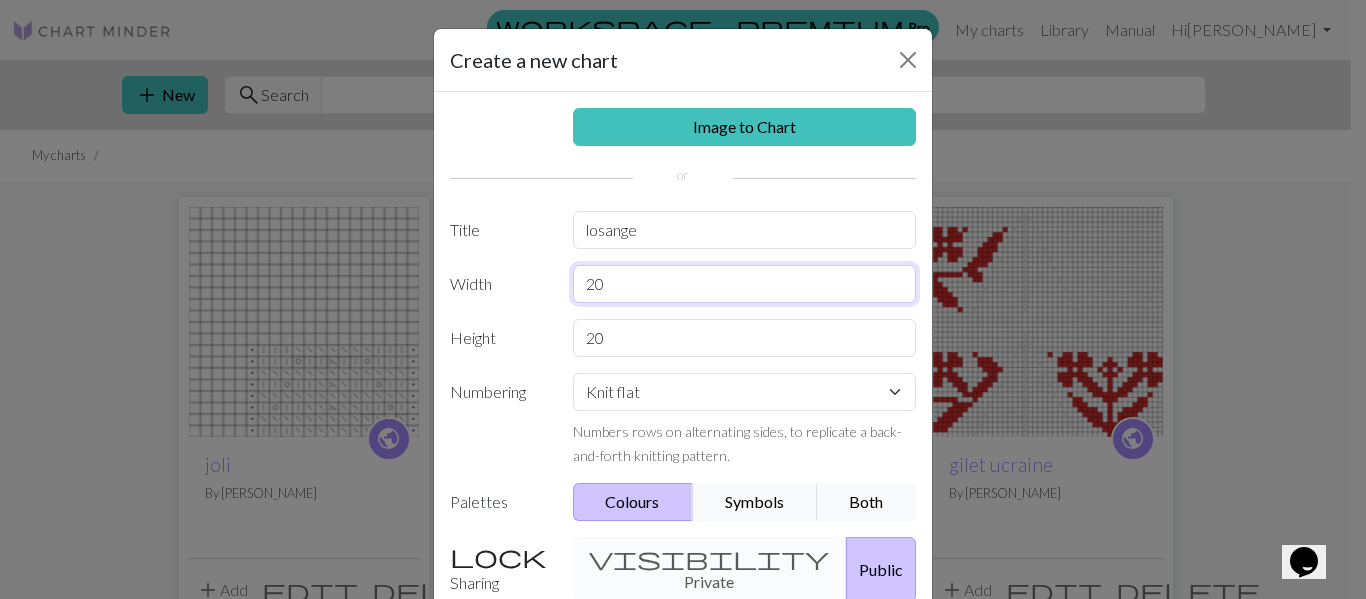 click on "20" at bounding box center [745, 284] 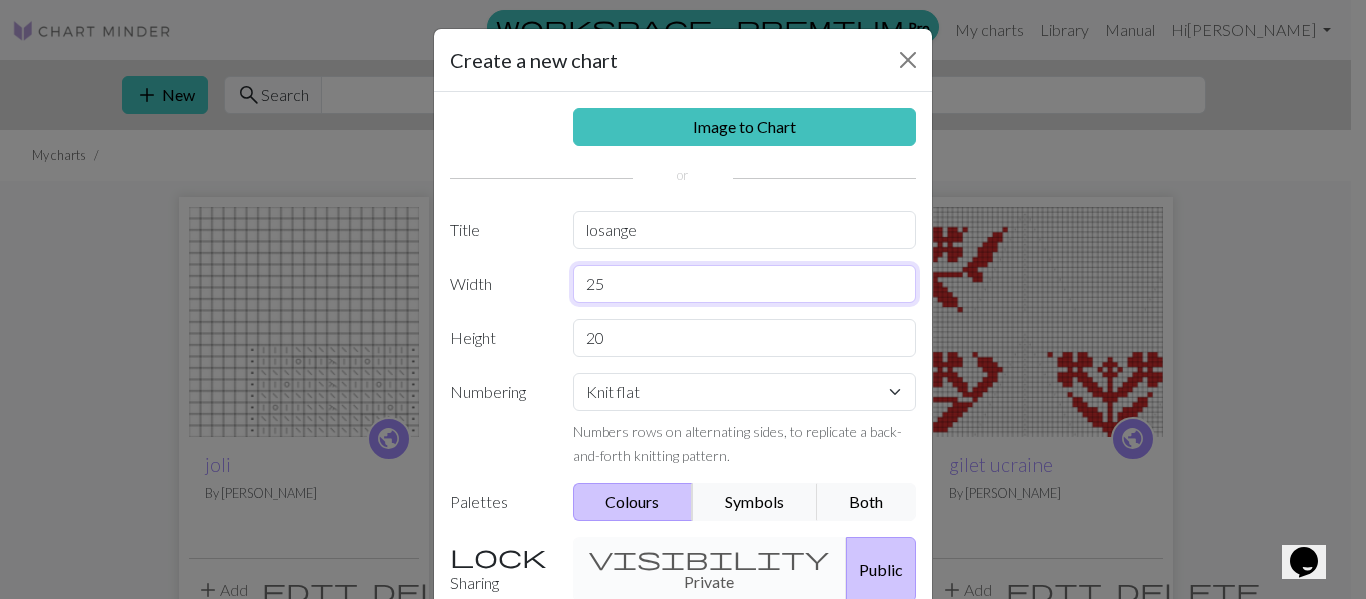 type on "25" 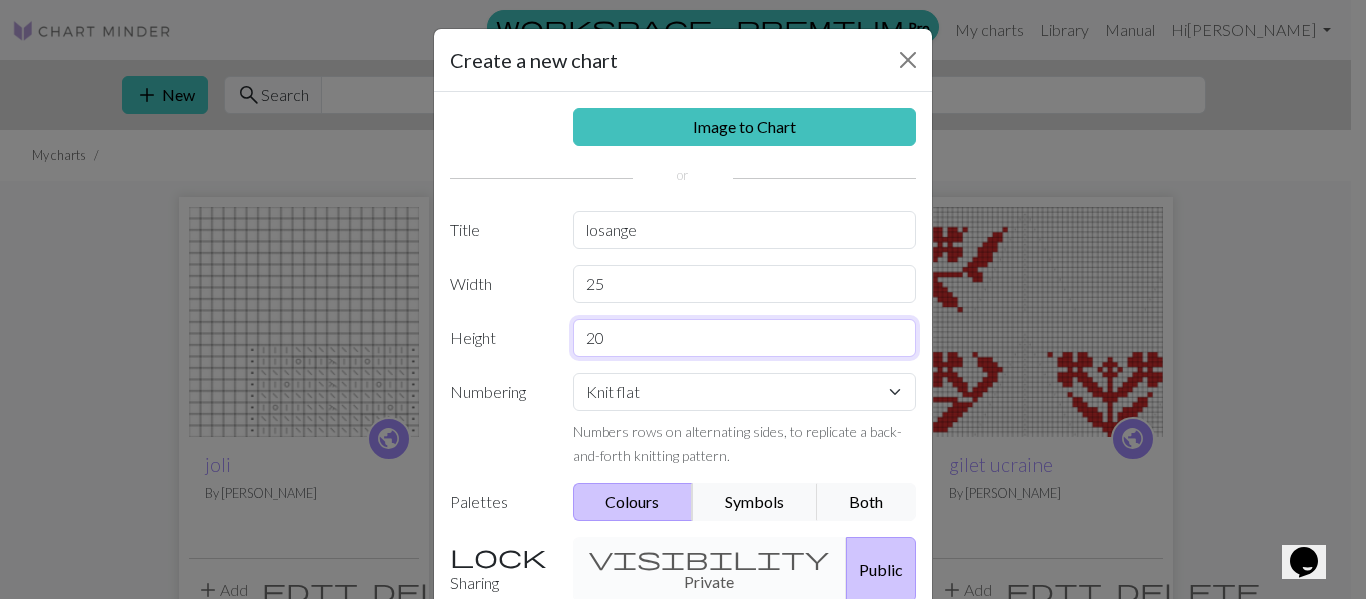 click on "20" at bounding box center (745, 338) 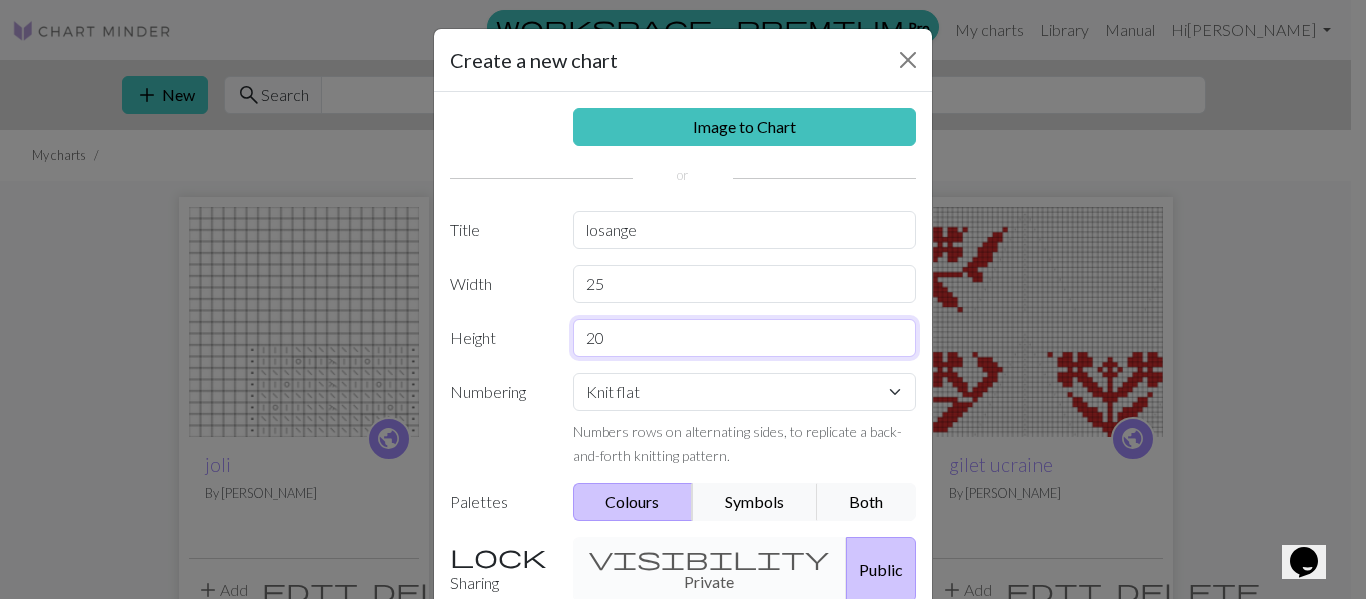 type on "2" 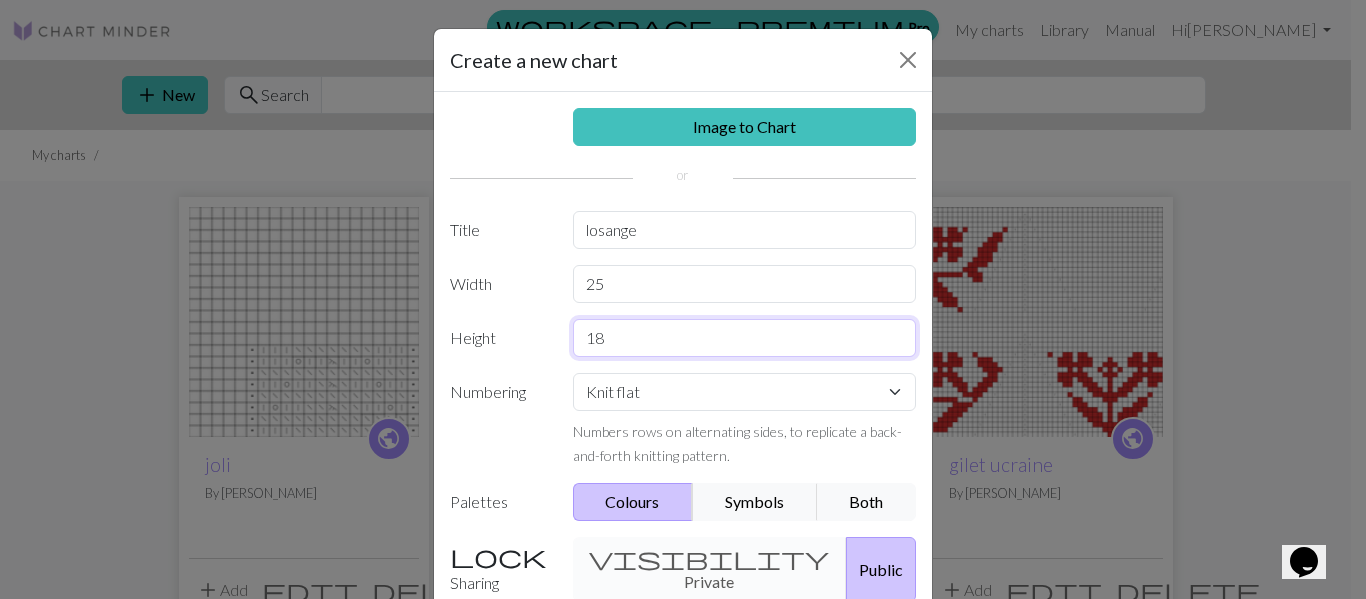 type on "18" 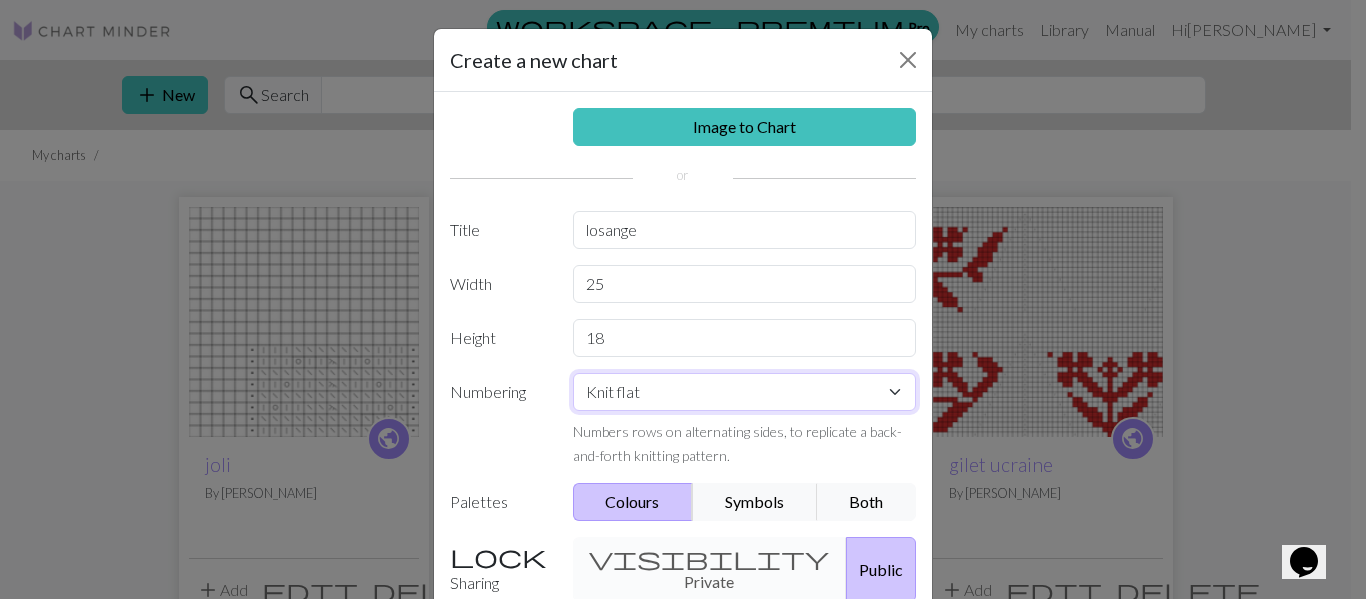 click on "Knit flat Knit in the round Lace knitting Cross stitch" at bounding box center (745, 392) 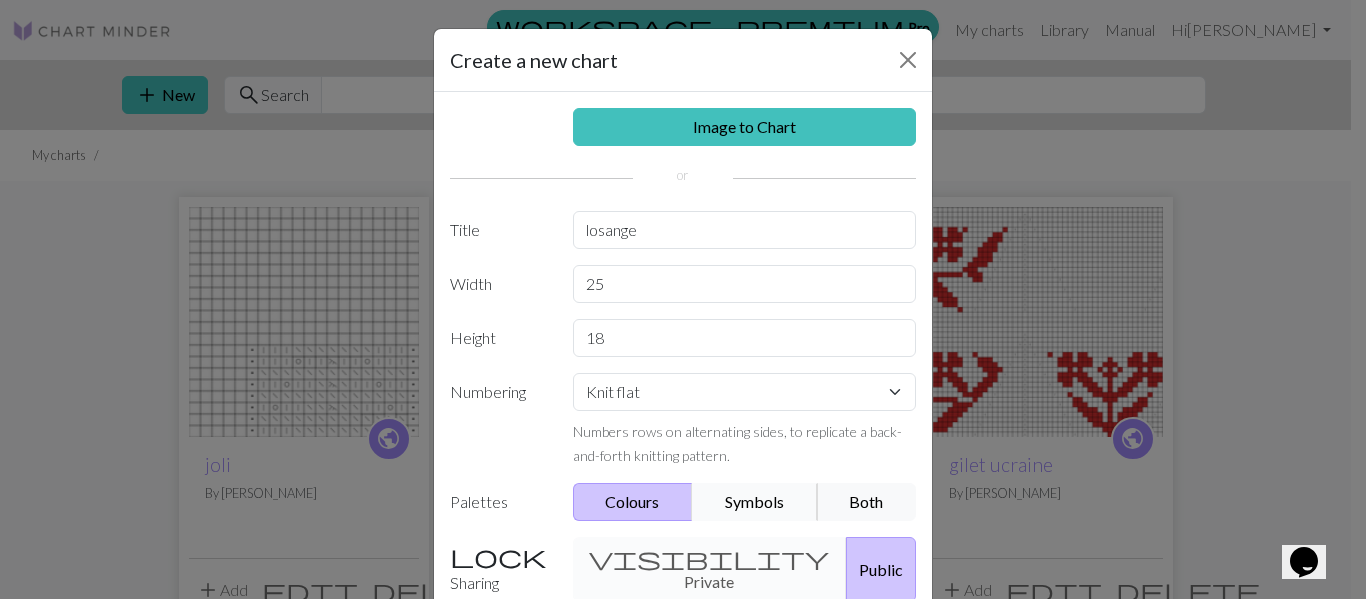 click on "Symbols" at bounding box center [755, 502] 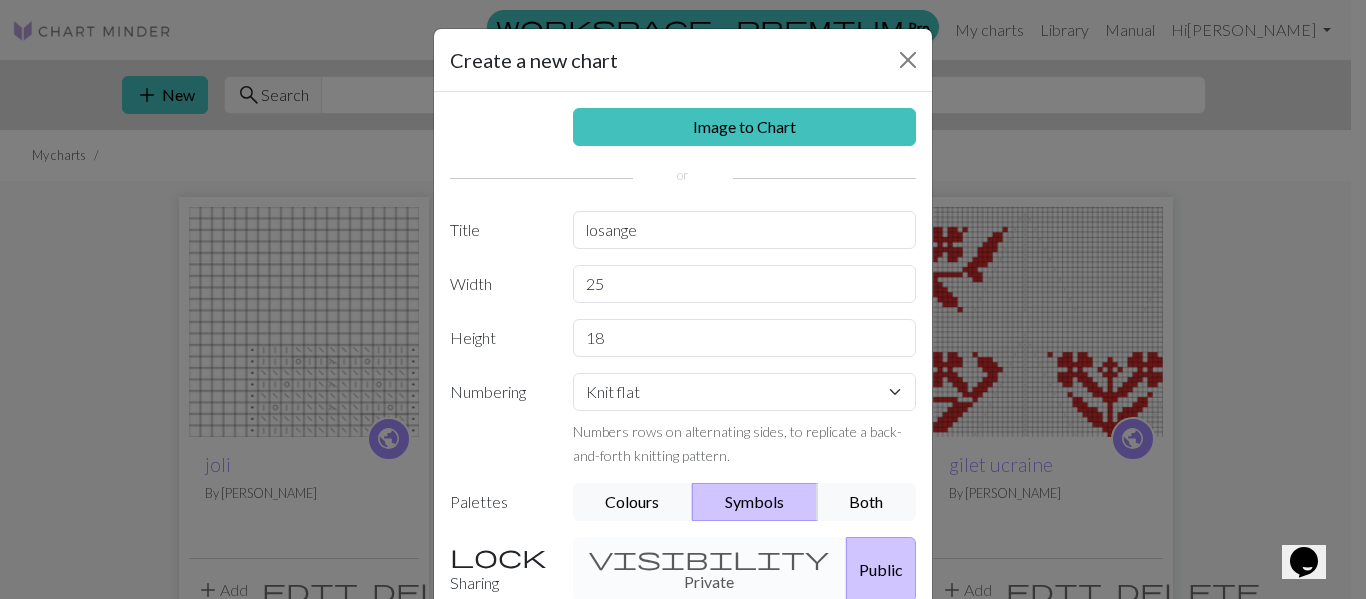 click on "Public" at bounding box center (881, 569) 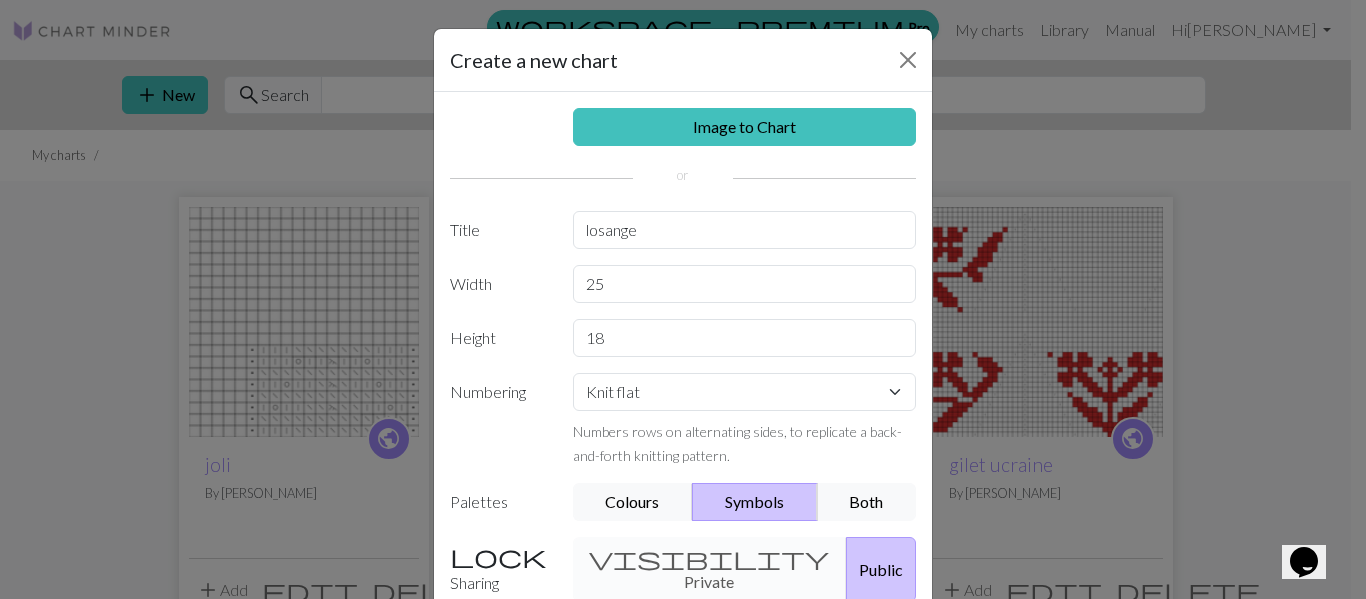 scroll, scrollTop: 191, scrollLeft: 0, axis: vertical 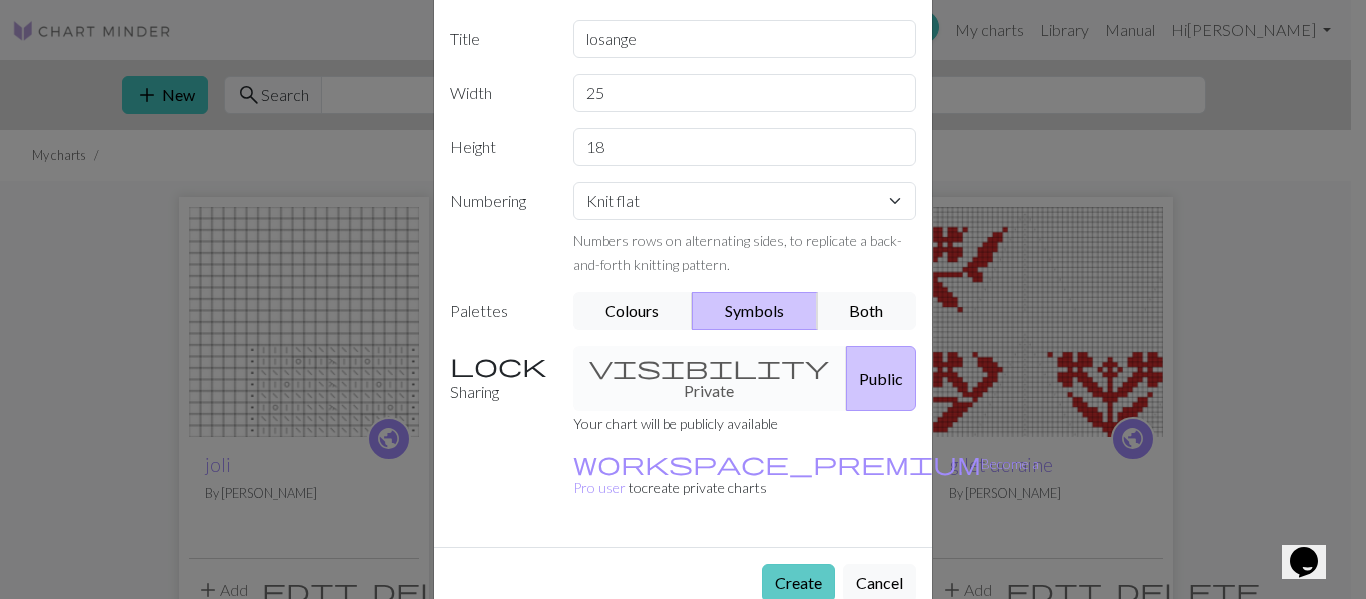 click on "Create" at bounding box center (798, 583) 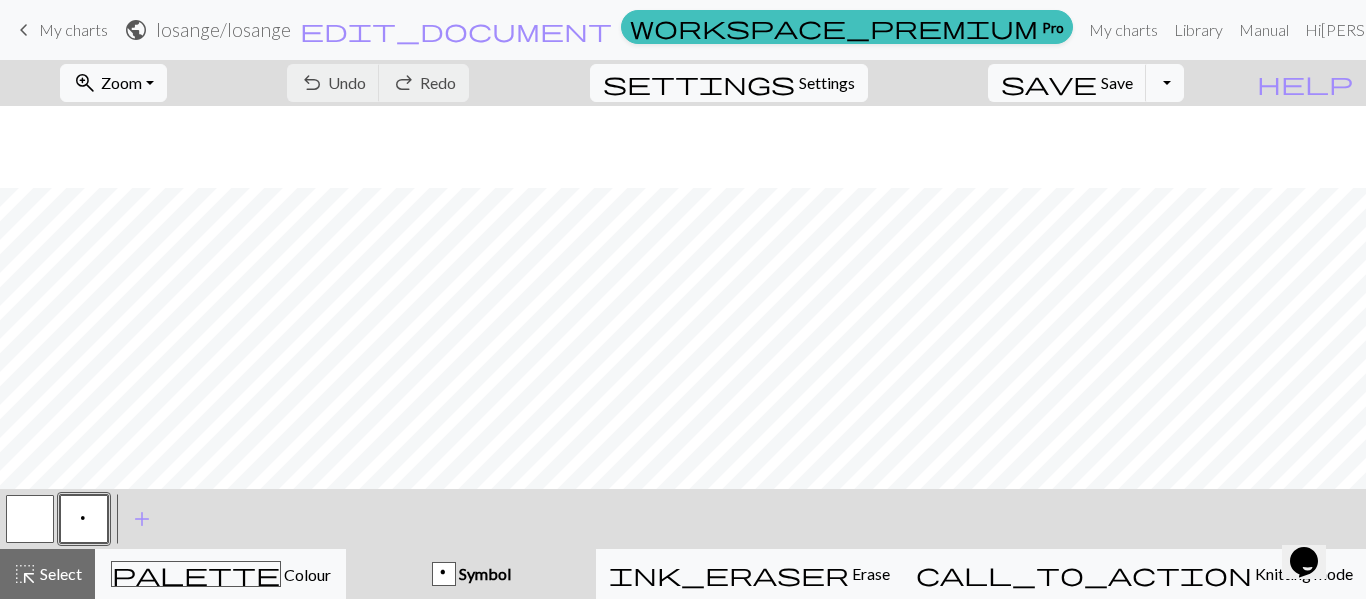 scroll, scrollTop: 82, scrollLeft: 0, axis: vertical 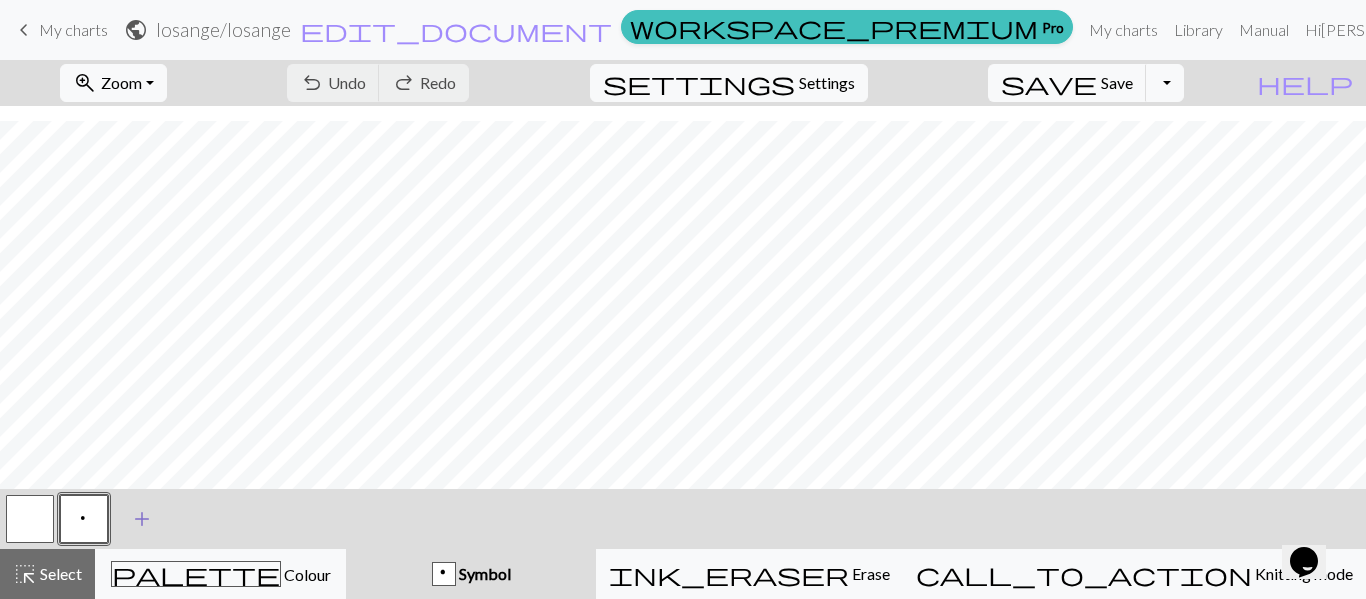 click on "add" at bounding box center (142, 519) 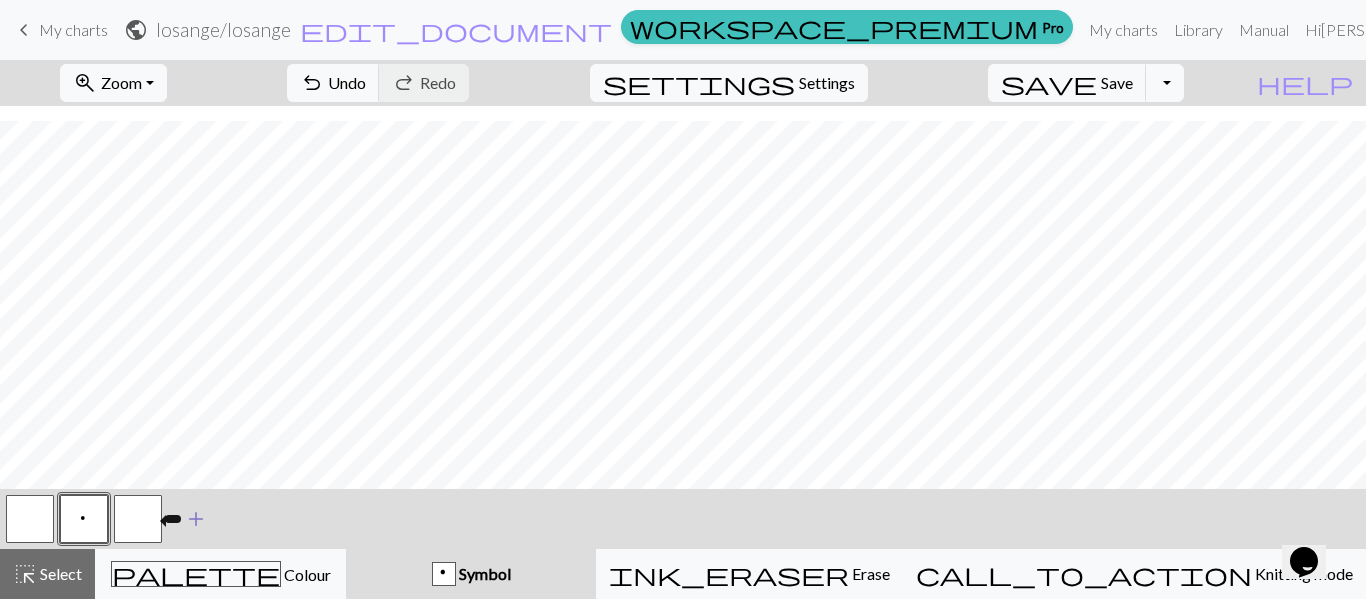 click at bounding box center [138, 519] 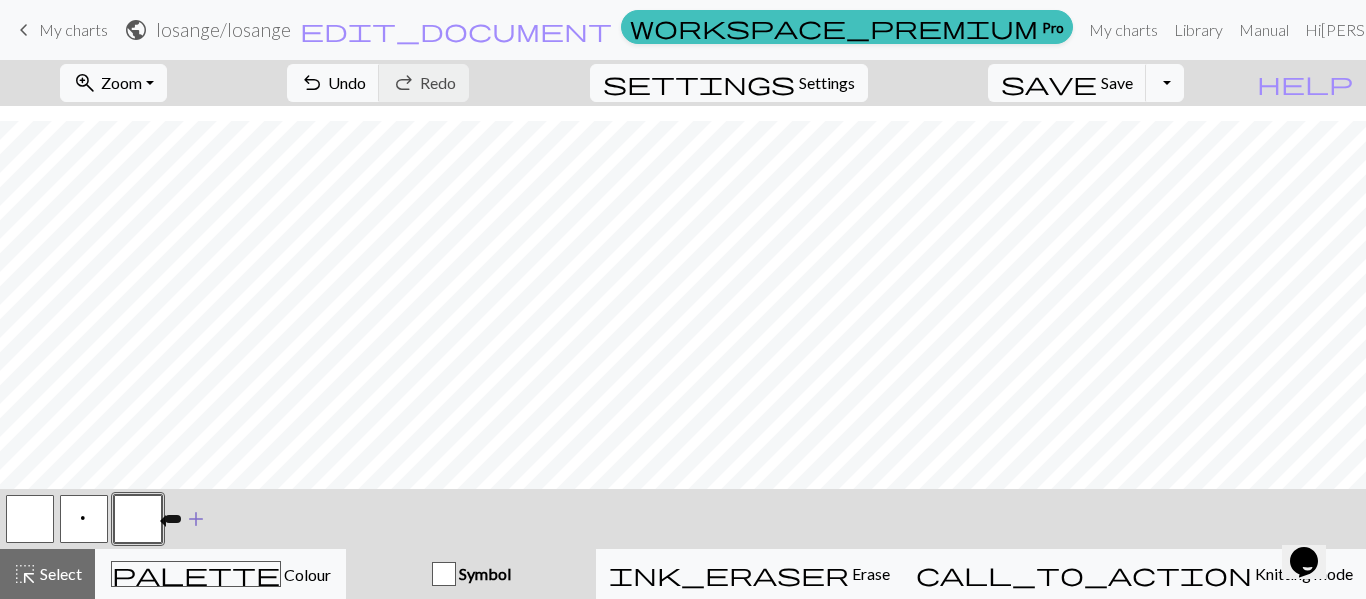 click at bounding box center (138, 519) 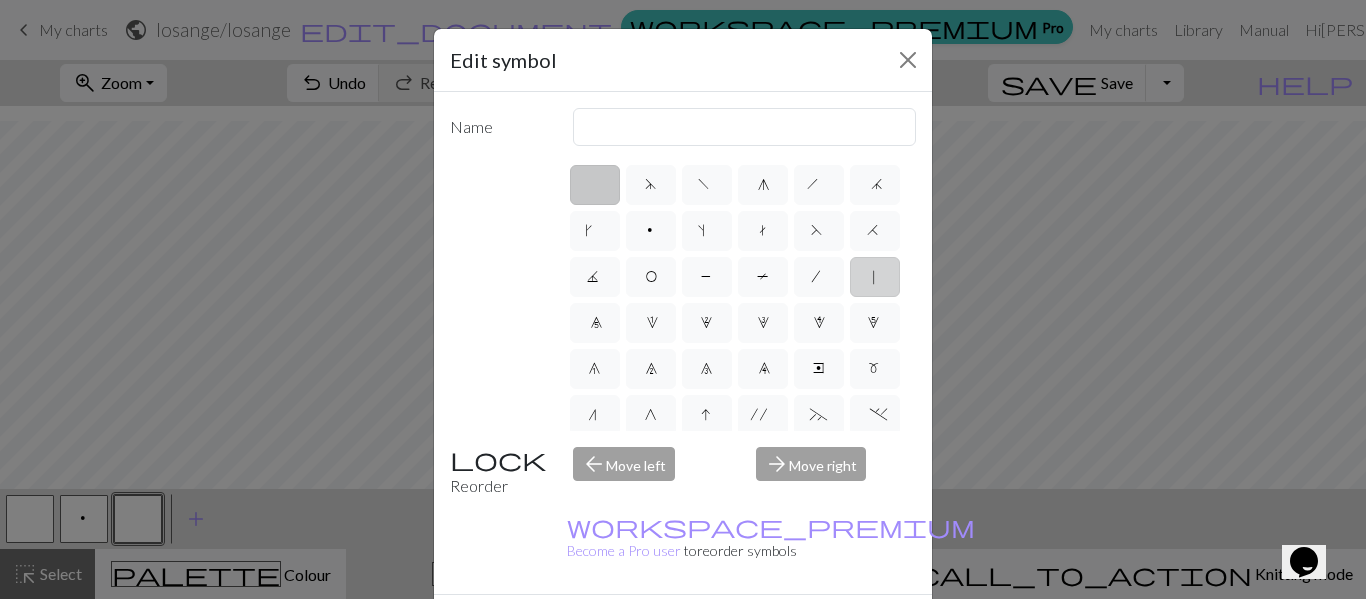 click on "|" at bounding box center [874, 279] 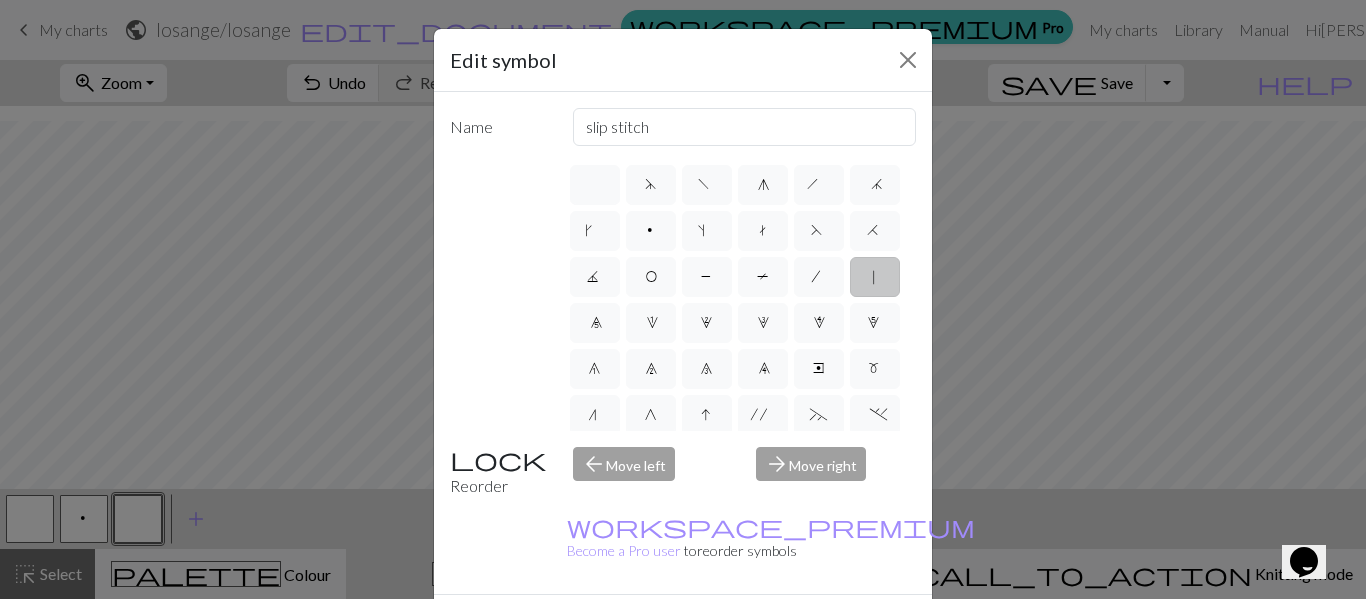 click on "Done" at bounding box center [803, 630] 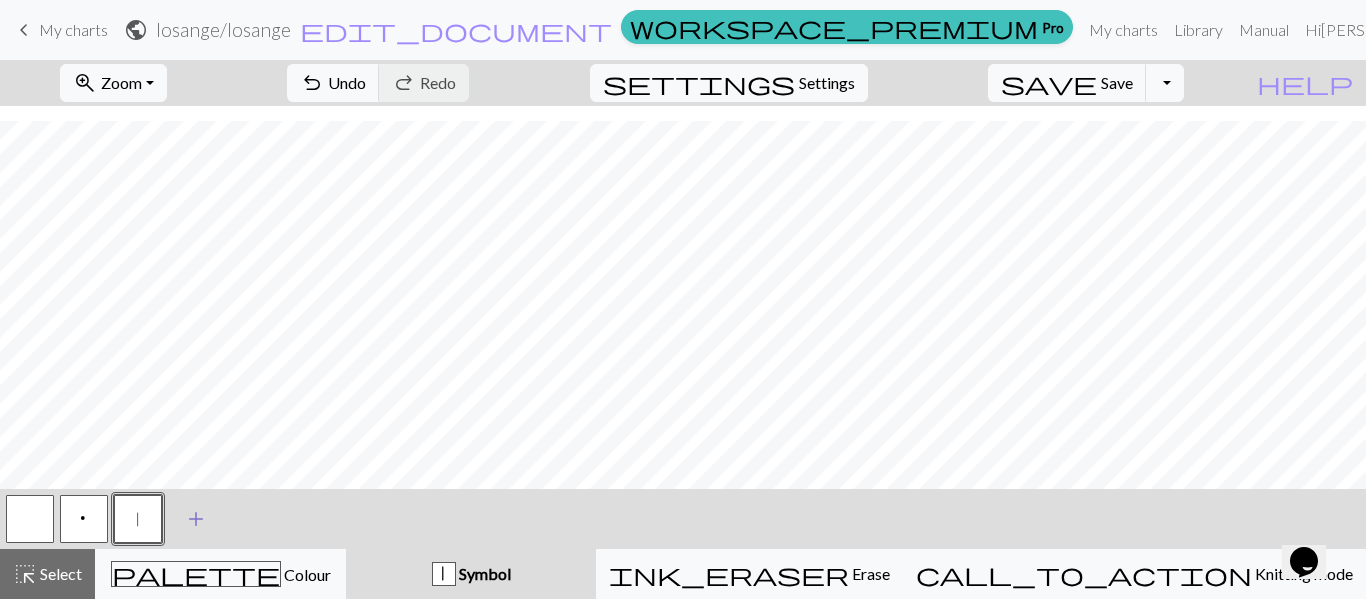 click on "add" at bounding box center [196, 519] 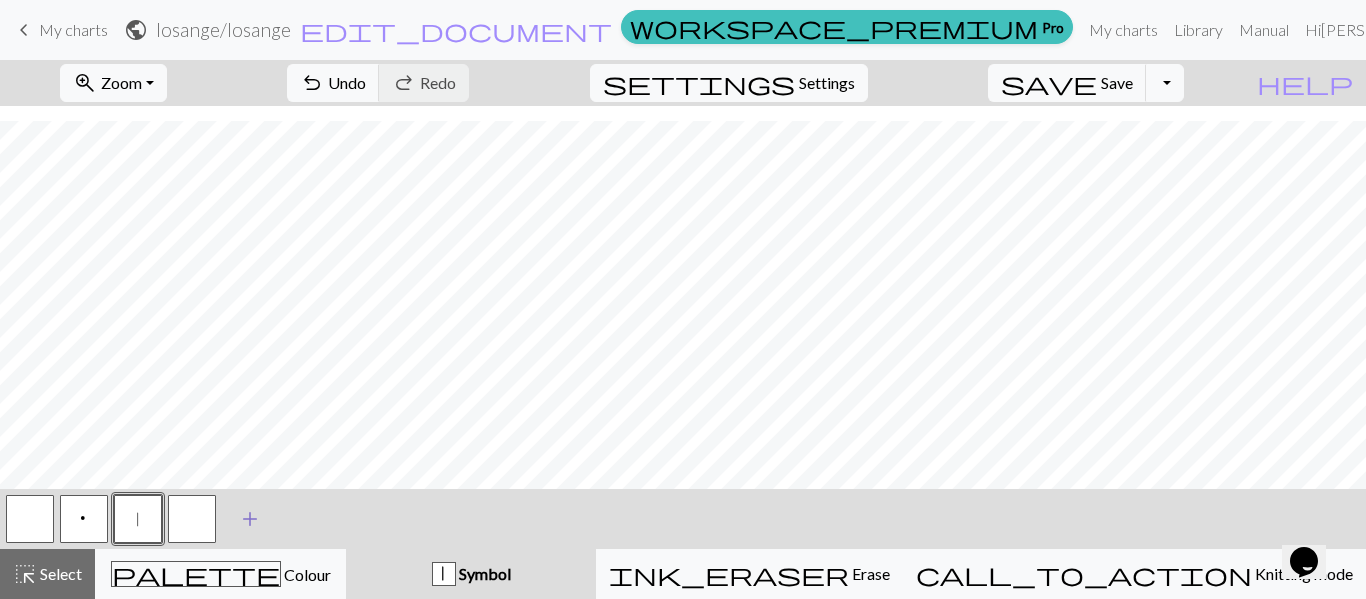 click at bounding box center (192, 519) 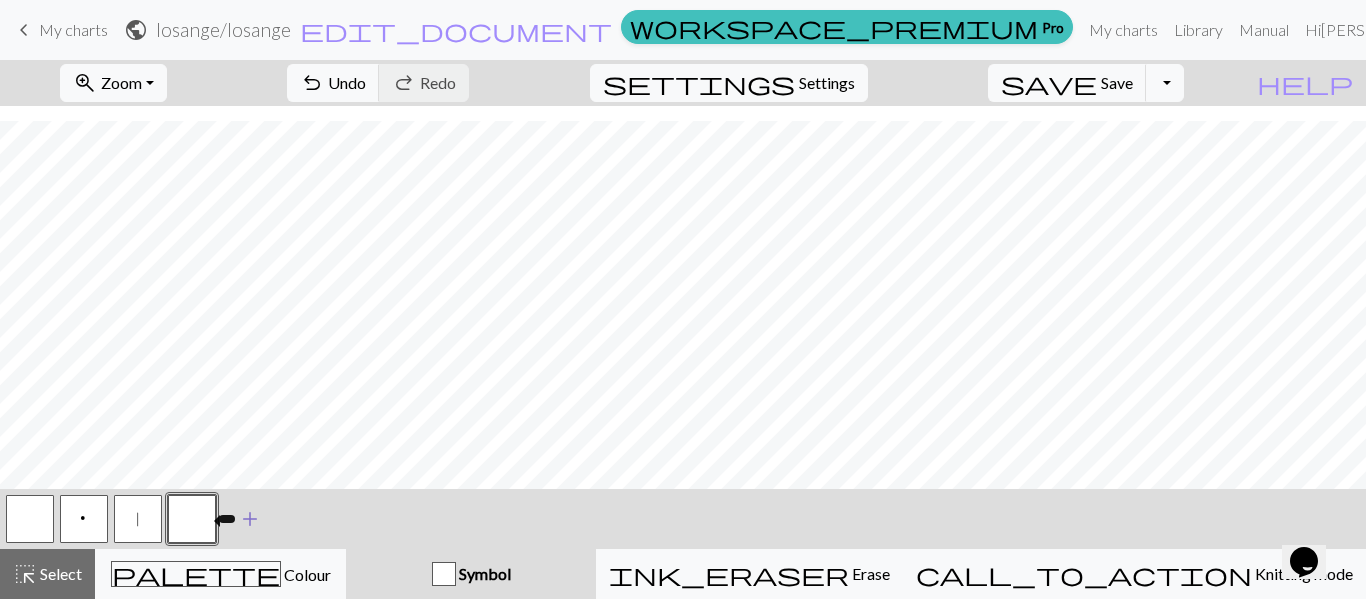 click at bounding box center [192, 519] 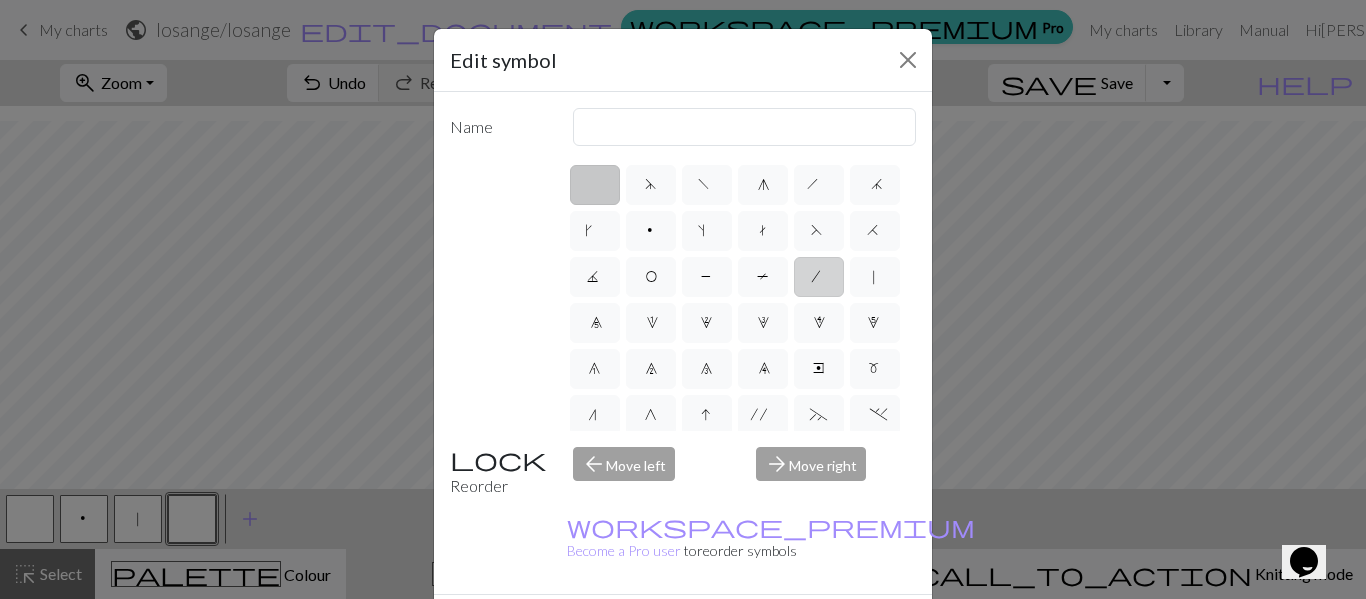 click on "/" at bounding box center [819, 279] 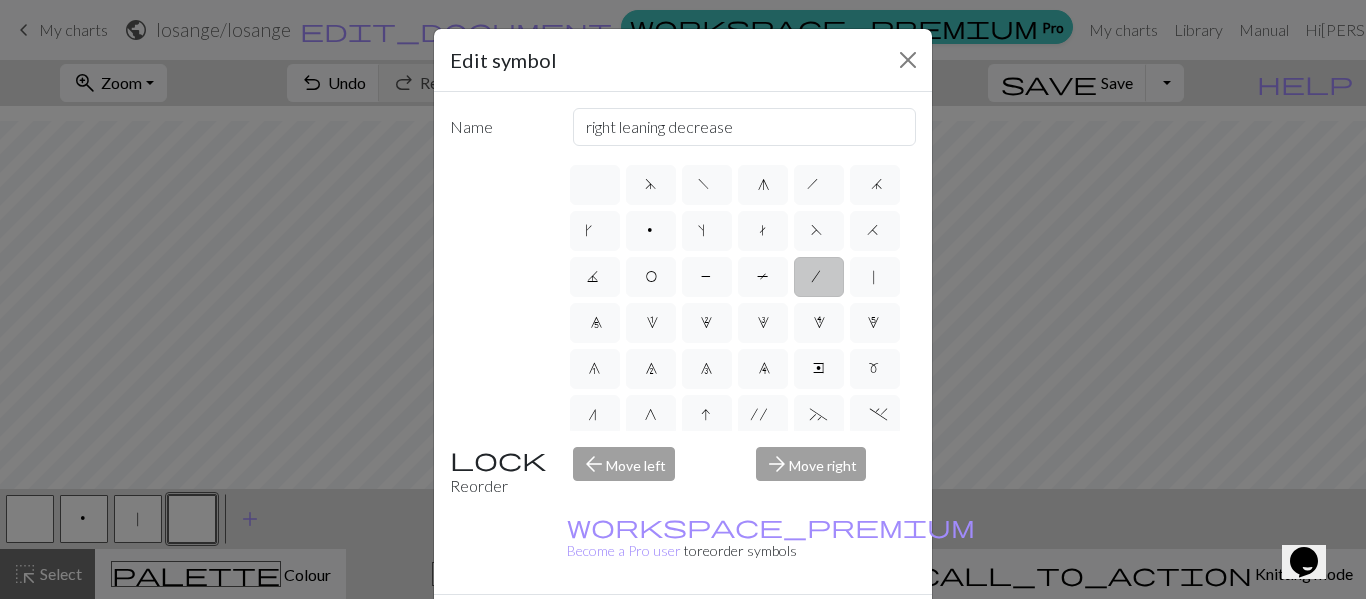 click on "Done" at bounding box center (803, 630) 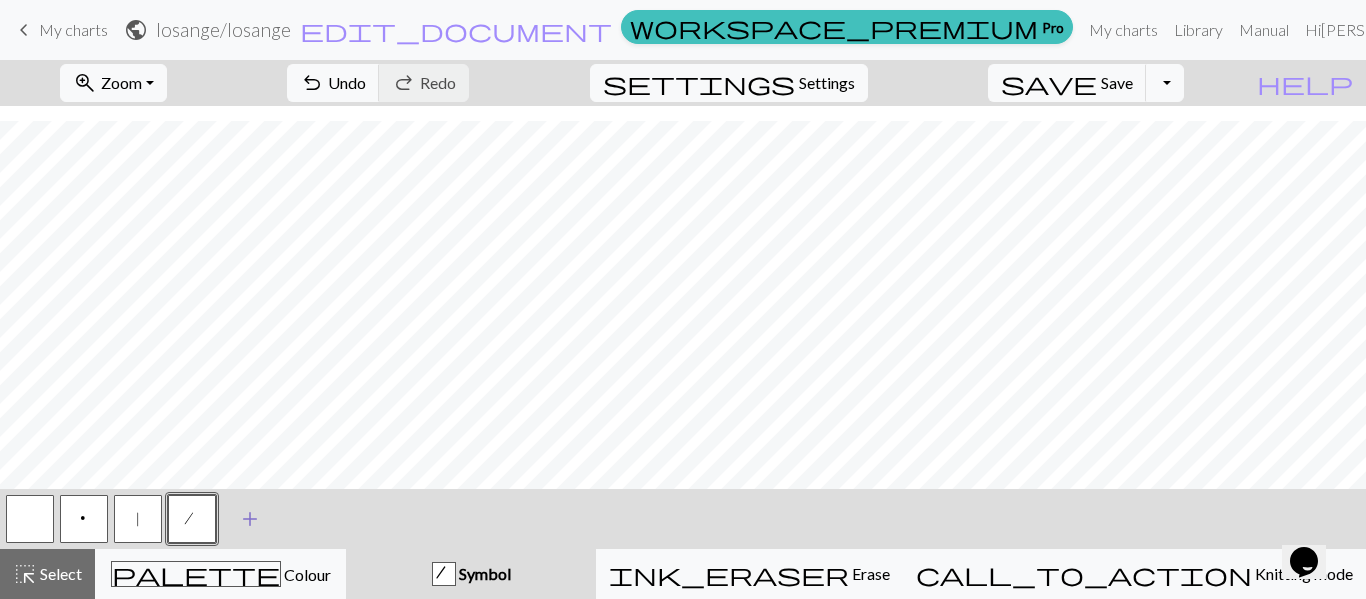 click on "add" at bounding box center (250, 519) 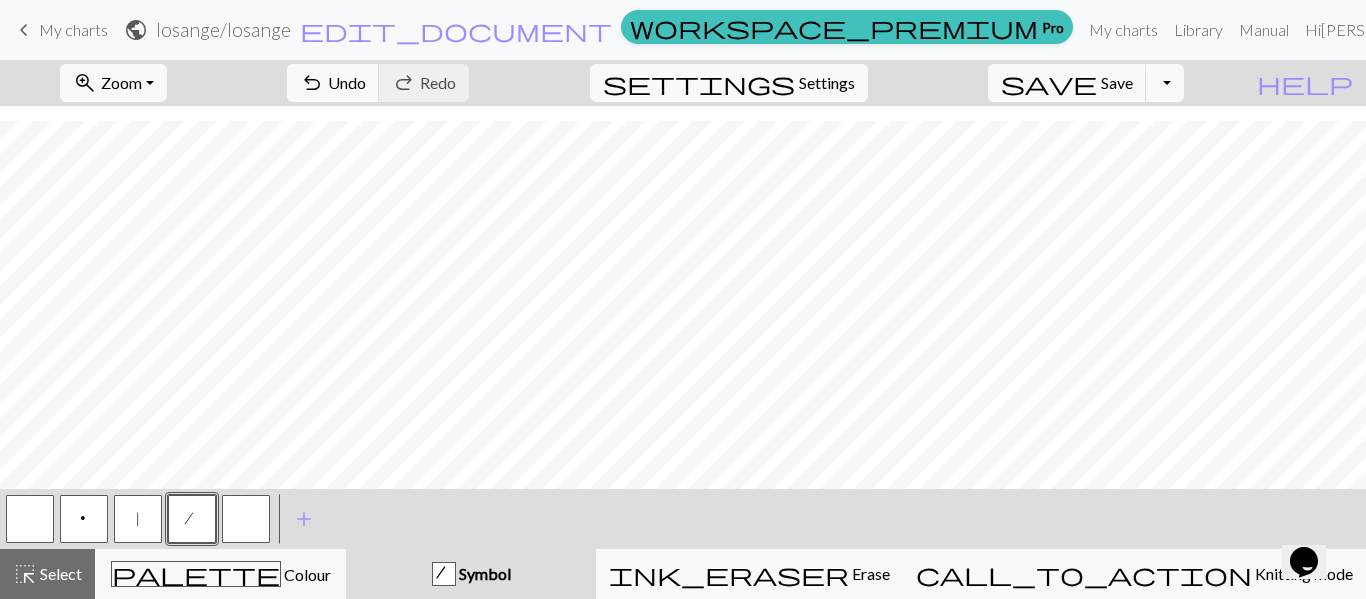 click at bounding box center (246, 519) 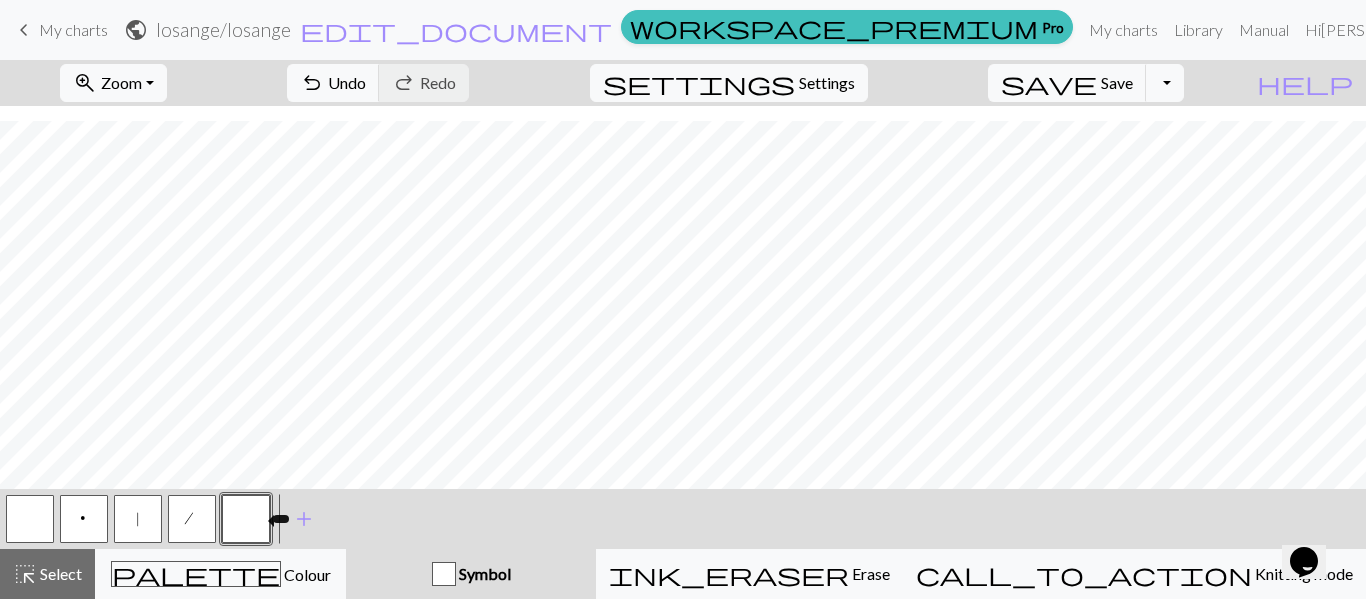 click at bounding box center (246, 519) 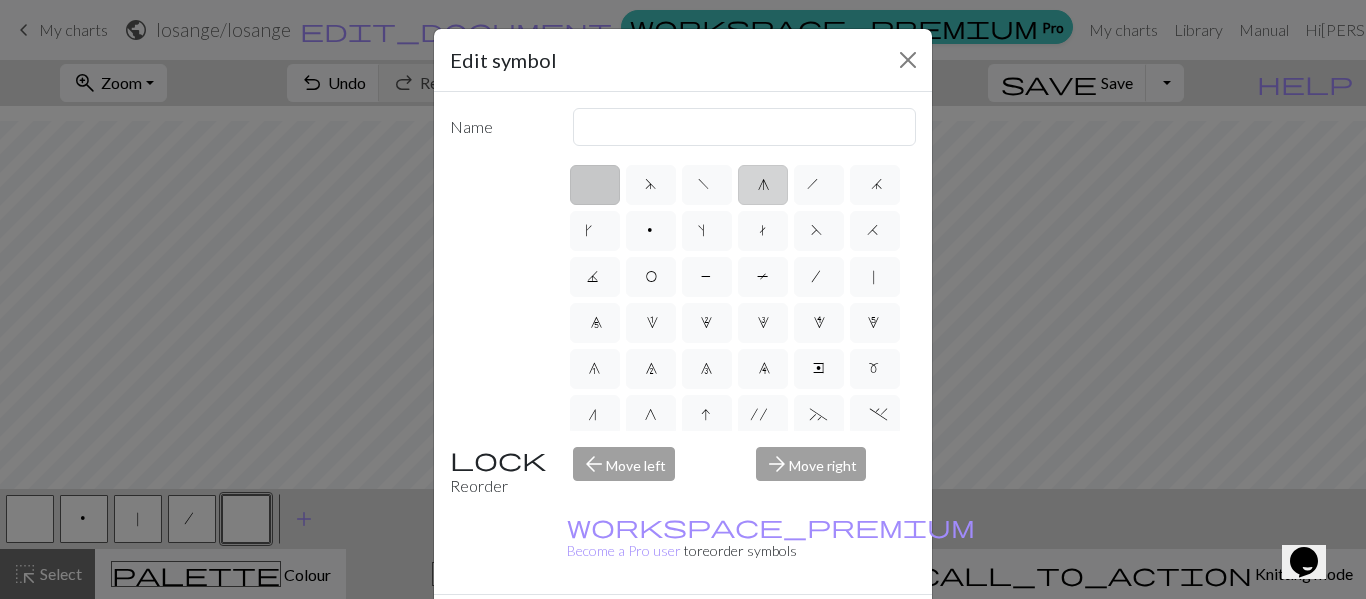 click on "g" at bounding box center (763, 185) 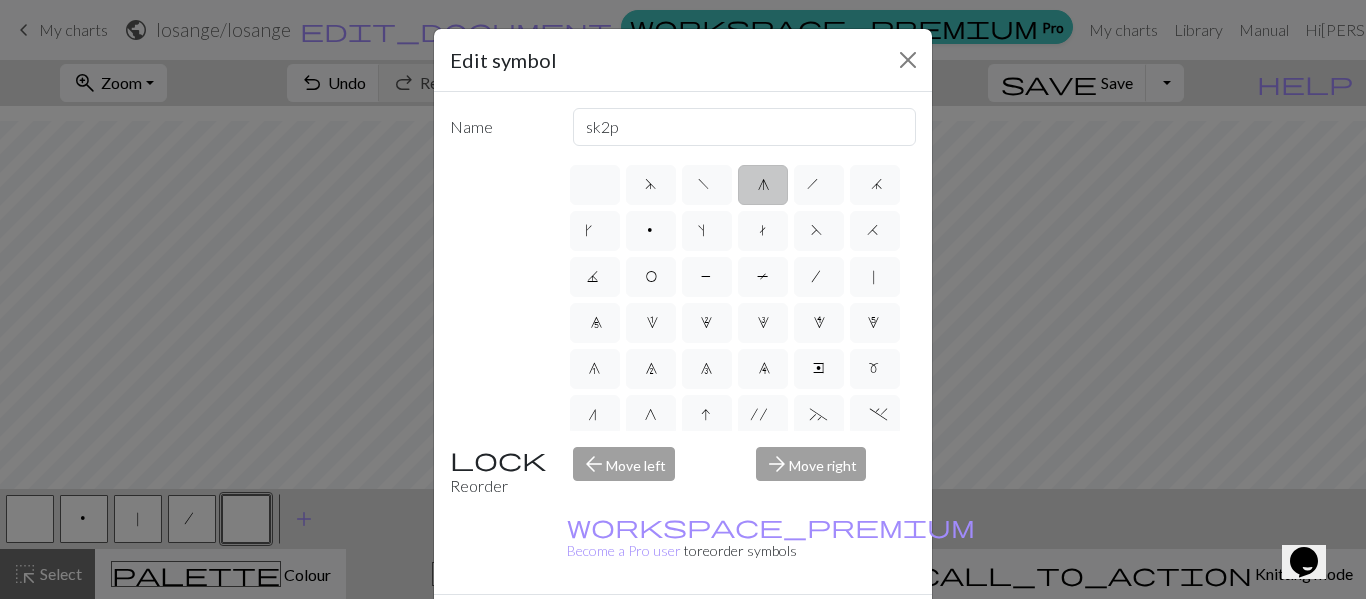 click on "Done" at bounding box center [803, 630] 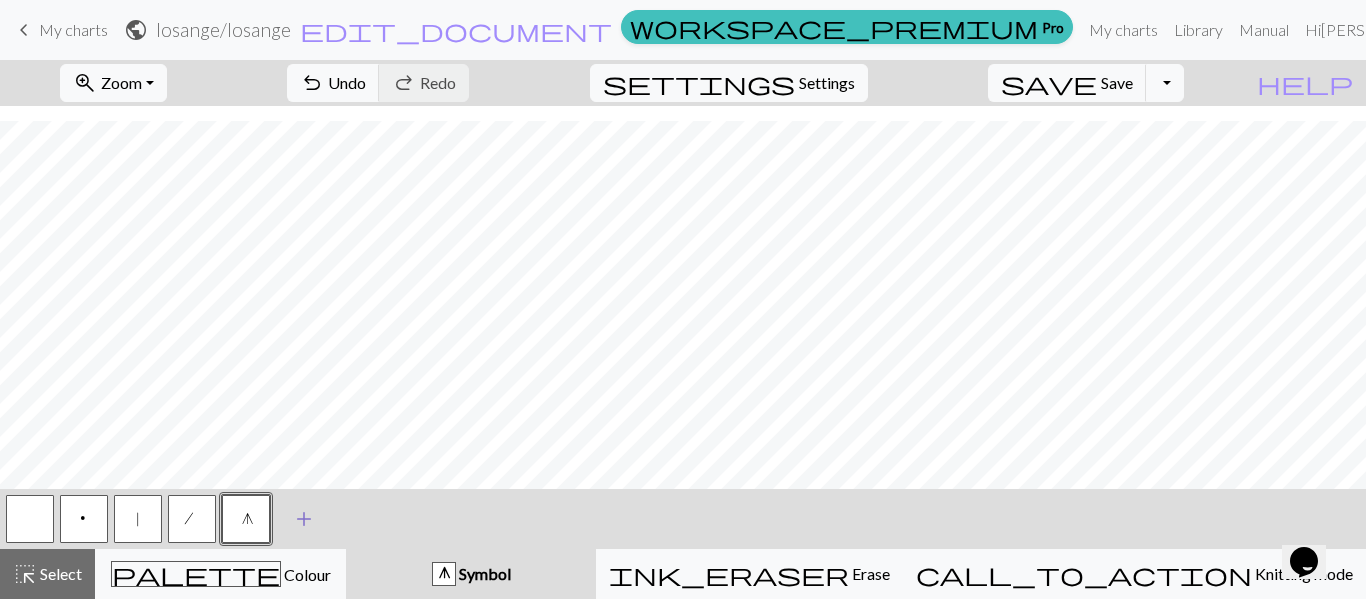click on "add" at bounding box center [304, 519] 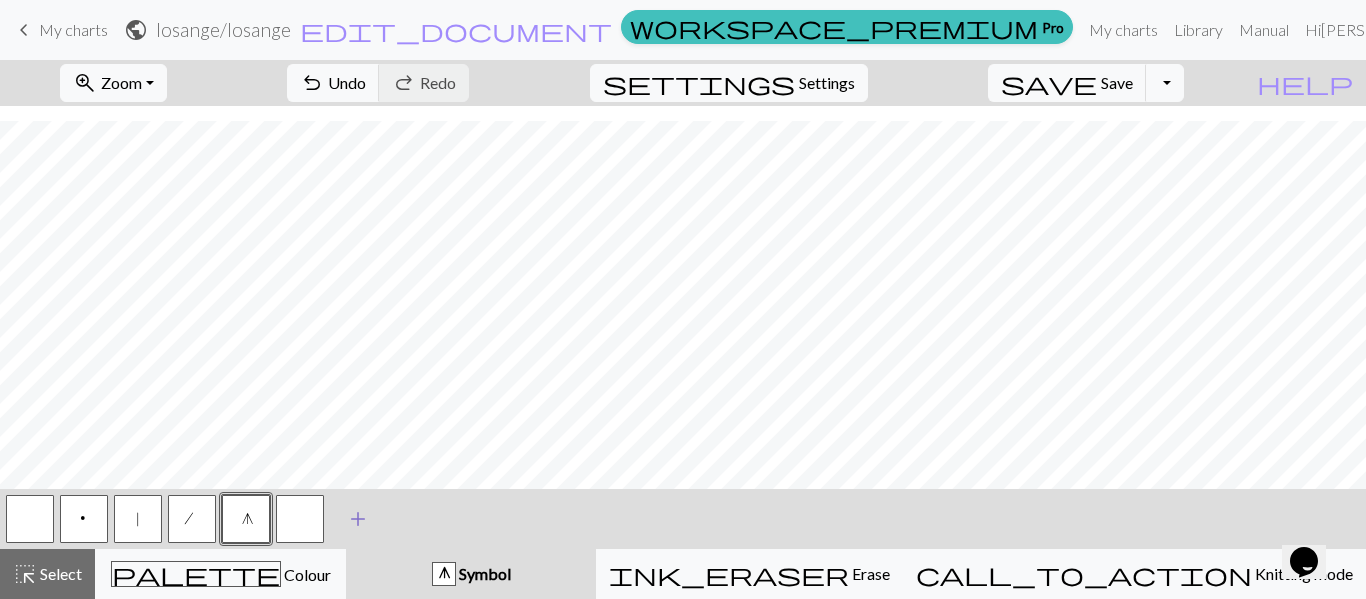 click at bounding box center [300, 519] 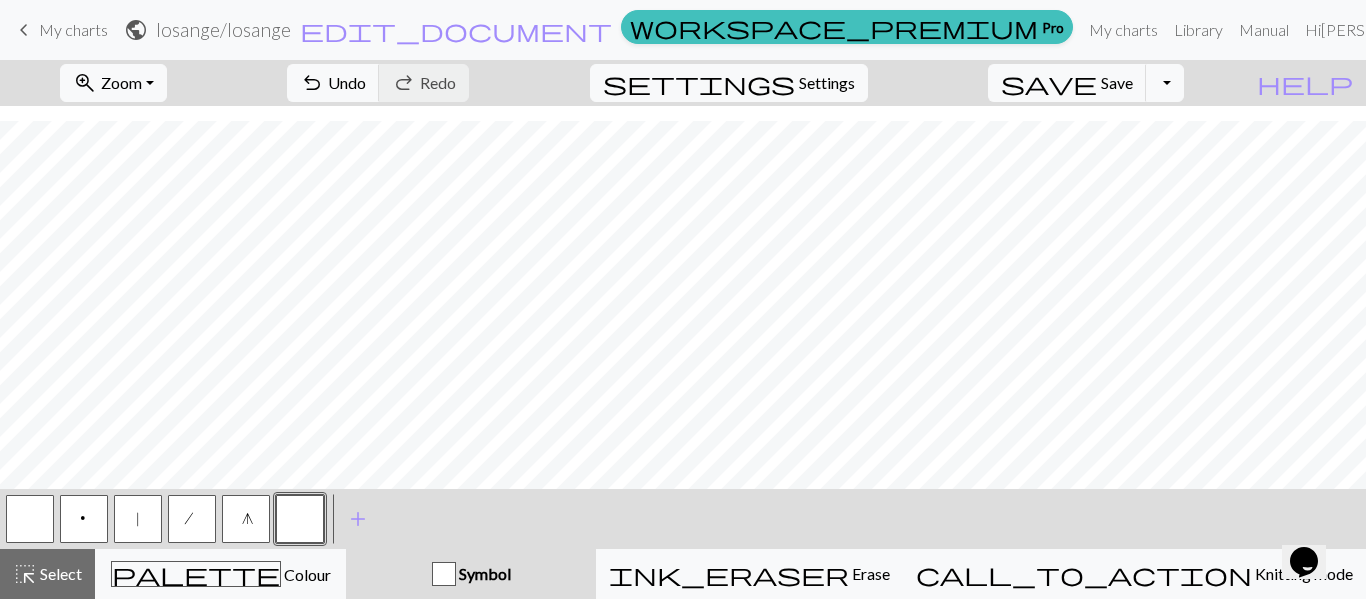 click at bounding box center [300, 519] 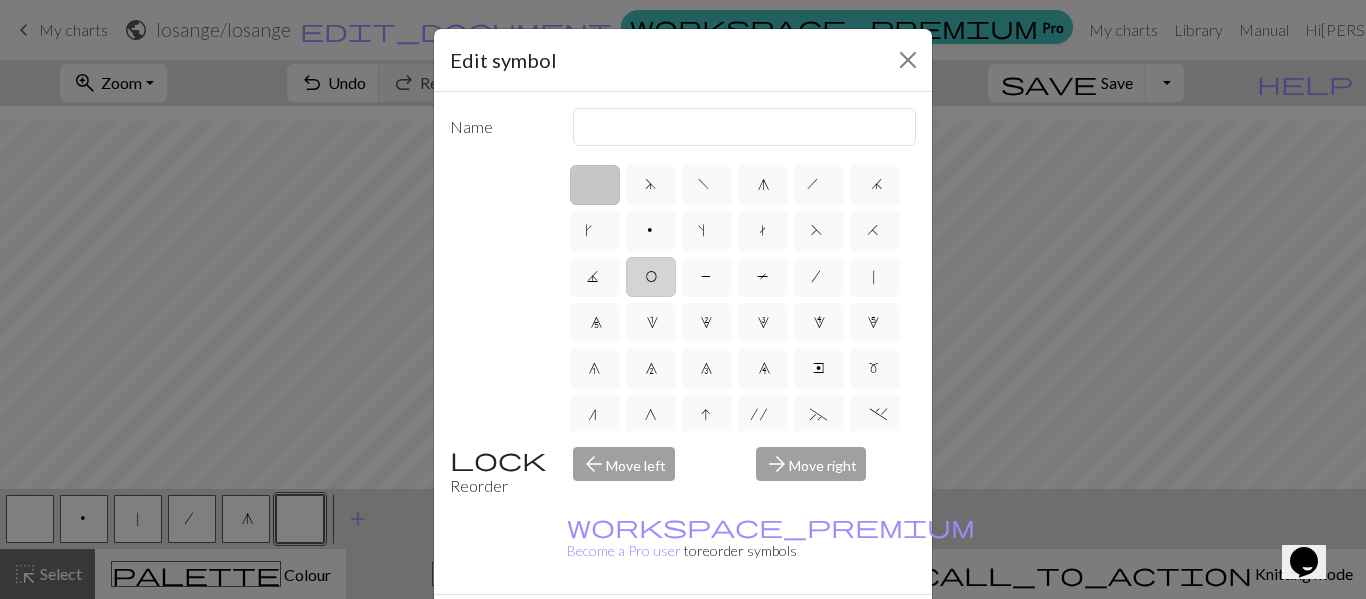 click on "O" at bounding box center (651, 279) 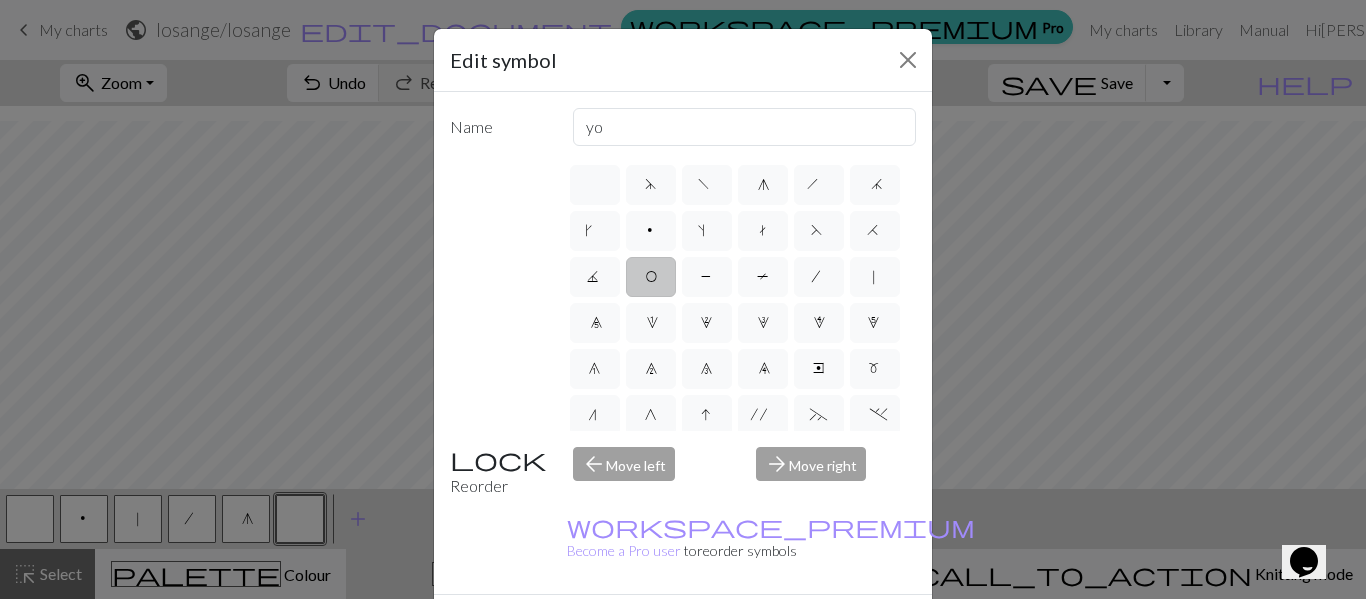 click on "Done" at bounding box center (803, 630) 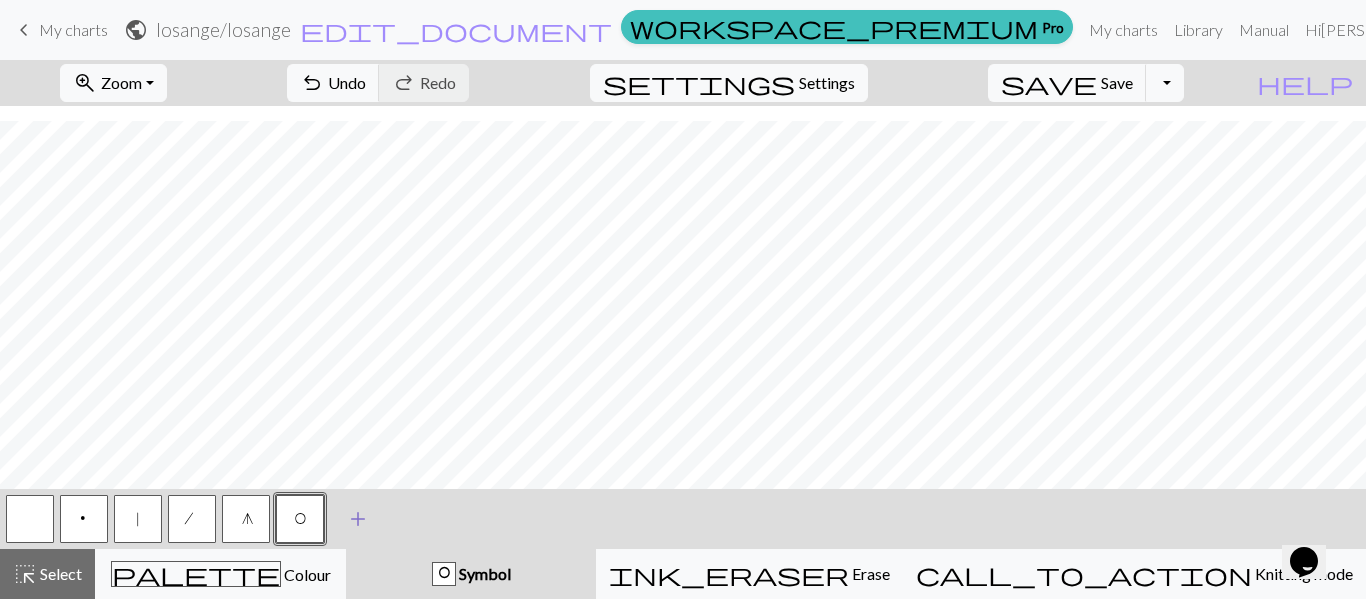 click on "add" at bounding box center [358, 519] 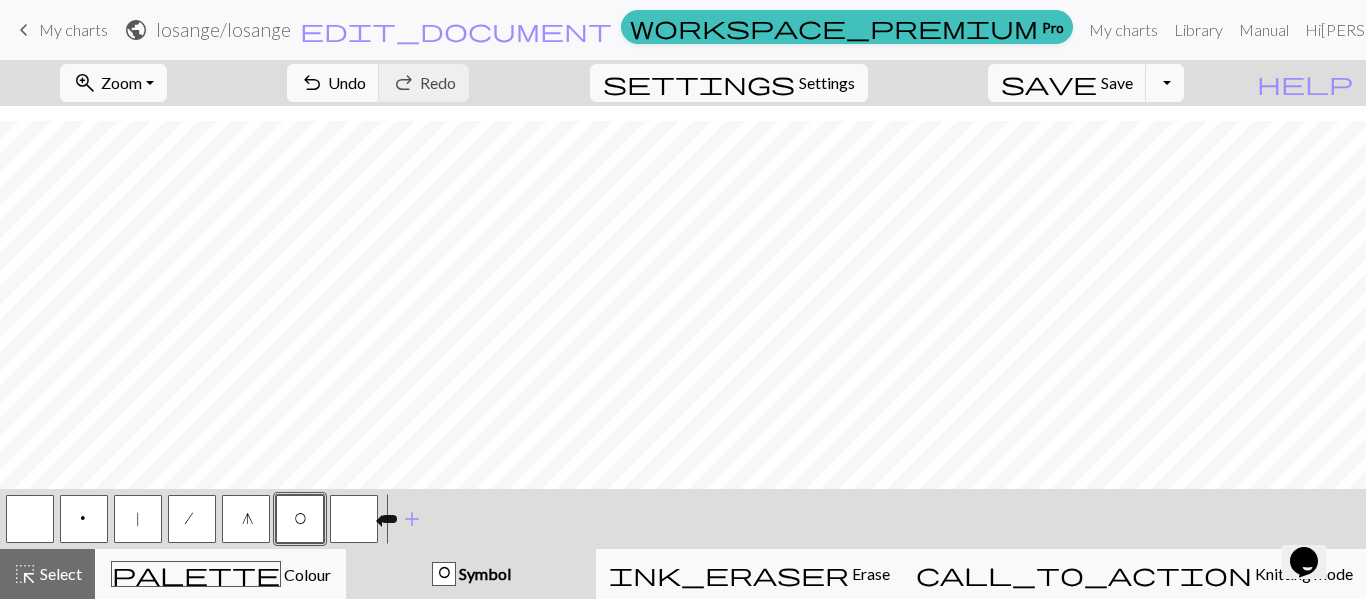 click at bounding box center [354, 519] 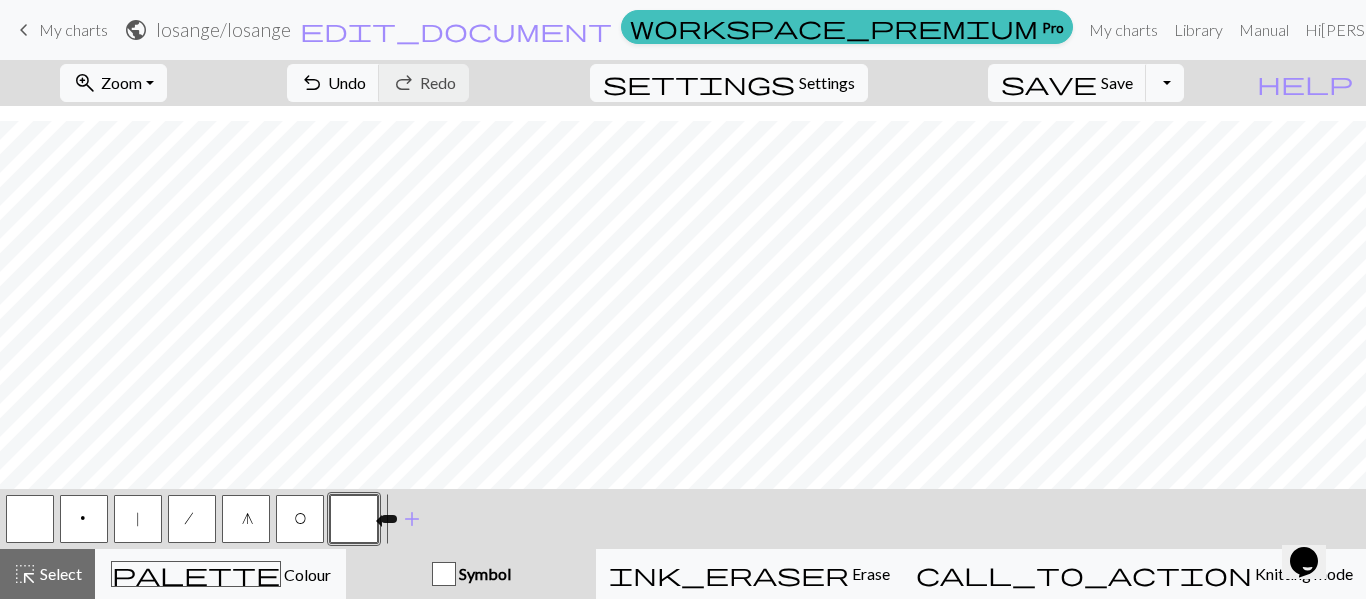 click at bounding box center (354, 519) 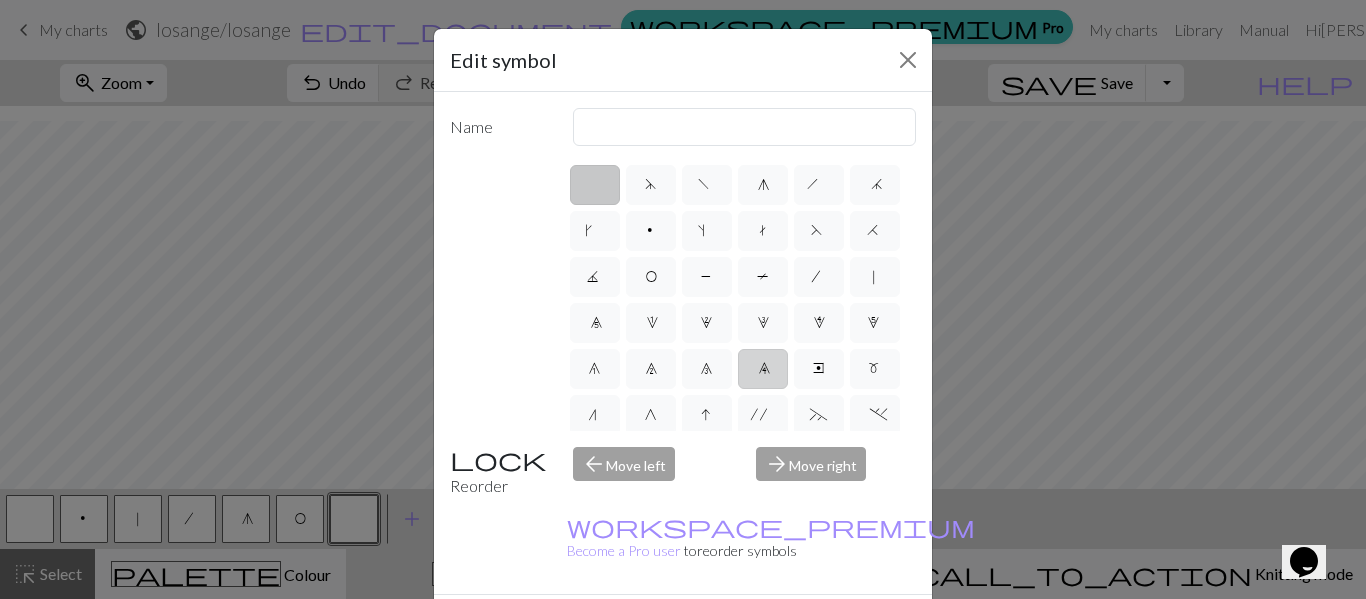 scroll, scrollTop: 100, scrollLeft: 0, axis: vertical 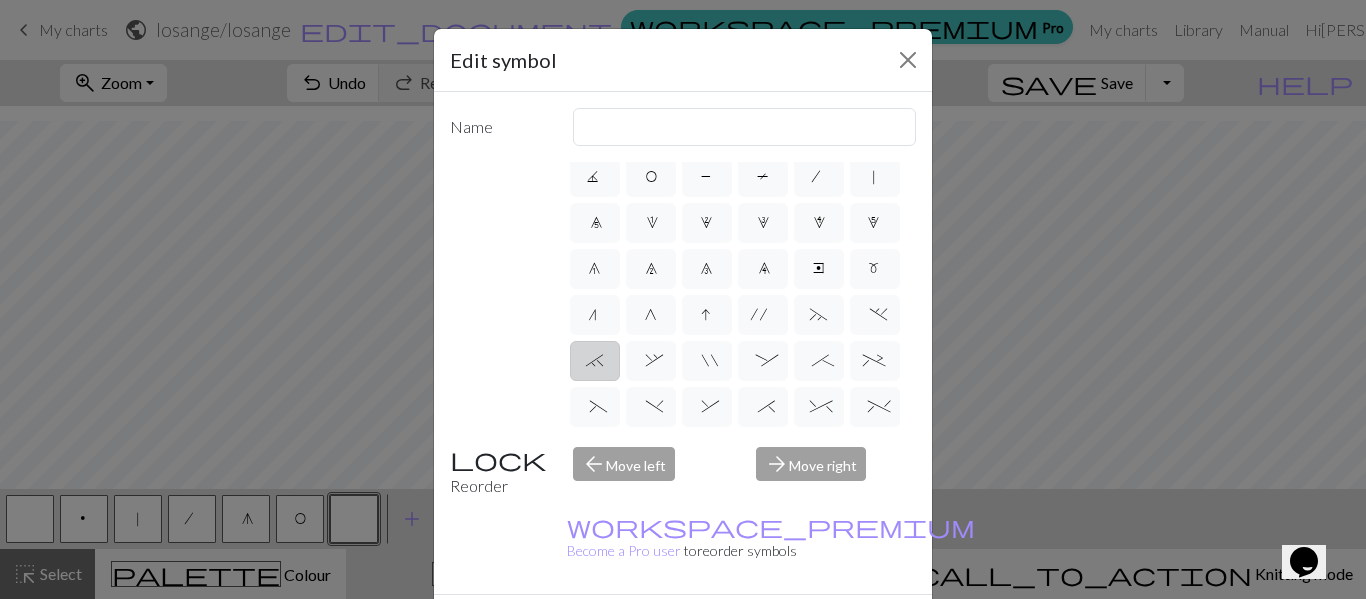 click on "`" at bounding box center (595, 361) 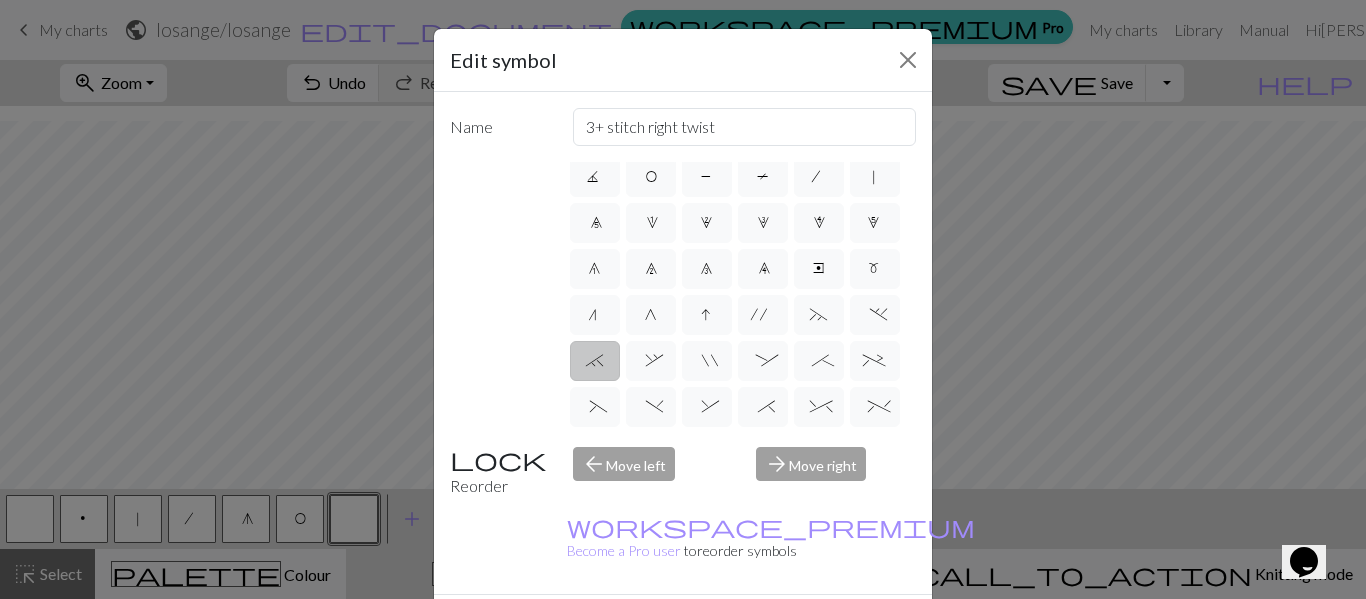 click on "H" at bounding box center [875, 131] 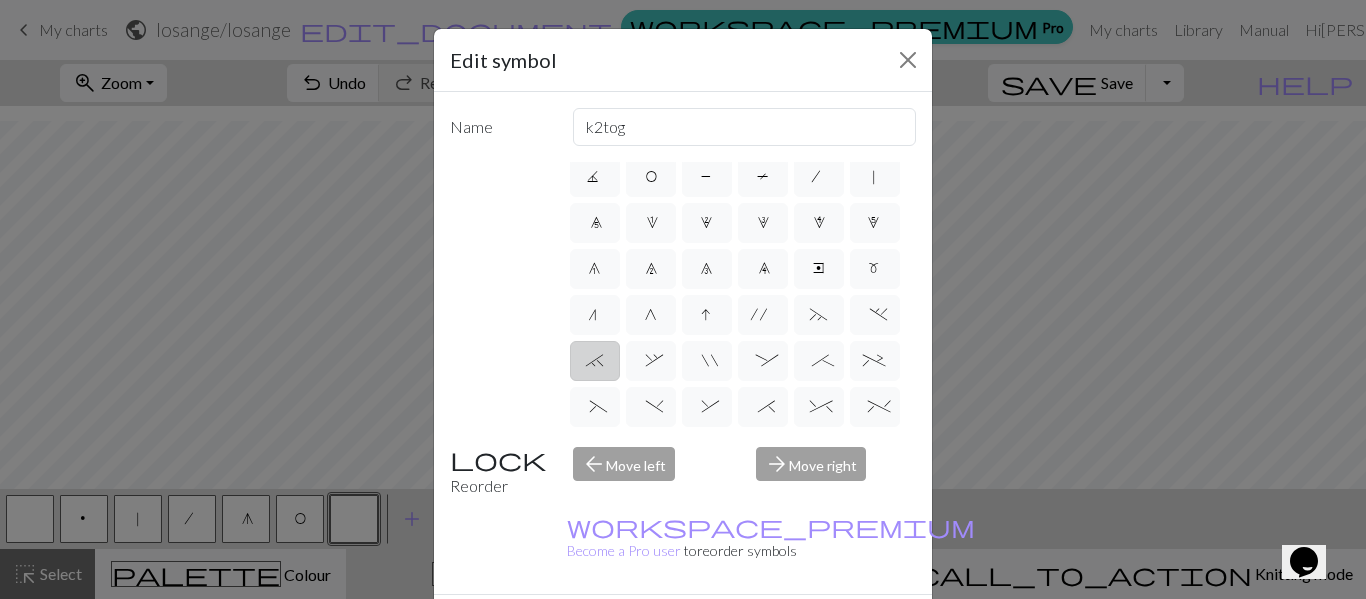 click on "`" at bounding box center [595, 363] 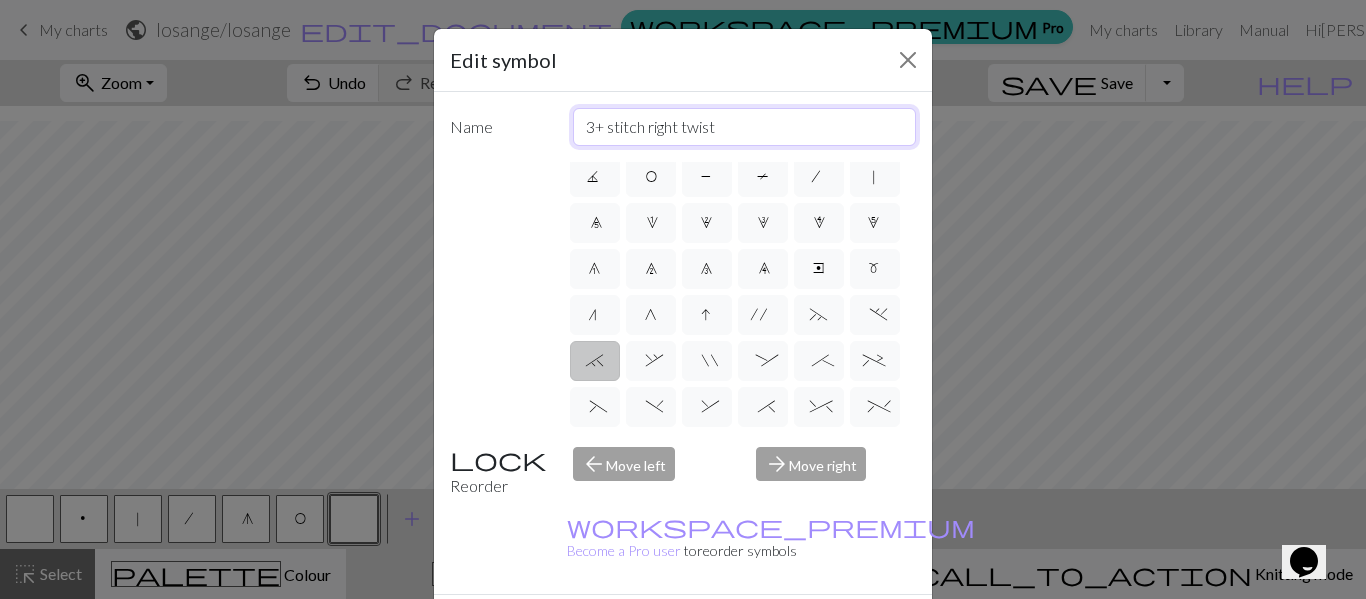 drag, startPoint x: 723, startPoint y: 125, endPoint x: 512, endPoint y: 131, distance: 211.0853 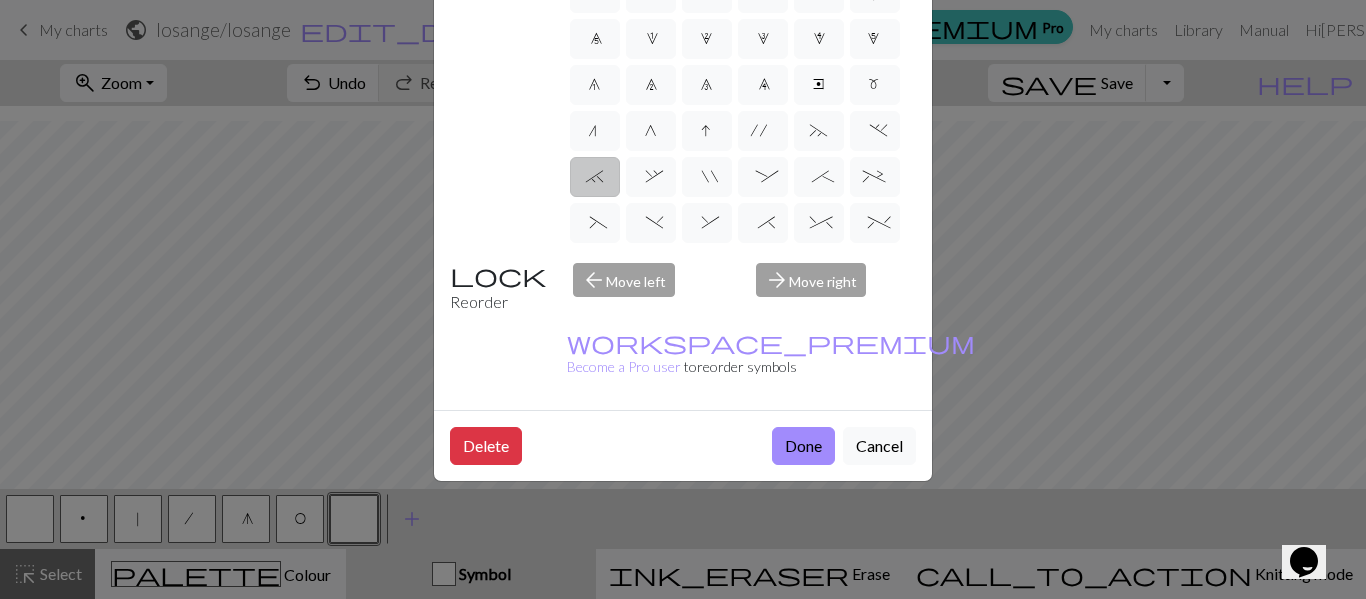scroll, scrollTop: 200, scrollLeft: 0, axis: vertical 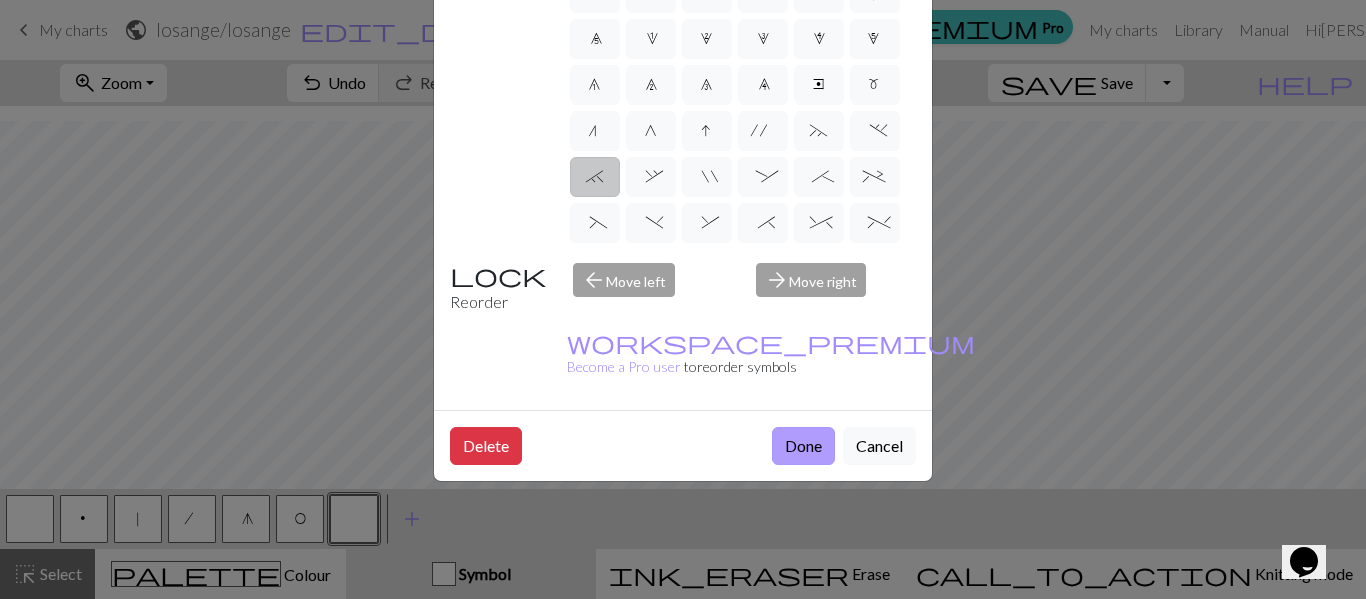 type on "2 ensemble endroit" 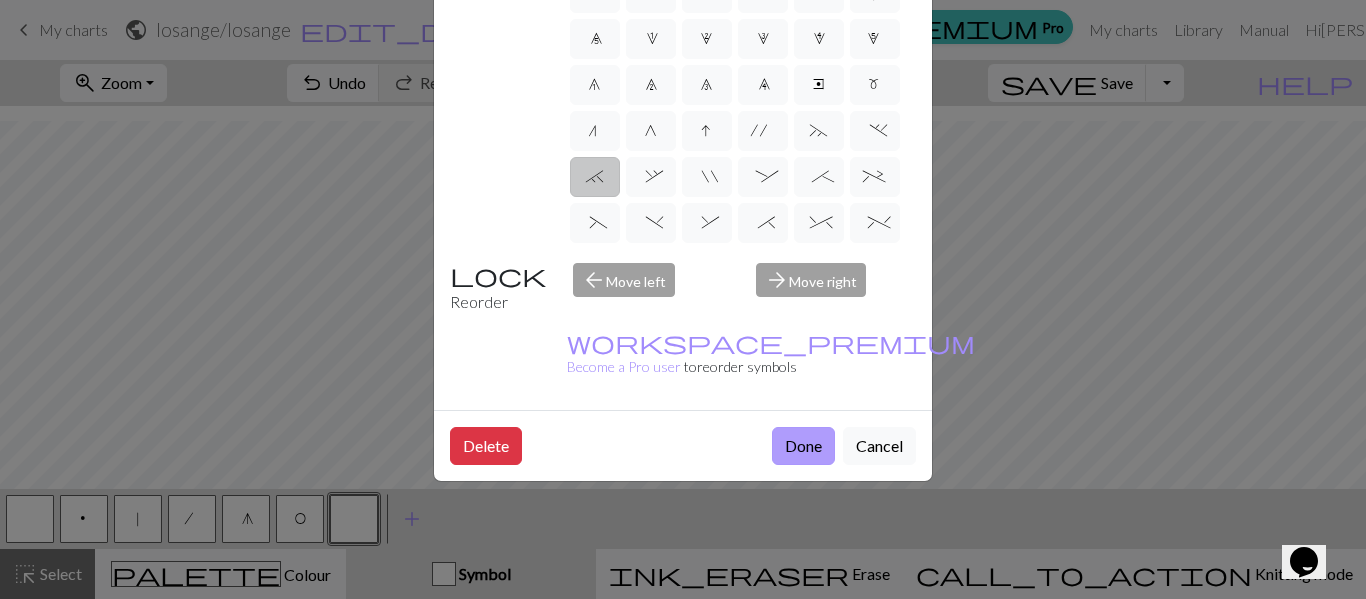 click on "Done" at bounding box center (803, 446) 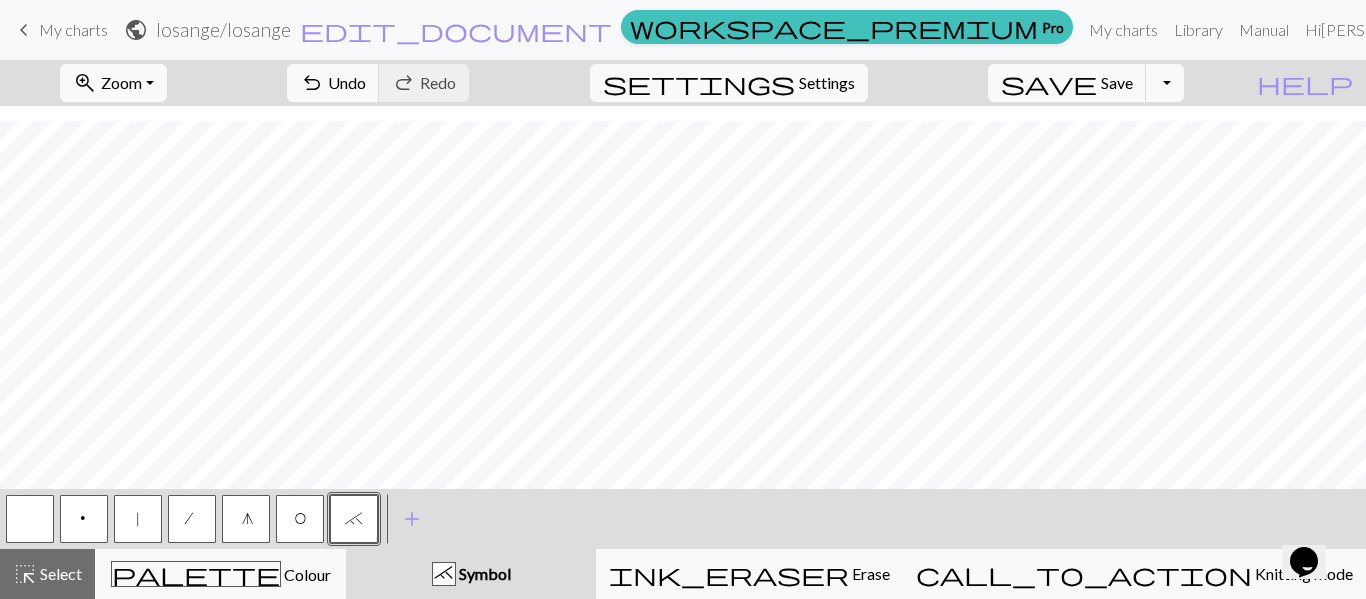 click on "g" at bounding box center (246, 519) 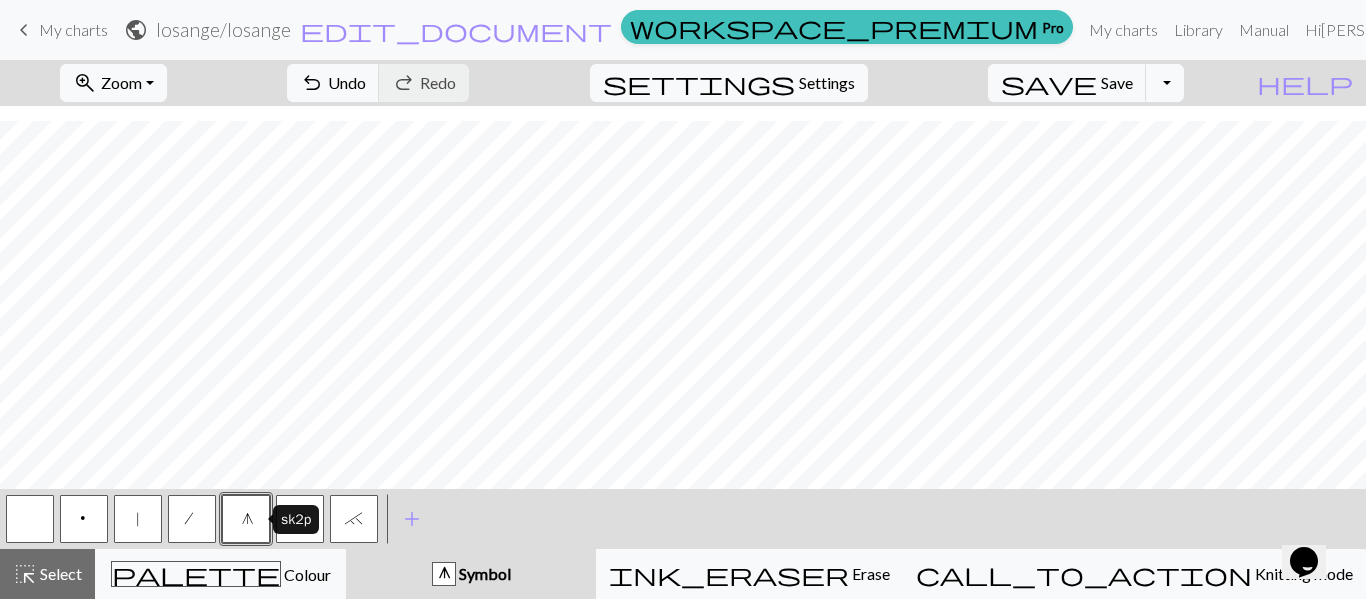 click on "g" at bounding box center [246, 519] 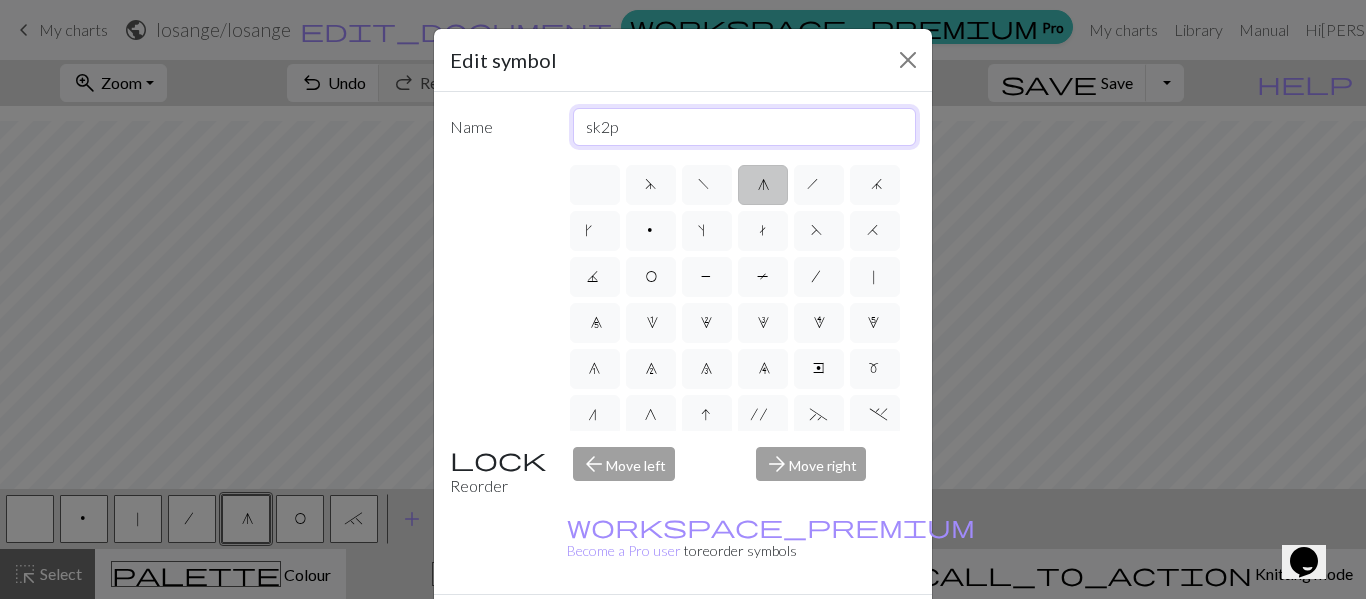 drag, startPoint x: 615, startPoint y: 125, endPoint x: 512, endPoint y: 129, distance: 103.077644 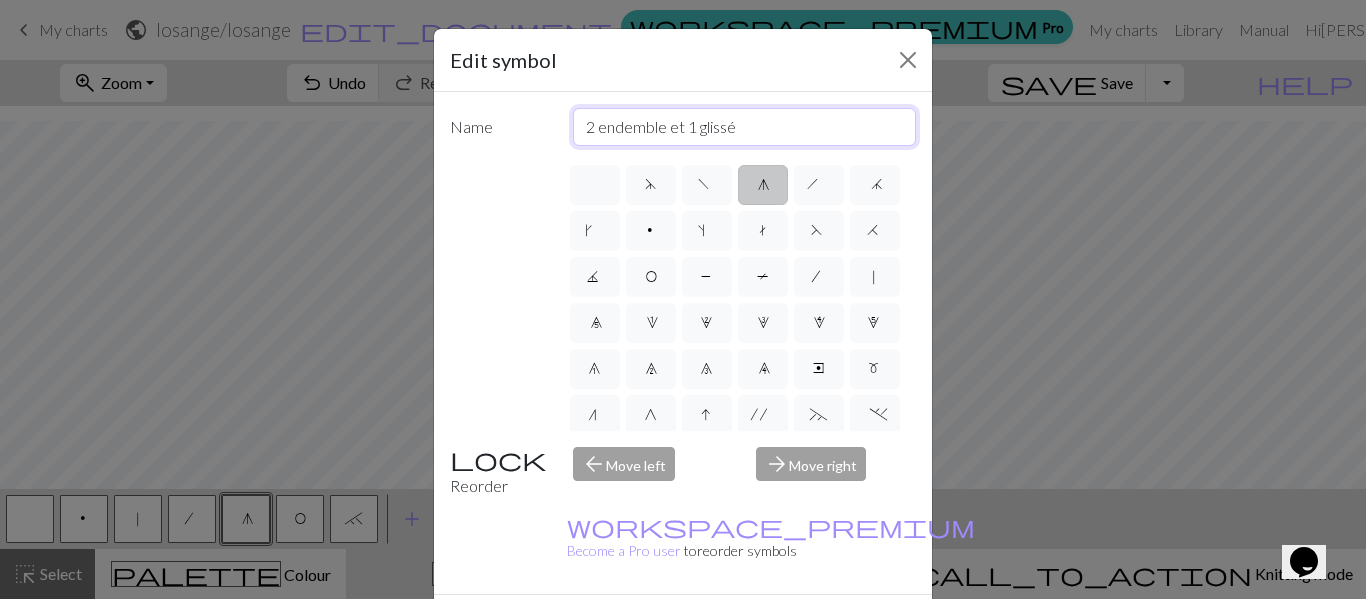 click on "2 endemble et 1 glissé" at bounding box center [745, 127] 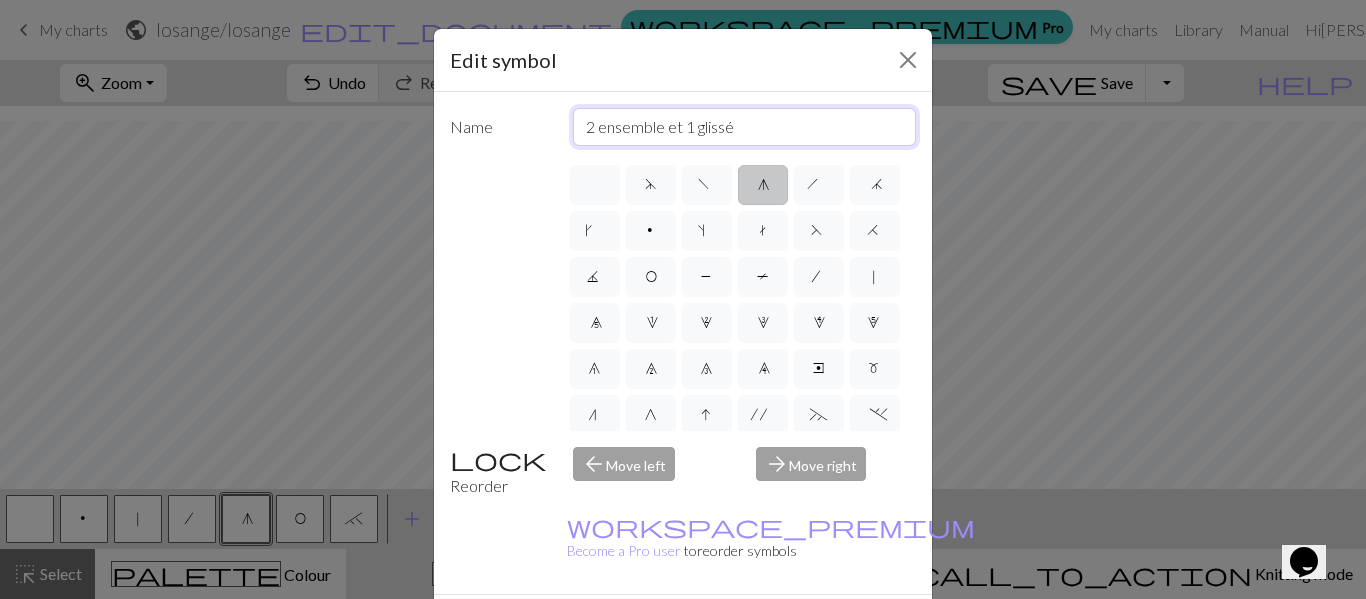 type on "2 ensemble et 1 glissé" 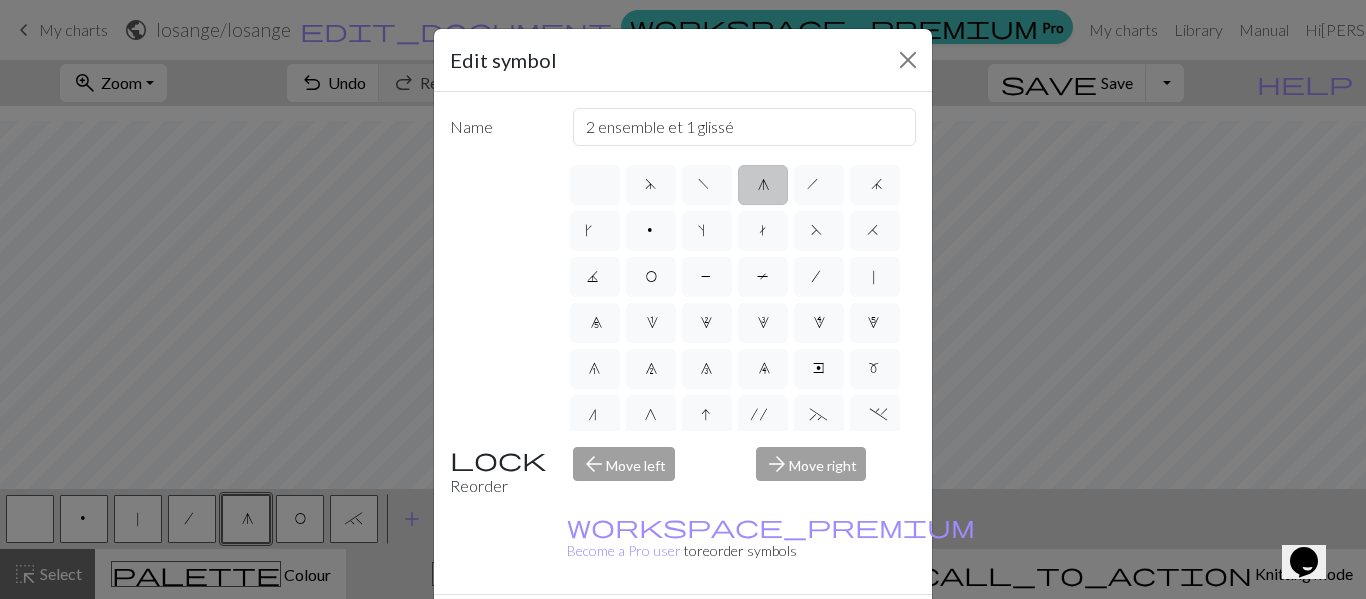 click on "Done" at bounding box center [803, 630] 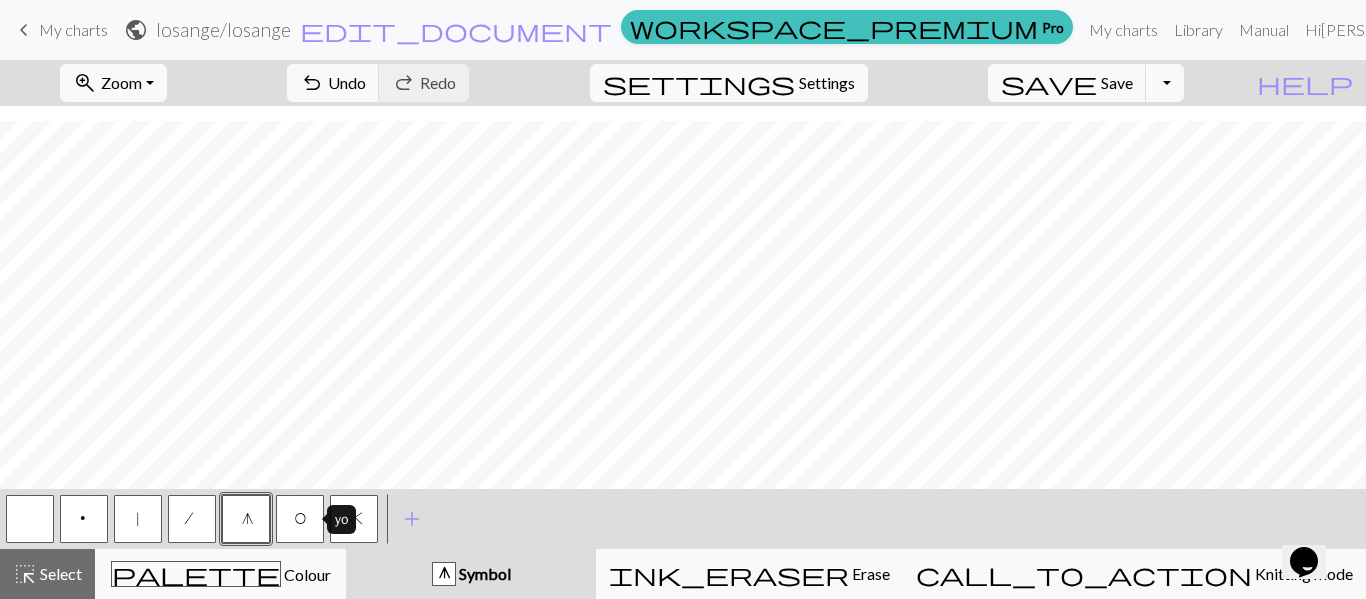 click on "O" at bounding box center [300, 519] 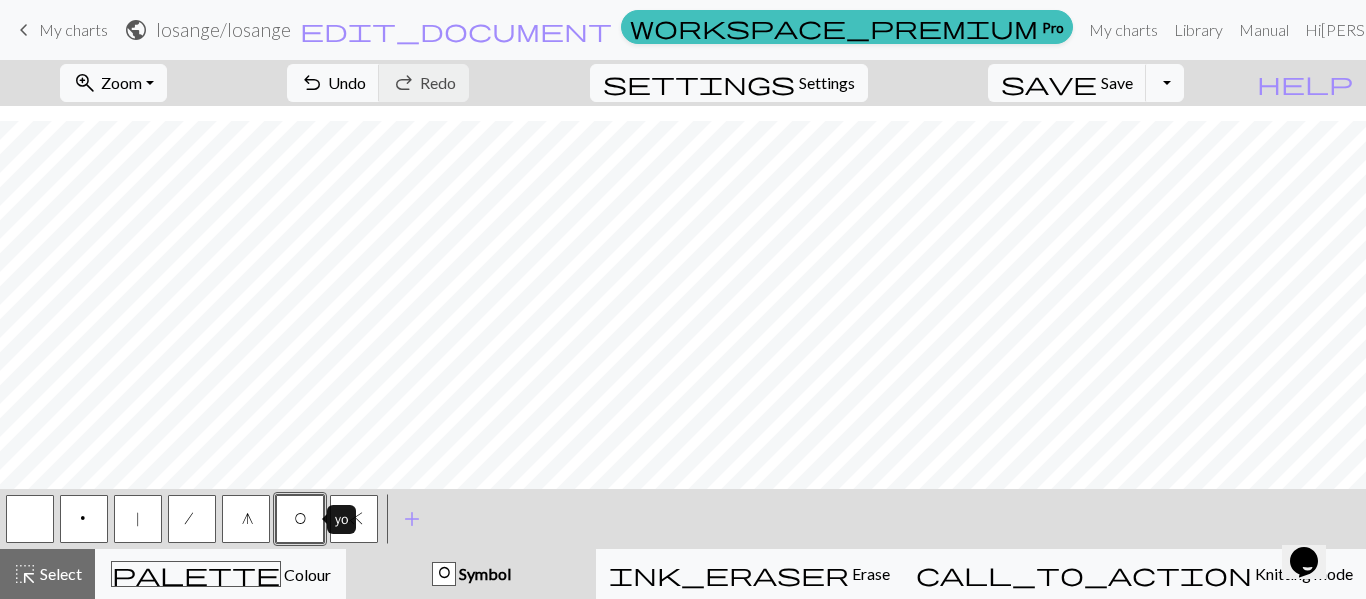 click on "O" at bounding box center [300, 521] 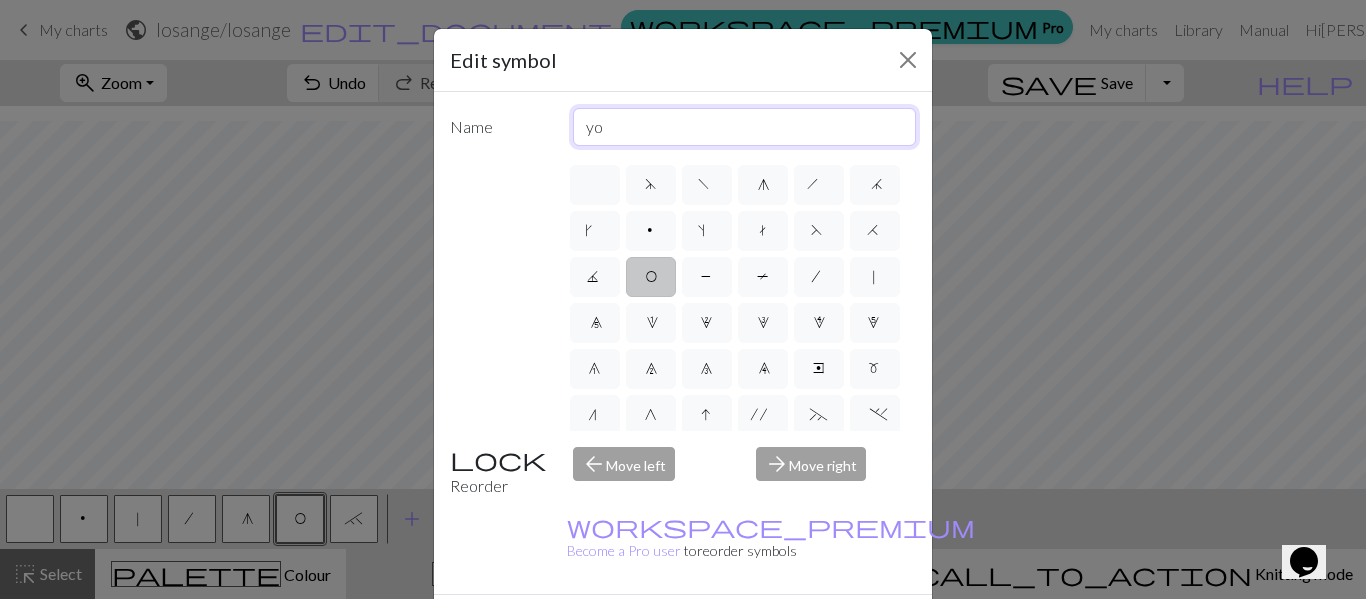click on "yo" at bounding box center (745, 127) 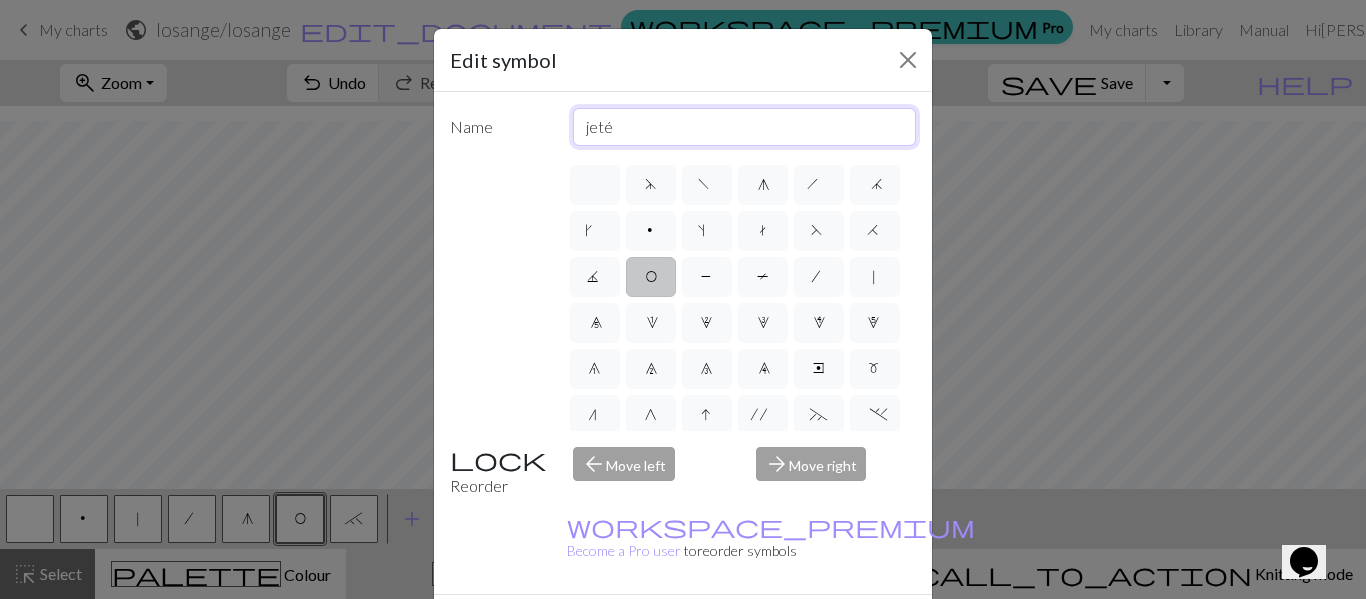 type on "jeté" 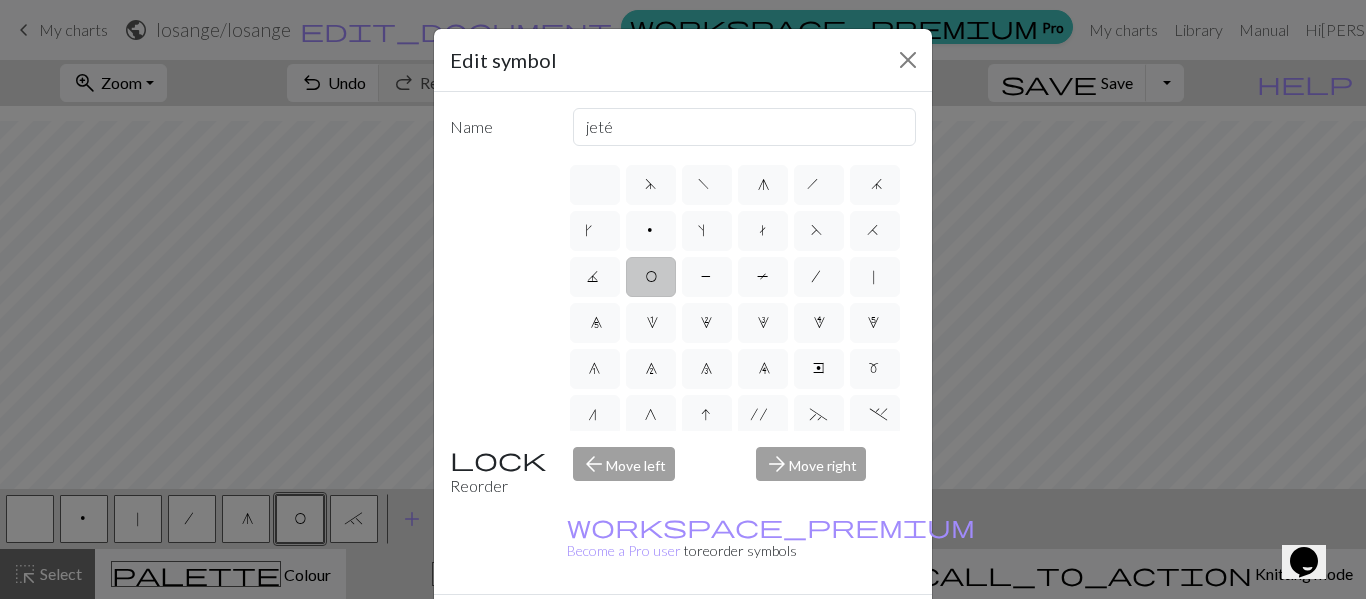 click on "Done" at bounding box center (803, 630) 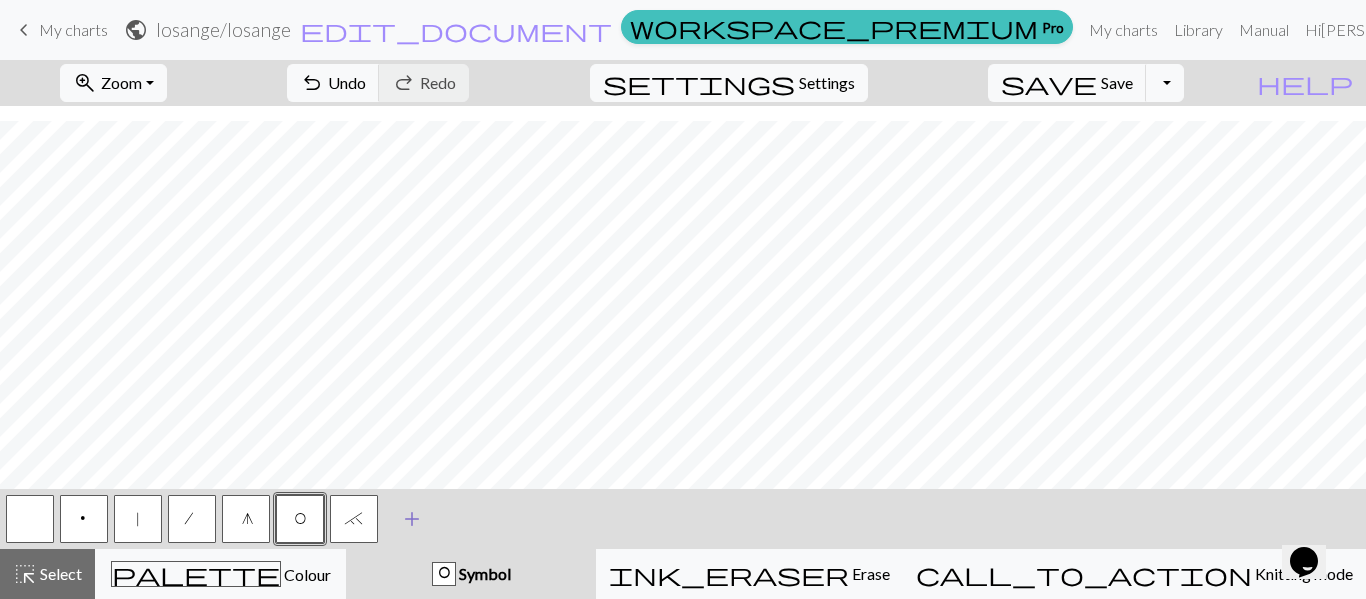 click on "add" at bounding box center [412, 519] 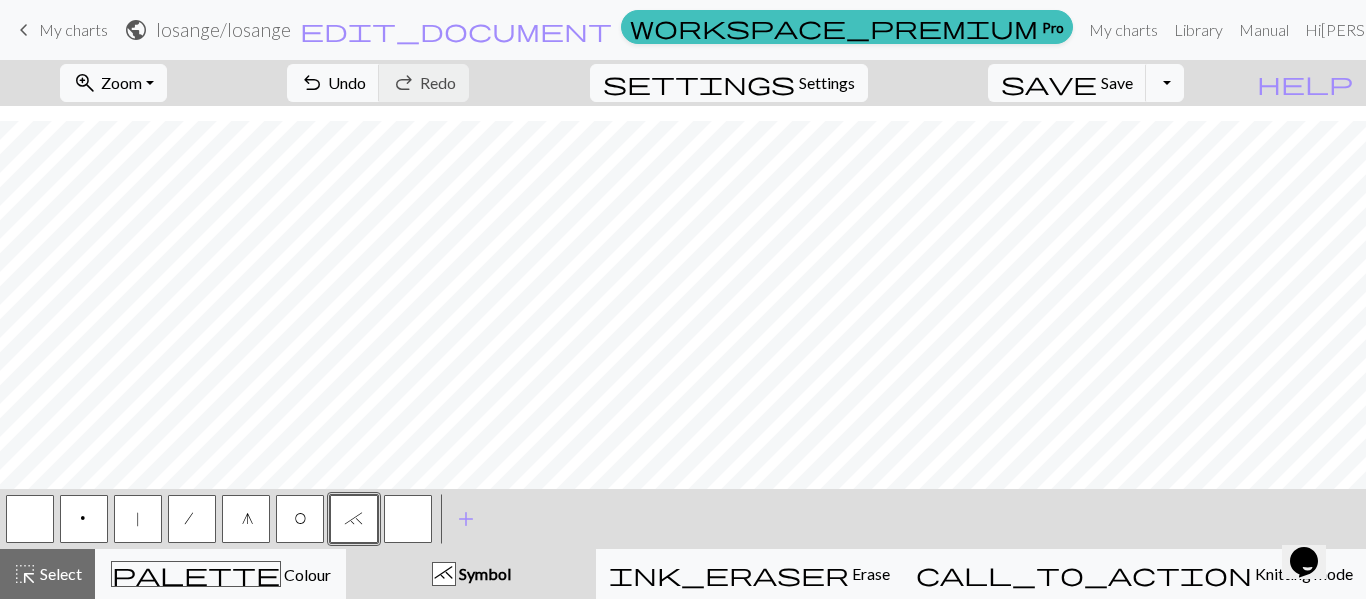 click at bounding box center (408, 519) 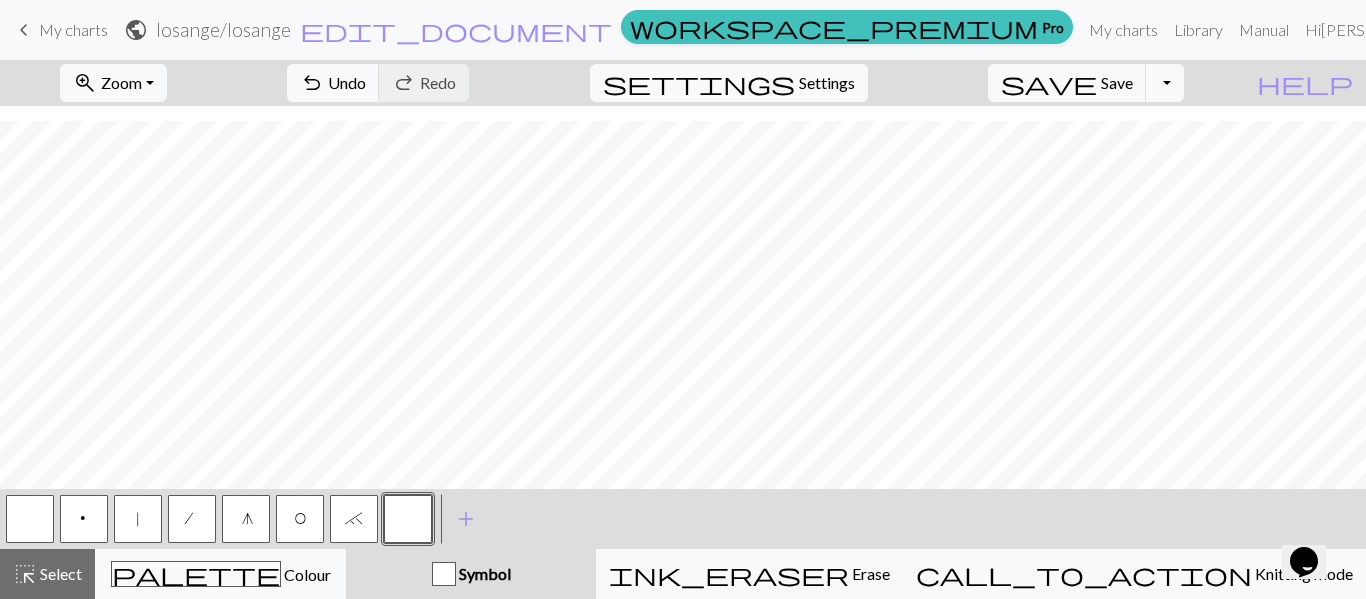 click at bounding box center [408, 519] 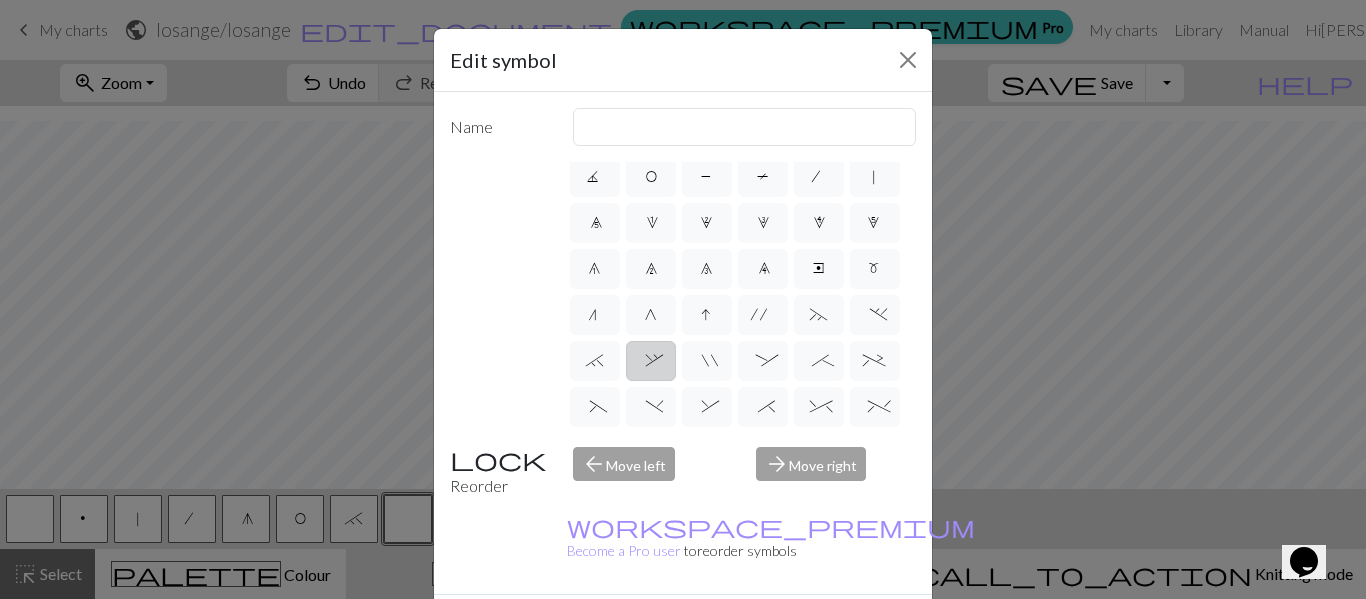 scroll, scrollTop: 200, scrollLeft: 0, axis: vertical 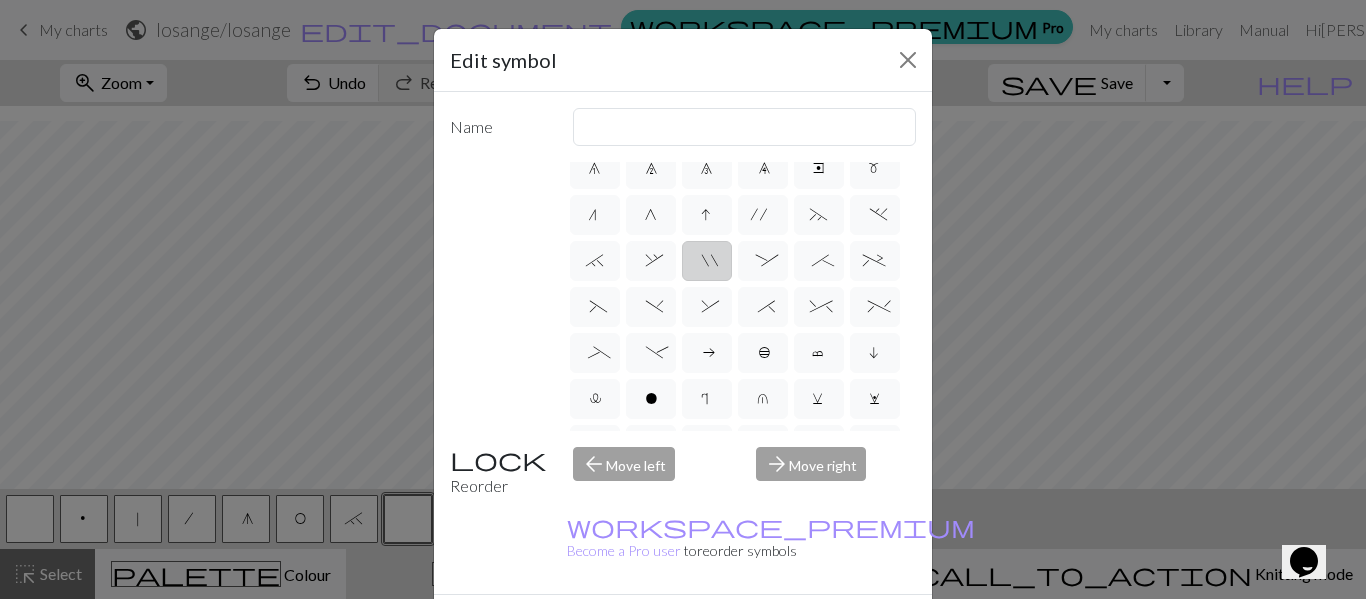 click on """ at bounding box center [707, 261] 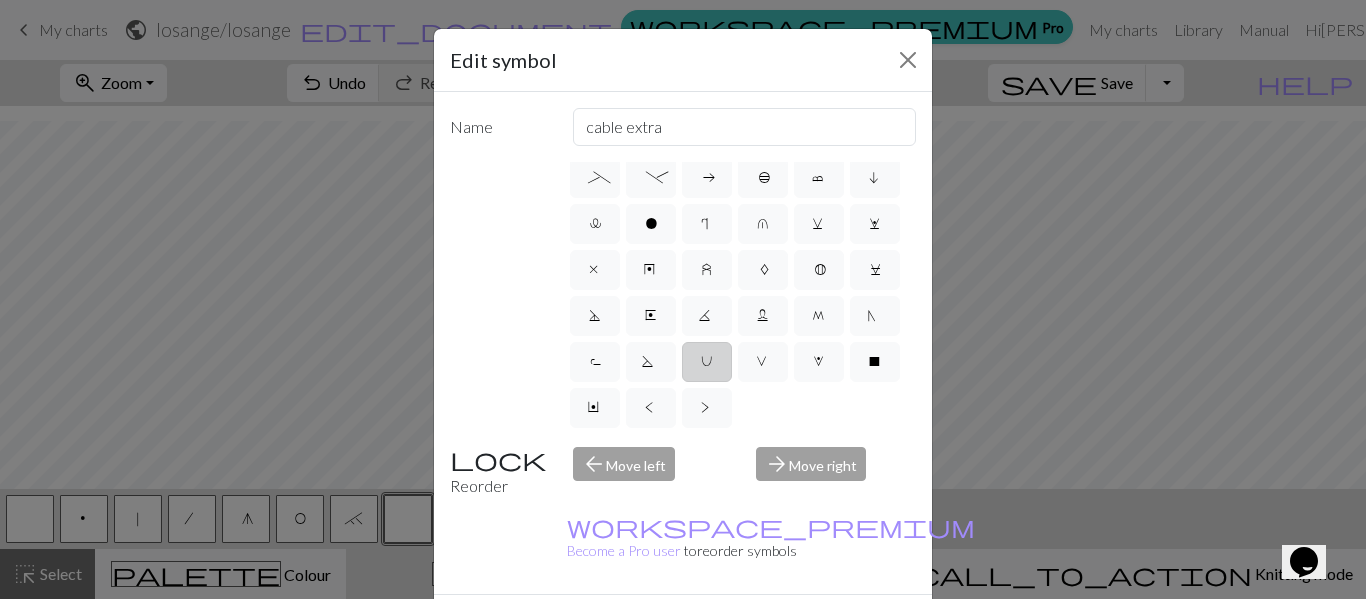 scroll, scrollTop: 513, scrollLeft: 0, axis: vertical 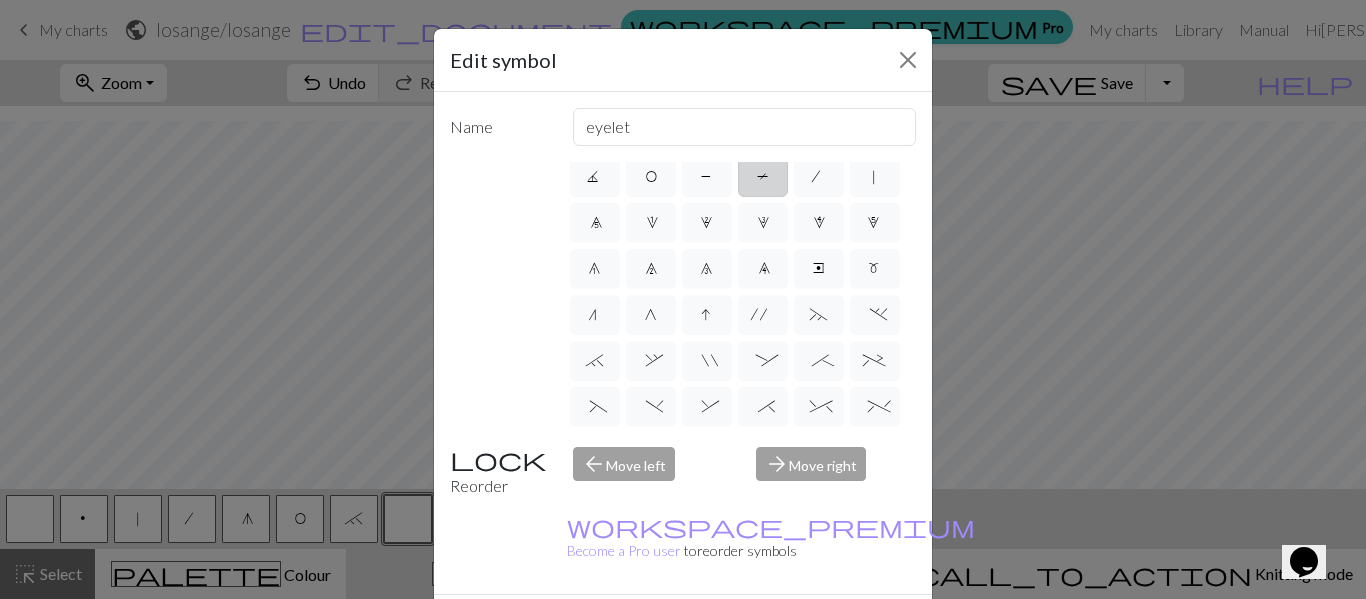 click on "T" at bounding box center [763, 177] 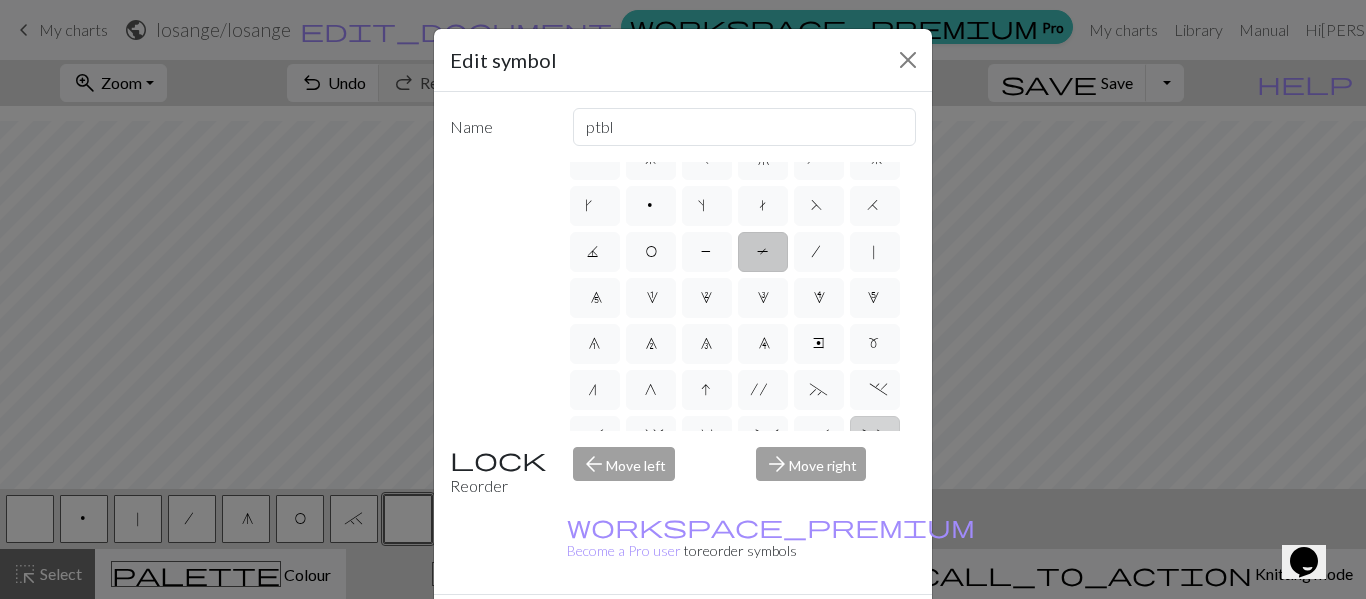 scroll, scrollTop: 13, scrollLeft: 0, axis: vertical 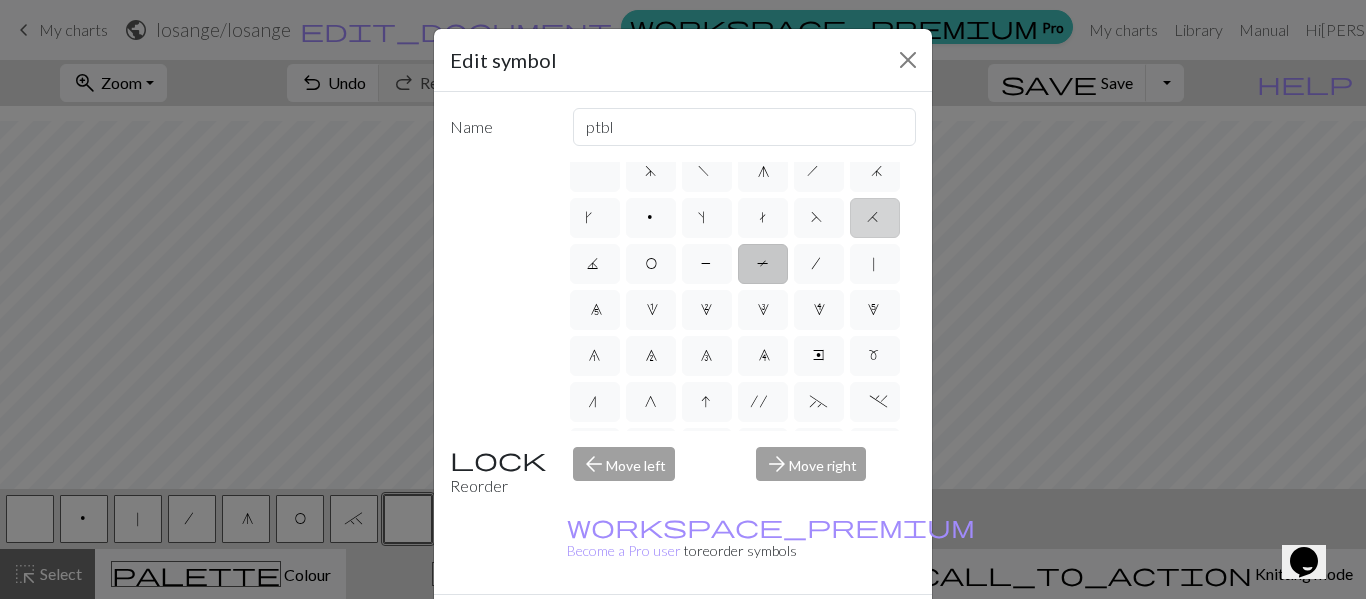 click on "H" at bounding box center [875, 220] 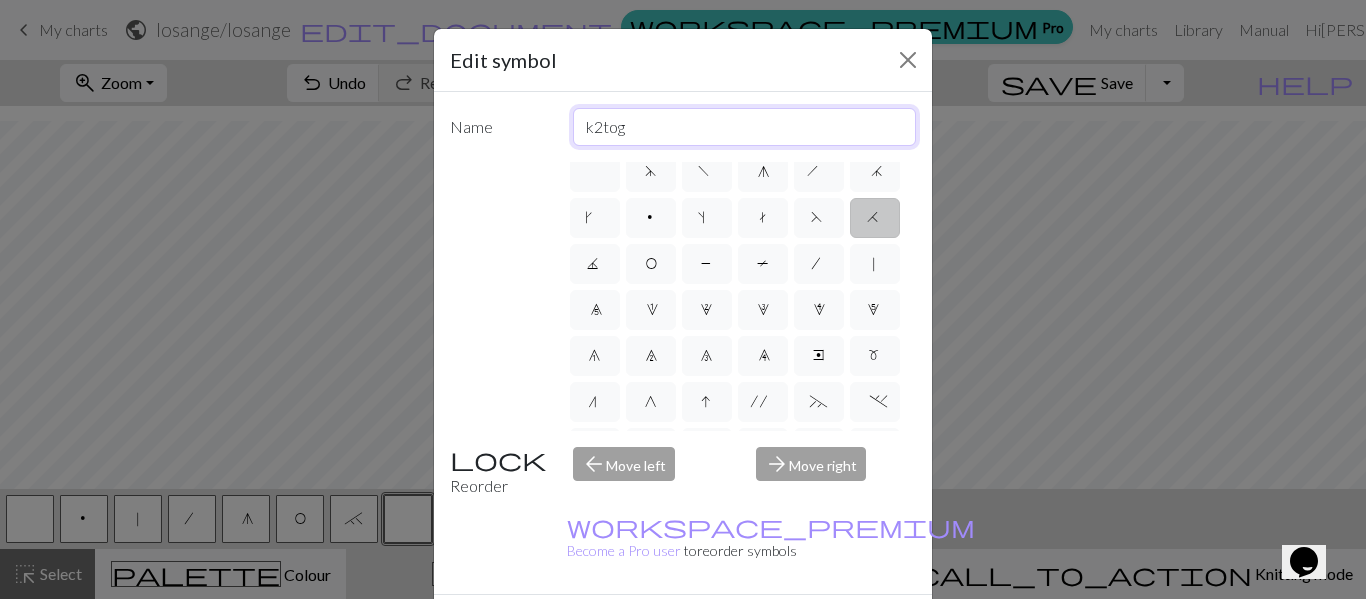 drag, startPoint x: 642, startPoint y: 124, endPoint x: 509, endPoint y: 127, distance: 133.03383 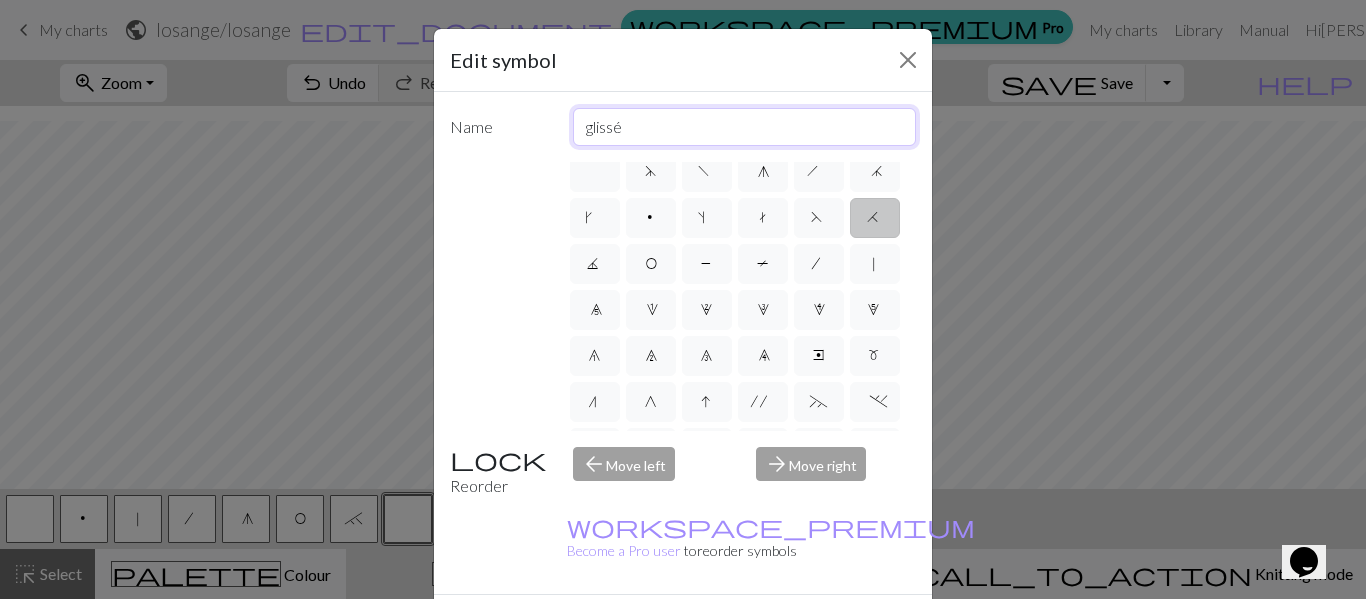 type on "glissé" 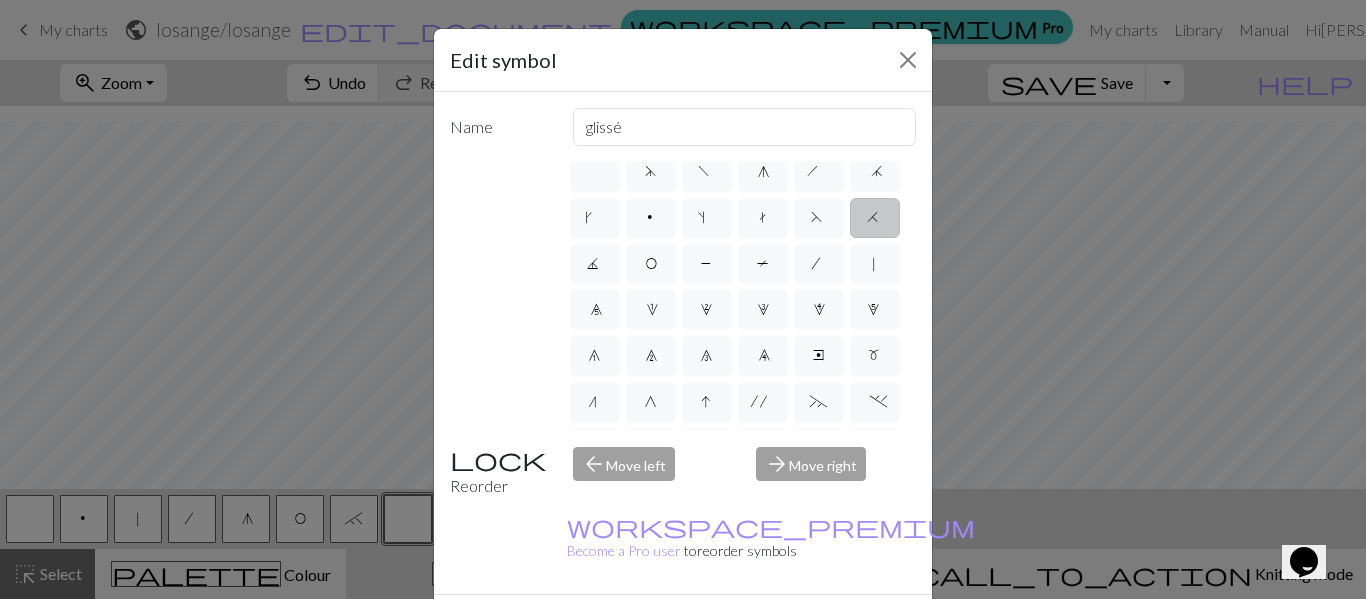 click on "Done" at bounding box center [803, 630] 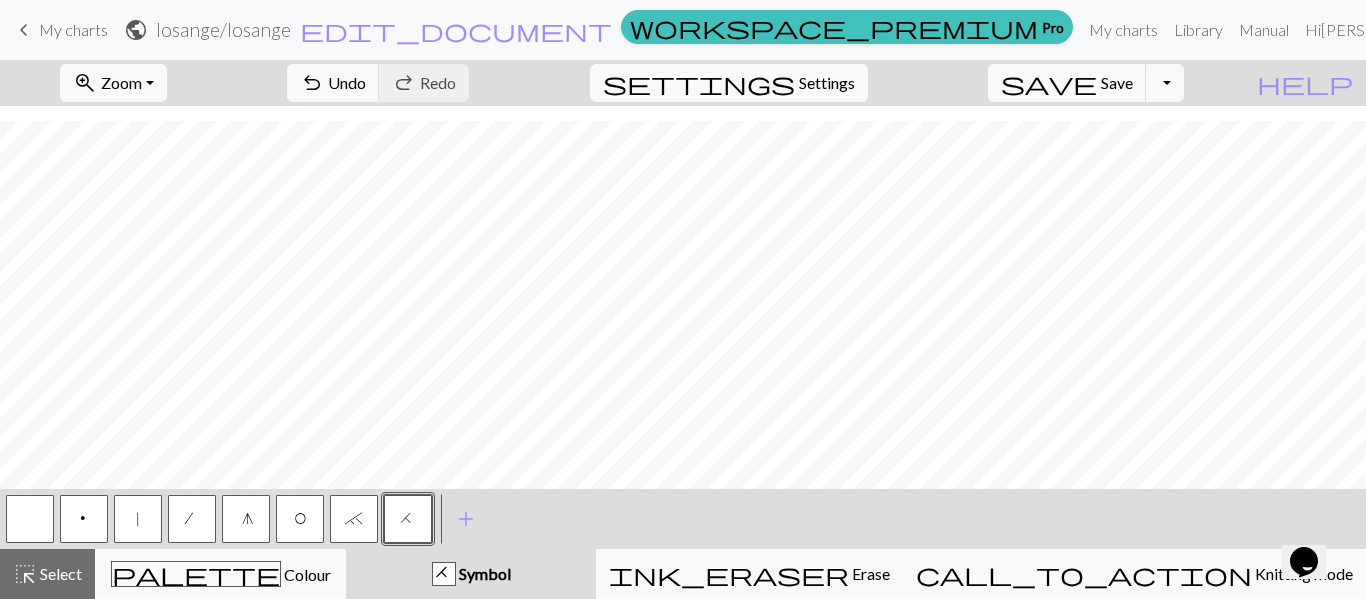 click on "|" at bounding box center (138, 519) 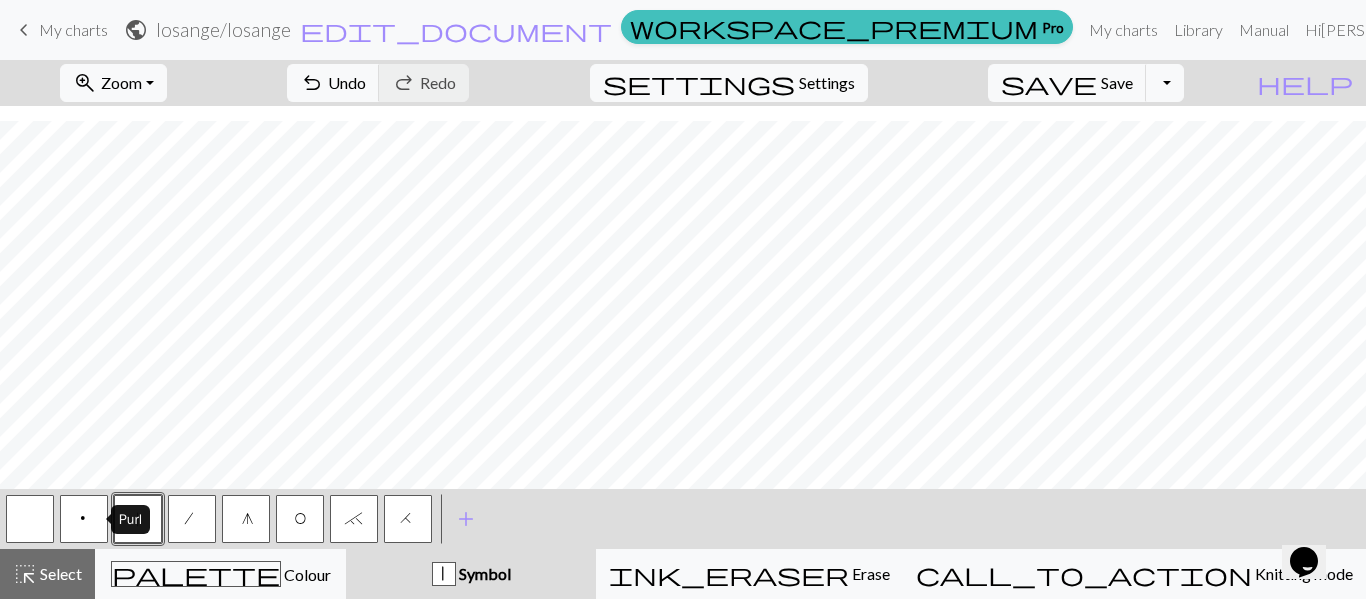 click on "p" at bounding box center (84, 521) 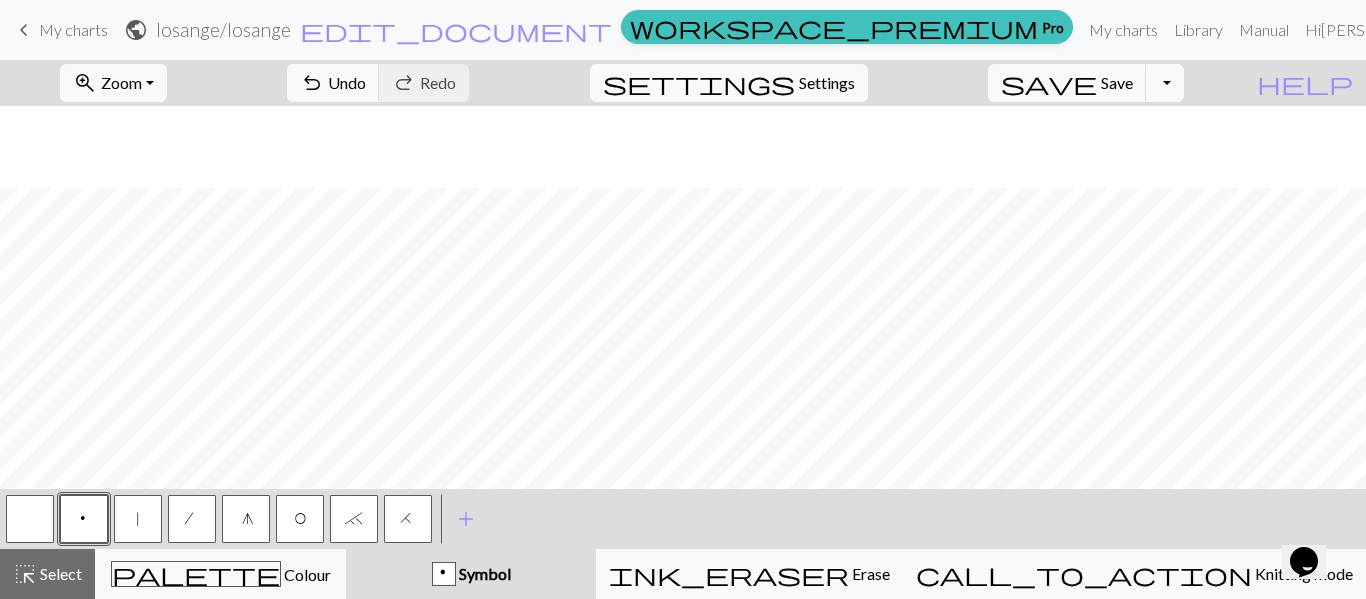 scroll, scrollTop: 82, scrollLeft: 0, axis: vertical 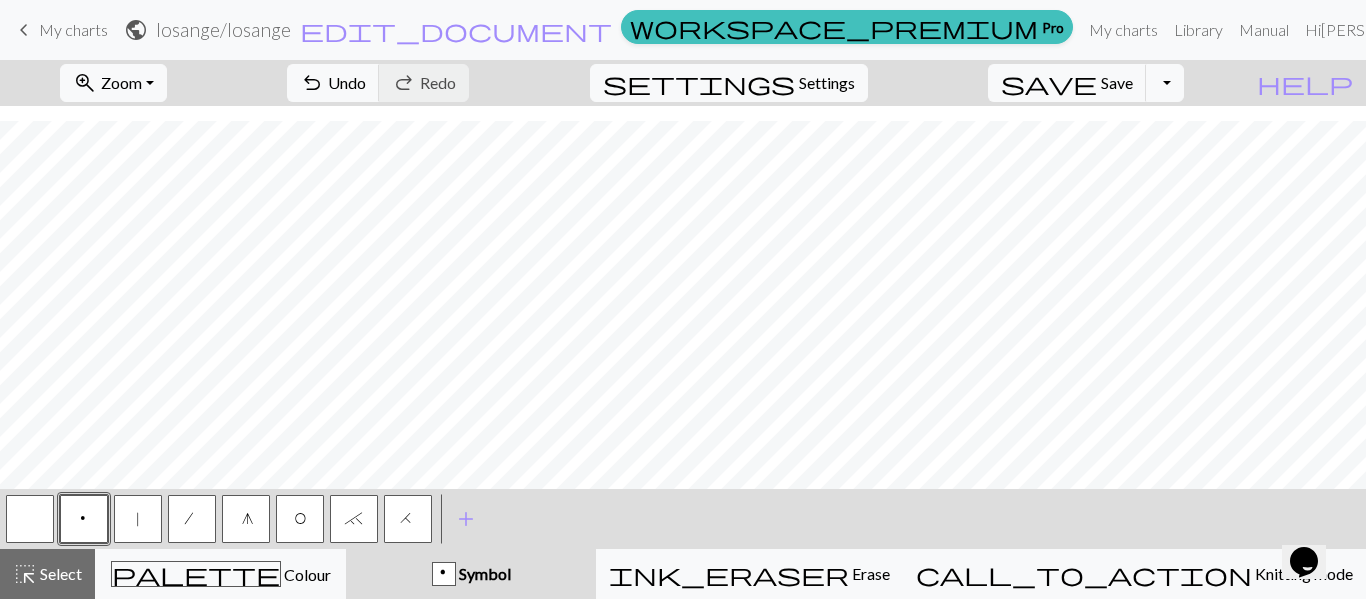 click on "|" at bounding box center [138, 521] 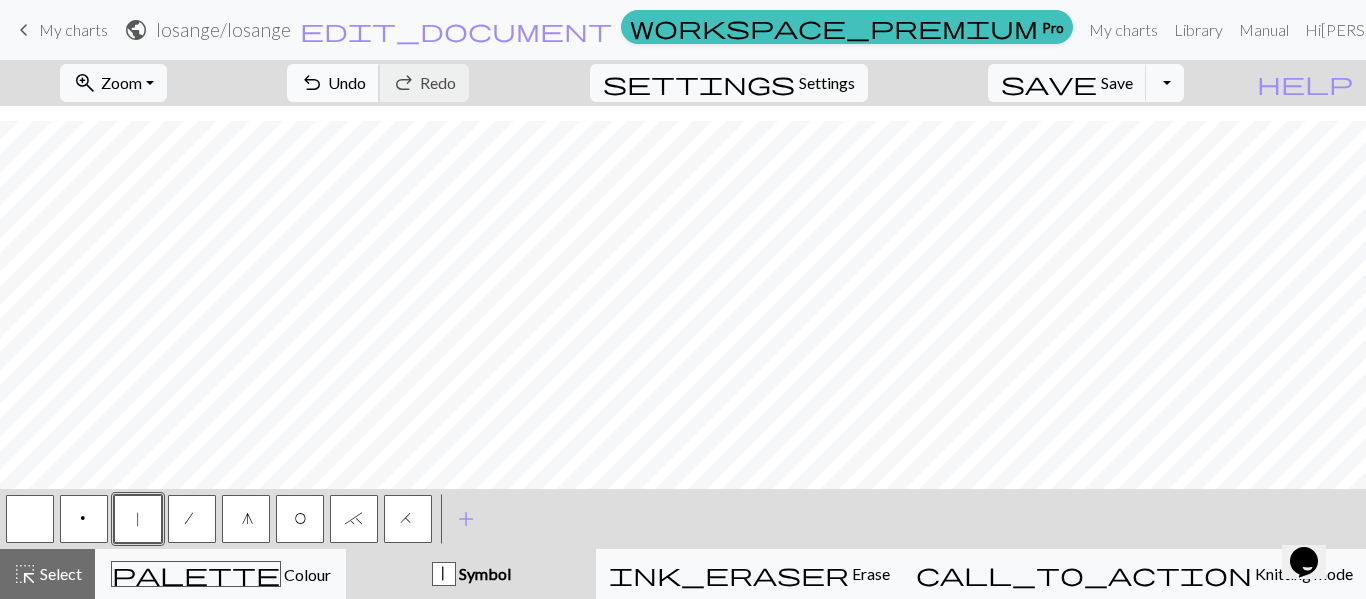 click on "Undo" at bounding box center (347, 82) 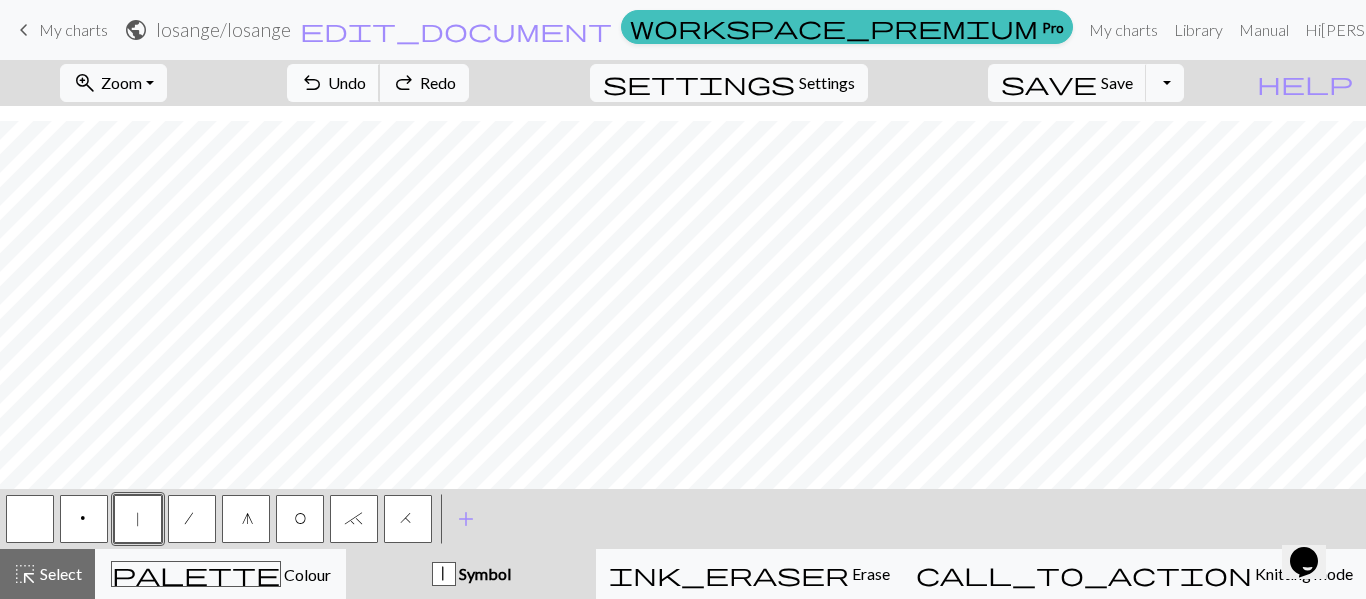 click on "Undo" at bounding box center [347, 82] 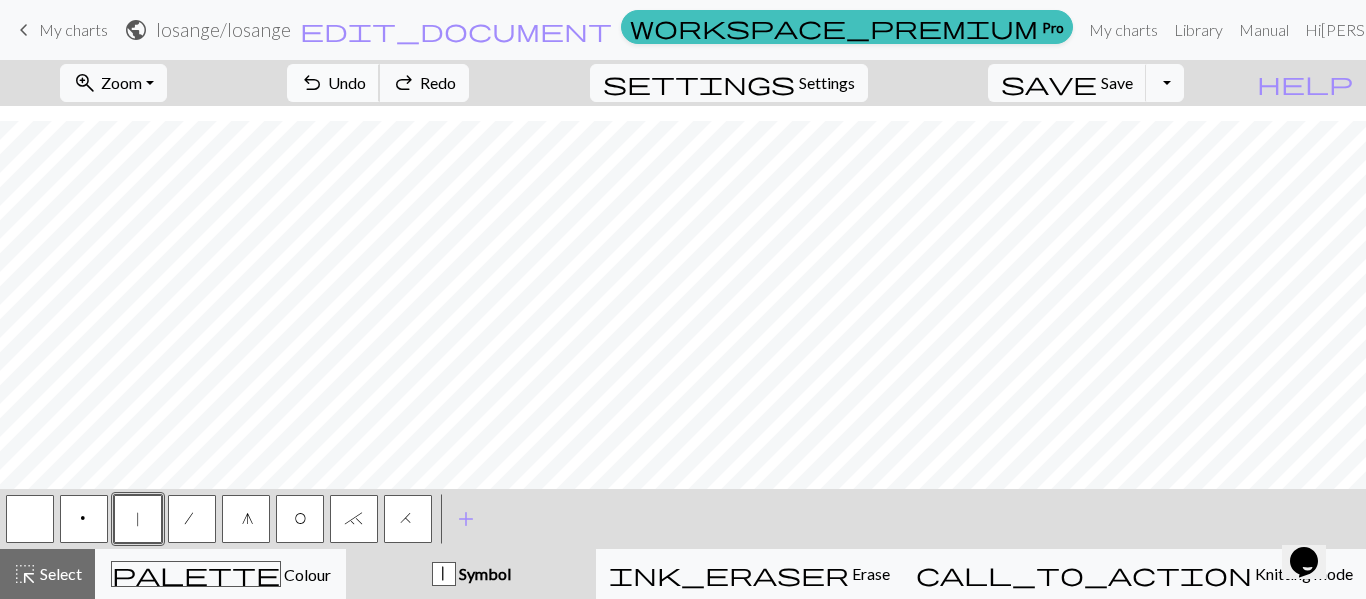 click on "undo Undo Undo" at bounding box center [333, 83] 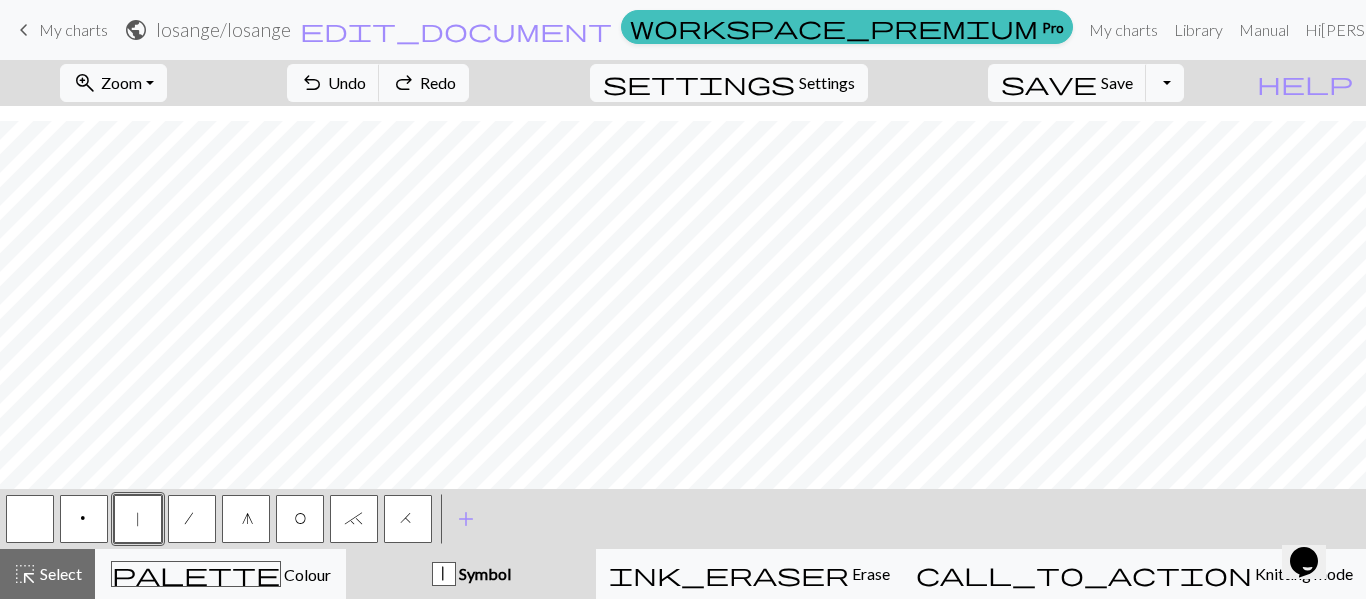 click on "/" at bounding box center (192, 519) 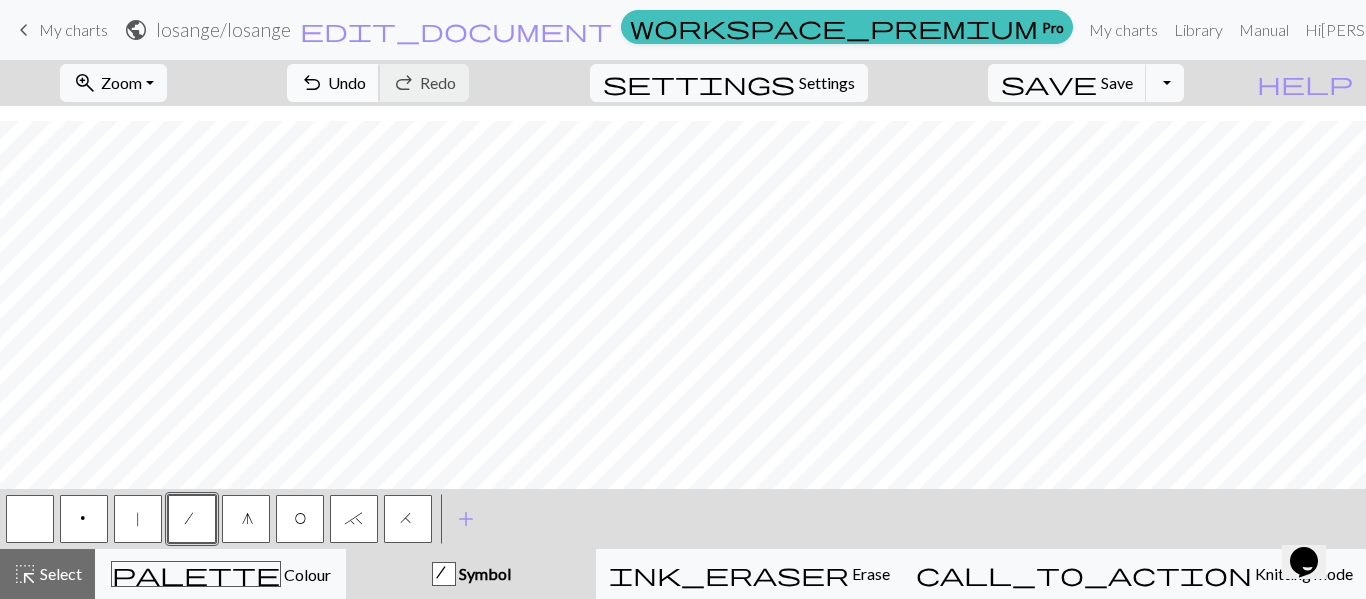 click on "undo" at bounding box center [312, 83] 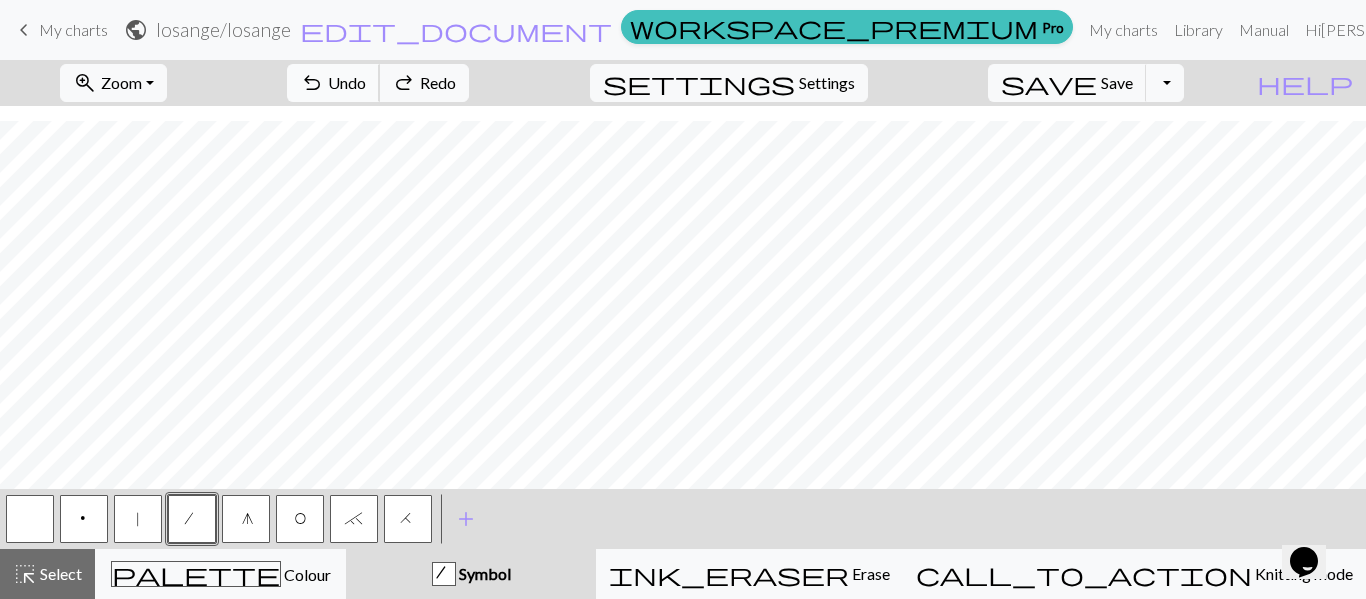 click on "undo" at bounding box center (312, 83) 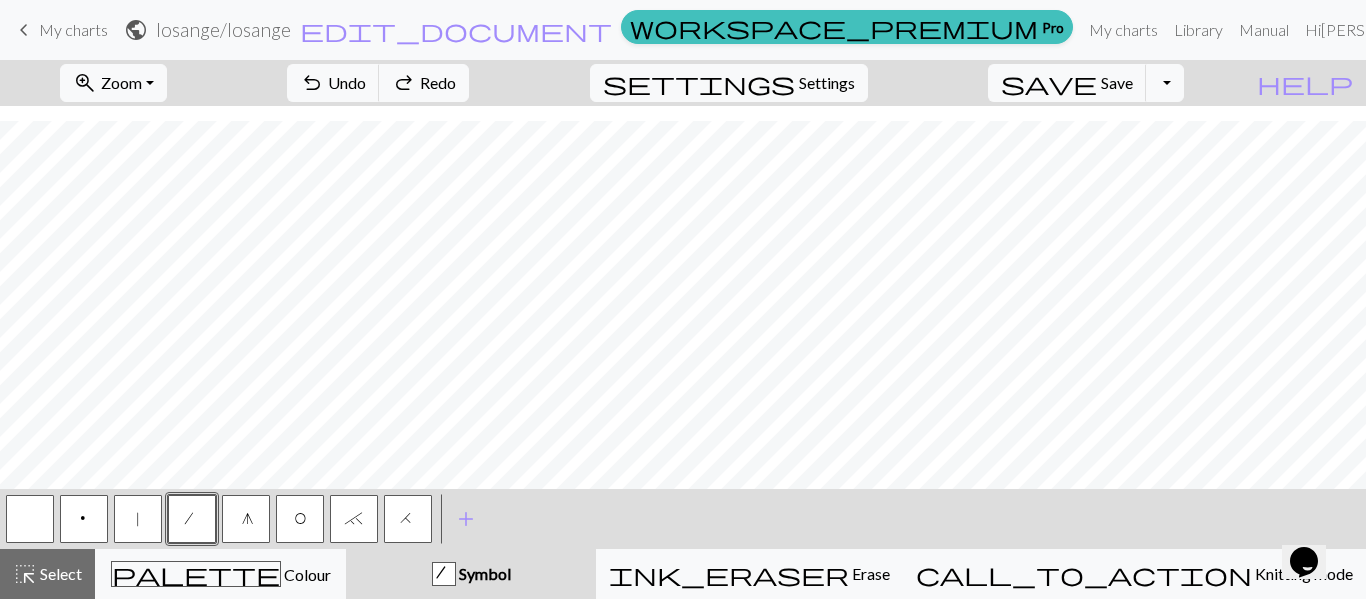 click on "/" at bounding box center [192, 521] 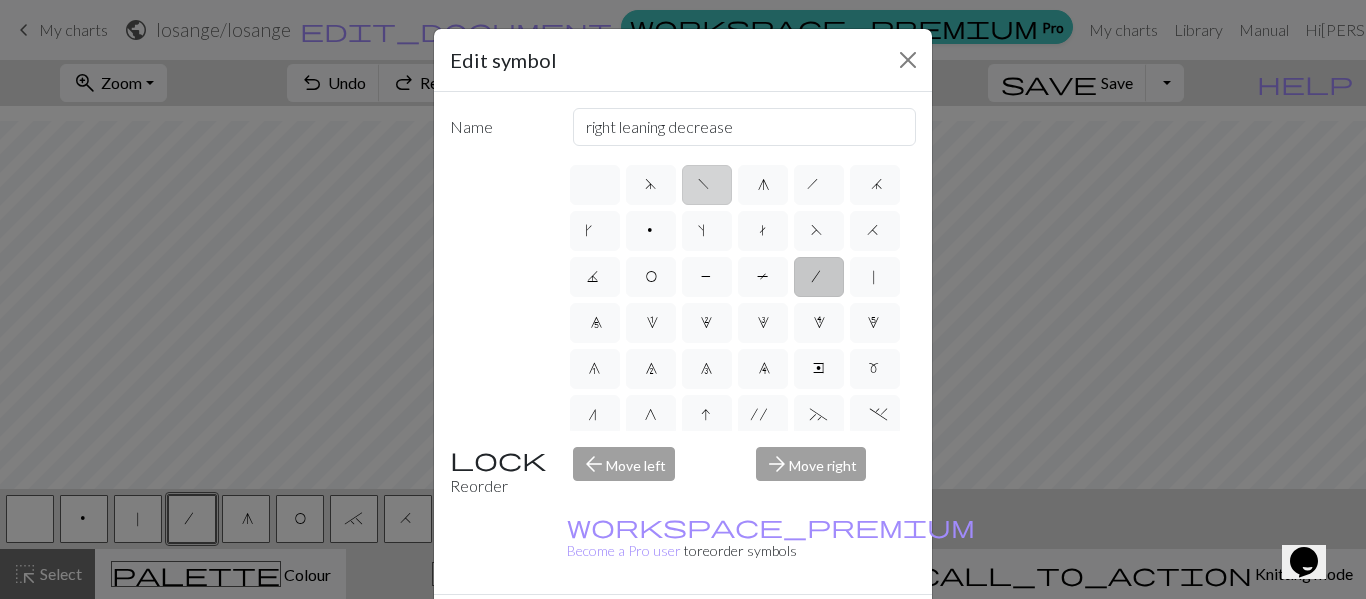 click on "f" at bounding box center (707, 185) 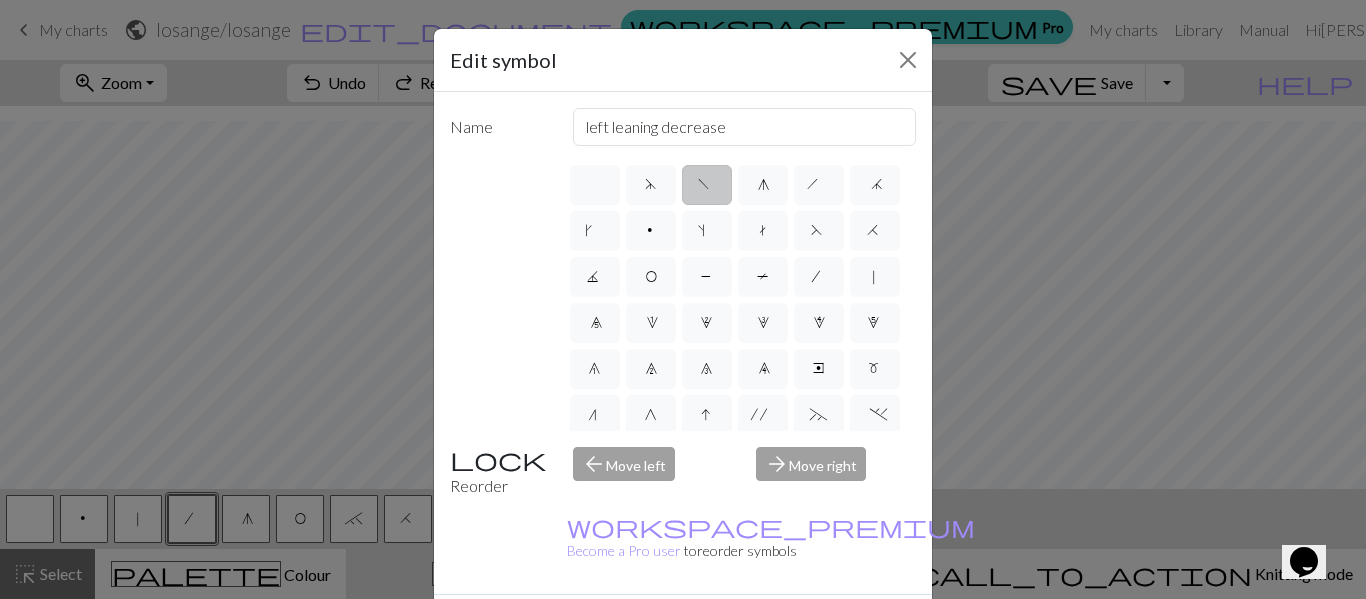 click on "Done" at bounding box center [803, 630] 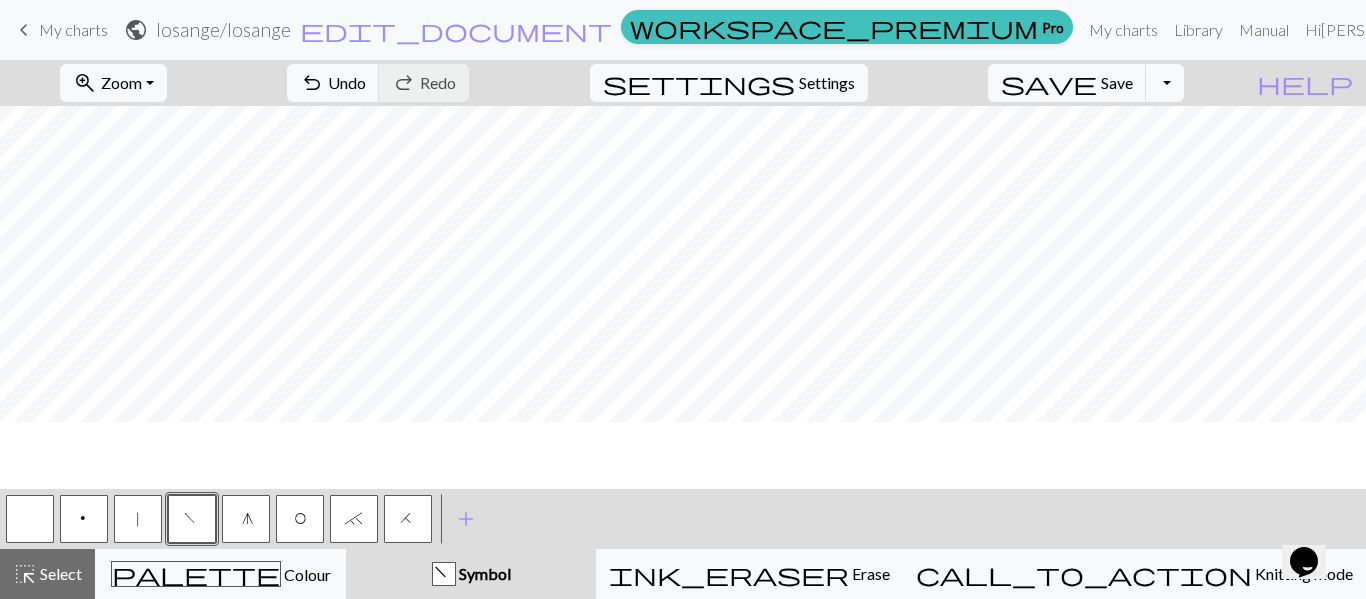 scroll, scrollTop: 0, scrollLeft: 0, axis: both 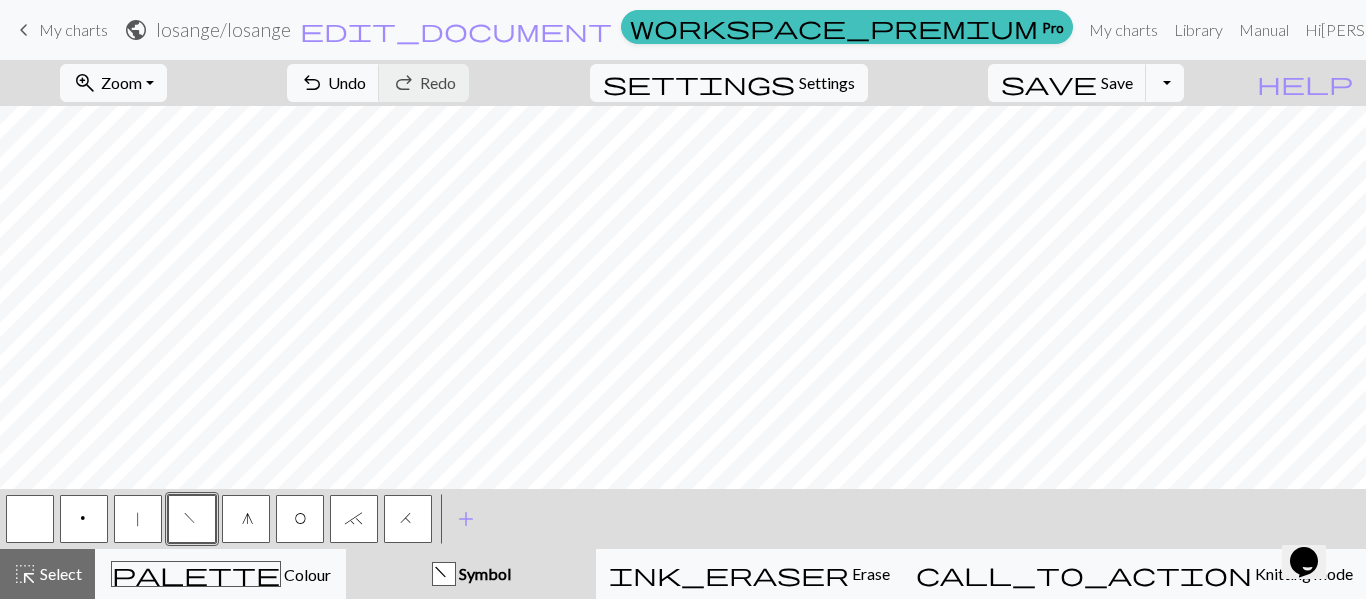 click on "g" at bounding box center [246, 519] 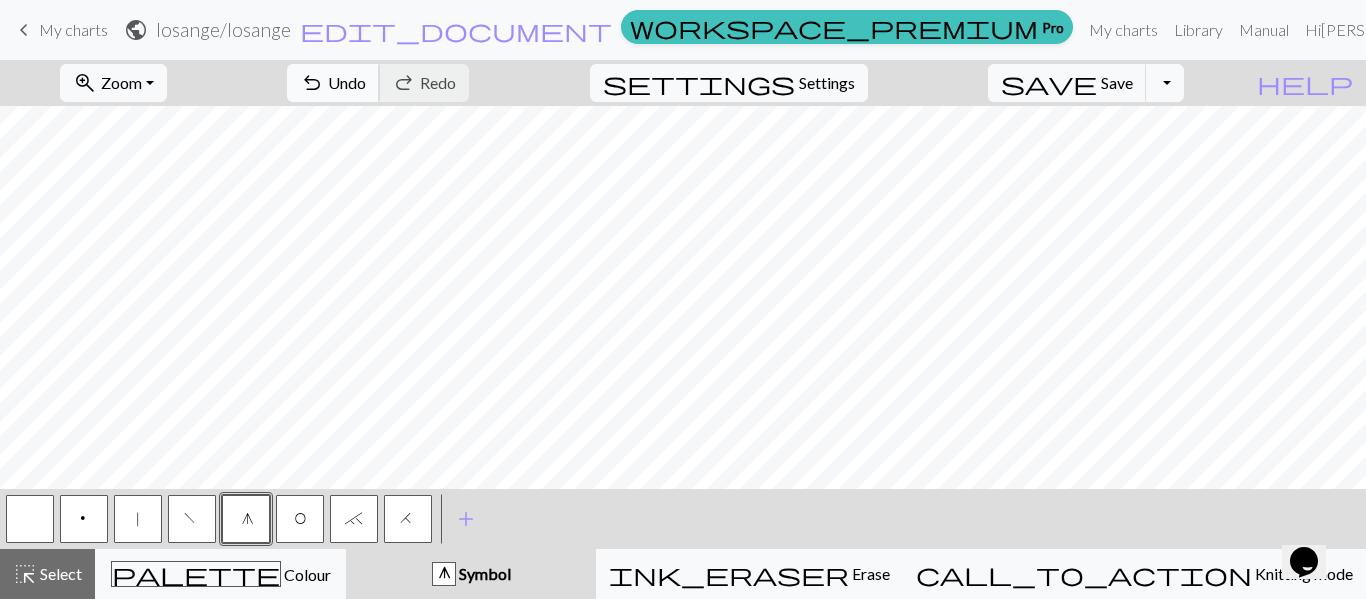click on "undo" at bounding box center [312, 83] 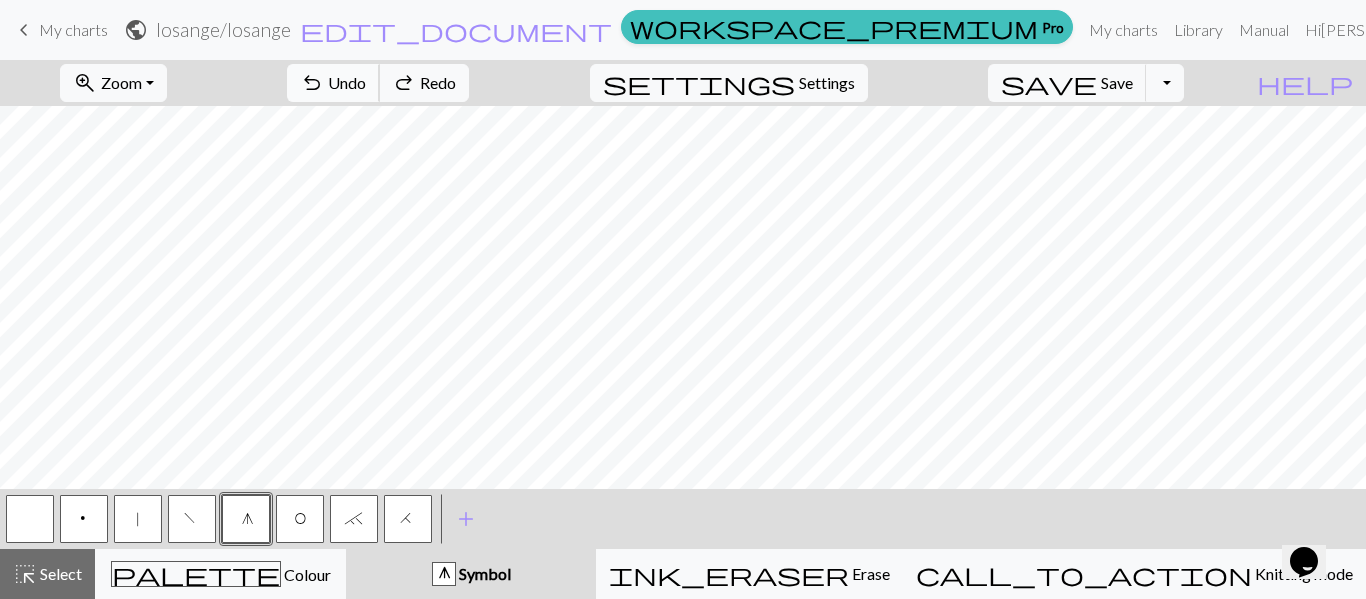 click on "undo" at bounding box center [312, 83] 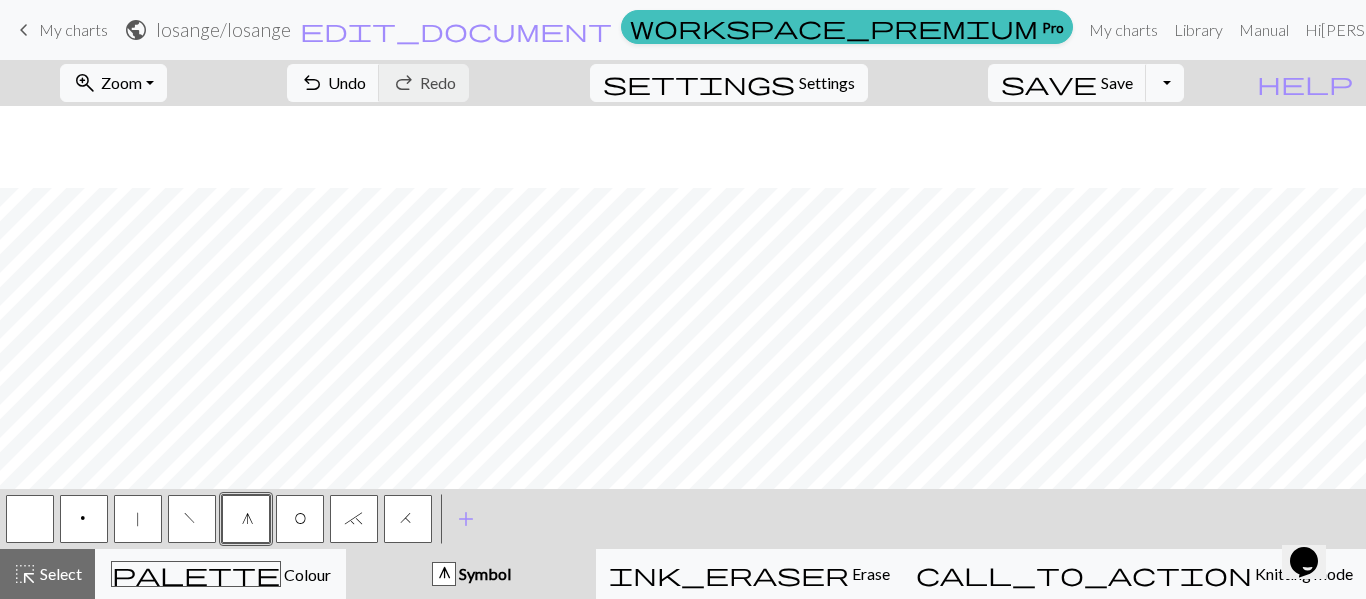 scroll, scrollTop: 82, scrollLeft: 0, axis: vertical 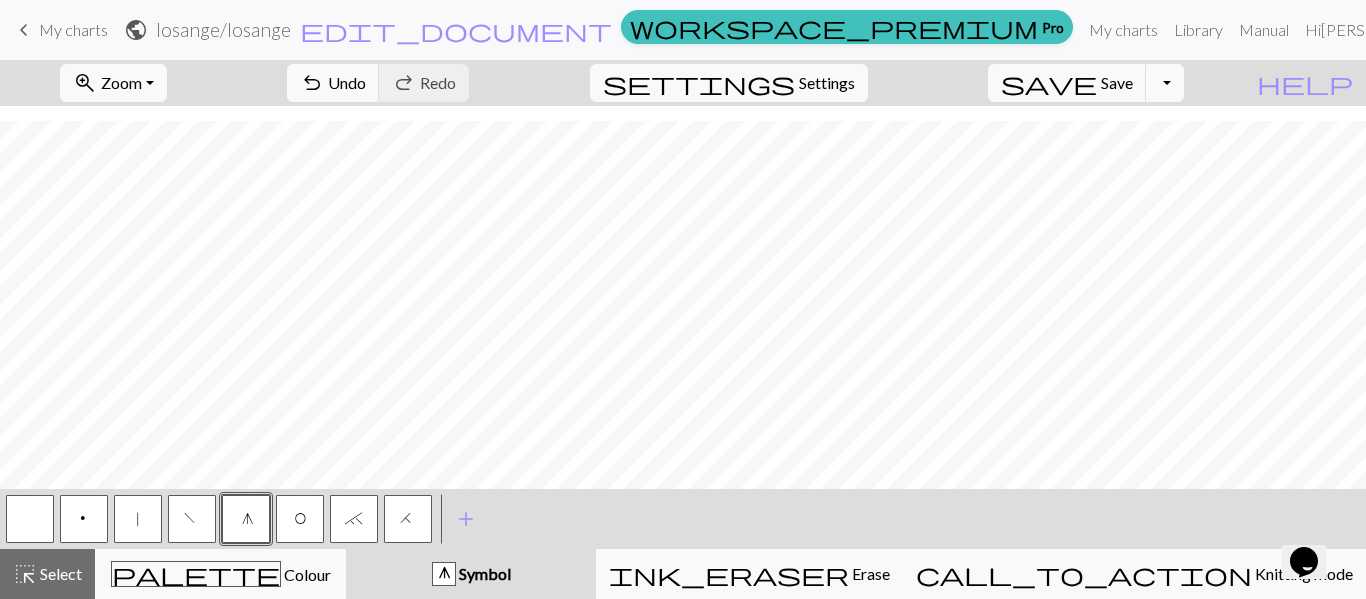 click on "|" at bounding box center [138, 519] 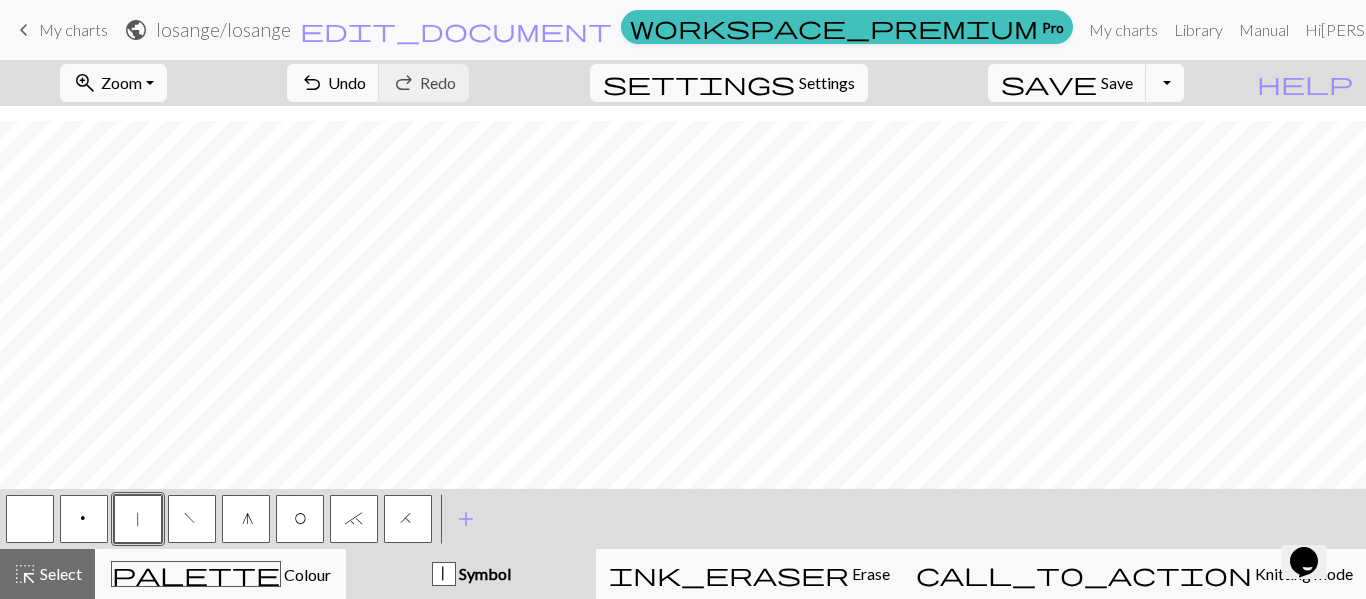 click on "O" at bounding box center (300, 521) 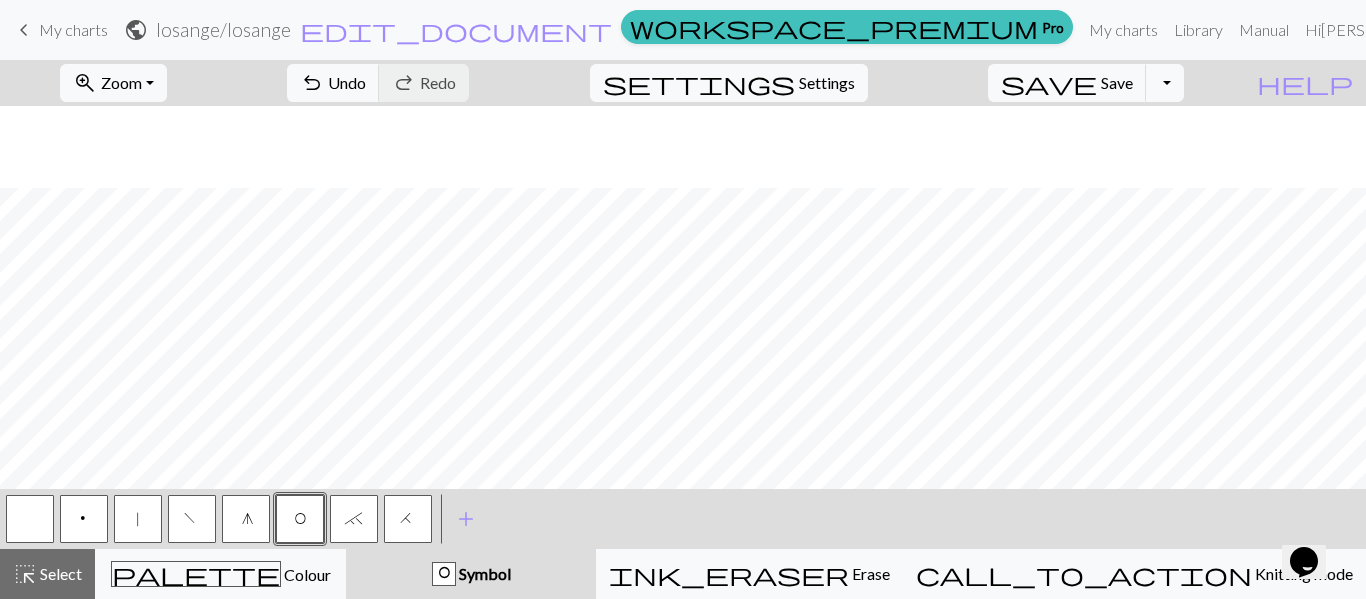 scroll, scrollTop: 82, scrollLeft: 0, axis: vertical 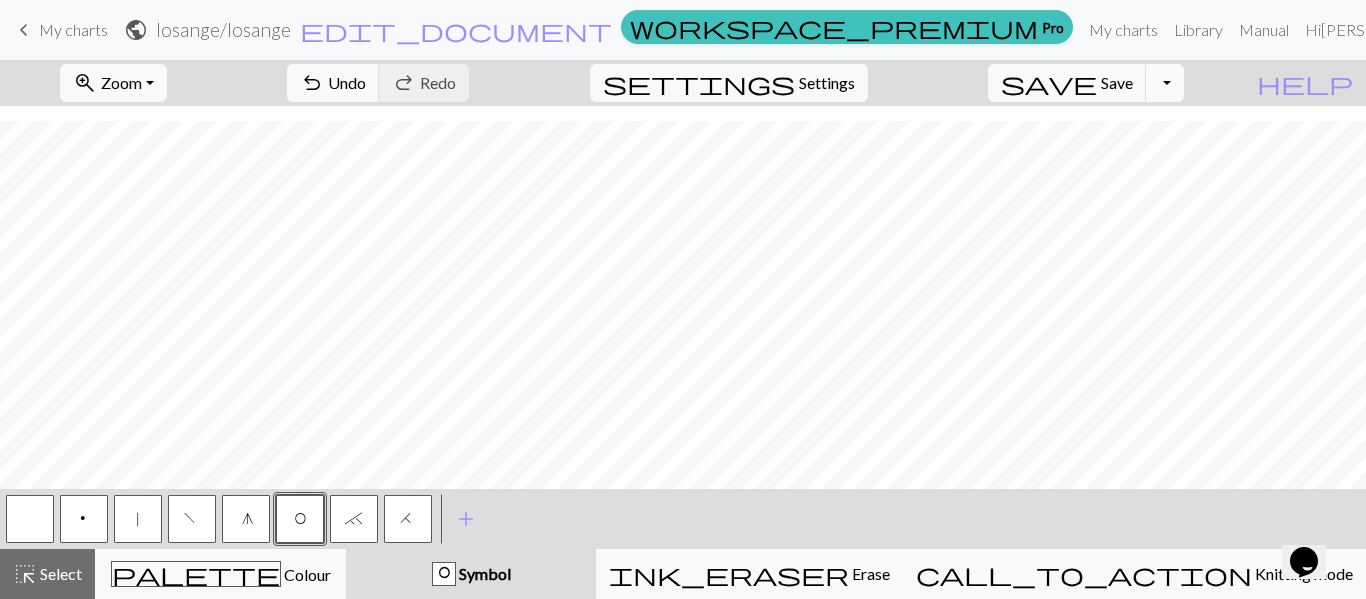 click on "|" at bounding box center (138, 519) 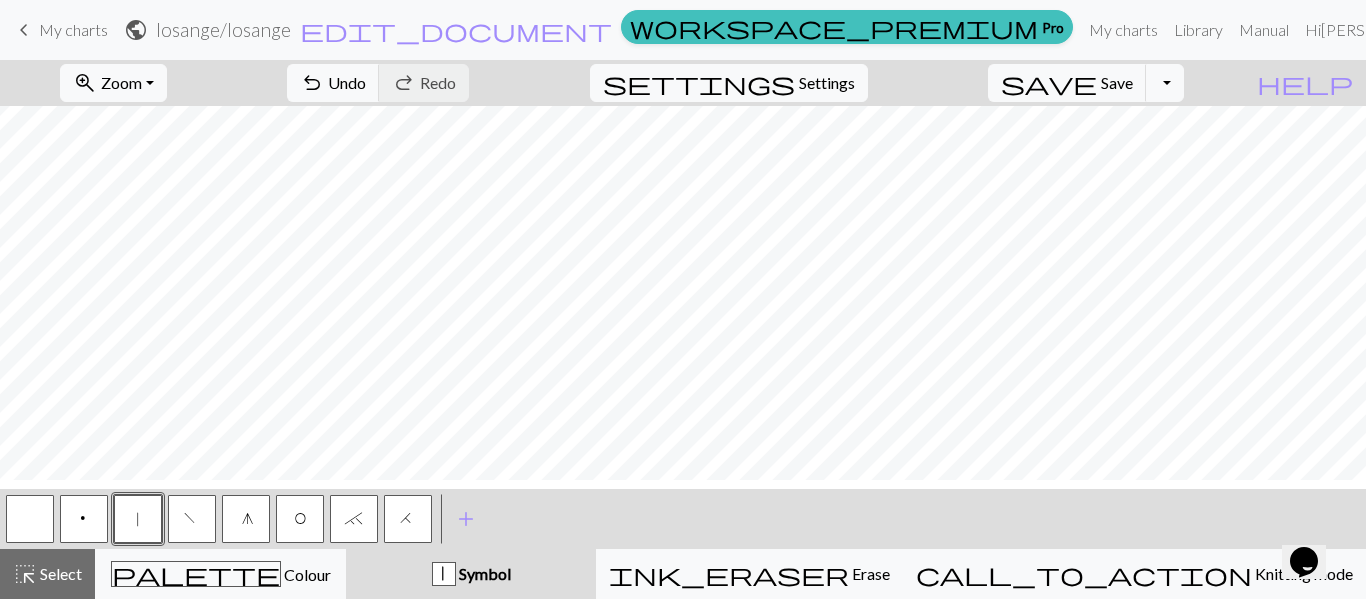 scroll, scrollTop: 0, scrollLeft: 0, axis: both 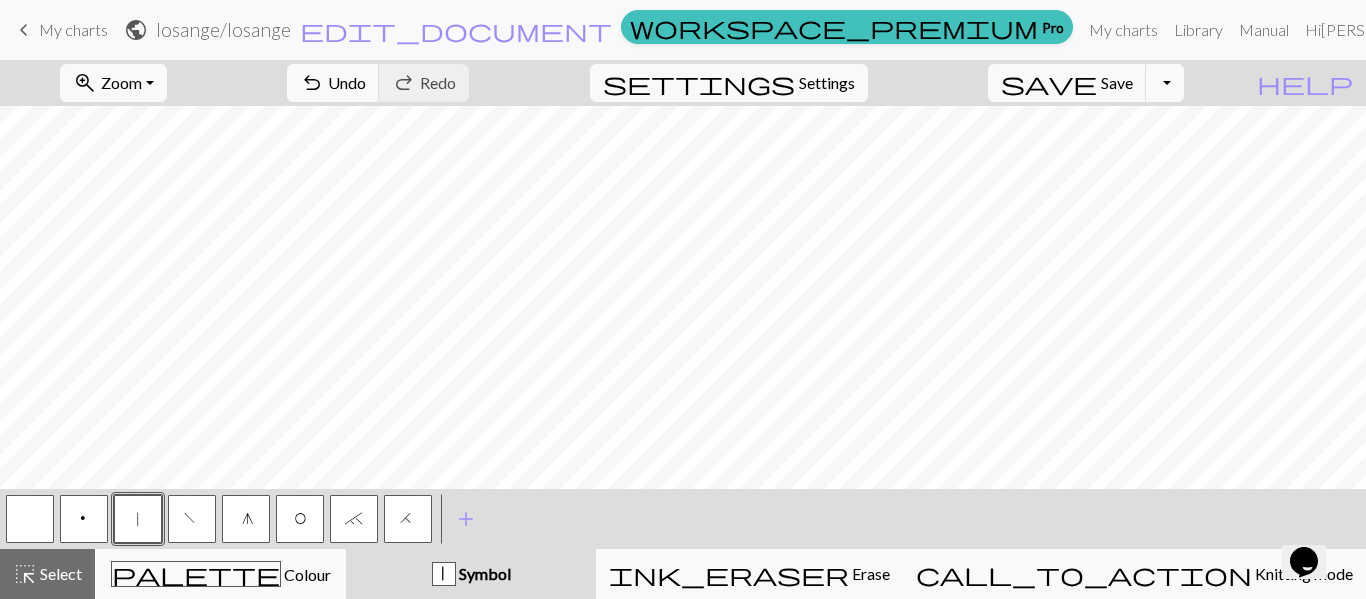 click on "O" at bounding box center [300, 521] 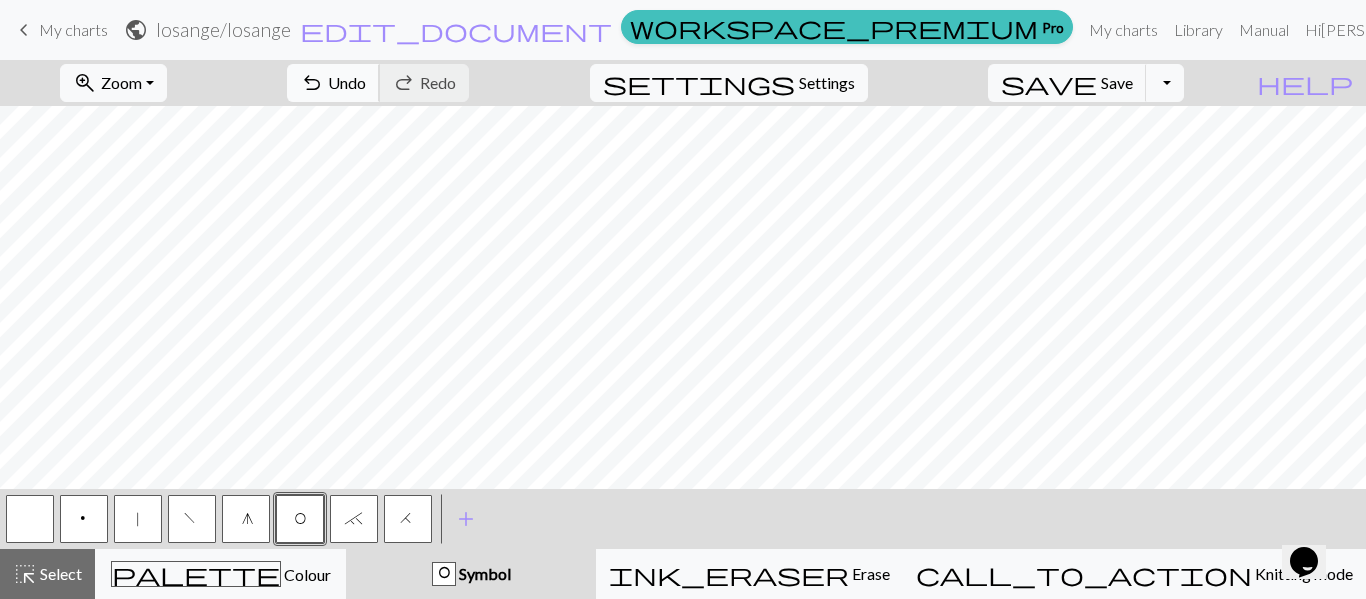 click on "Undo" at bounding box center (347, 82) 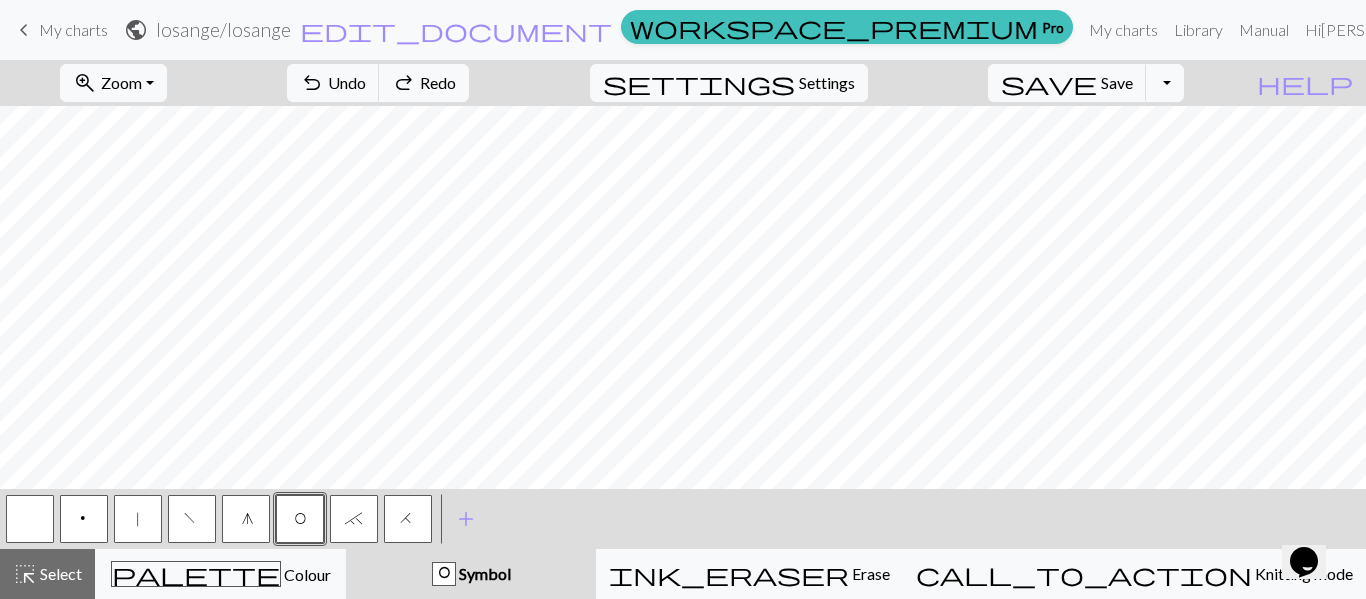 click on "`" at bounding box center [354, 521] 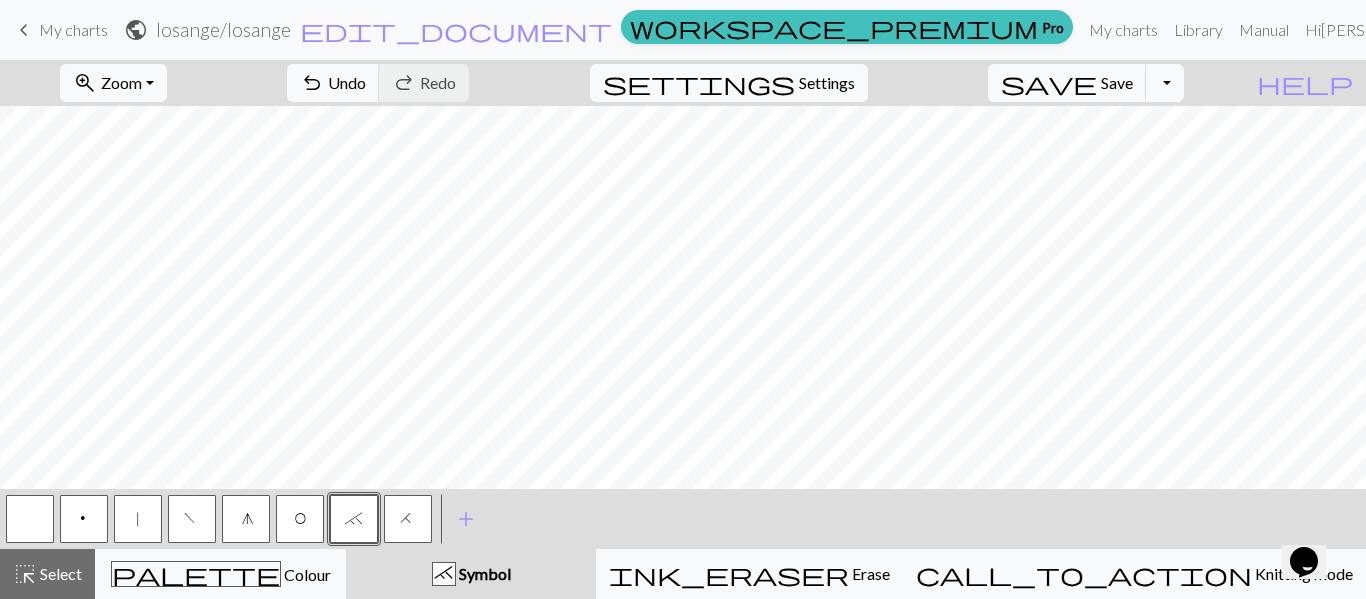 click on "O" at bounding box center [300, 519] 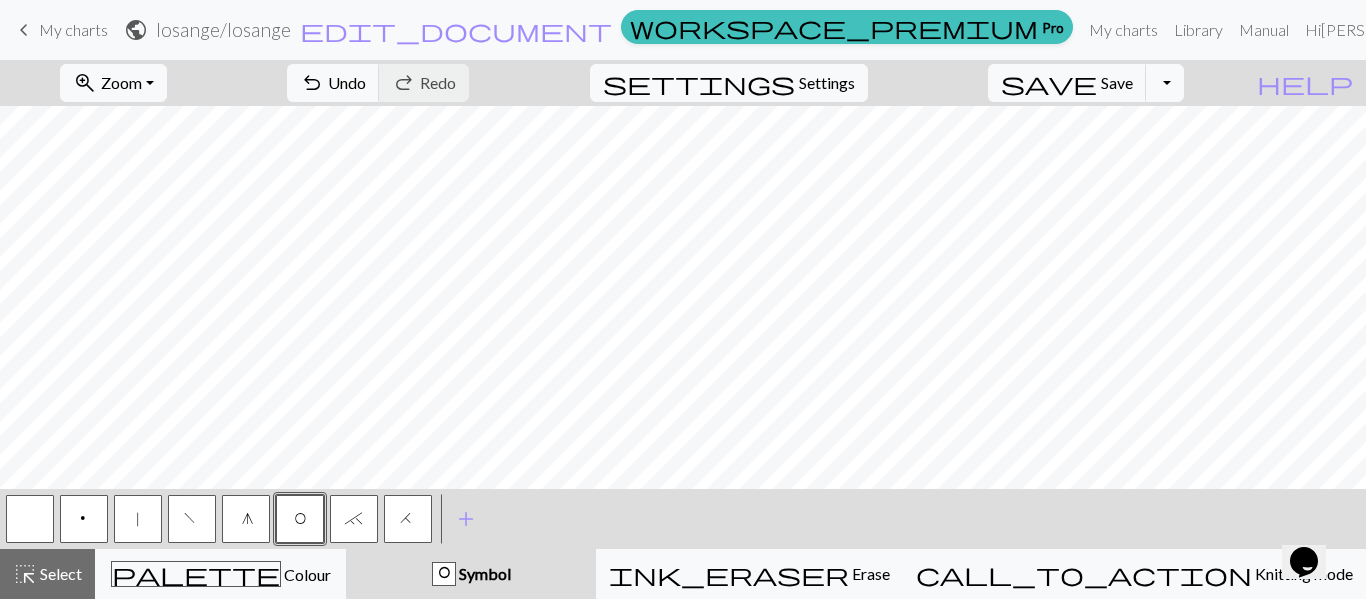 click on "|" at bounding box center (138, 519) 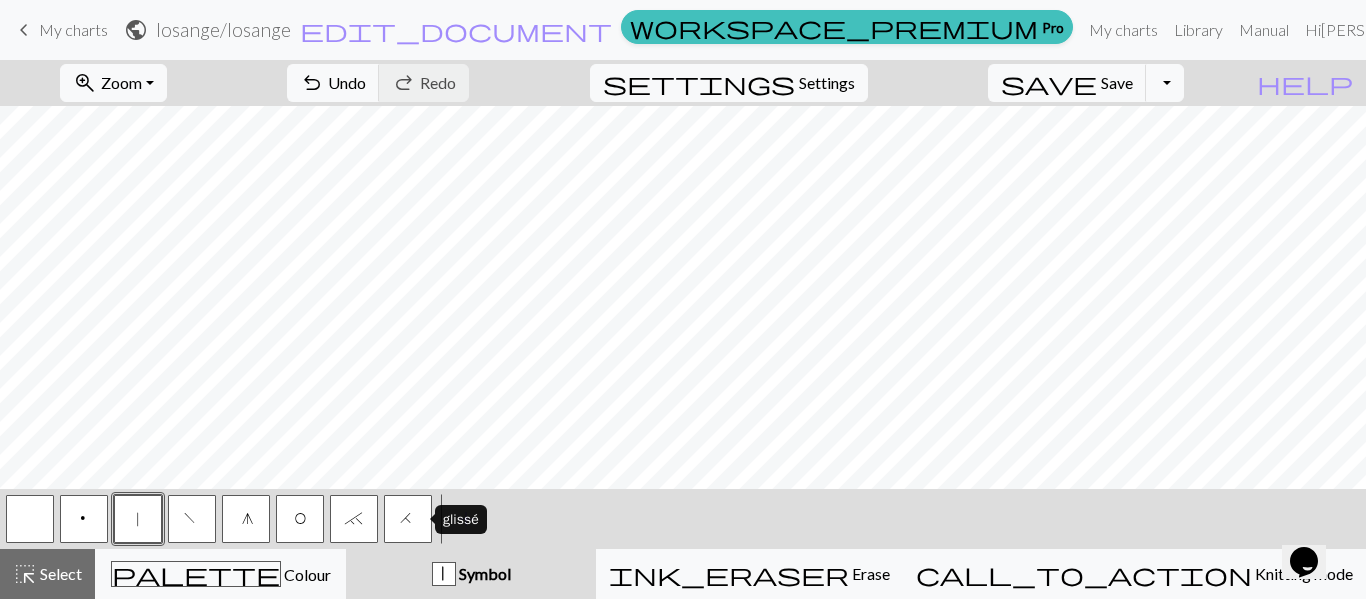 click on "H" at bounding box center [408, 521] 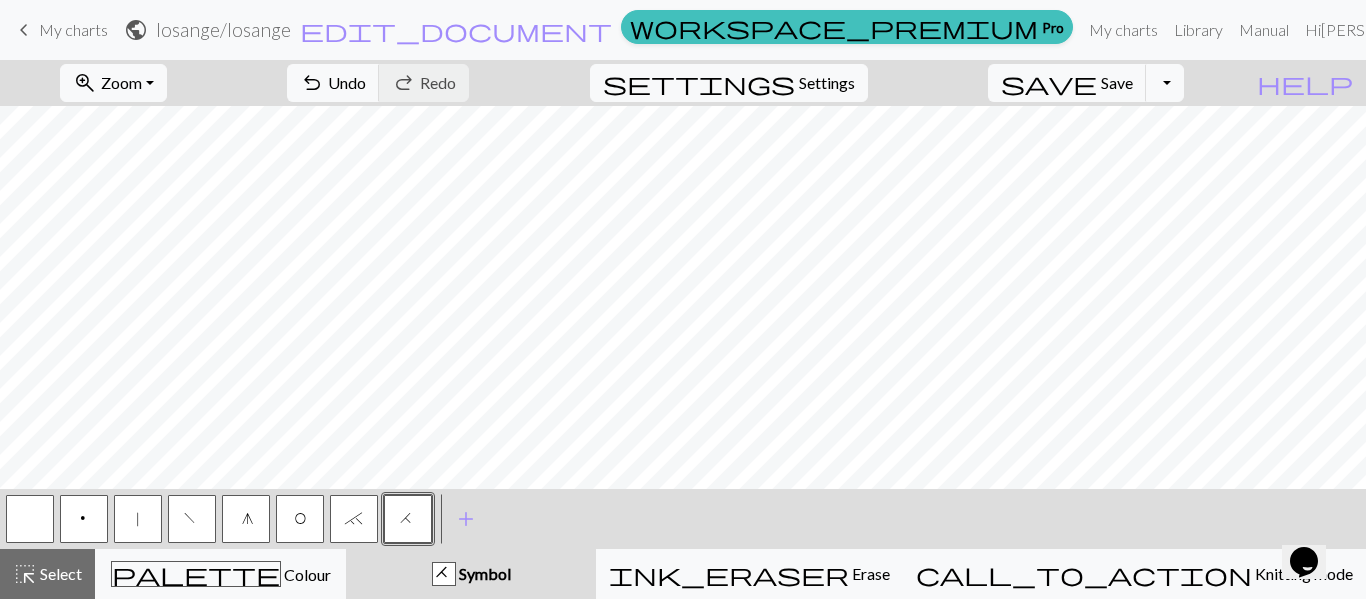 click on "|" at bounding box center (138, 521) 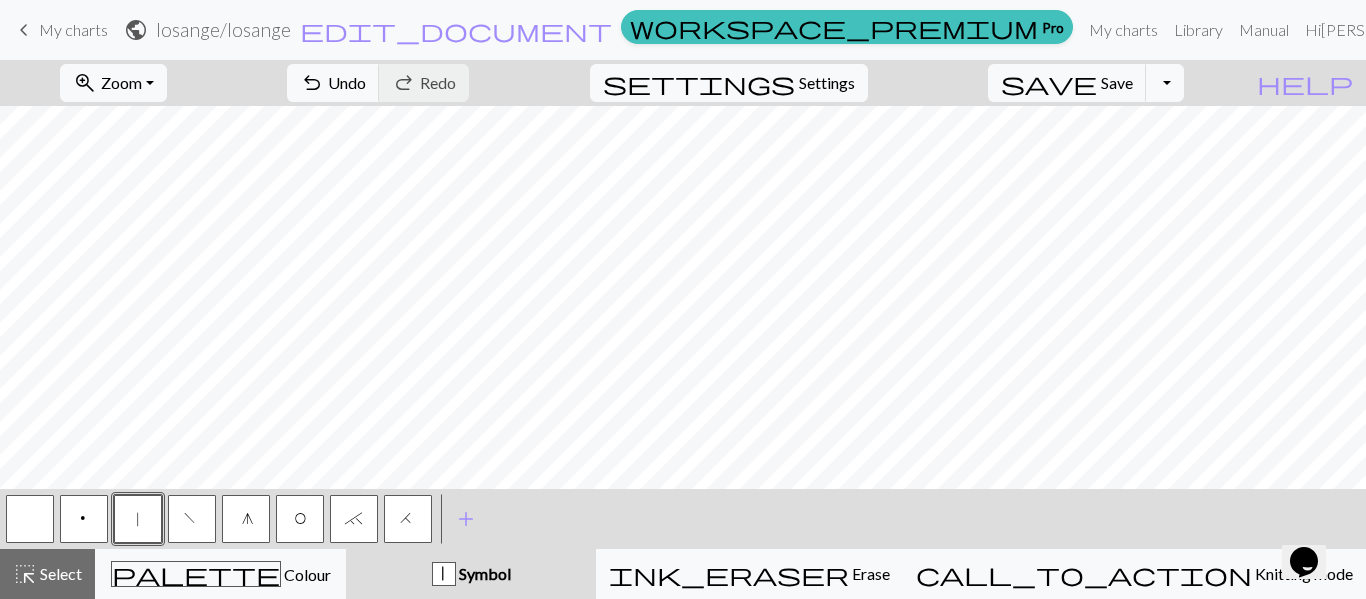 drag, startPoint x: 404, startPoint y: 518, endPoint x: 429, endPoint y: 480, distance: 45.486263 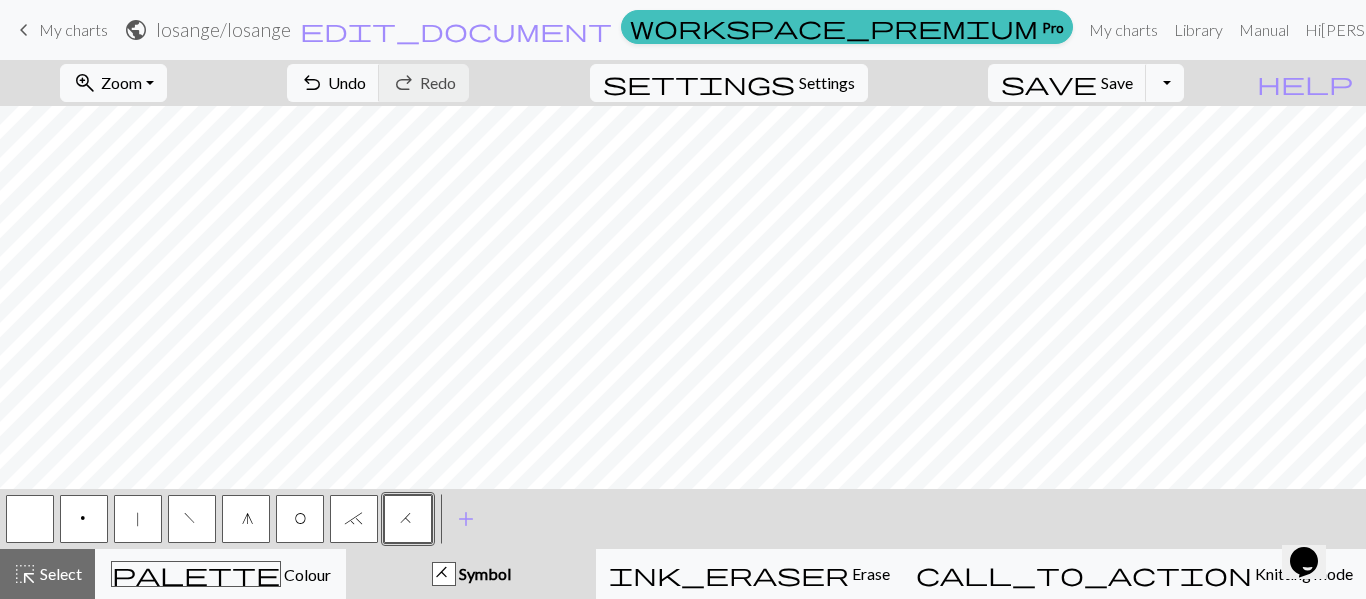 click on "|" at bounding box center (138, 519) 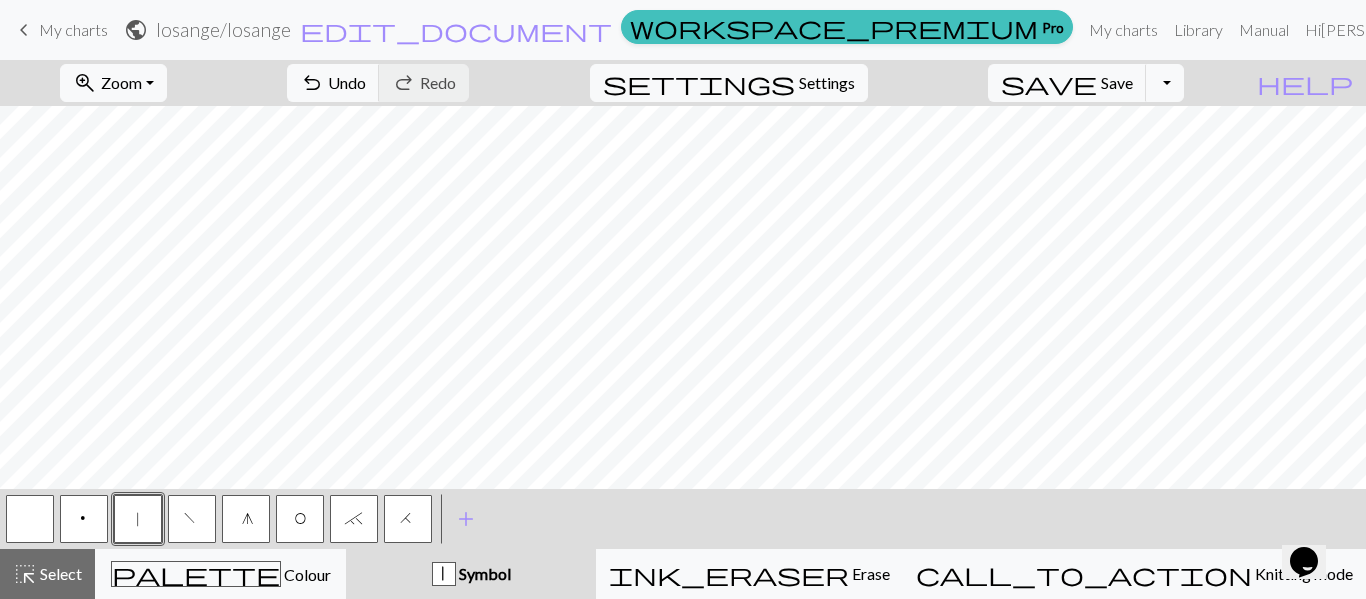 click on "O" at bounding box center (300, 519) 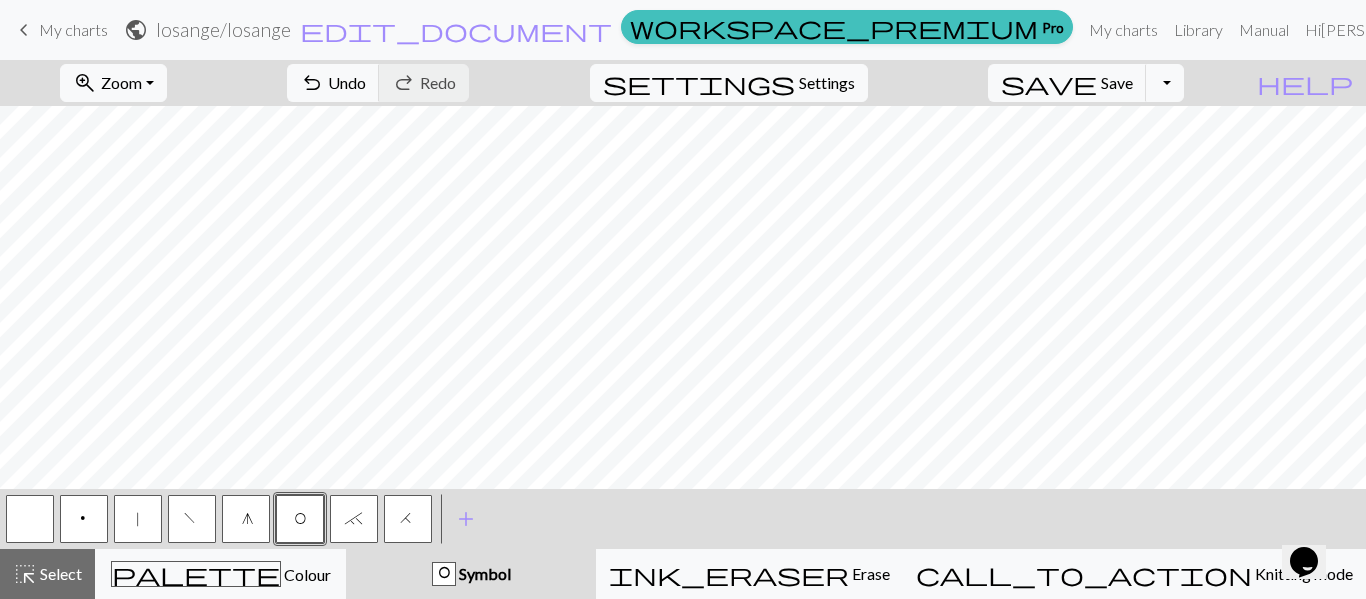 drag, startPoint x: 248, startPoint y: 520, endPoint x: 391, endPoint y: 480, distance: 148.48906 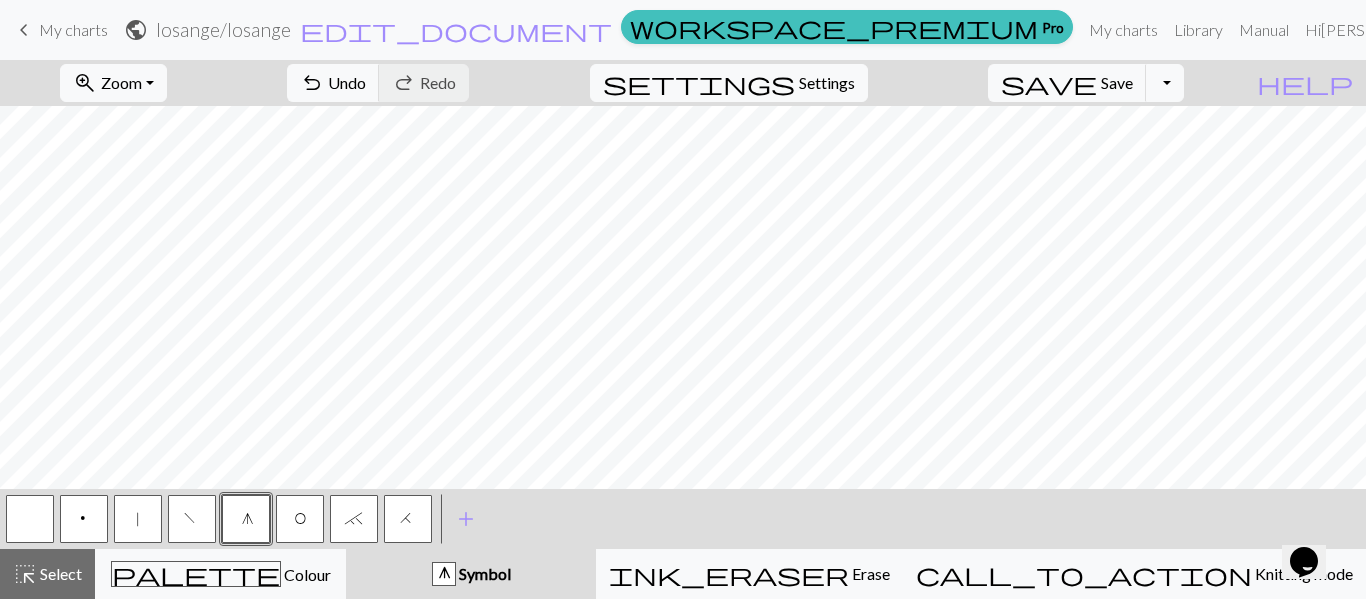 click on "O" at bounding box center (300, 519) 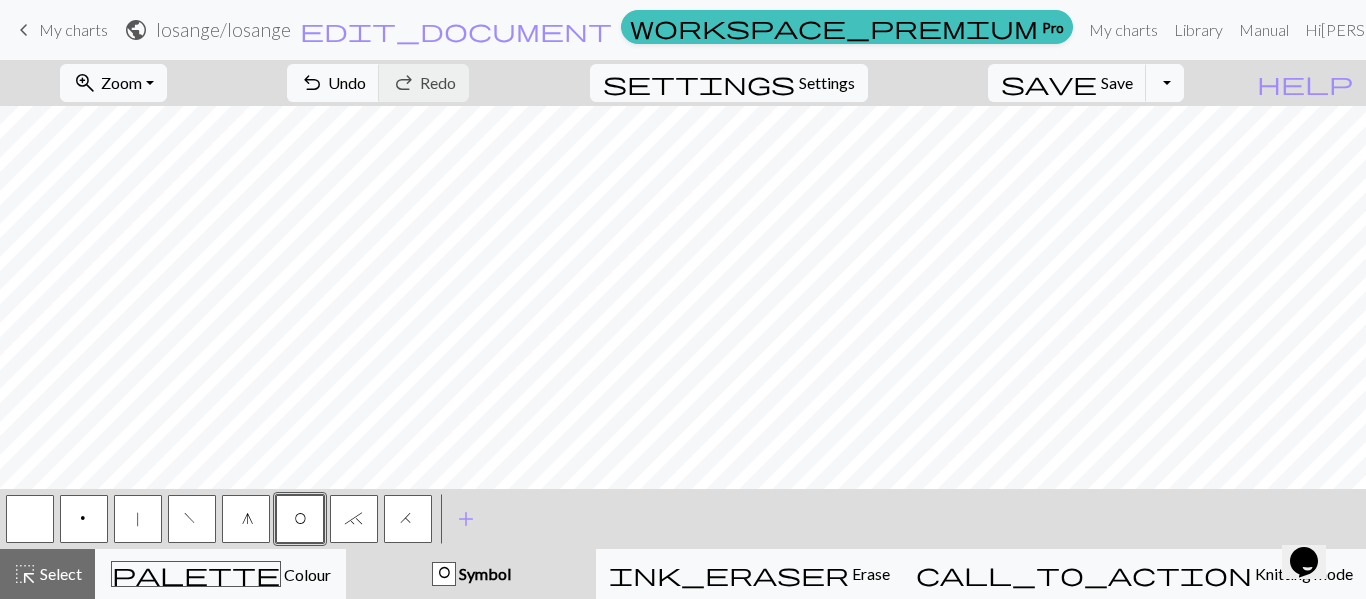 drag, startPoint x: 131, startPoint y: 527, endPoint x: 153, endPoint y: 516, distance: 24.596748 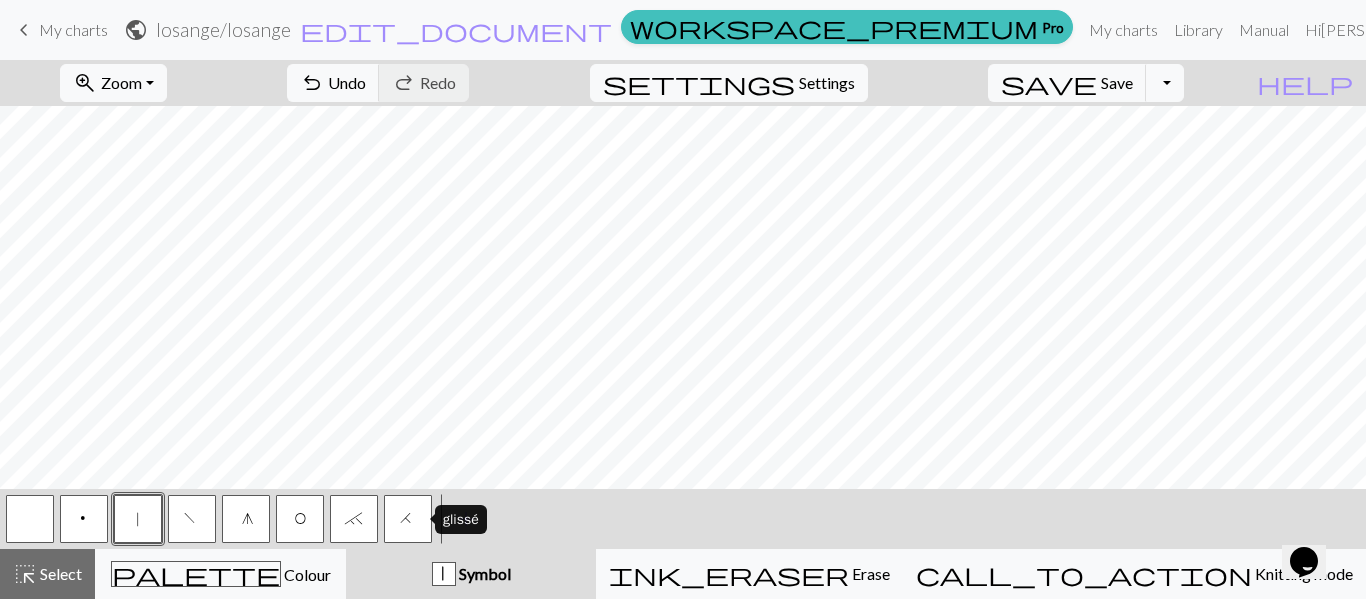 click on "H" at bounding box center (408, 519) 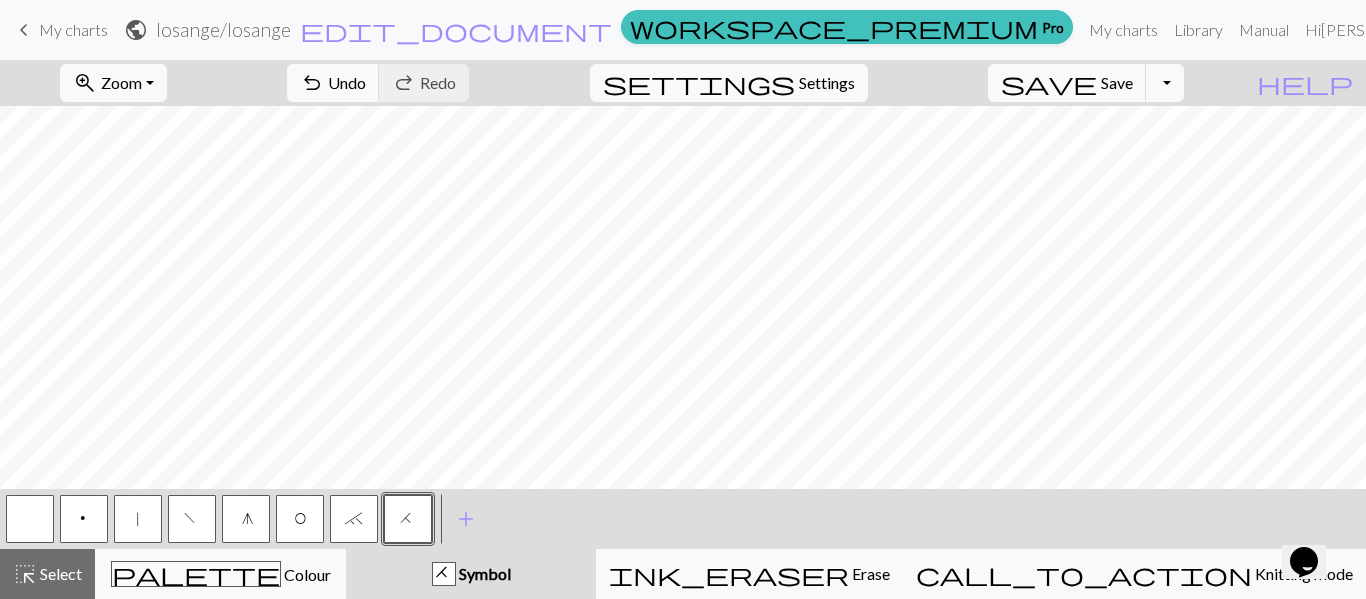 click on "O" at bounding box center [300, 519] 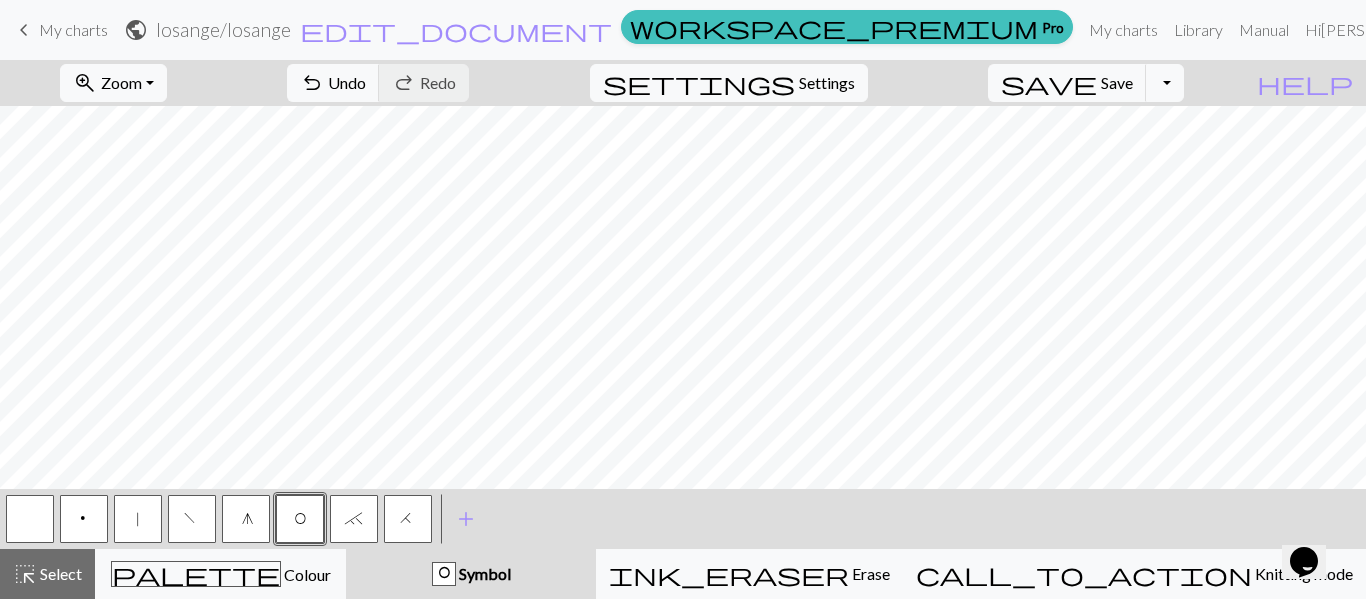 drag, startPoint x: 131, startPoint y: 520, endPoint x: 142, endPoint y: 518, distance: 11.18034 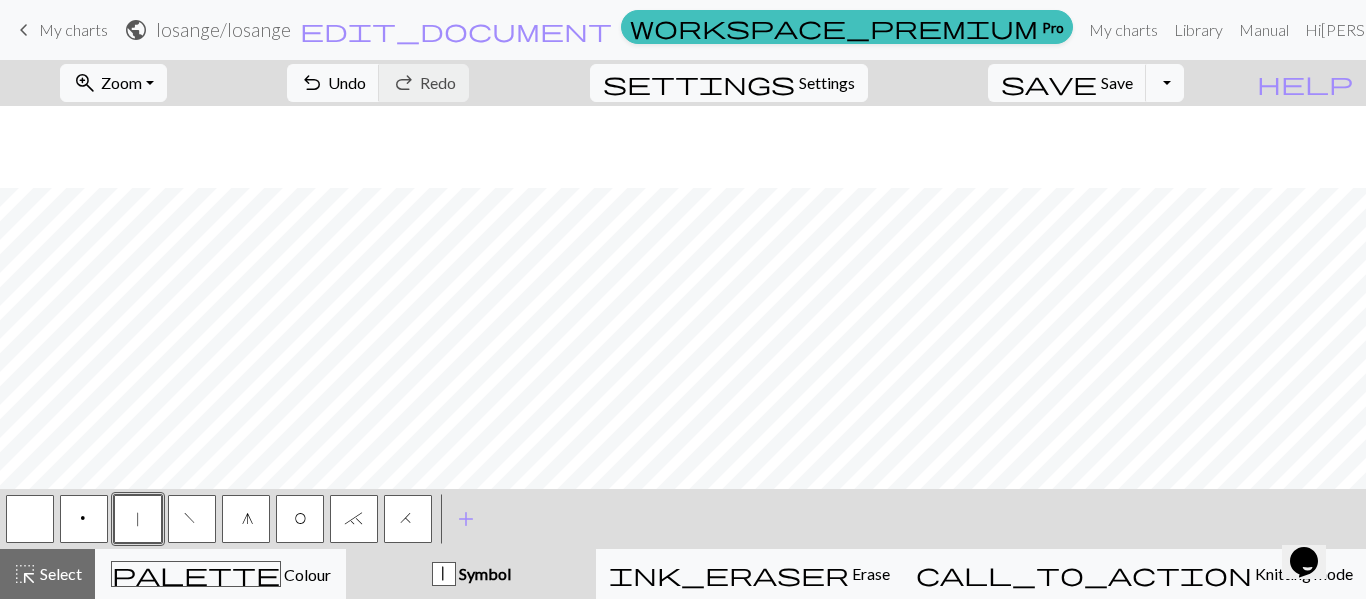 scroll, scrollTop: 82, scrollLeft: 0, axis: vertical 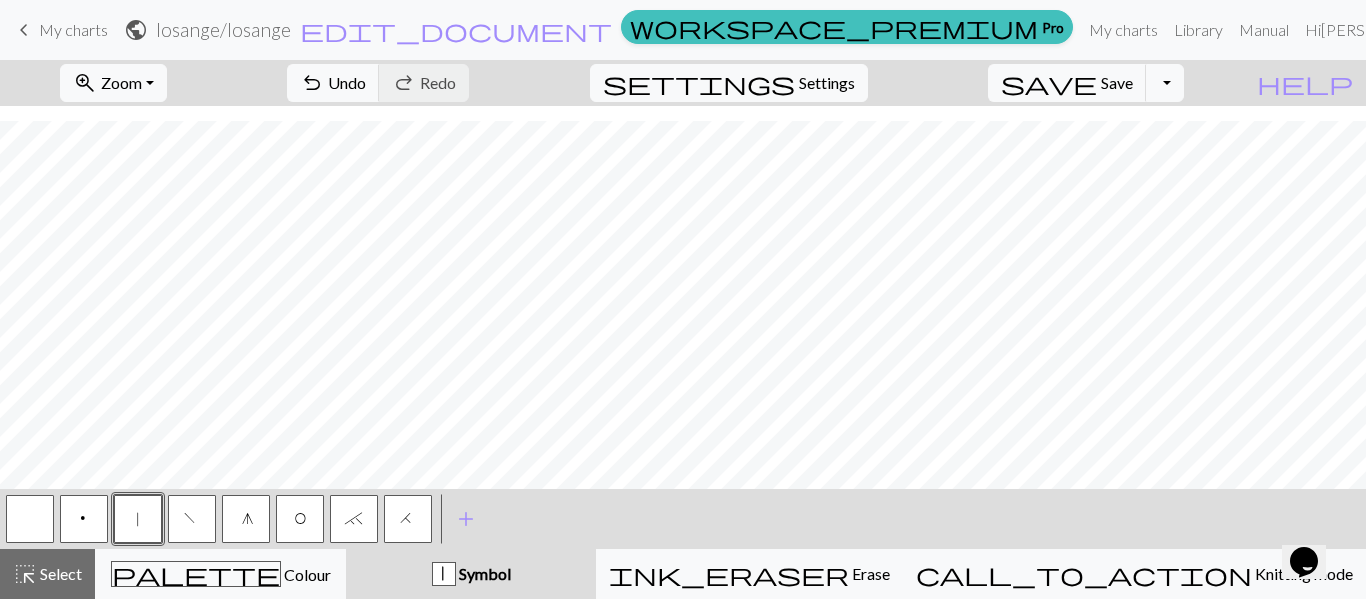 drag, startPoint x: 403, startPoint y: 523, endPoint x: 399, endPoint y: 496, distance: 27.294687 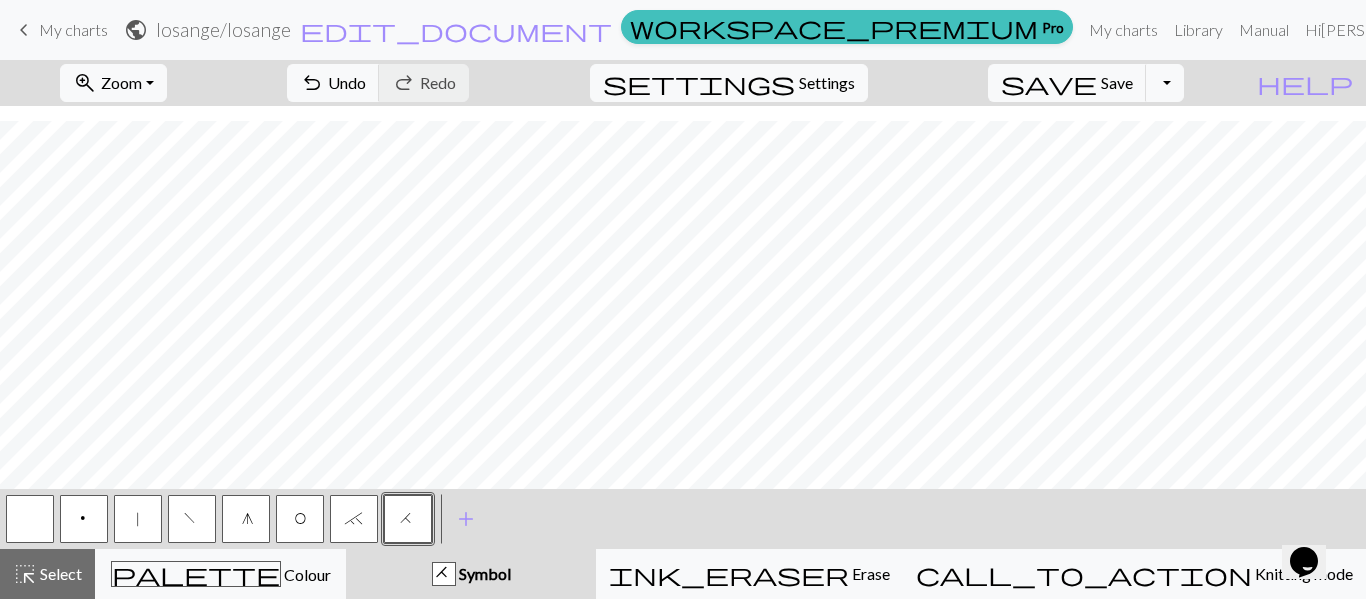 click on "O" at bounding box center [300, 521] 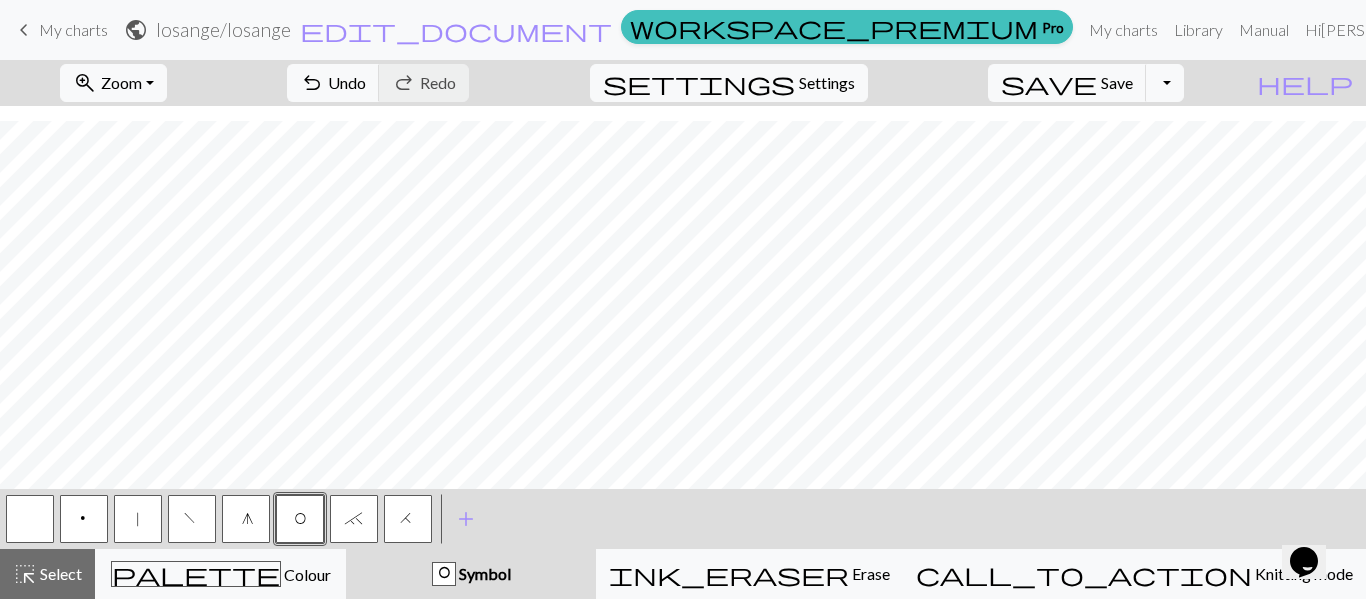 click on "|" at bounding box center [138, 519] 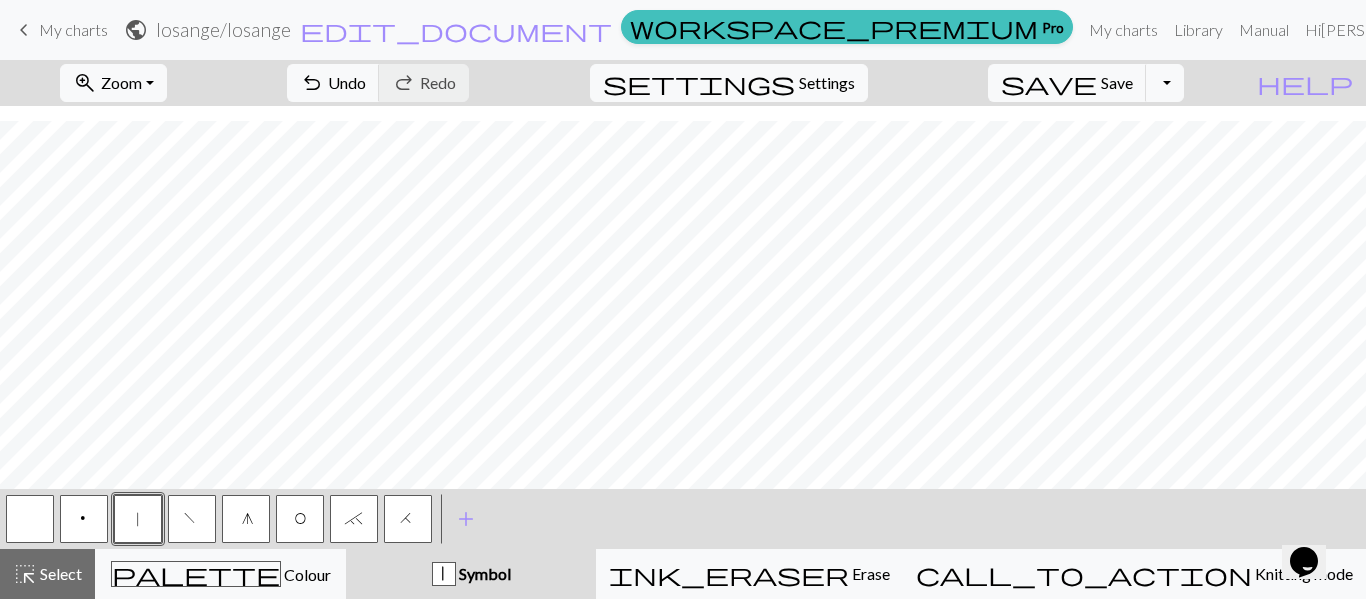 click on "O" at bounding box center [300, 519] 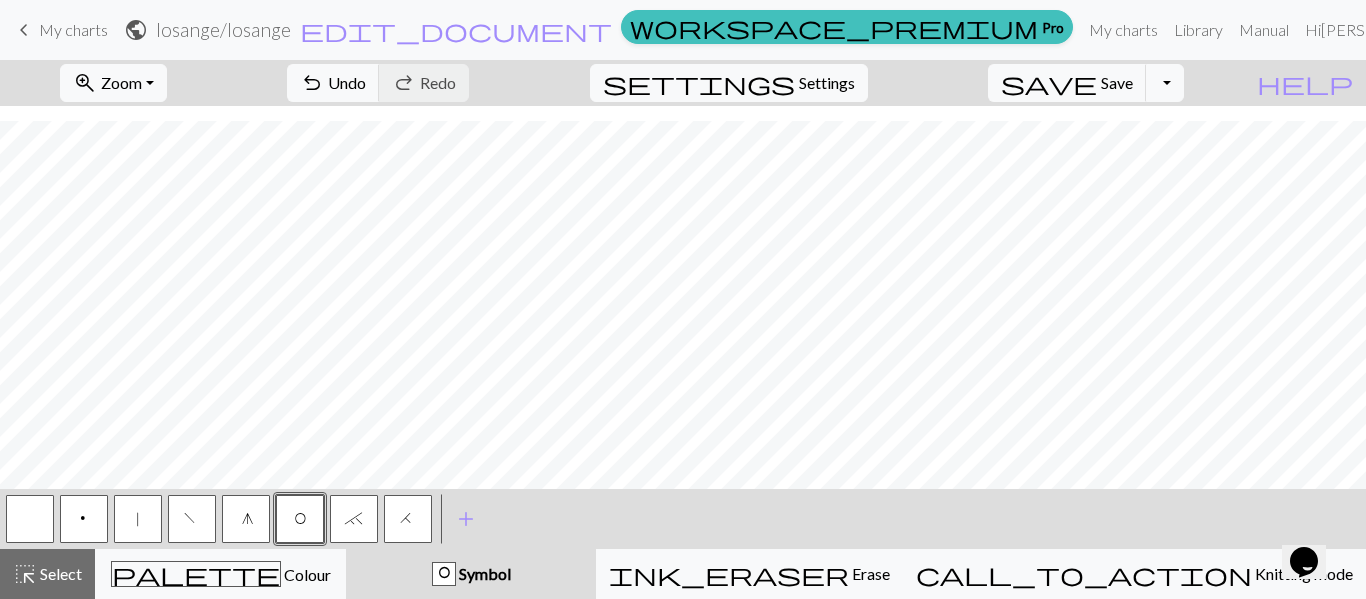 drag, startPoint x: 251, startPoint y: 510, endPoint x: 261, endPoint y: 484, distance: 27.856777 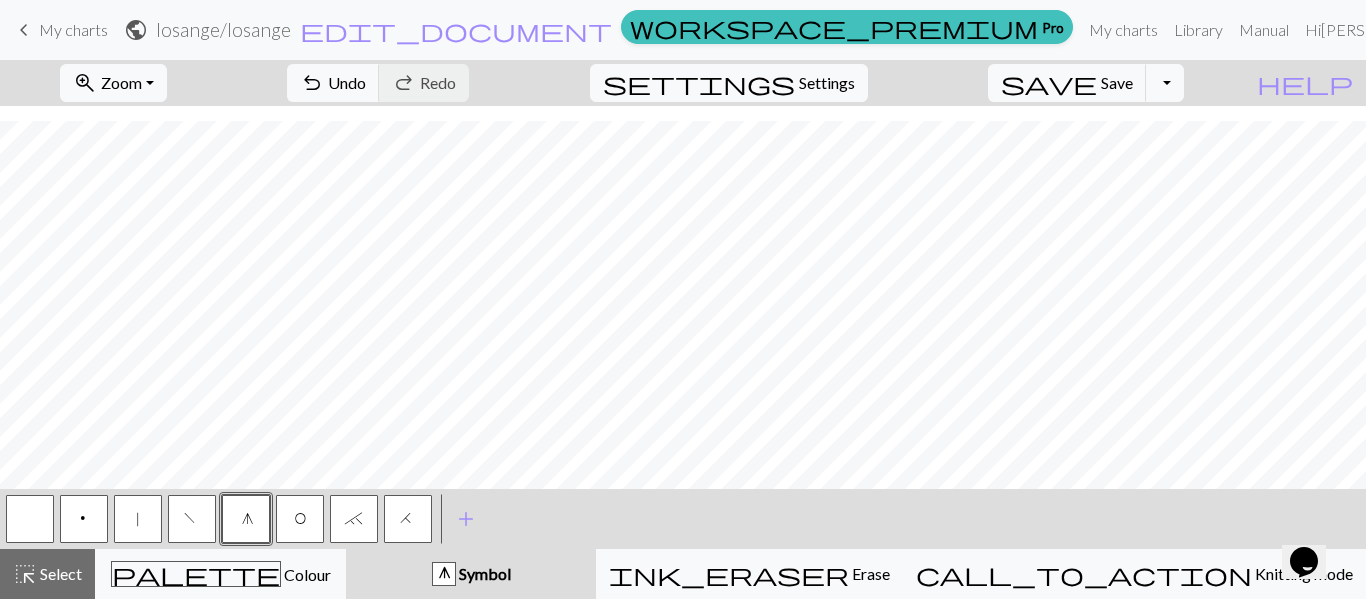 drag, startPoint x: 288, startPoint y: 514, endPoint x: 301, endPoint y: 480, distance: 36.40055 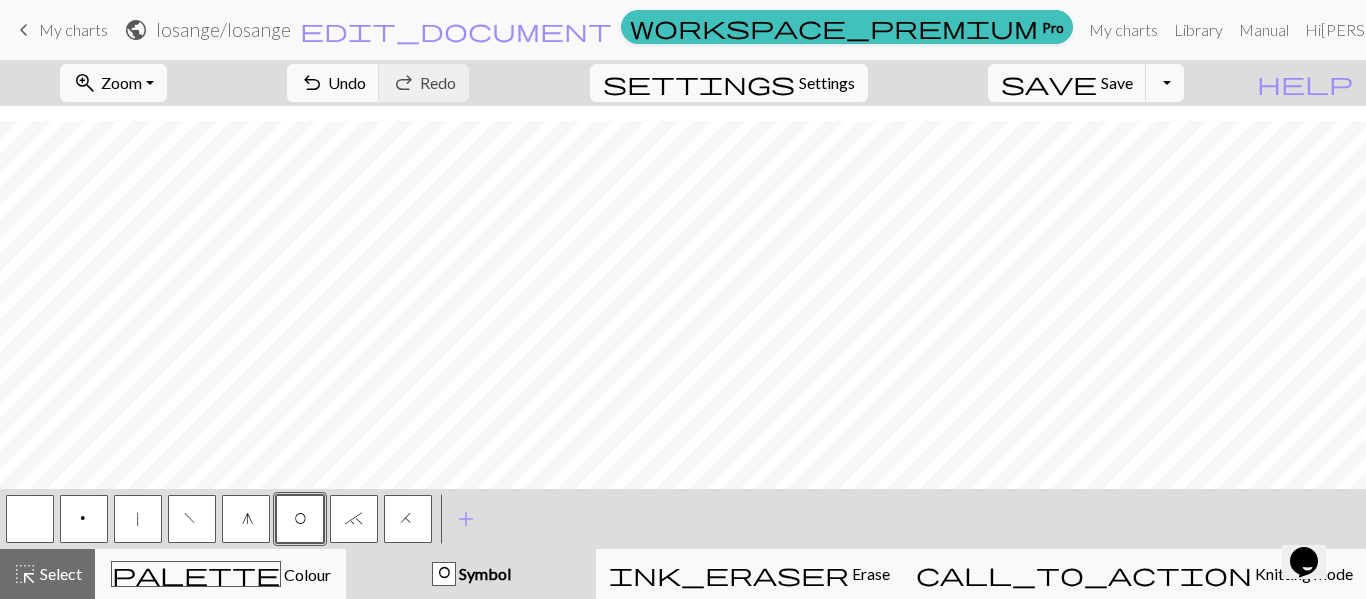 click on "|" at bounding box center [138, 519] 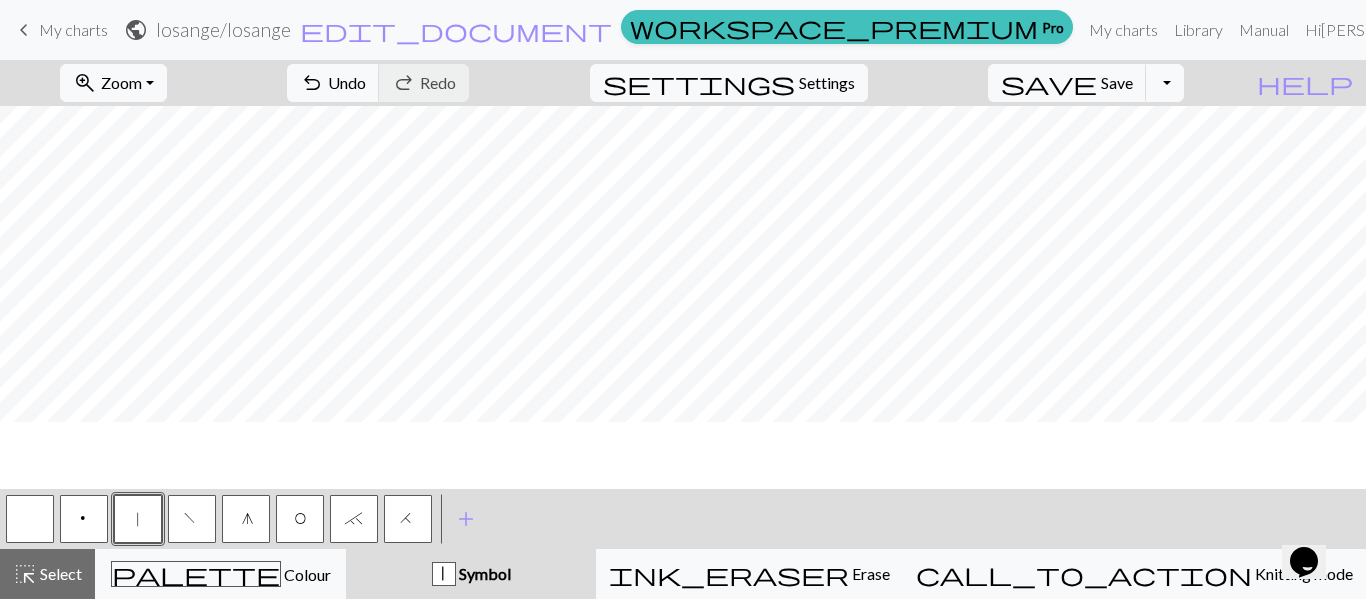 scroll, scrollTop: 0, scrollLeft: 0, axis: both 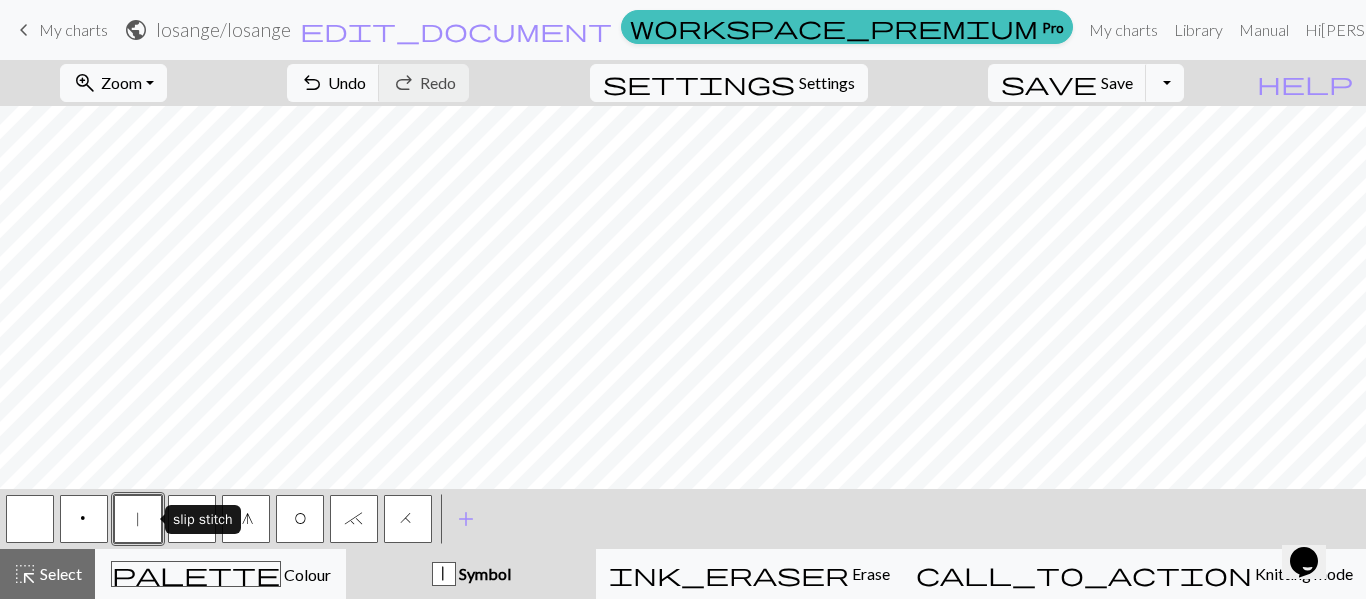 click on "|" at bounding box center (138, 519) 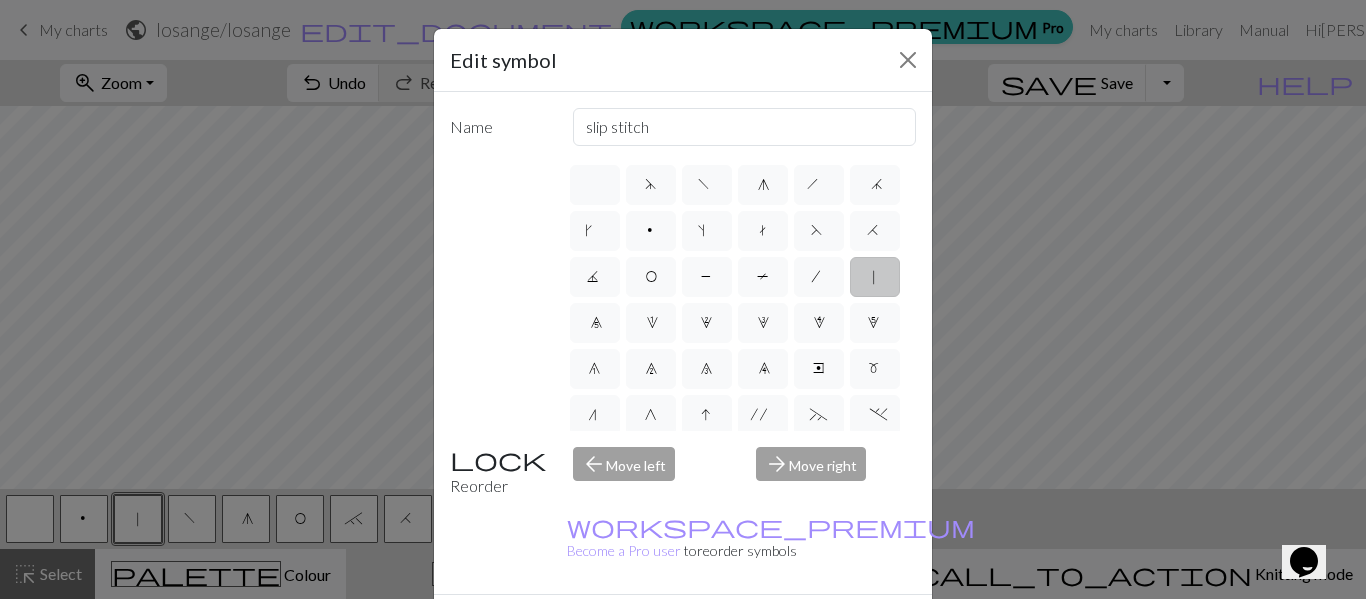 click on "Edit symbol" at bounding box center (683, 60) 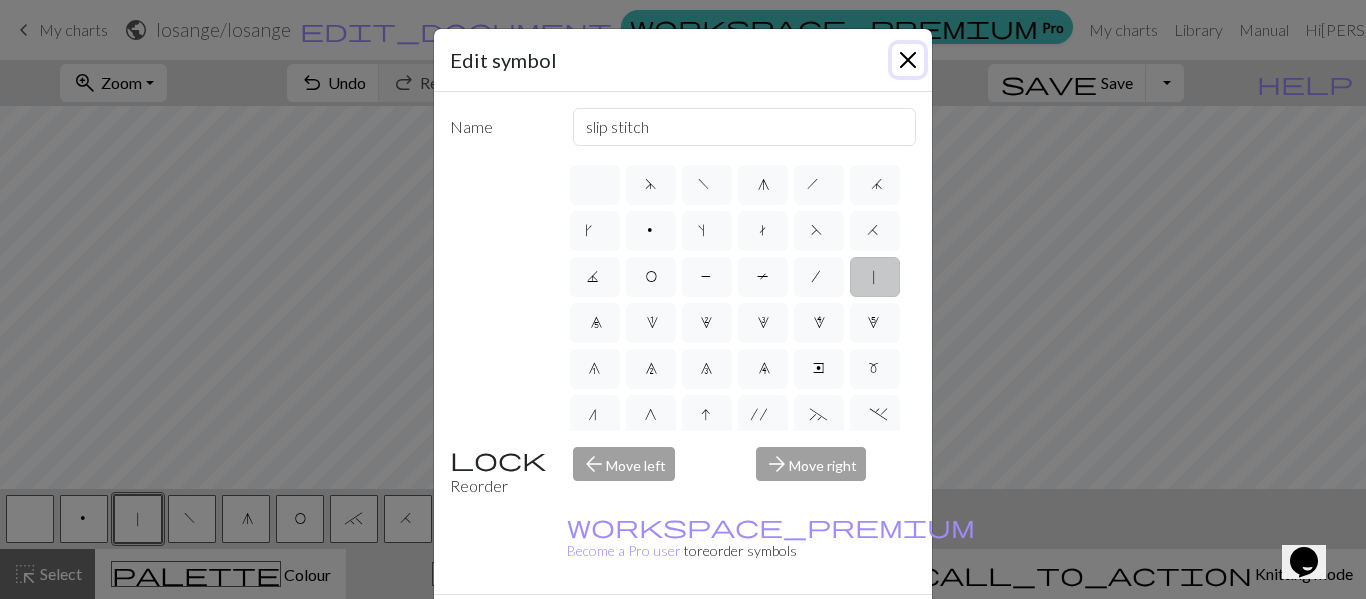click at bounding box center [908, 60] 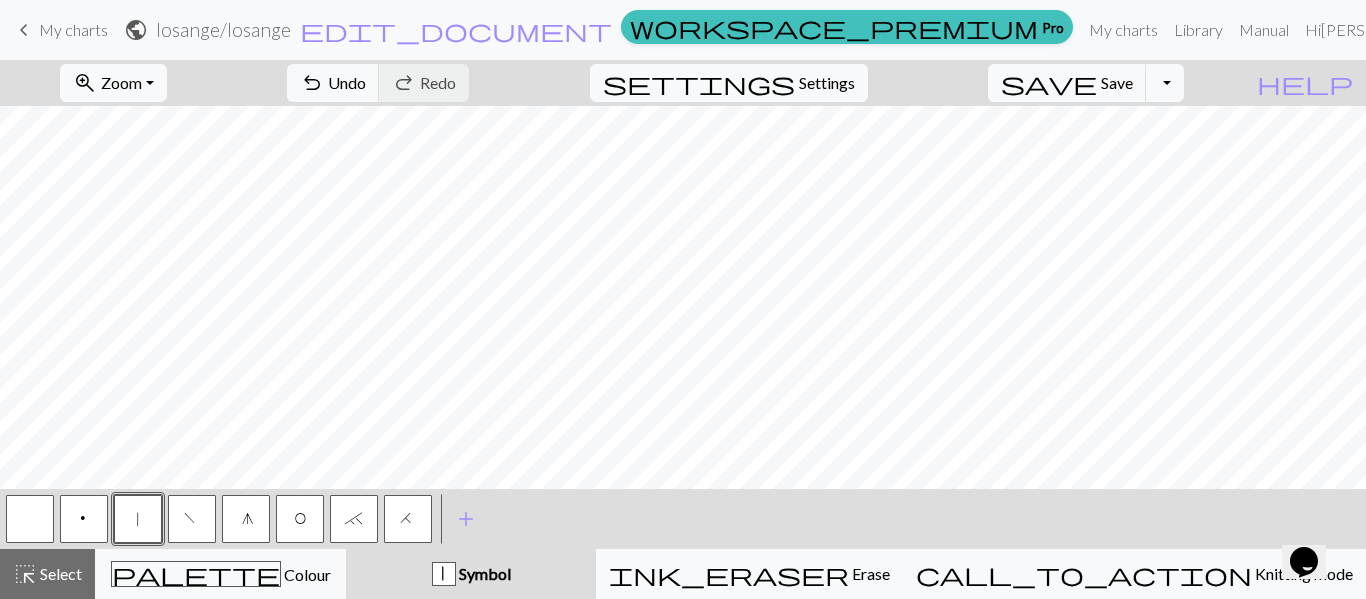 click on "O" at bounding box center [300, 521] 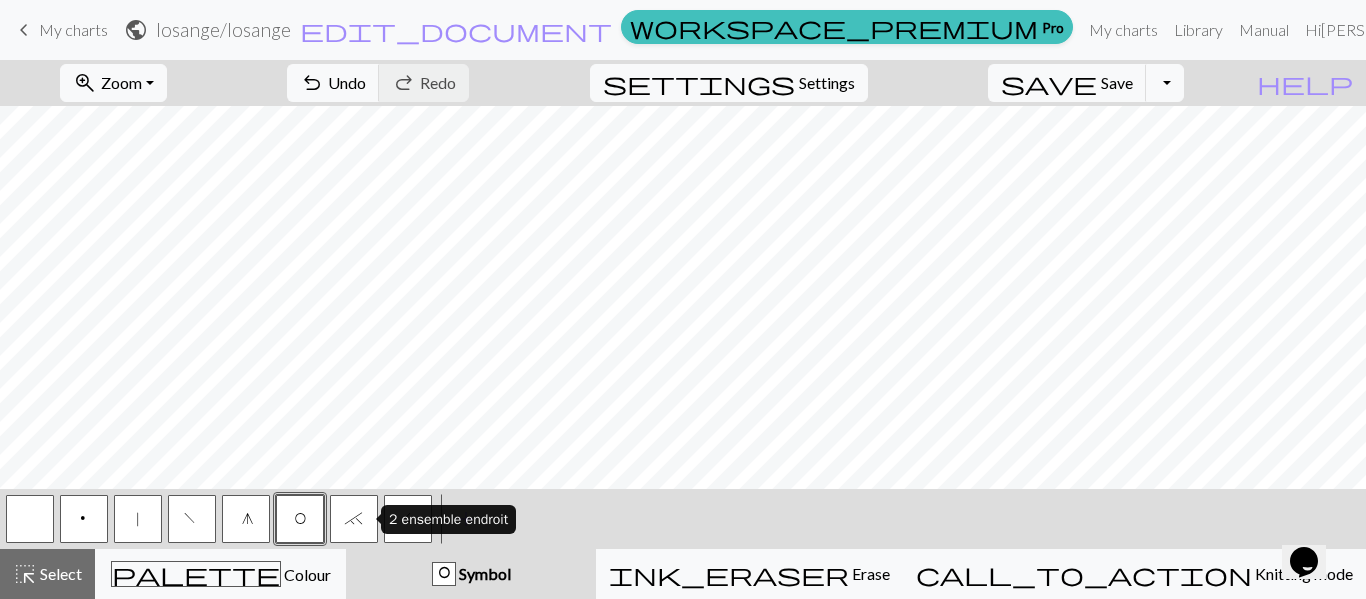 click on "`" at bounding box center (354, 519) 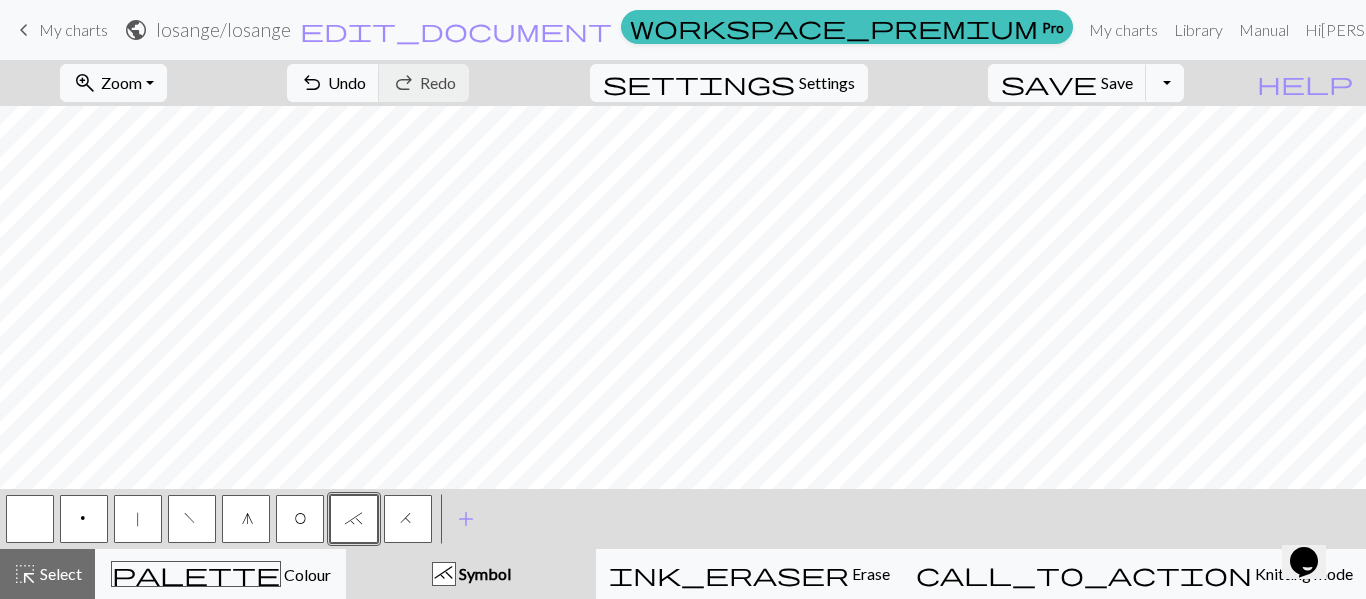 click on "|" at bounding box center [138, 519] 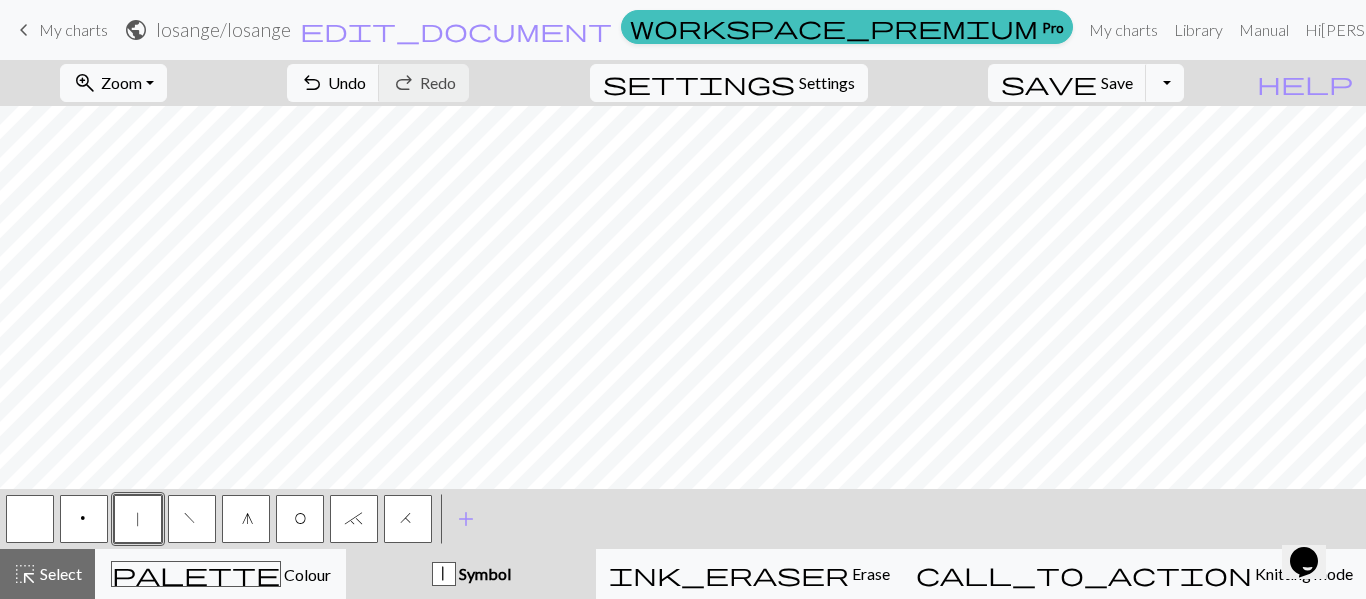 click on "O" at bounding box center [300, 519] 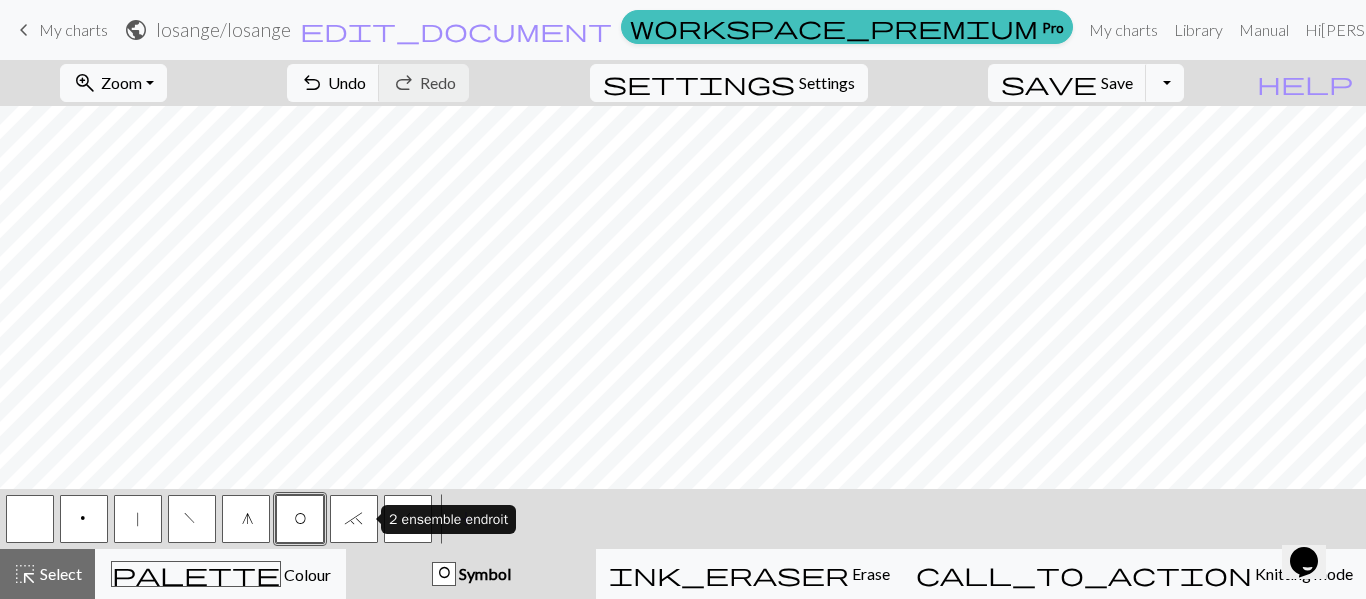 click on "`" at bounding box center (354, 521) 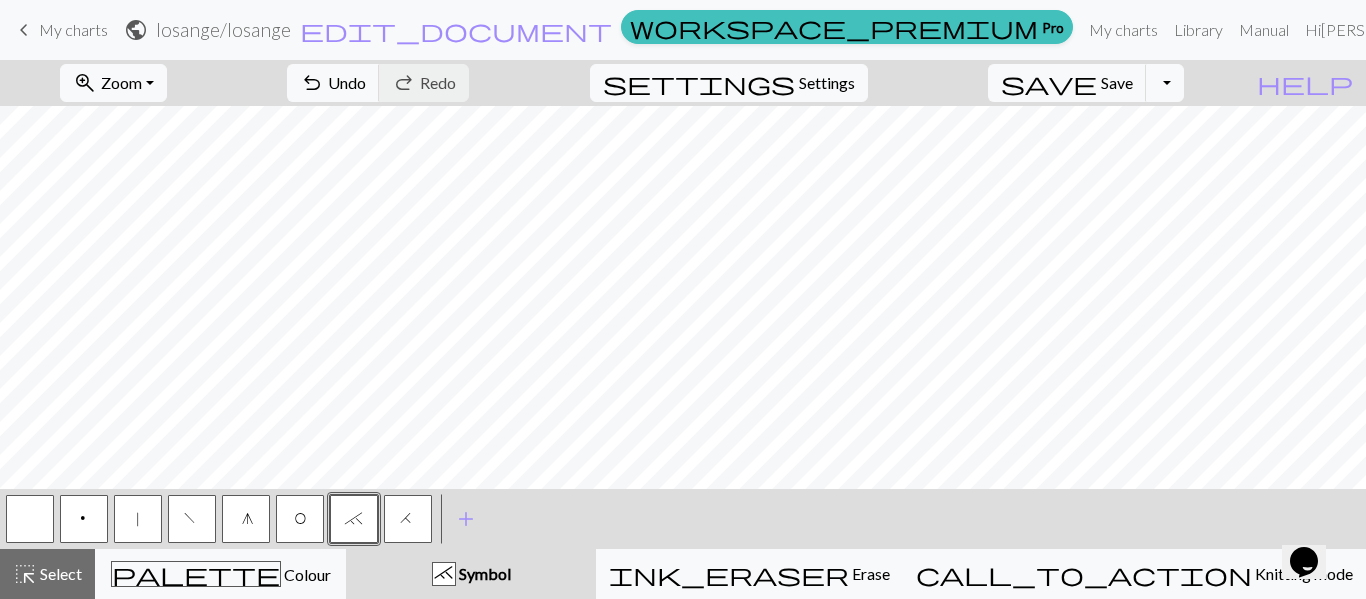 click on "|" at bounding box center (138, 519) 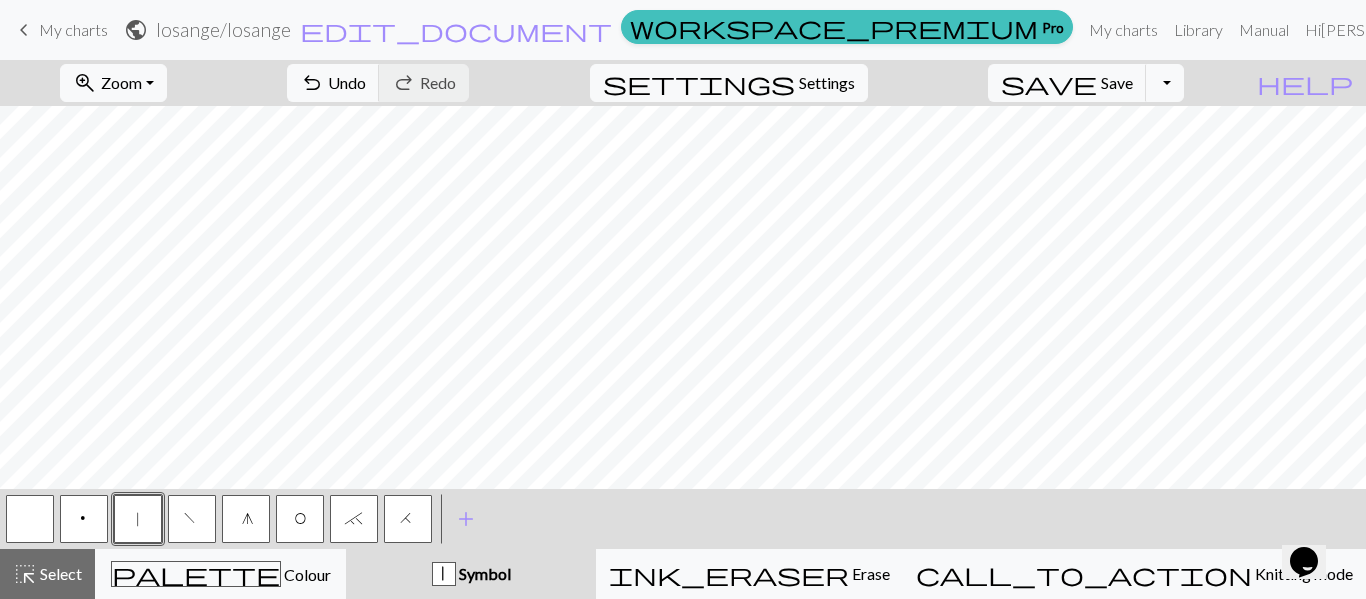 click on "O" at bounding box center [300, 521] 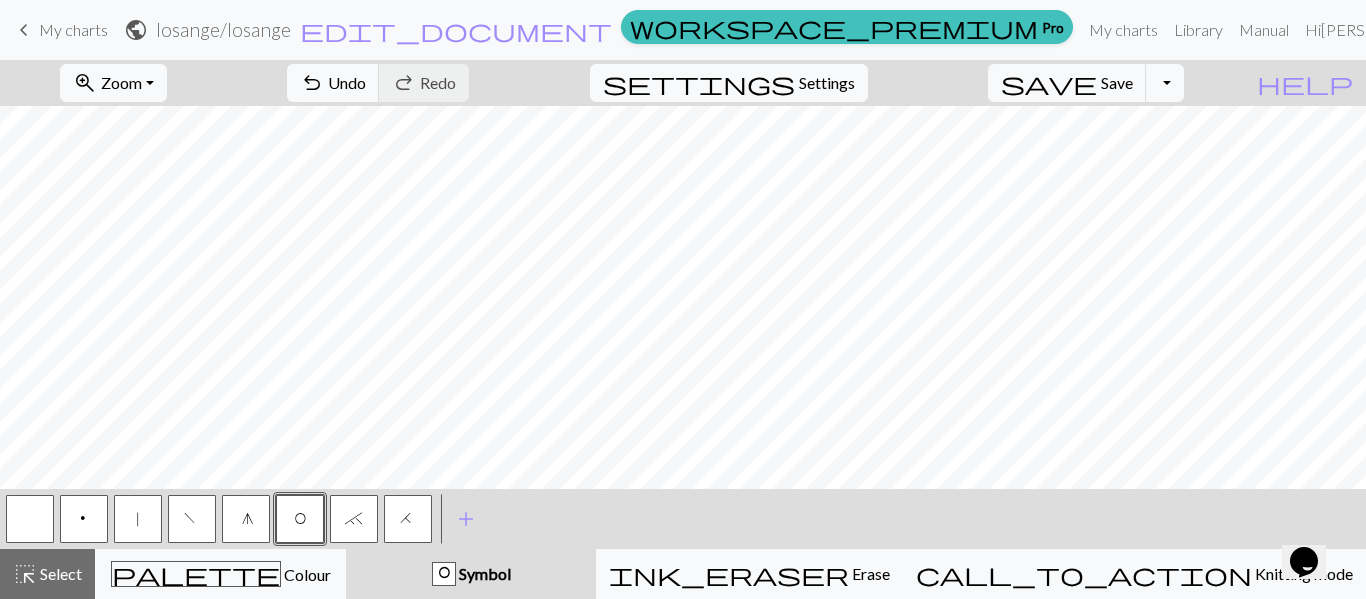 click on "|" at bounding box center [138, 519] 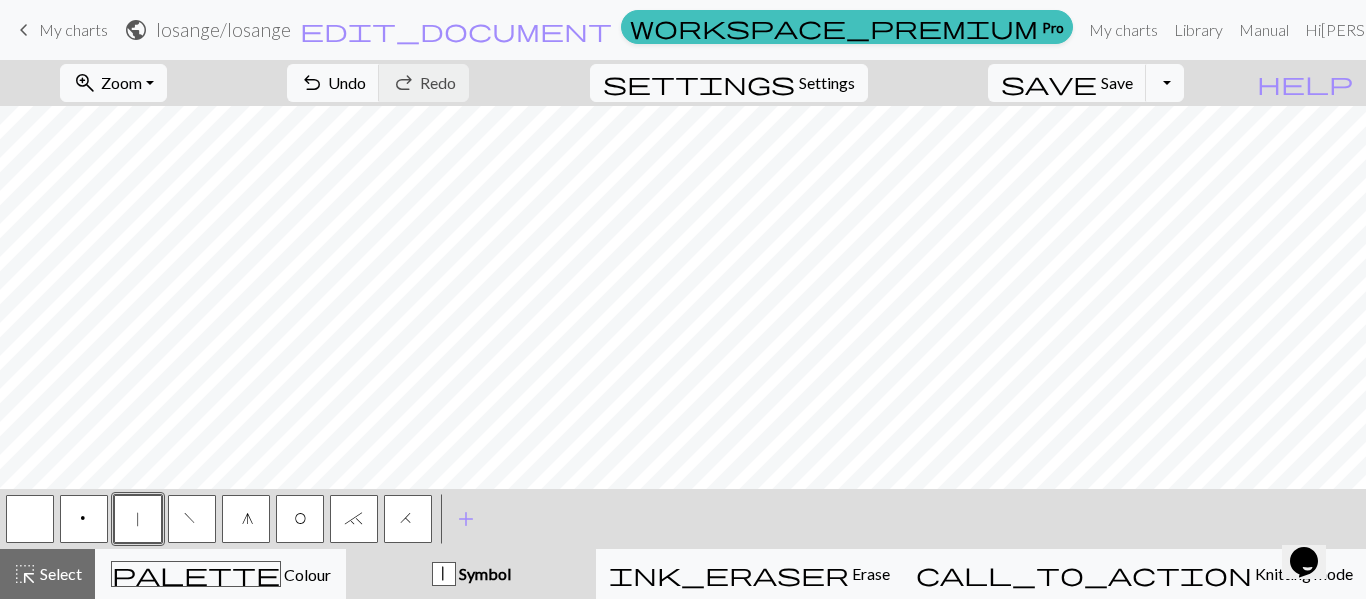 click on "`" at bounding box center (354, 521) 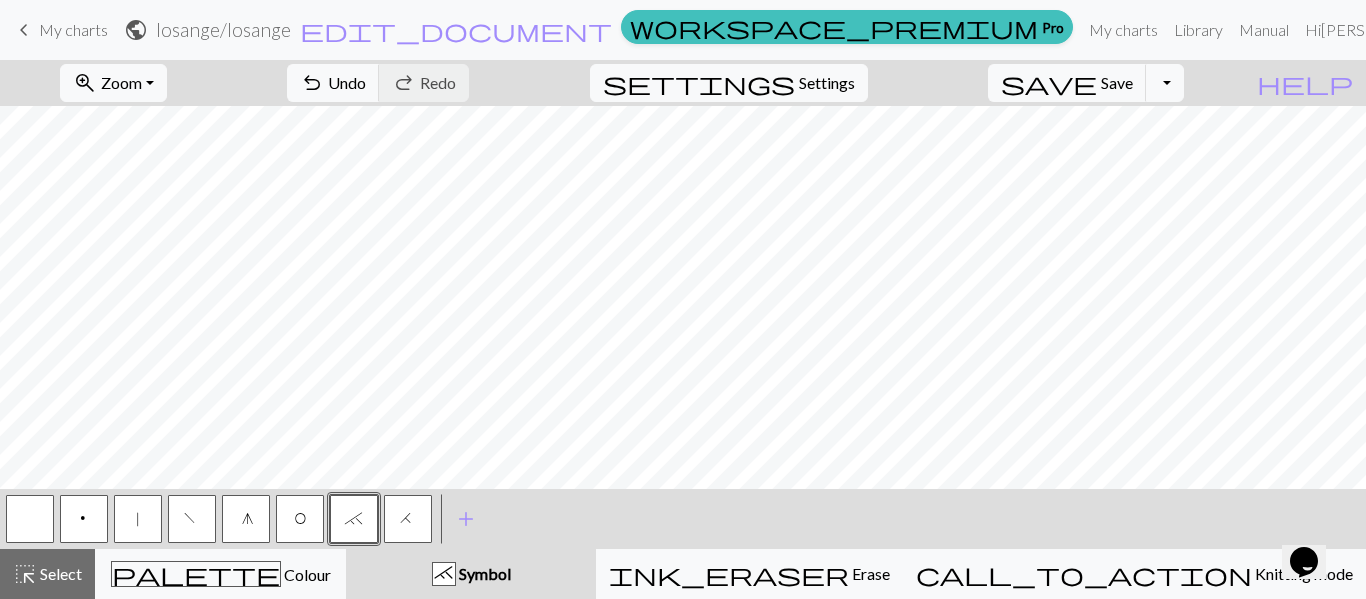 click on "|" at bounding box center (138, 519) 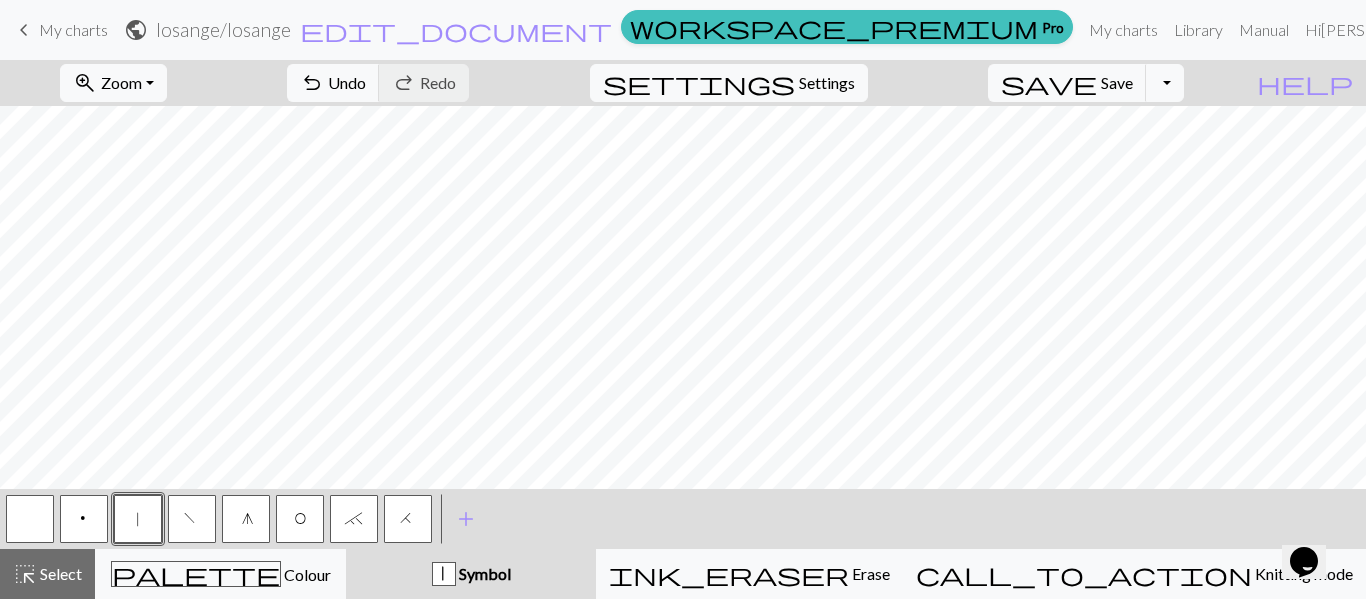 drag, startPoint x: 407, startPoint y: 530, endPoint x: 411, endPoint y: 481, distance: 49.162994 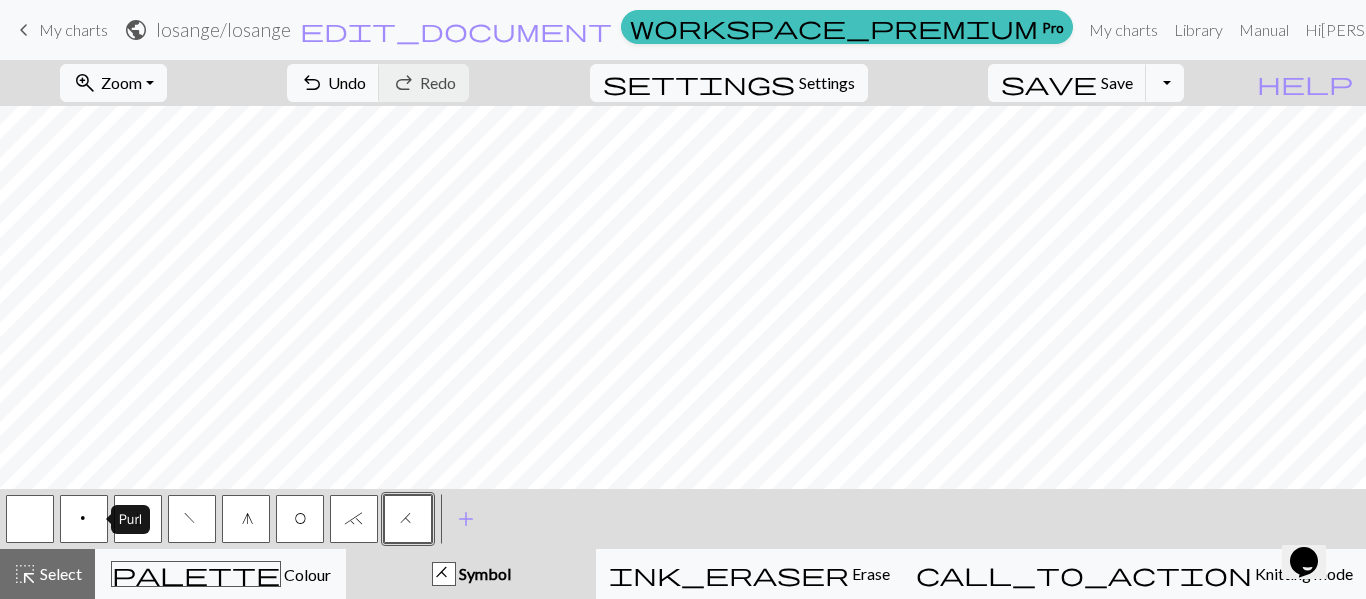 click on "p" at bounding box center (84, 521) 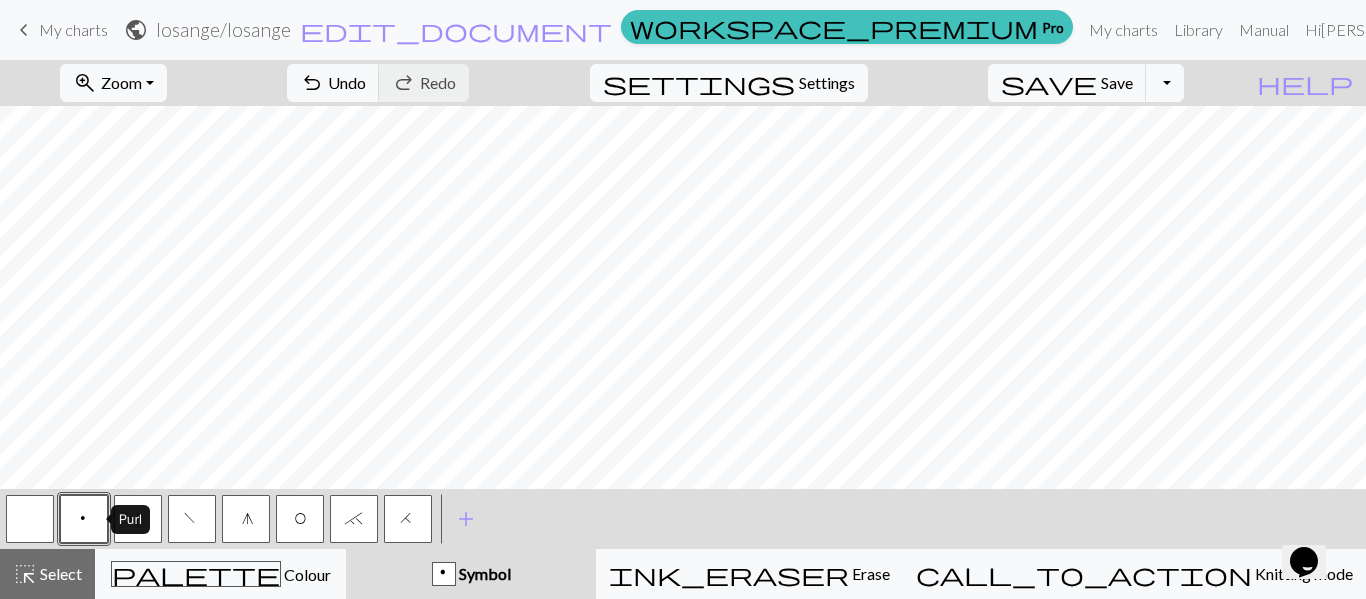 click on "p" at bounding box center (84, 521) 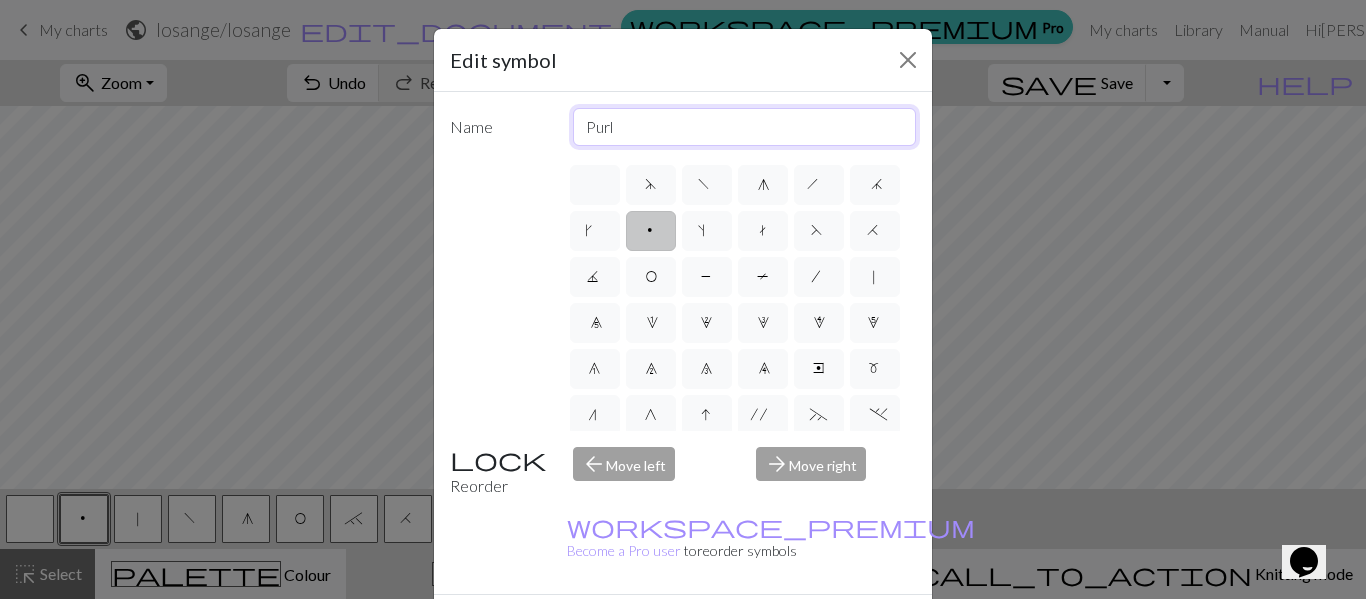 drag, startPoint x: 643, startPoint y: 127, endPoint x: 516, endPoint y: 142, distance: 127.88276 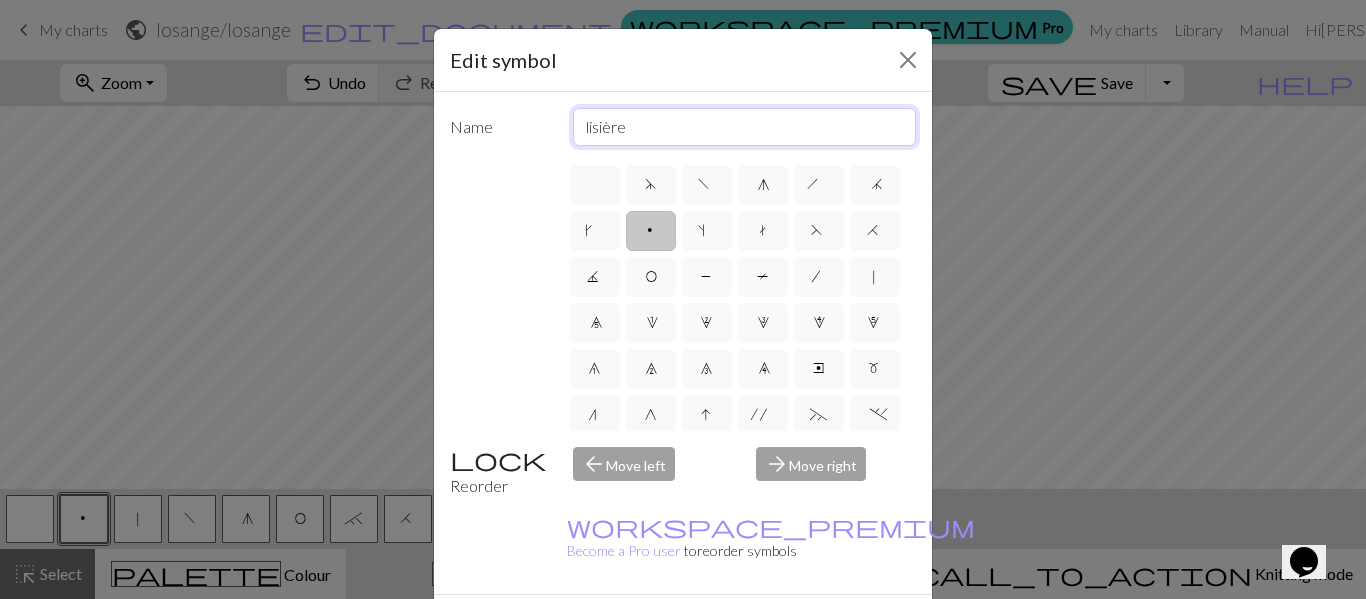 type on "lisière" 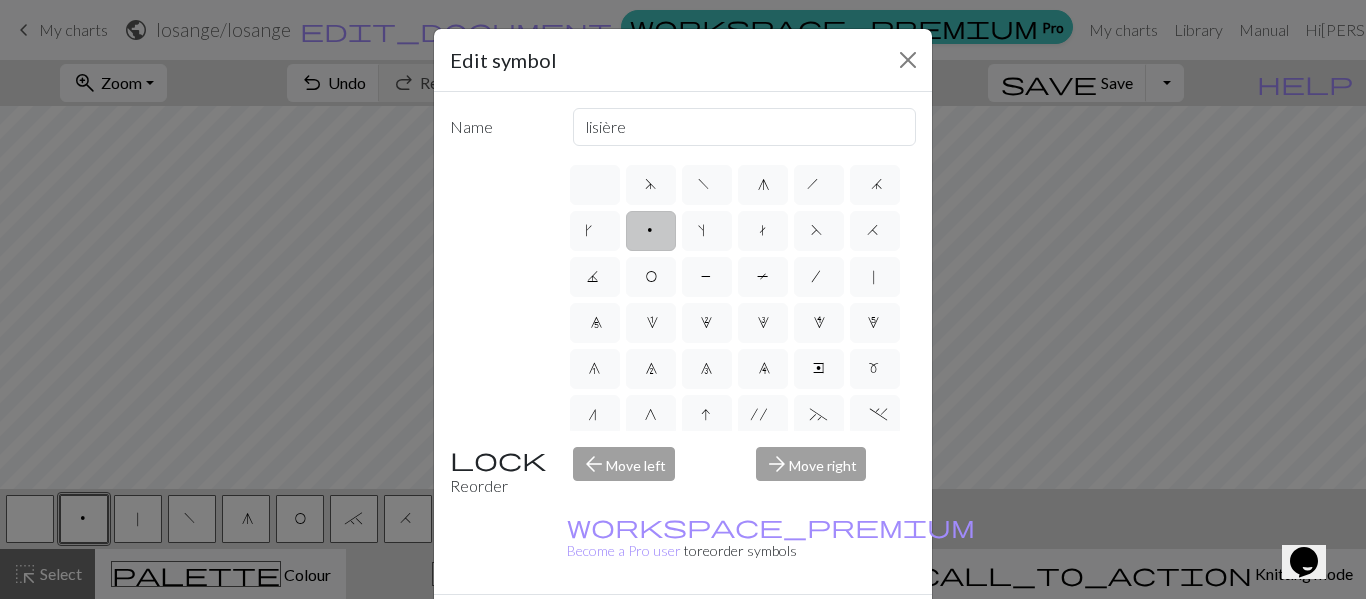 click on "Done" at bounding box center (803, 630) 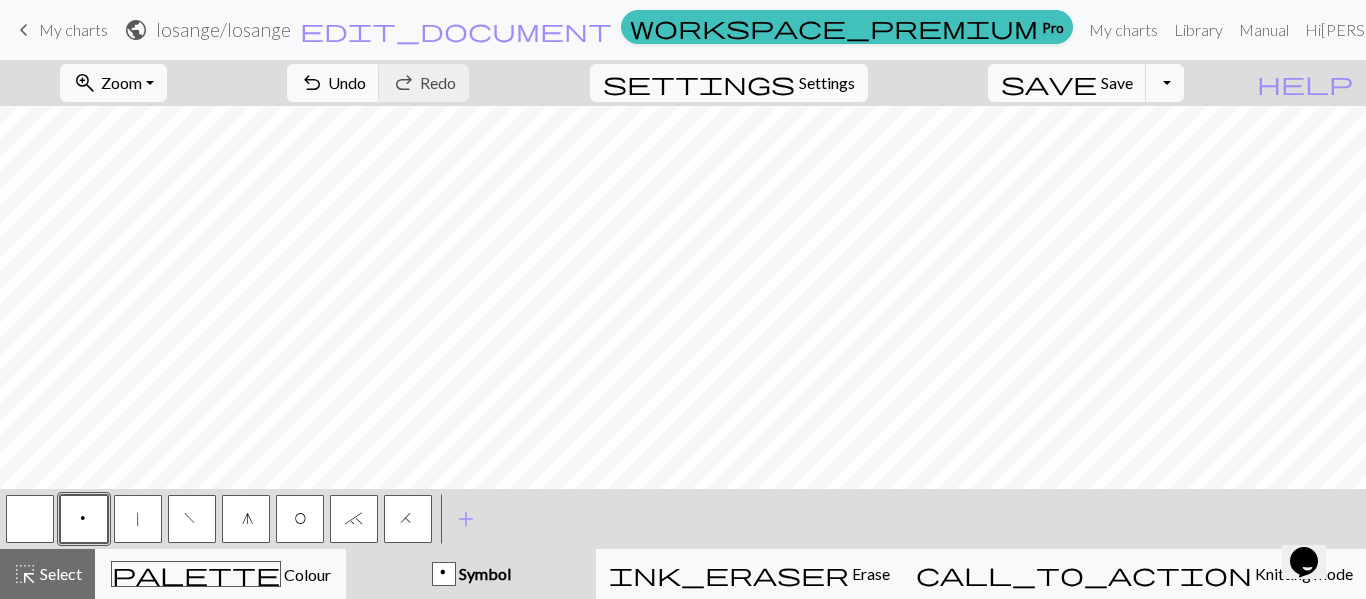 click on "|" at bounding box center (138, 519) 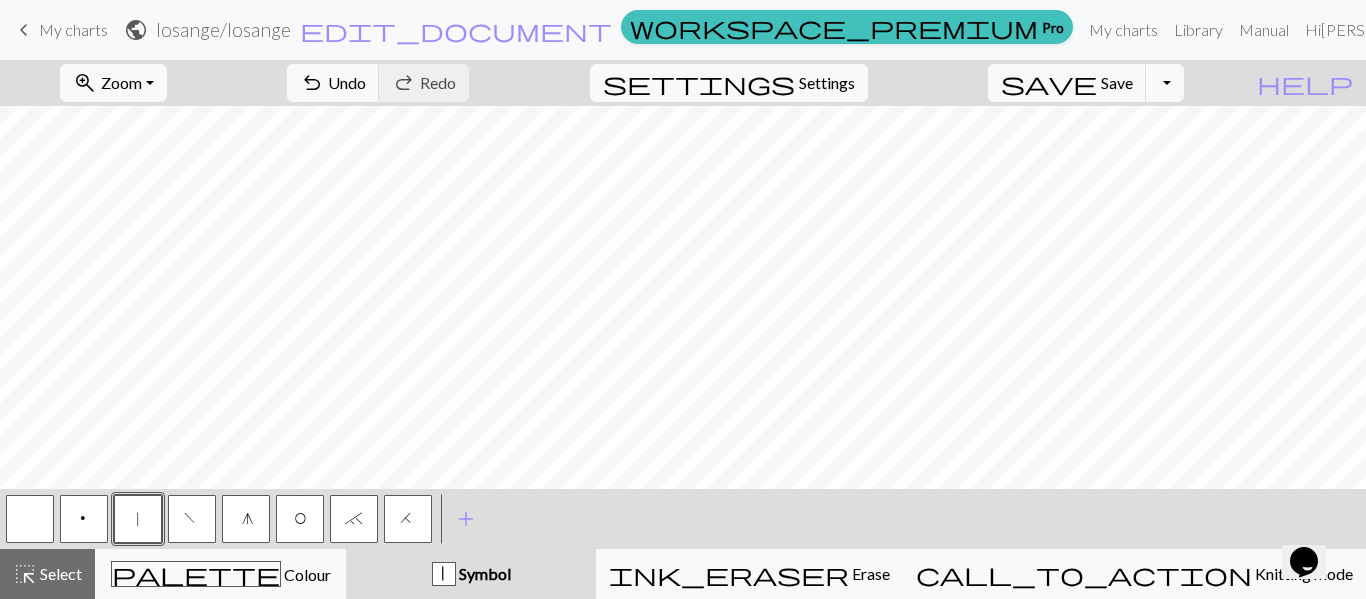 click on "|" at bounding box center (138, 521) 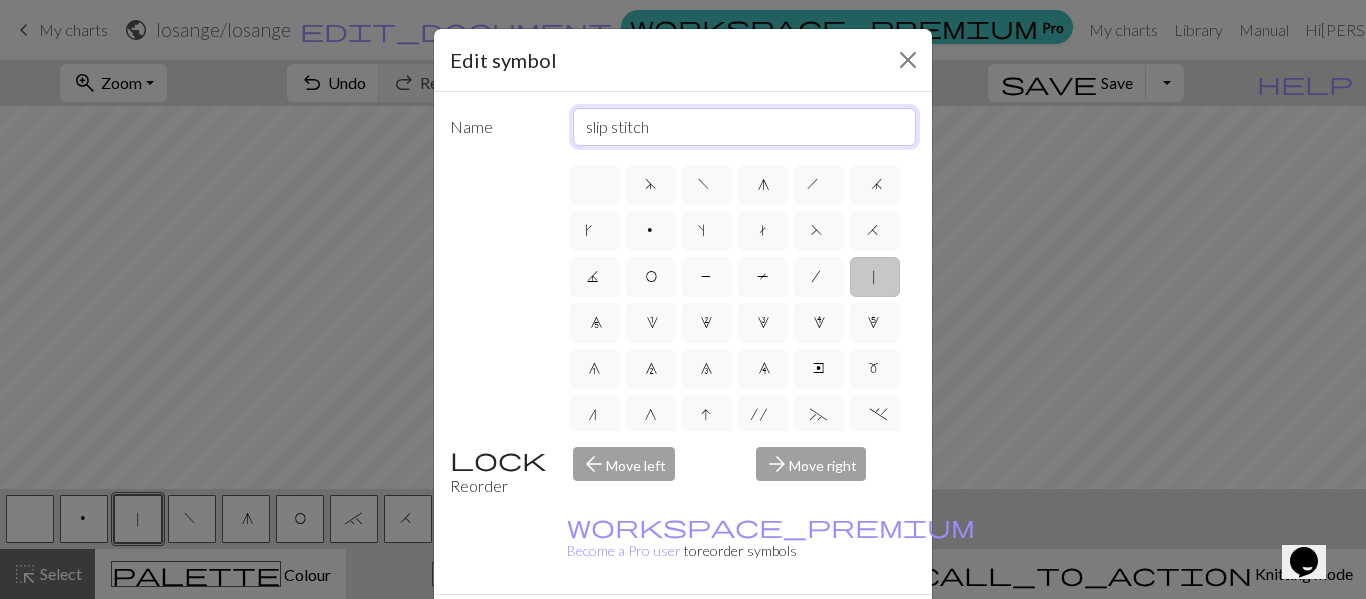 drag, startPoint x: 643, startPoint y: 125, endPoint x: 495, endPoint y: 146, distance: 149.48244 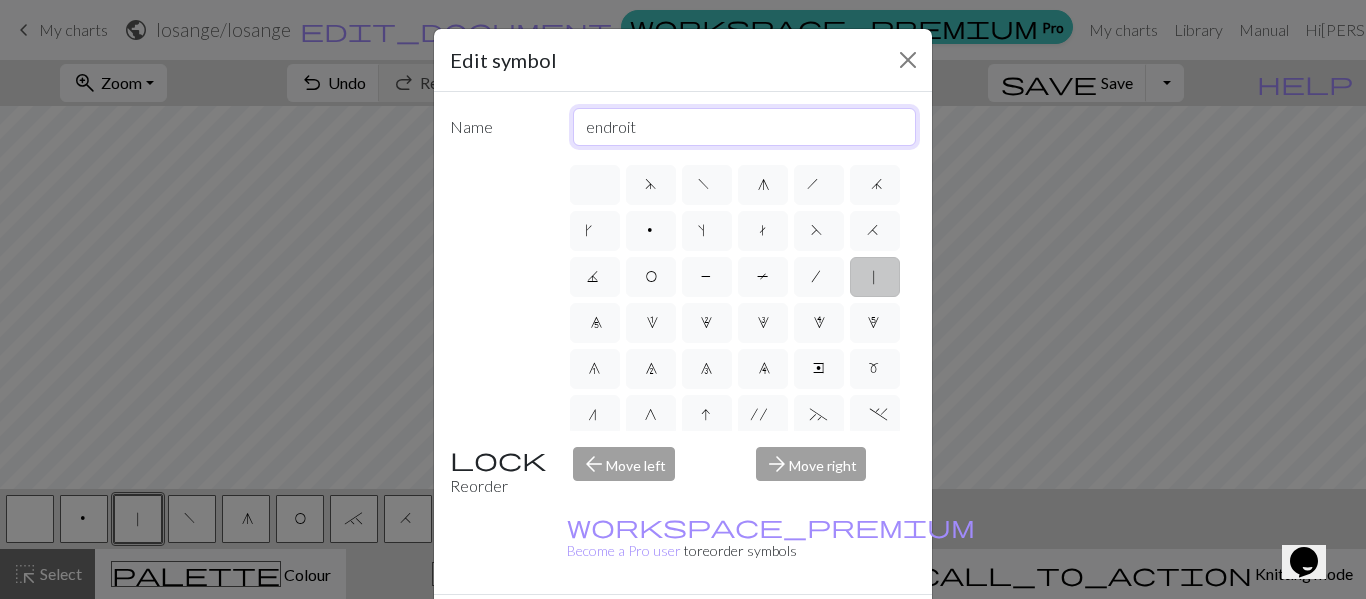 type on "endroit" 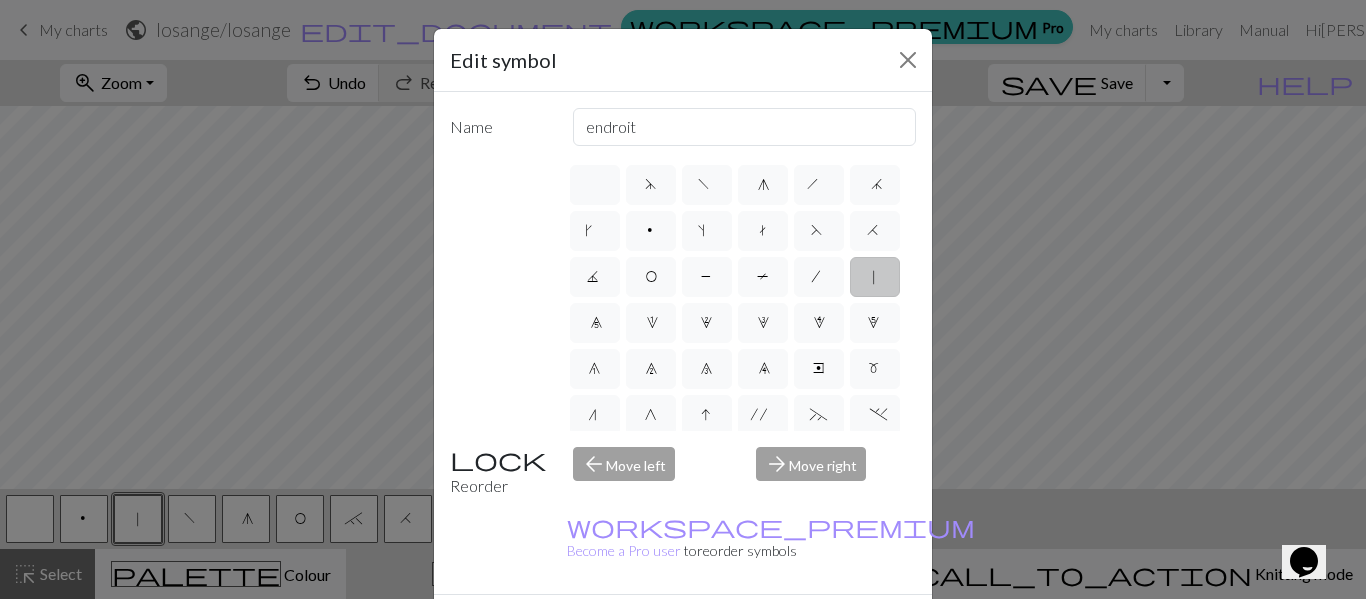 click on "Done" at bounding box center (803, 630) 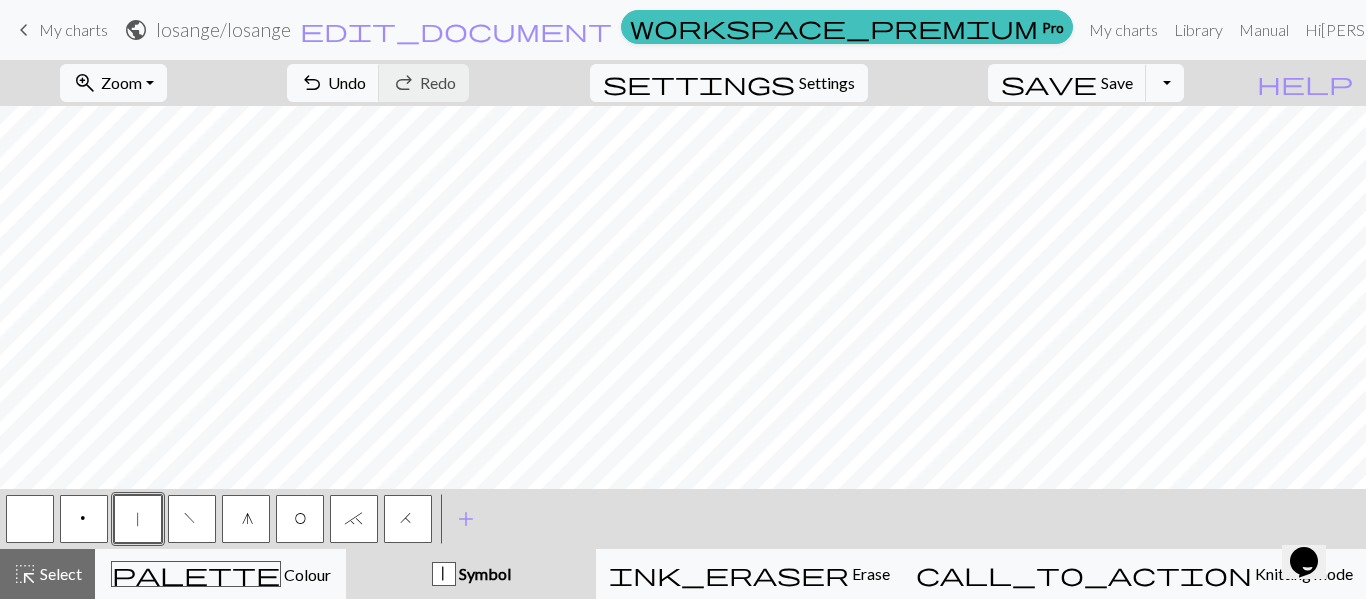 click on "f" at bounding box center [192, 519] 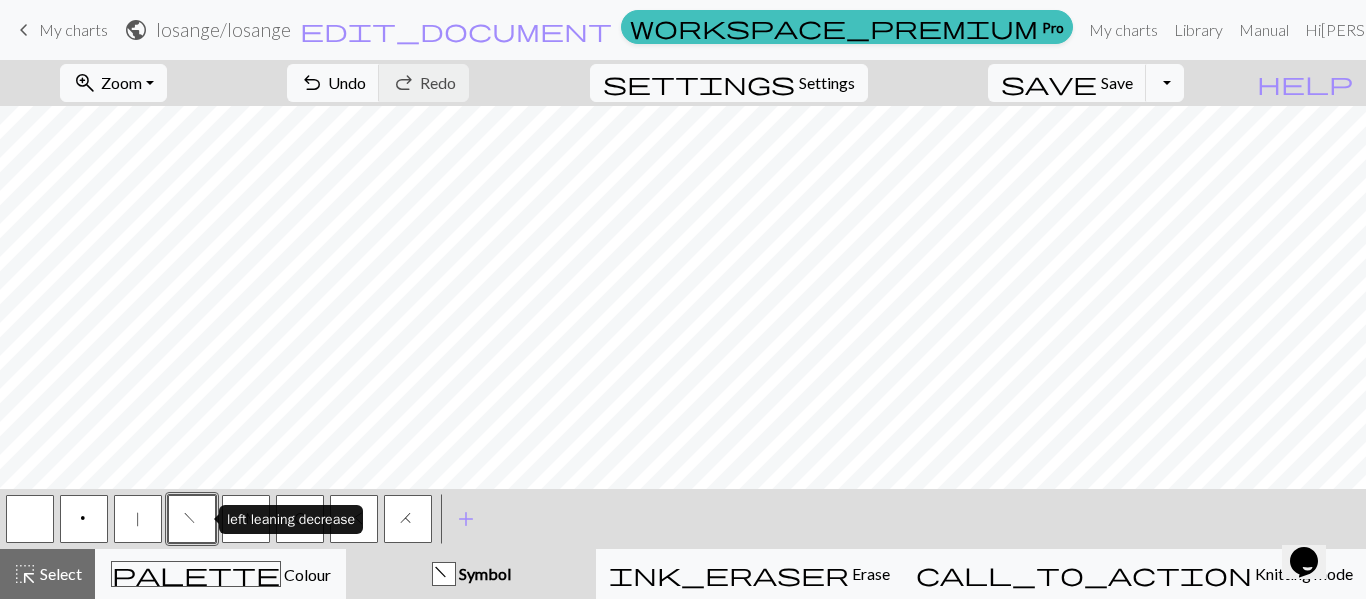 click on "f" at bounding box center [192, 519] 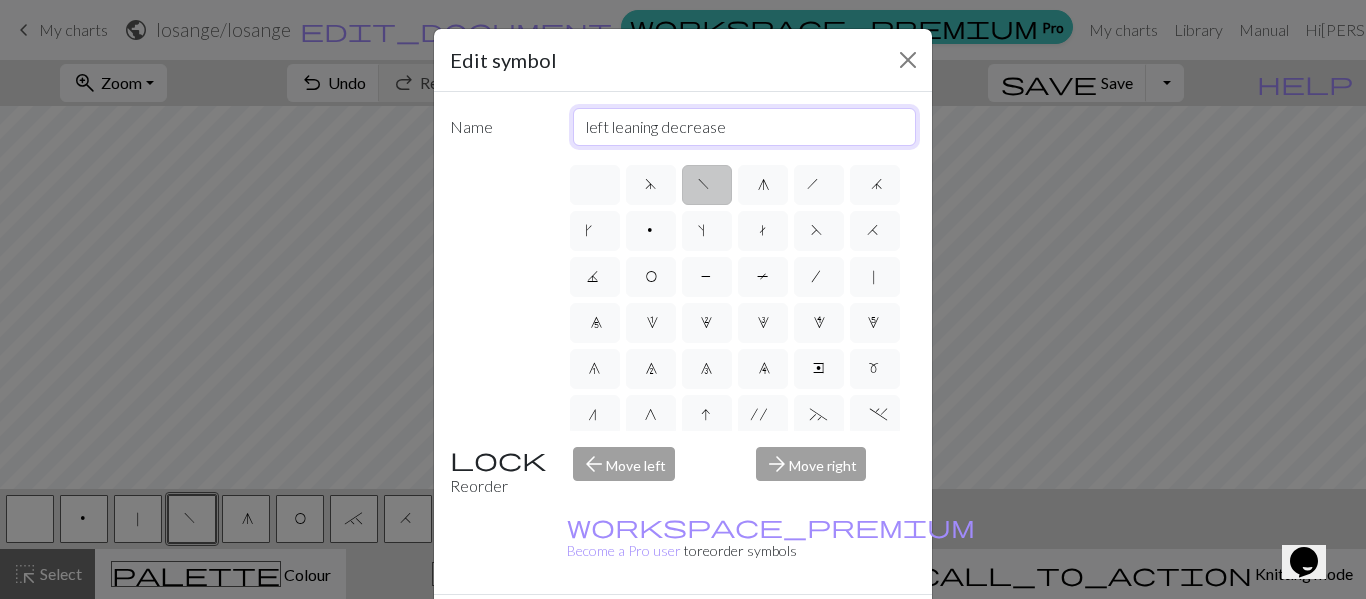 drag, startPoint x: 726, startPoint y: 125, endPoint x: 444, endPoint y: 136, distance: 282.21445 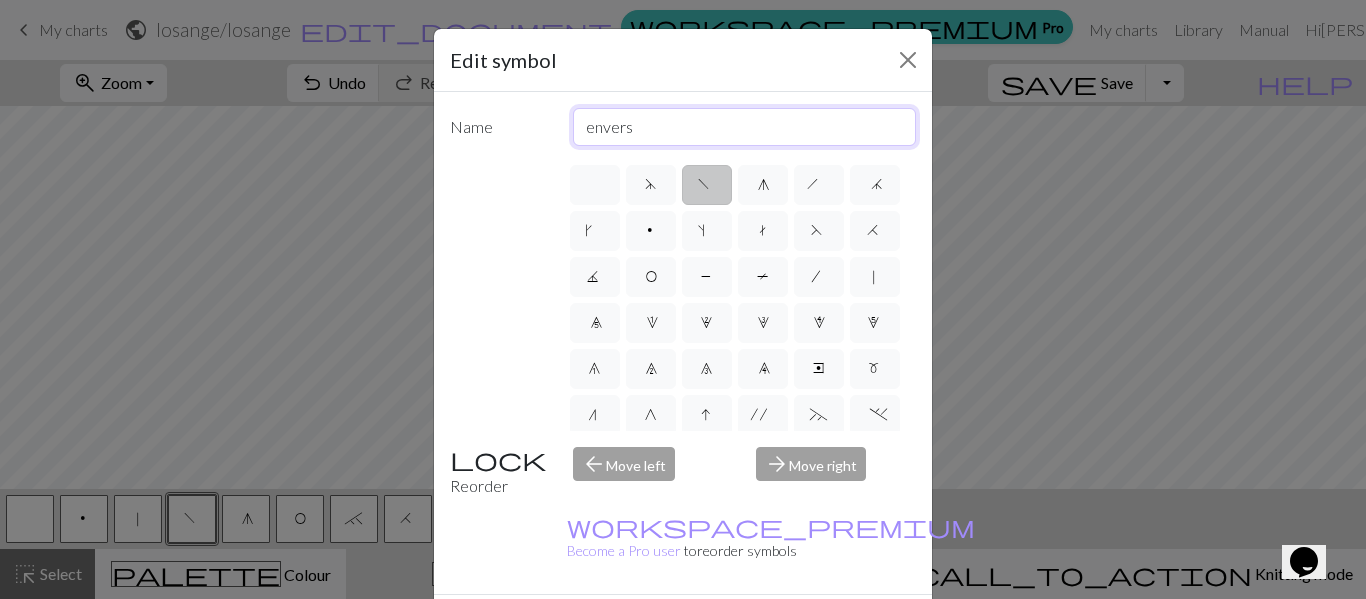 type on "envers" 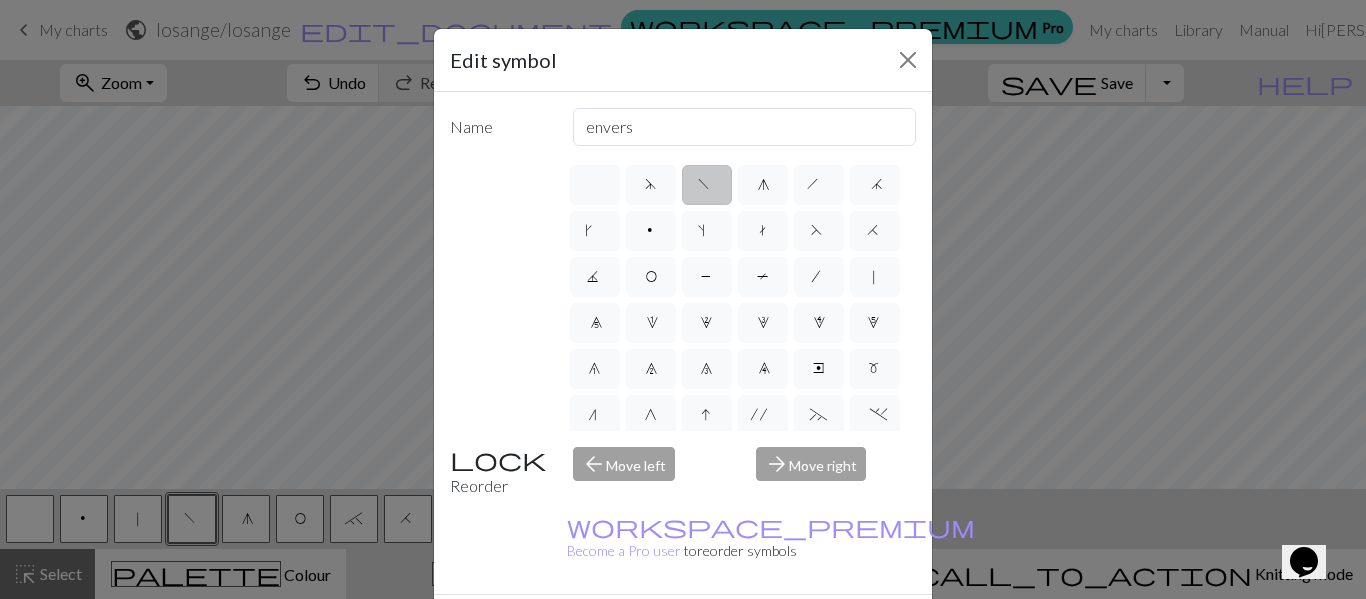 click on "Done" at bounding box center [803, 630] 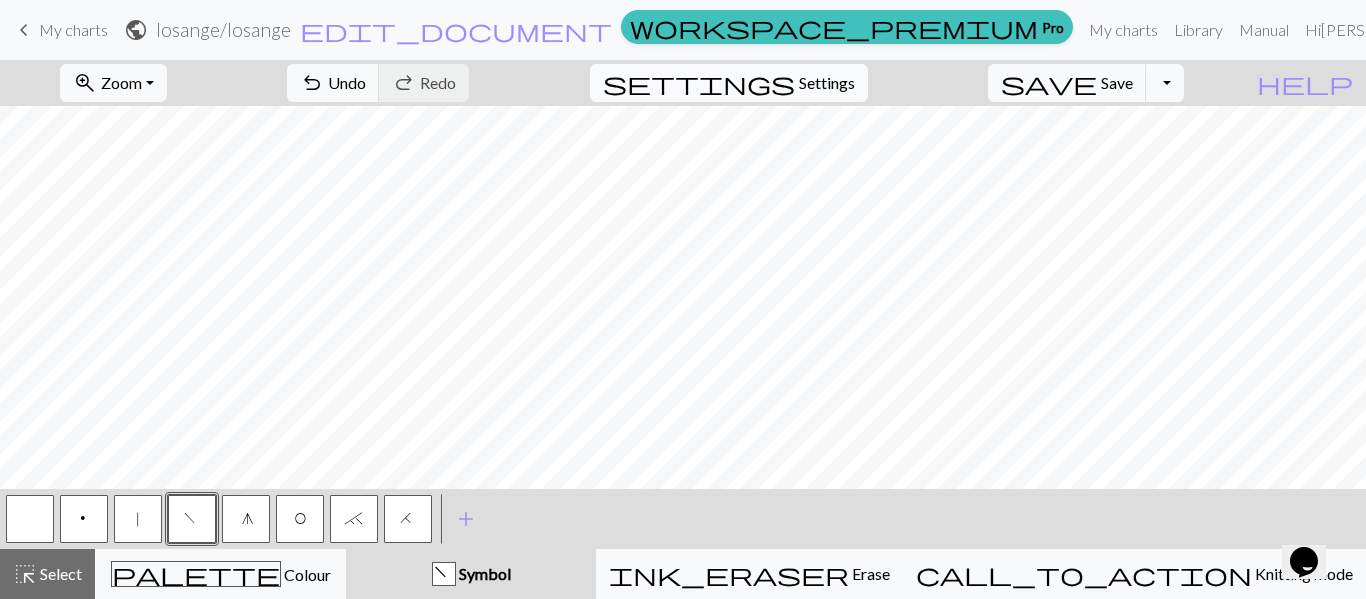 click on "Settings" at bounding box center (827, 83) 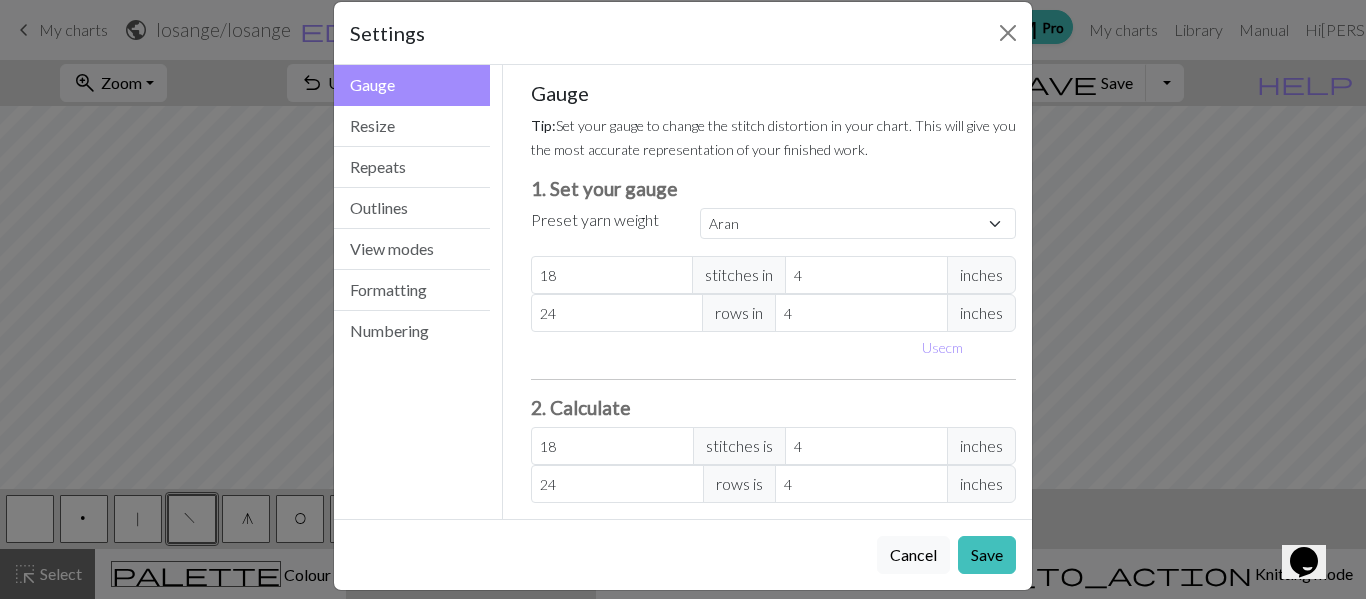 scroll, scrollTop: 47, scrollLeft: 0, axis: vertical 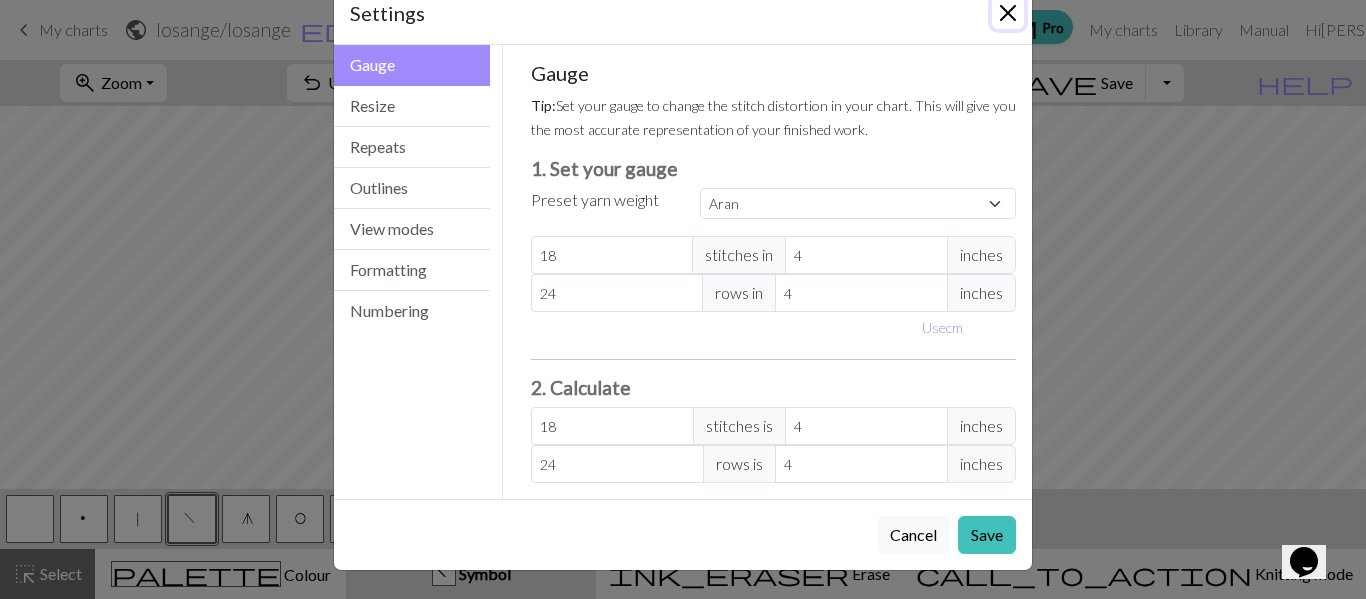 click at bounding box center (1008, 13) 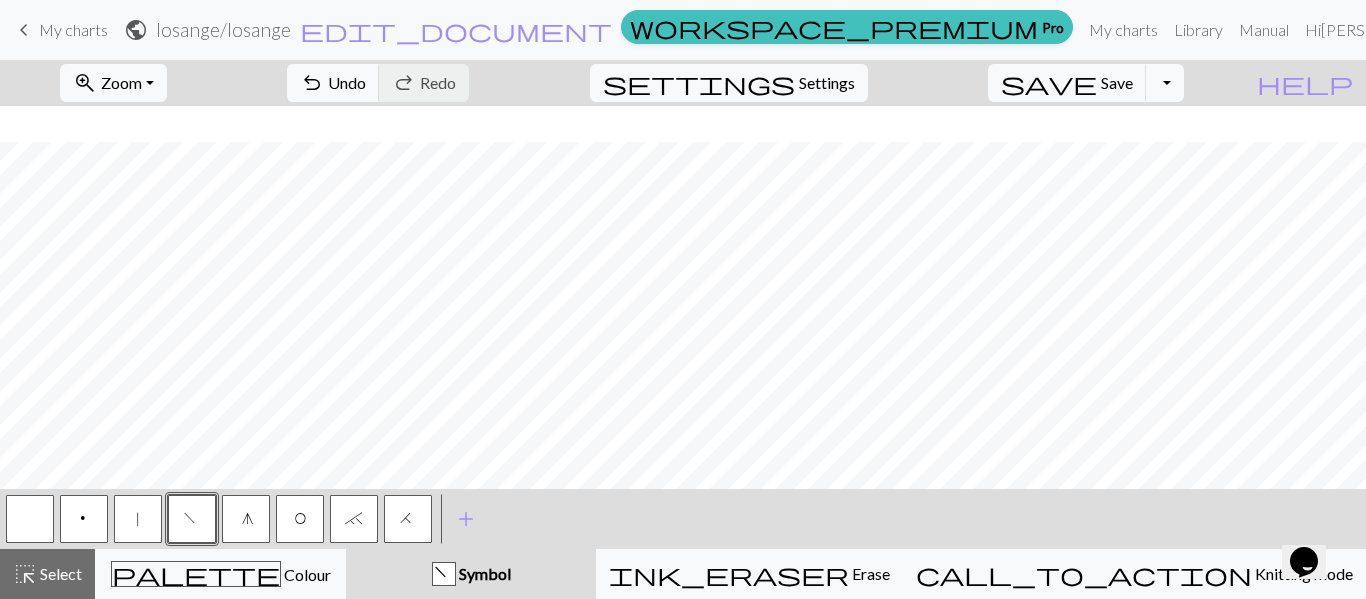 scroll, scrollTop: 82, scrollLeft: 0, axis: vertical 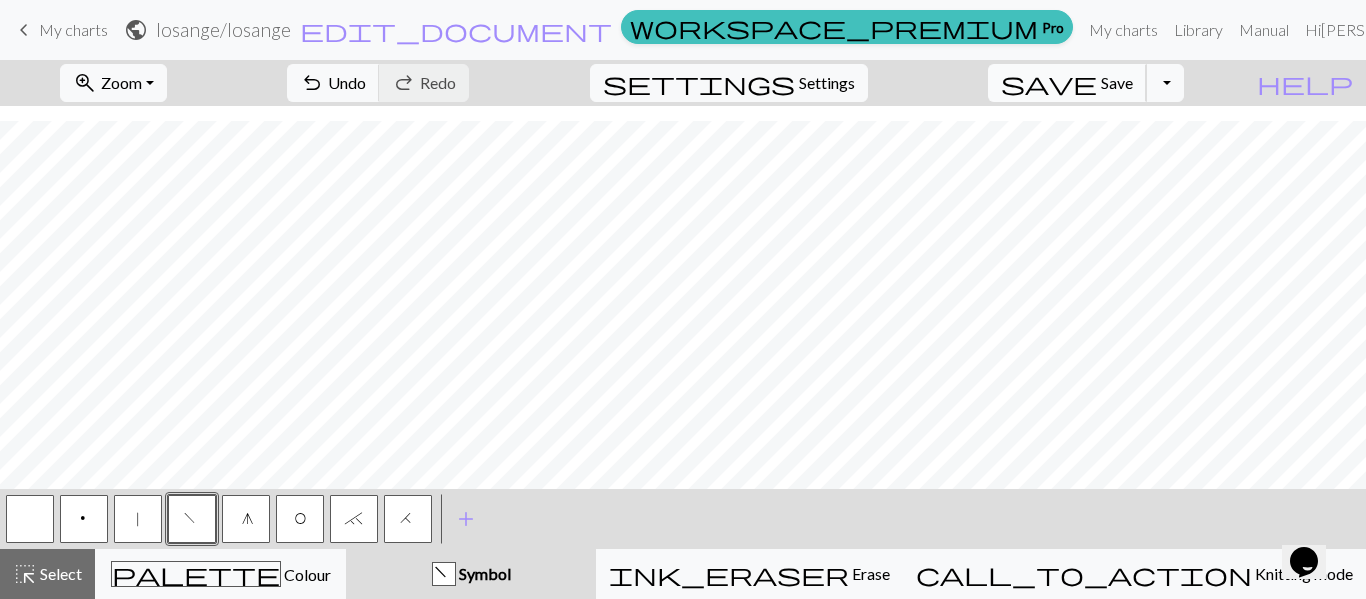 click on "save" at bounding box center (1049, 83) 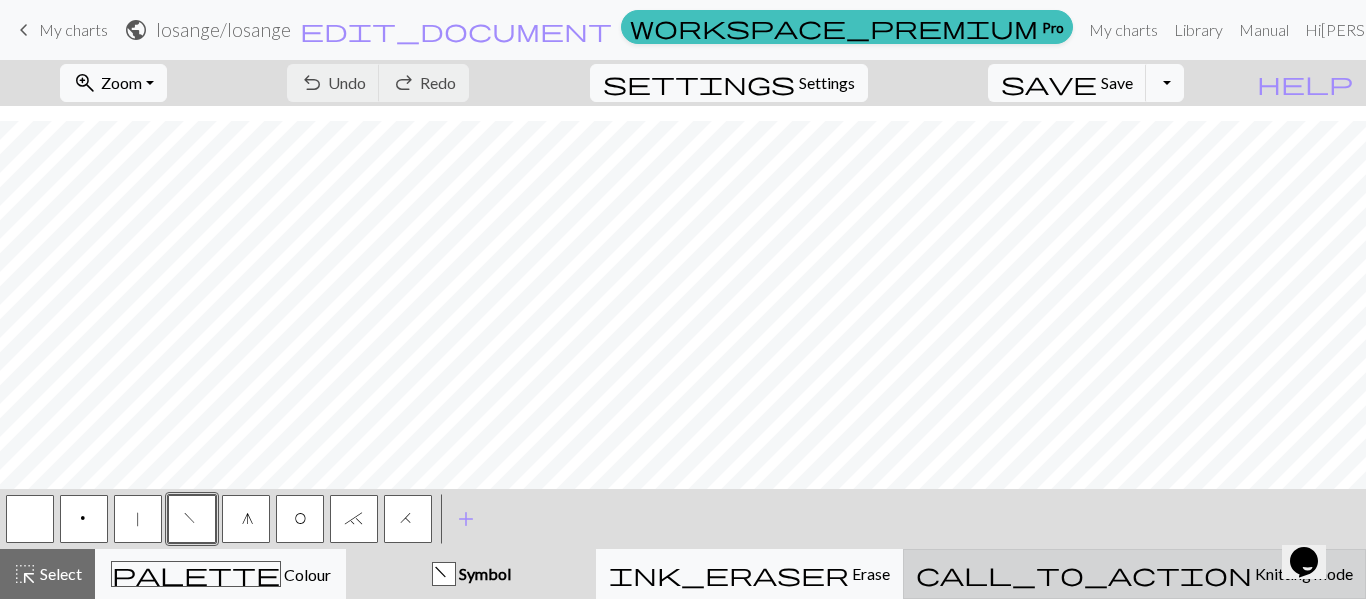click on "Knitting mode" at bounding box center (1302, 573) 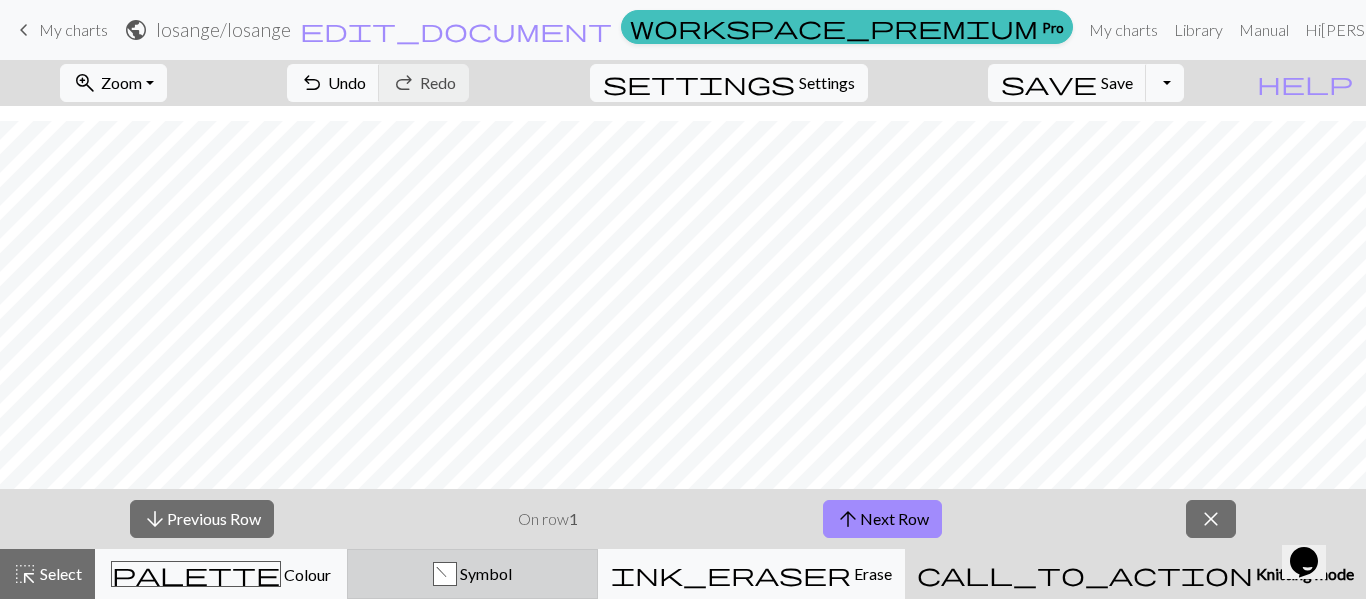 click on "Symbol" at bounding box center [484, 573] 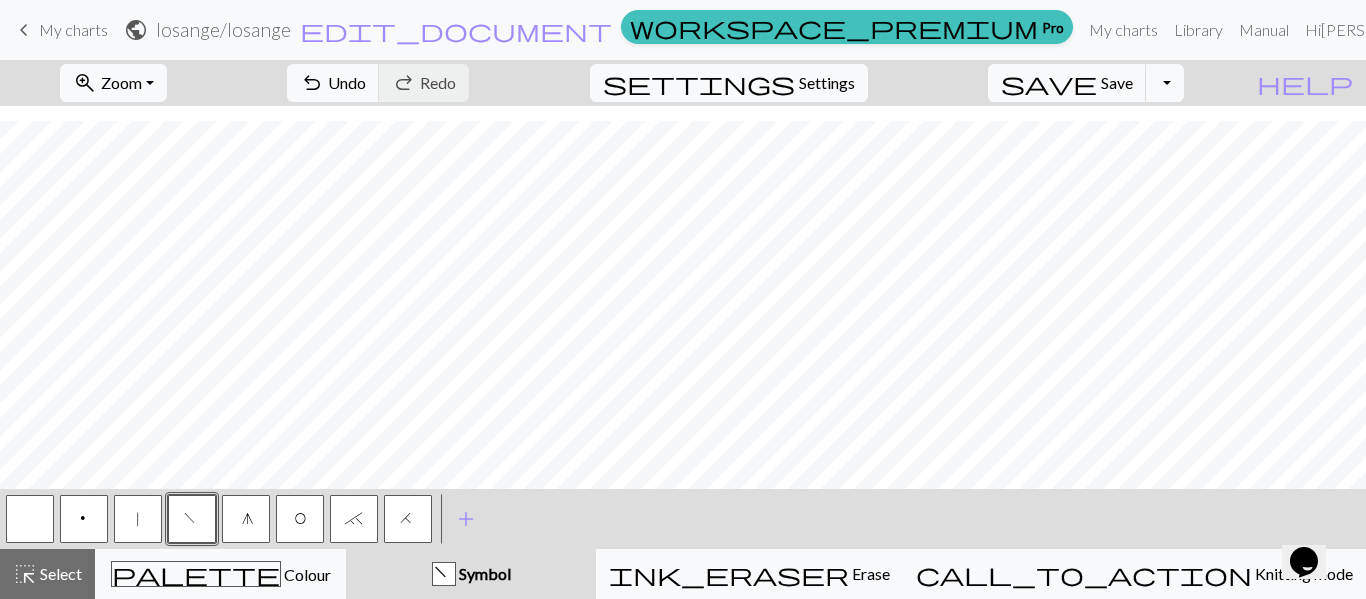 scroll, scrollTop: 0, scrollLeft: 0, axis: both 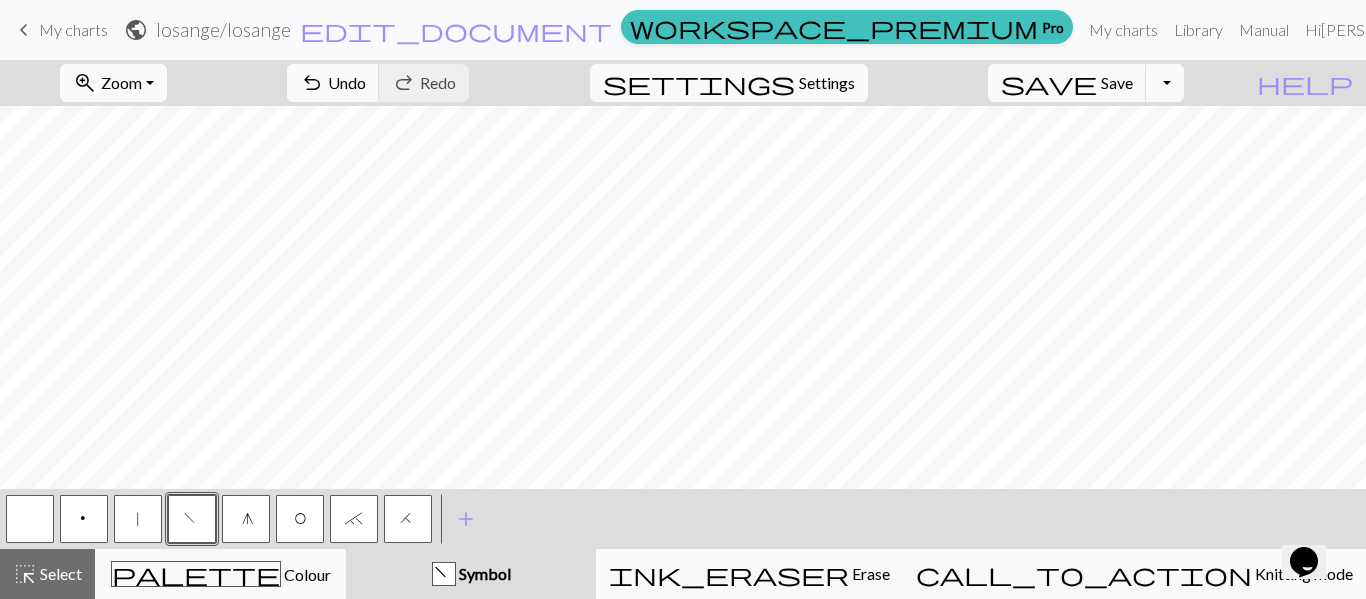 click on "zoom_in Zoom Zoom" at bounding box center (113, 83) 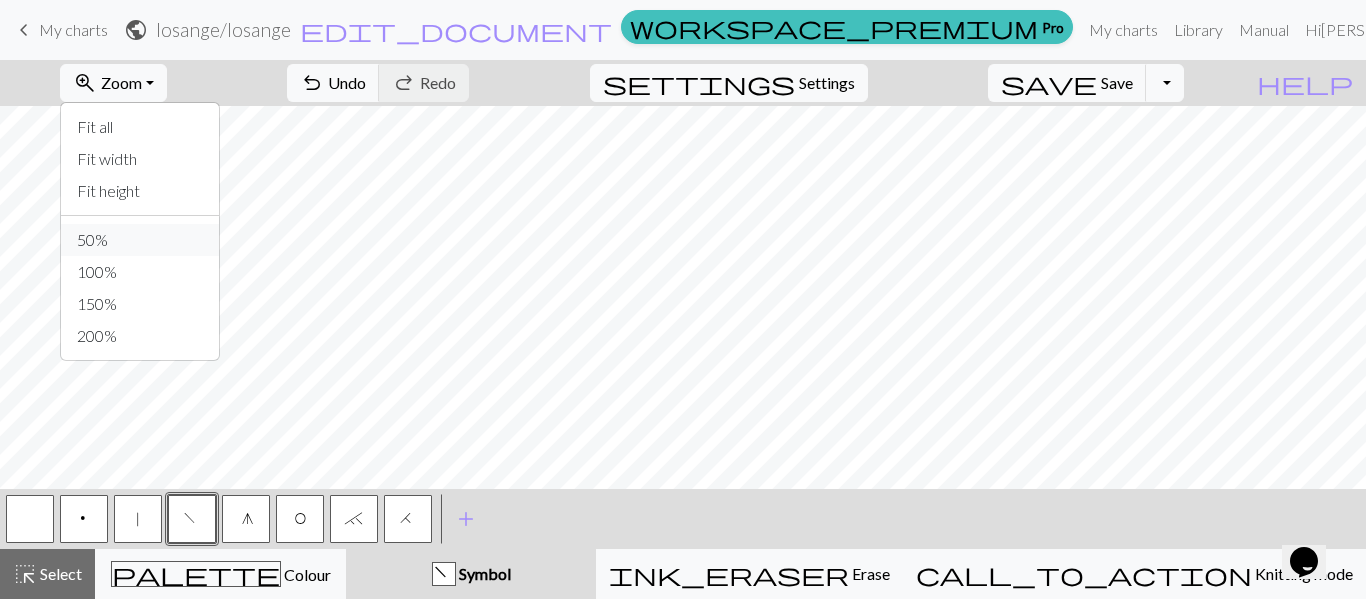click on "50%" at bounding box center [140, 240] 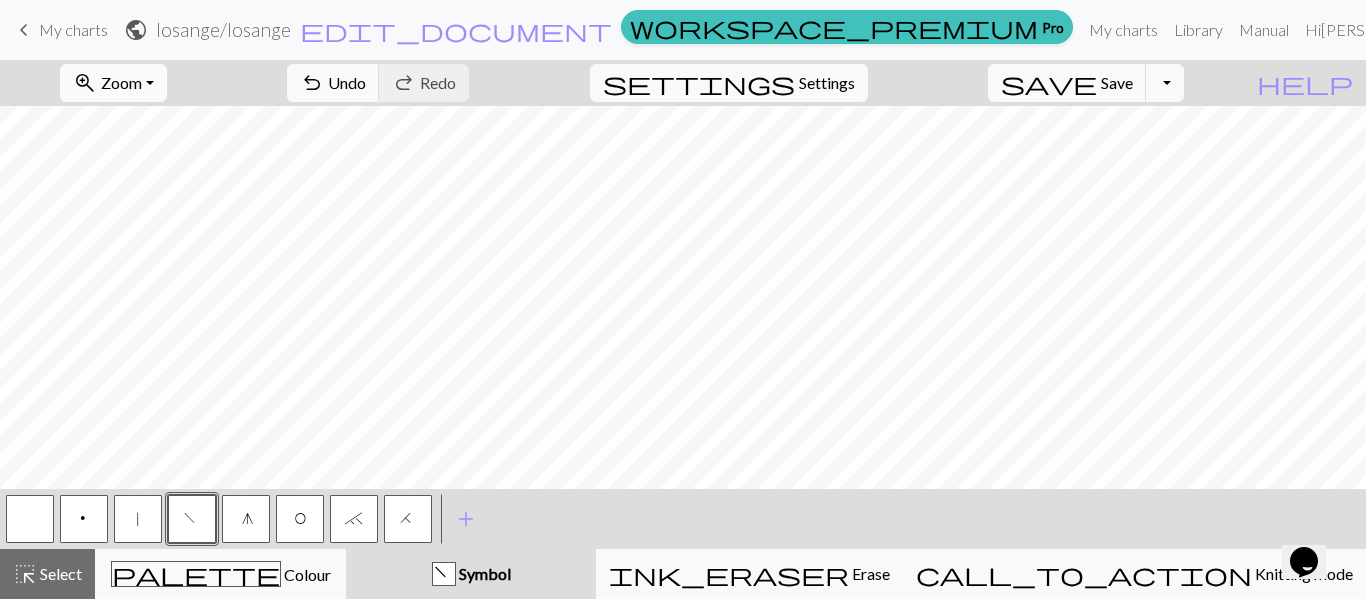 click on "zoom_in Zoom Zoom" at bounding box center (113, 83) 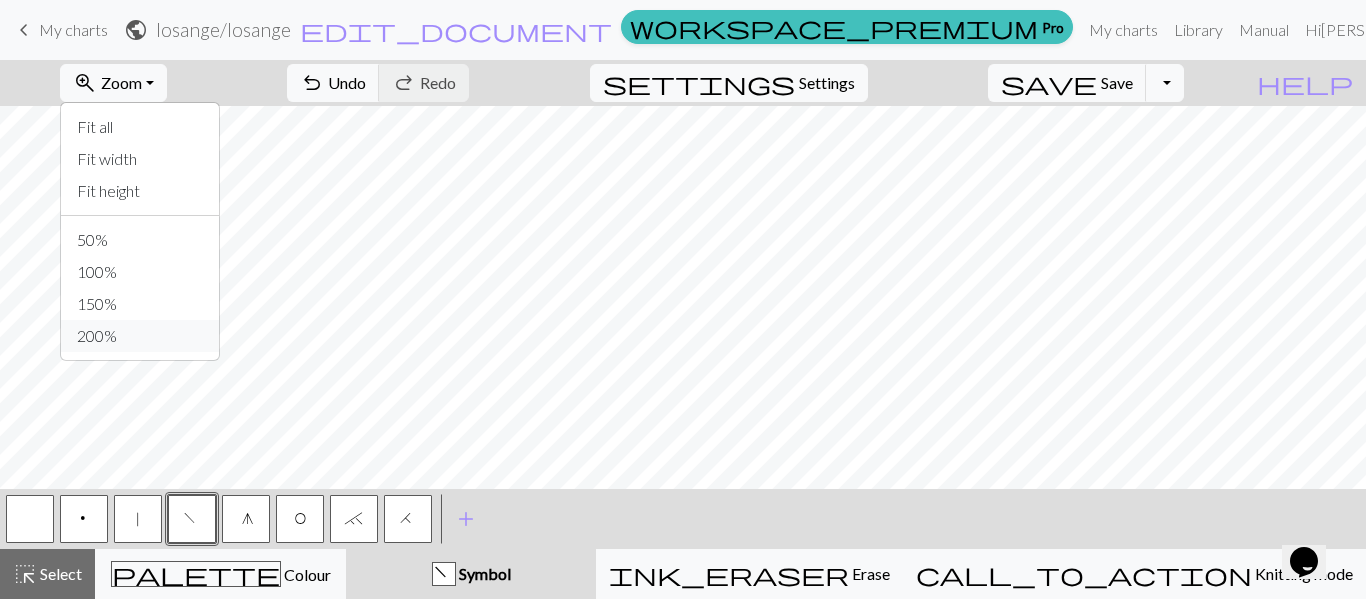 click on "200%" at bounding box center (140, 336) 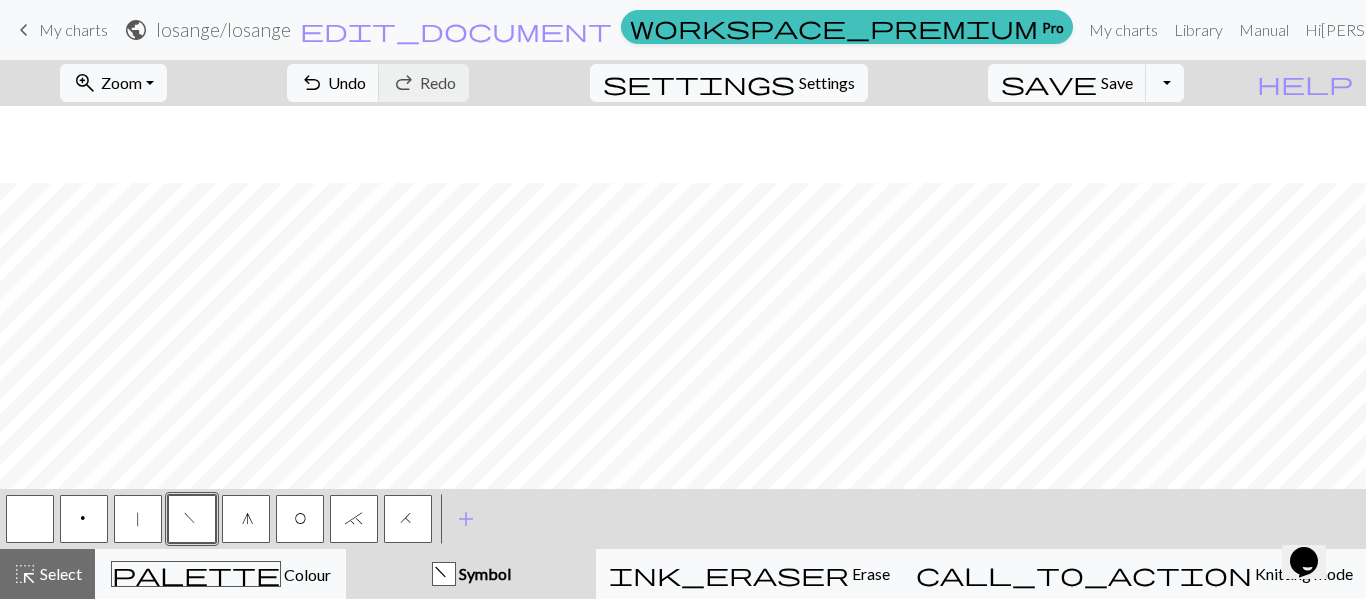 scroll, scrollTop: 200, scrollLeft: 0, axis: vertical 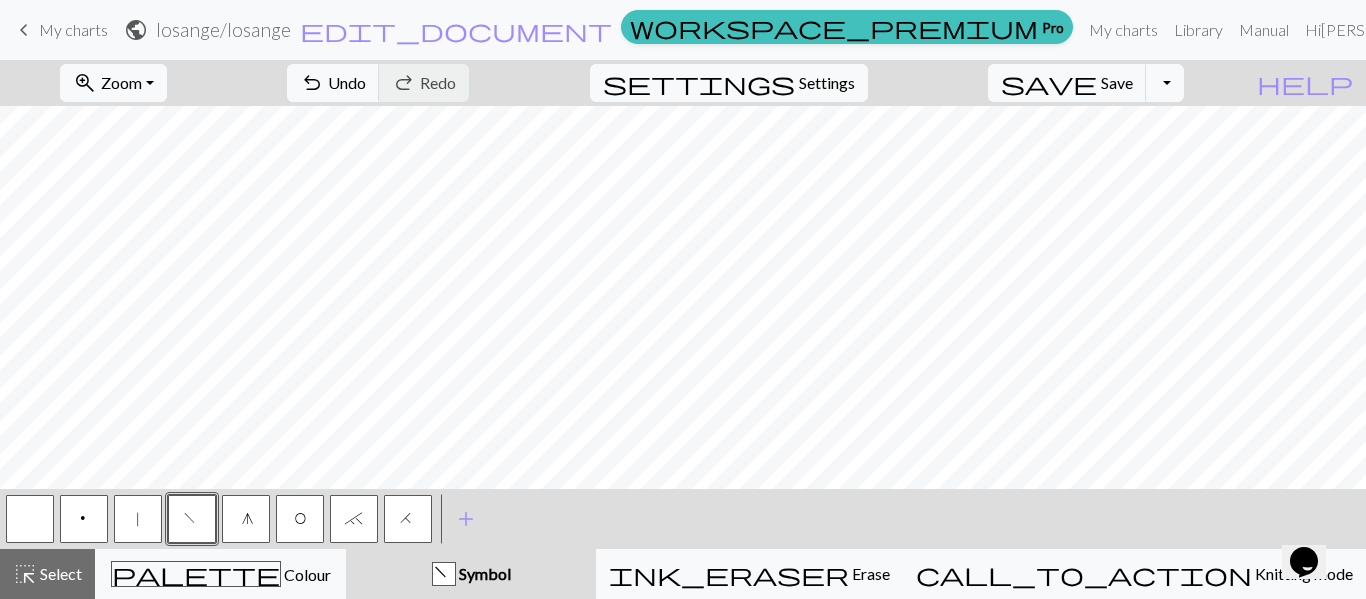 click on "Symbol" at bounding box center (483, 573) 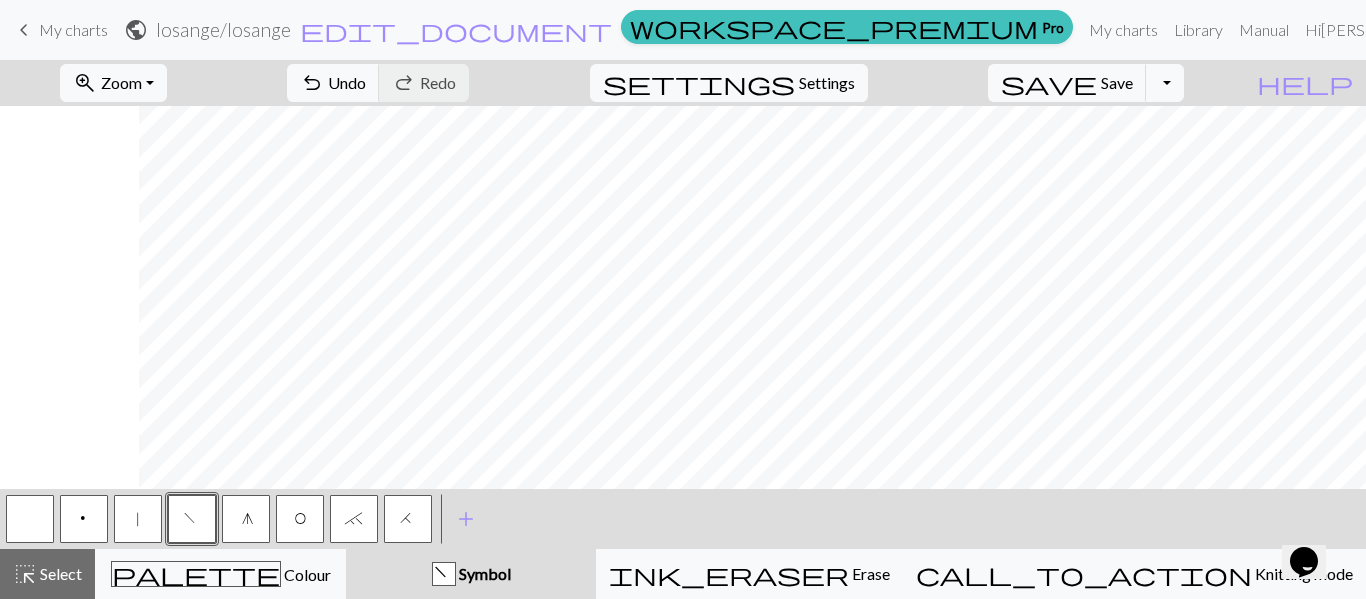 scroll, scrollTop: 200, scrollLeft: 139, axis: both 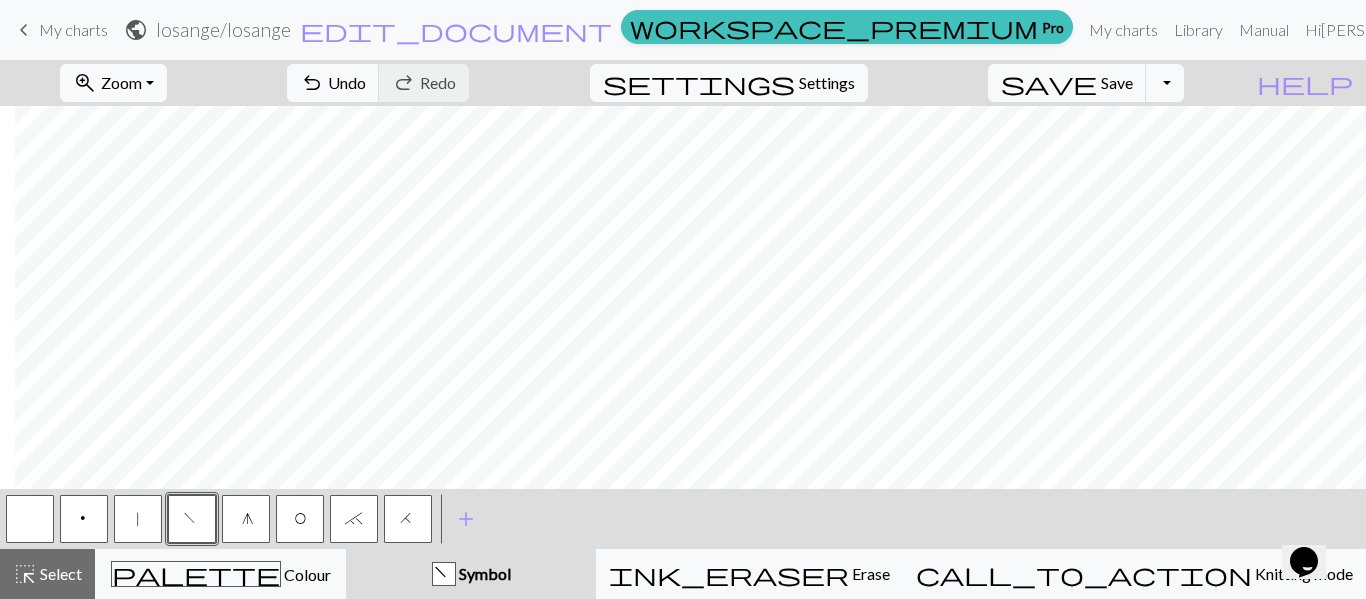 click on "zoom_in Zoom Zoom" at bounding box center [113, 83] 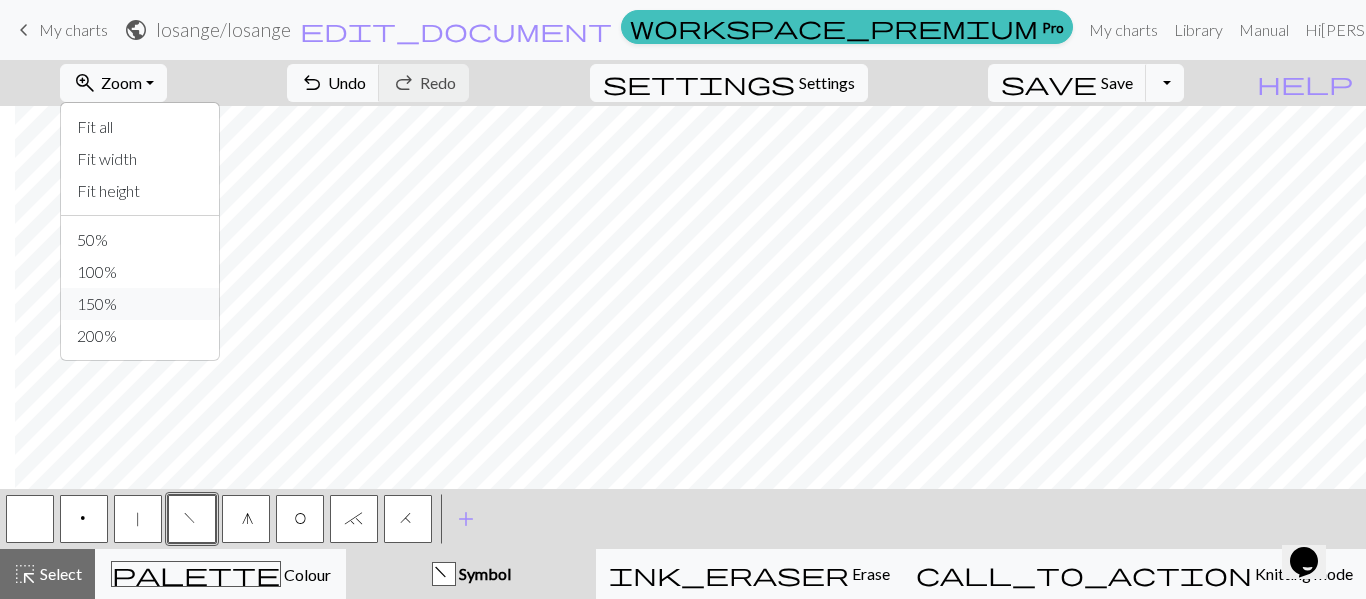 click on "150%" at bounding box center (140, 304) 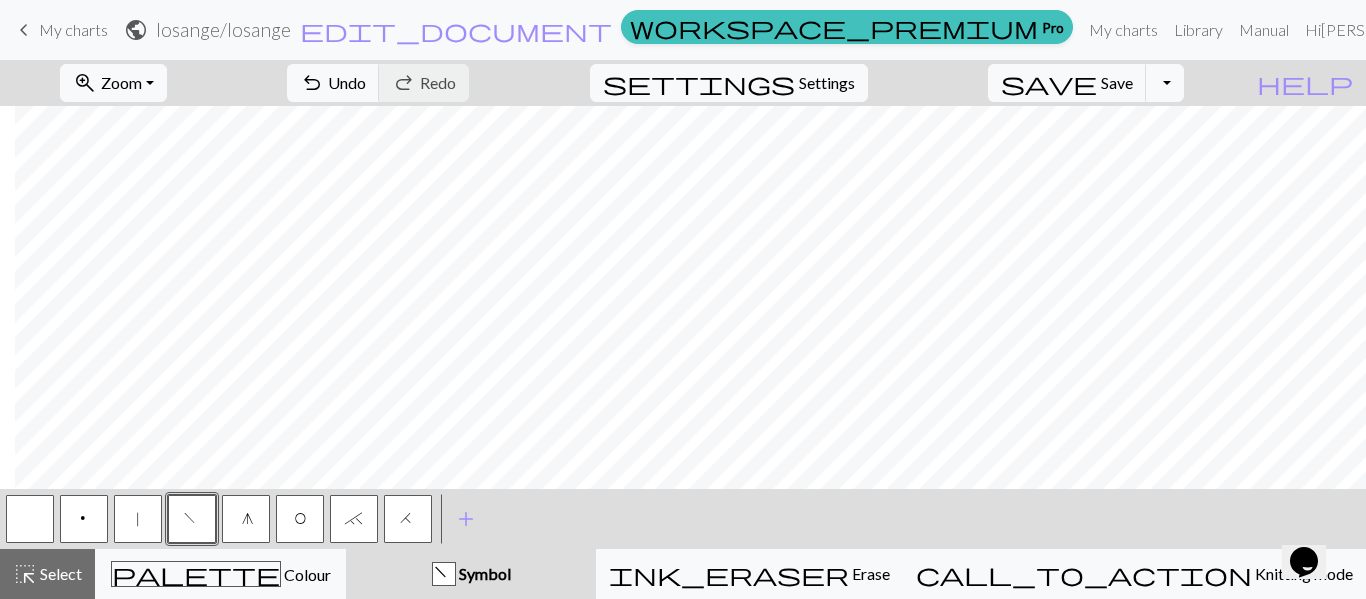 scroll, scrollTop: 200, scrollLeft: 15, axis: both 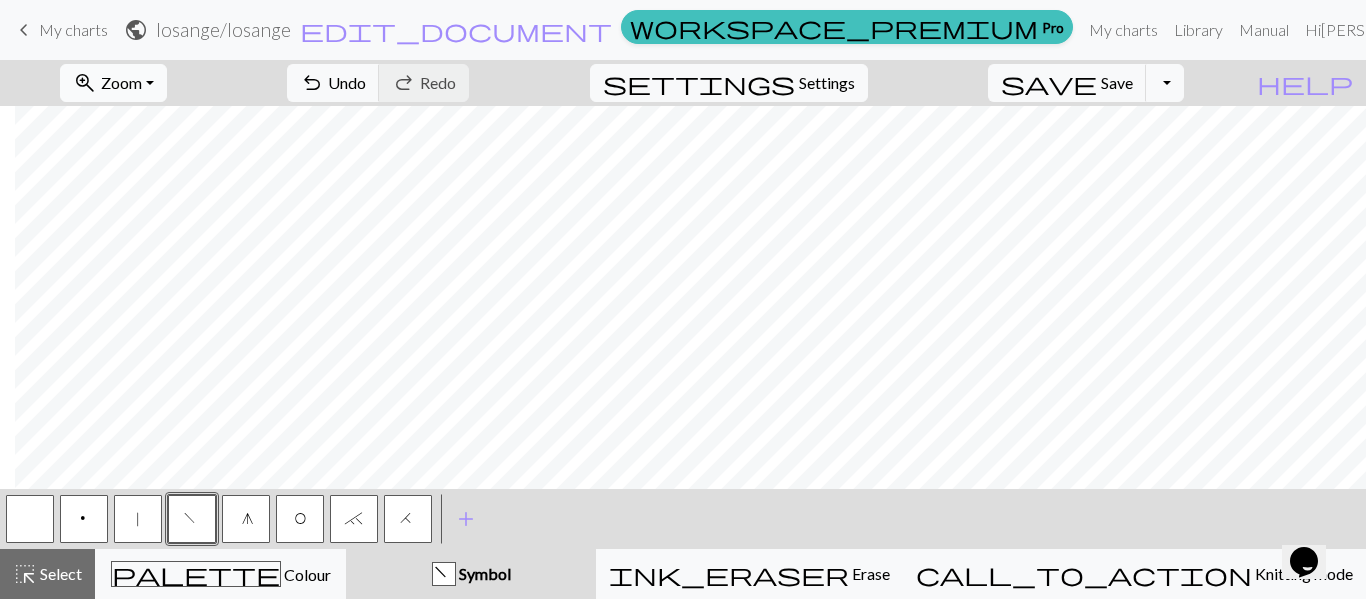 click on "zoom_in Zoom Zoom" at bounding box center [113, 83] 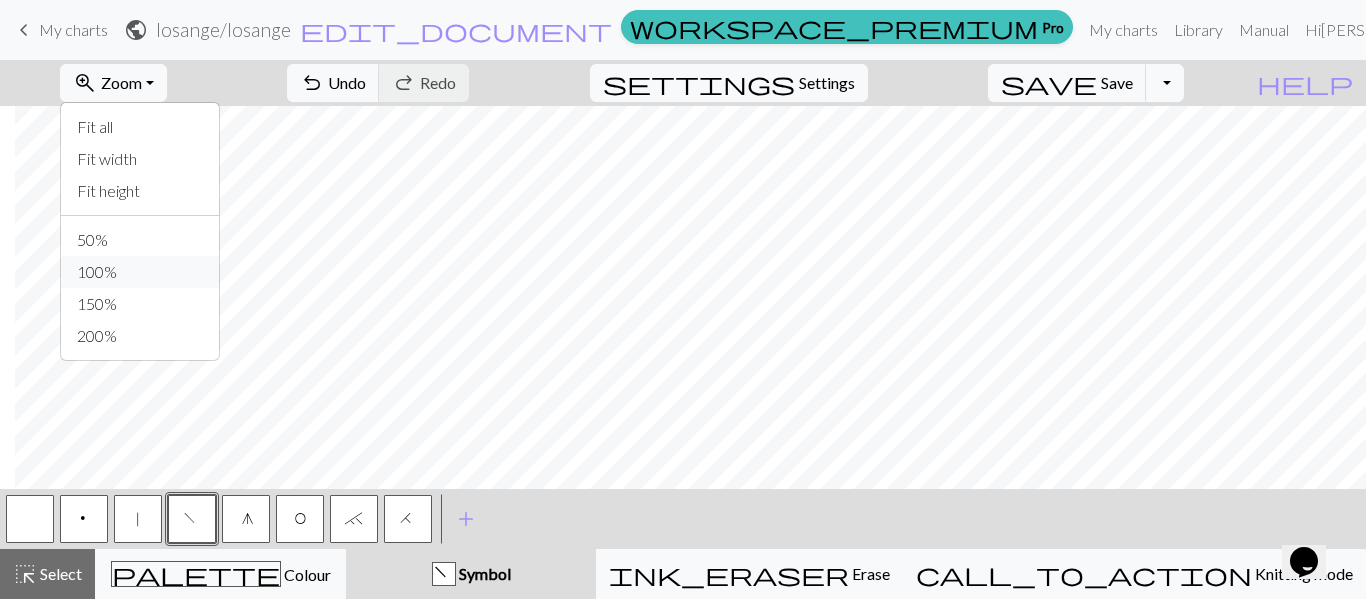 click on "100%" at bounding box center [140, 272] 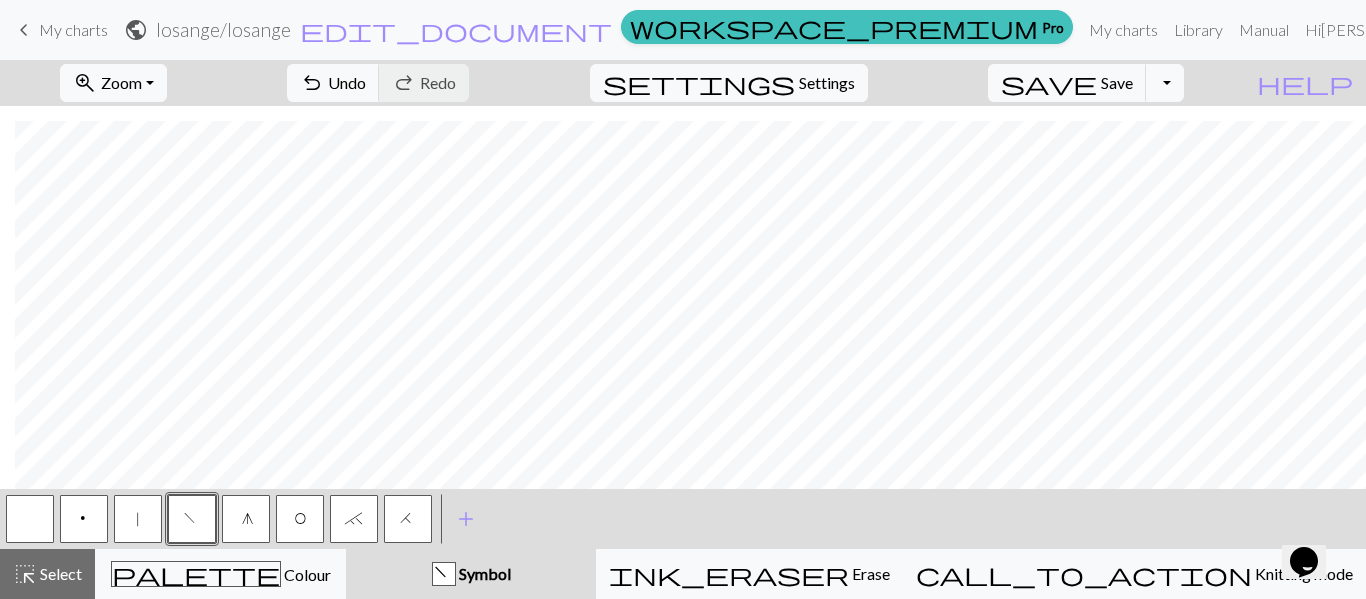 scroll, scrollTop: 82, scrollLeft: 15, axis: both 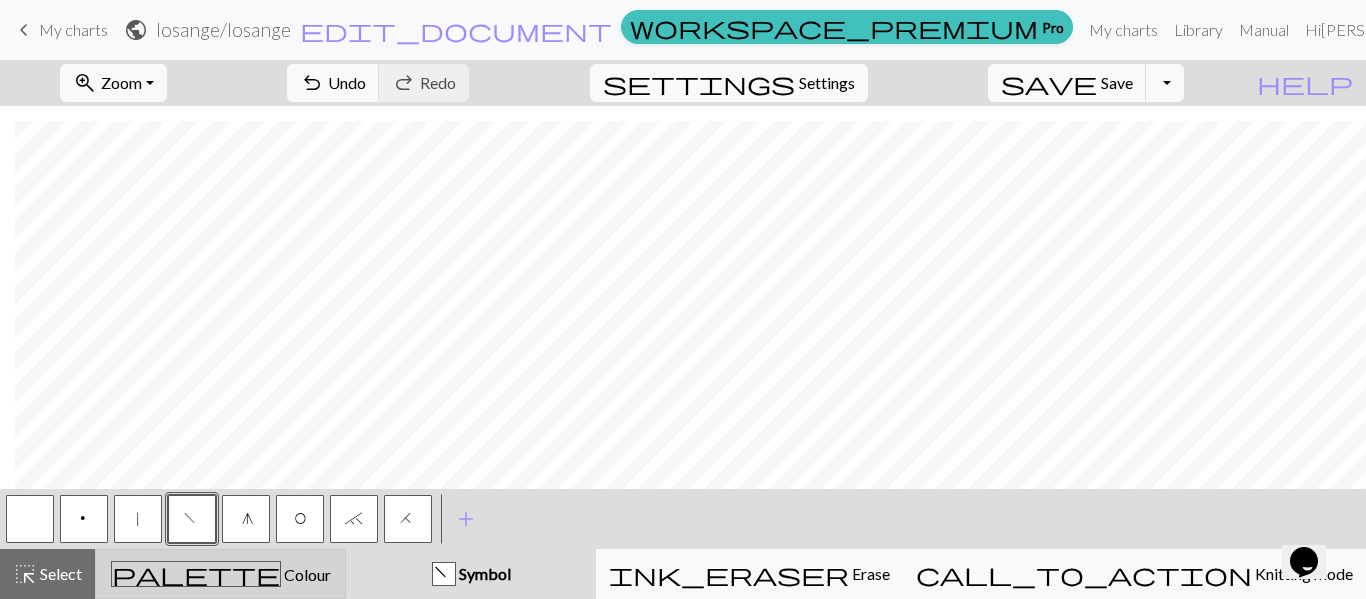 click on "Colour" at bounding box center [306, 574] 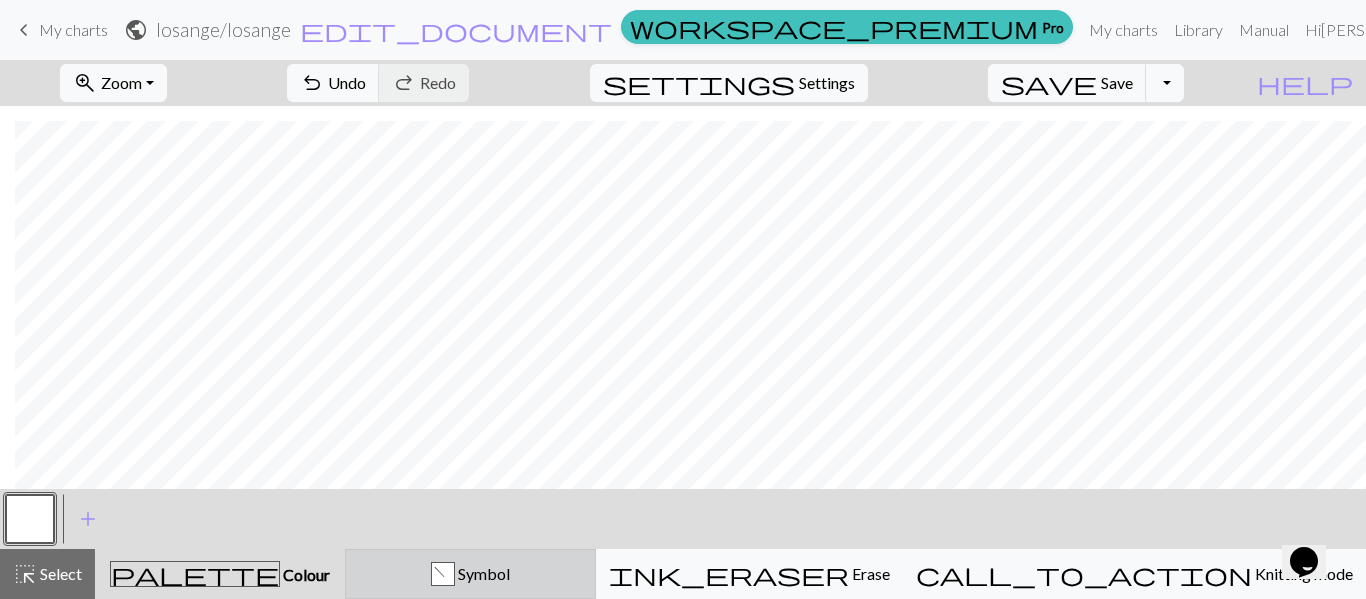 click on "f   Symbol" at bounding box center [470, 574] 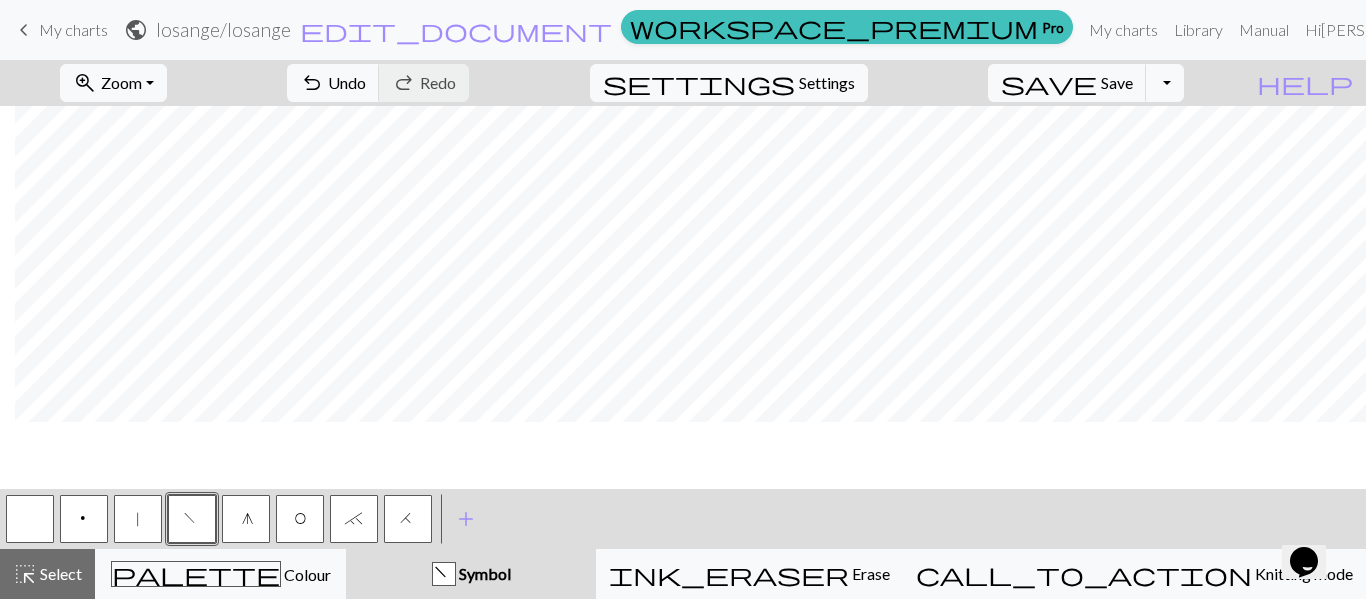 scroll, scrollTop: 0, scrollLeft: 15, axis: horizontal 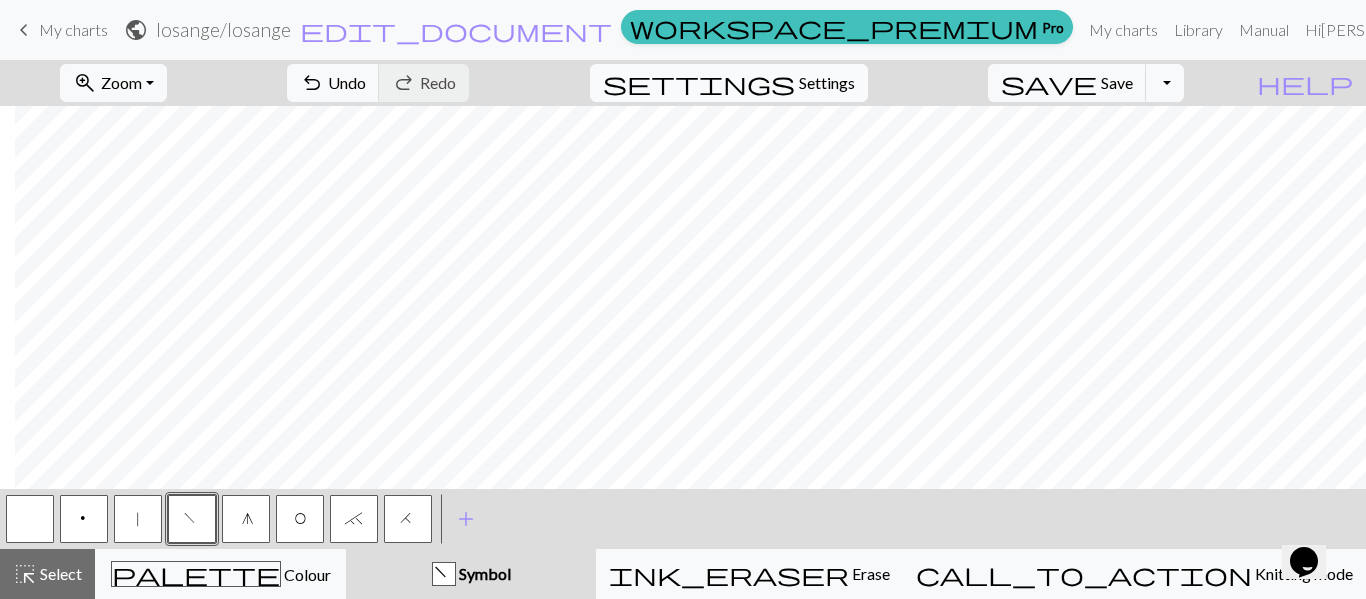 click on "Settings" at bounding box center (827, 83) 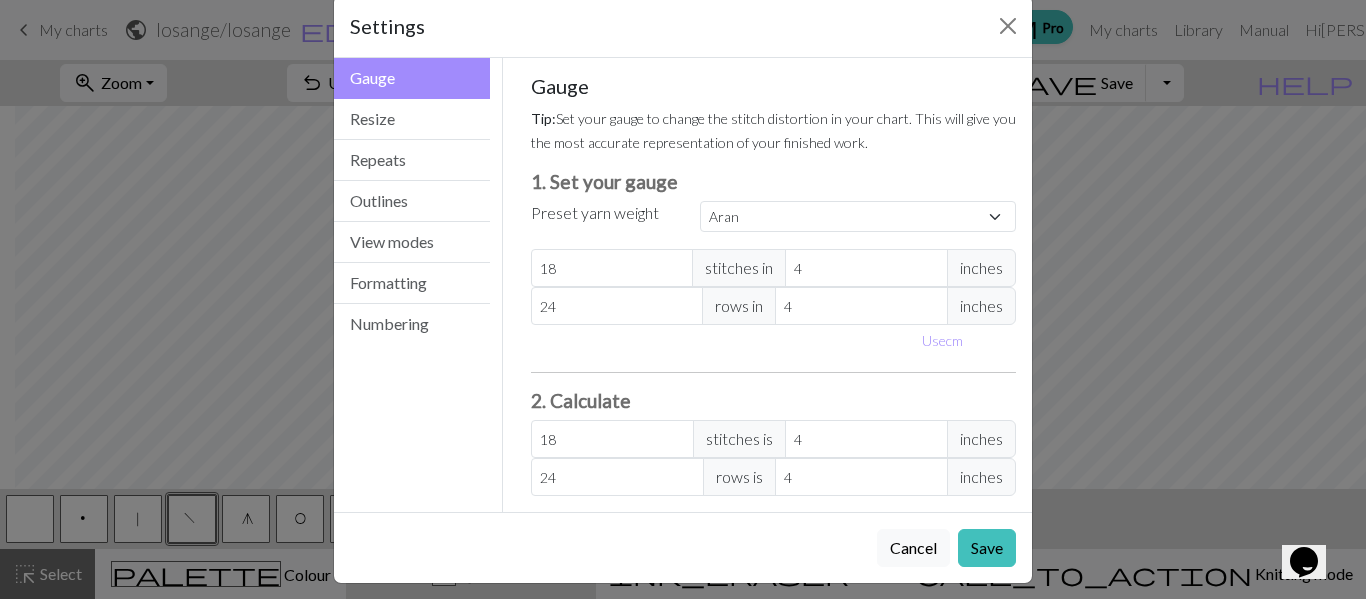 scroll, scrollTop: 47, scrollLeft: 0, axis: vertical 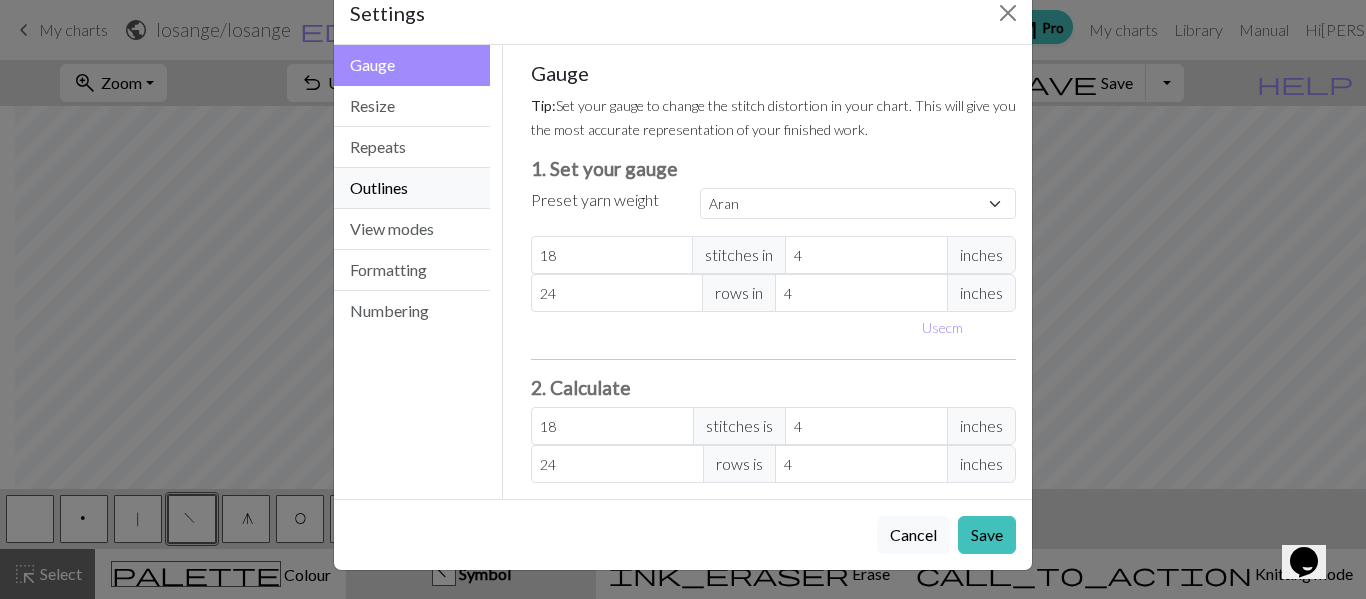 click on "Outlines" at bounding box center [412, 188] 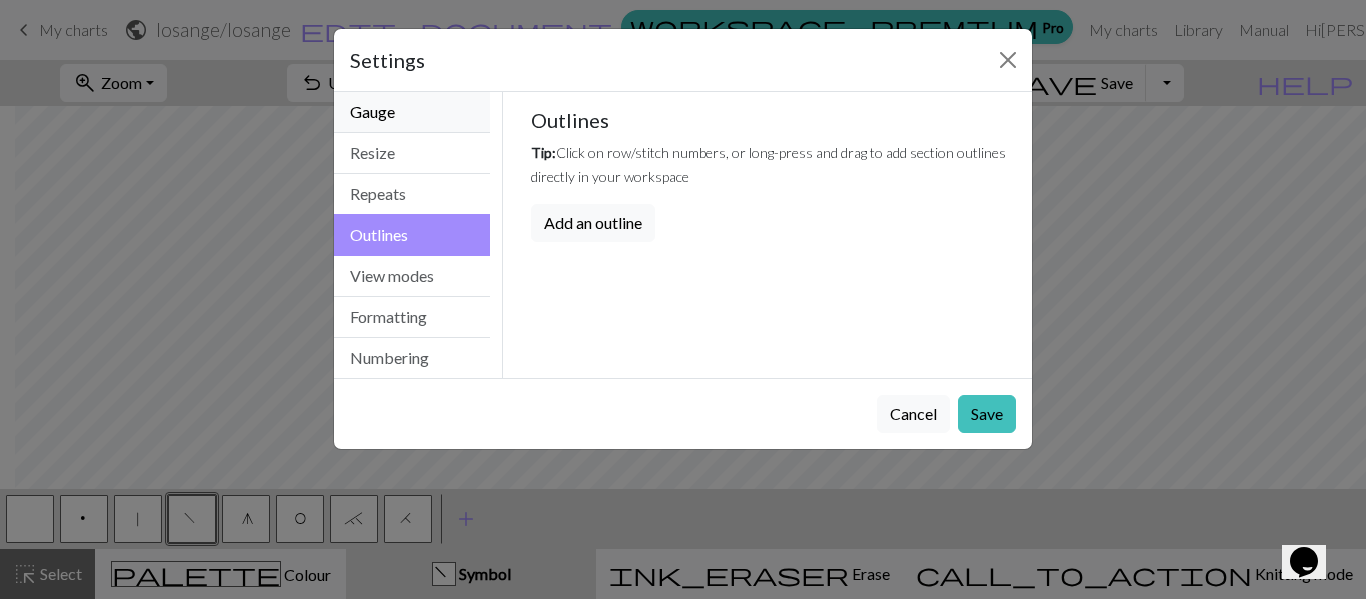 click on "Gauge" at bounding box center (412, 112) 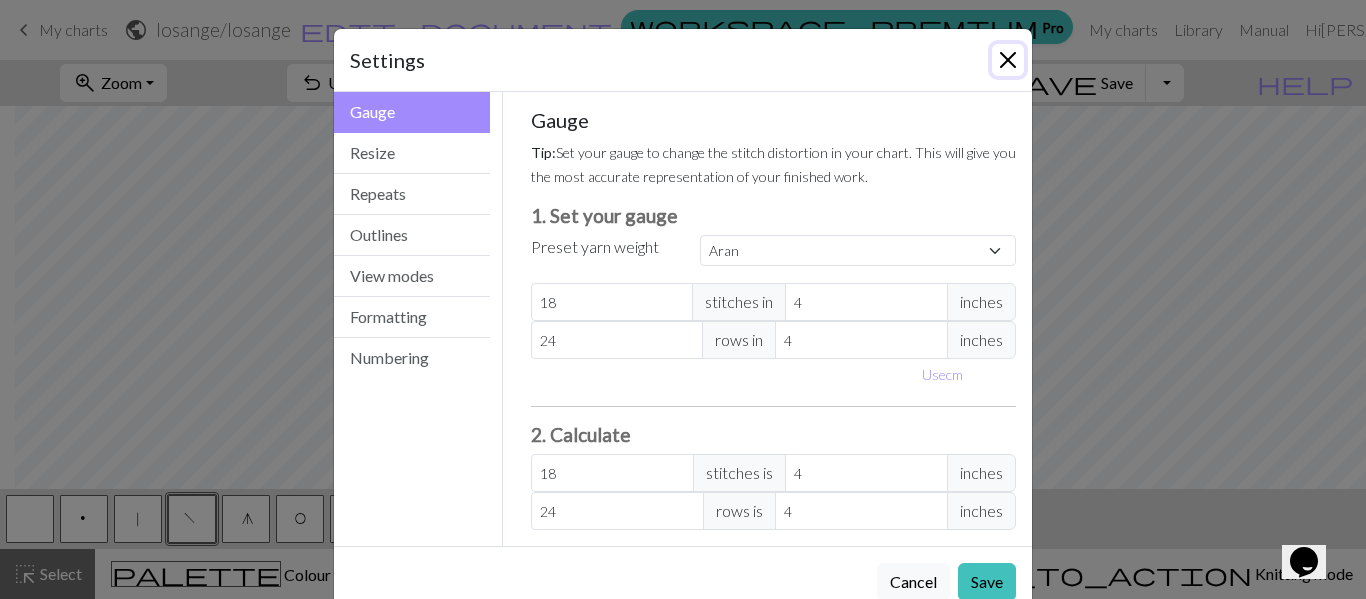 click at bounding box center [1008, 60] 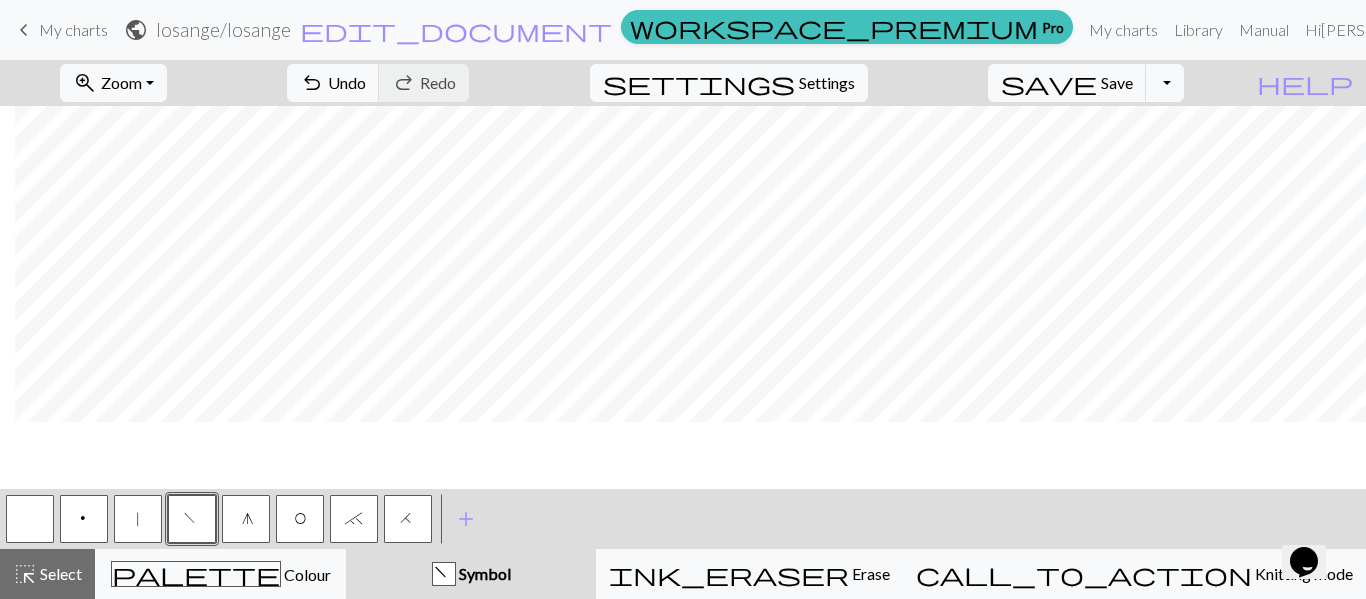 scroll, scrollTop: 0, scrollLeft: 15, axis: horizontal 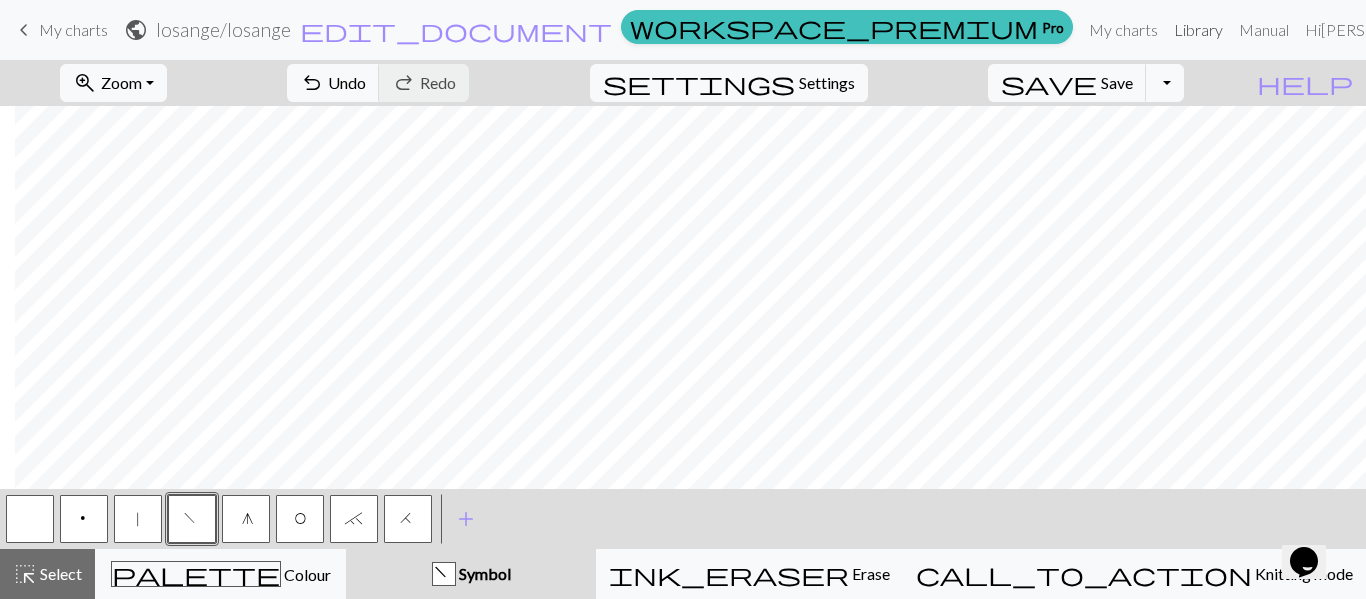 click on "Library" at bounding box center (1198, 30) 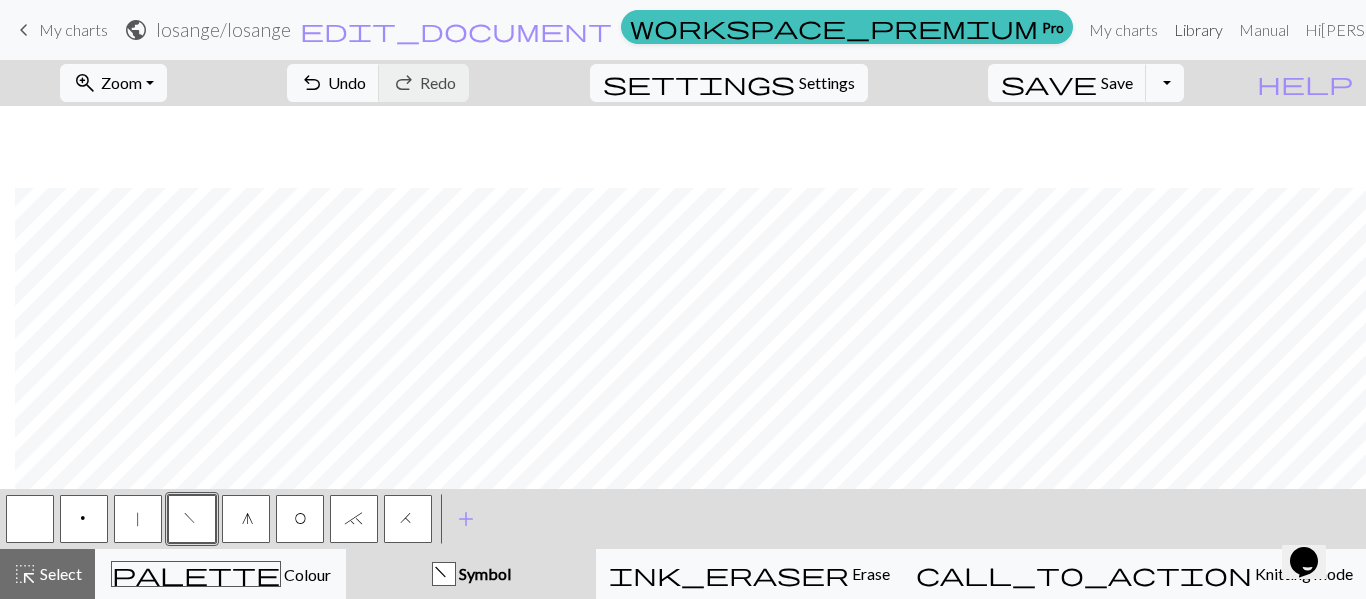 scroll, scrollTop: 82, scrollLeft: 15, axis: both 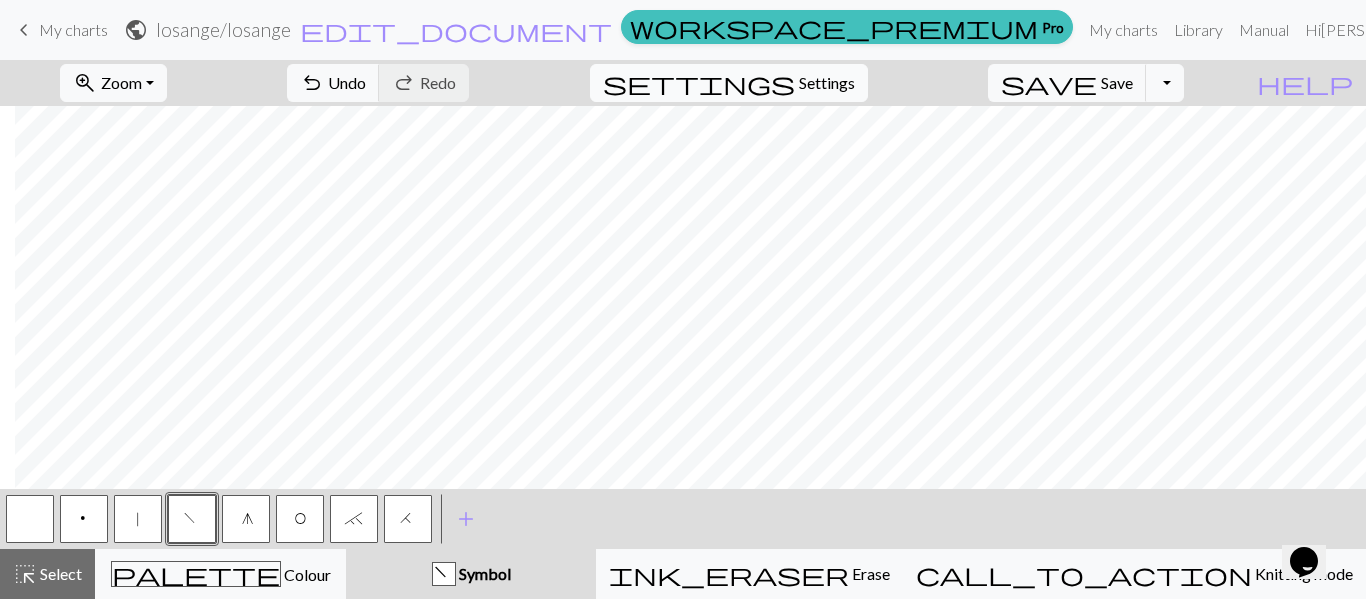 click on "Settings" at bounding box center [827, 83] 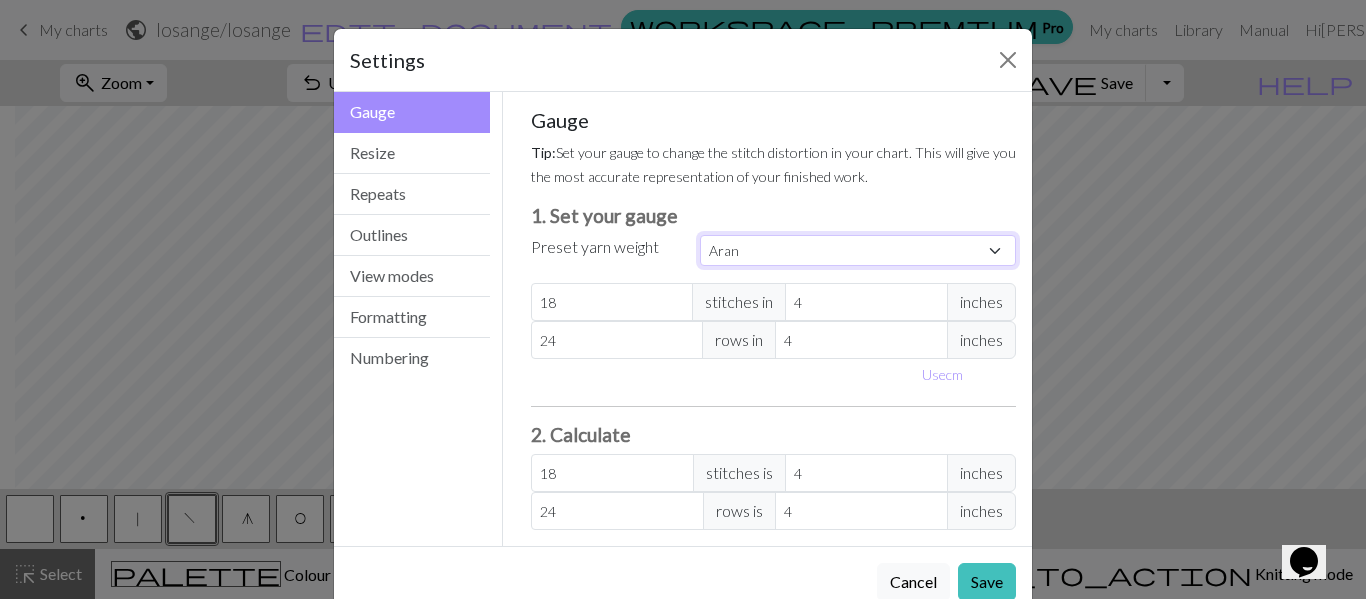 click on "Custom Square Lace Light Fingering Fingering Sport Double knit Worsted Aran Bulky Super Bulky" at bounding box center [858, 250] 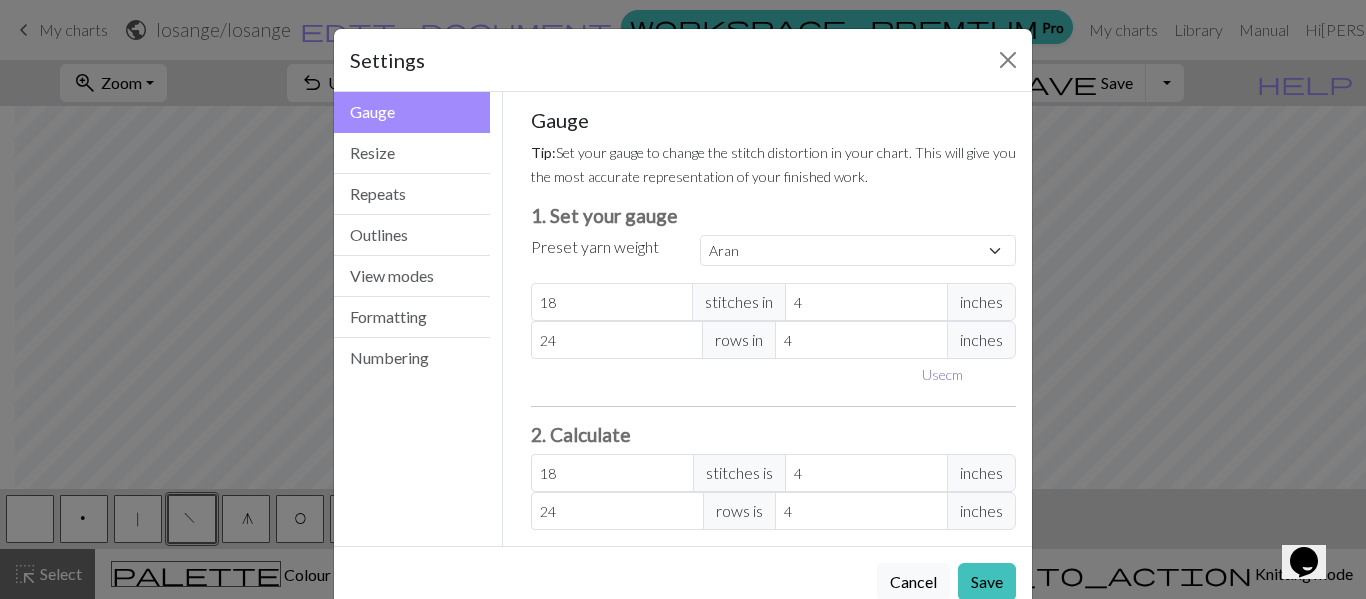 click on "Use  cm" at bounding box center (942, 374) 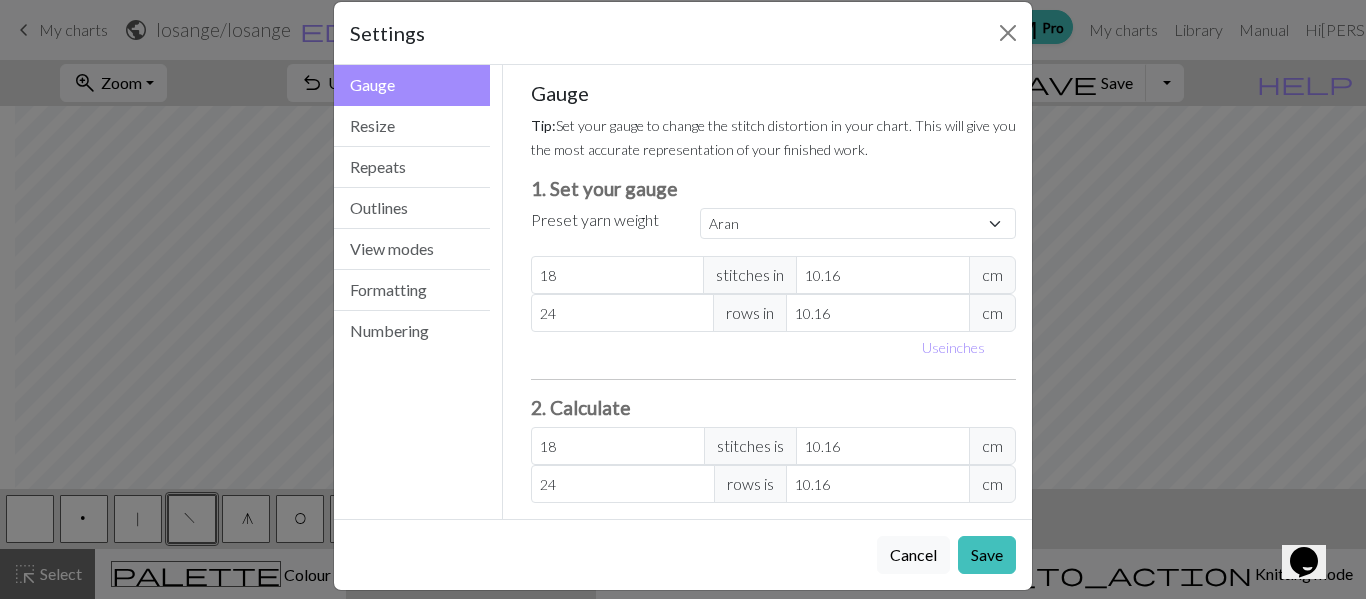 scroll, scrollTop: 47, scrollLeft: 0, axis: vertical 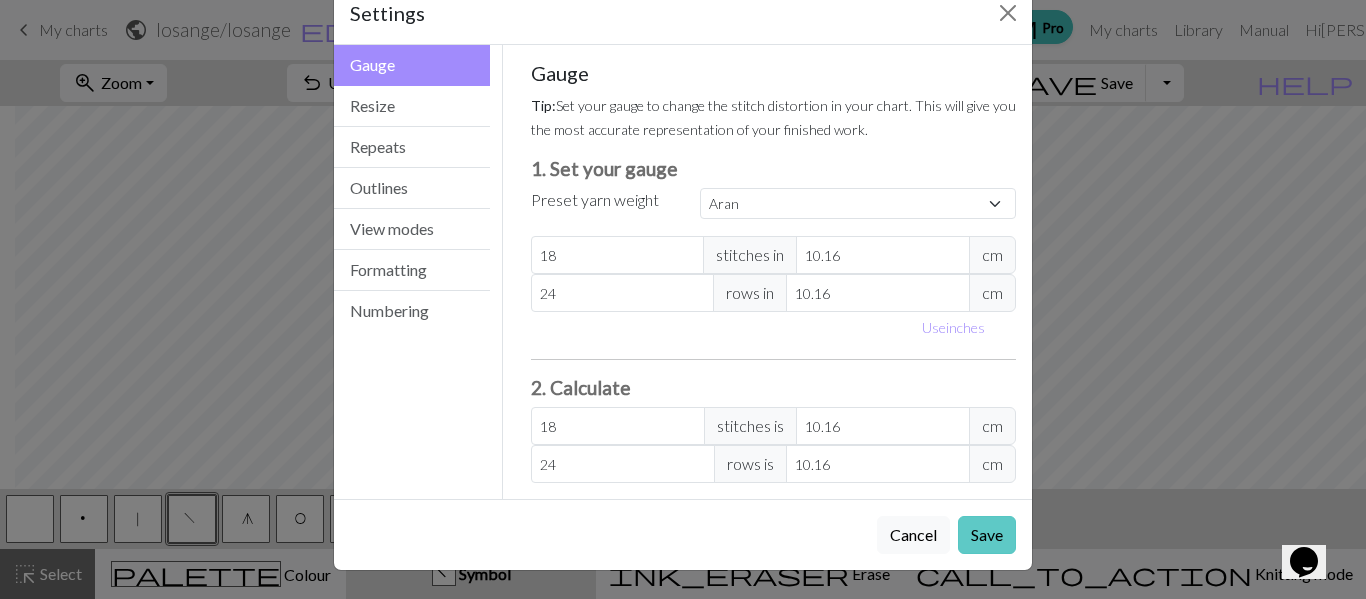 click on "Save" at bounding box center [987, 535] 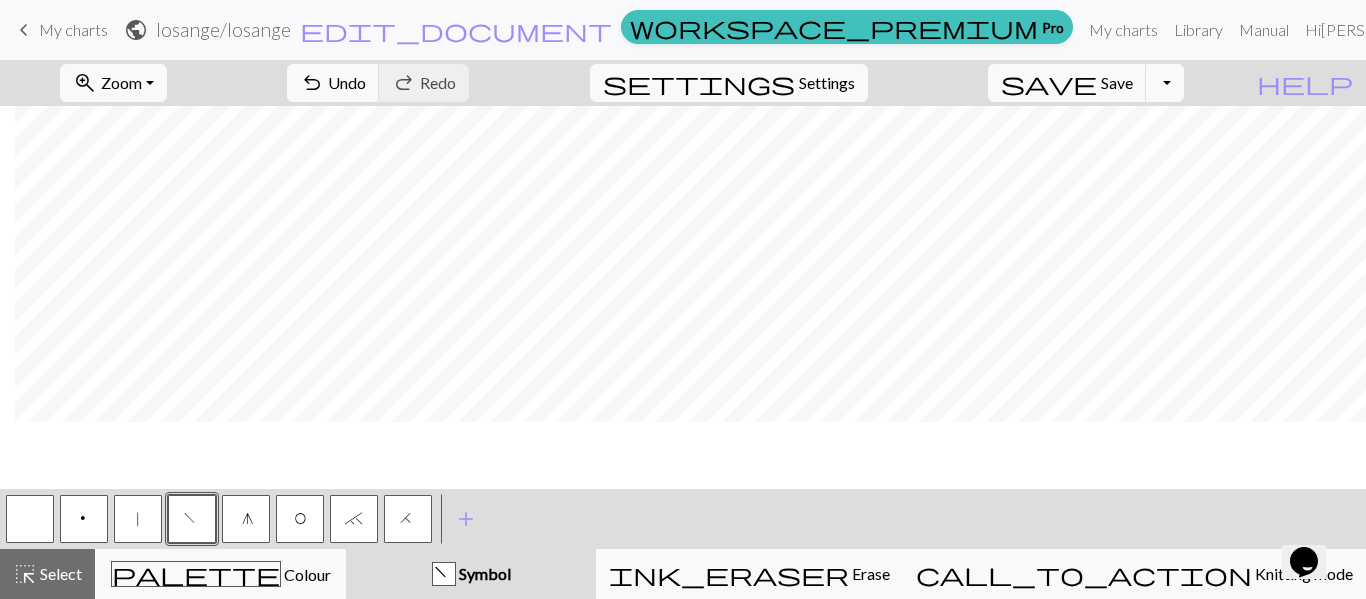 scroll, scrollTop: 0, scrollLeft: 15, axis: horizontal 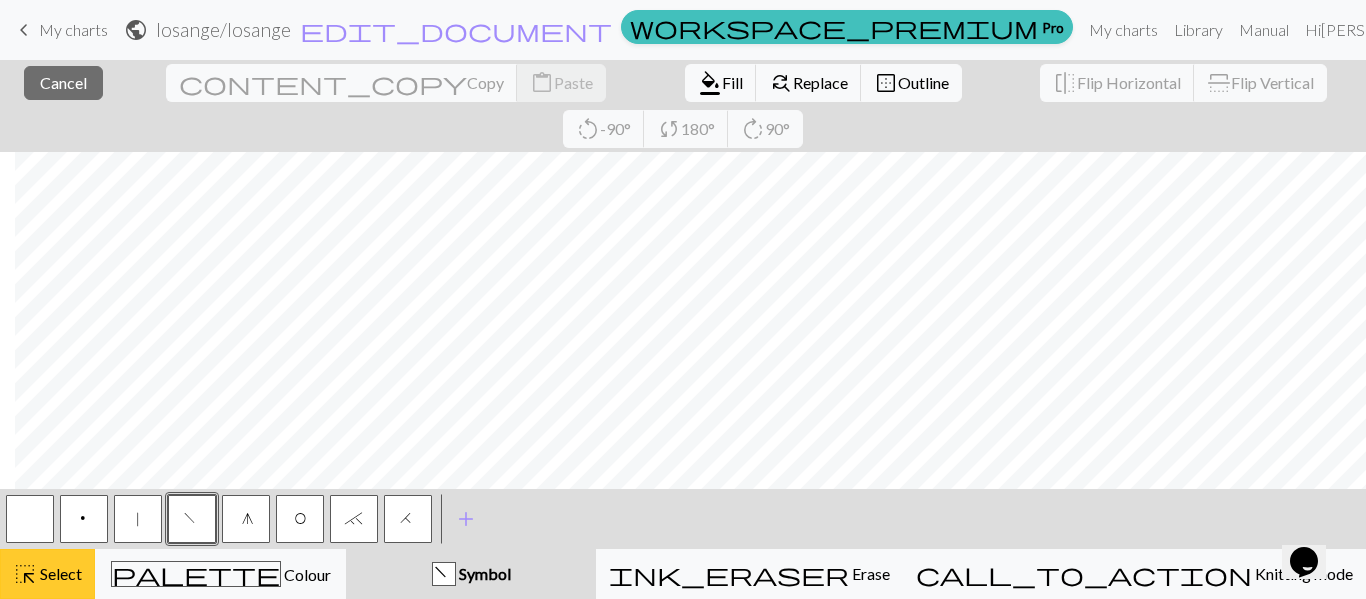 click on "Select" at bounding box center [59, 573] 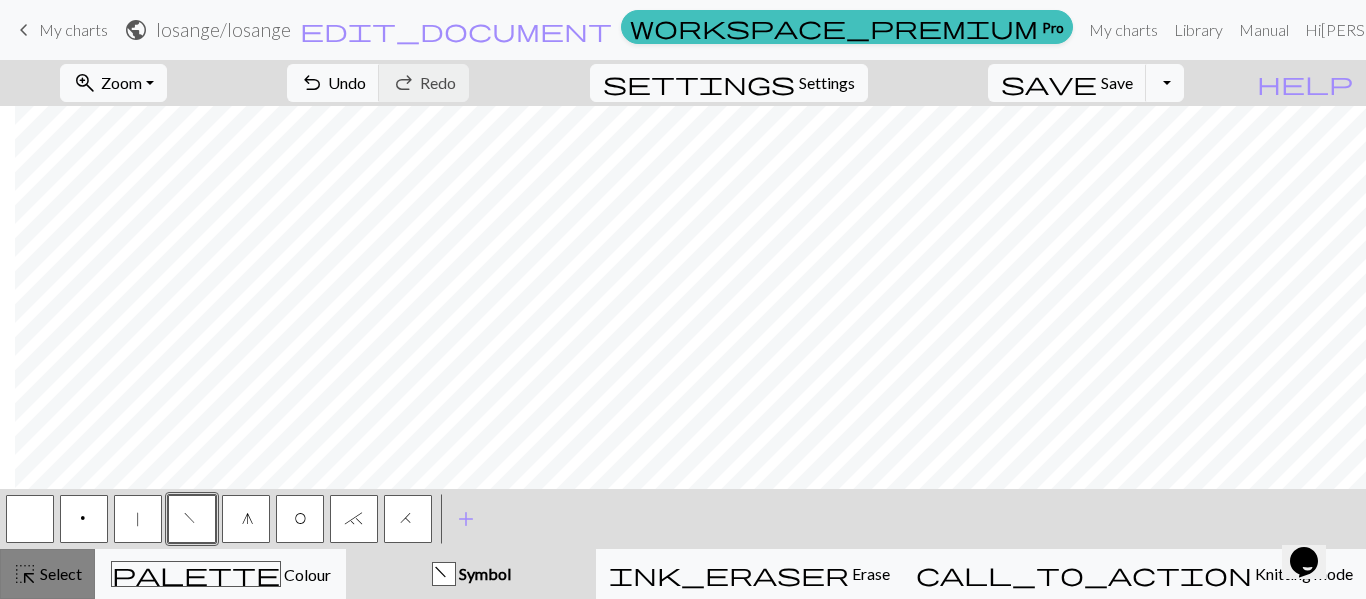 click on "Select" at bounding box center (59, 573) 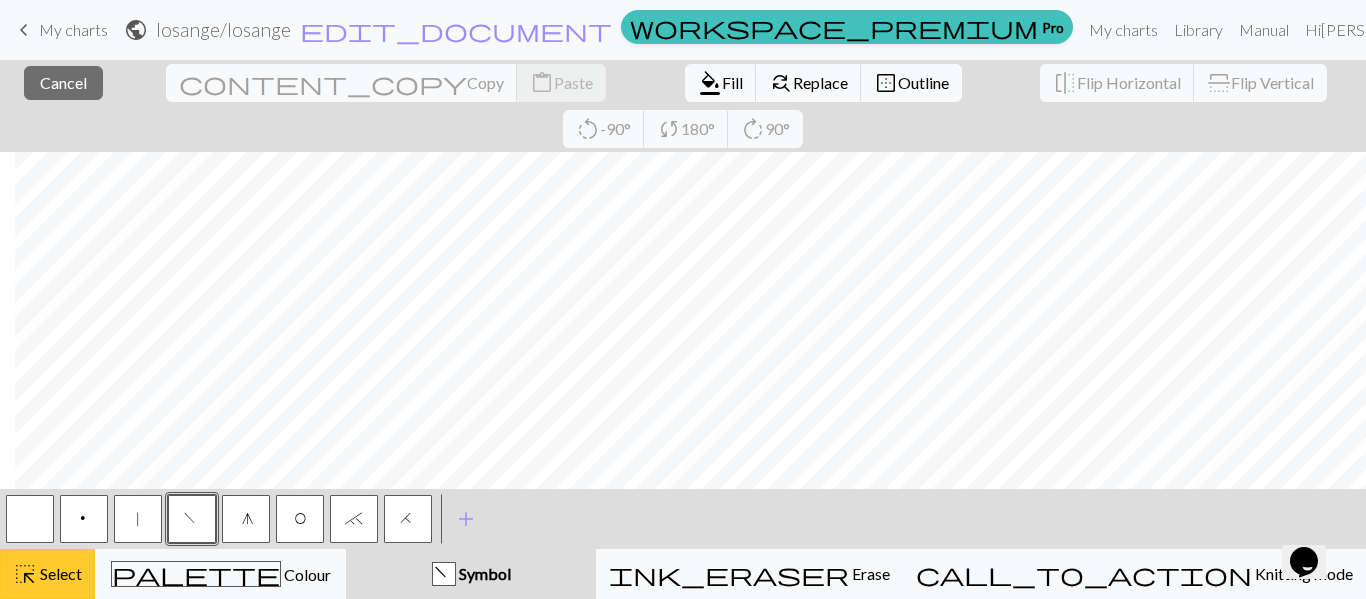 click on "Select" at bounding box center (59, 573) 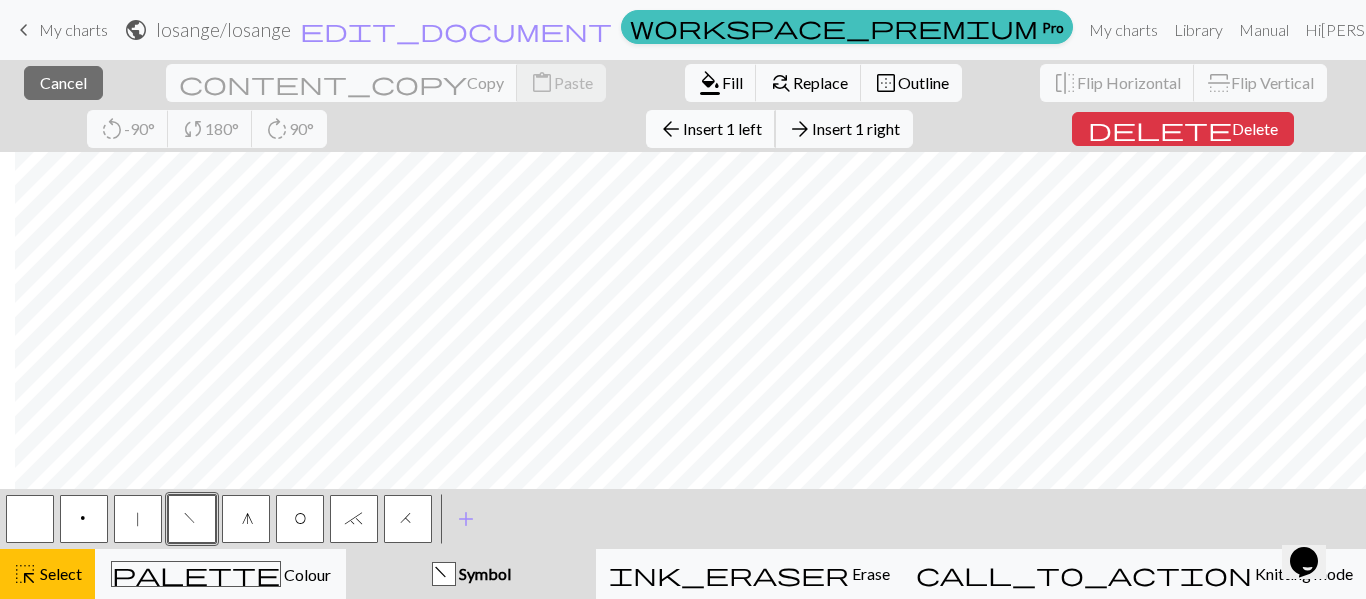 click on "Insert 1 left" at bounding box center (722, 128) 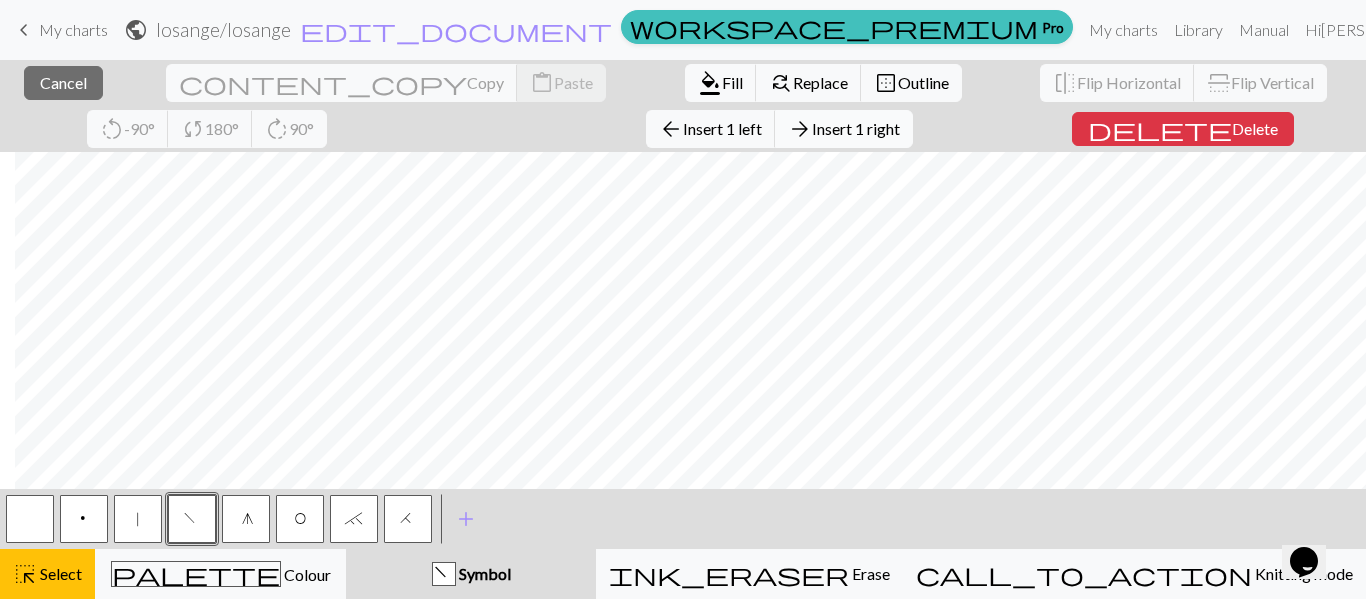click on "Insert 1 right" at bounding box center [856, 128] 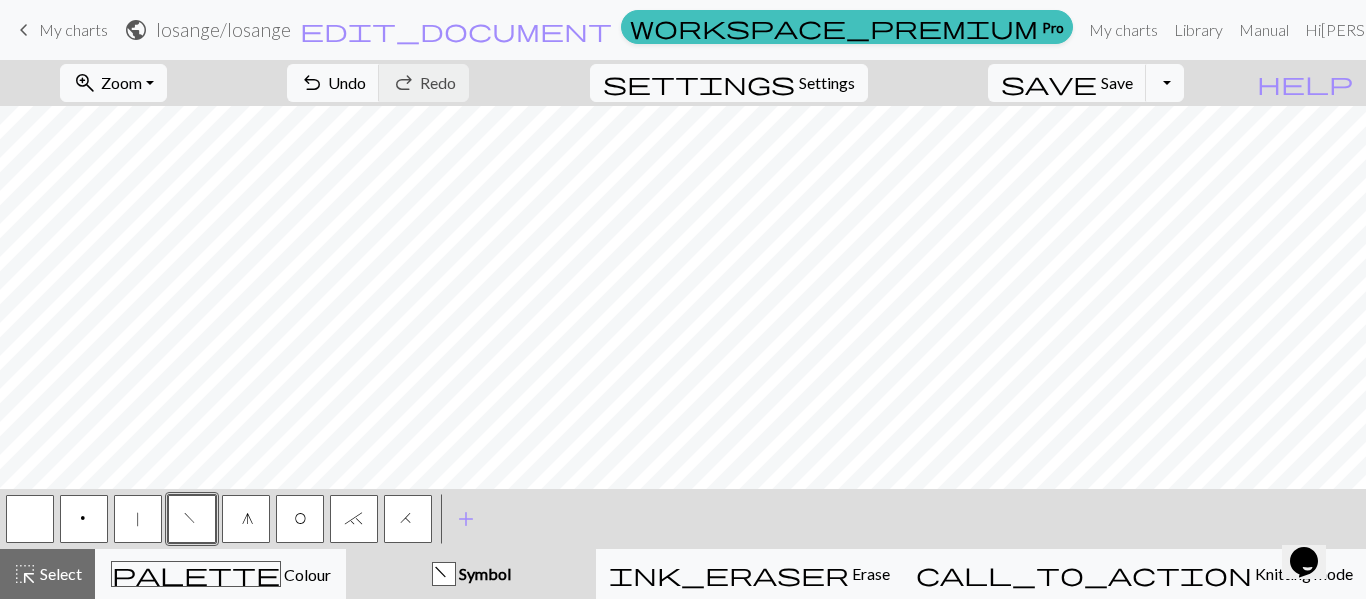 scroll, scrollTop: 0, scrollLeft: 0, axis: both 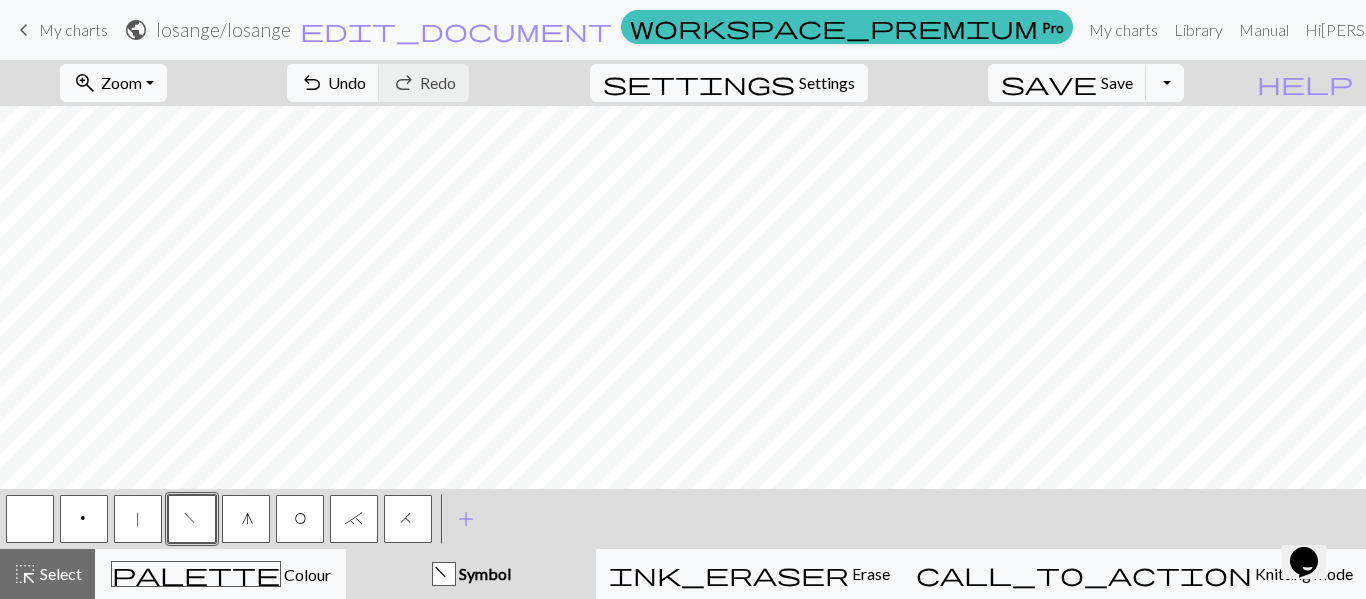 click on "zoom_in Zoom Zoom" at bounding box center (113, 83) 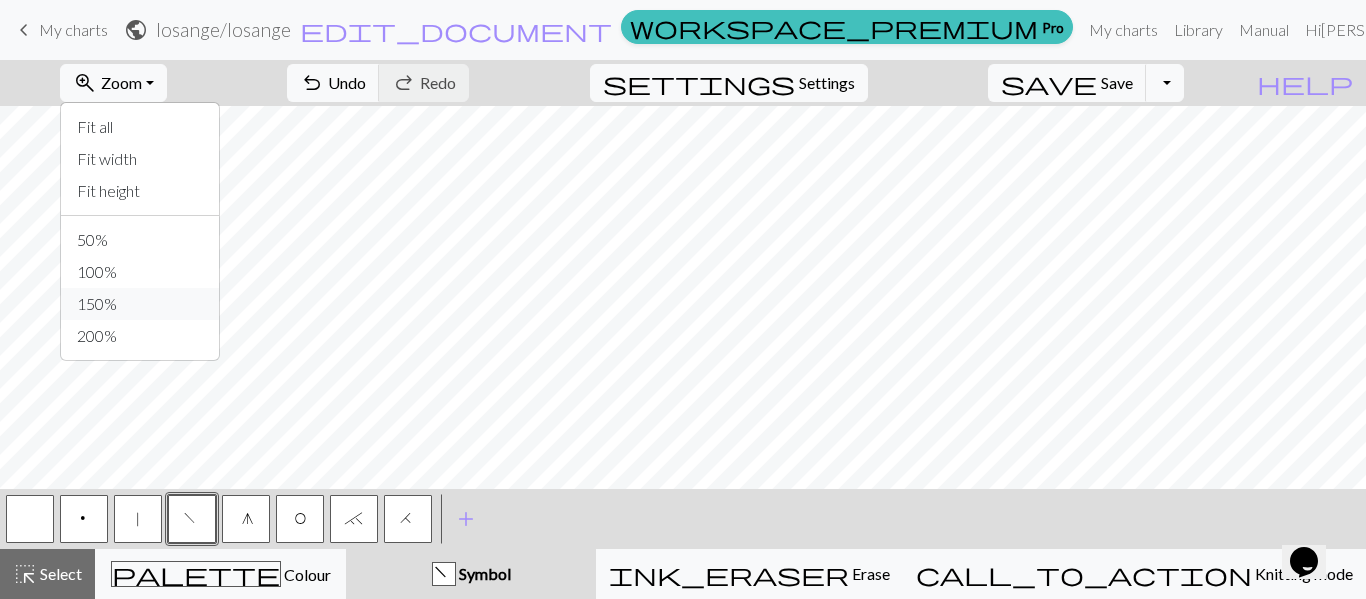 click on "150%" at bounding box center [140, 304] 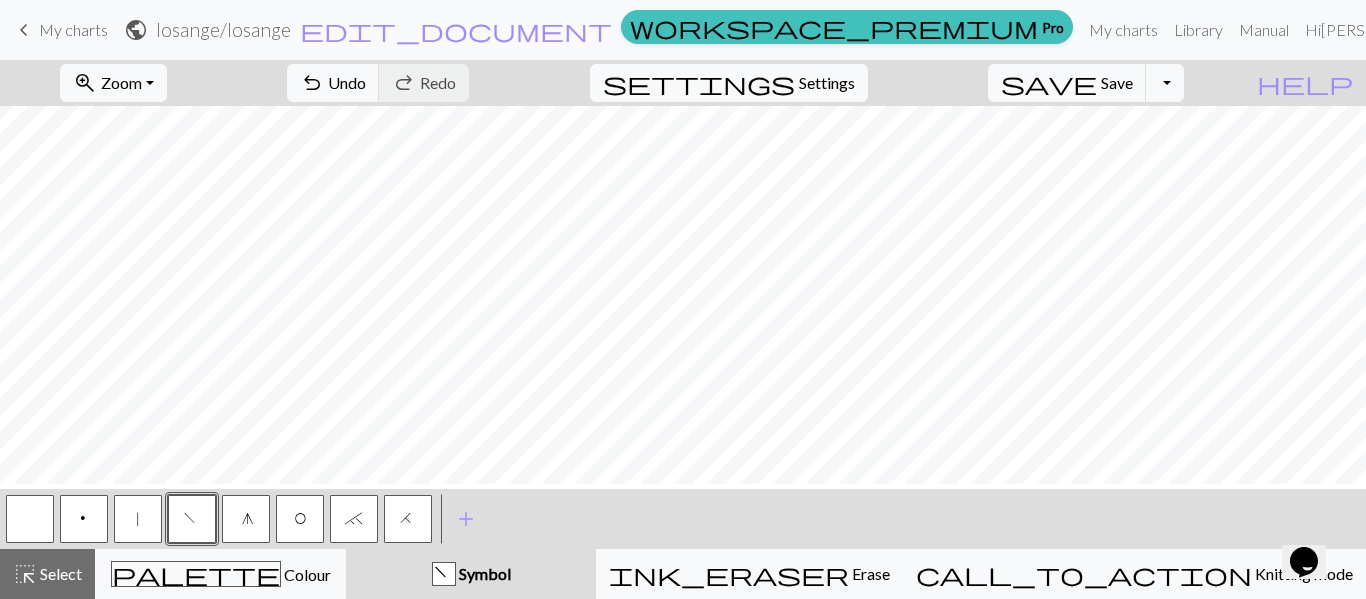 scroll, scrollTop: 0, scrollLeft: 0, axis: both 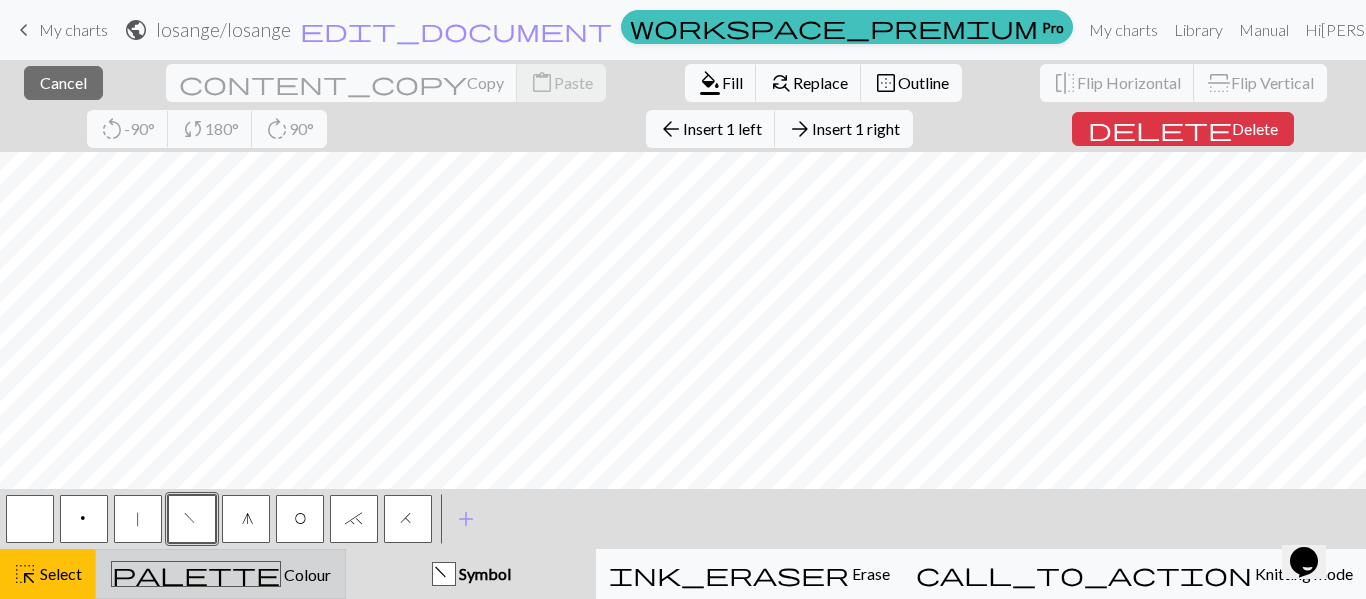 click on "palette   Colour   Colour" at bounding box center (220, 574) 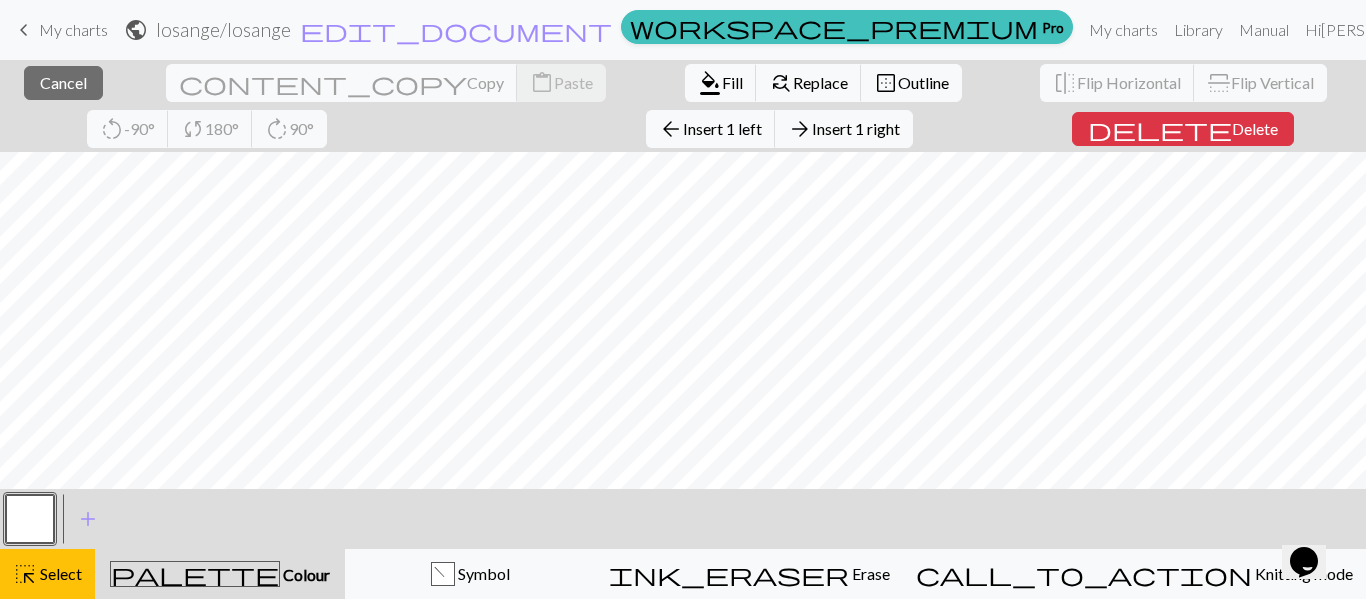 click on "palette   Colour   Colour" at bounding box center (220, 574) 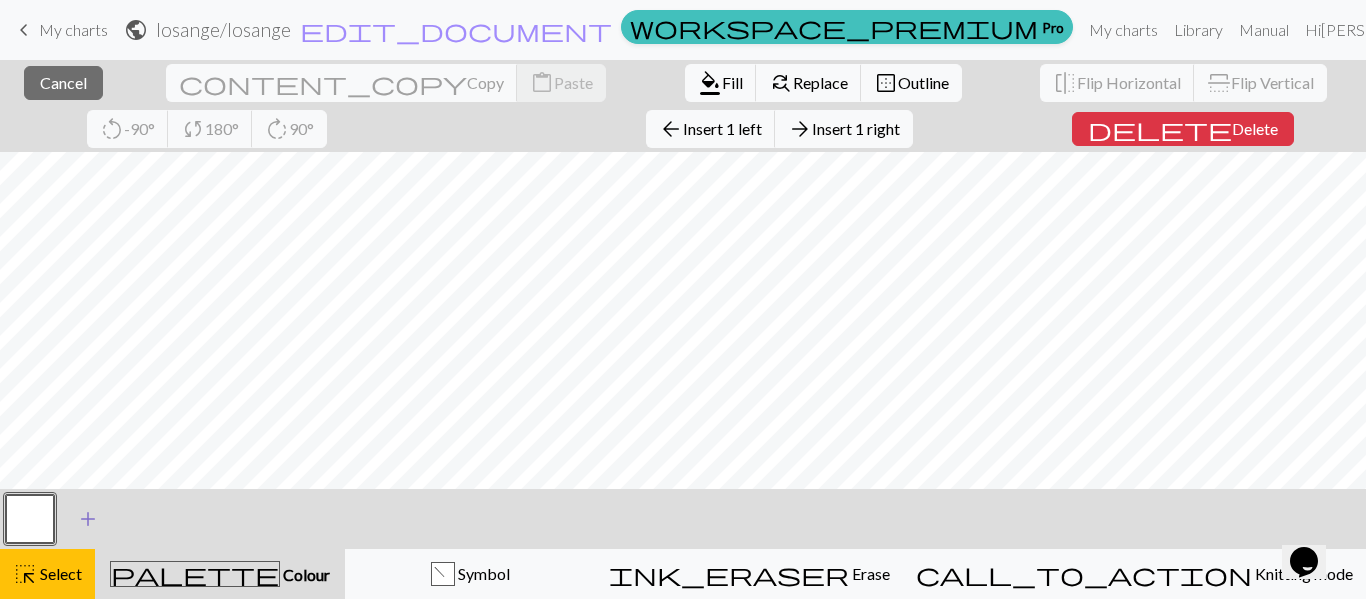 click on "add" at bounding box center [88, 519] 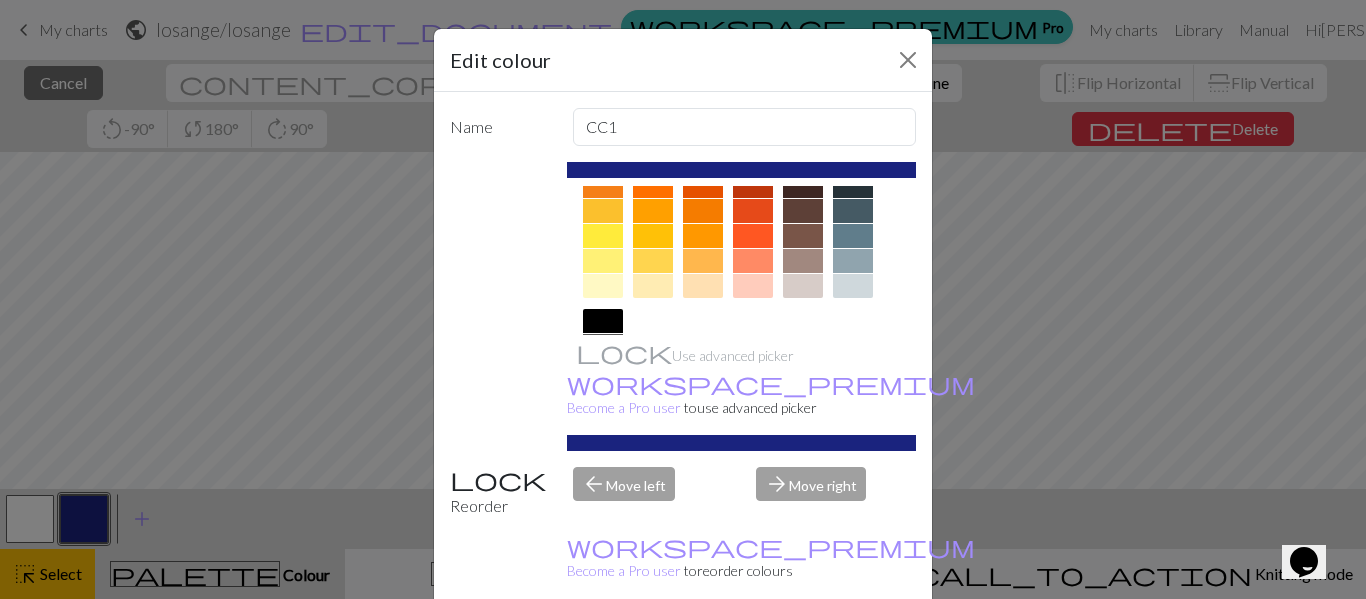 scroll, scrollTop: 303, scrollLeft: 0, axis: vertical 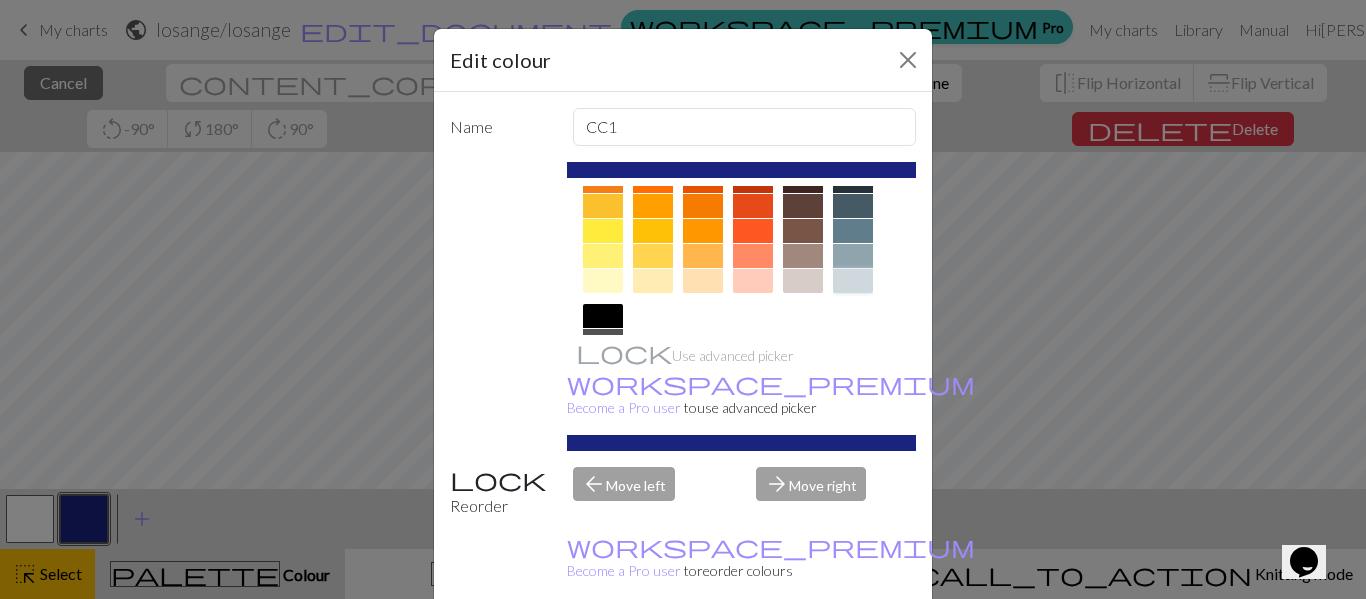click at bounding box center (853, 281) 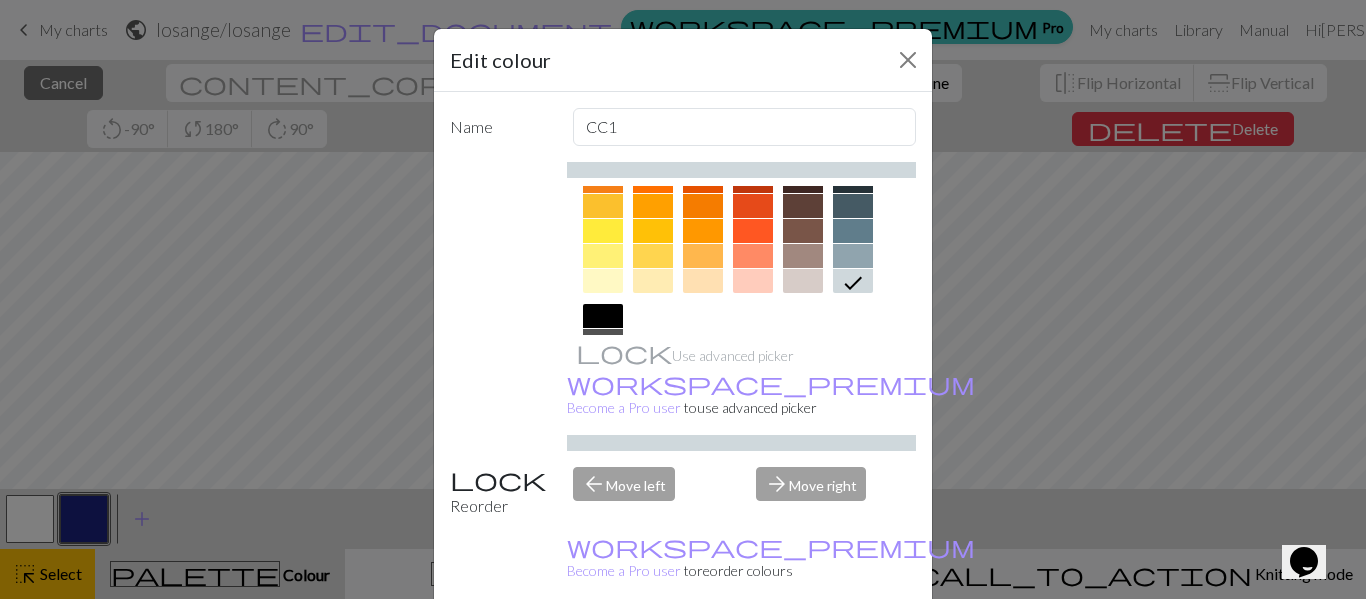click on "Done" at bounding box center (803, 650) 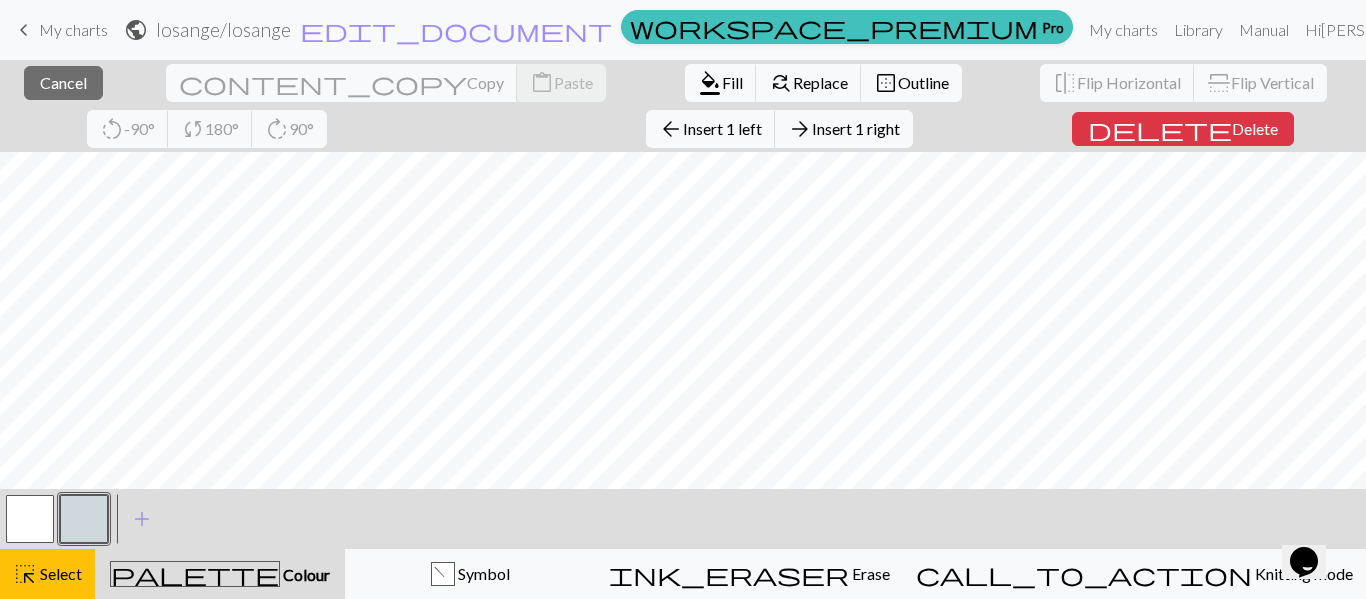 click at bounding box center (84, 519) 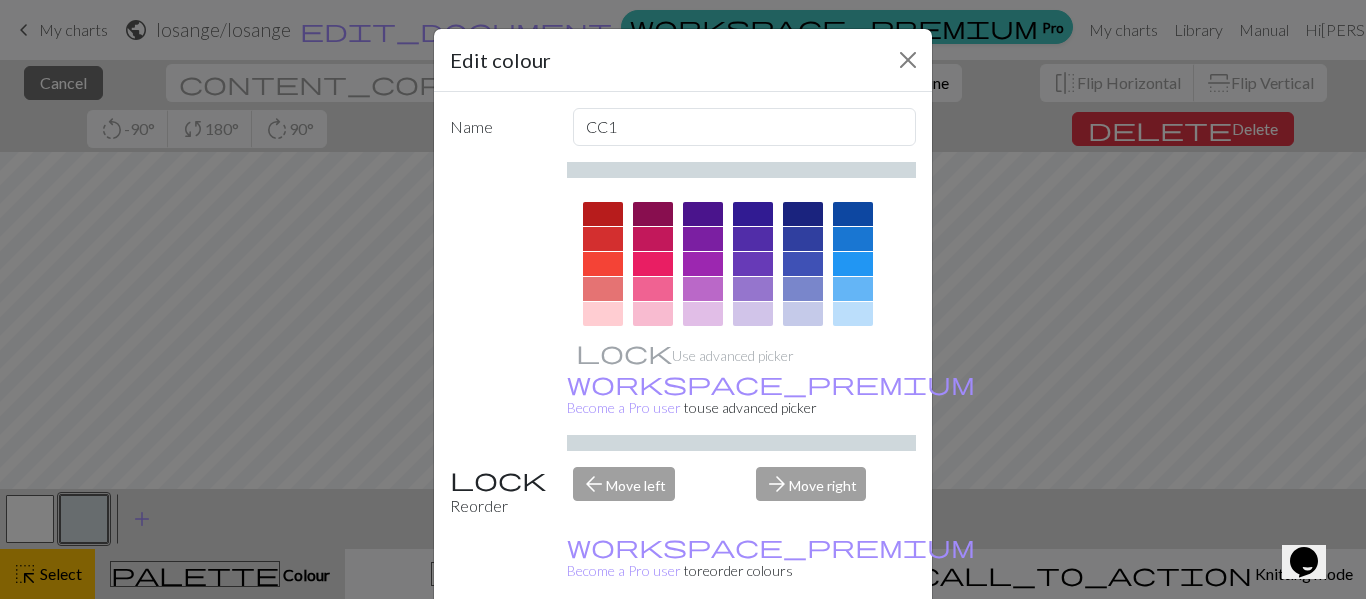 click on "Edit colour Name CC1 Use advanced picker workspace_premium Become a Pro user   to  use advanced picker Reorder arrow_back Move left arrow_forward Move right workspace_premium Become a Pro user   to  reorder colours Delete Done Cancel" at bounding box center [683, 299] 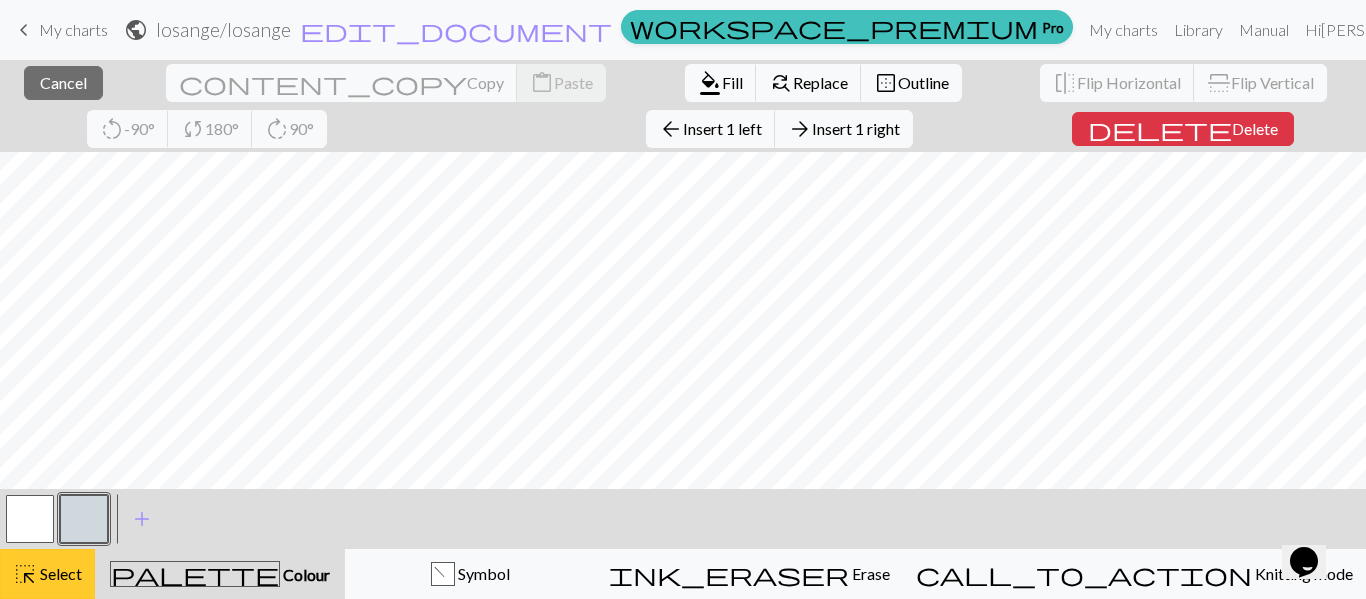 click on "Select" at bounding box center [59, 573] 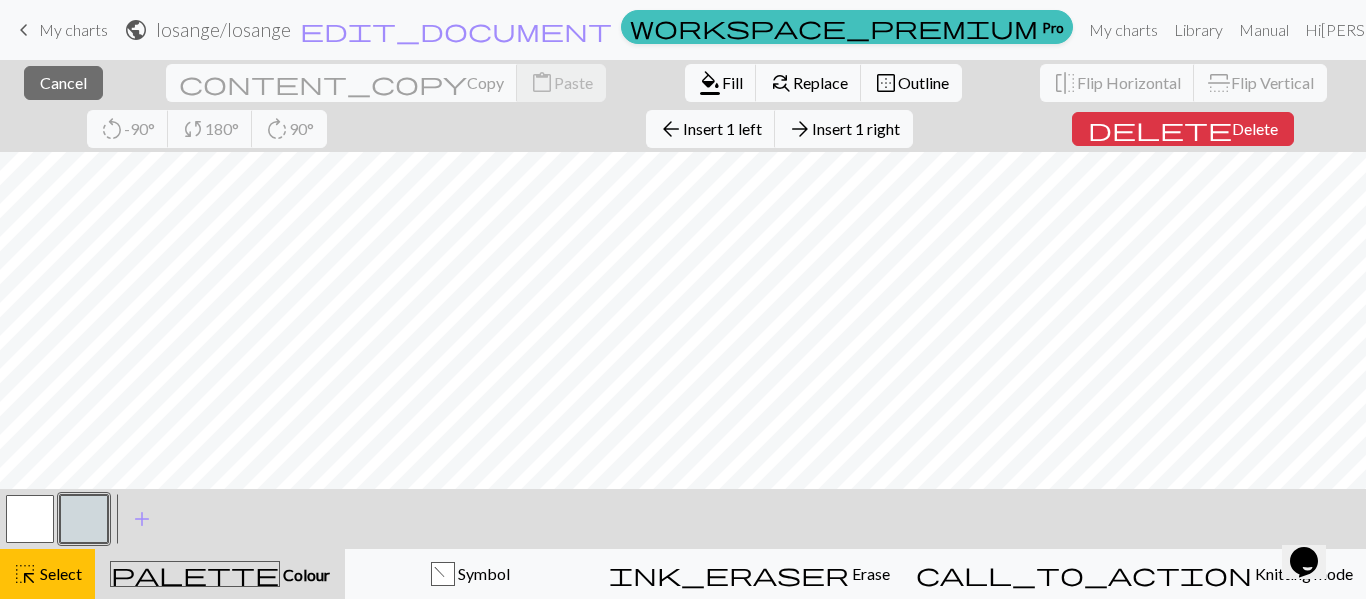 click at bounding box center (84, 519) 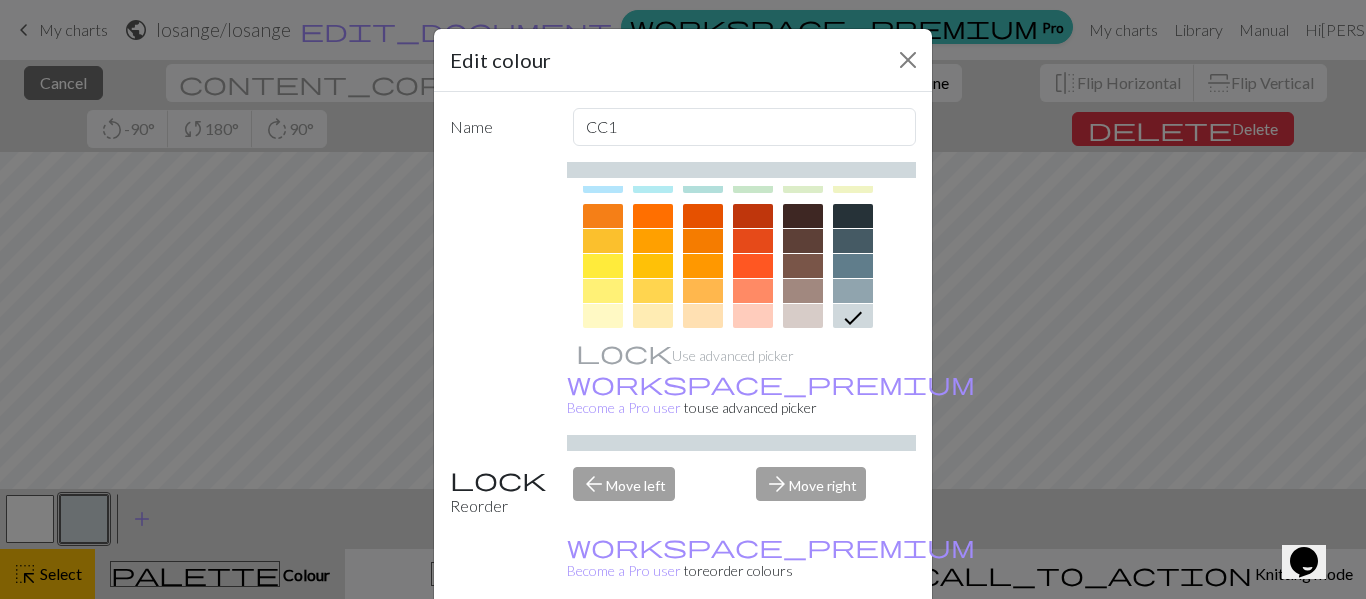 scroll, scrollTop: 419, scrollLeft: 0, axis: vertical 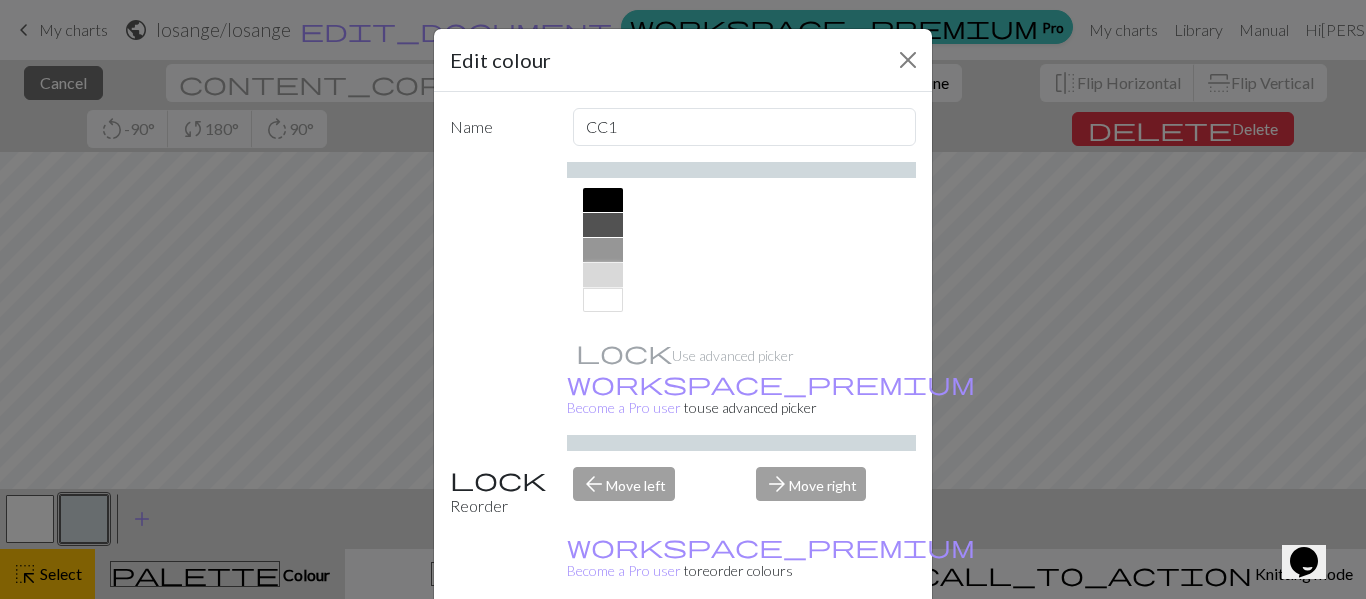 click at bounding box center [603, 275] 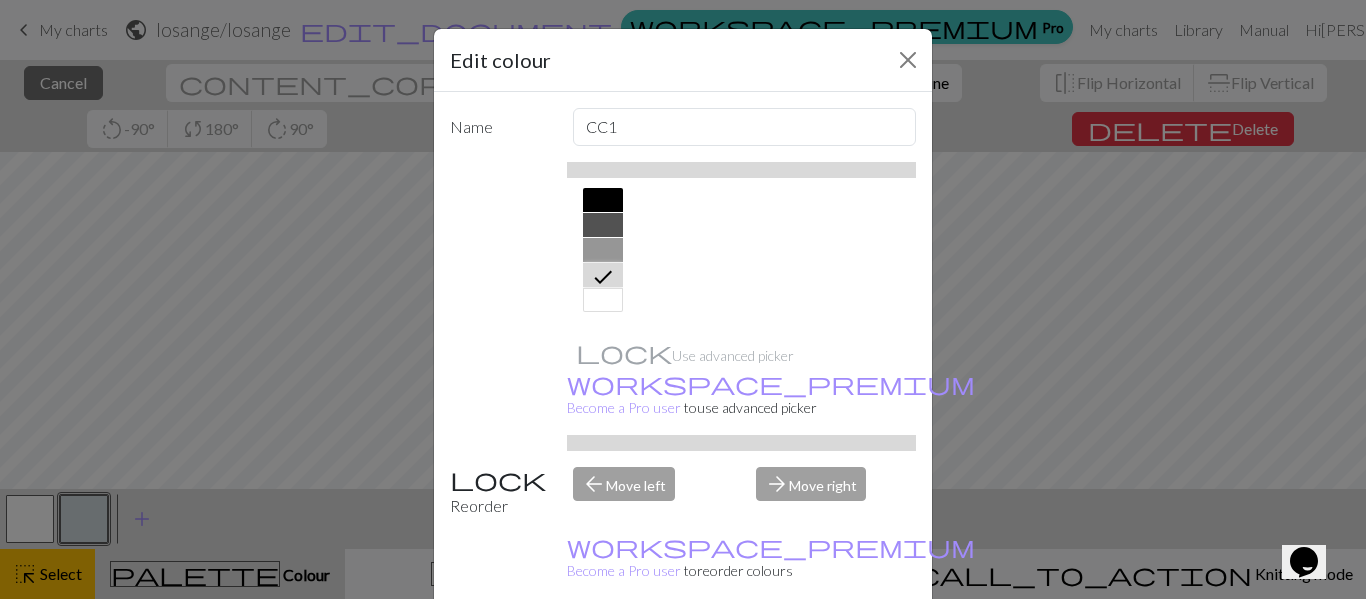 click on "Done" at bounding box center (803, 650) 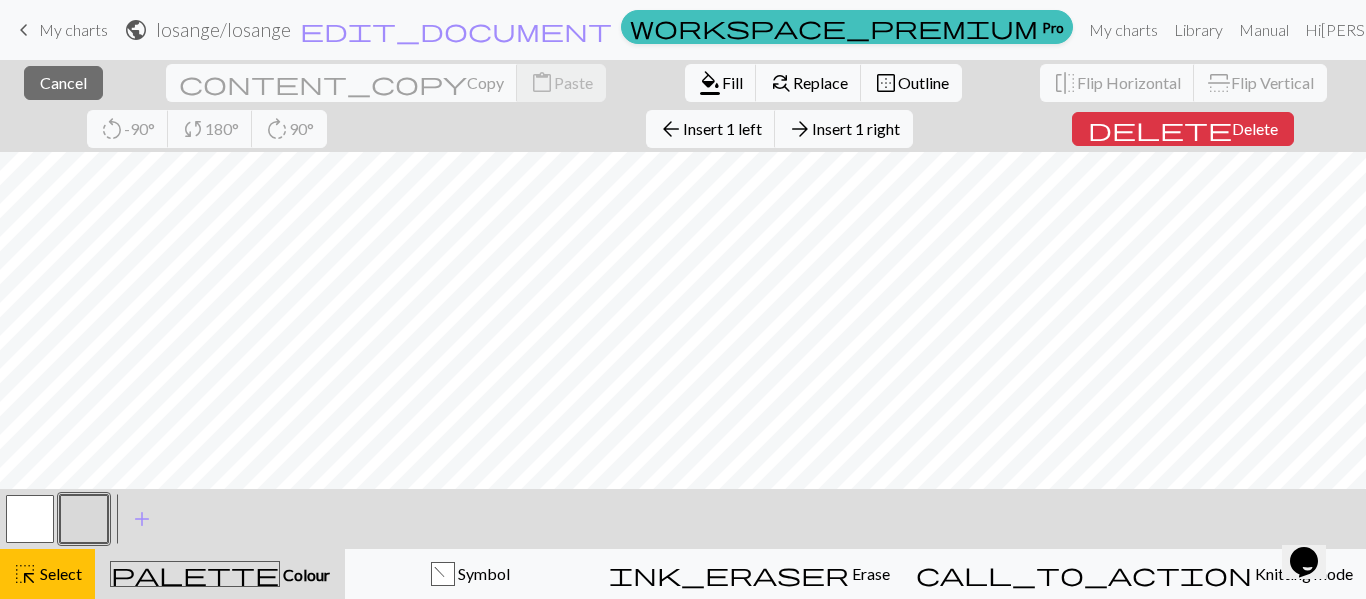 click on "< > add Add a  colour" at bounding box center (683, 519) 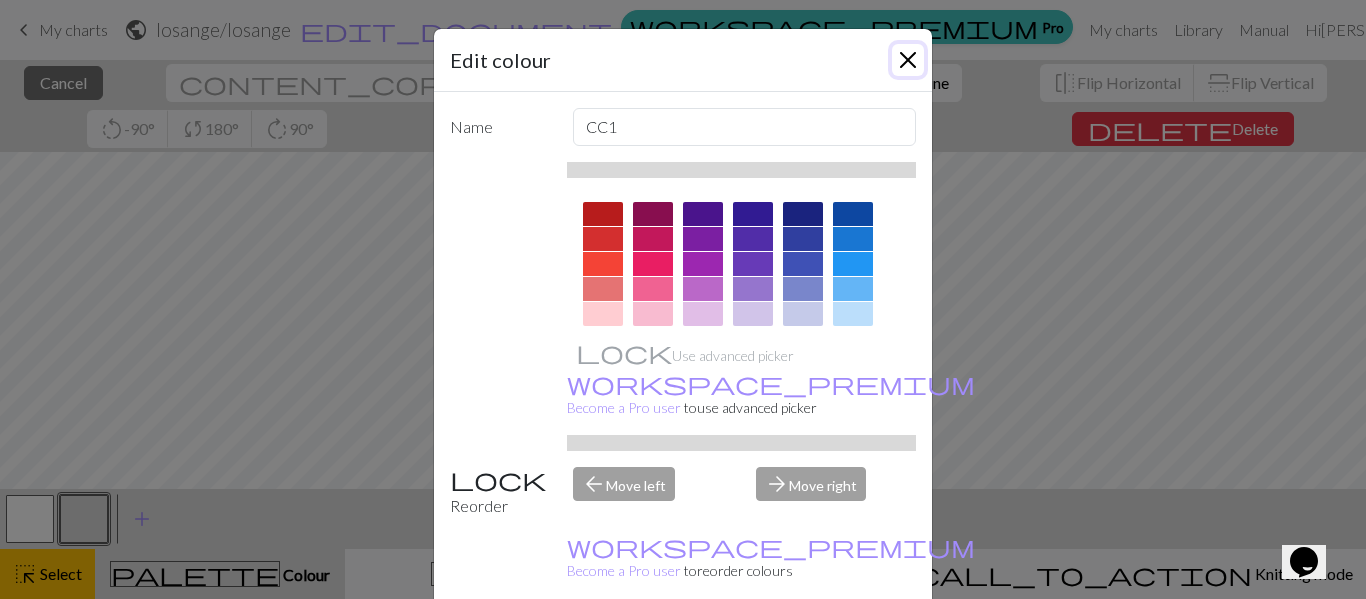click at bounding box center [908, 60] 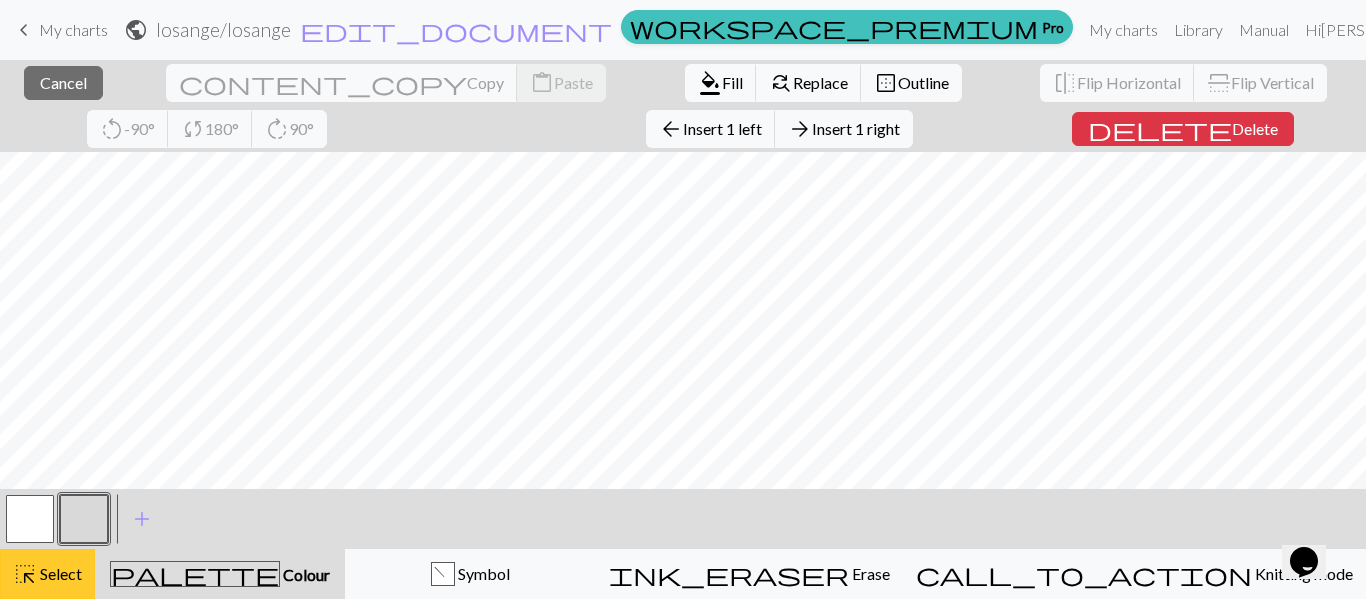 click on "Select" at bounding box center [59, 573] 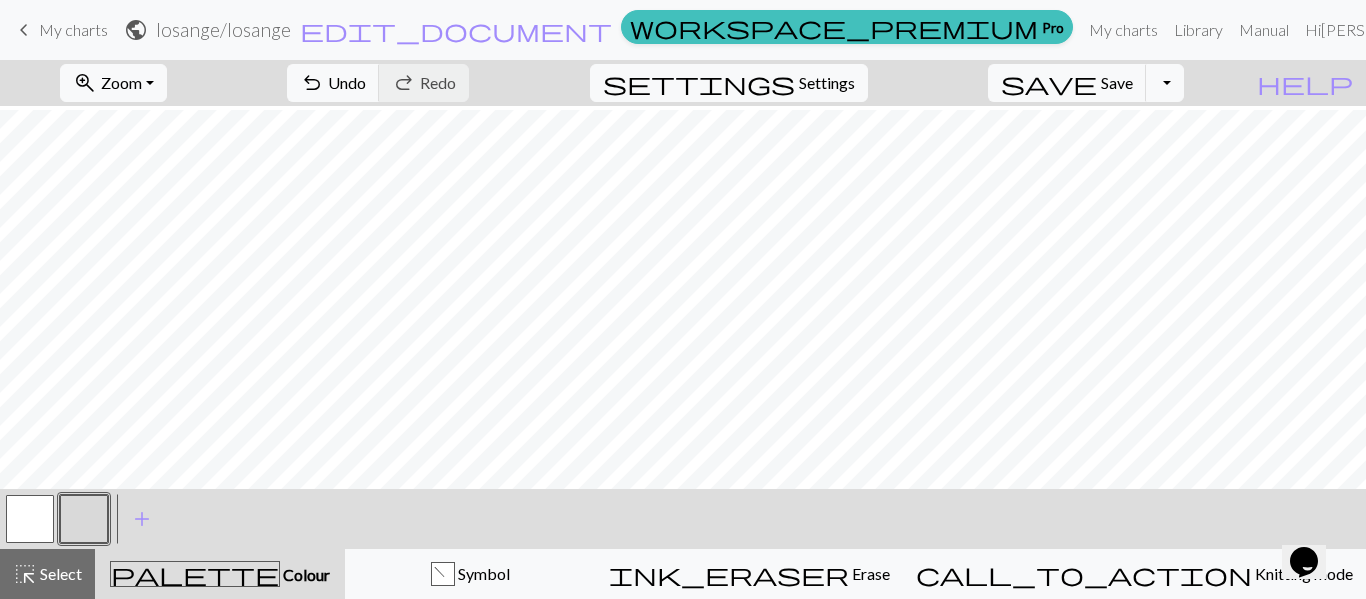 scroll, scrollTop: 174, scrollLeft: 0, axis: vertical 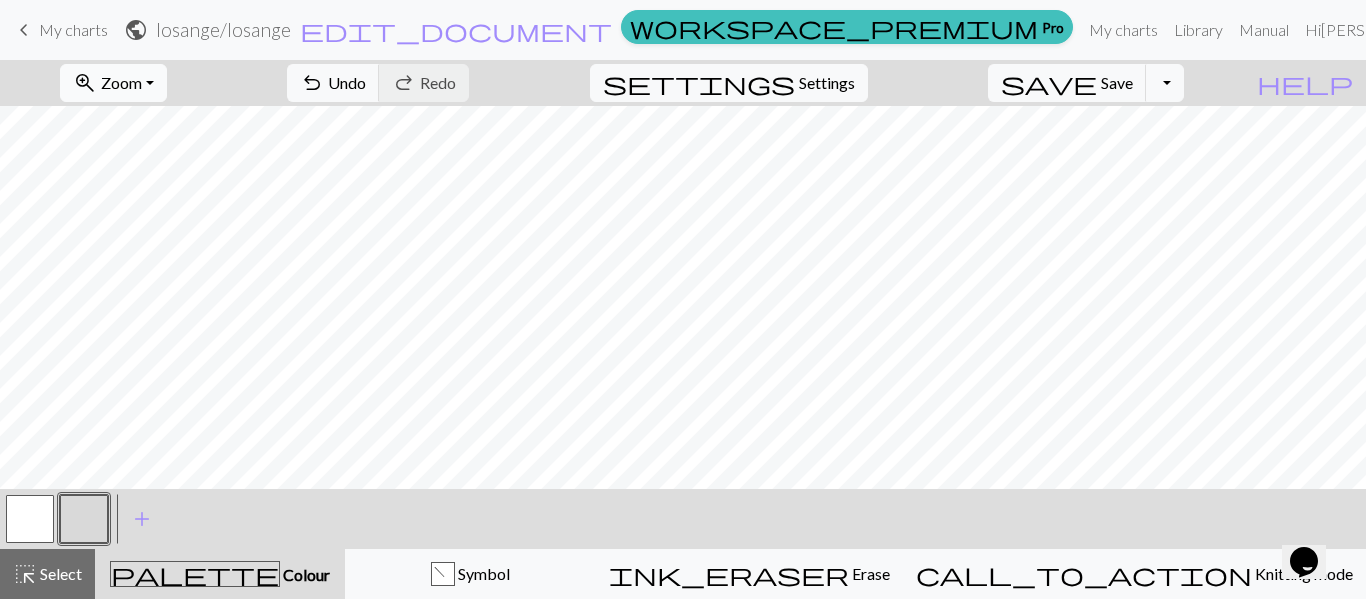 click on "zoom_in Zoom Zoom" at bounding box center (113, 83) 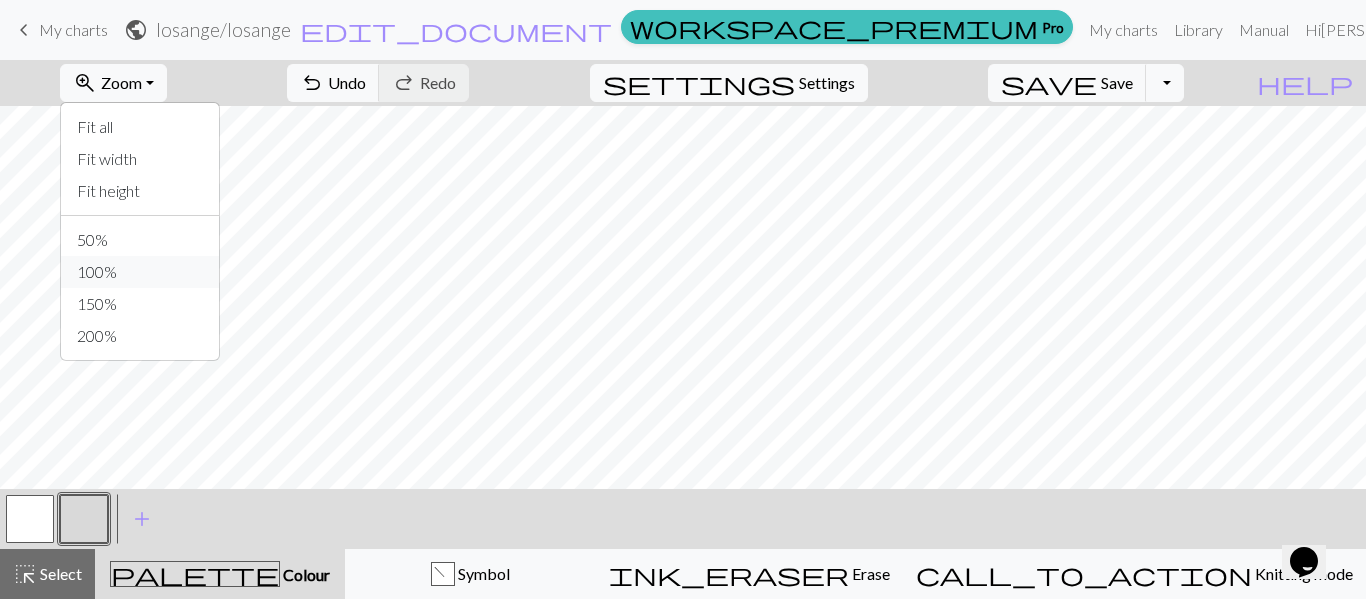 click on "100%" at bounding box center [140, 272] 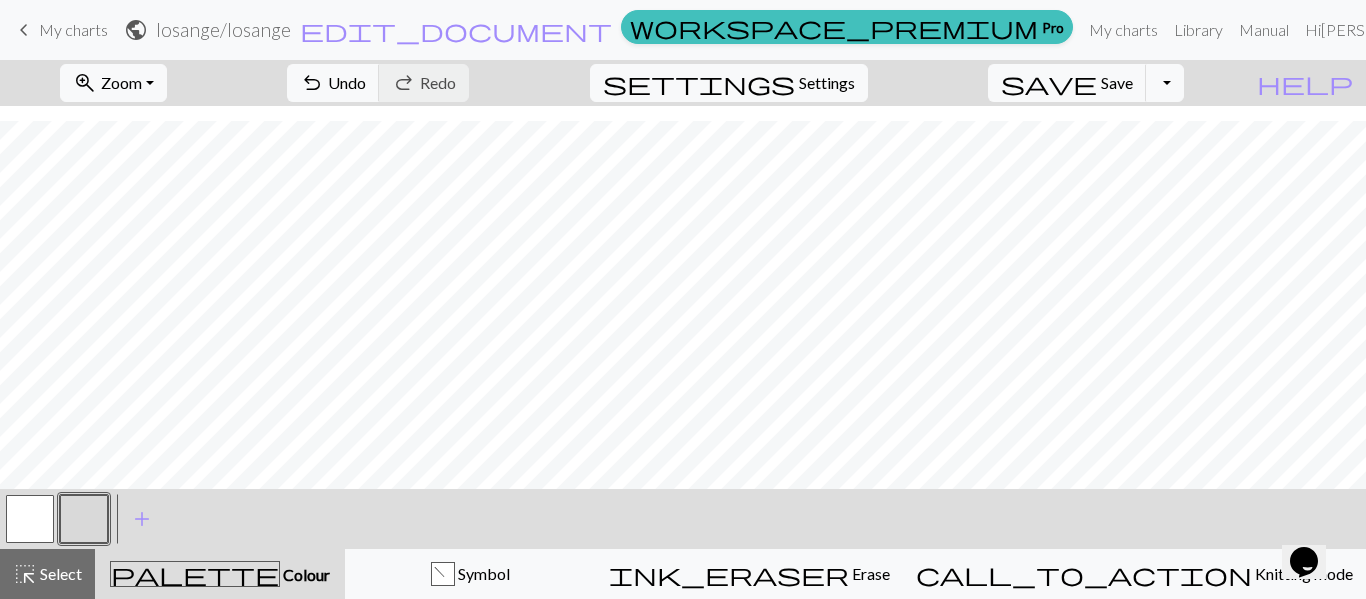 scroll, scrollTop: 82, scrollLeft: 0, axis: vertical 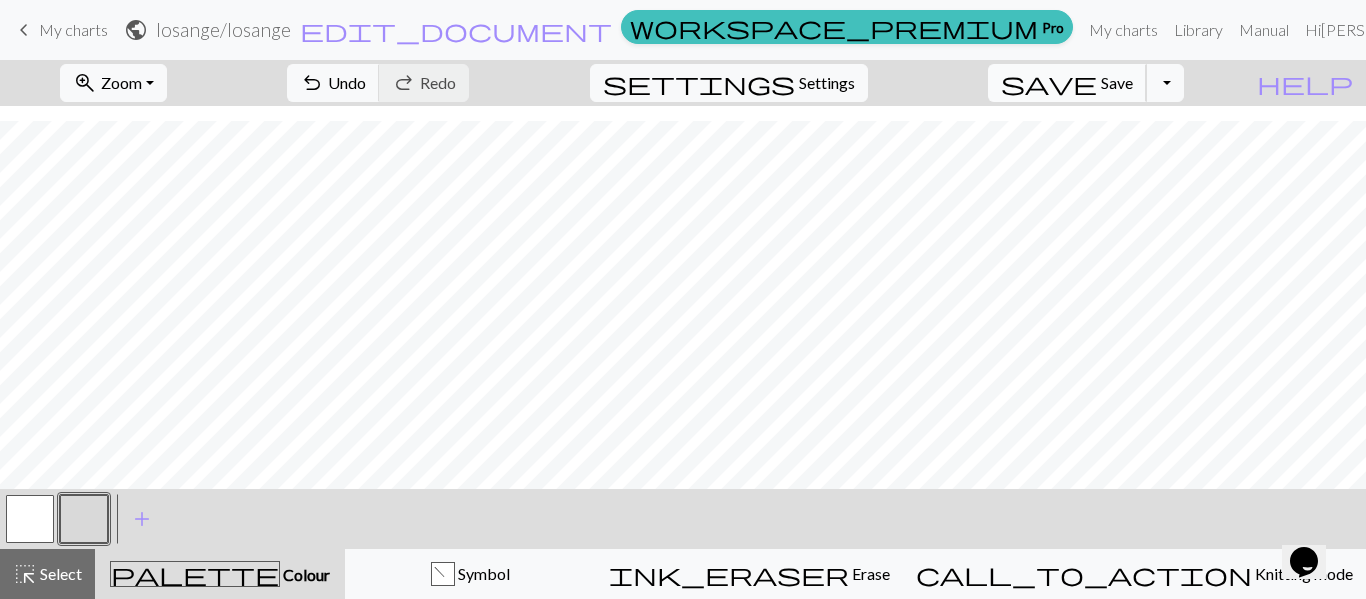 click on "Save" at bounding box center (1117, 82) 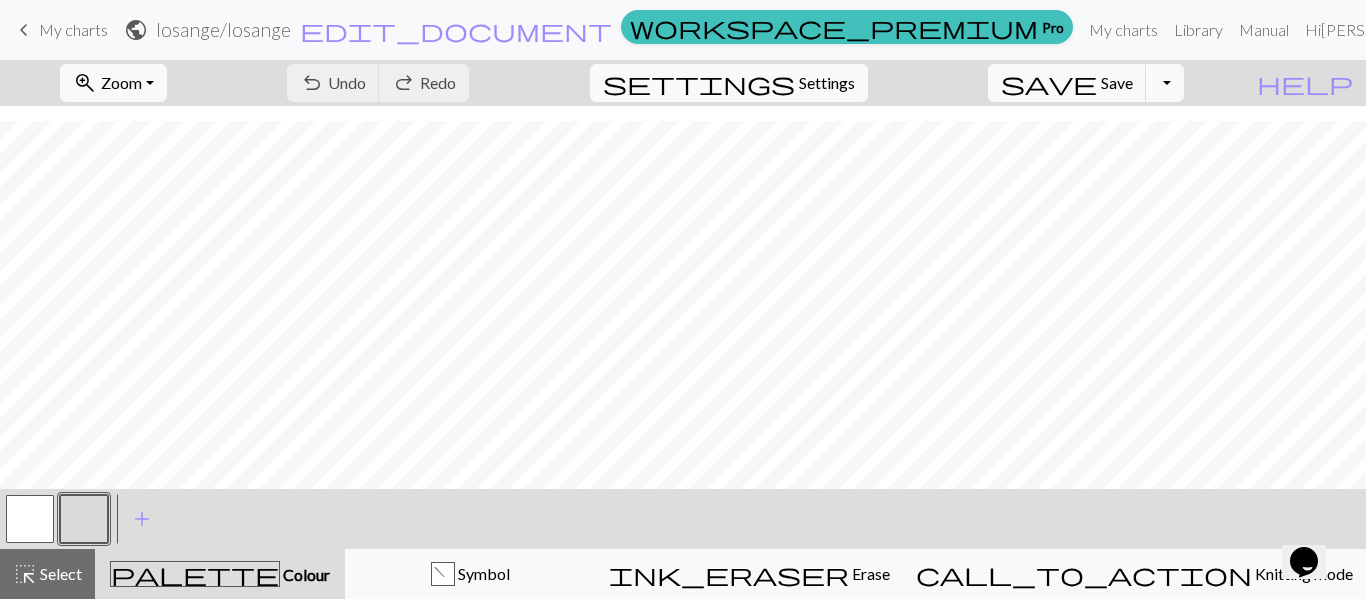 click on "My charts" at bounding box center [73, 29] 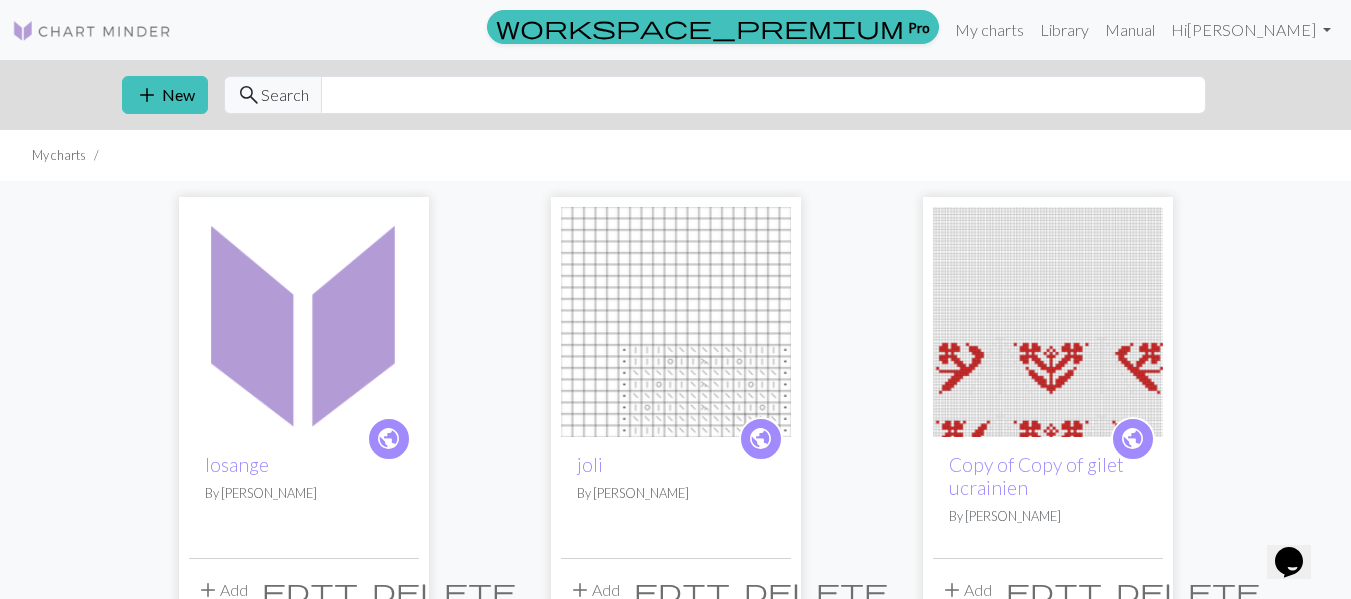 scroll, scrollTop: 200, scrollLeft: 0, axis: vertical 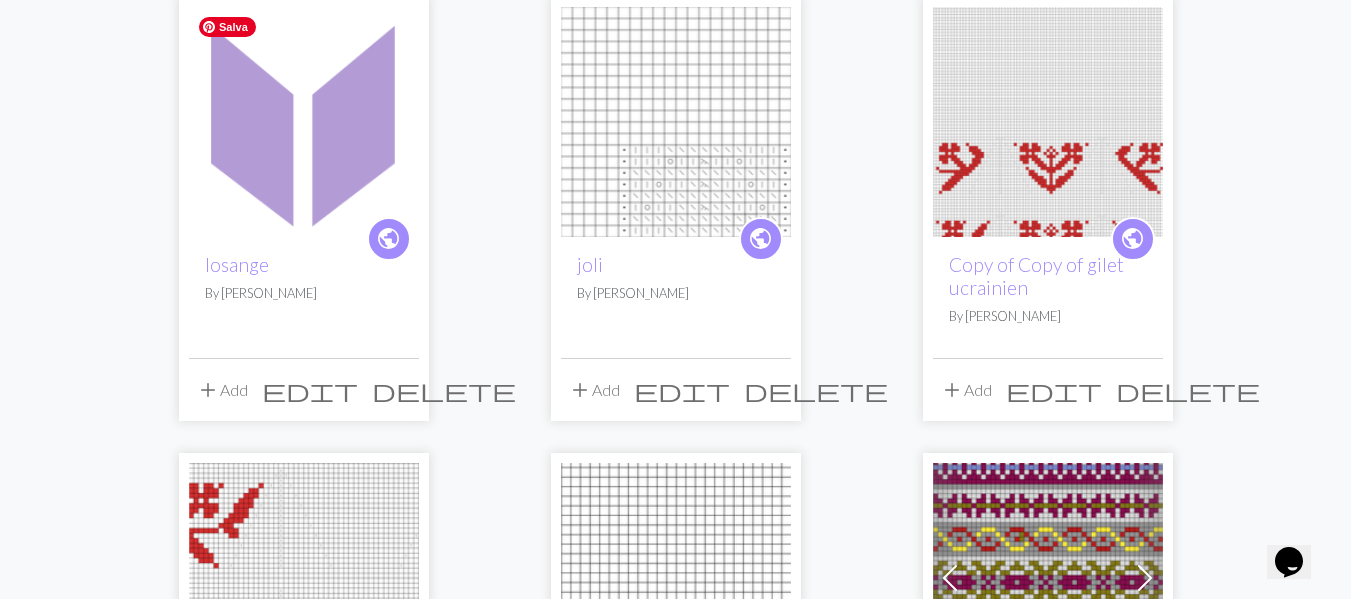 click at bounding box center [304, 122] 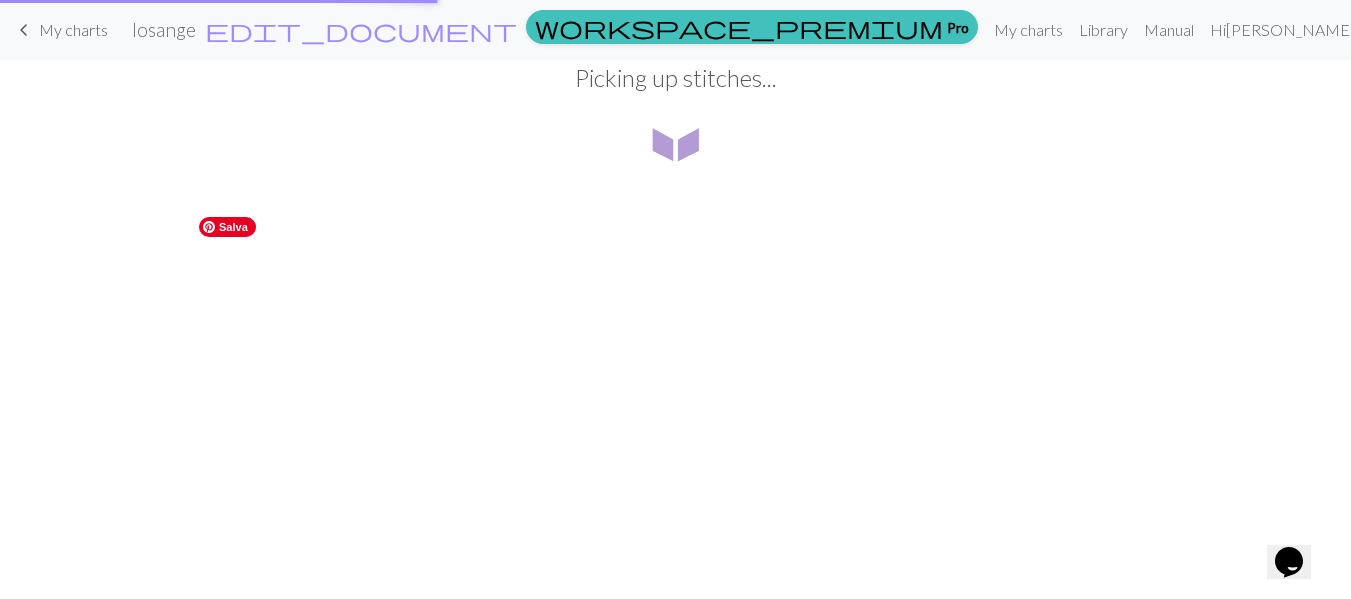scroll, scrollTop: 0, scrollLeft: 0, axis: both 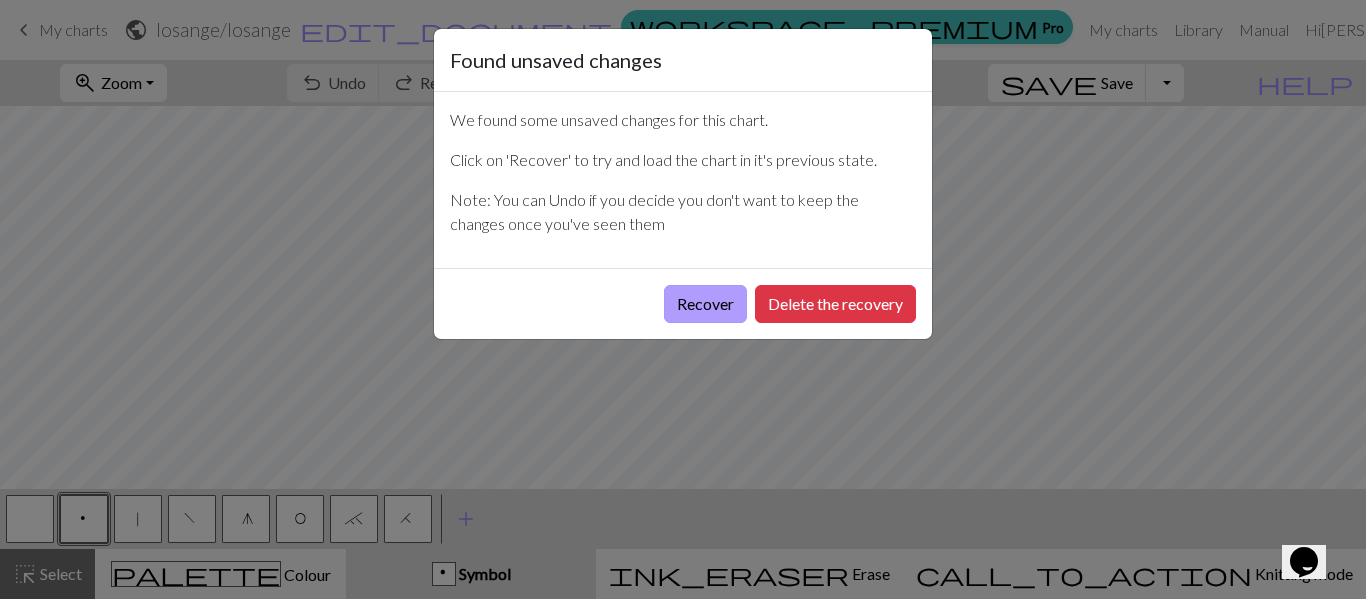 click on "Recover" at bounding box center (705, 304) 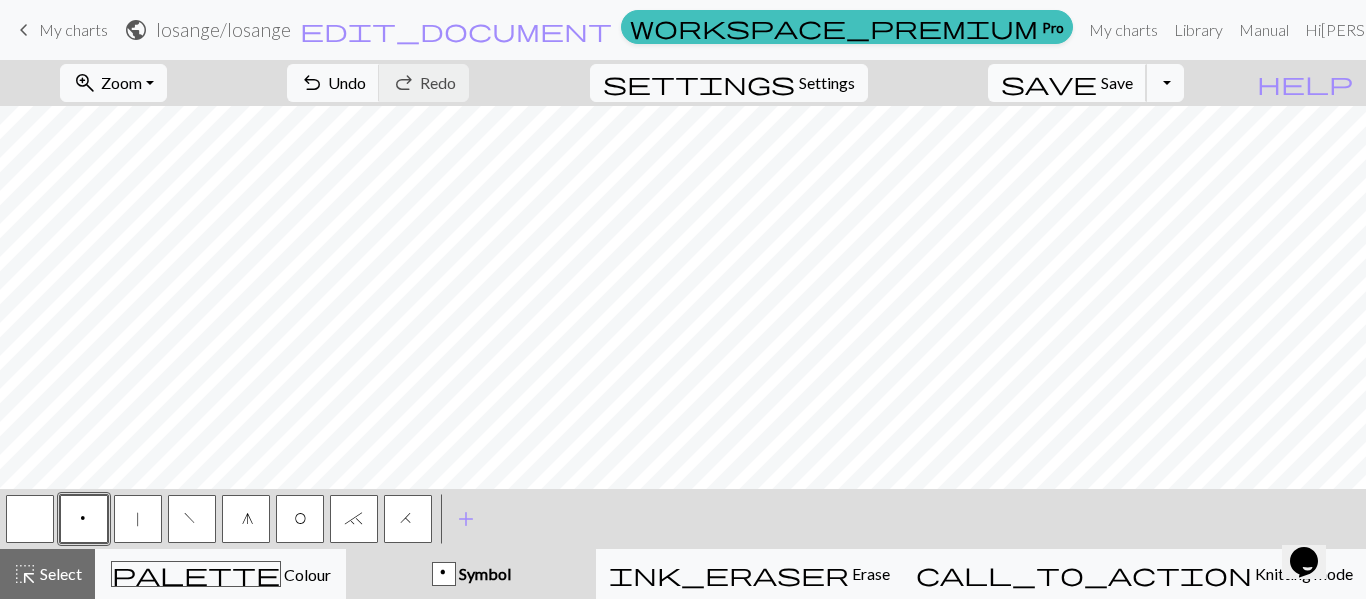 click on "Save" at bounding box center [1117, 82] 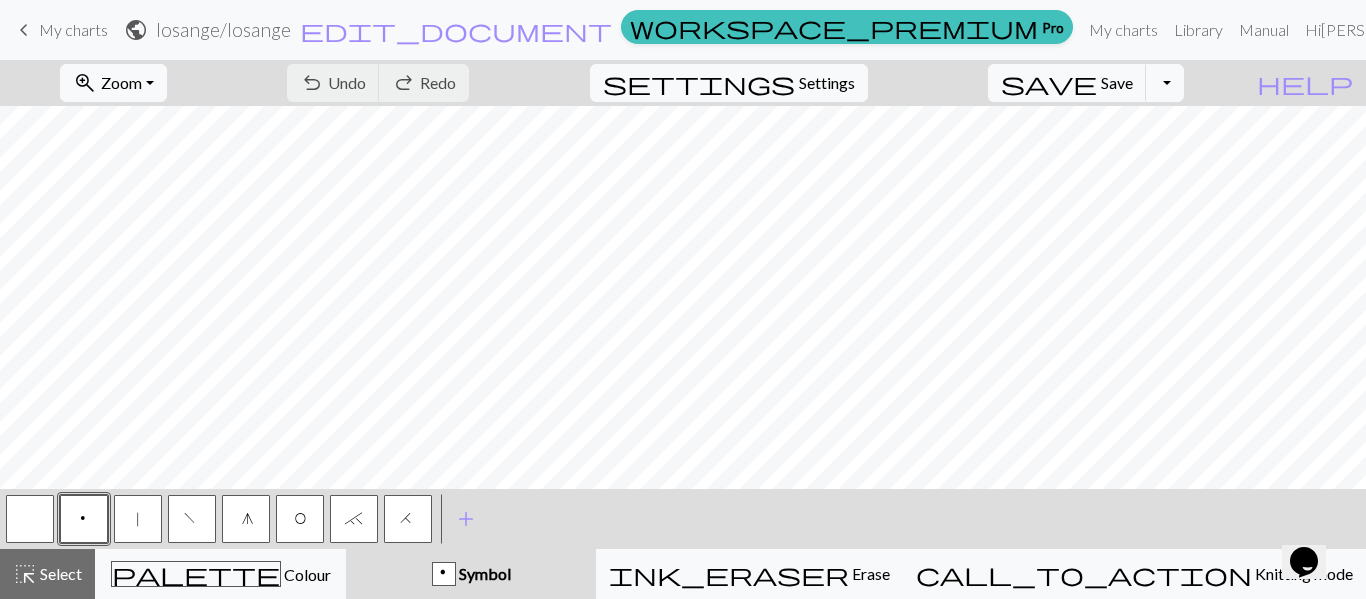 click on "My charts" at bounding box center [73, 29] 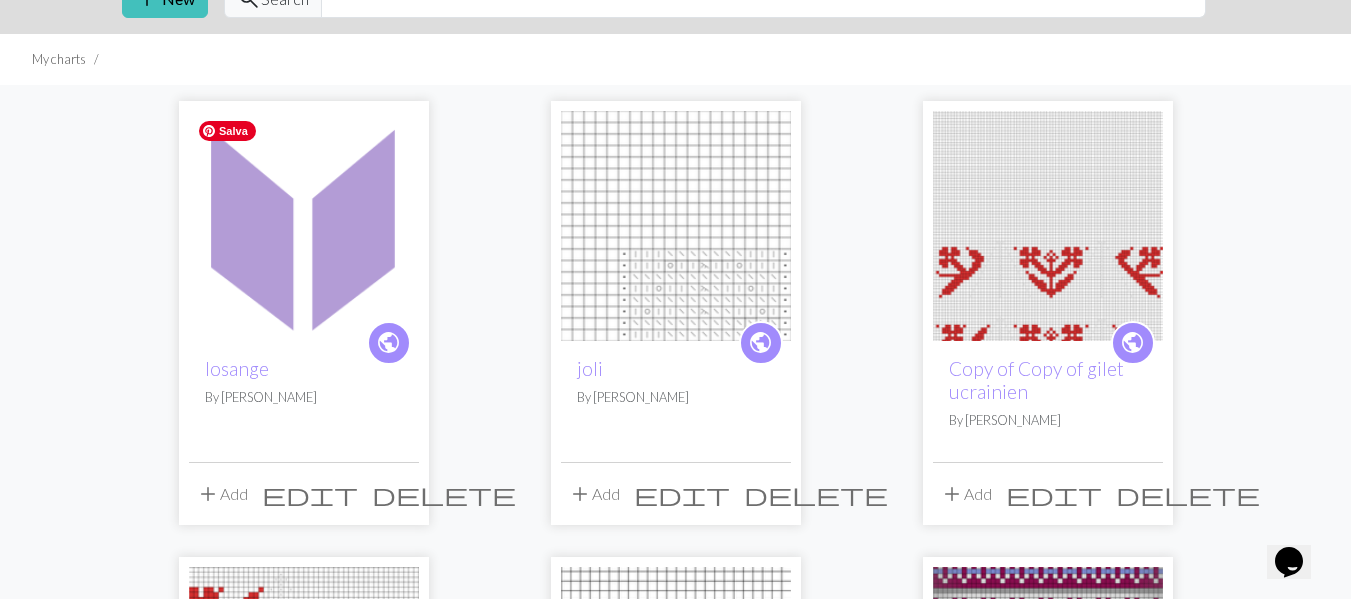 scroll, scrollTop: 300, scrollLeft: 0, axis: vertical 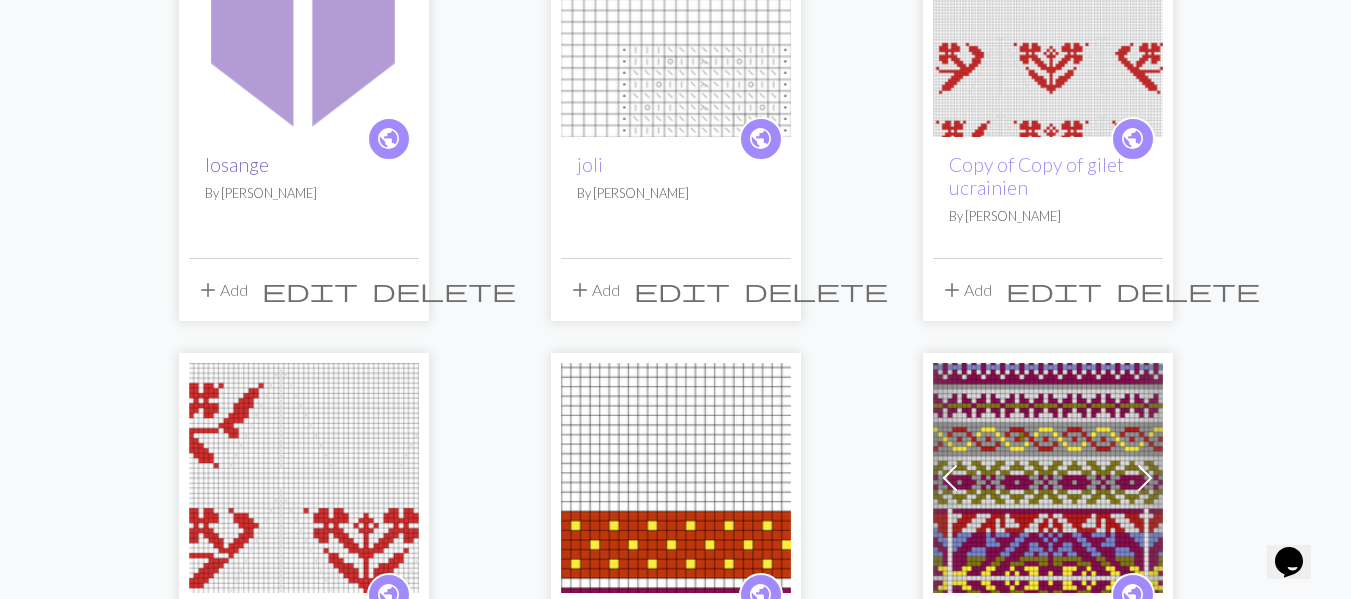 click on "losange" at bounding box center (237, 164) 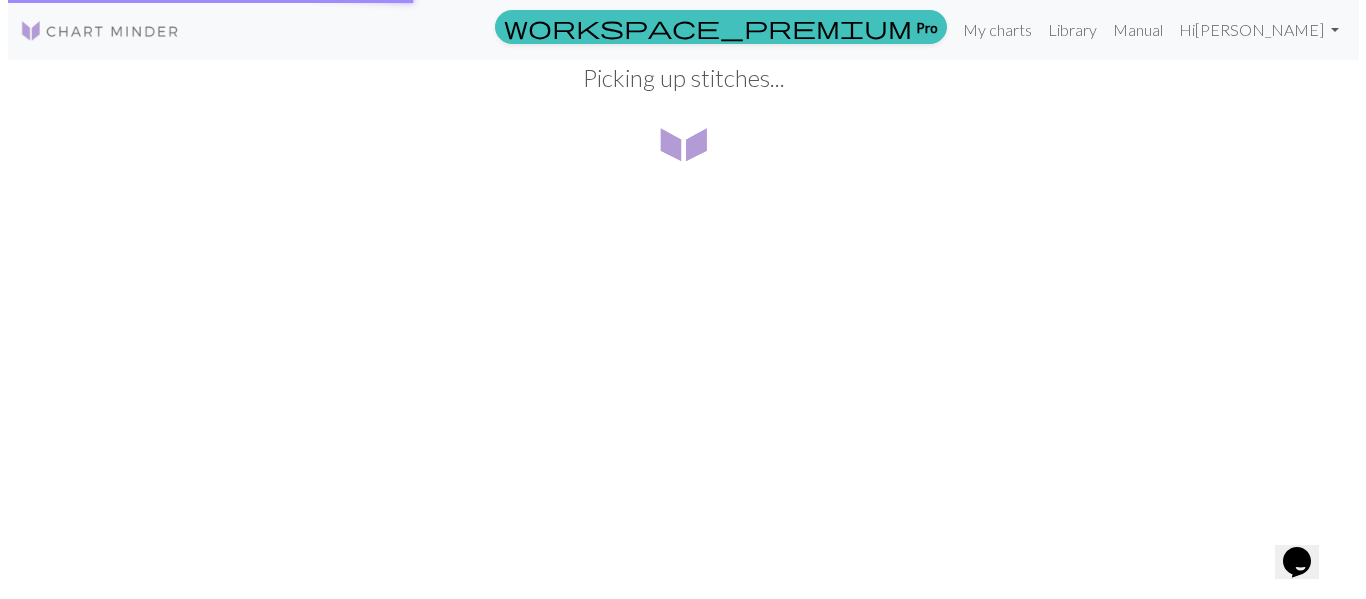 scroll, scrollTop: 0, scrollLeft: 0, axis: both 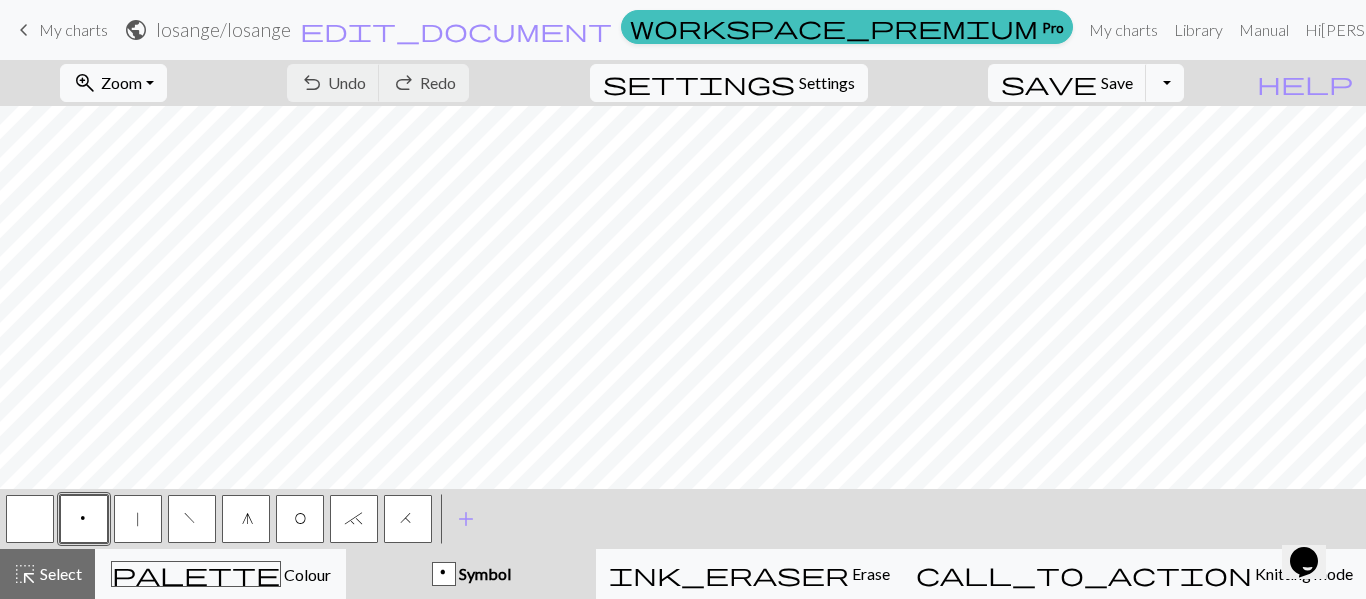 click on "My charts" at bounding box center [73, 29] 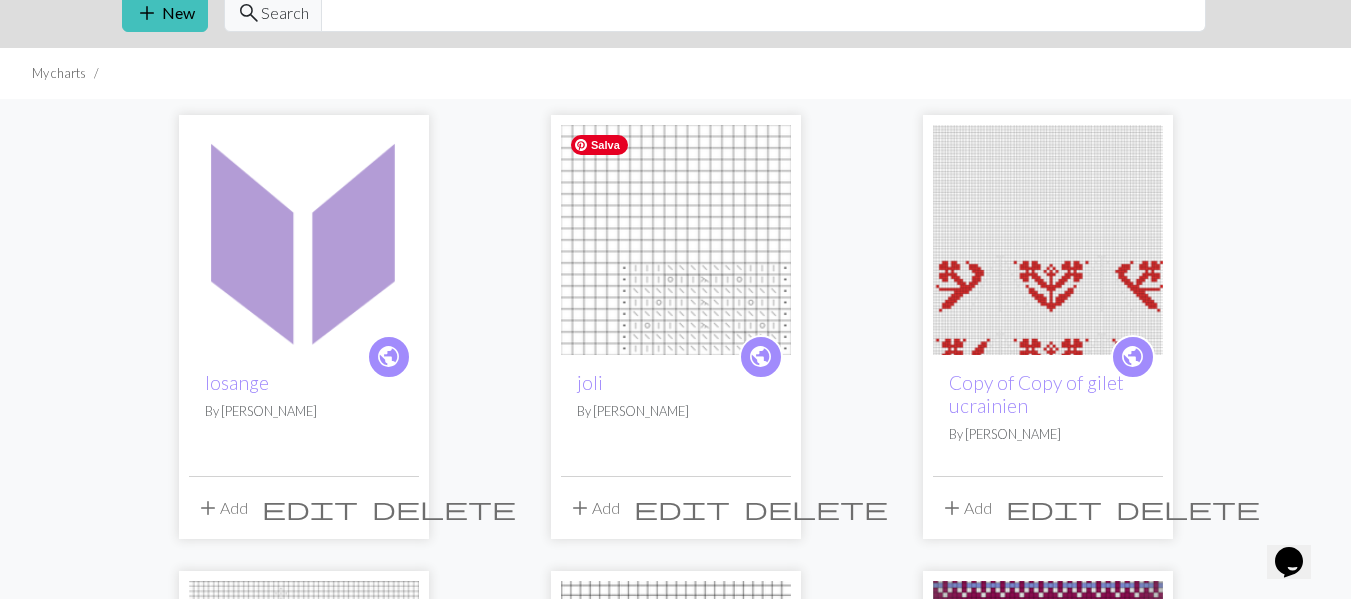 scroll, scrollTop: 100, scrollLeft: 0, axis: vertical 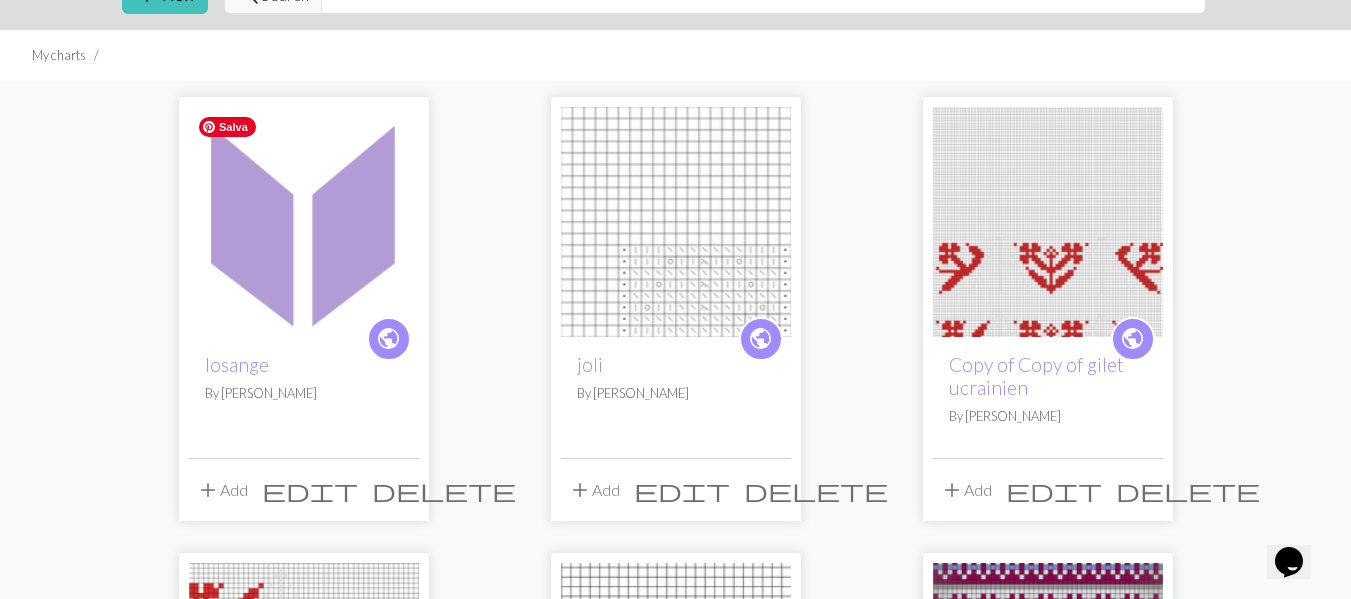click at bounding box center (304, 222) 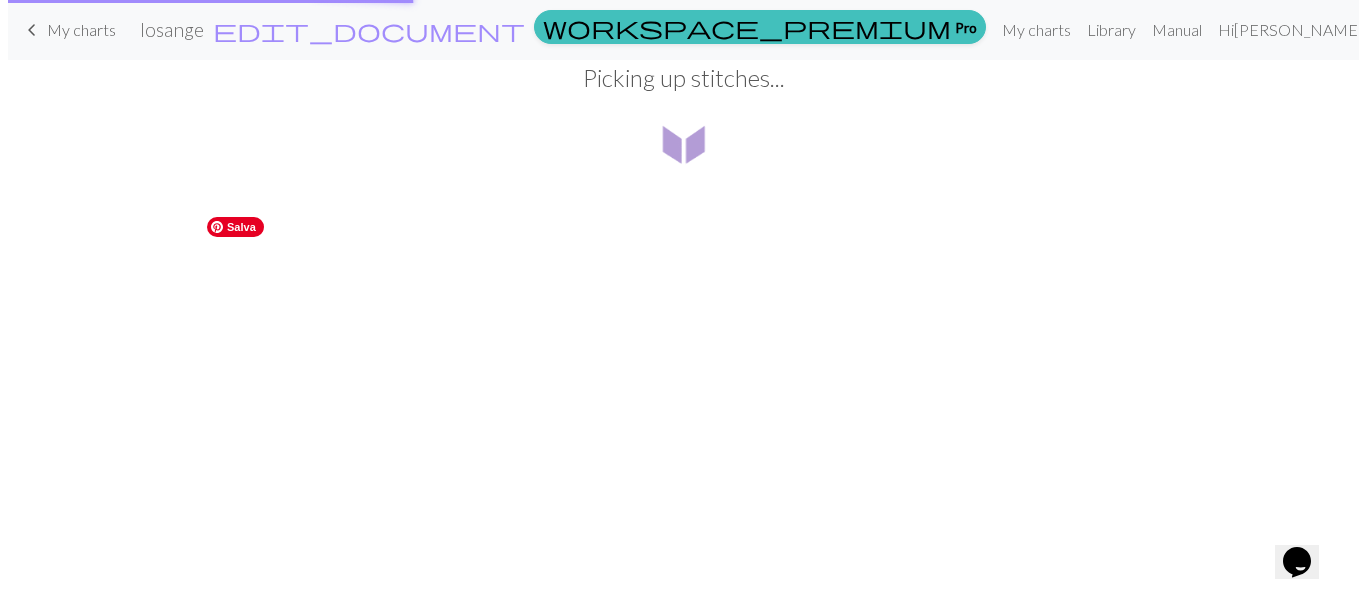 scroll, scrollTop: 0, scrollLeft: 0, axis: both 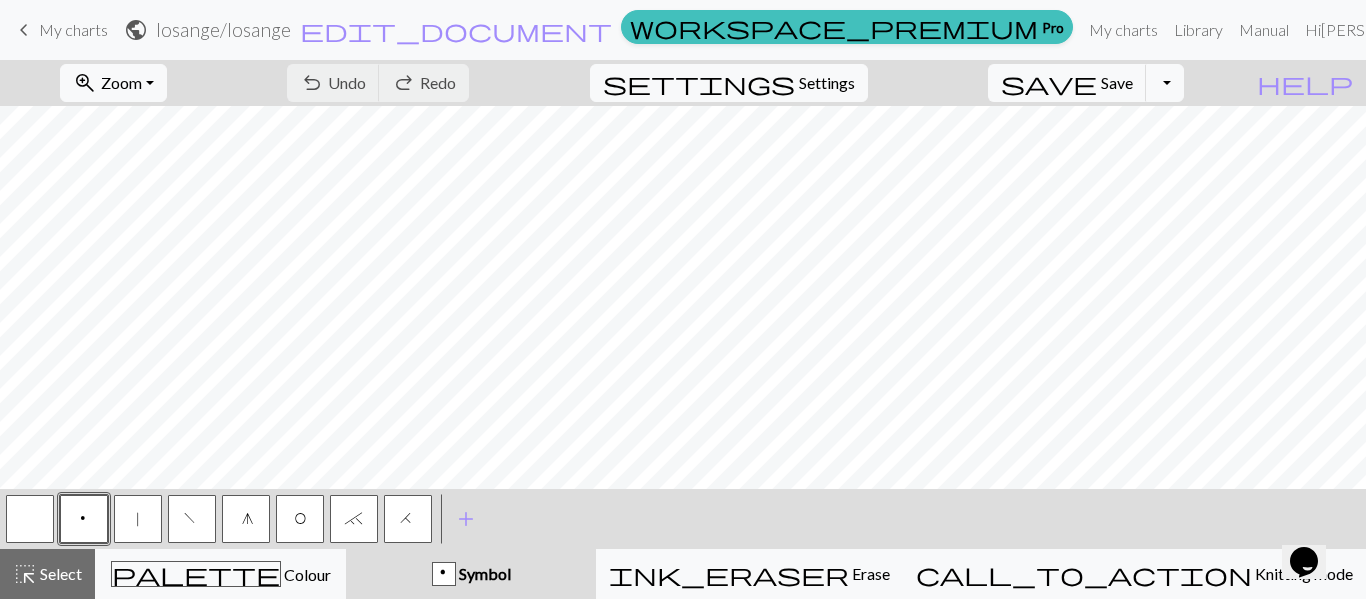 click on "My charts" at bounding box center (73, 29) 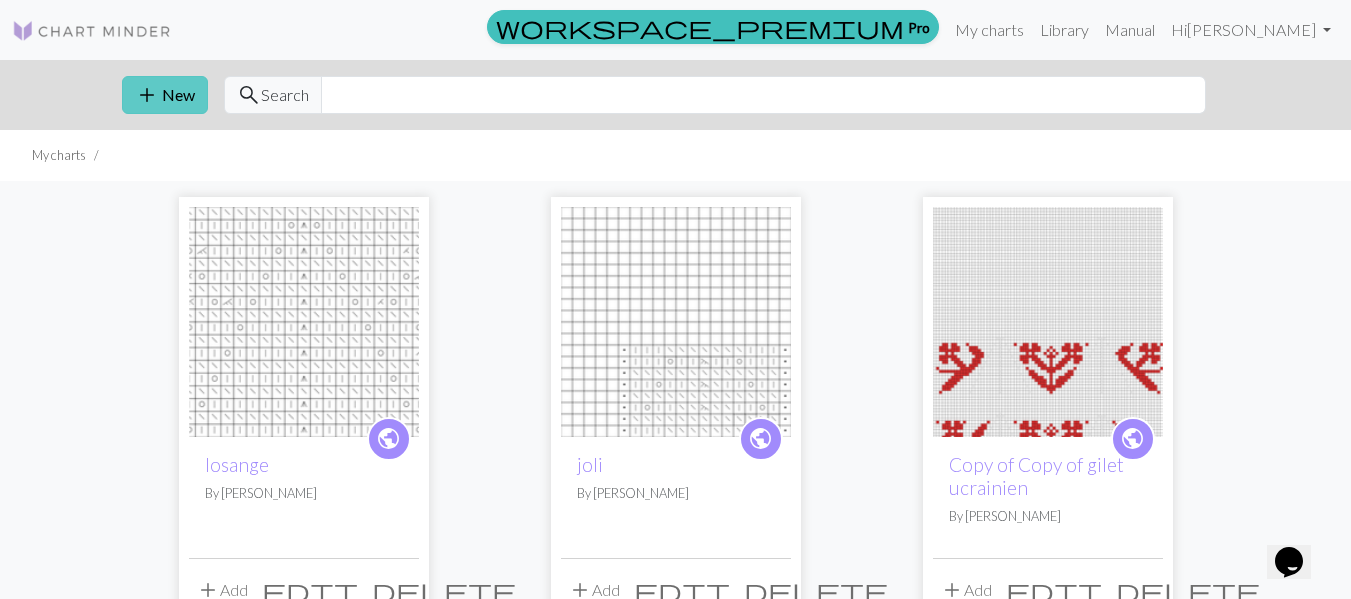 click on "add   New" at bounding box center (165, 95) 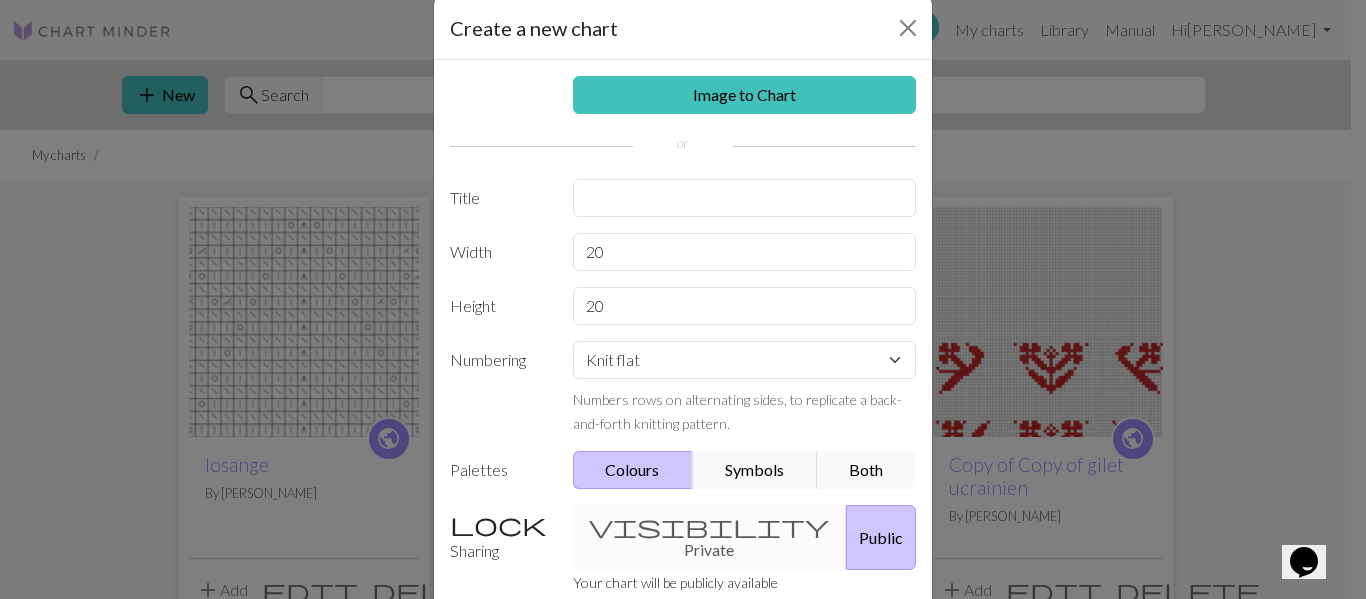 scroll, scrollTop: 0, scrollLeft: 0, axis: both 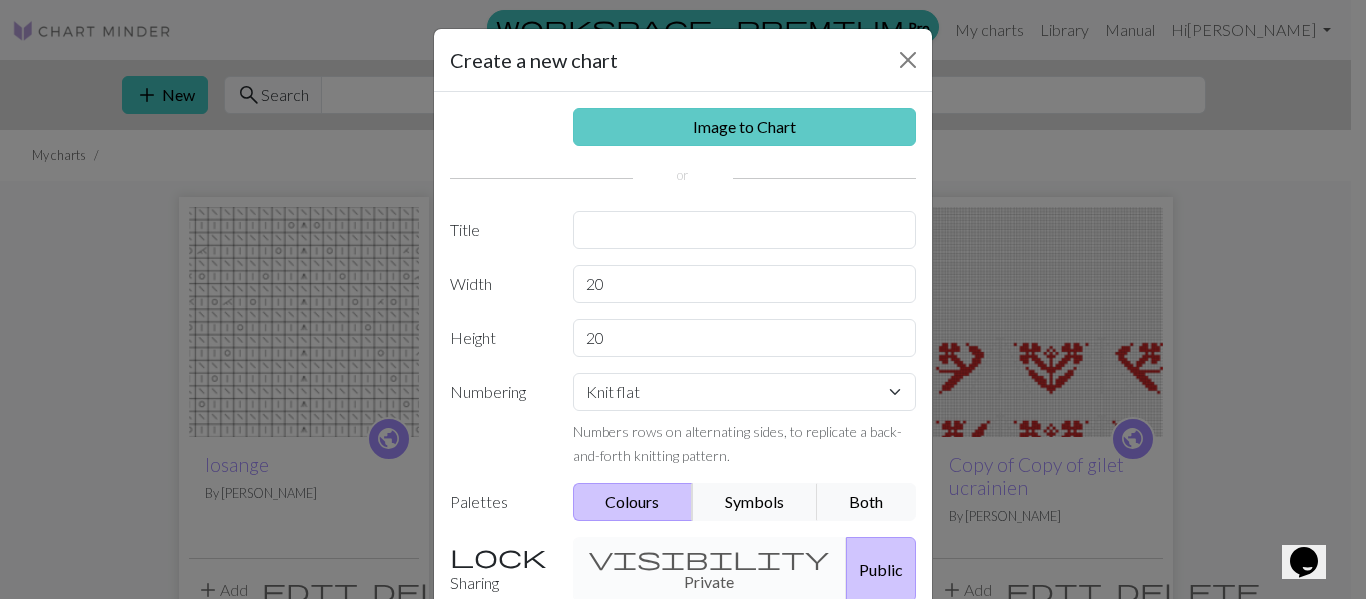 click on "Image to Chart" at bounding box center [745, 127] 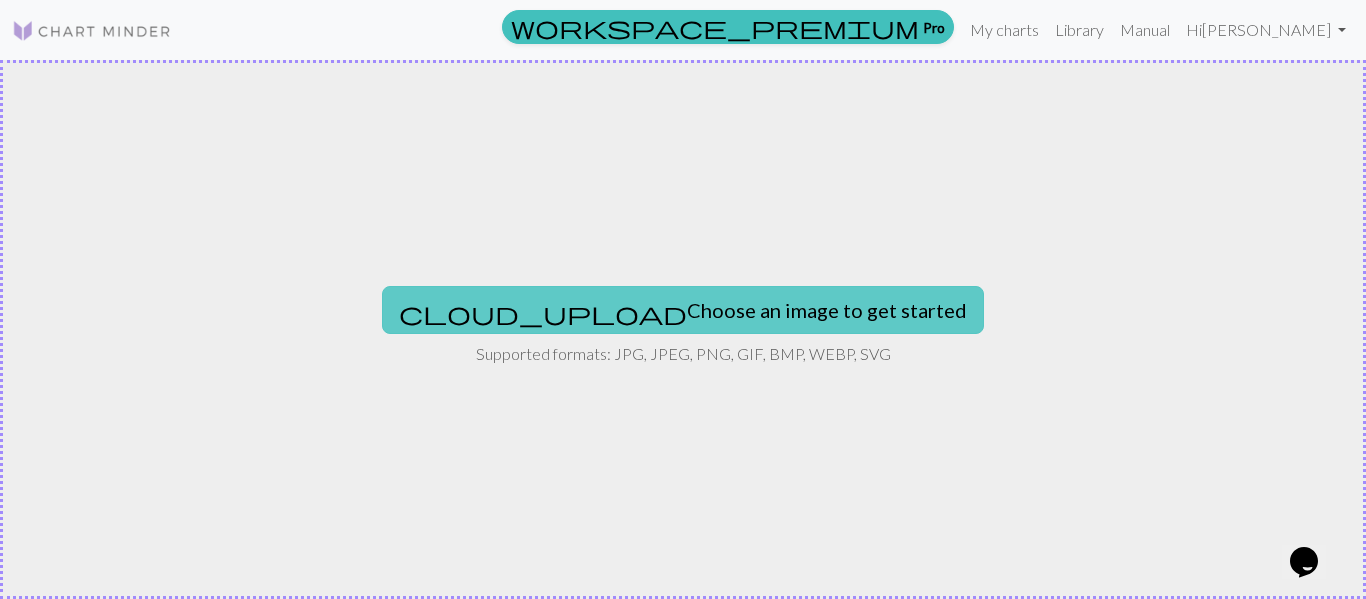 click on "cloud_upload  Choose an image to get started" at bounding box center (683, 310) 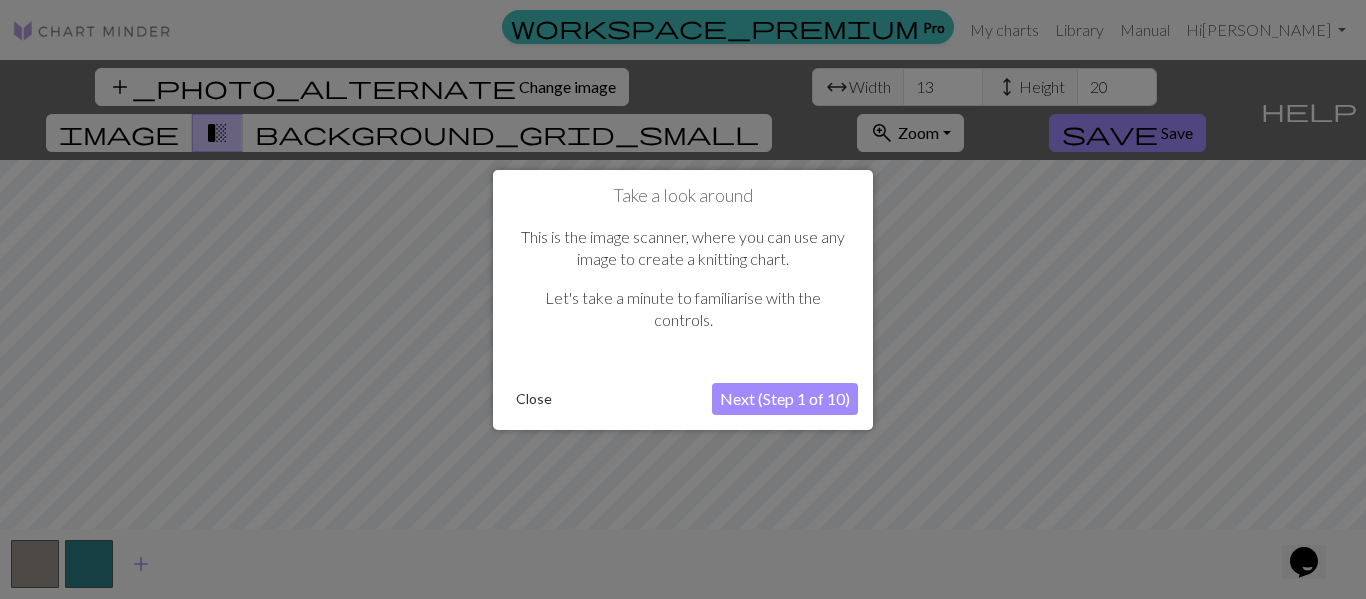 click on "Next (Step 1 of 10)" at bounding box center [785, 399] 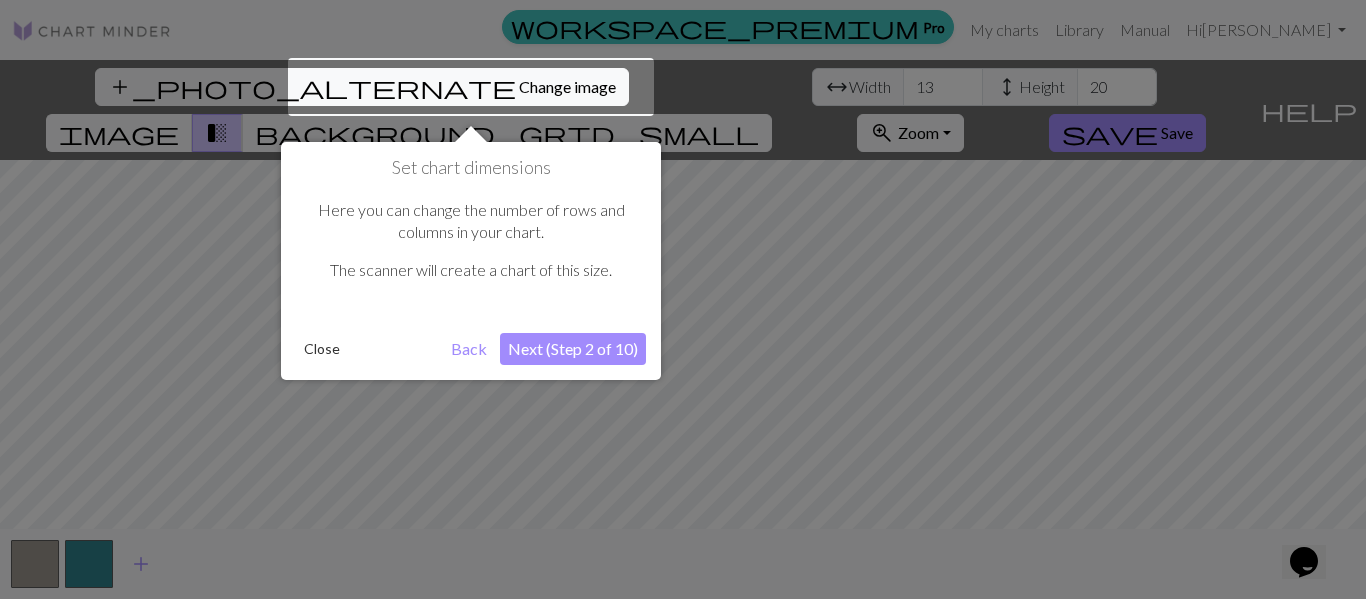 click on "Next (Step 2 of 10)" at bounding box center (573, 349) 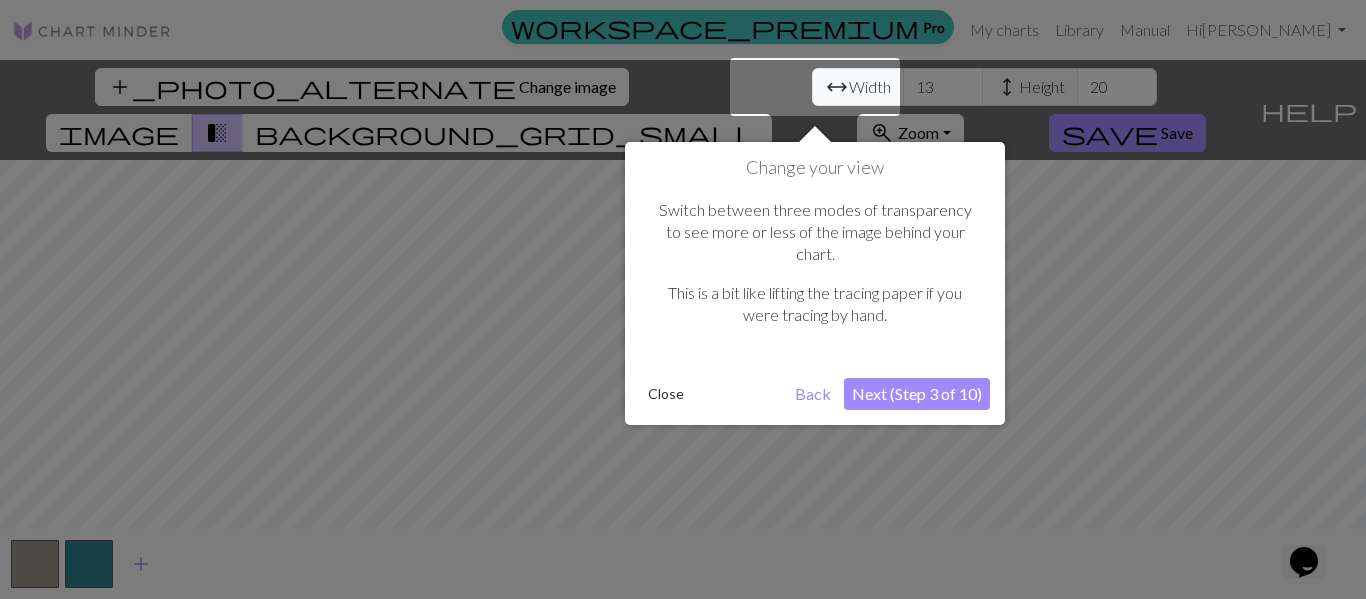 click on "Close" at bounding box center [666, 394] 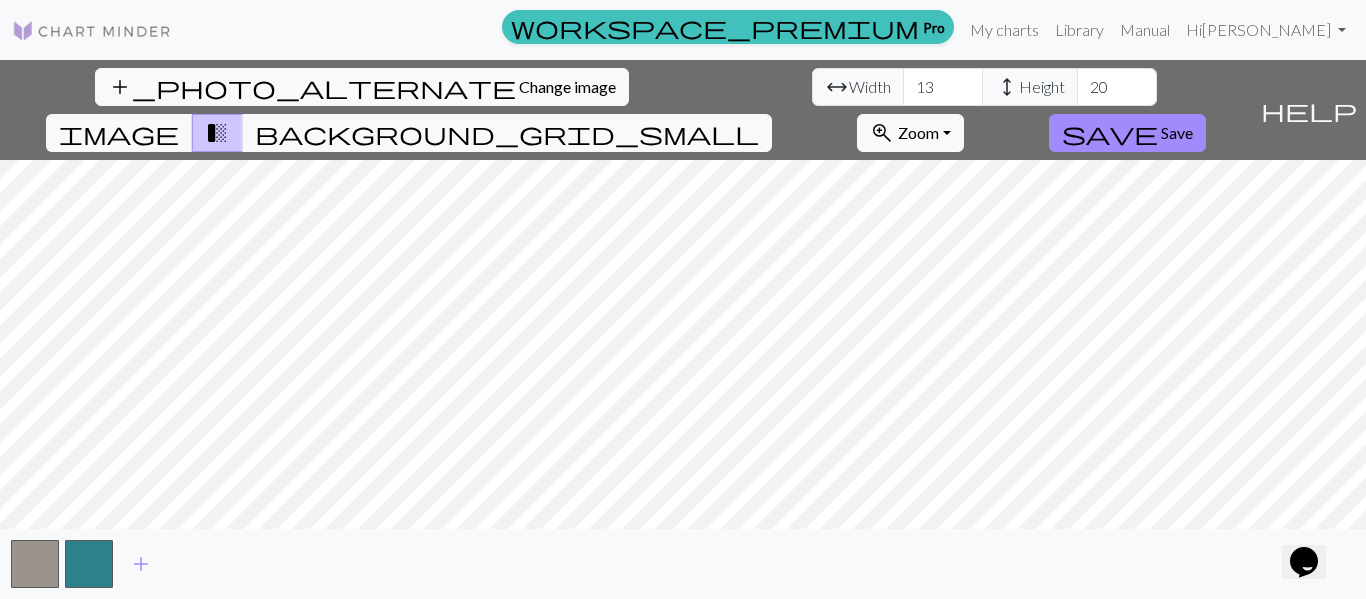click at bounding box center [92, 31] 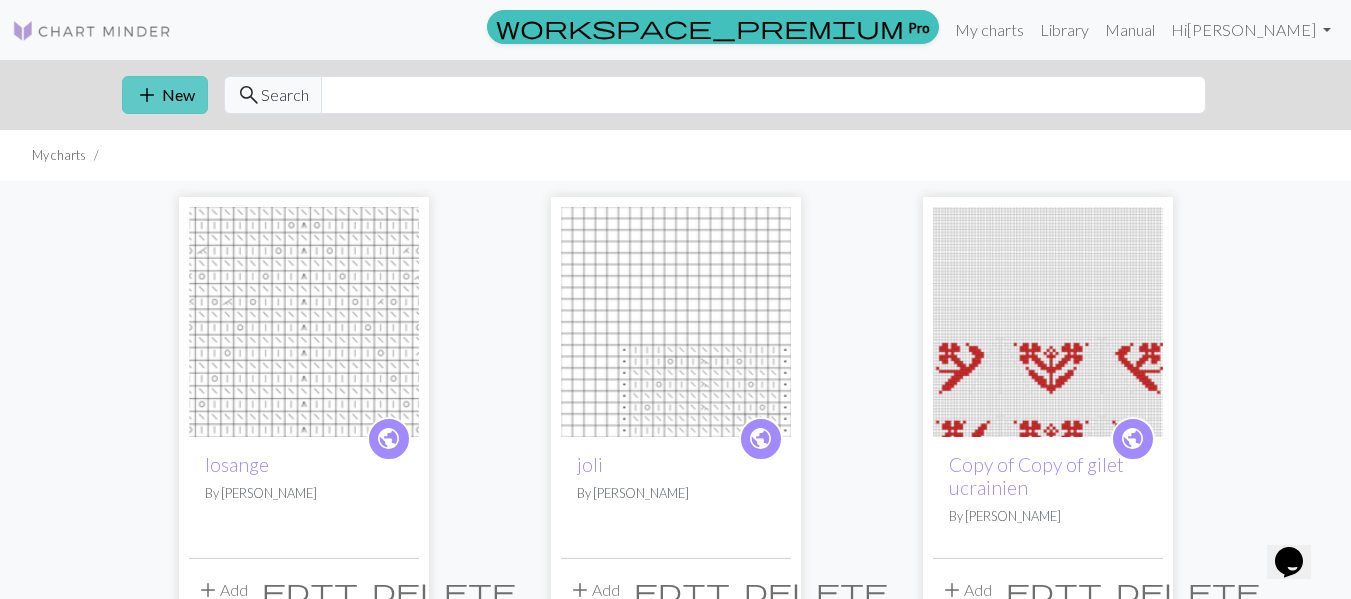 click on "add   New" at bounding box center [165, 95] 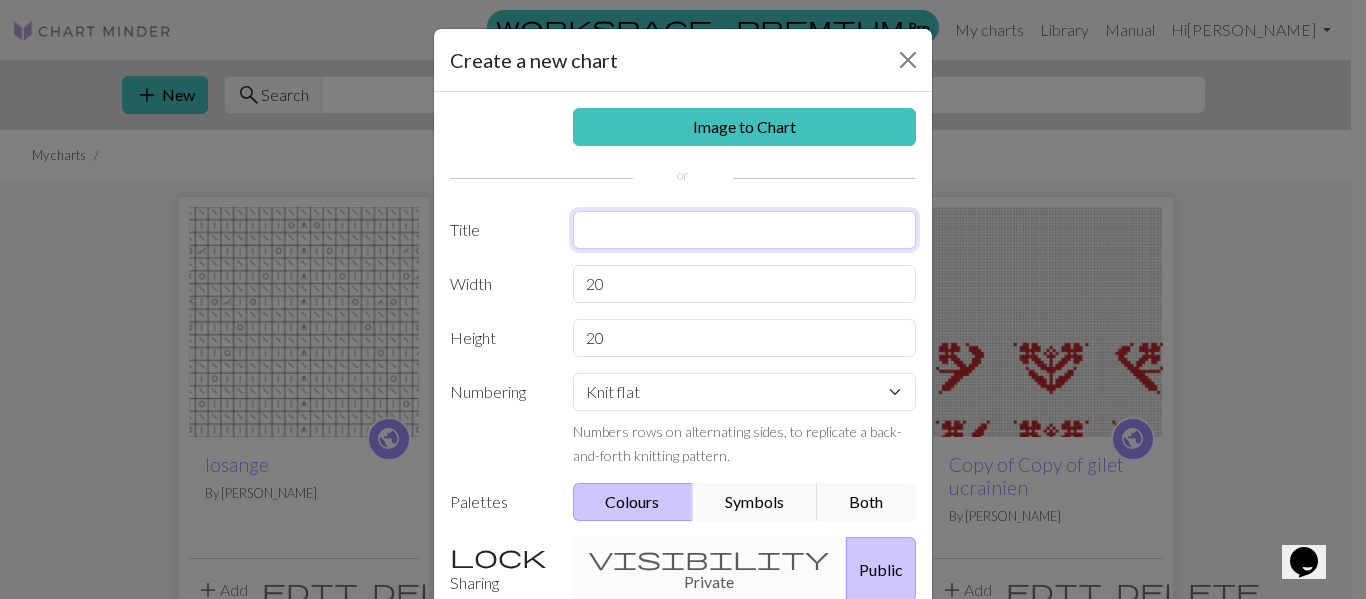 click at bounding box center [745, 230] 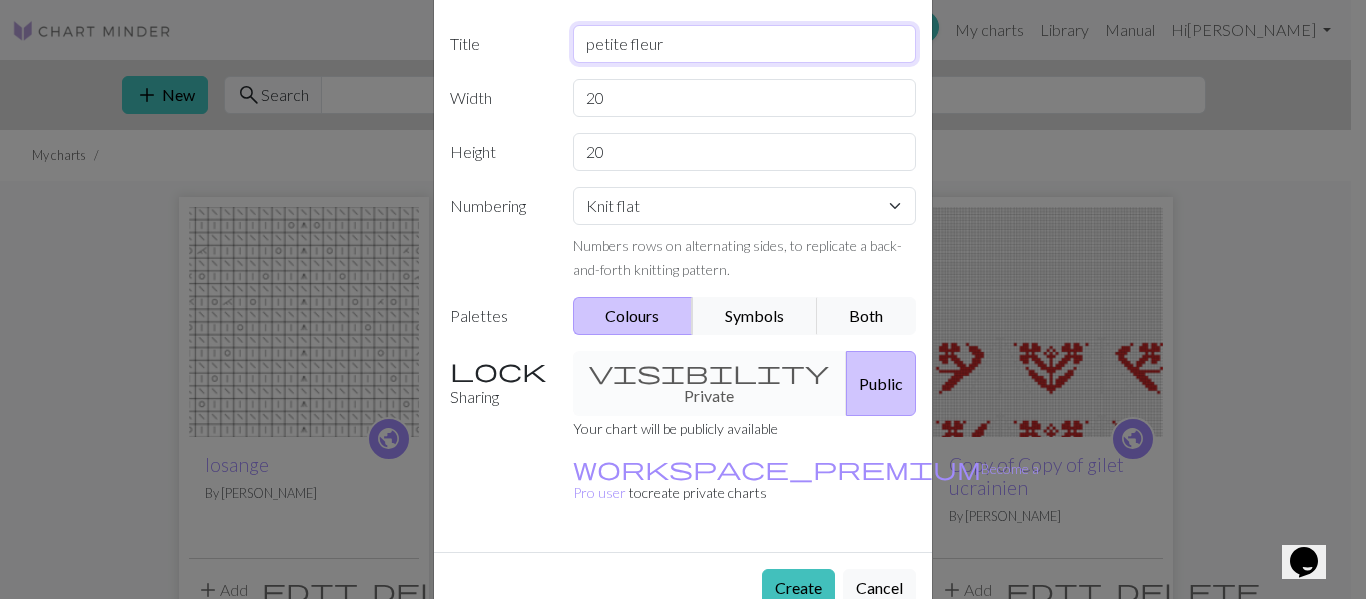 scroll, scrollTop: 191, scrollLeft: 0, axis: vertical 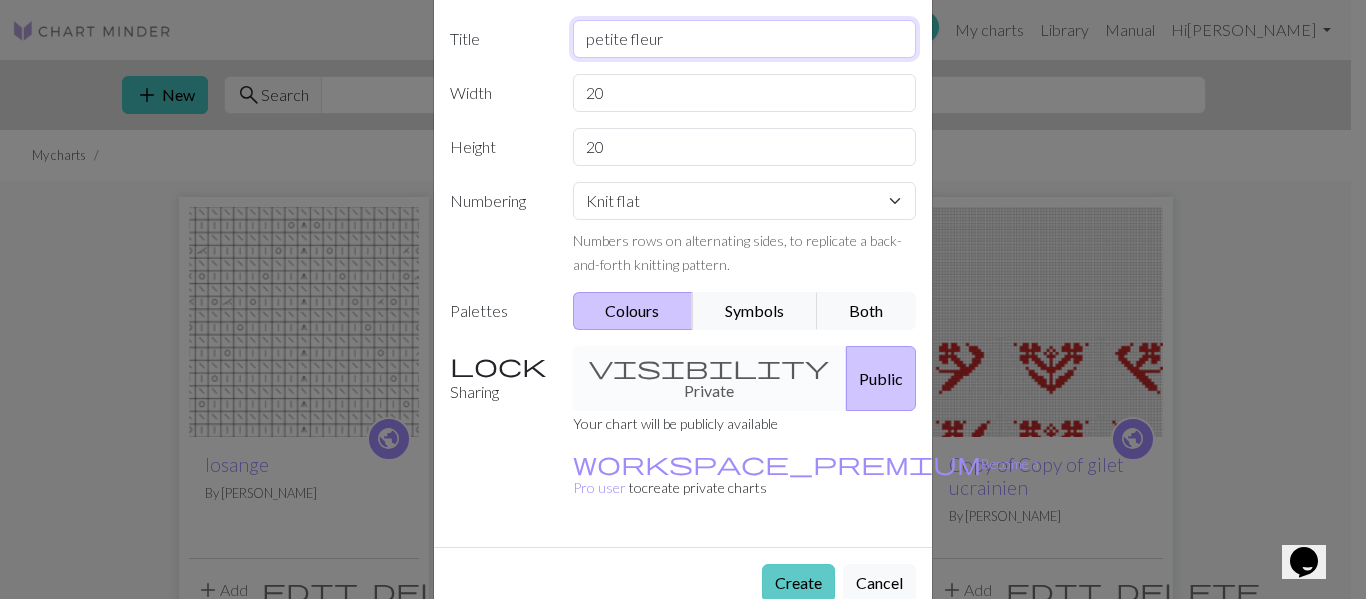 type on "petite fleur" 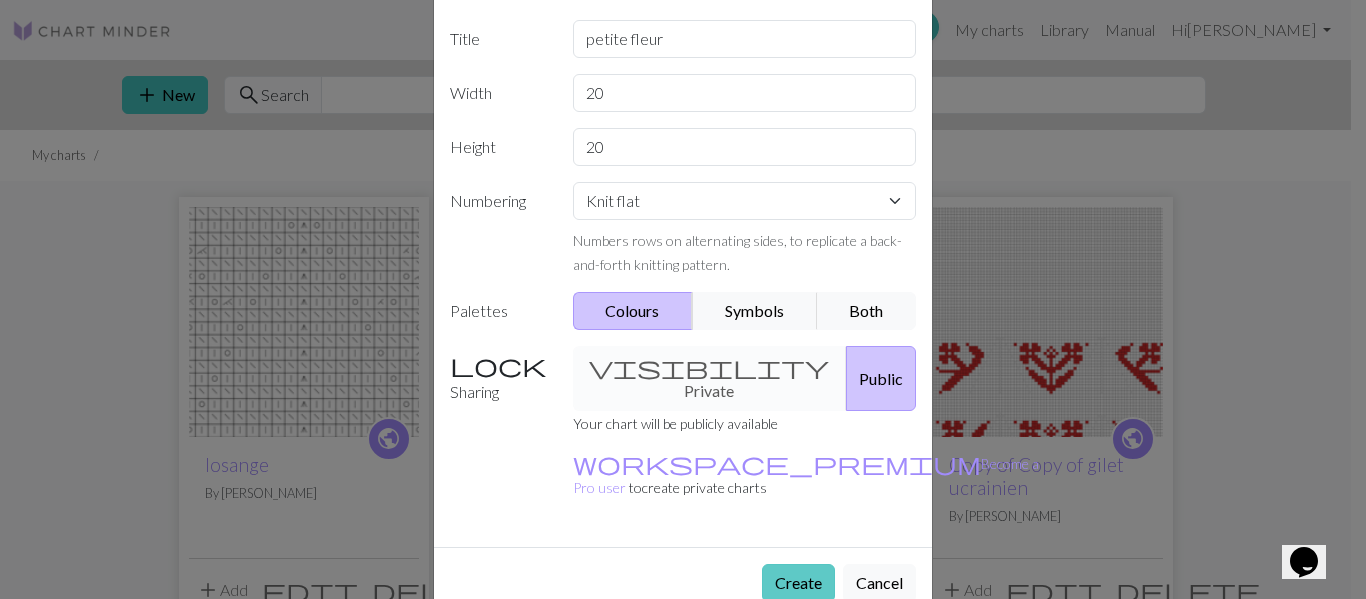 click on "Create" at bounding box center (798, 583) 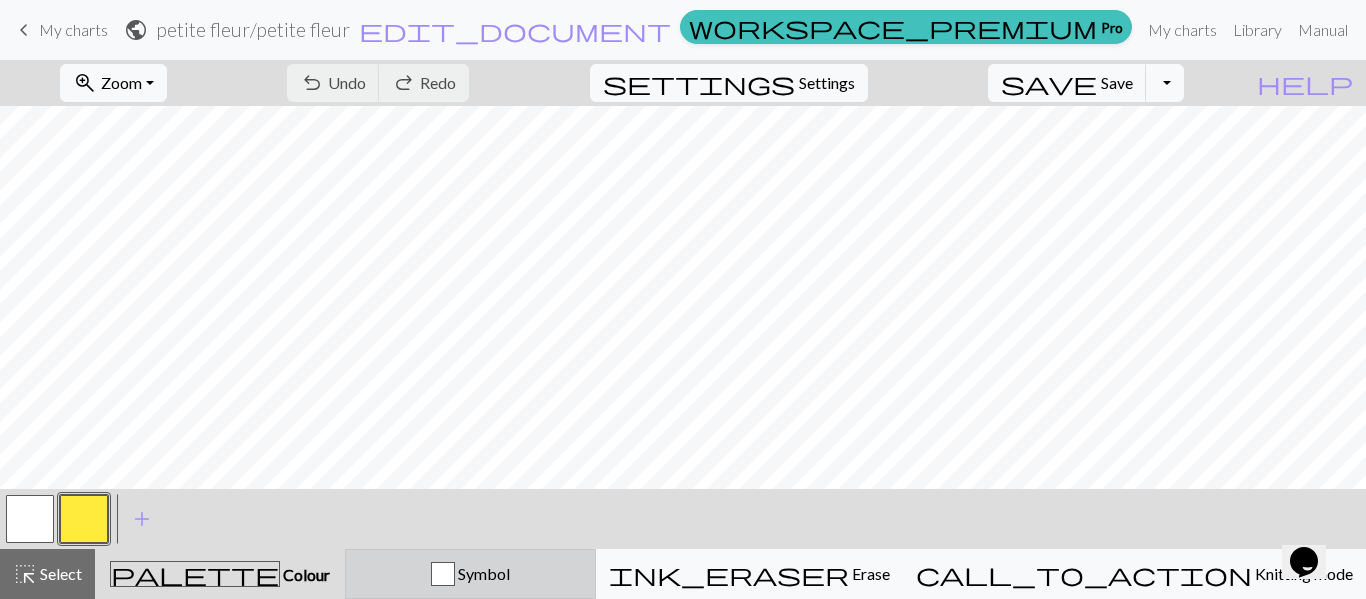 click on "Symbol" at bounding box center [470, 574] 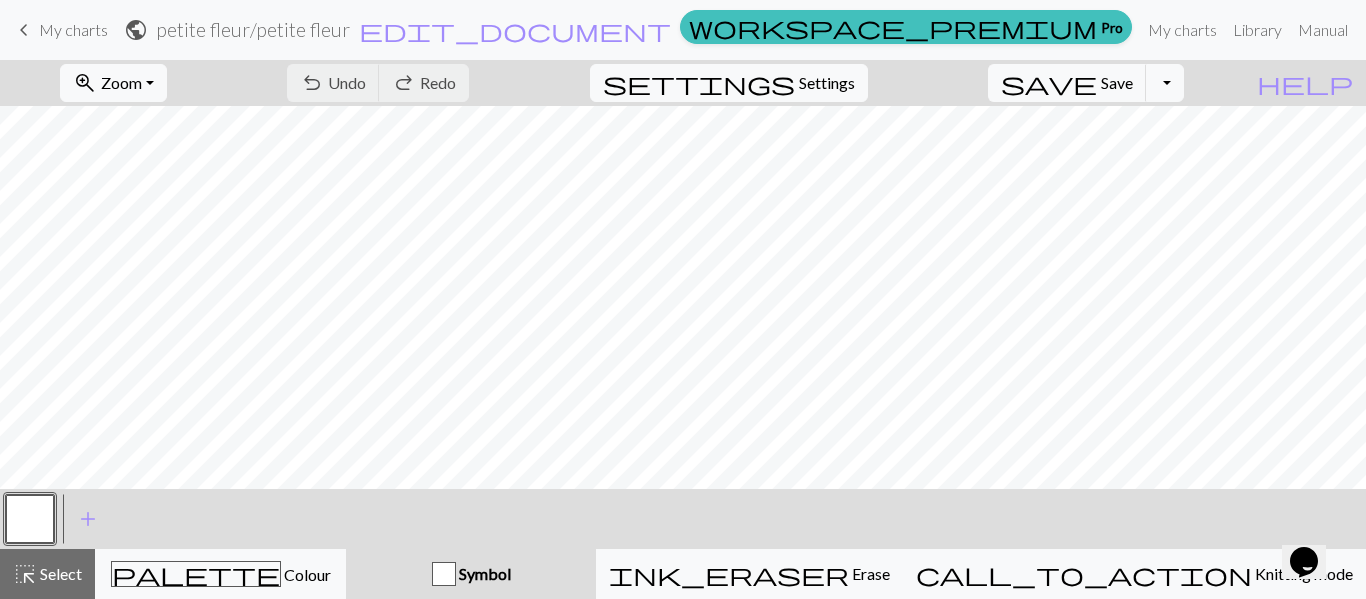 click on "Symbol" at bounding box center (483, 573) 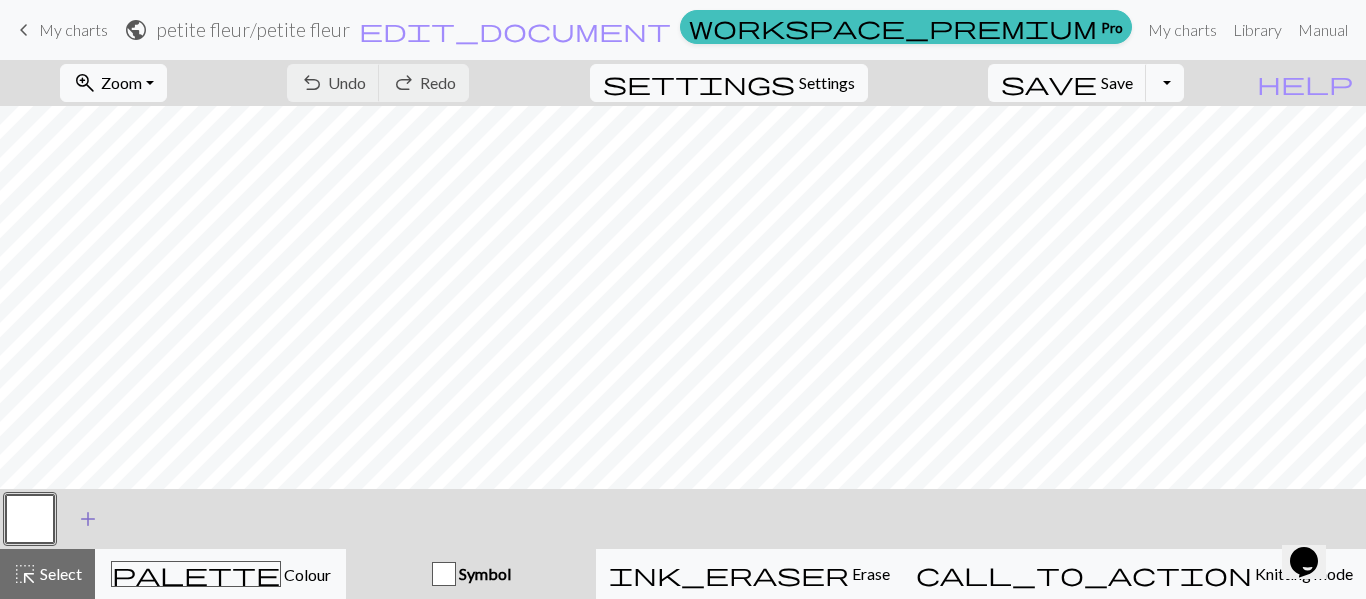 click on "add" at bounding box center [88, 519] 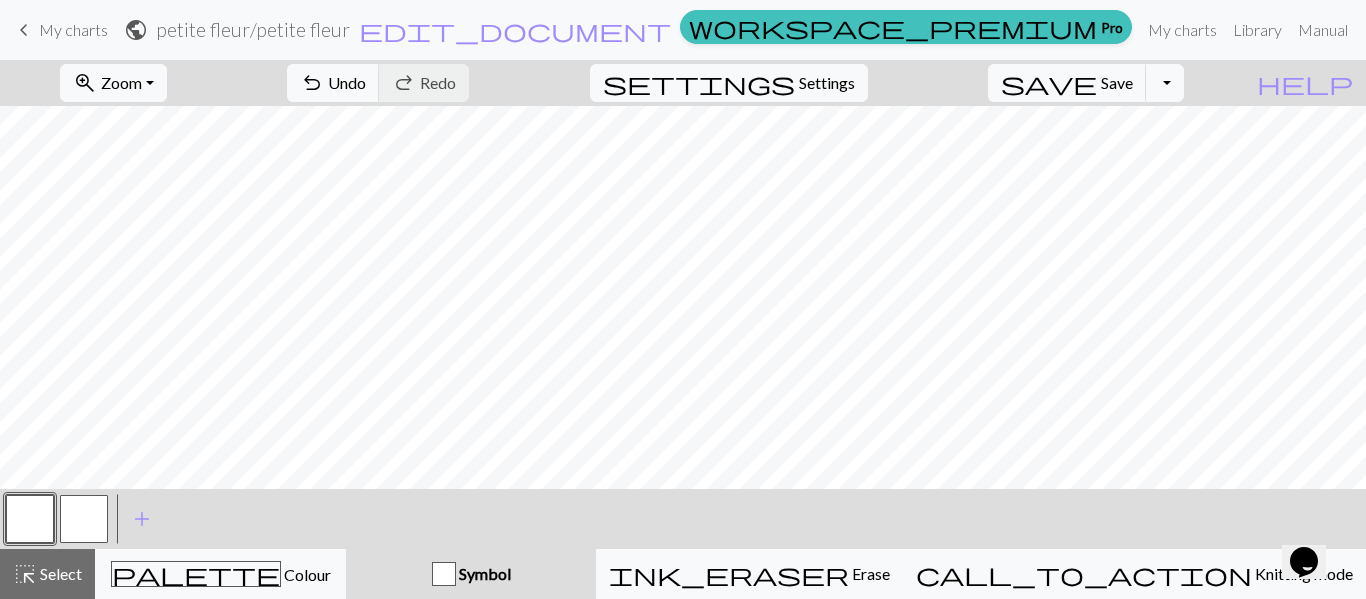 click at bounding box center [84, 519] 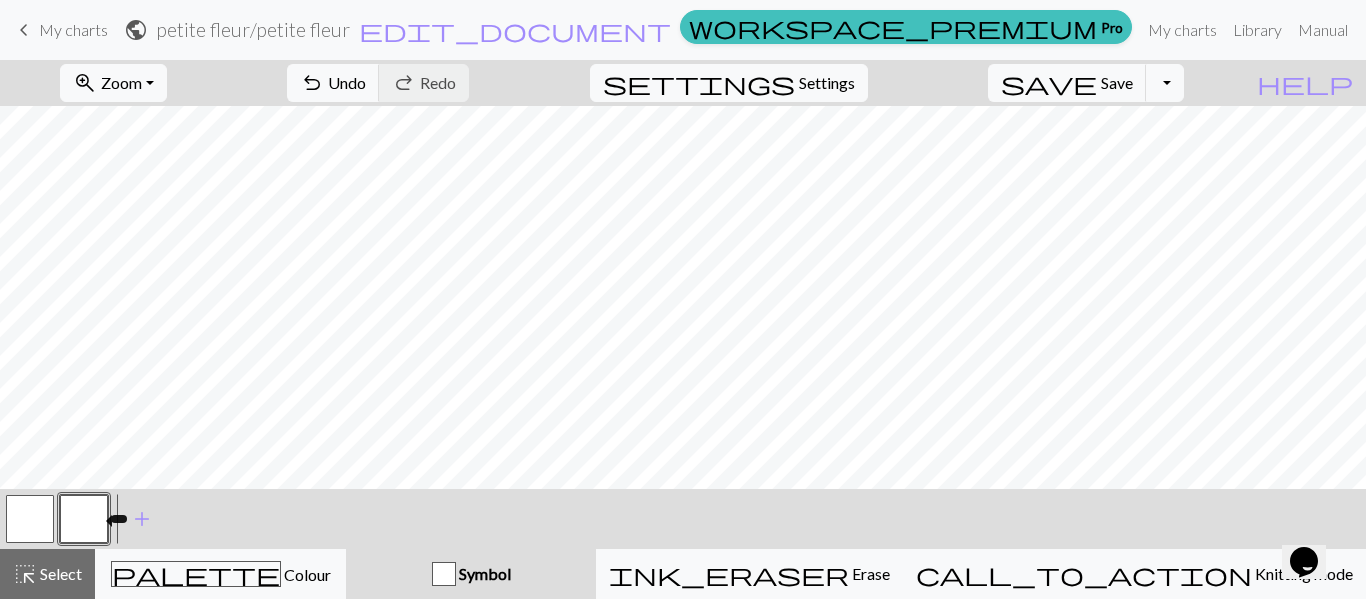 click at bounding box center [84, 519] 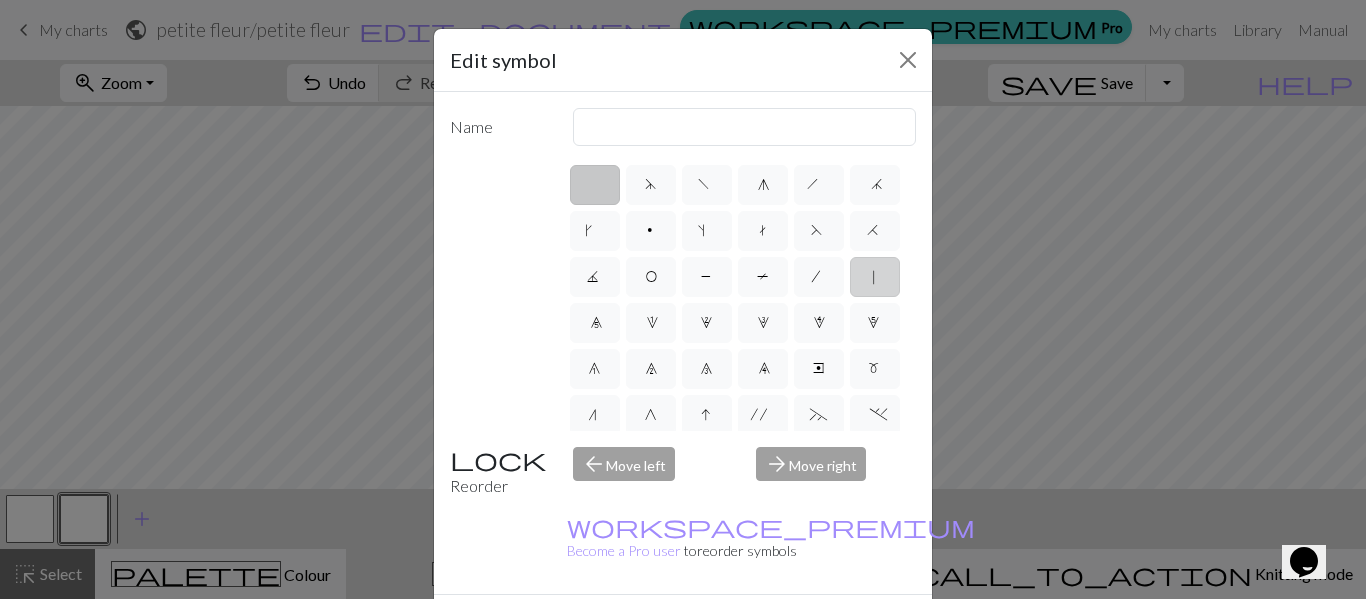click on "|" at bounding box center [875, 277] 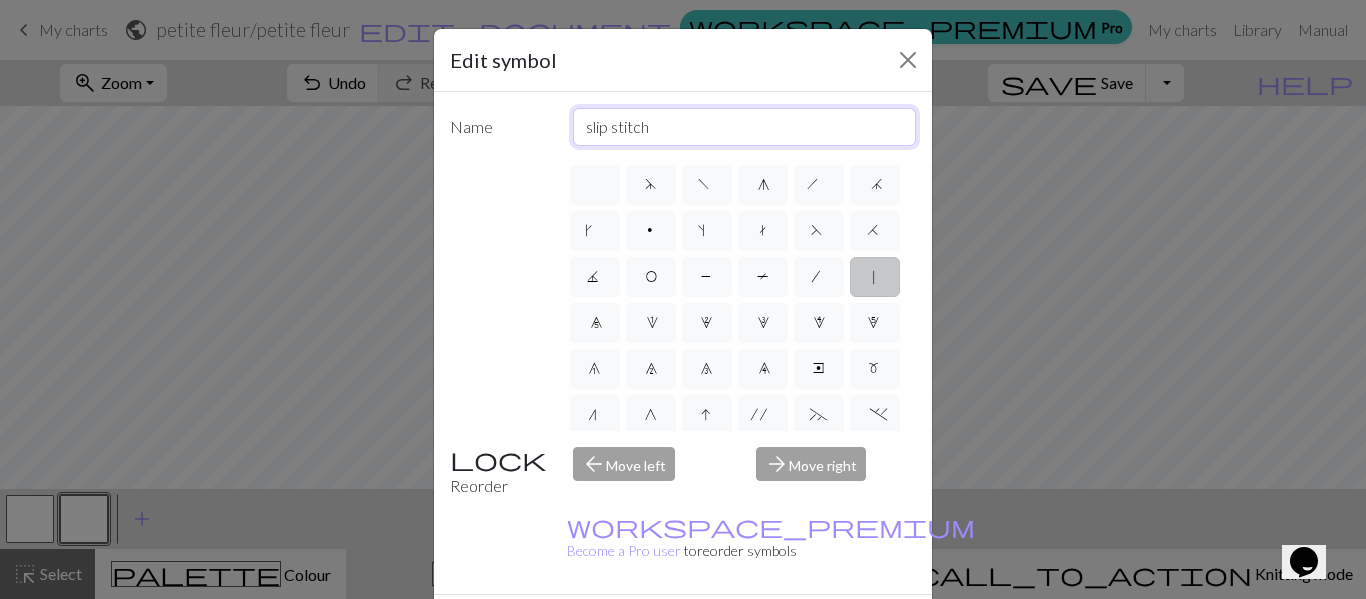 drag, startPoint x: 667, startPoint y: 132, endPoint x: 546, endPoint y: 141, distance: 121.33425 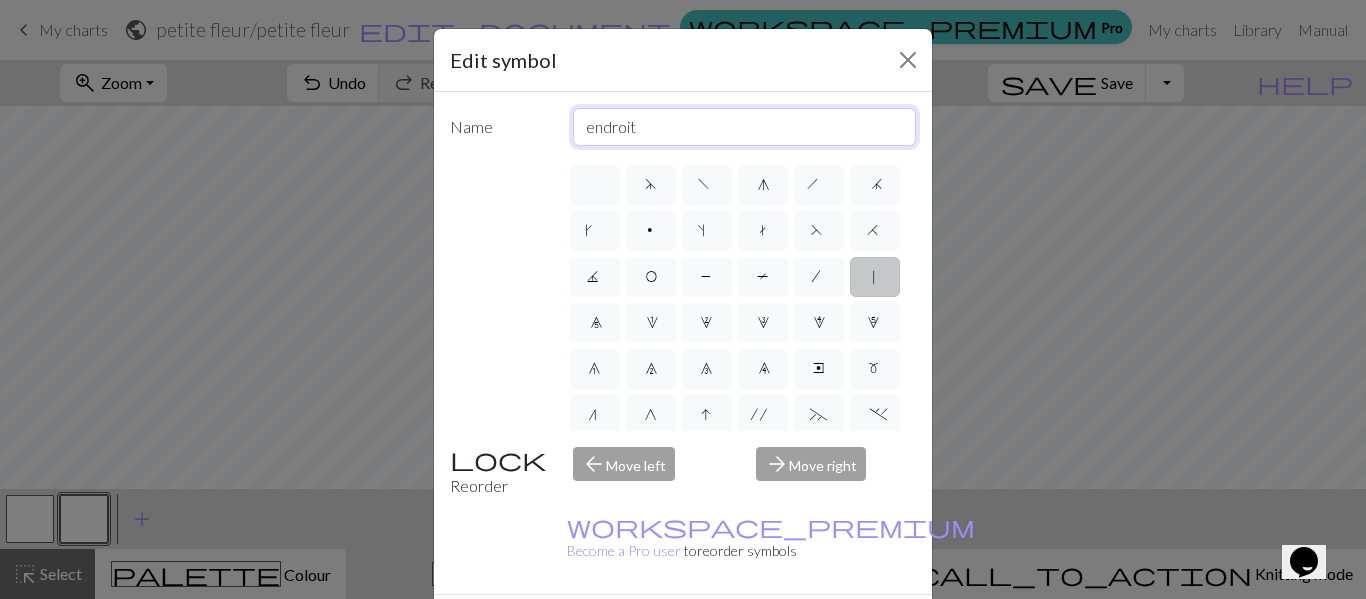 type on "endroit" 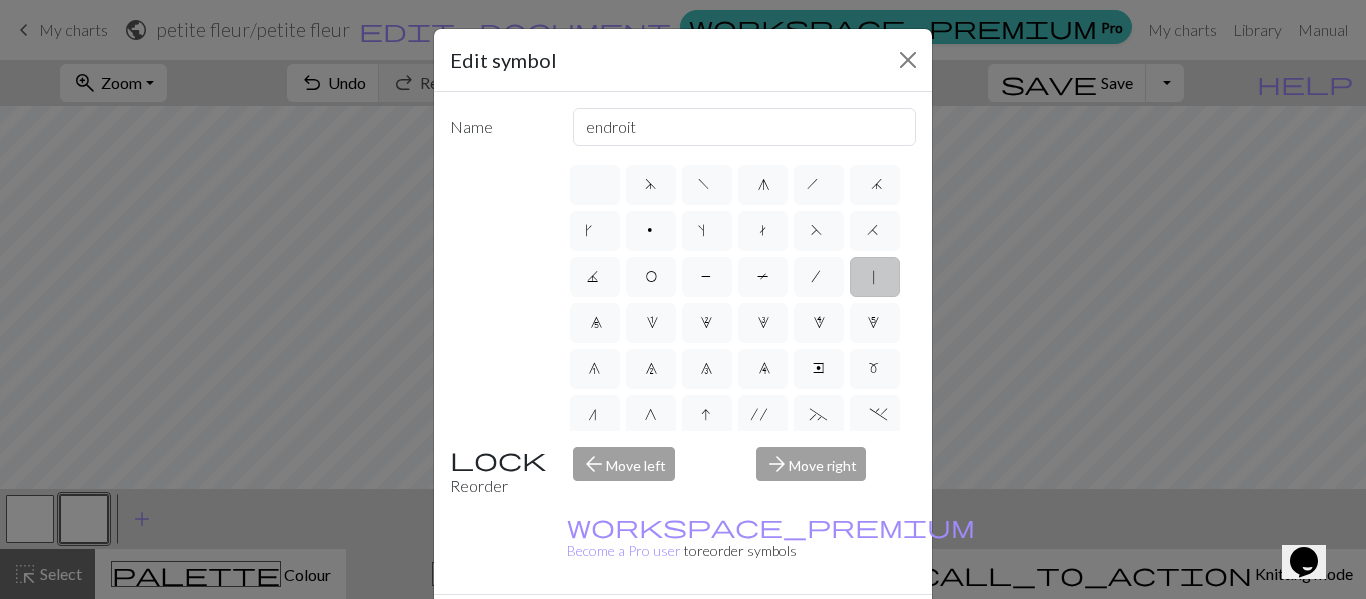 click on "Done" at bounding box center (803, 630) 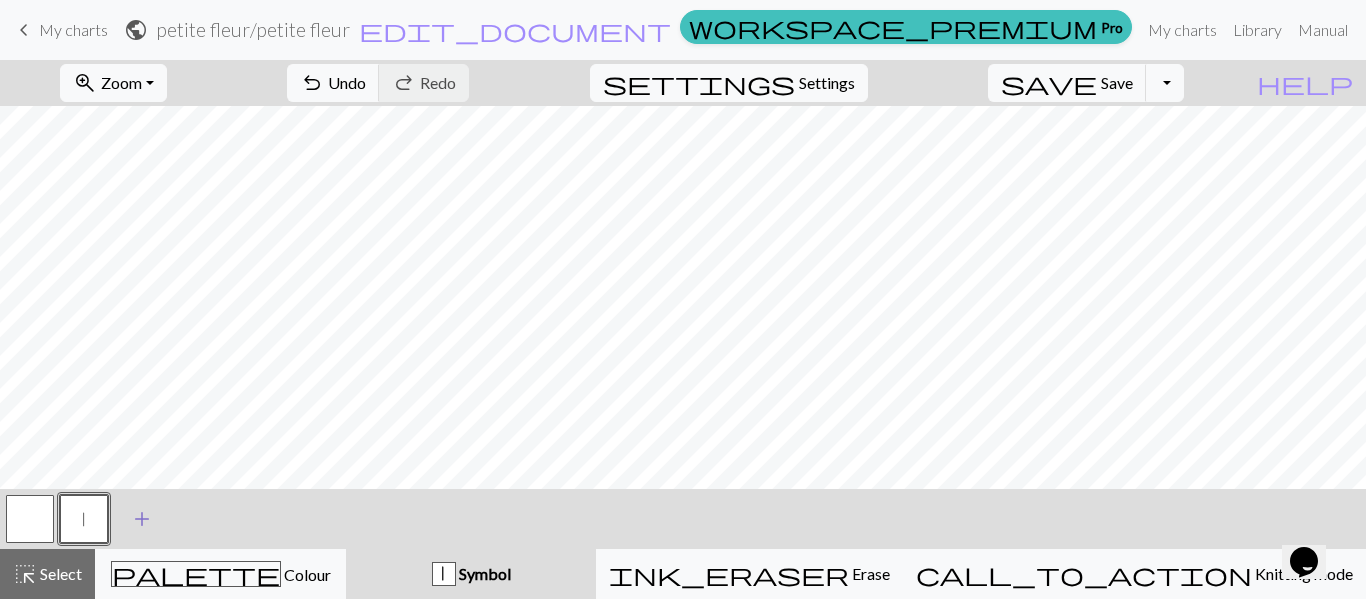 click on "add" at bounding box center (142, 519) 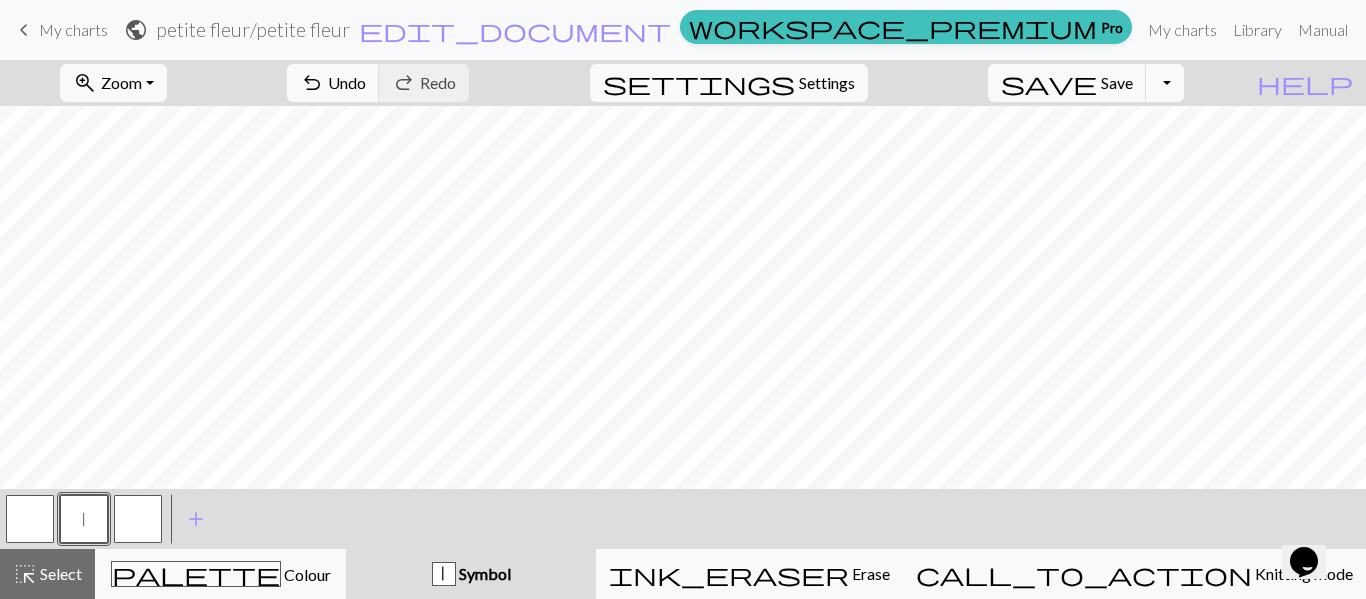 click at bounding box center (138, 519) 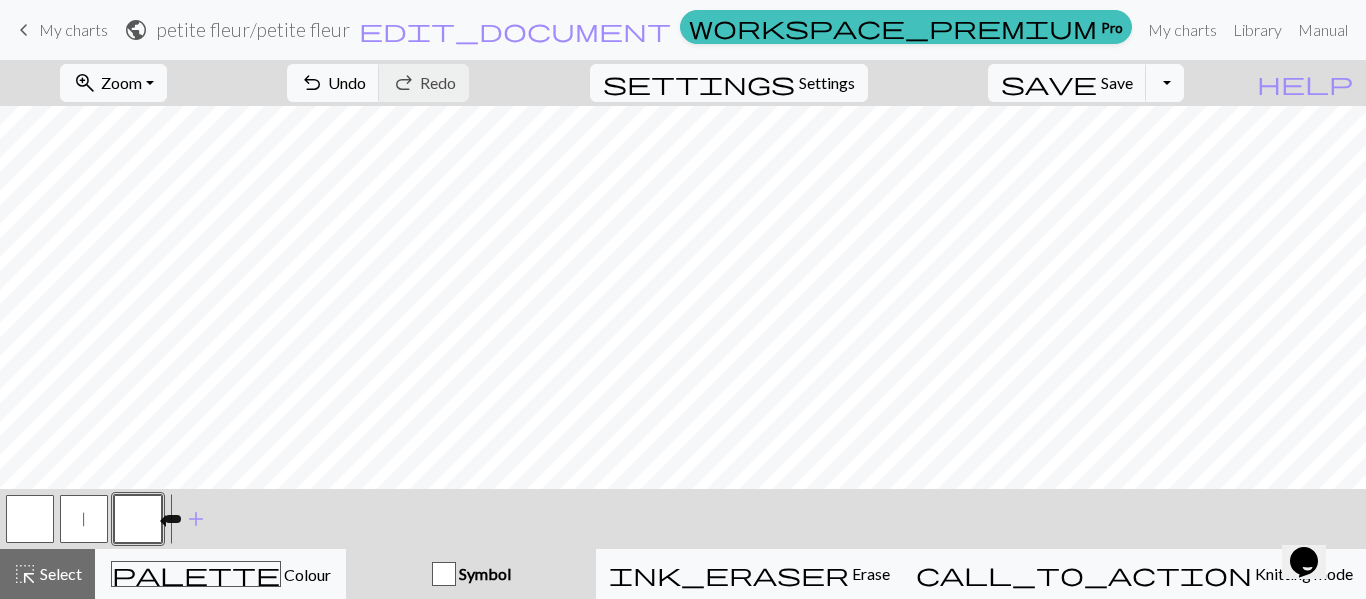 click at bounding box center (138, 519) 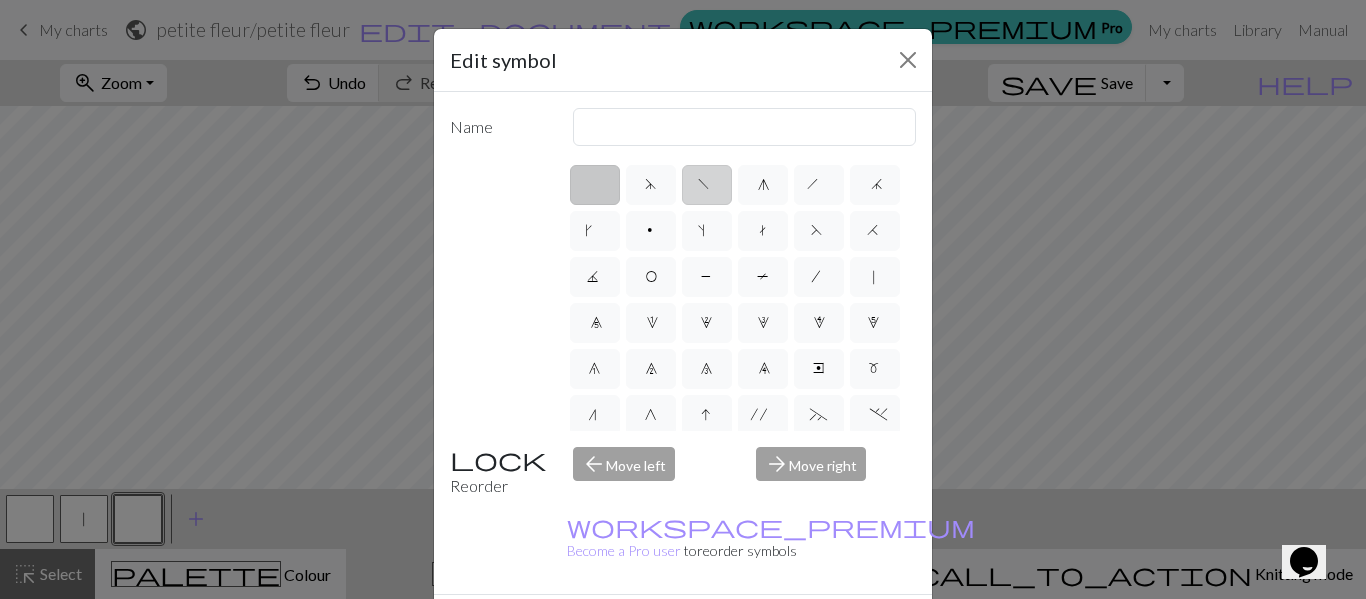 click on "f" at bounding box center [706, 187] 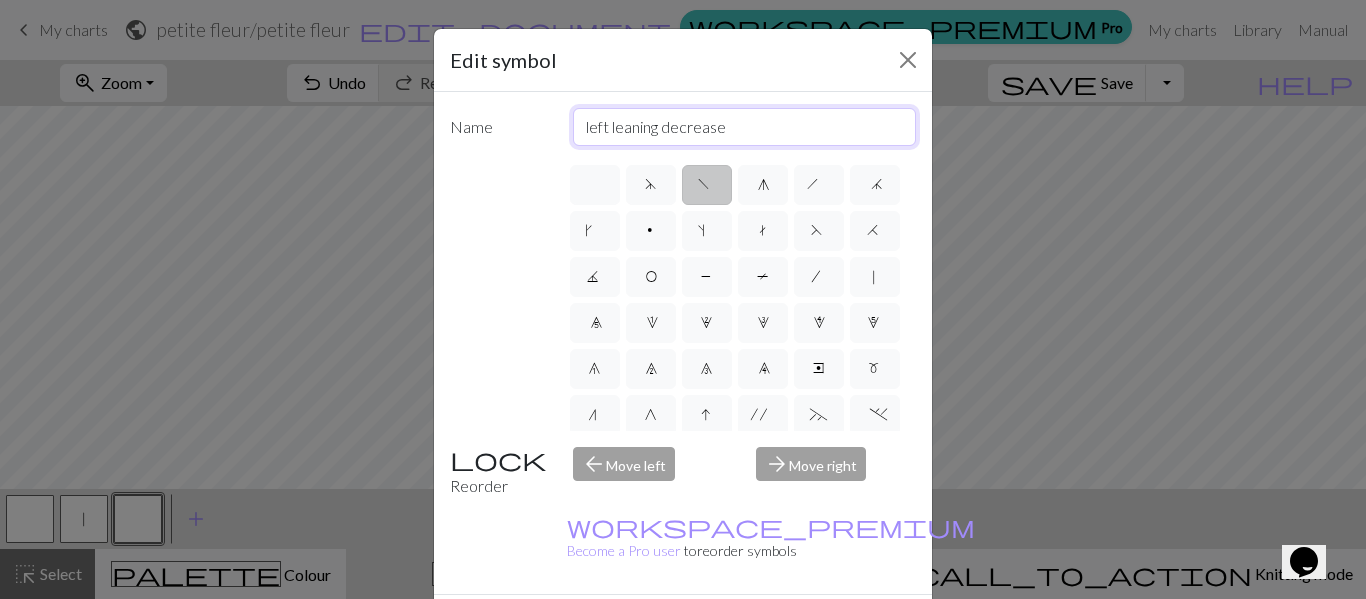 drag, startPoint x: 751, startPoint y: 125, endPoint x: 429, endPoint y: 167, distance: 324.72757 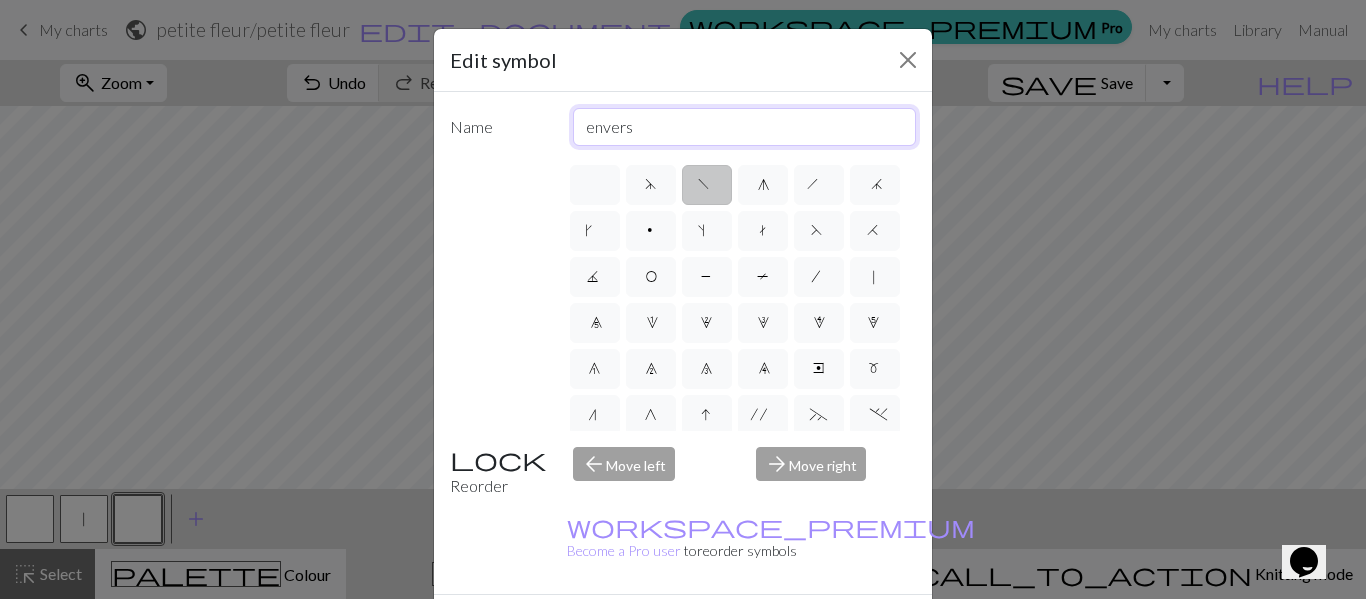 type on "envers" 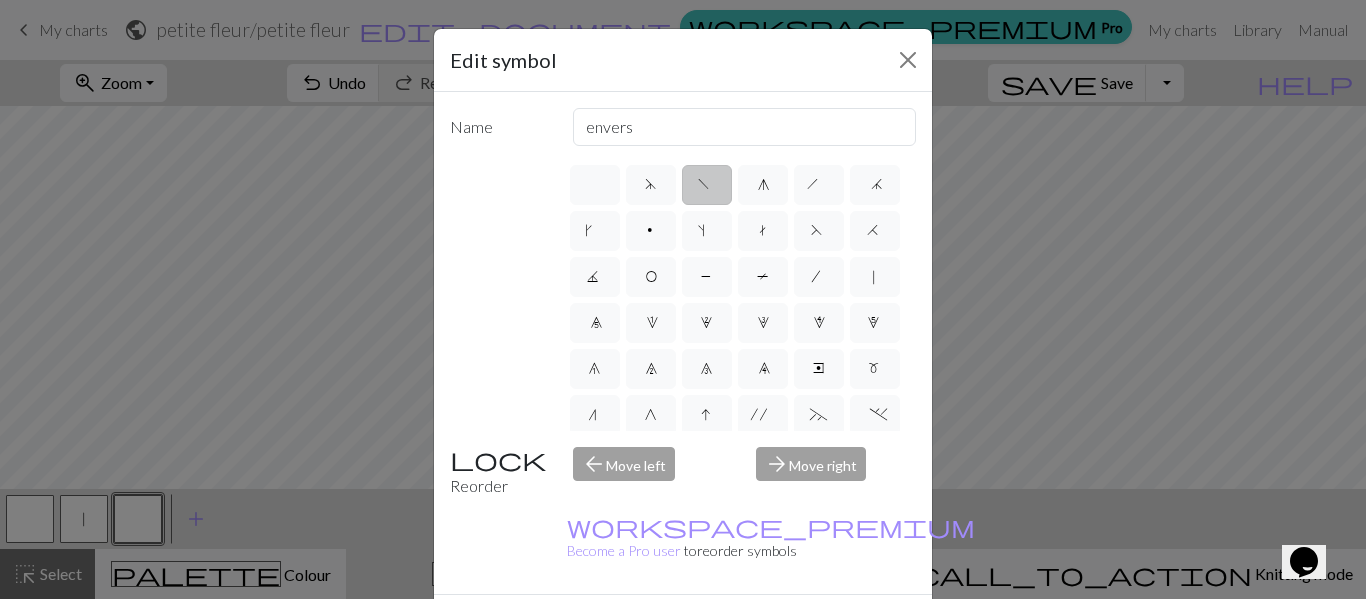 click on "Done" at bounding box center (803, 630) 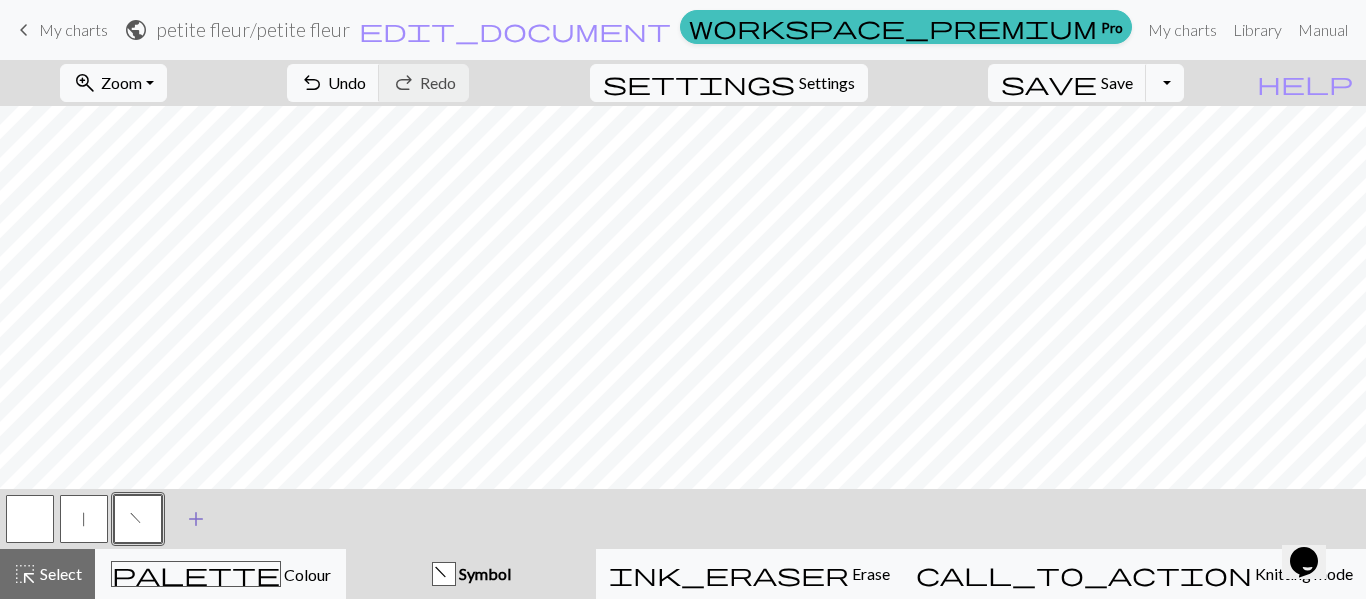 click on "add" at bounding box center (196, 519) 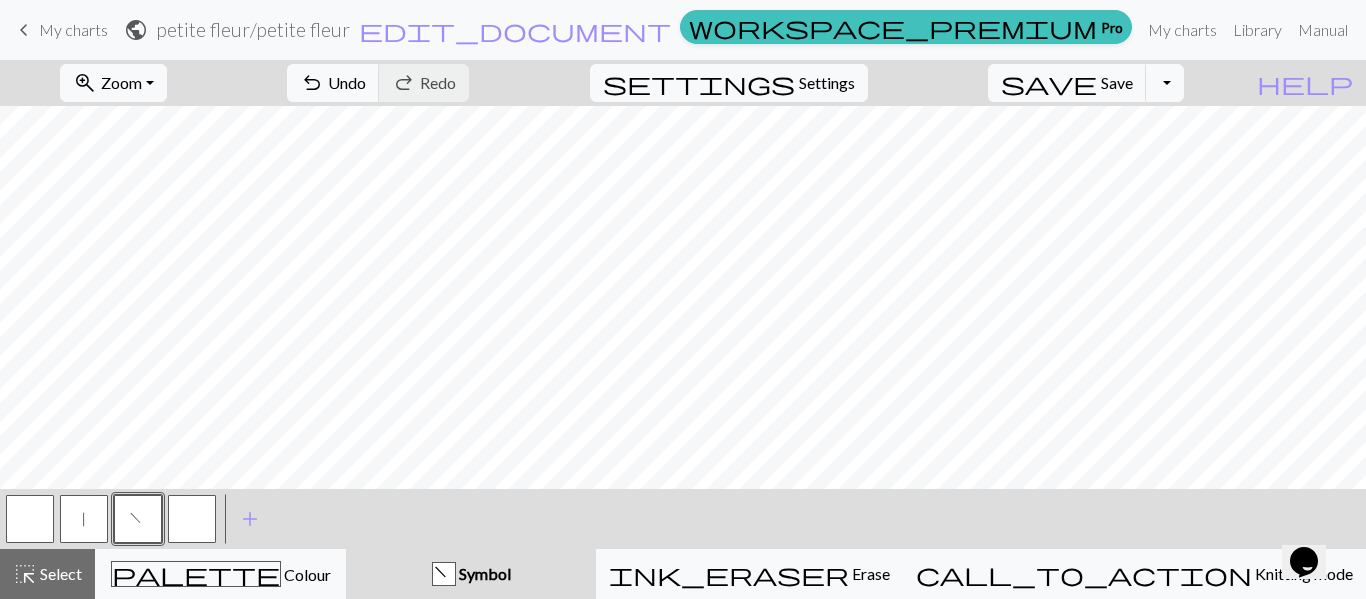 click at bounding box center (192, 519) 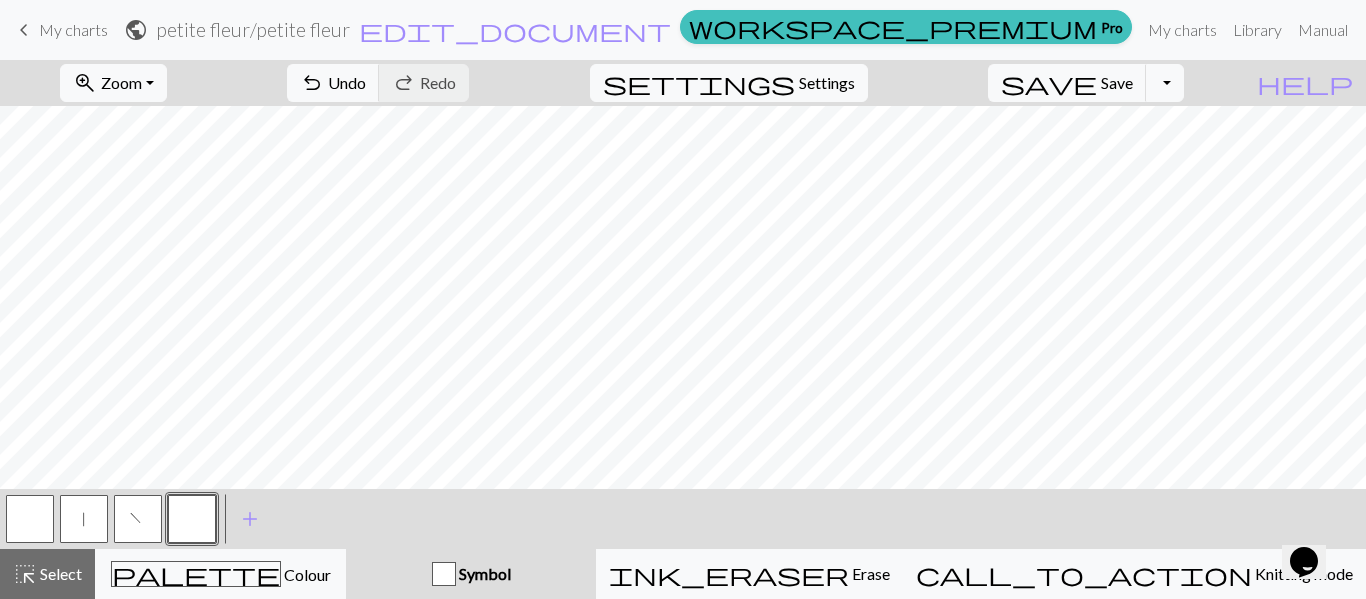 click at bounding box center (192, 519) 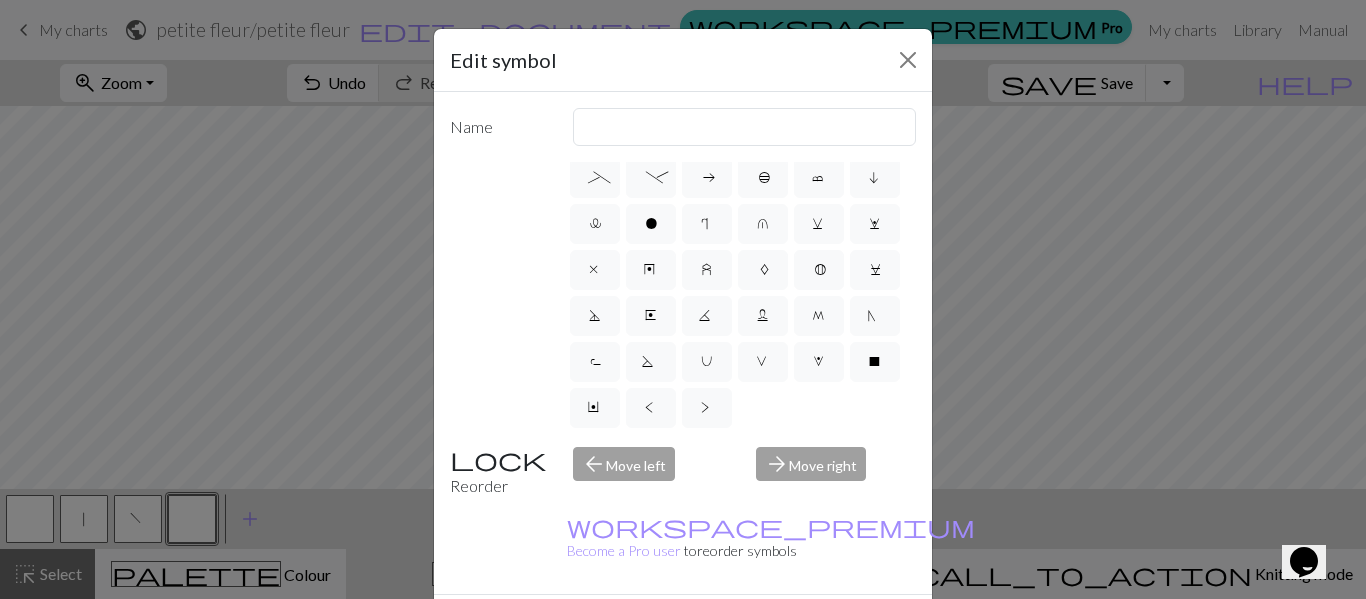 scroll, scrollTop: 500, scrollLeft: 0, axis: vertical 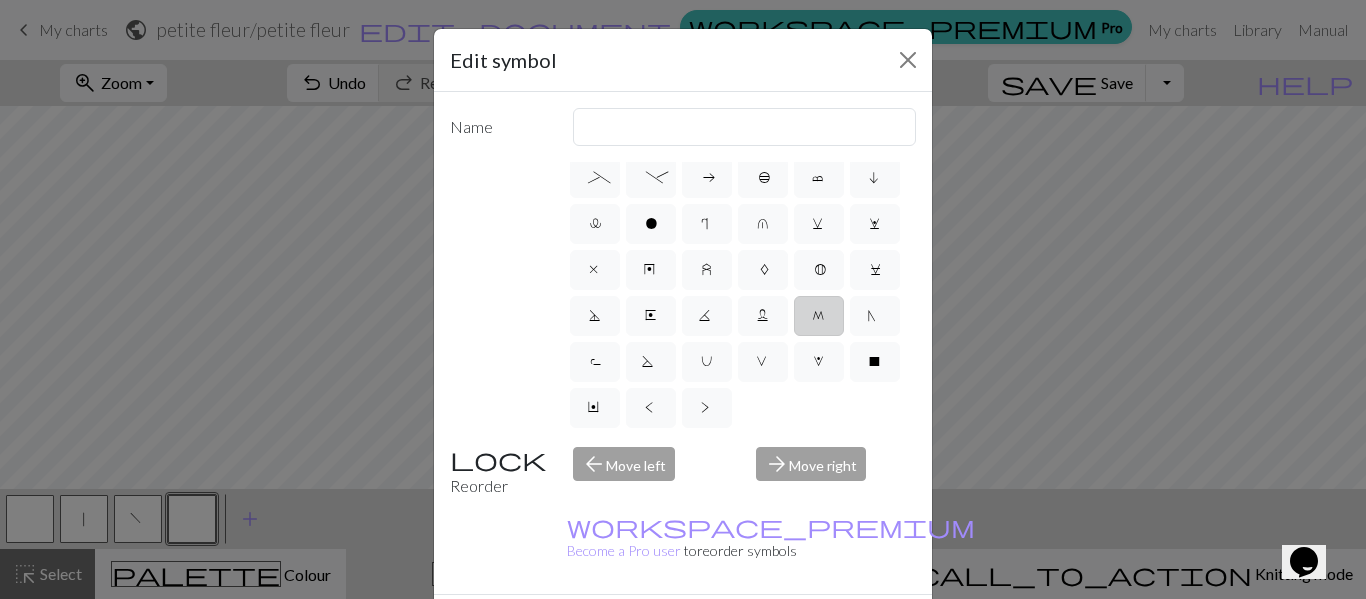 click on "M" at bounding box center [819, 316] 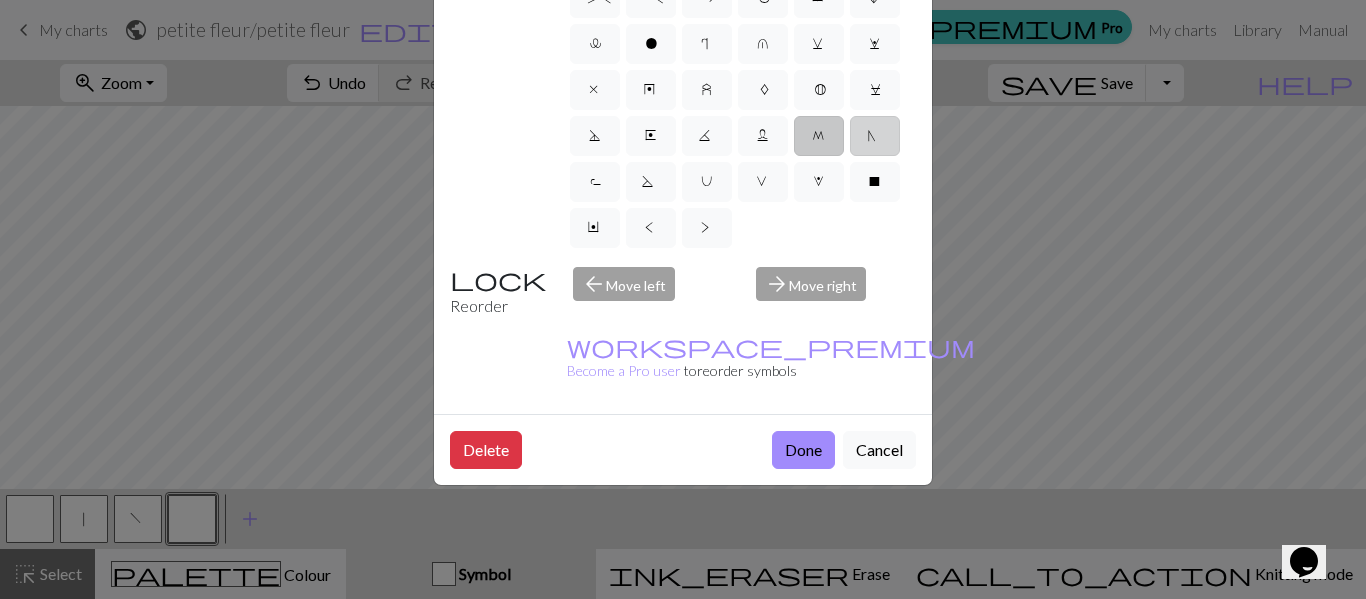 scroll, scrollTop: 0, scrollLeft: 0, axis: both 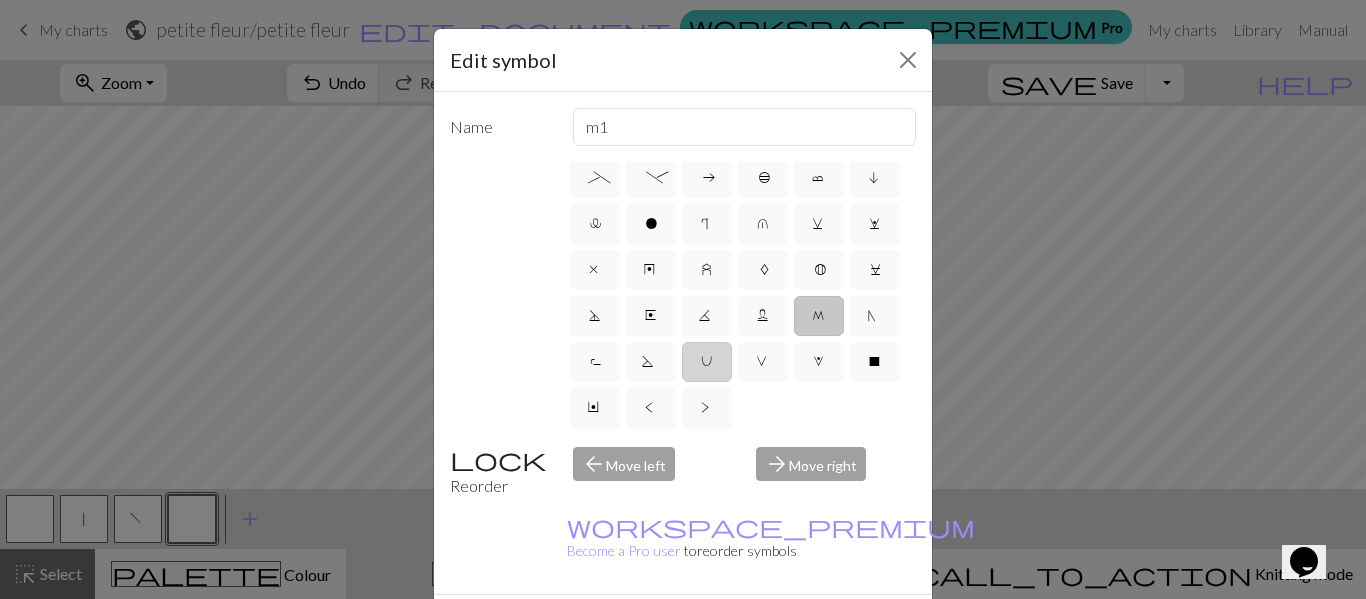 click on "U" at bounding box center [707, 362] 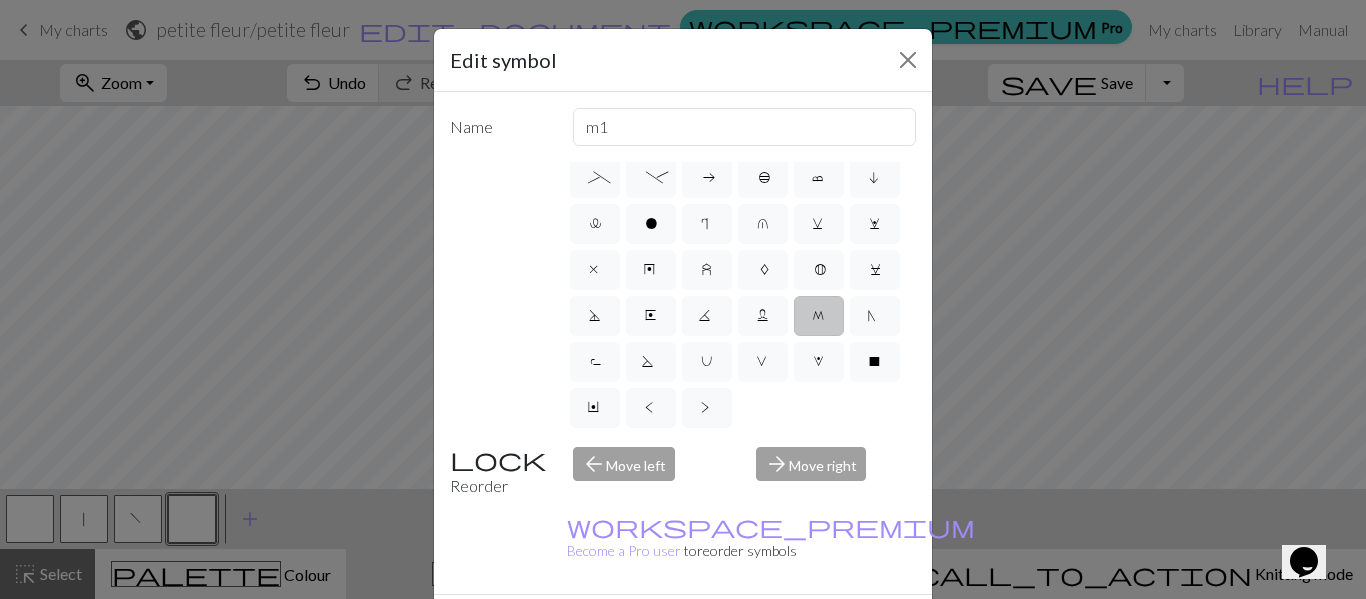 type on "eyelet" 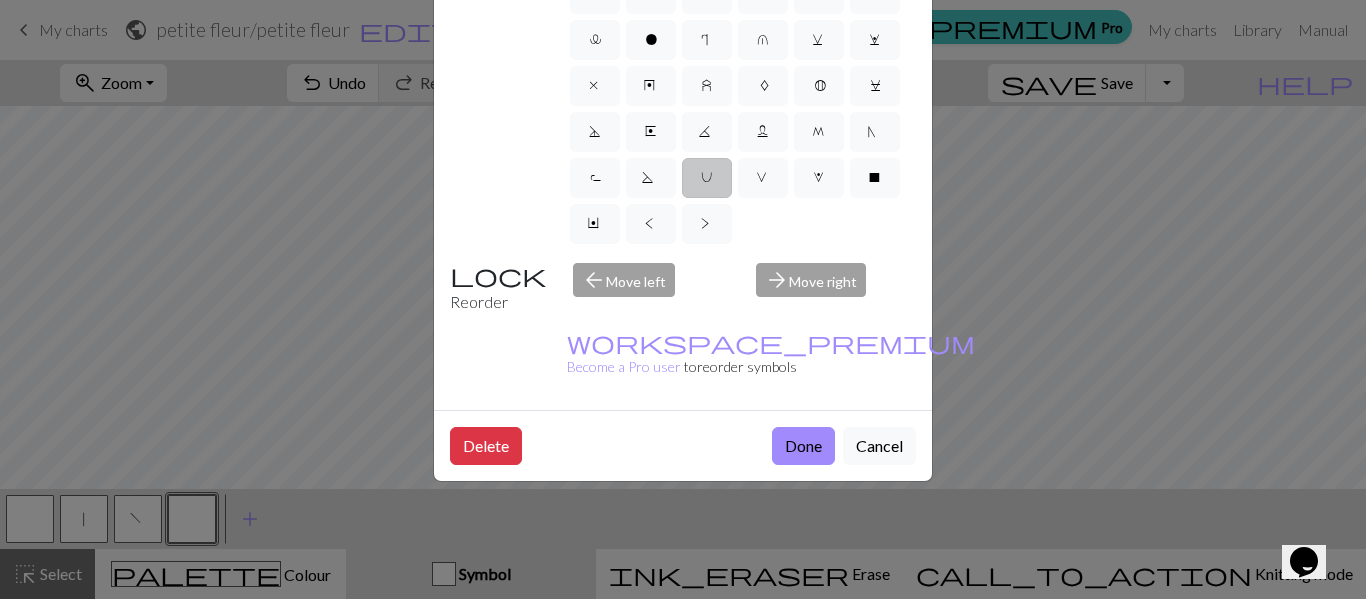 scroll, scrollTop: 0, scrollLeft: 0, axis: both 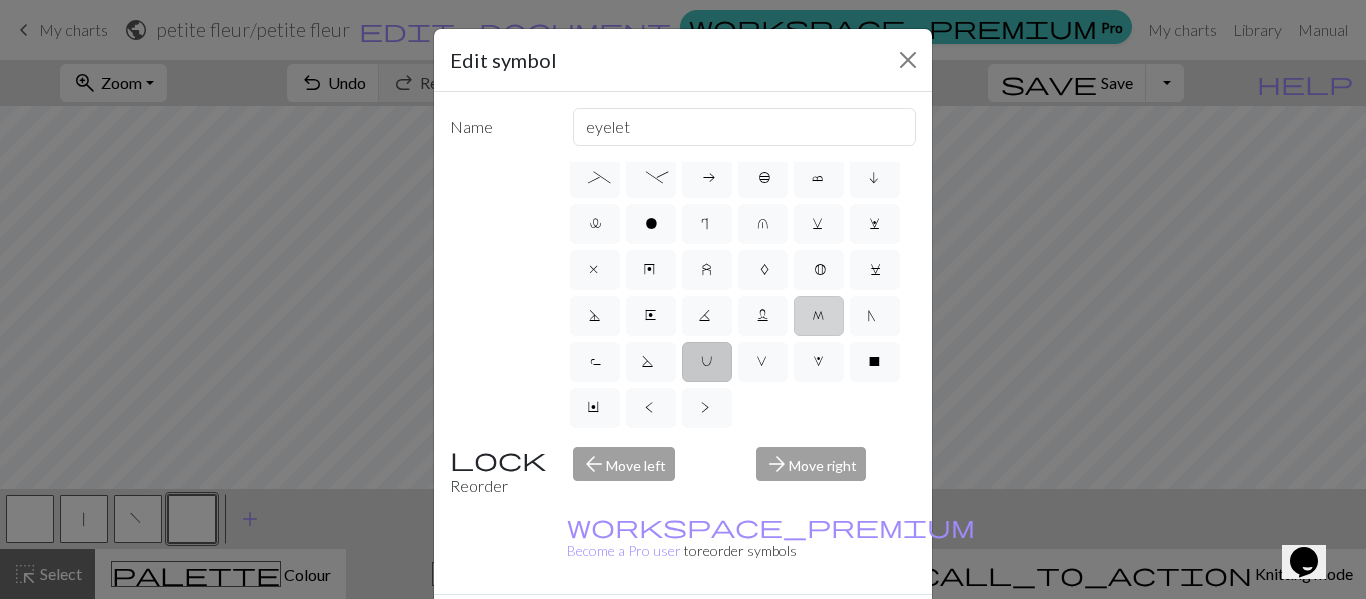 click on "M" at bounding box center [819, 318] 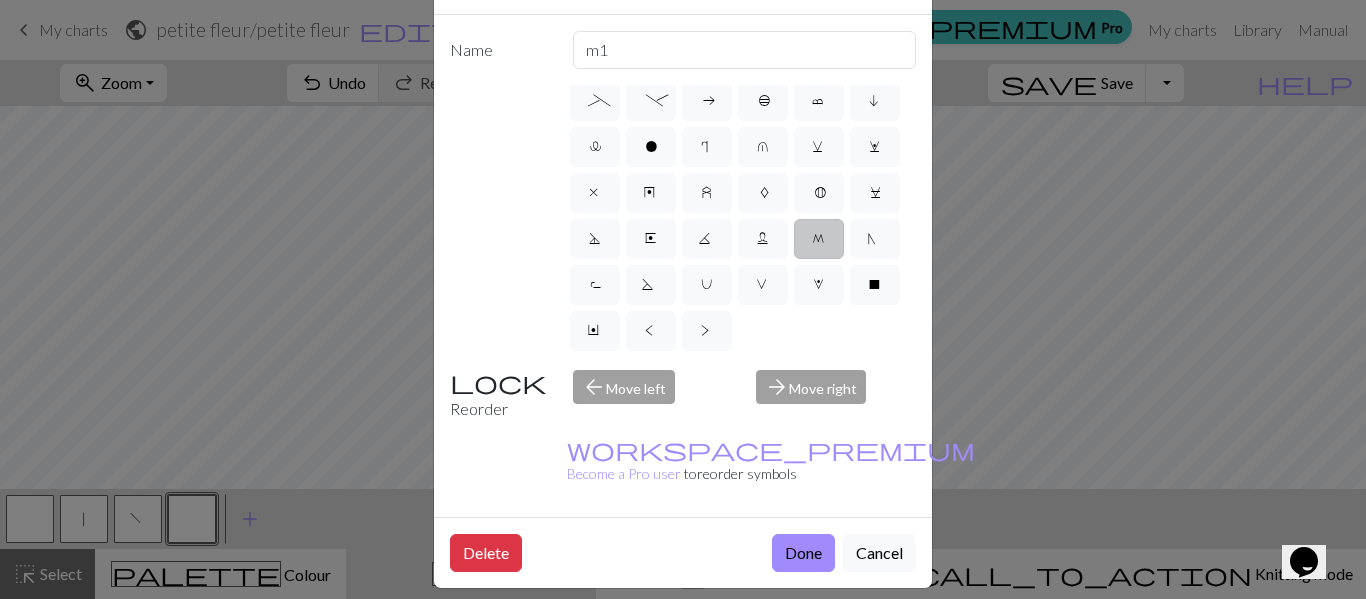 scroll, scrollTop: 0, scrollLeft: 0, axis: both 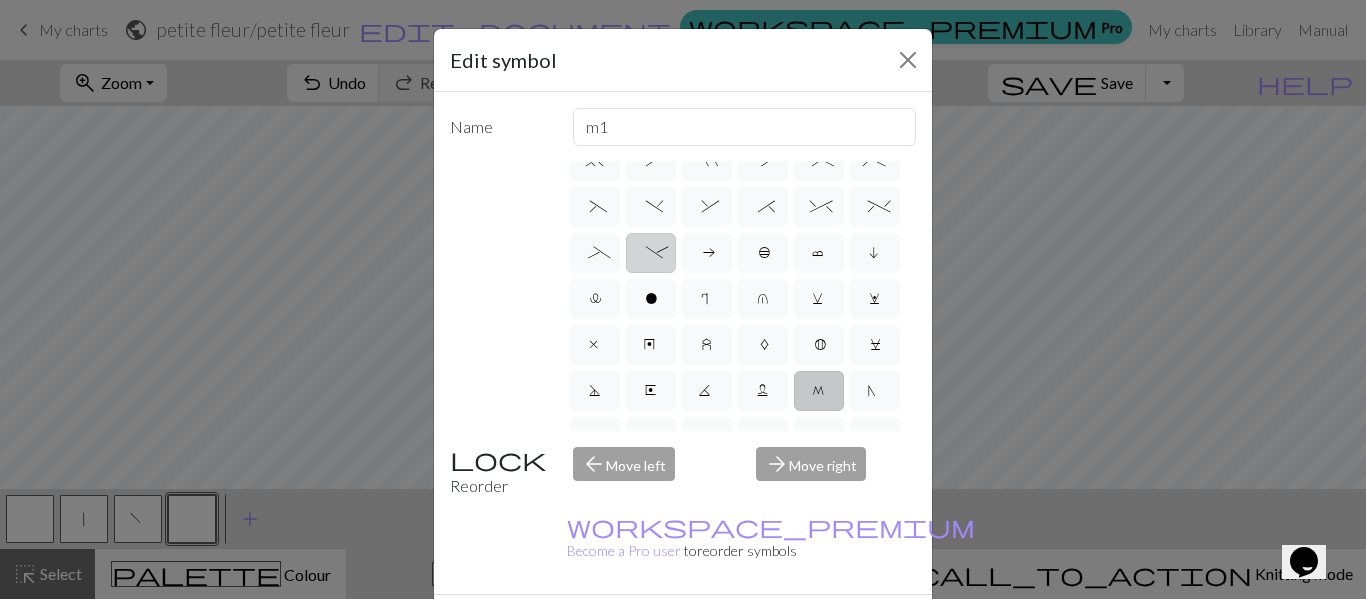 click on "-" at bounding box center (650, 255) 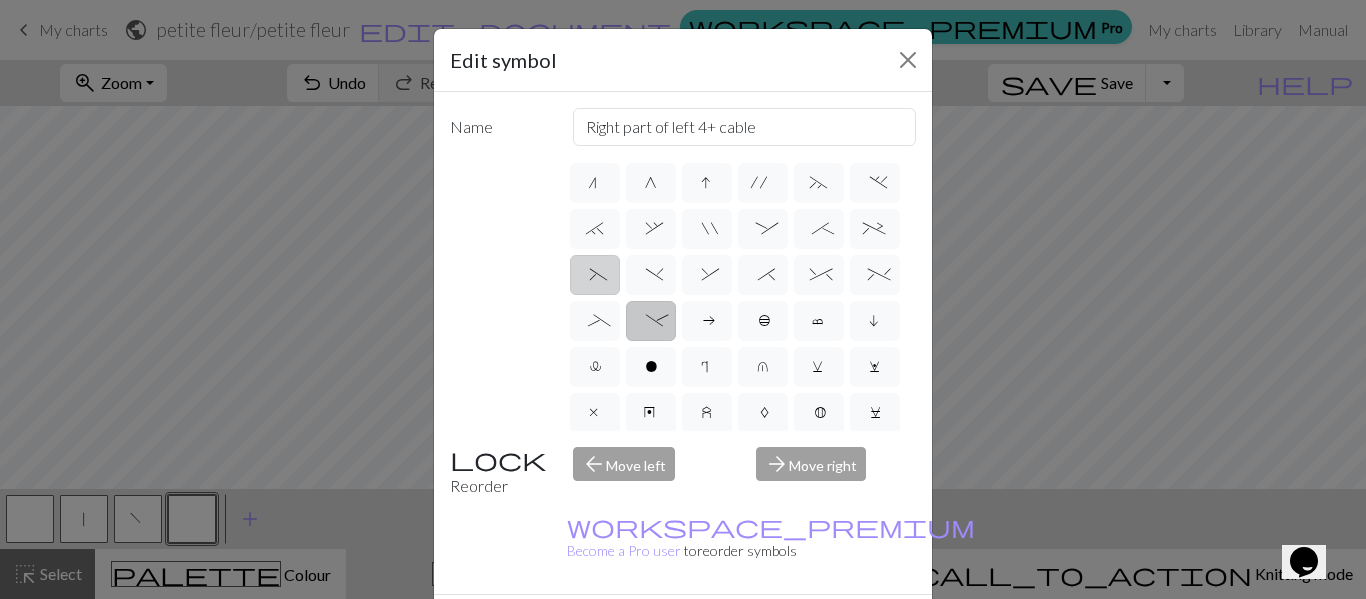 scroll, scrollTop: 200, scrollLeft: 0, axis: vertical 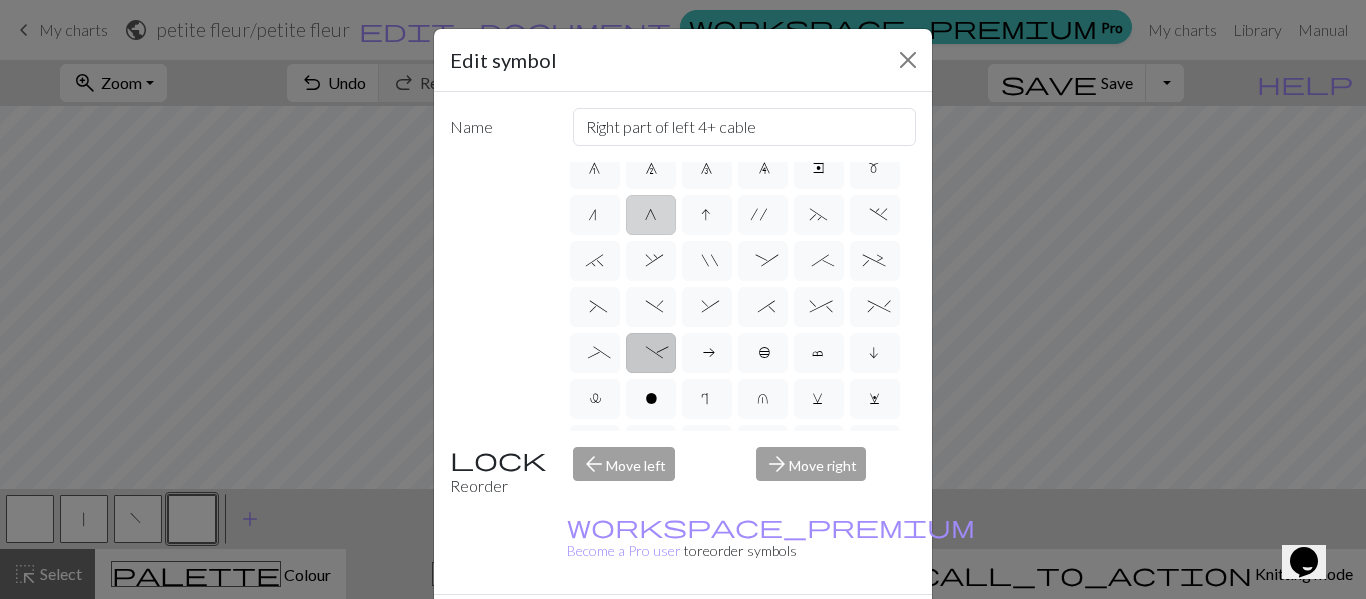 click on "G" at bounding box center (651, 215) 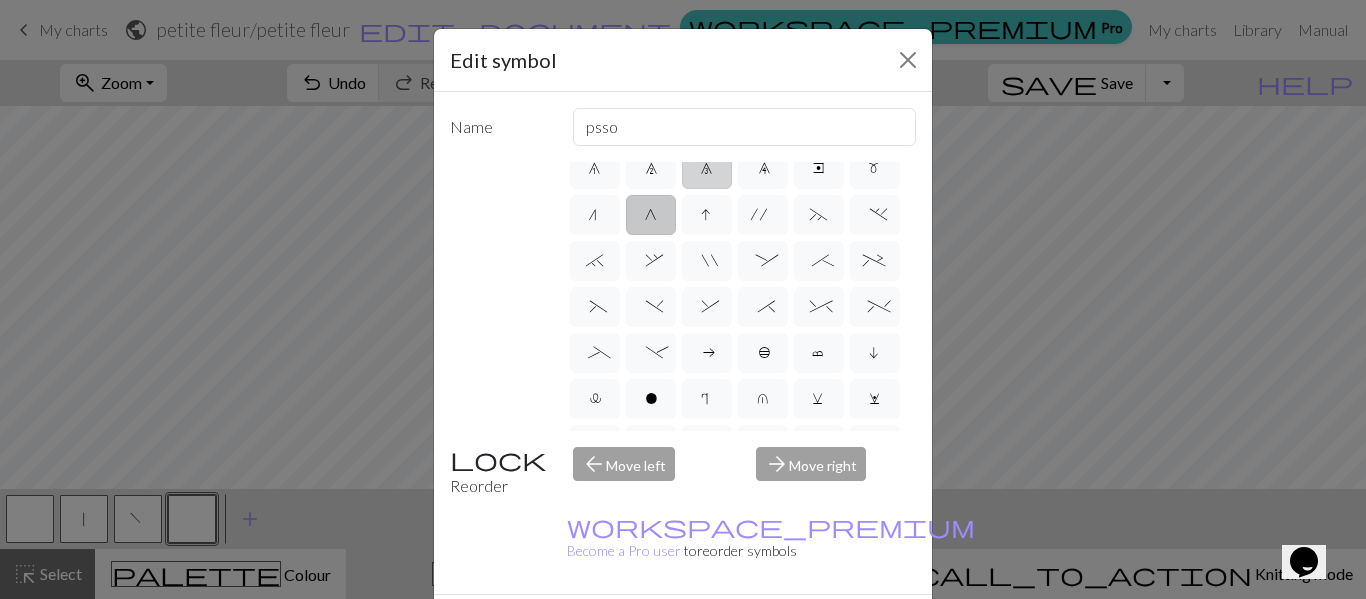 click on "8" at bounding box center (706, 171) 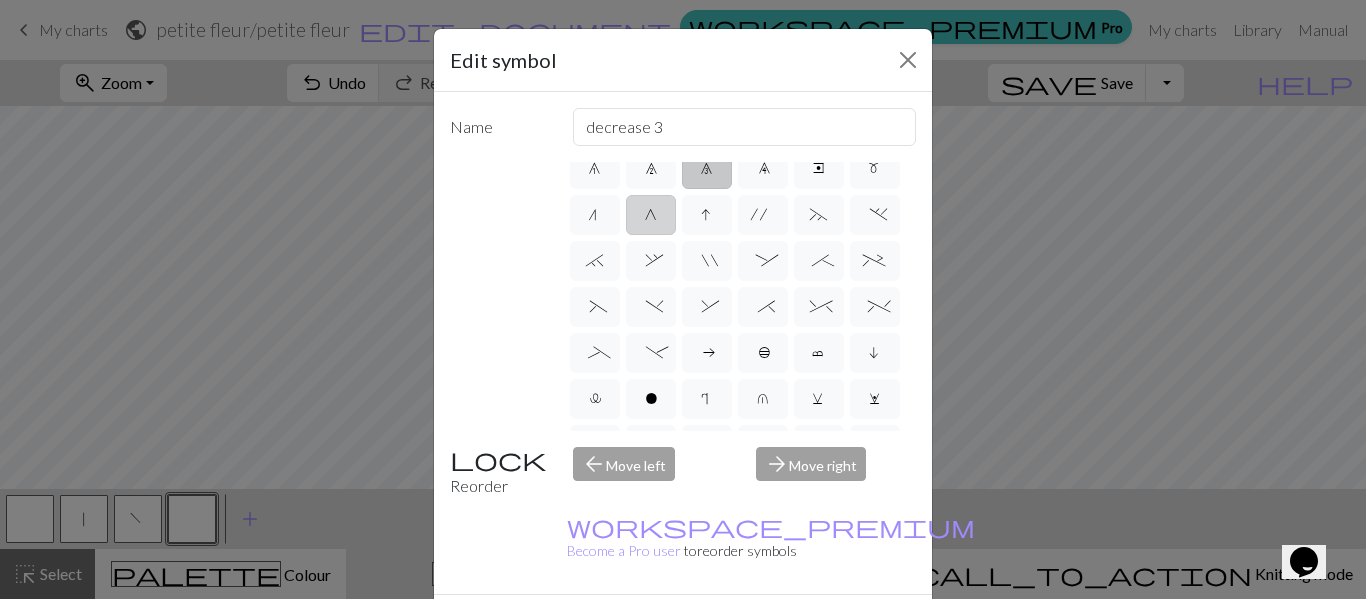 scroll, scrollTop: 100, scrollLeft: 0, axis: vertical 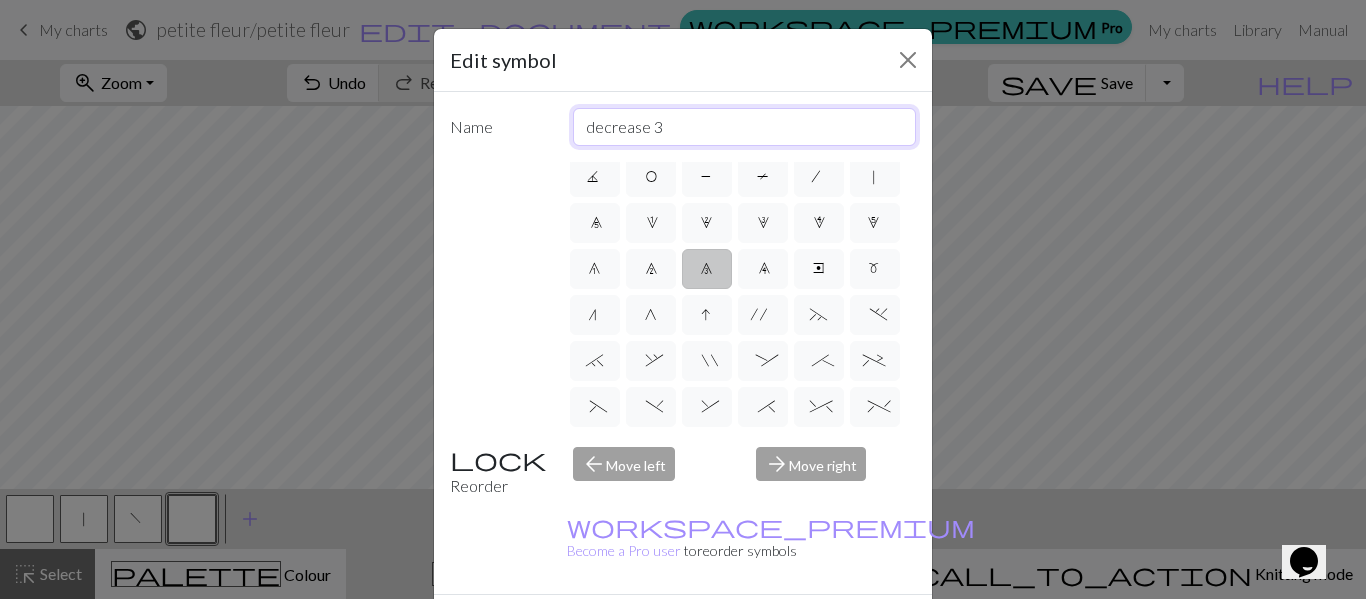 drag, startPoint x: 663, startPoint y: 125, endPoint x: 442, endPoint y: 140, distance: 221.50847 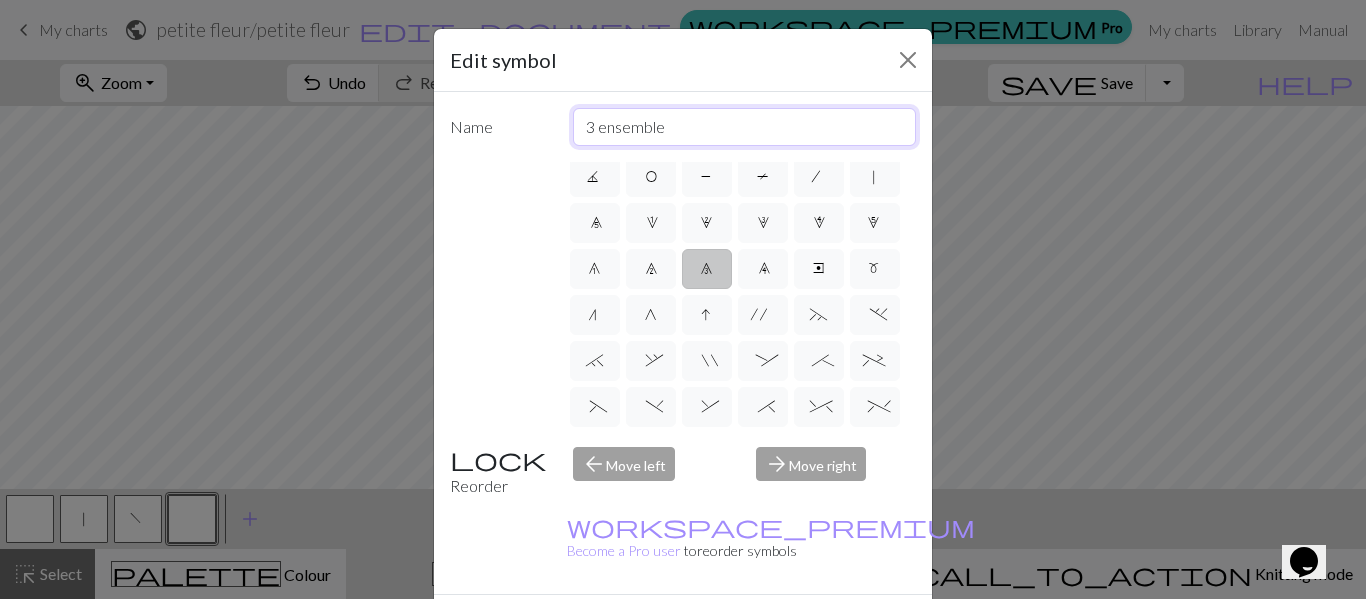 type on "3 ensemble" 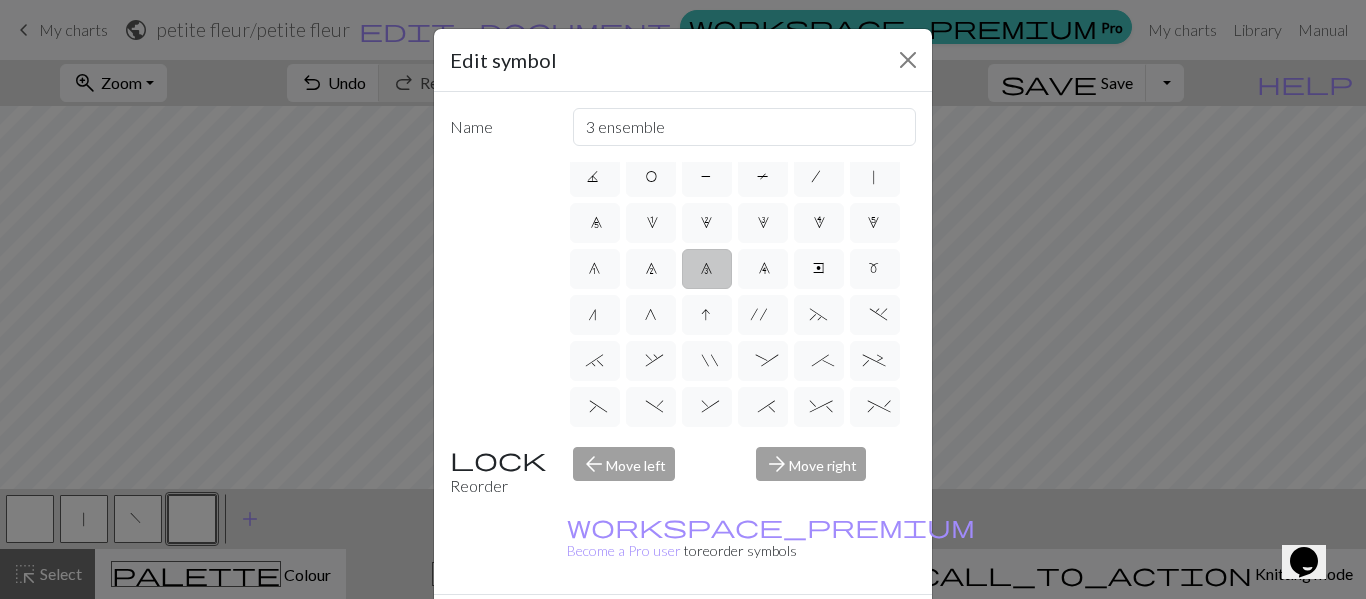 click on "Done" at bounding box center (803, 630) 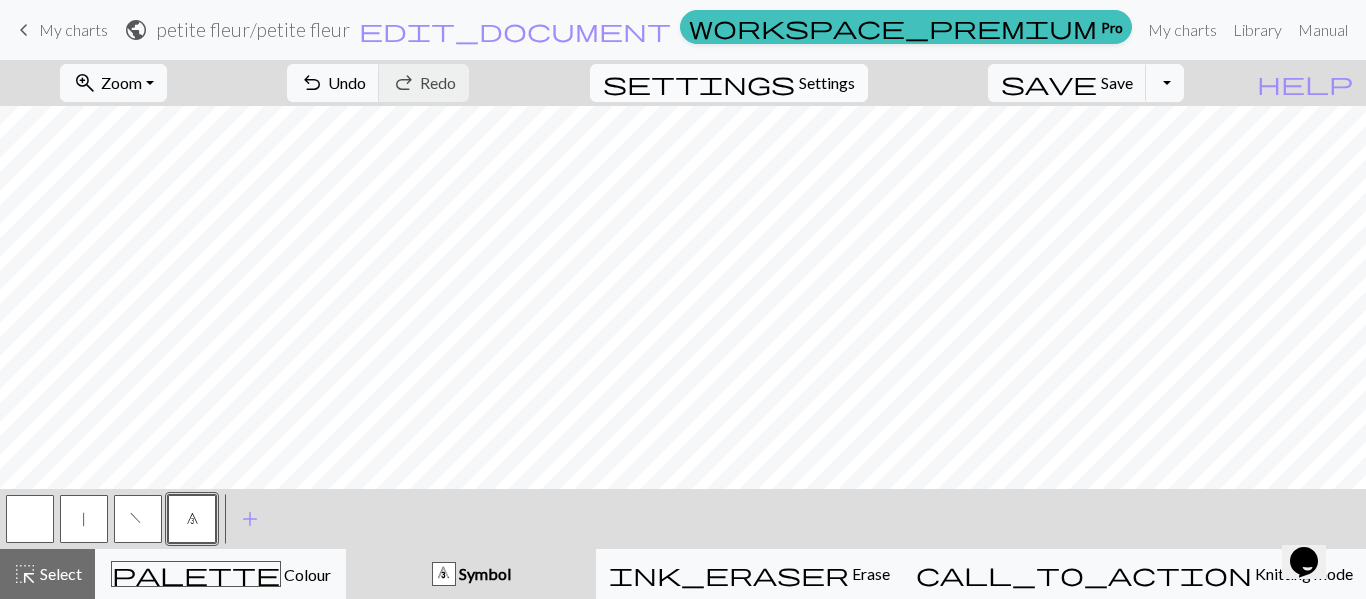 click on "Settings" at bounding box center (827, 83) 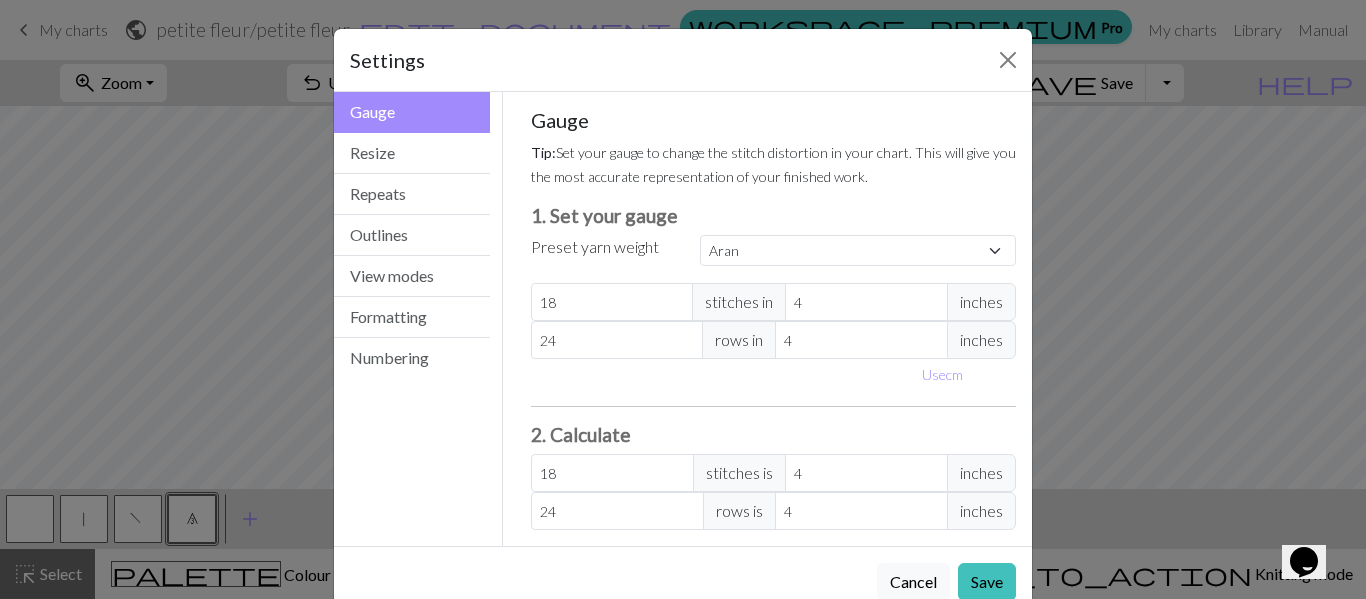 scroll, scrollTop: 47, scrollLeft: 0, axis: vertical 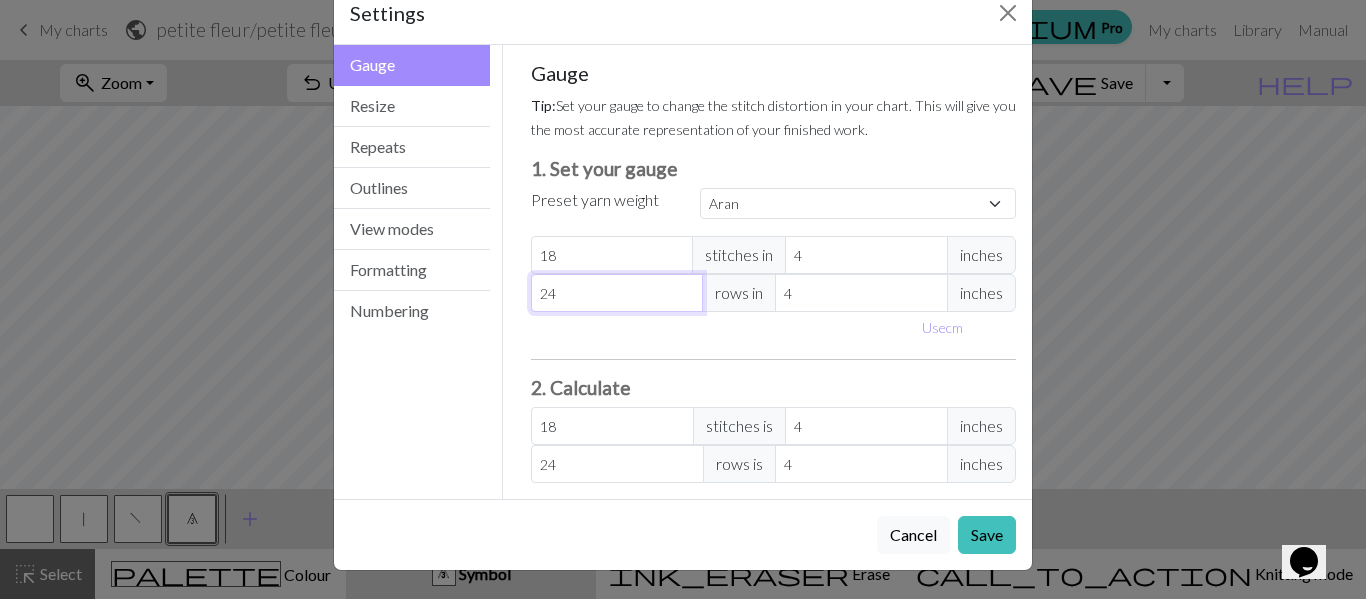 drag, startPoint x: 556, startPoint y: 293, endPoint x: 537, endPoint y: 297, distance: 19.416489 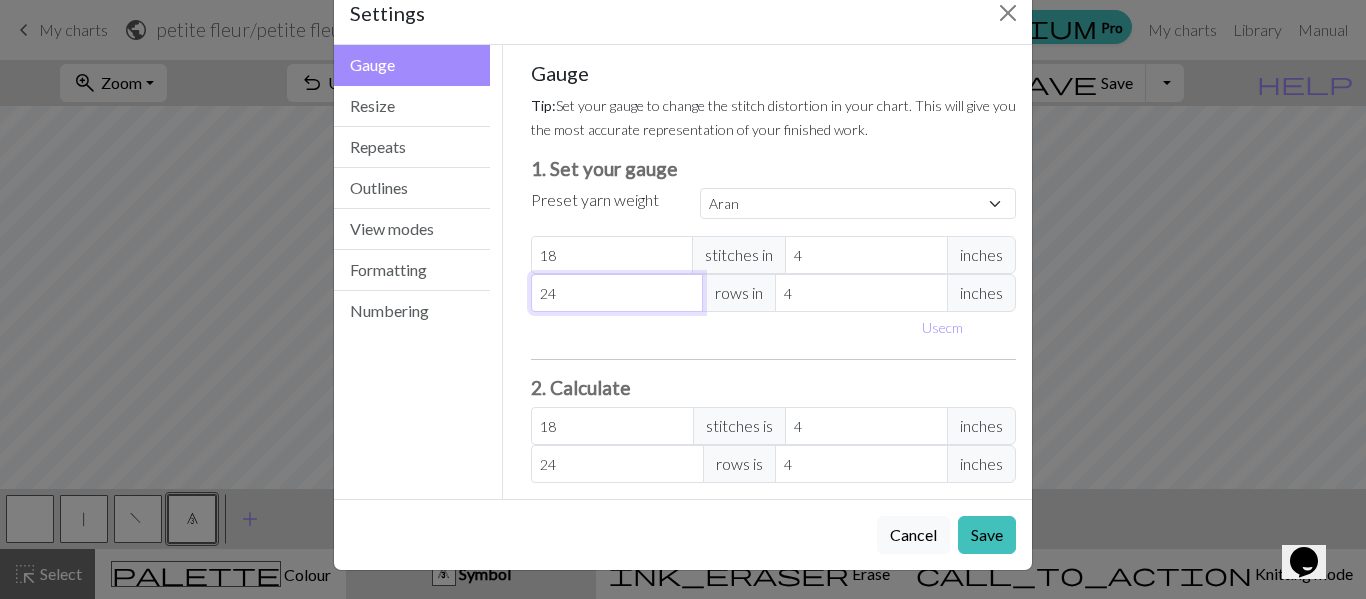 select on "custom" 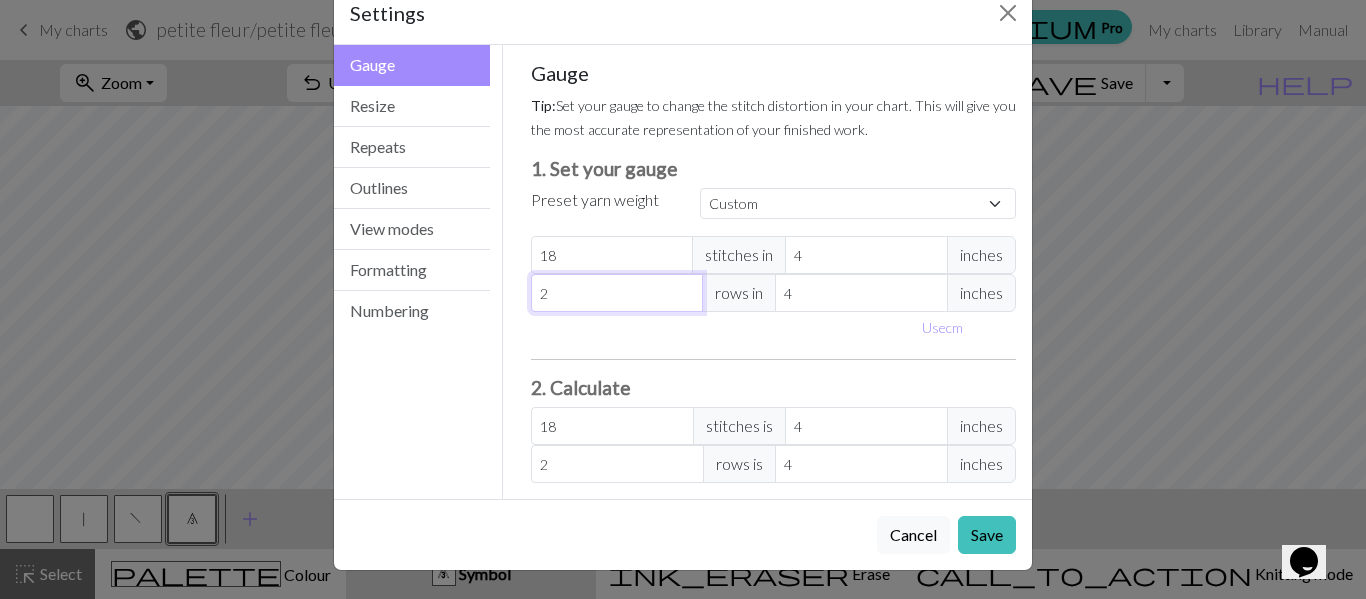 type 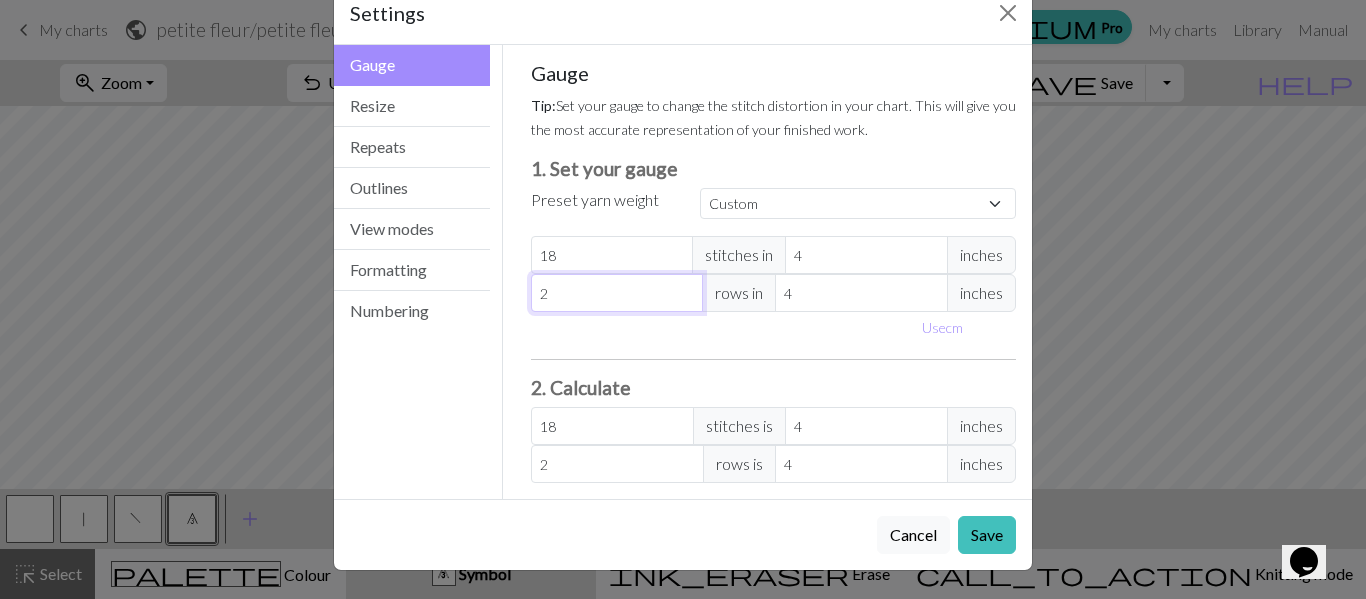 type on "0" 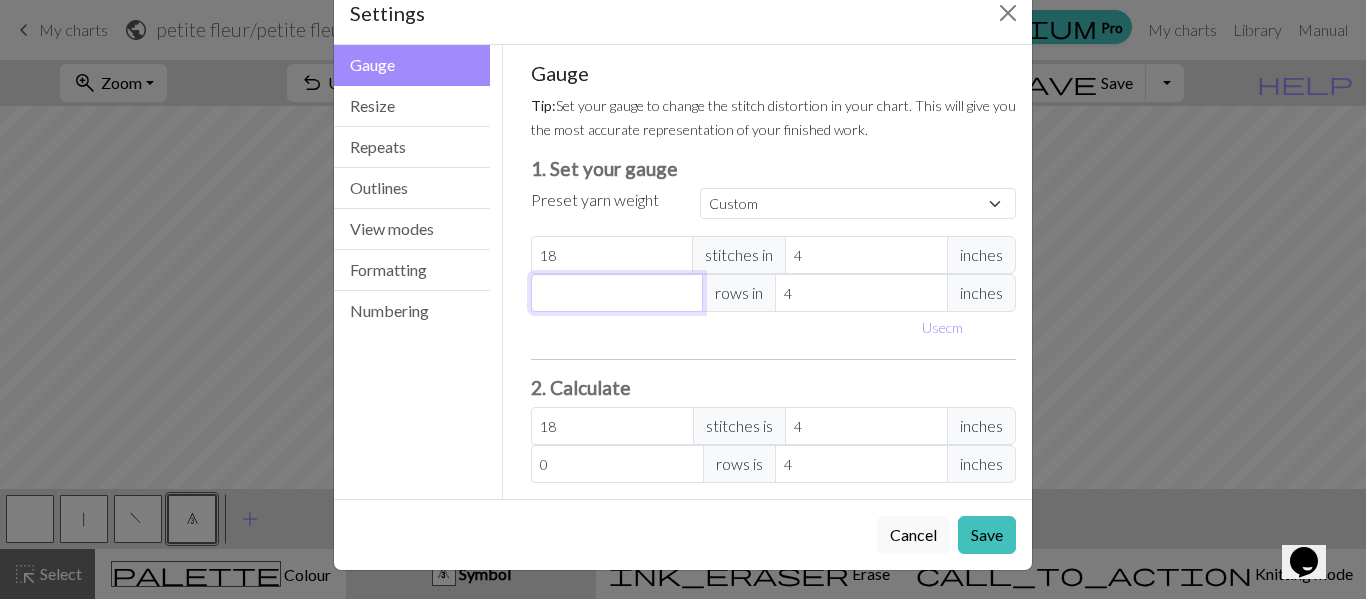 type on "3" 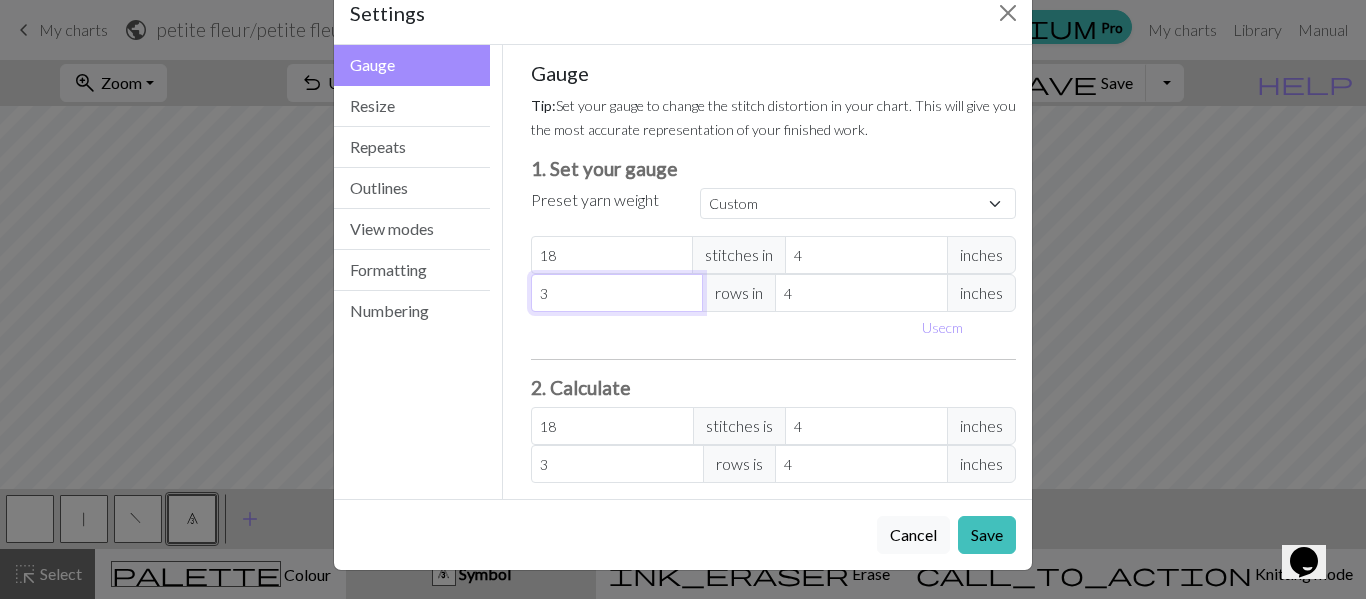 type on "30" 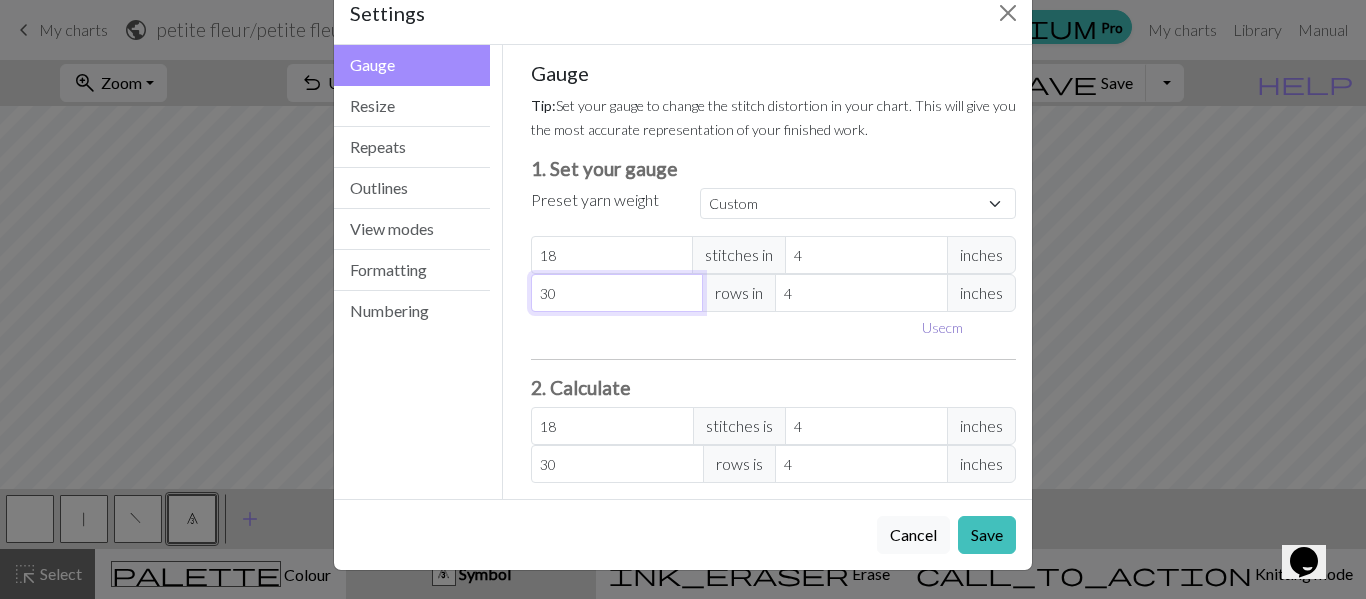 type on "30" 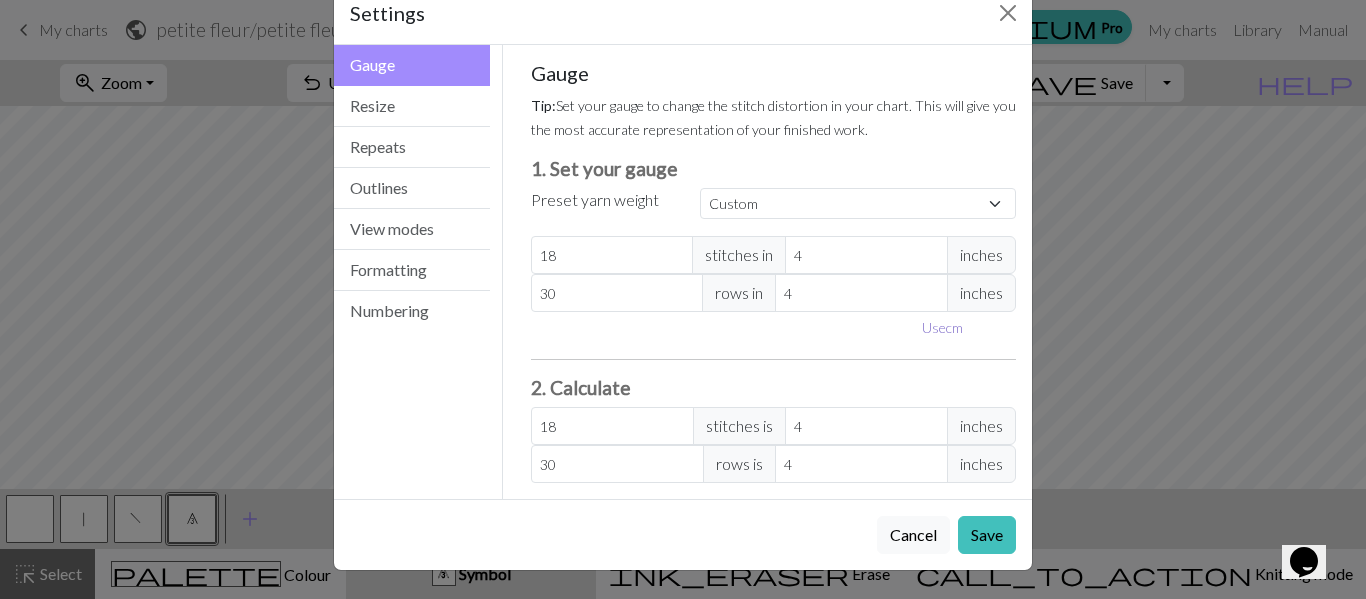 click on "Use  cm" at bounding box center [942, 327] 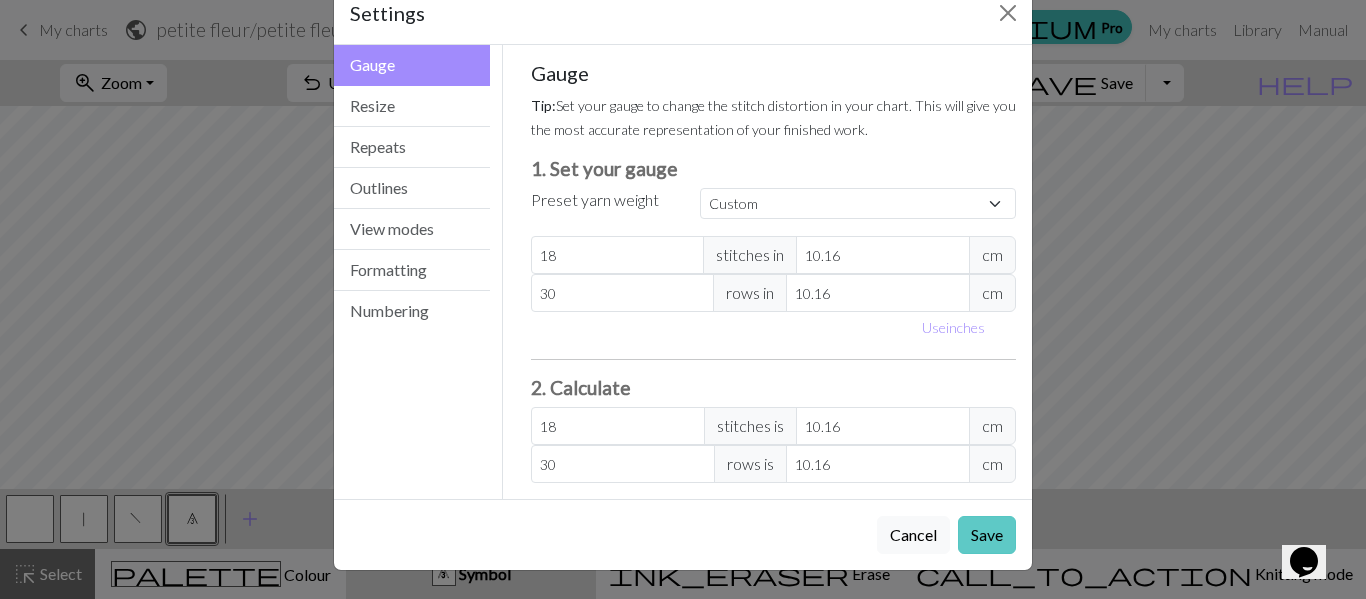 click on "Save" at bounding box center [987, 535] 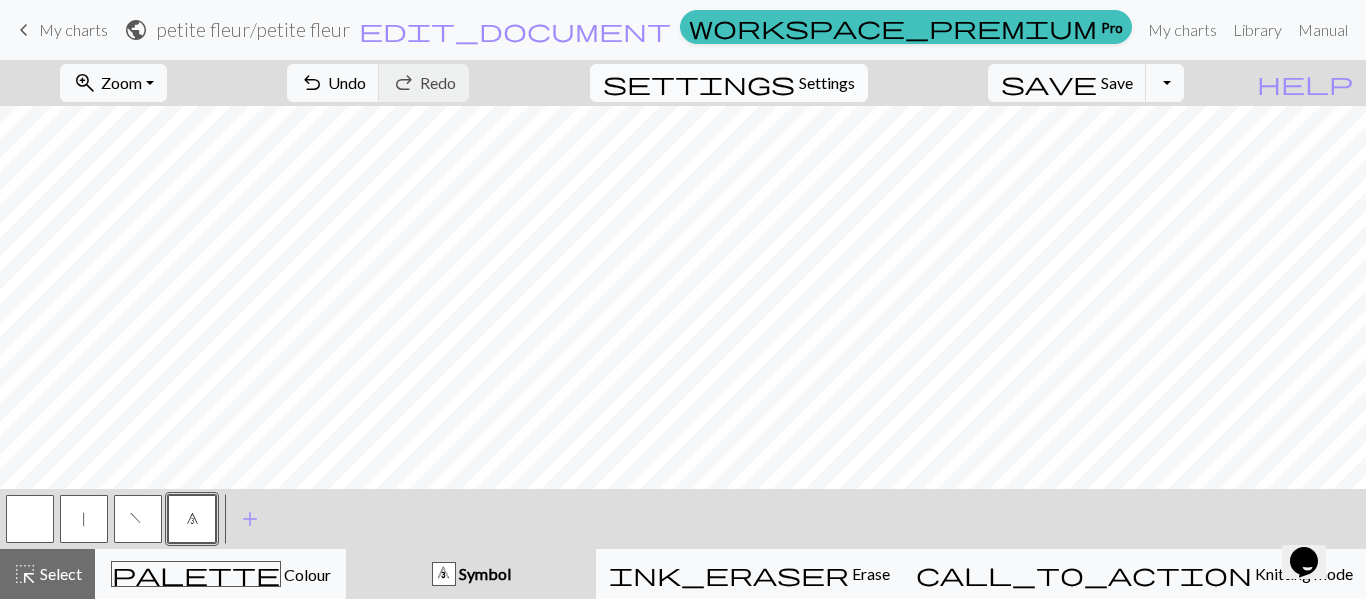 click on "Settings" at bounding box center (827, 83) 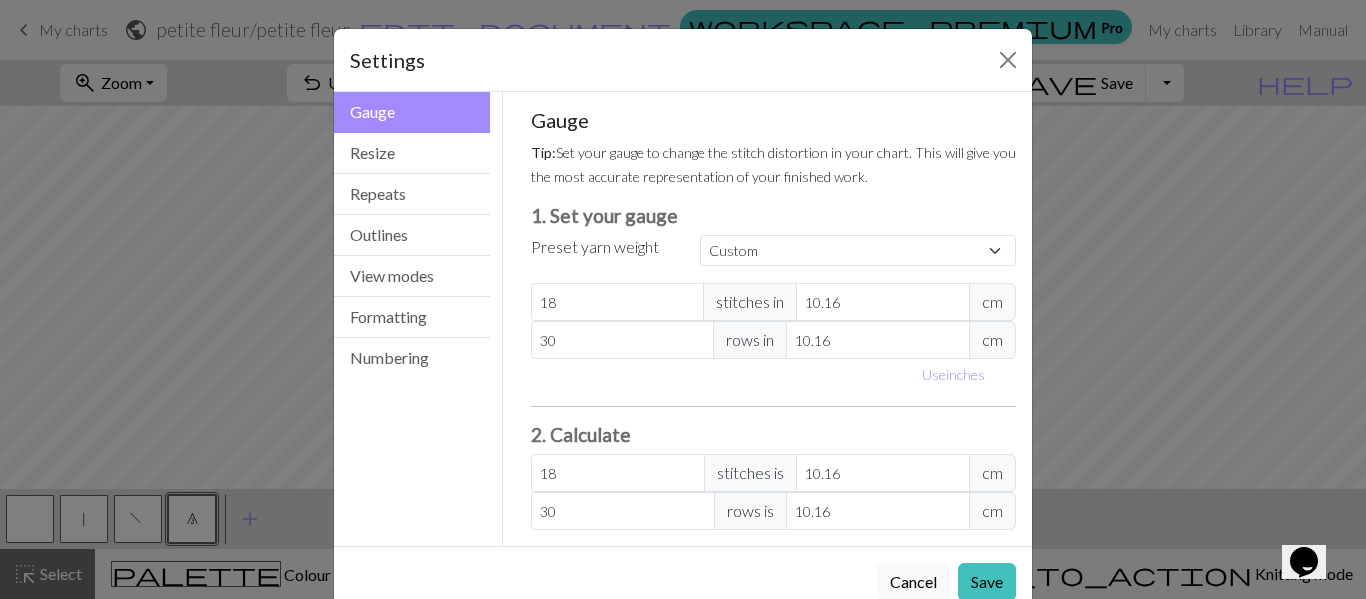 click on "Settings" at bounding box center (683, 60) 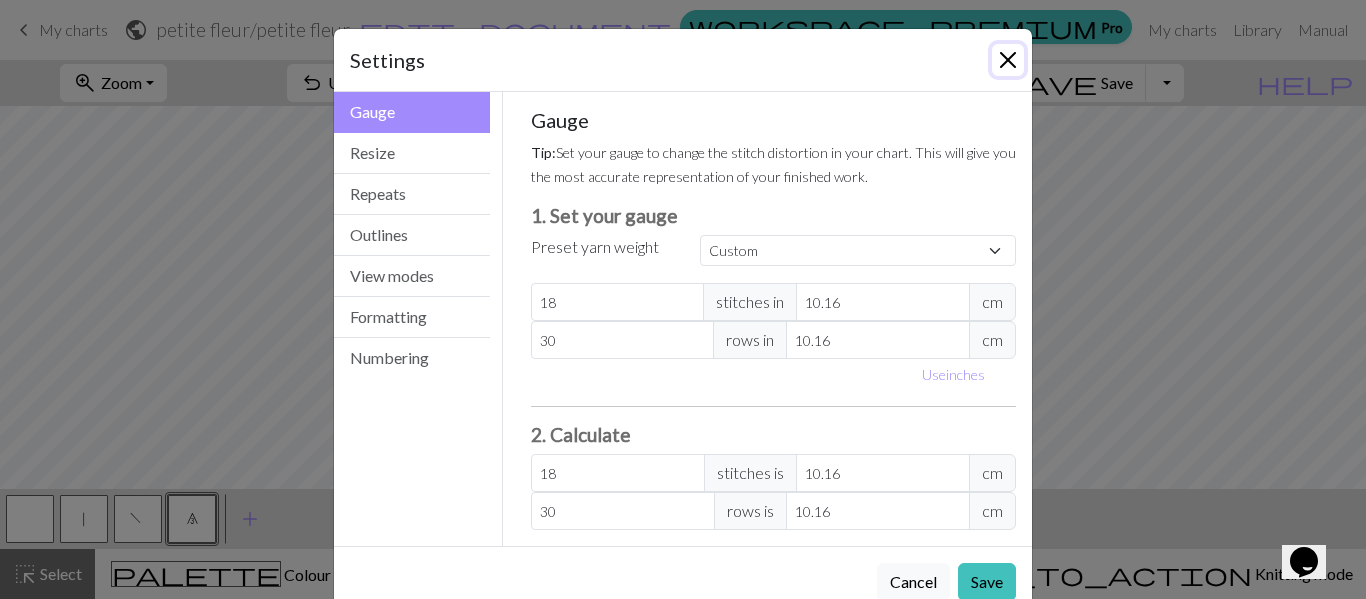click at bounding box center [1008, 60] 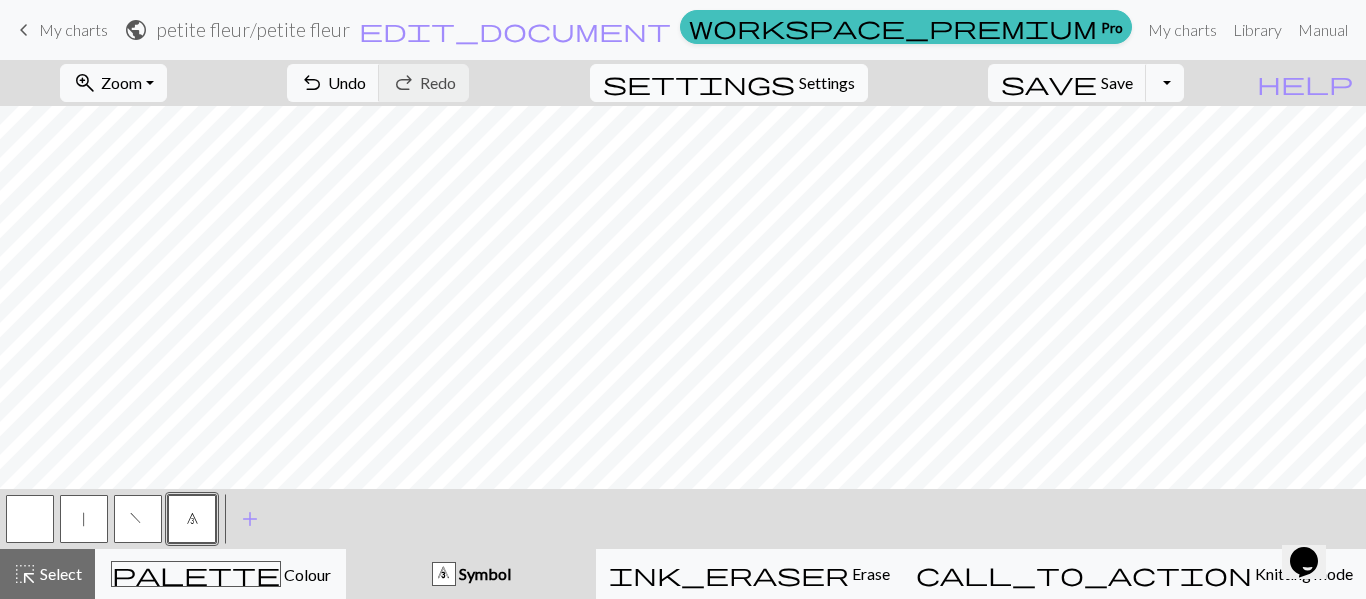 click on "settings  Settings" at bounding box center [729, 83] 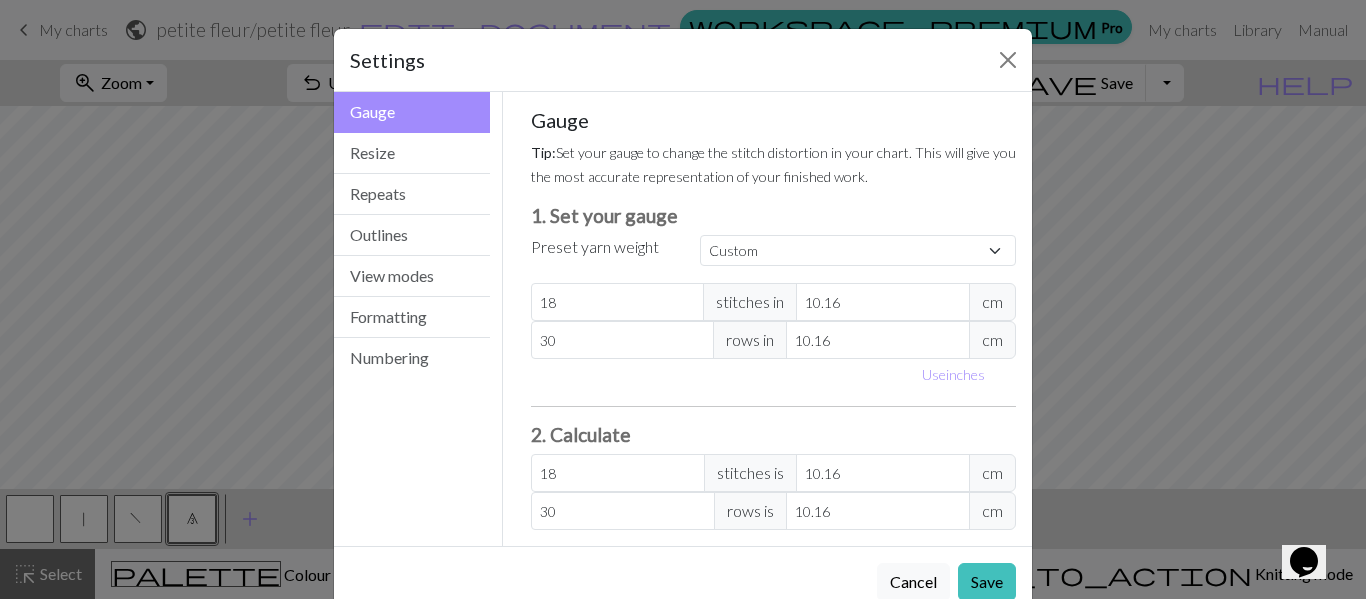 scroll, scrollTop: 47, scrollLeft: 0, axis: vertical 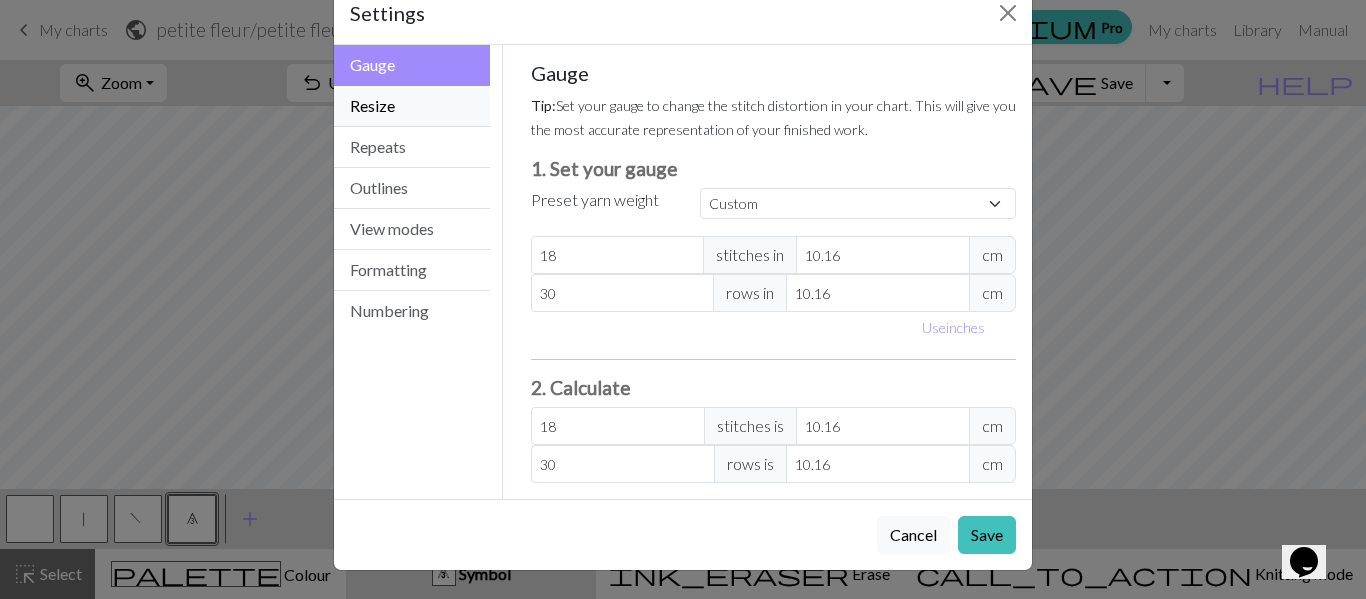click on "Resize" at bounding box center (412, 106) 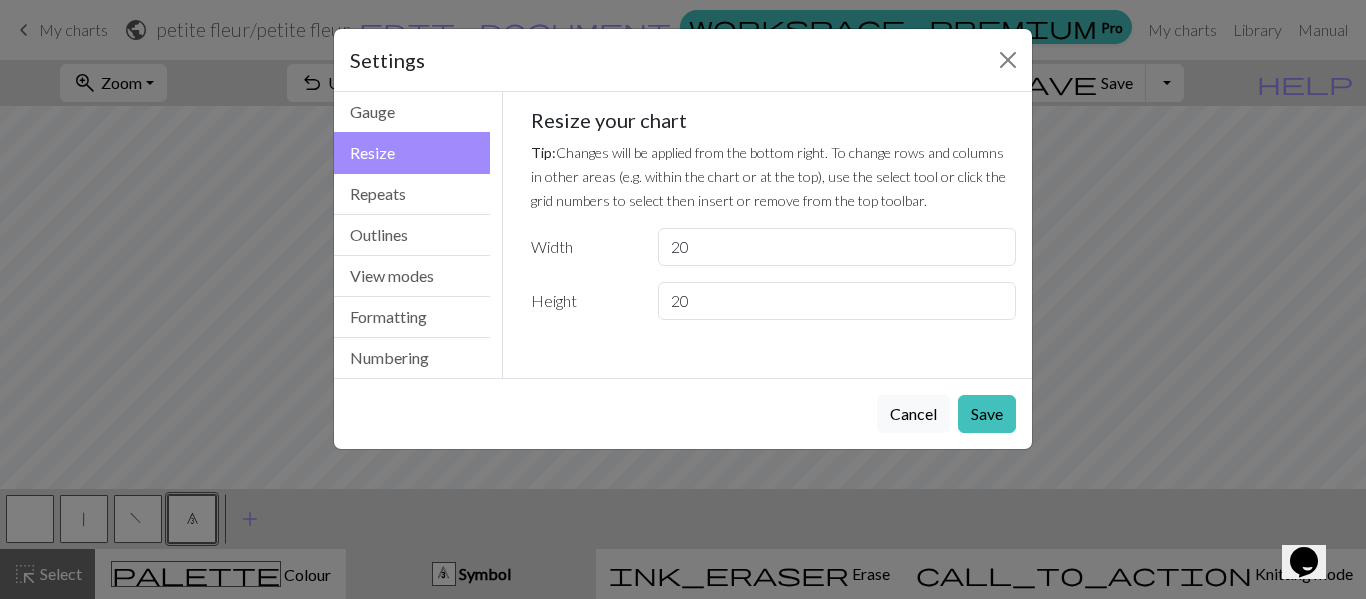 scroll, scrollTop: 0, scrollLeft: 0, axis: both 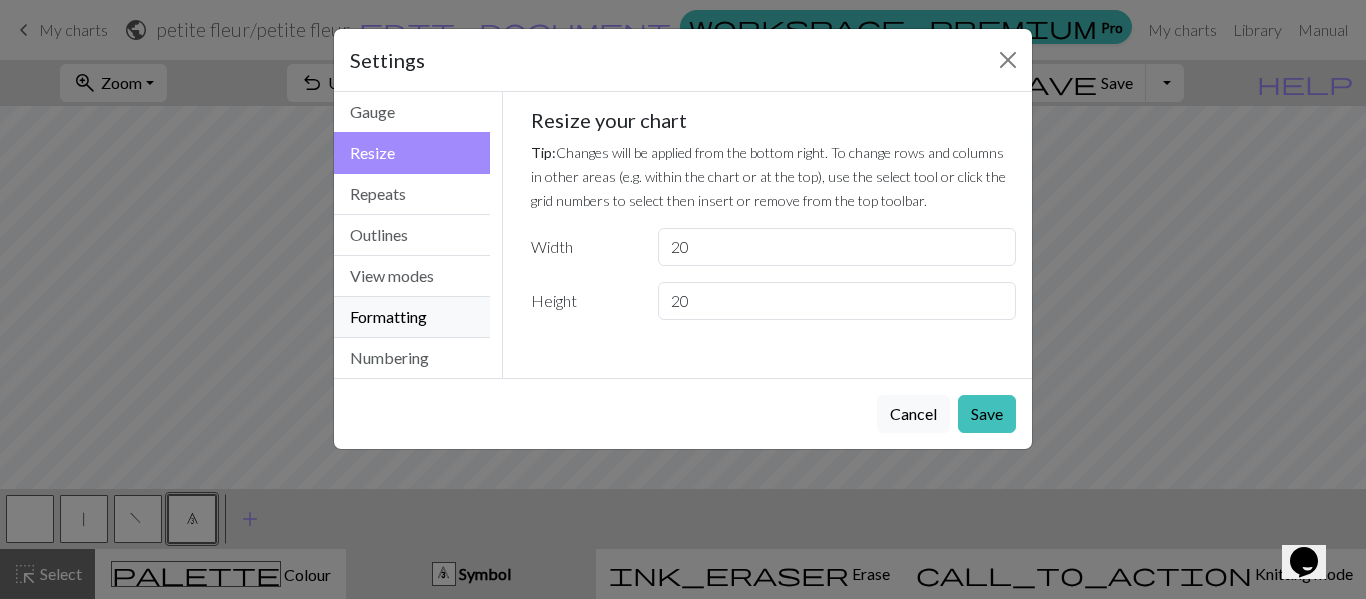 click on "Formatting" at bounding box center (412, 317) 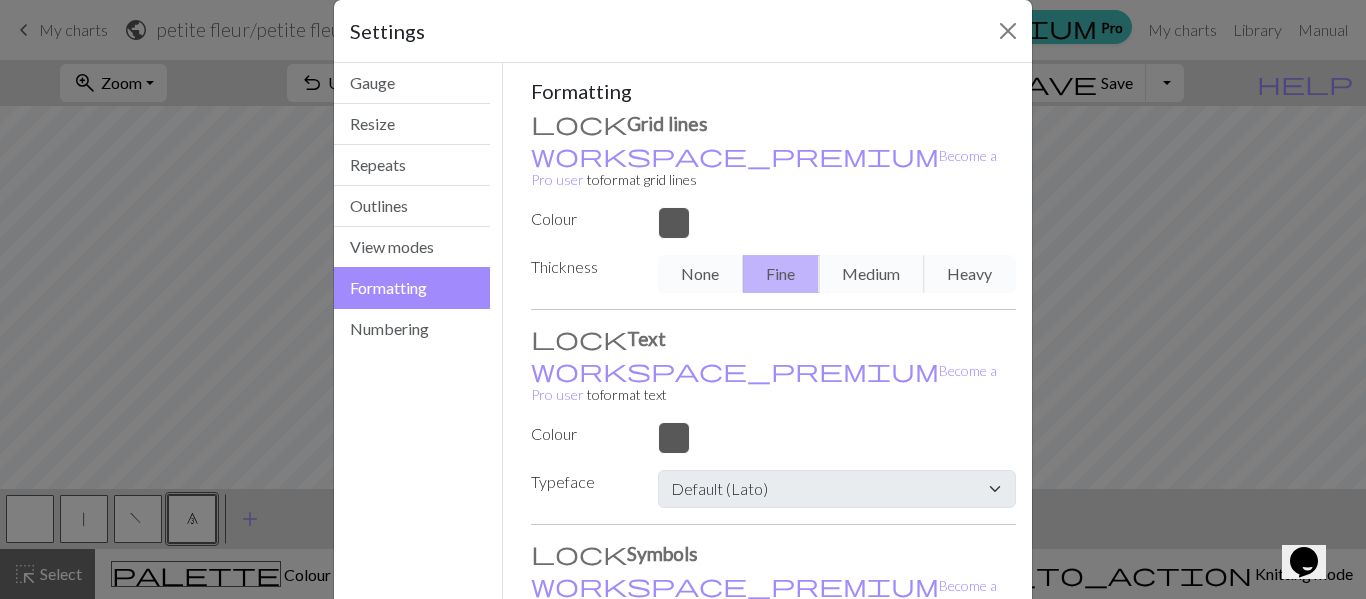 scroll, scrollTop: 0, scrollLeft: 0, axis: both 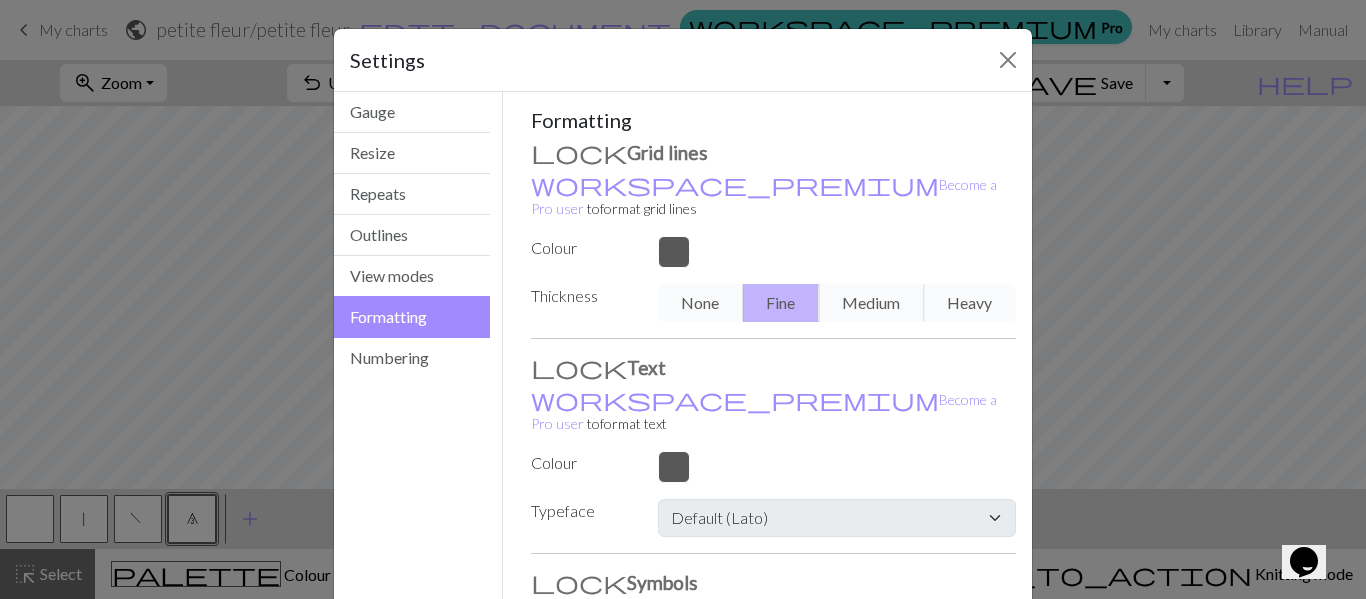 click on "Settings Formatting Gauge Resize Repeats Outlines View modes Formatting Numbering Gauge Resize Repeats Outlines View modes Formatting Numbering Gauge Tip:  Set your gauge to change the stitch distortion in your chart. This will give you the most accurate representation of your finished work. 1. Set your gauge Preset yarn weight Custom Square Lace Light Fingering Fingering Sport Double knit Worsted Aran Bulky Super Bulky 18 stitches in  10.16 cm 30 rows in  10.16 cm Use  inches 2. Calculate 18 stitches is 10.16 cm 30 rows is 10.16 cm Resize your chart Tip:  Changes will be applied from the bottom right. To change rows and columns in other areas (e.g. within the chart or at the top), use the select tool or click the grid numbers to select then insert or remove from the top toolbar. Width 20 Height 20 Repeats workspace_premium Become a Pro user   to  visualise repeats Tip:   This will show your entire chart repeated, so you can preview what joining panels look like together. arrow_forward  Horizontal 1  Vertical" at bounding box center (683, 299) 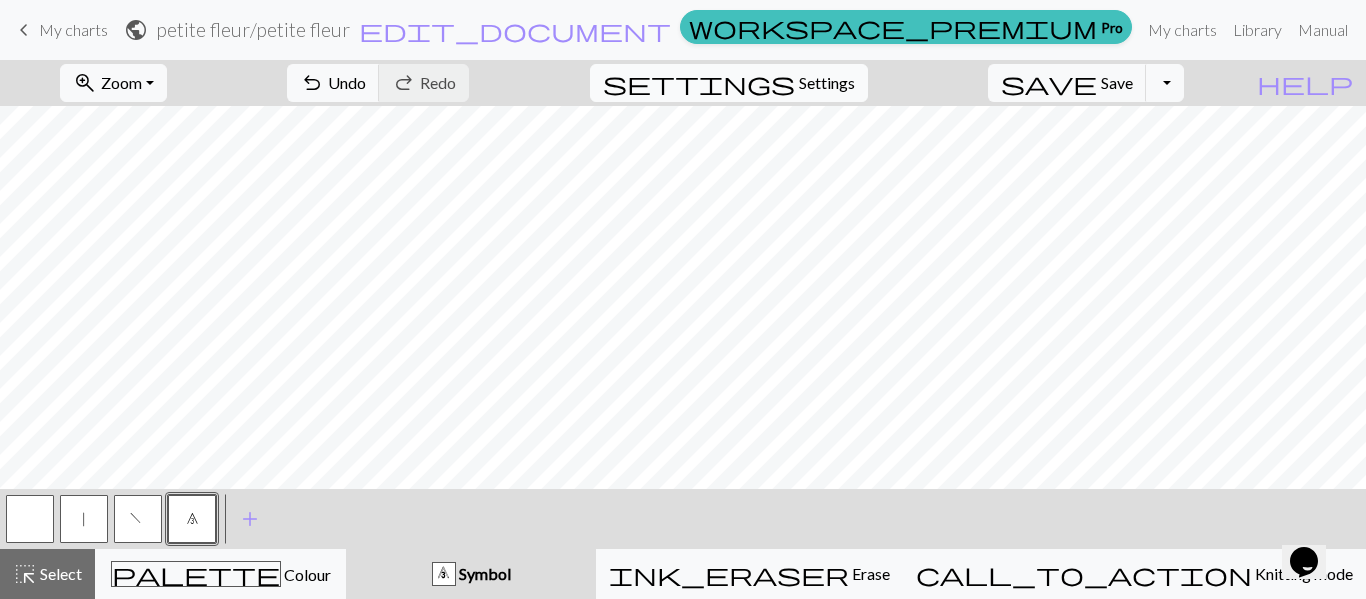 click on "Settings" at bounding box center [827, 83] 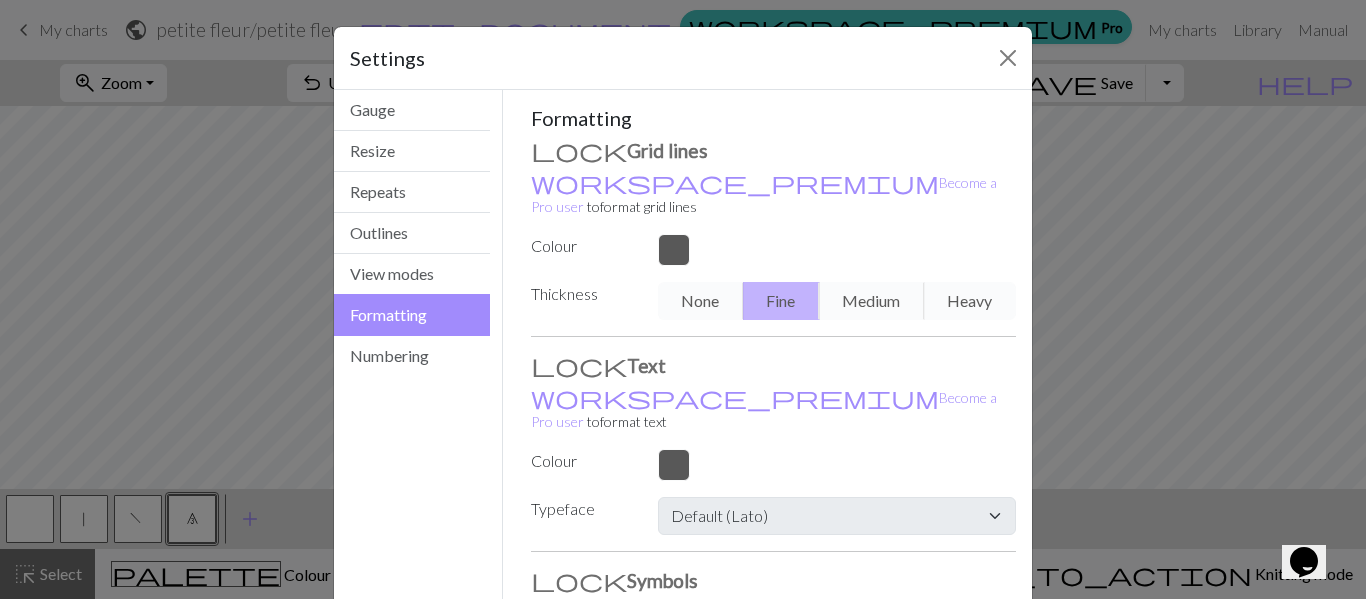 scroll, scrollTop: 0, scrollLeft: 0, axis: both 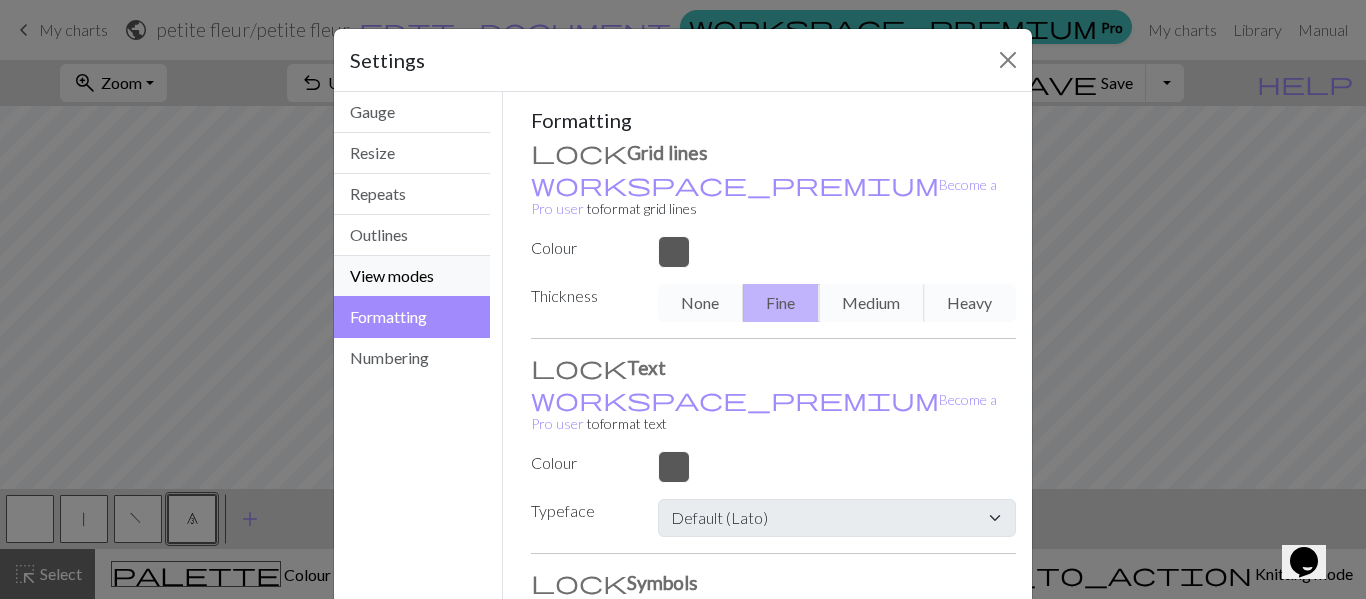 click on "View modes" at bounding box center [412, 276] 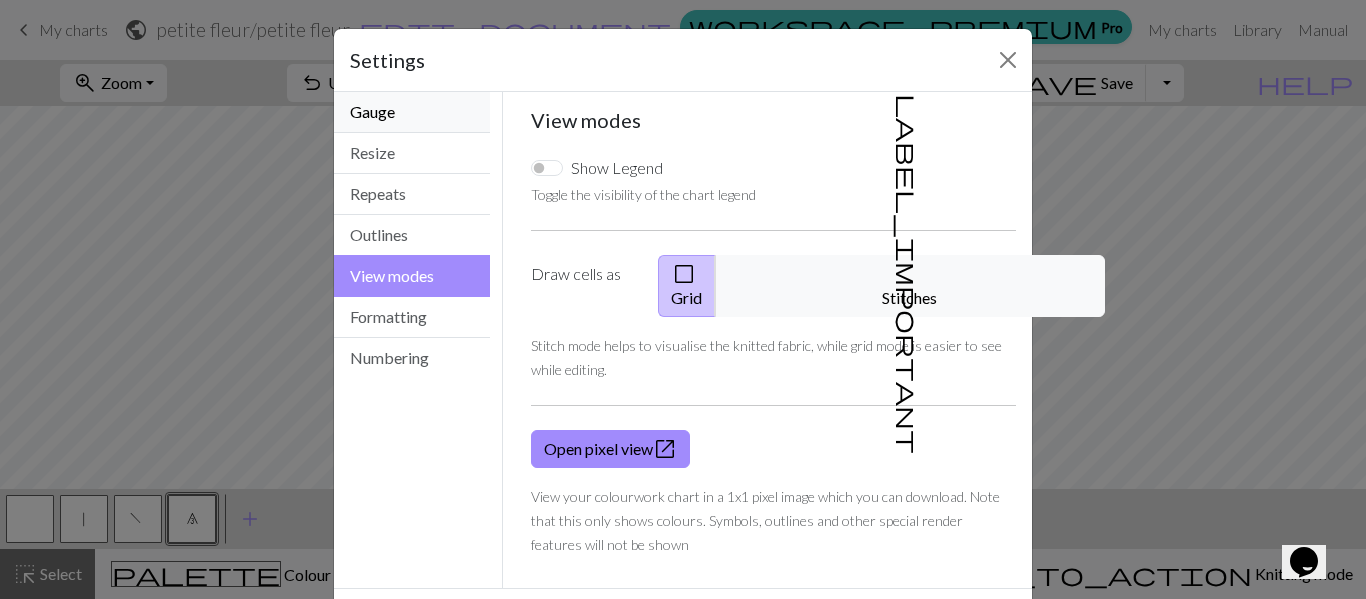 click on "Gauge" at bounding box center [412, 112] 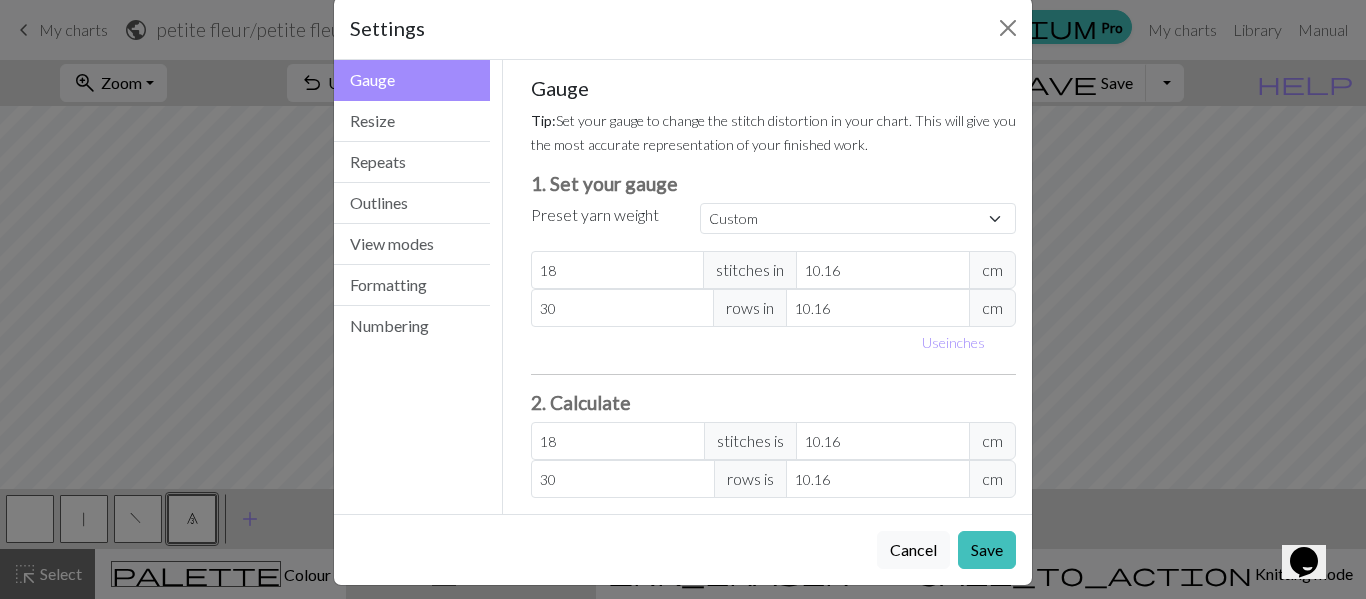 scroll, scrollTop: 47, scrollLeft: 0, axis: vertical 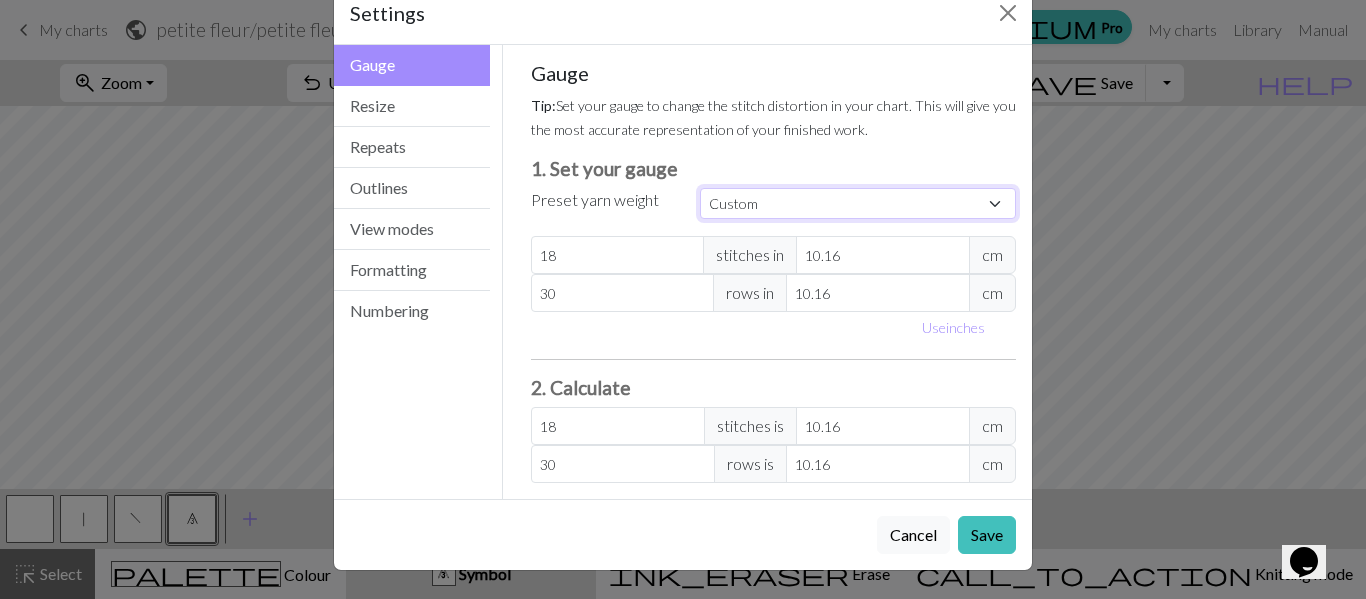 click on "Custom Square Lace Light Fingering Fingering Sport Double knit Worsted Aran Bulky Super Bulky" at bounding box center [858, 203] 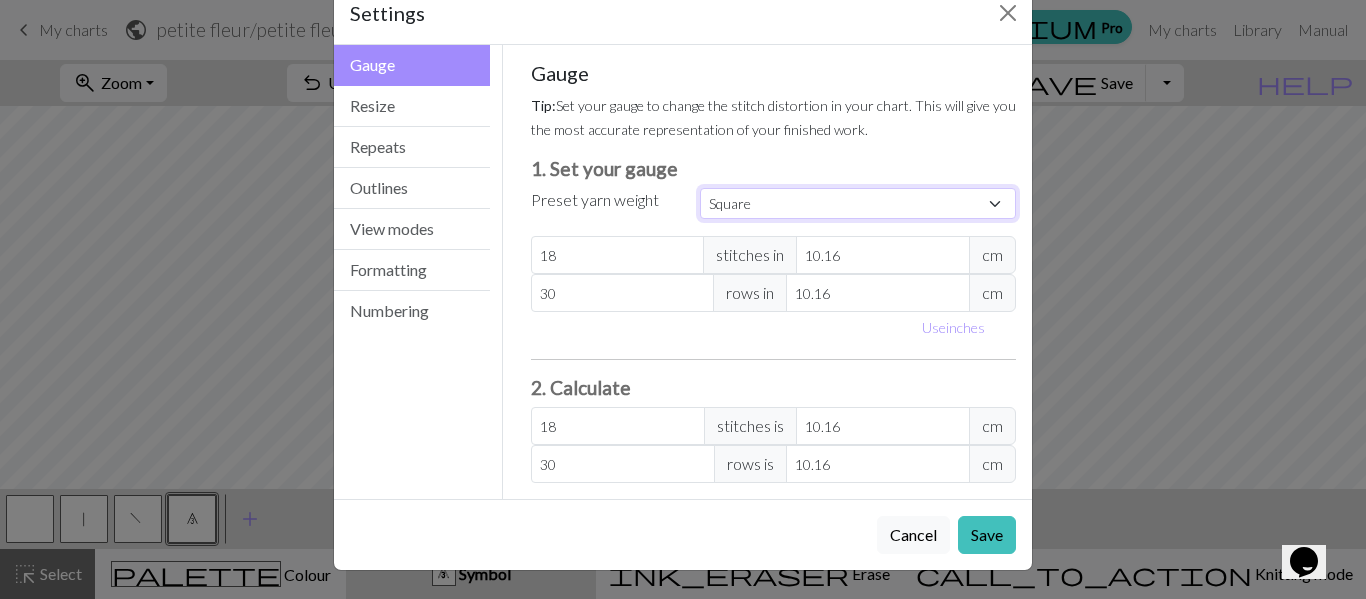 click on "Custom Square Lace Light Fingering Fingering Sport Double knit Worsted Aran Bulky Super Bulky" at bounding box center [858, 203] 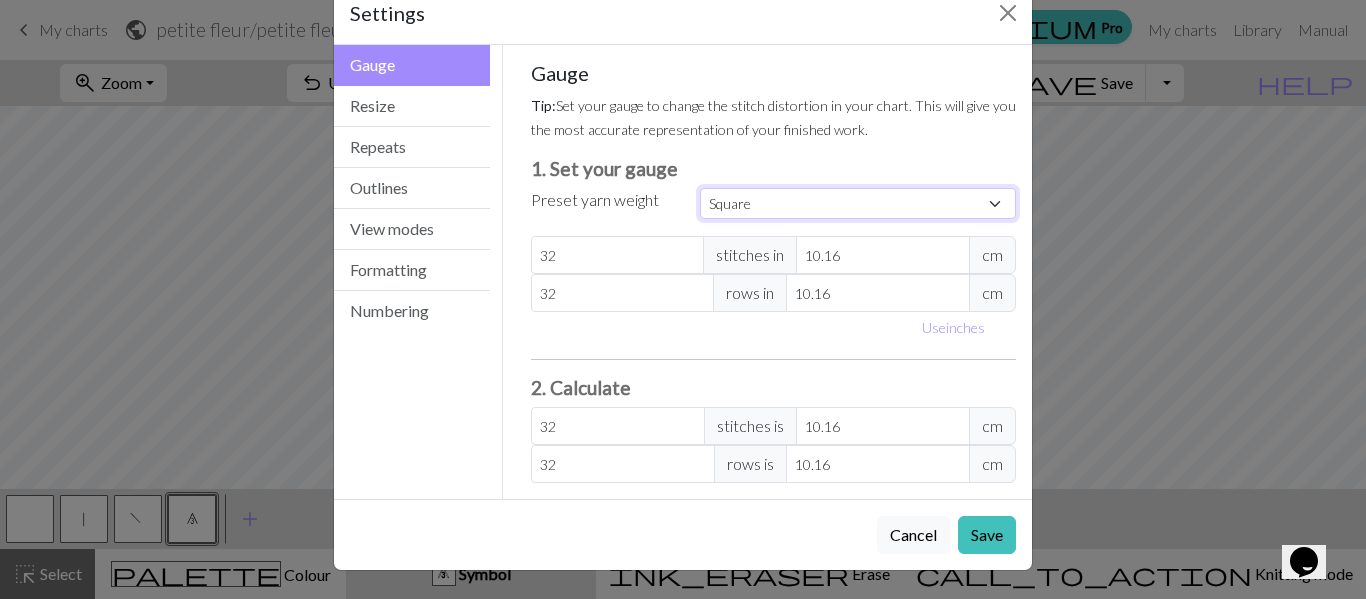 click on "Custom Square Lace Light Fingering Fingering Sport Double knit Worsted Aran Bulky Super Bulky" at bounding box center [858, 203] 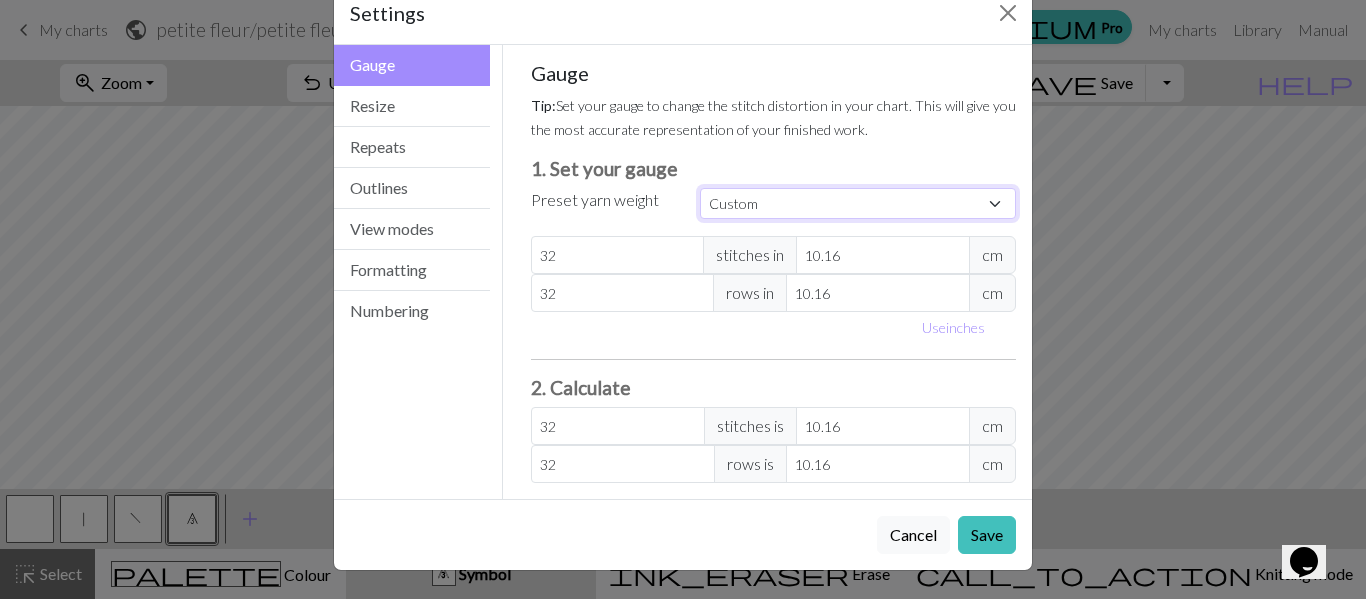 click on "Custom Square Lace Light Fingering Fingering Sport Double knit Worsted Aran Bulky Super Bulky" at bounding box center [858, 203] 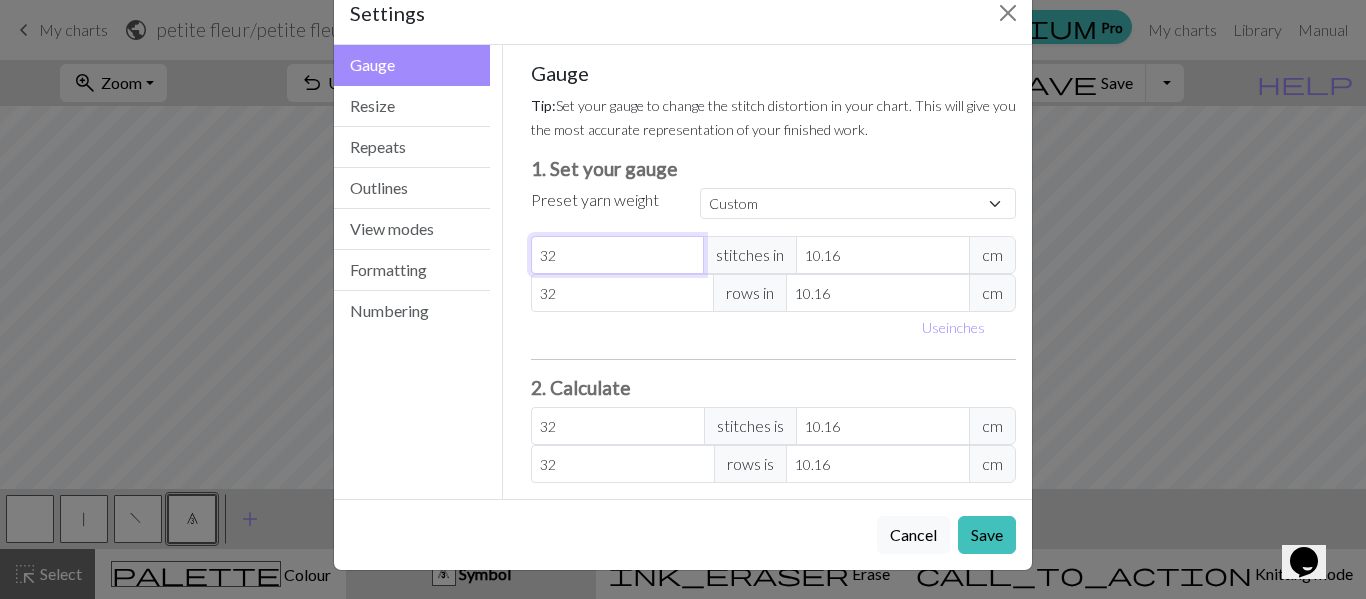 drag, startPoint x: 560, startPoint y: 257, endPoint x: 509, endPoint y: 260, distance: 51.088158 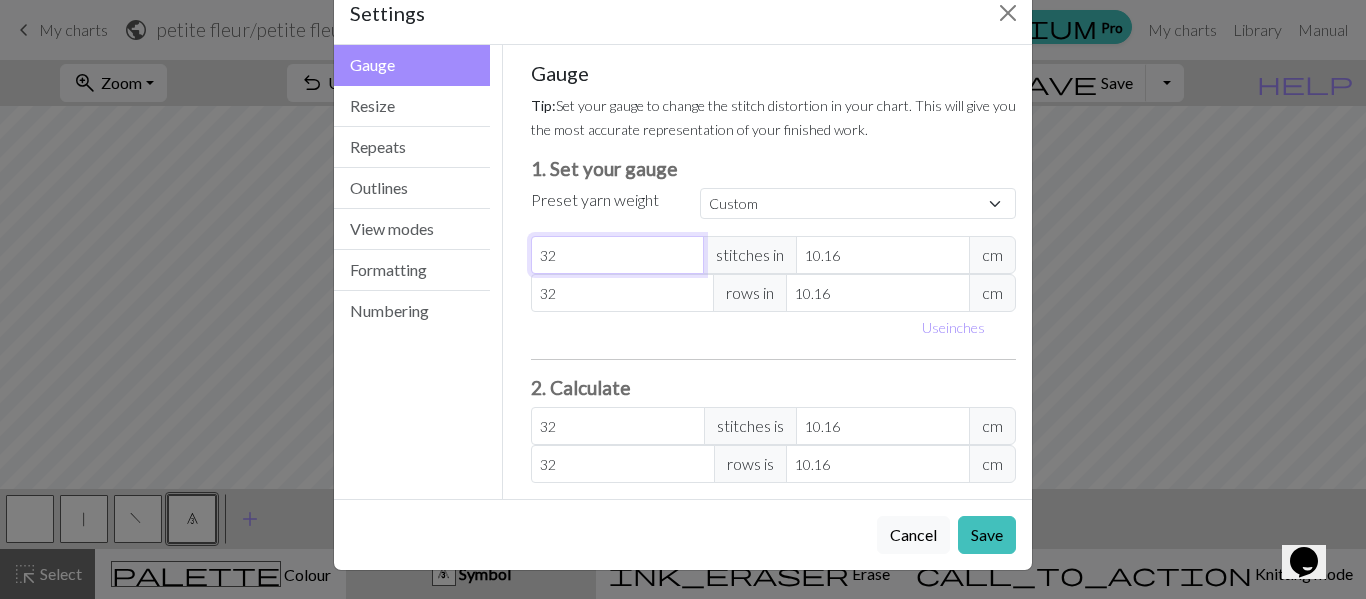 type on "2" 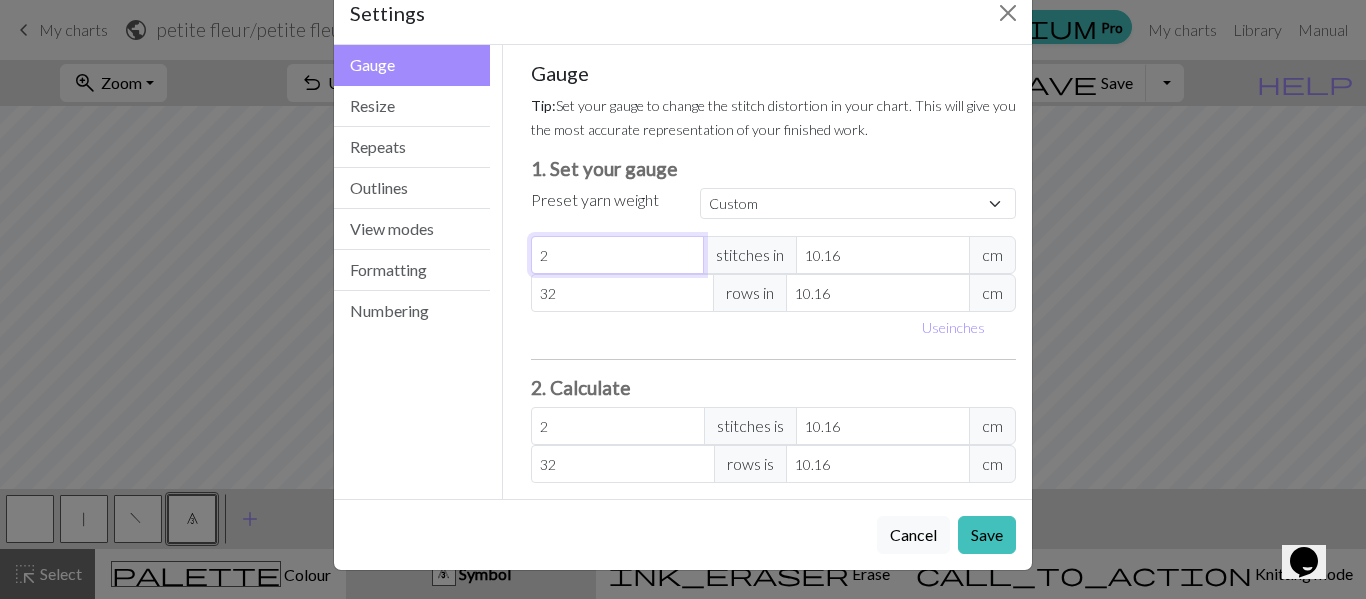 type on "20" 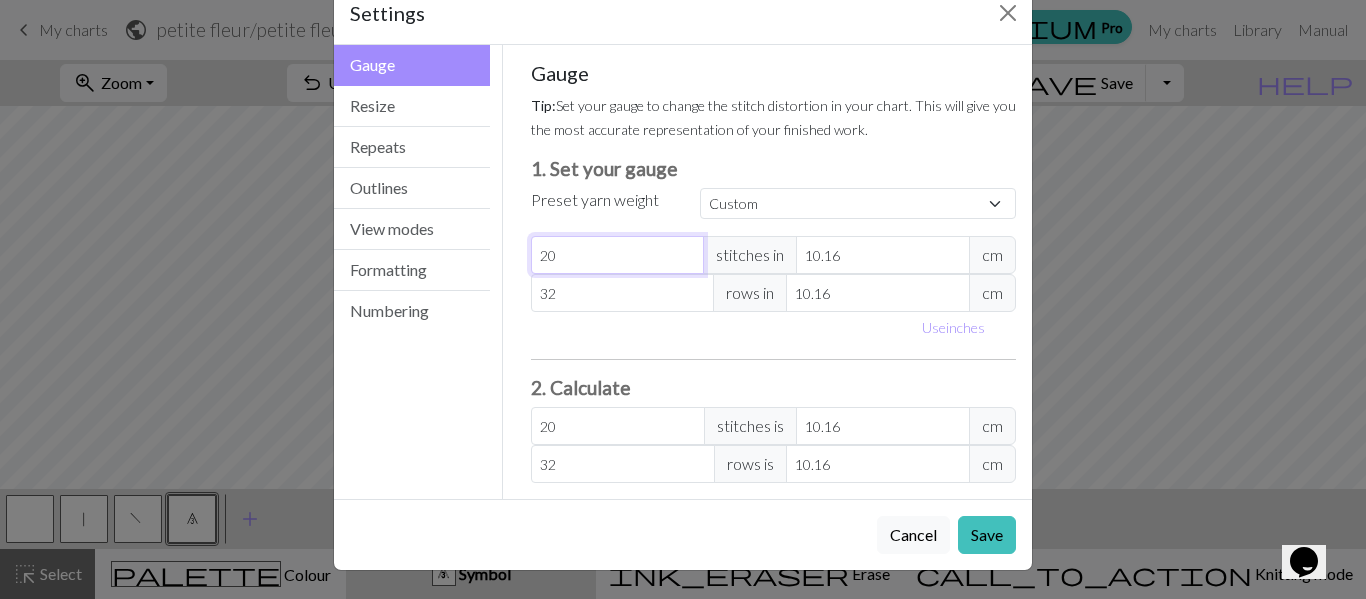 type on "20" 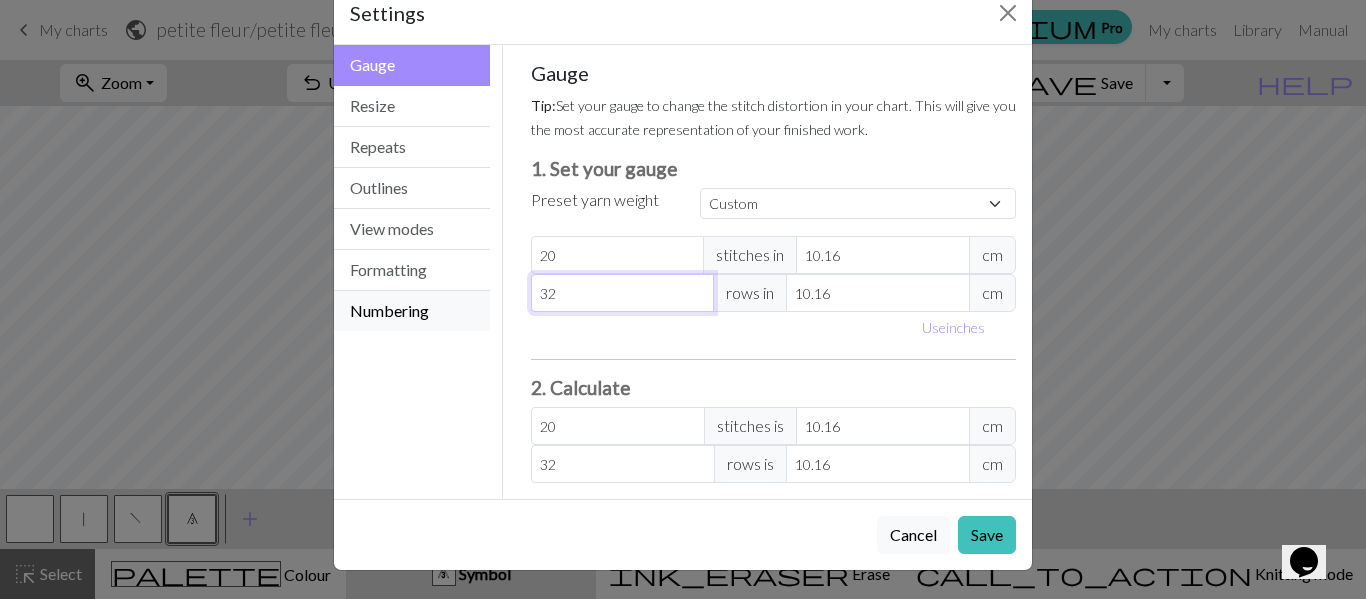 drag, startPoint x: 588, startPoint y: 298, endPoint x: 463, endPoint y: 310, distance: 125.57468 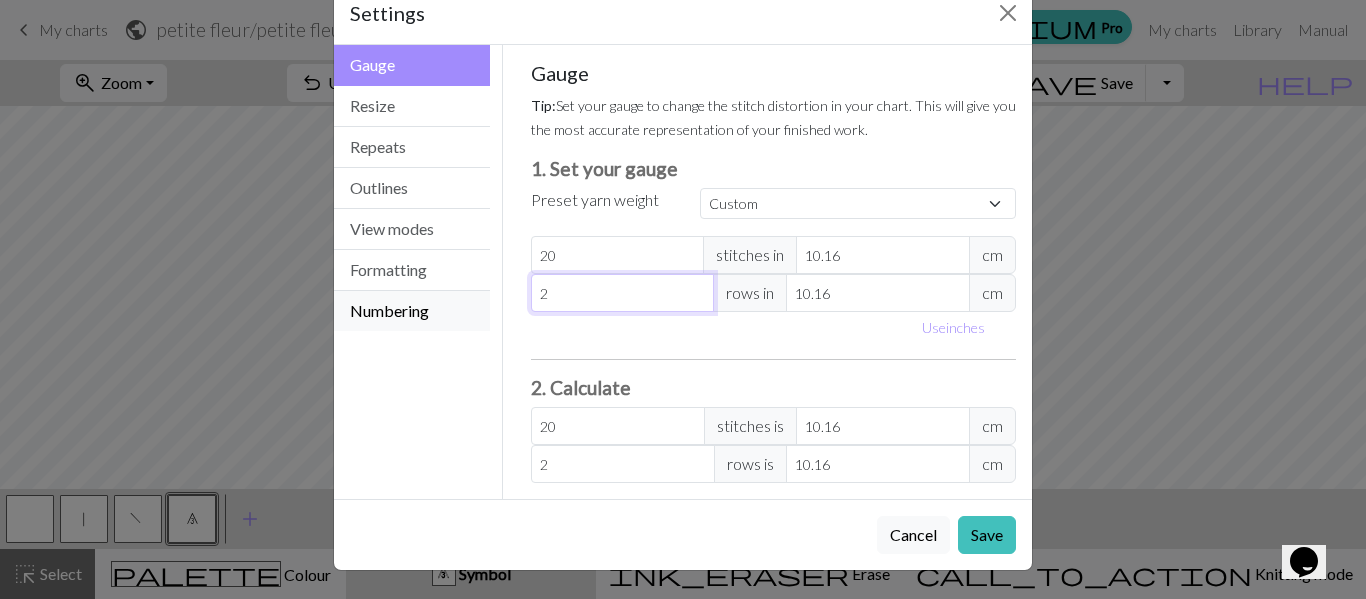 type on "20" 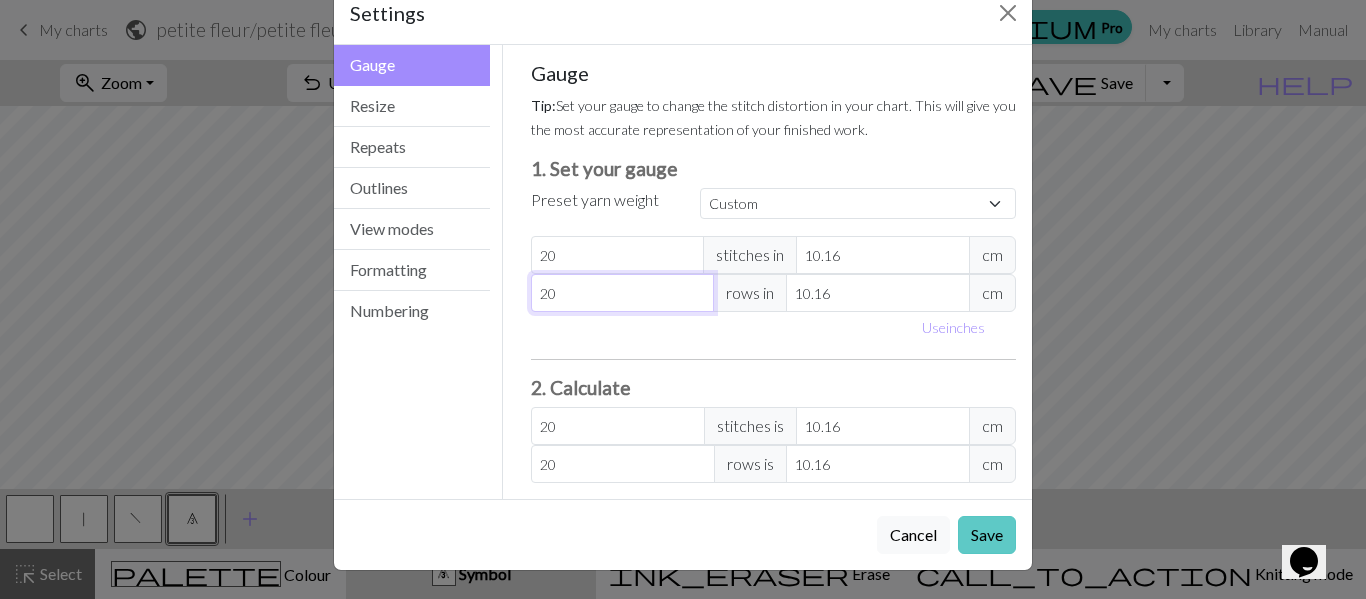 type on "20" 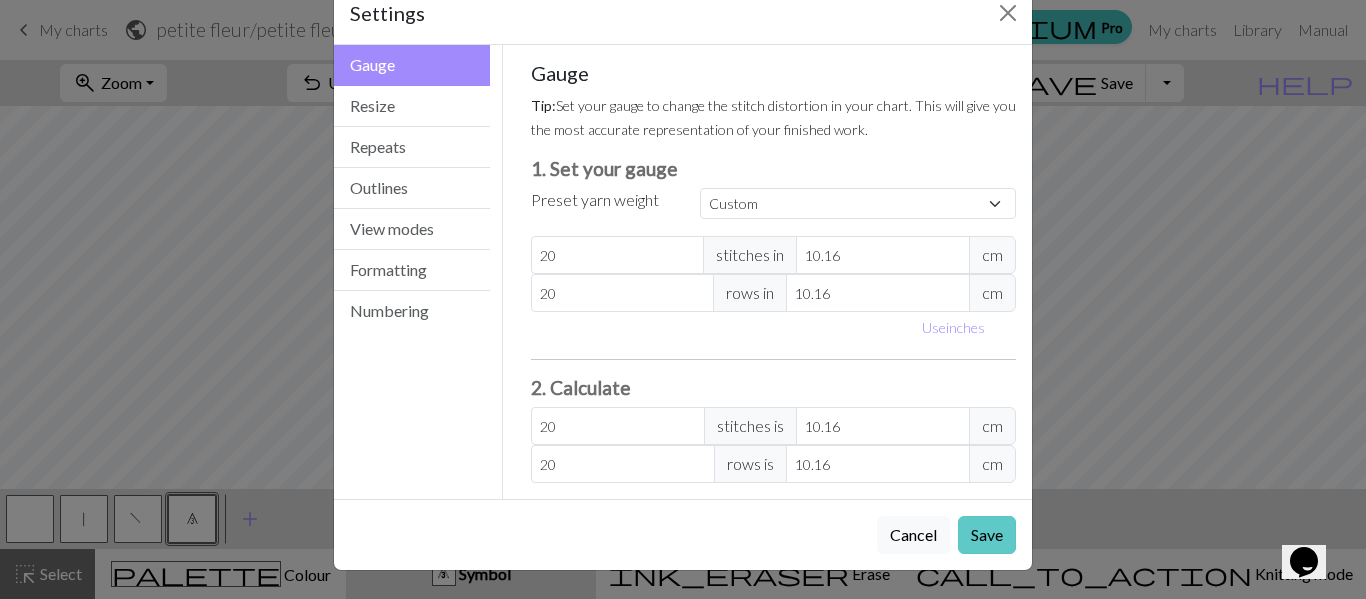 click on "Save" at bounding box center (987, 535) 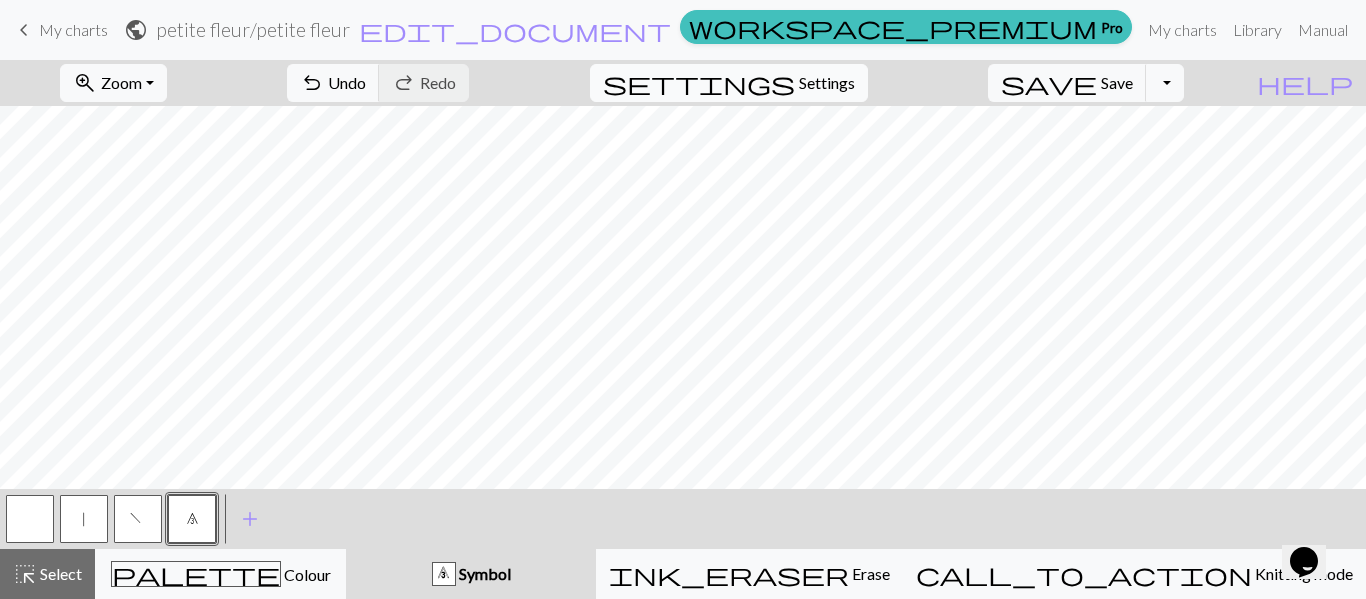 click on "Settings" at bounding box center [827, 83] 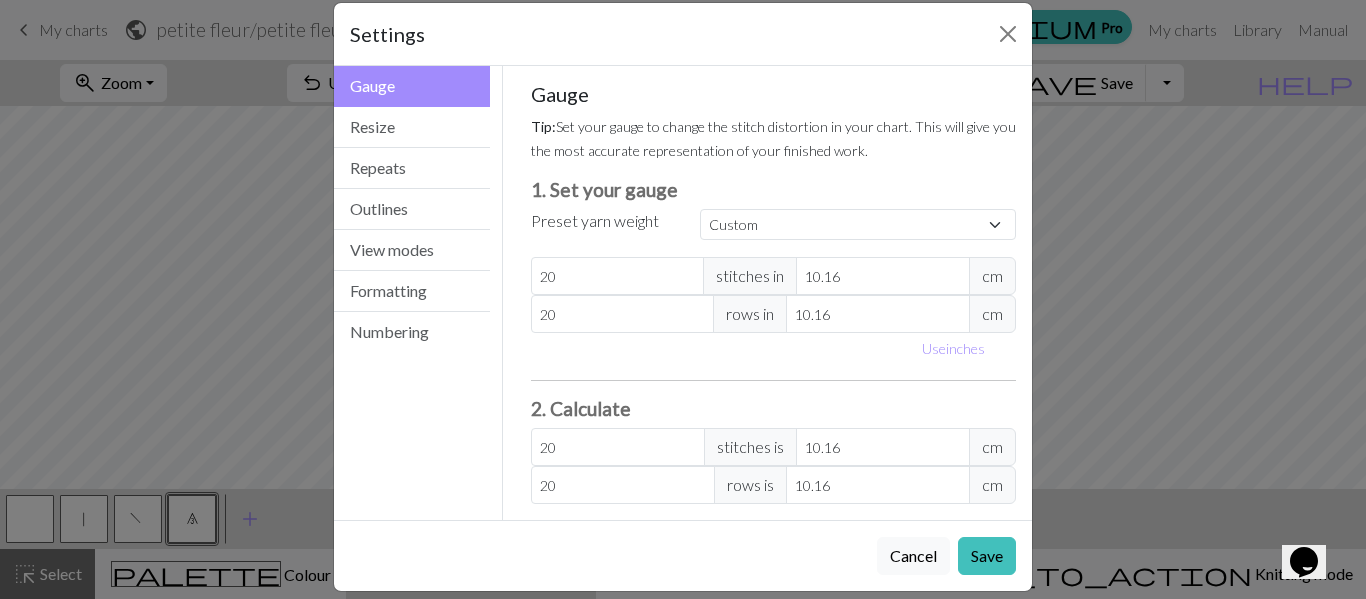 scroll, scrollTop: 47, scrollLeft: 0, axis: vertical 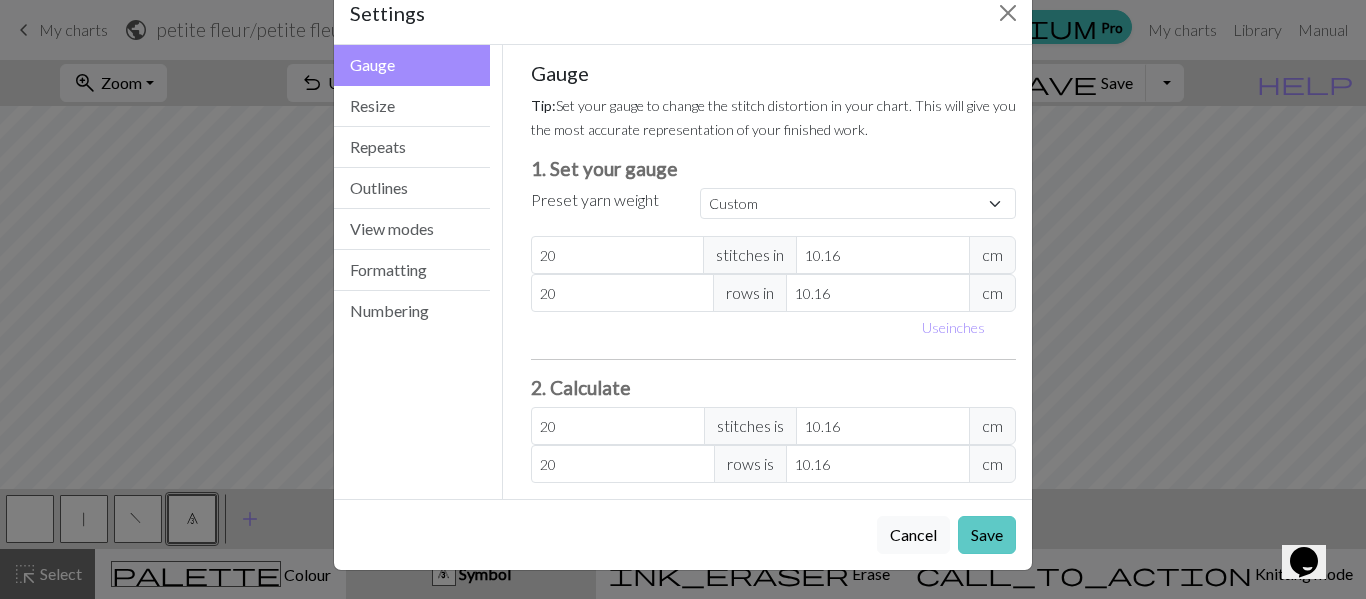 click on "Save" at bounding box center (987, 535) 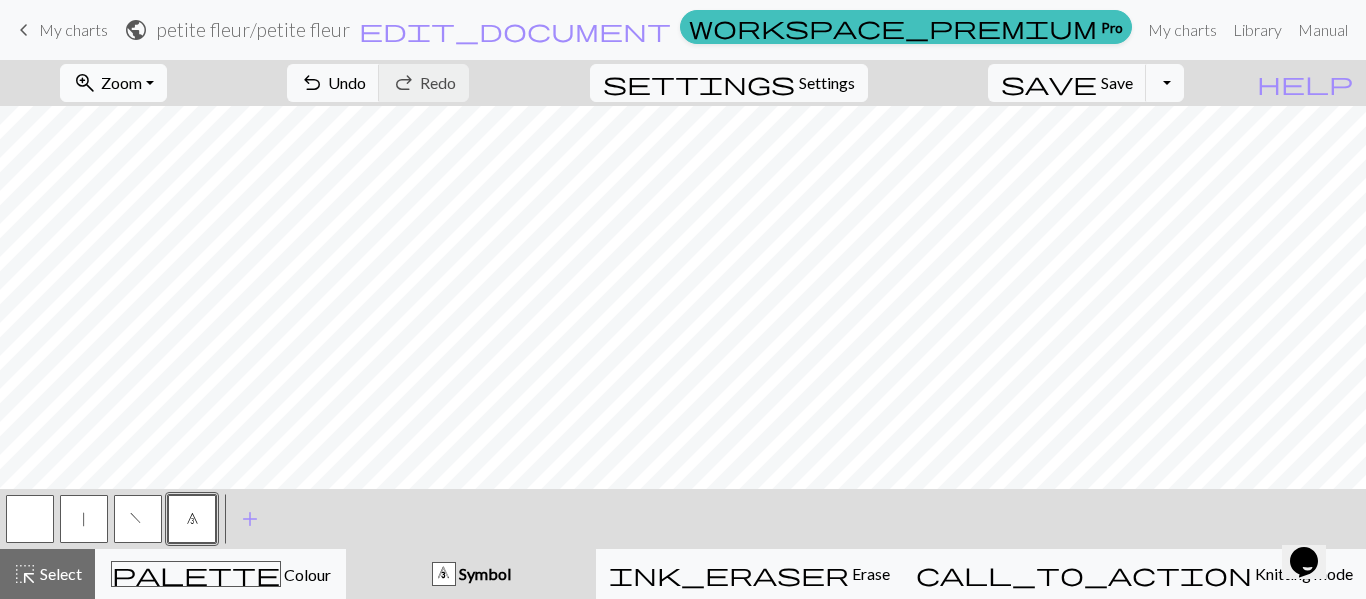 click on "zoom_in Zoom Zoom" at bounding box center (113, 83) 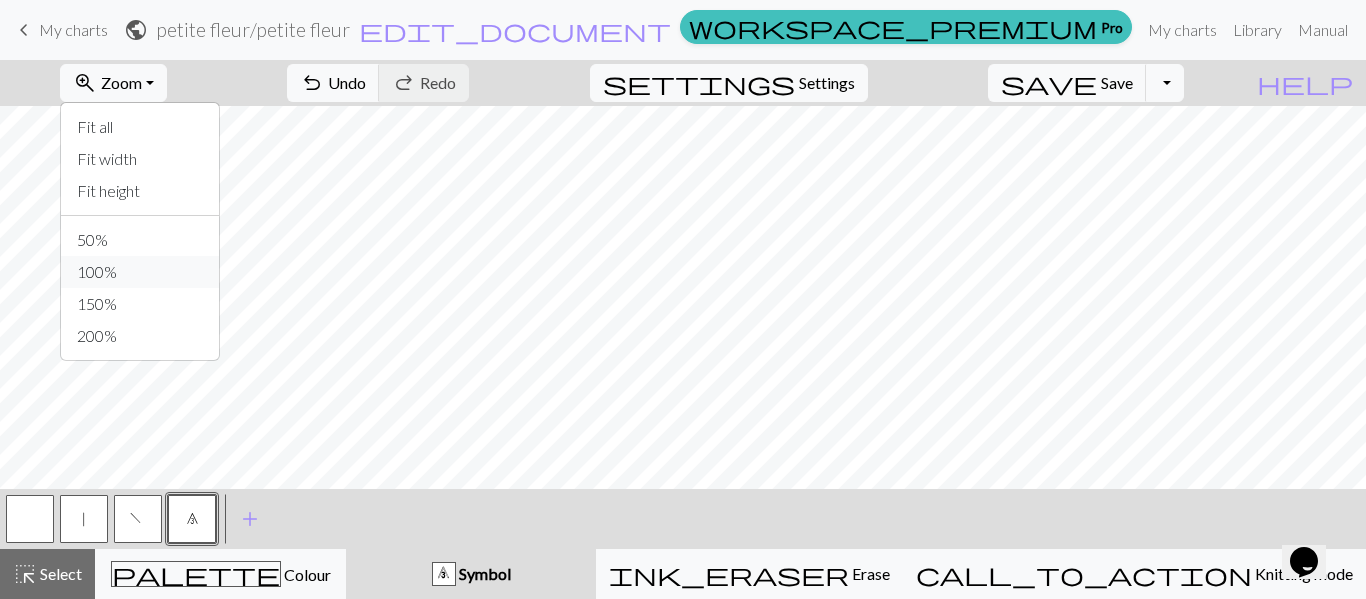 click on "100%" at bounding box center (140, 272) 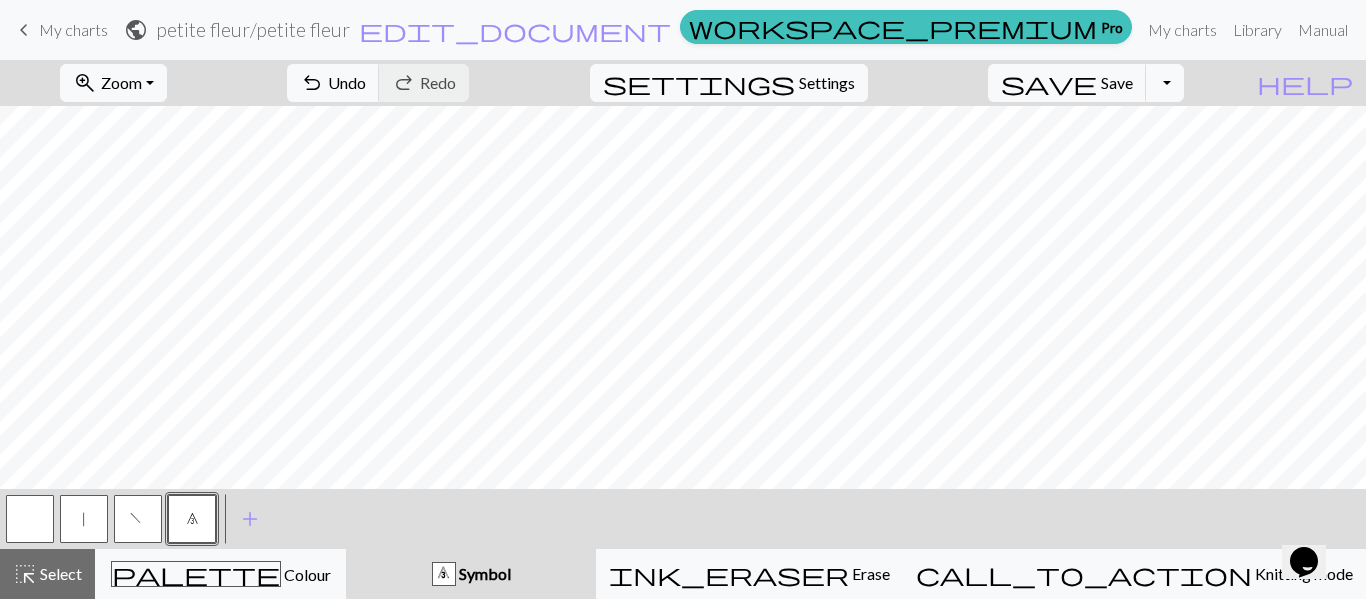 click at bounding box center (30, 519) 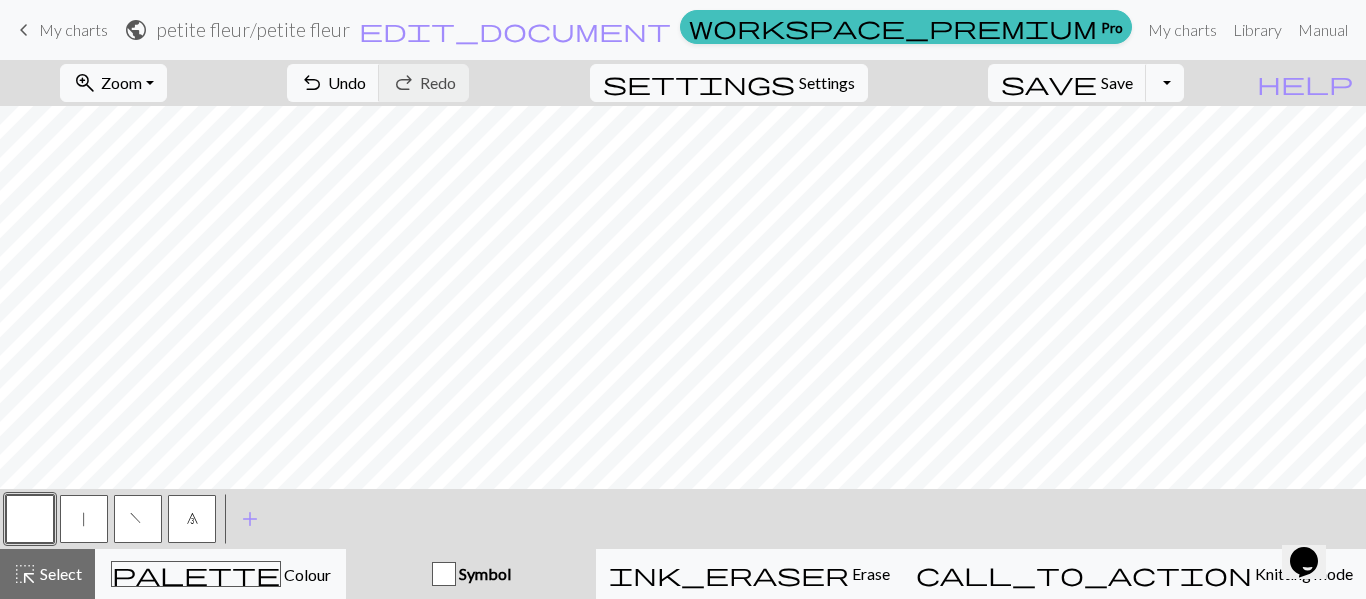 click at bounding box center (30, 519) 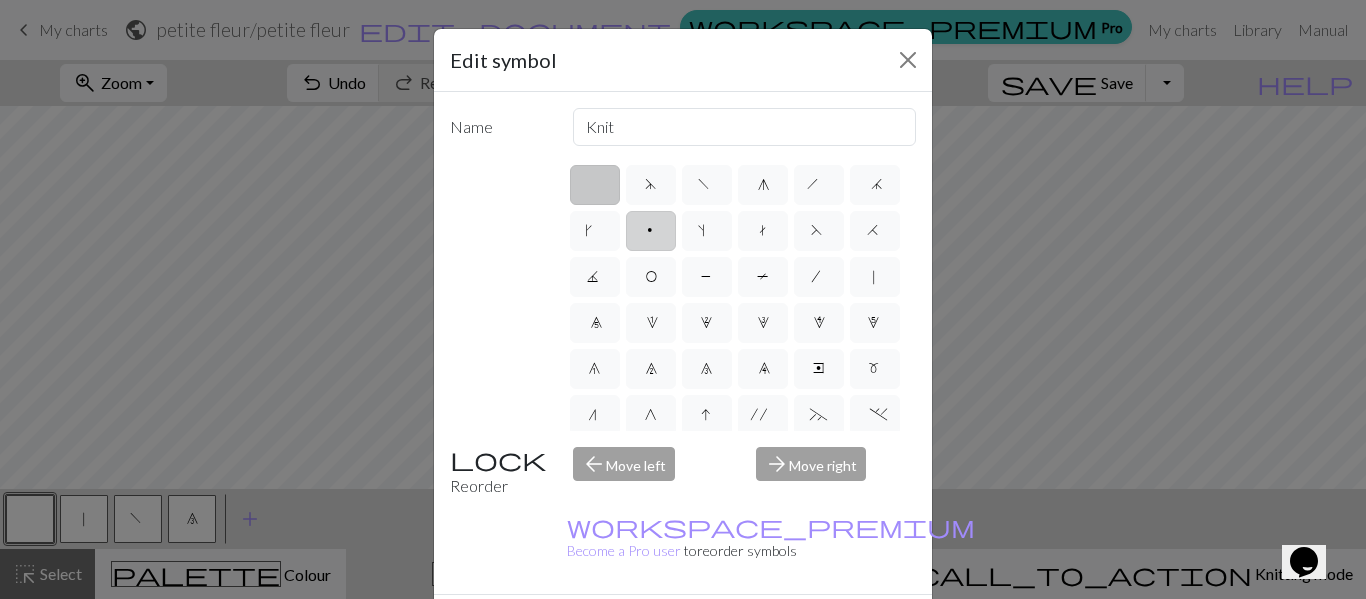 click on "p" at bounding box center [651, 233] 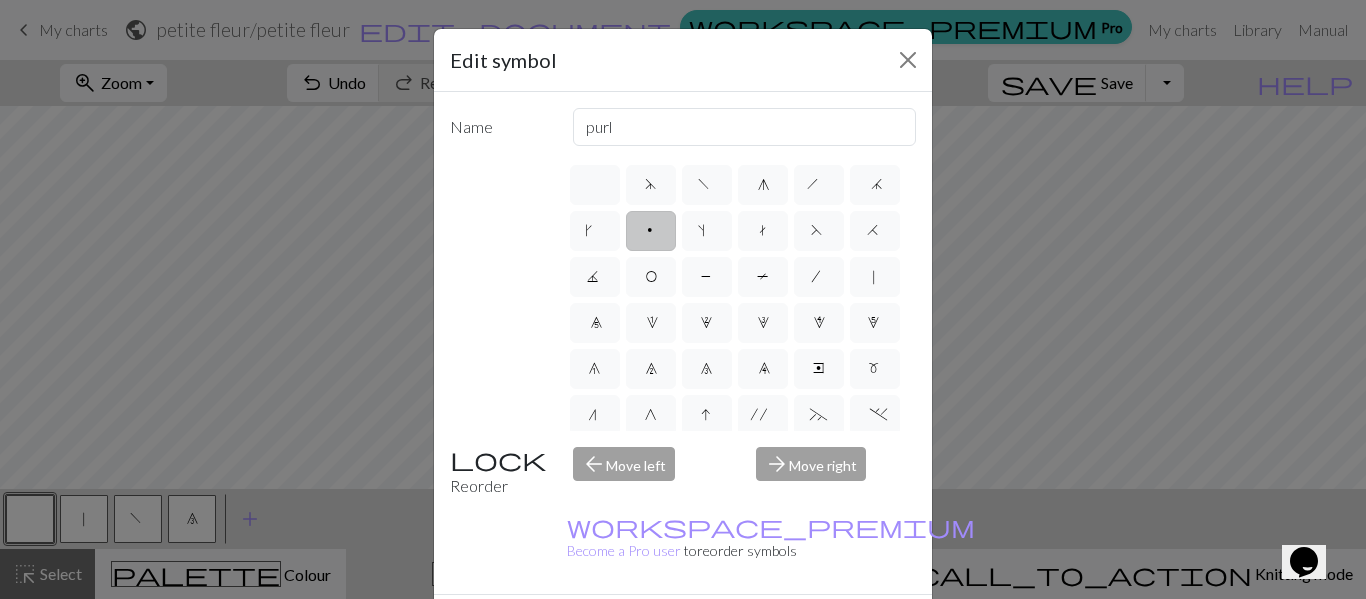 click on "Done" at bounding box center (803, 630) 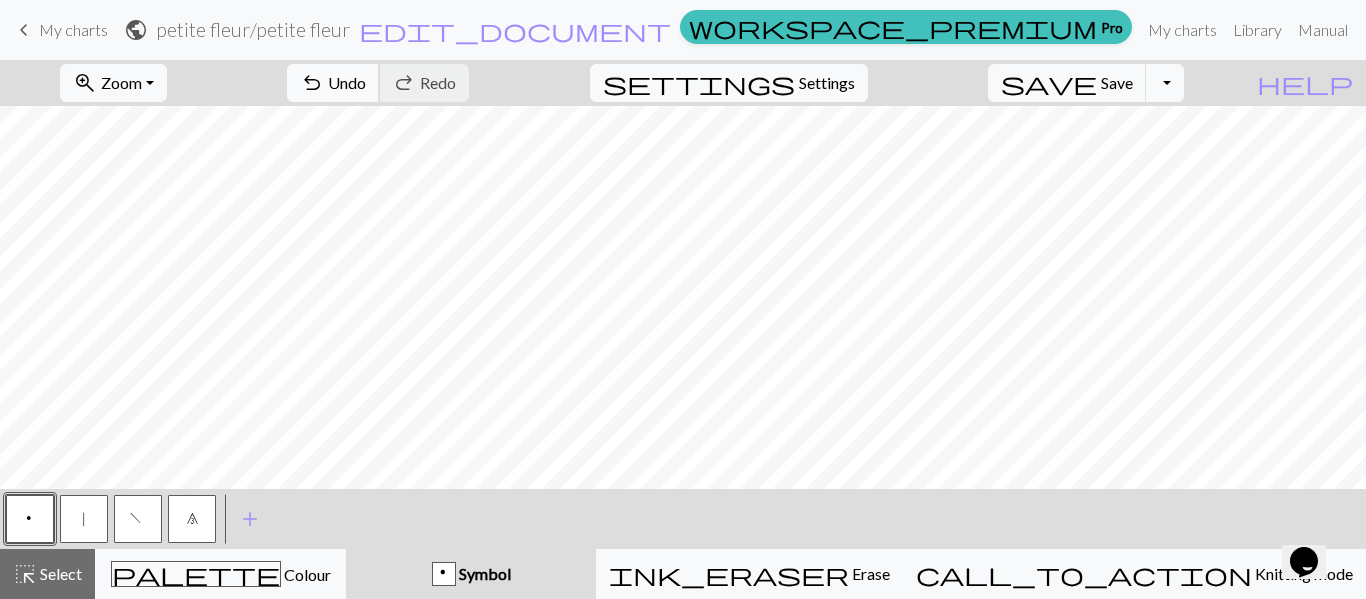 click on "Undo" at bounding box center [347, 82] 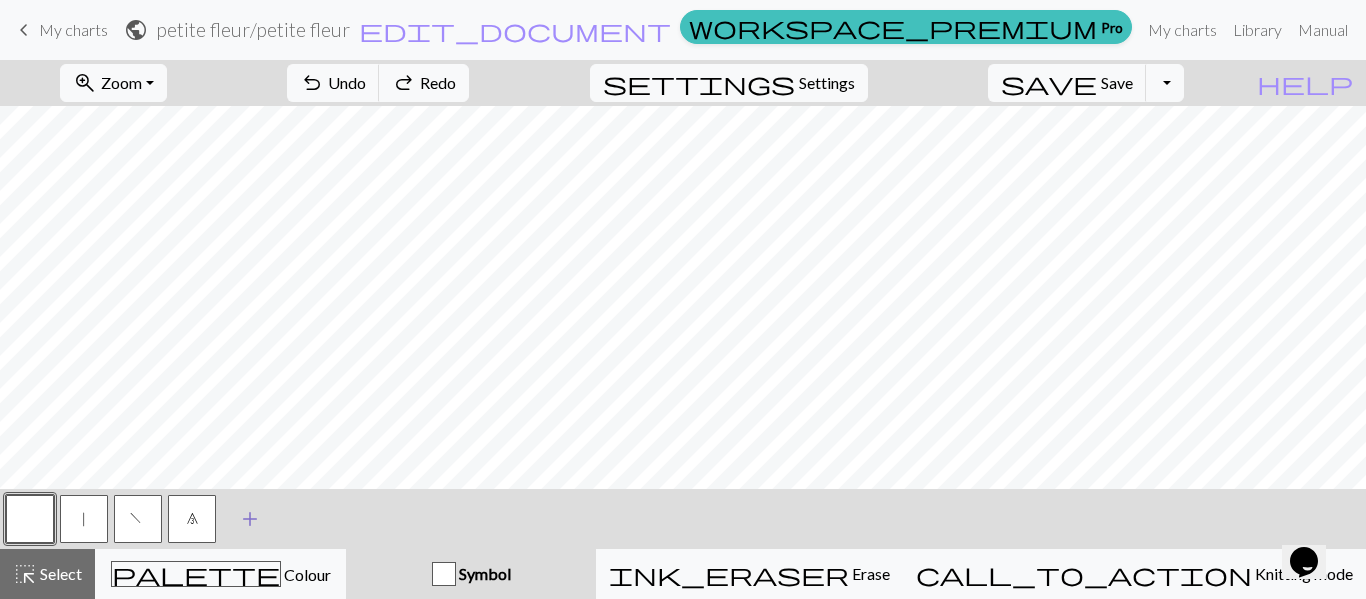 click on "add" at bounding box center (250, 519) 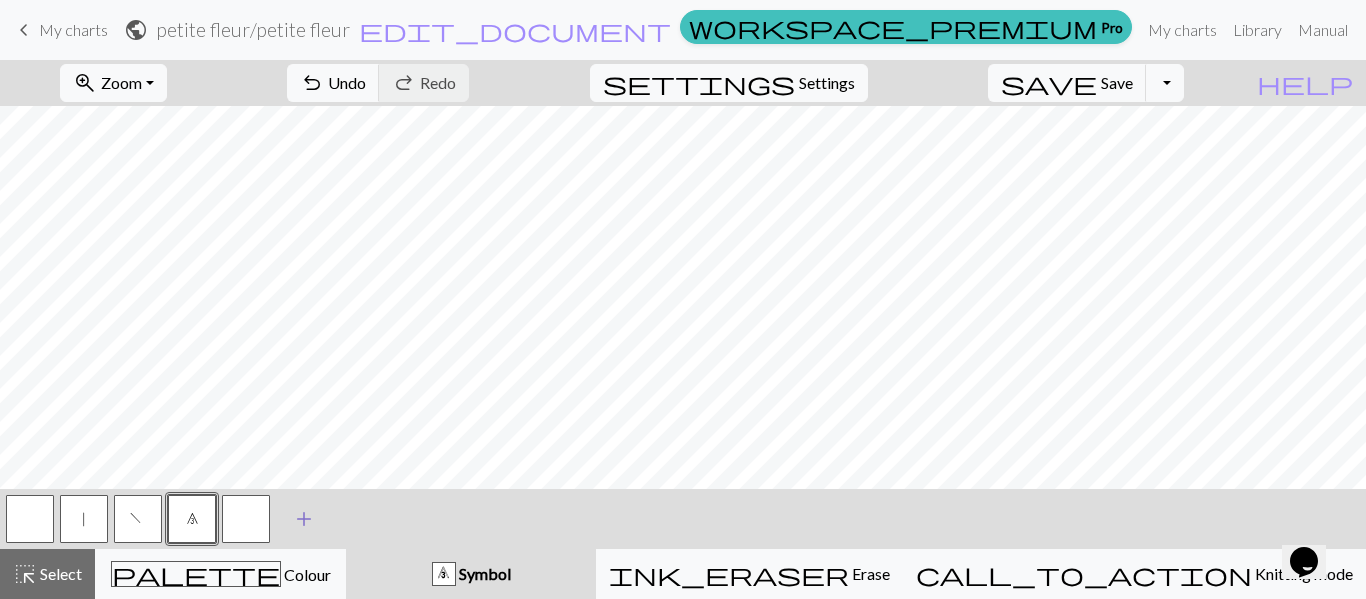 click at bounding box center (246, 519) 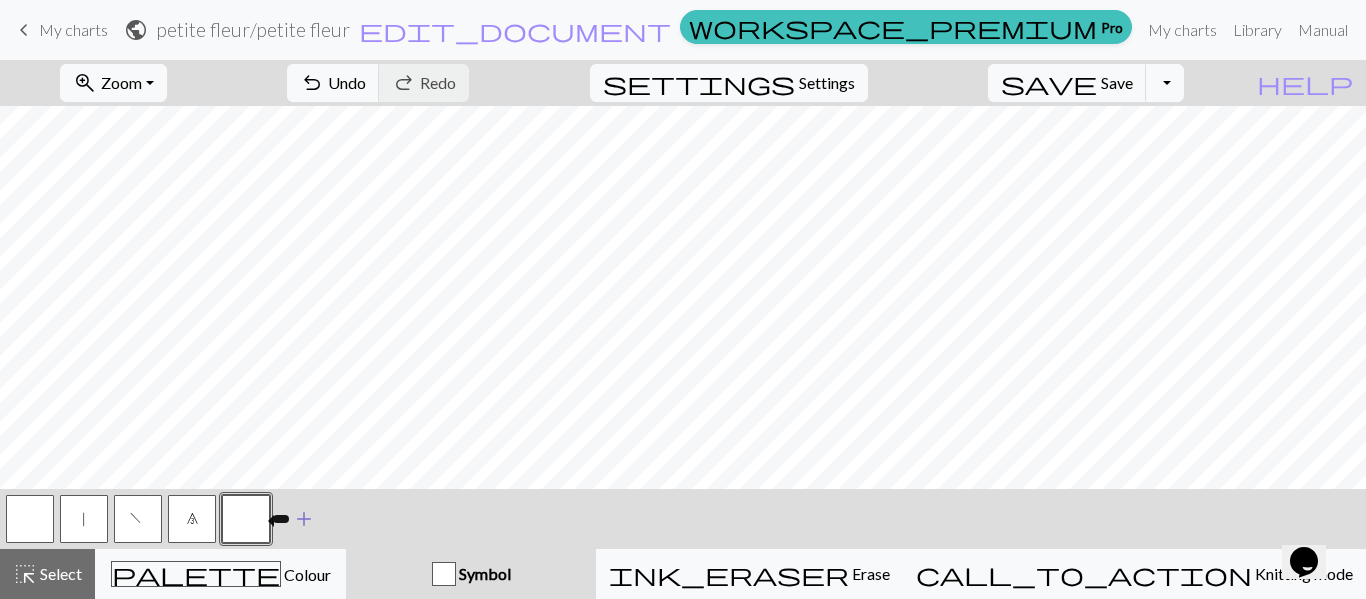 click at bounding box center [246, 519] 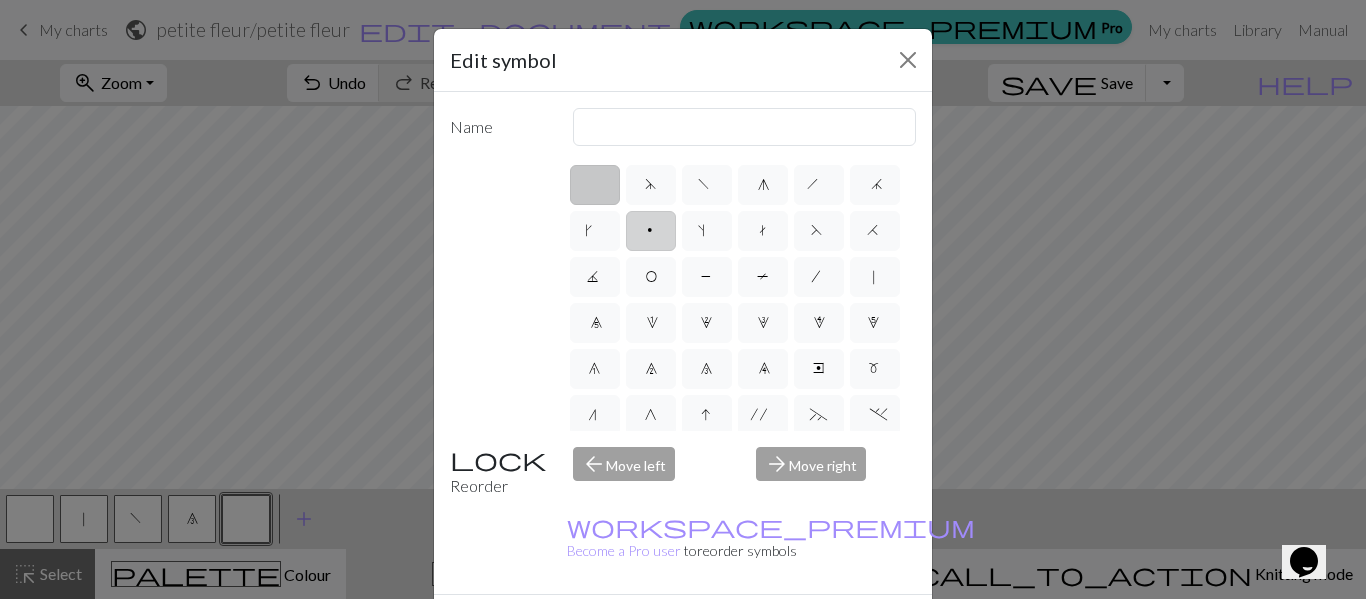click on "p" at bounding box center (651, 231) 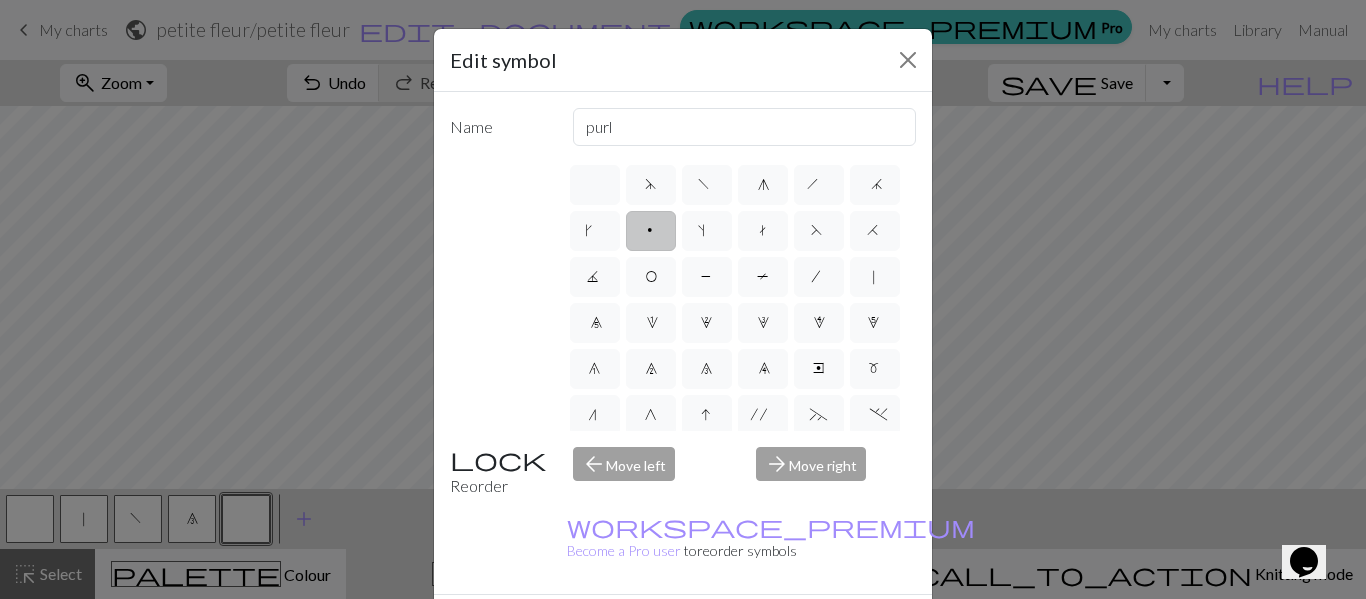 click on "Done" at bounding box center (803, 630) 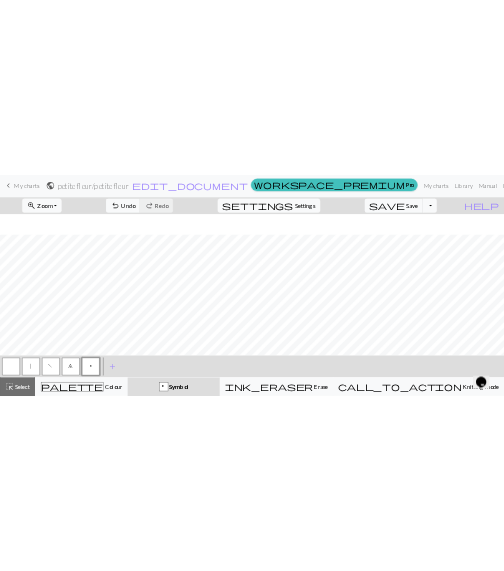 scroll, scrollTop: 122, scrollLeft: 0, axis: vertical 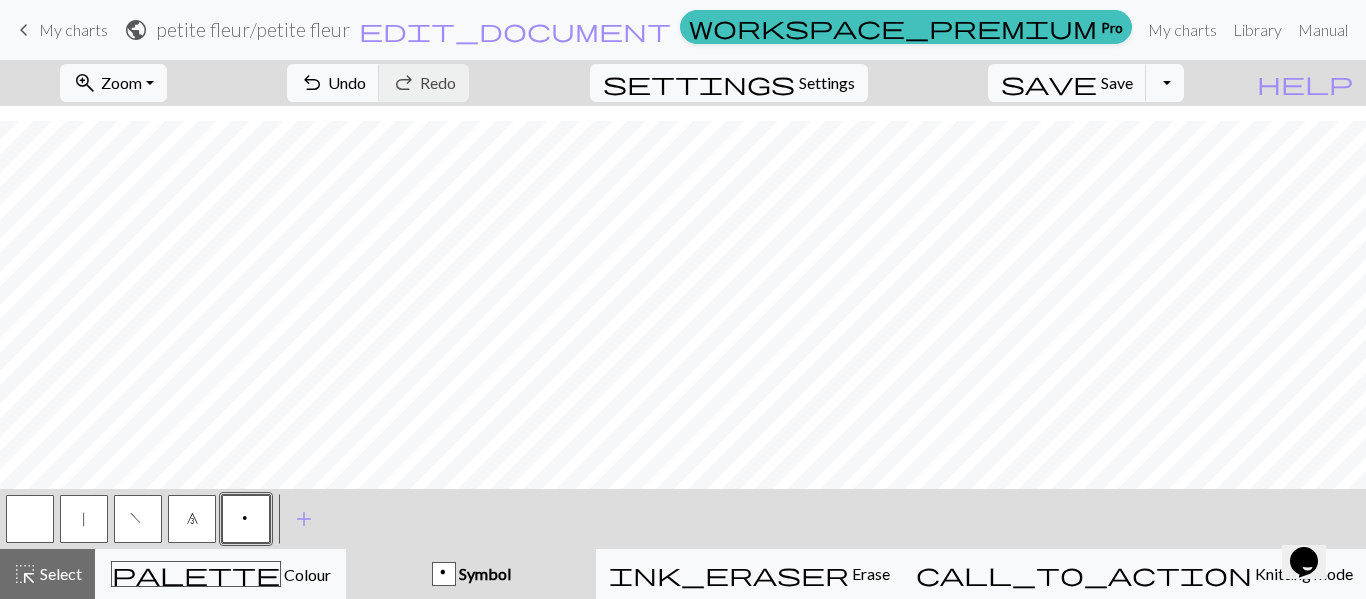 click on "|" at bounding box center [84, 521] 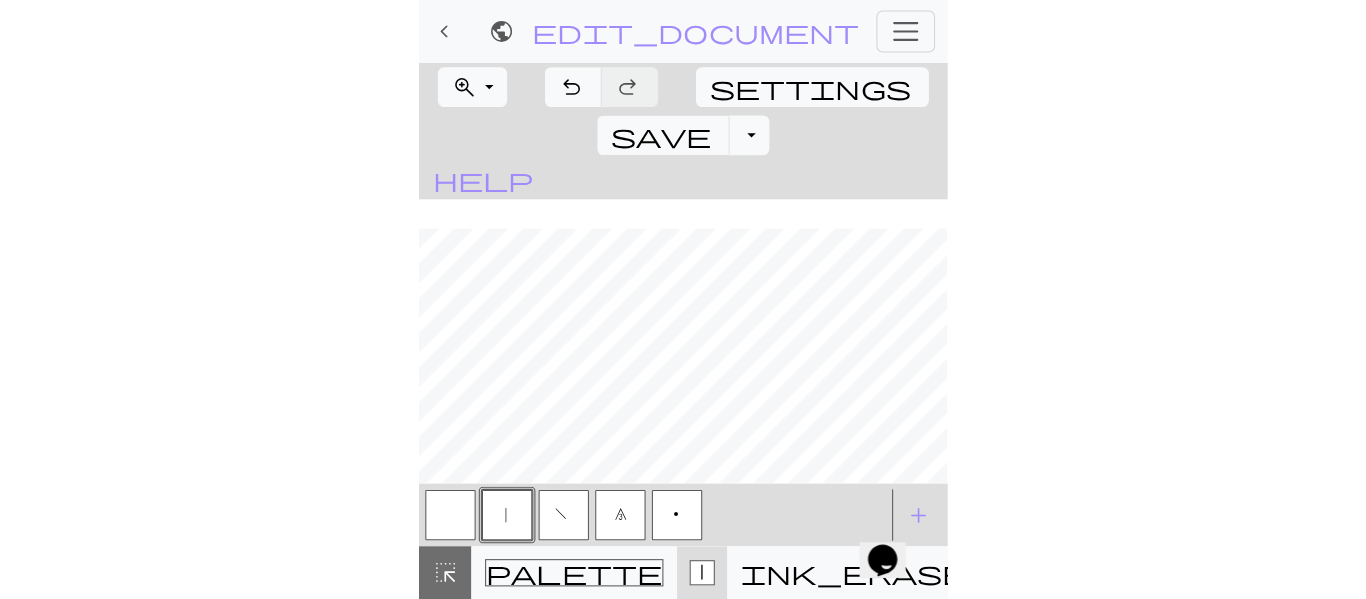 scroll, scrollTop: 150, scrollLeft: 0, axis: vertical 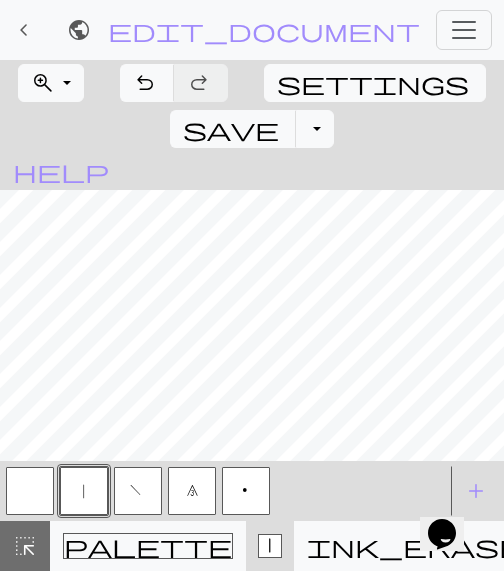 click on "Opens Chat This icon Opens the chat window." at bounding box center [452, 499] 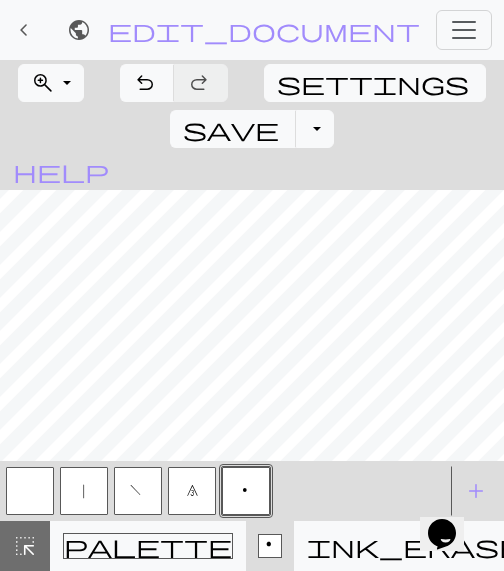 scroll, scrollTop: 107, scrollLeft: 0, axis: vertical 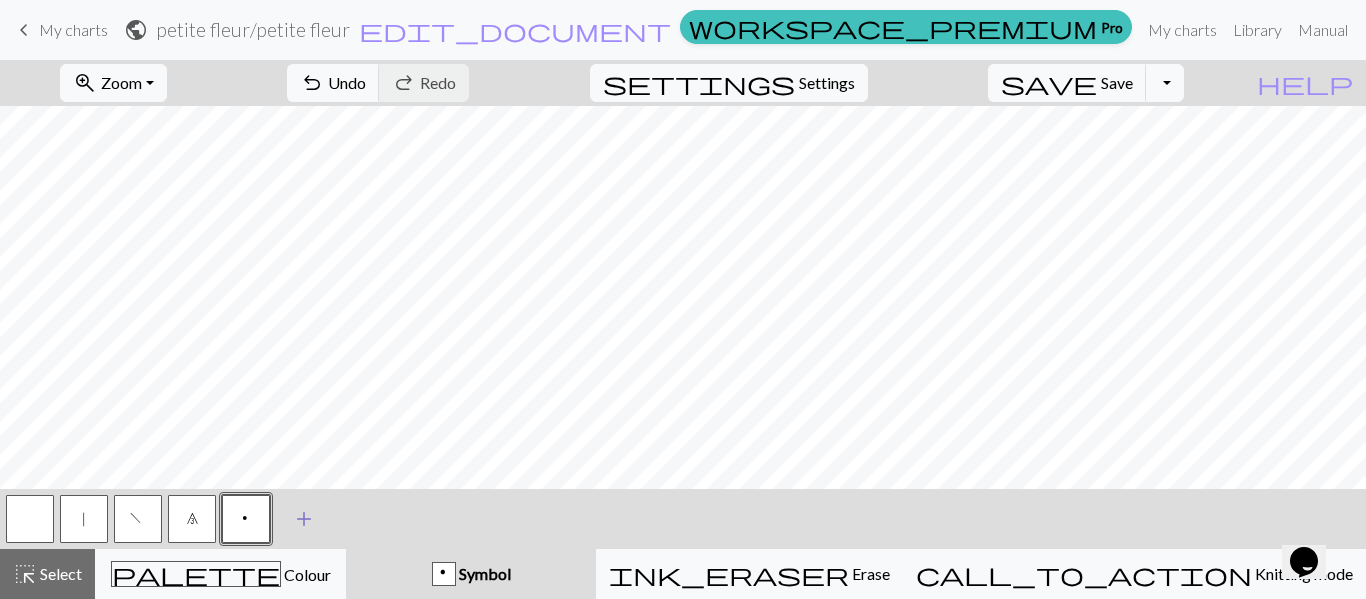 click on "add" at bounding box center [304, 519] 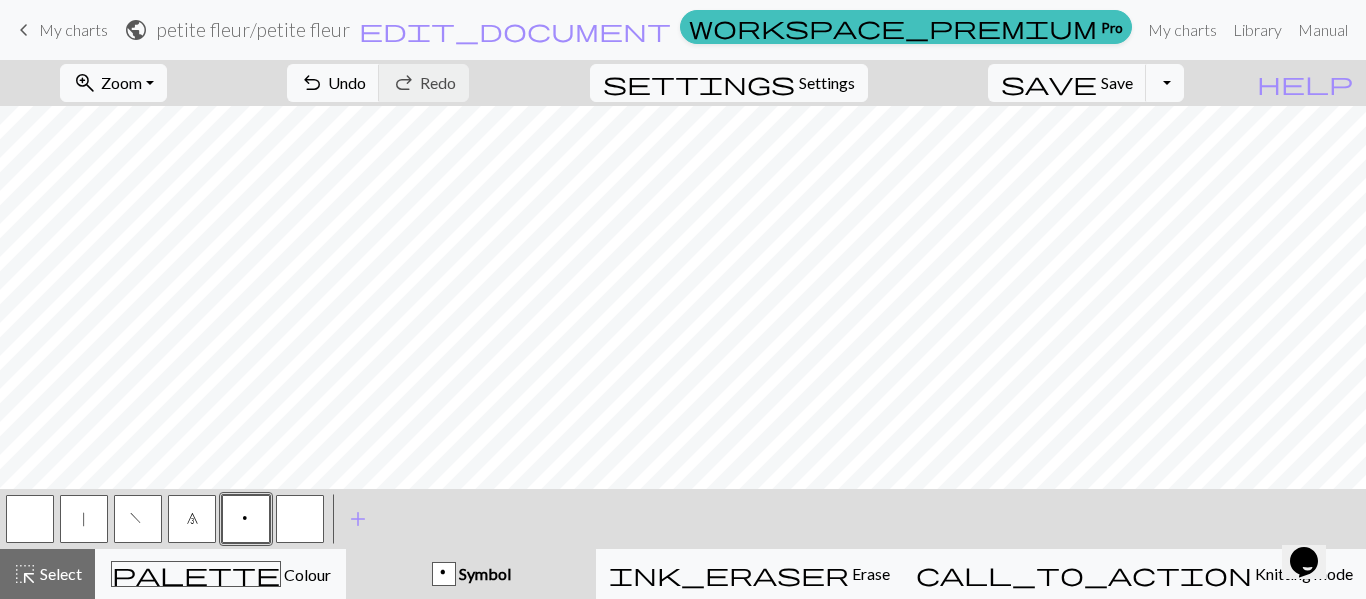 click at bounding box center [300, 519] 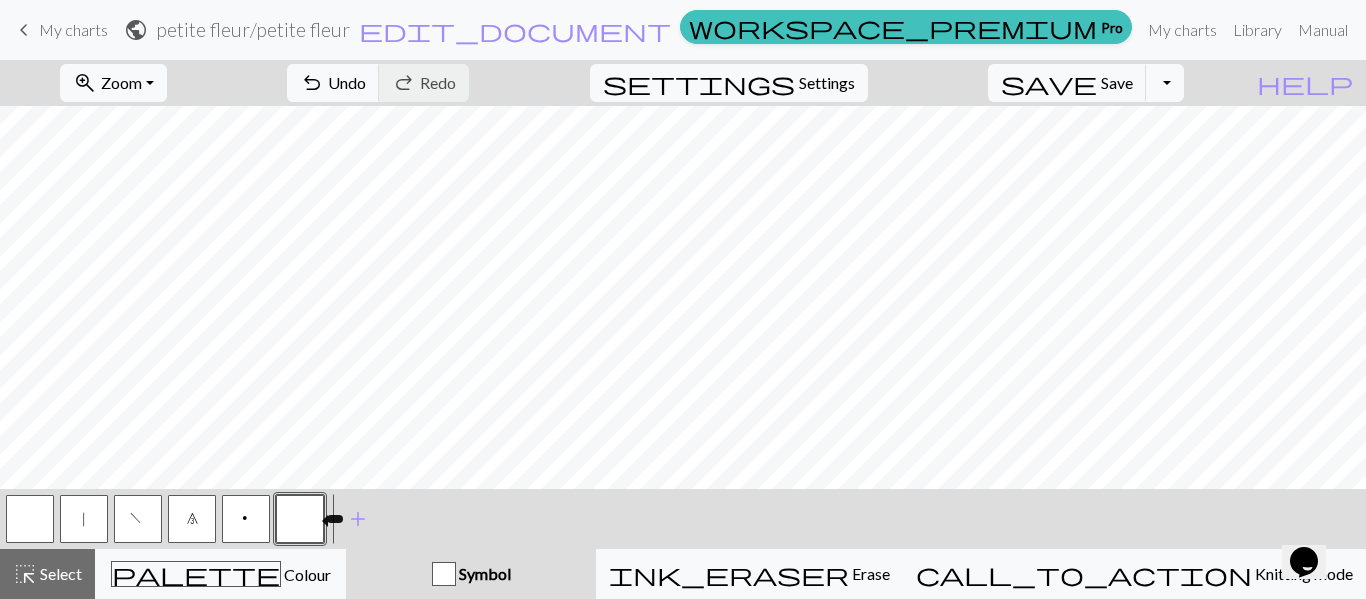 click at bounding box center (300, 519) 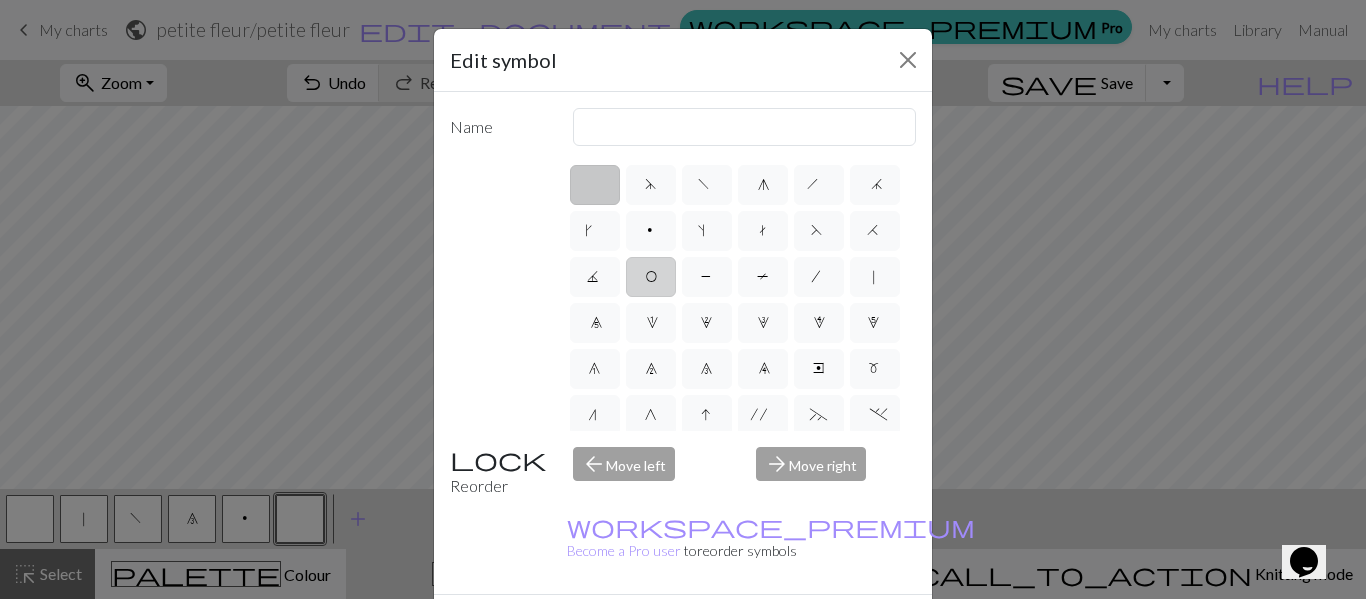 click on "O" at bounding box center [651, 279] 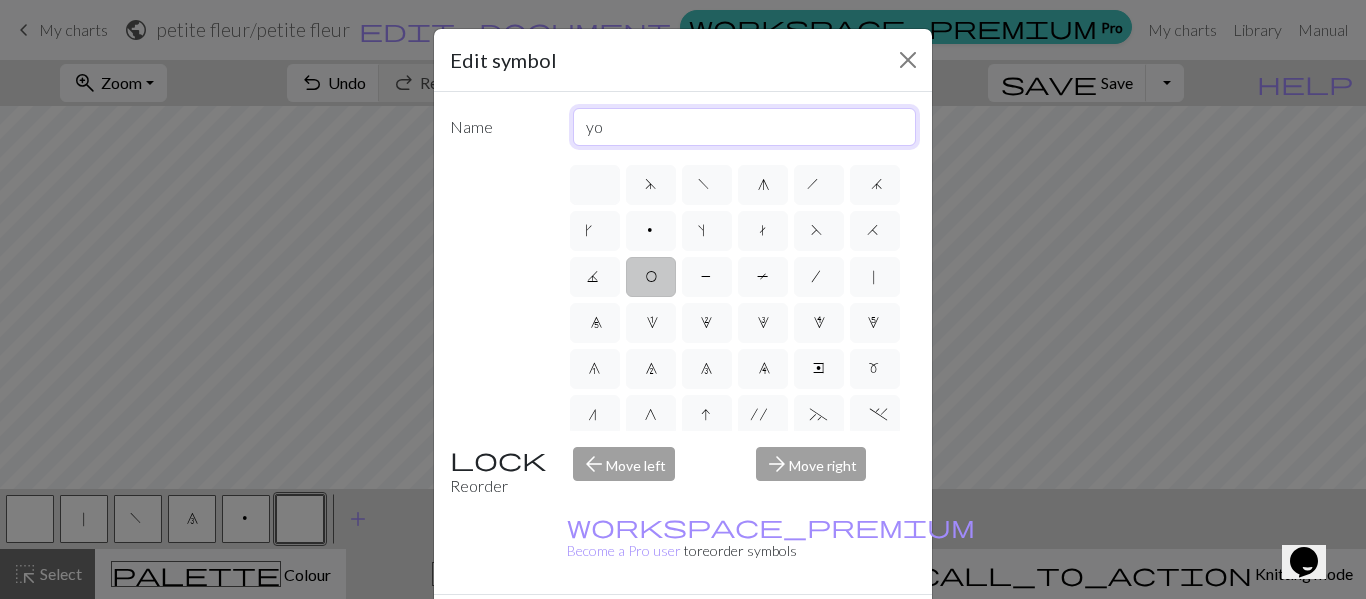 drag, startPoint x: 609, startPoint y: 130, endPoint x: 522, endPoint y: 139, distance: 87.46428 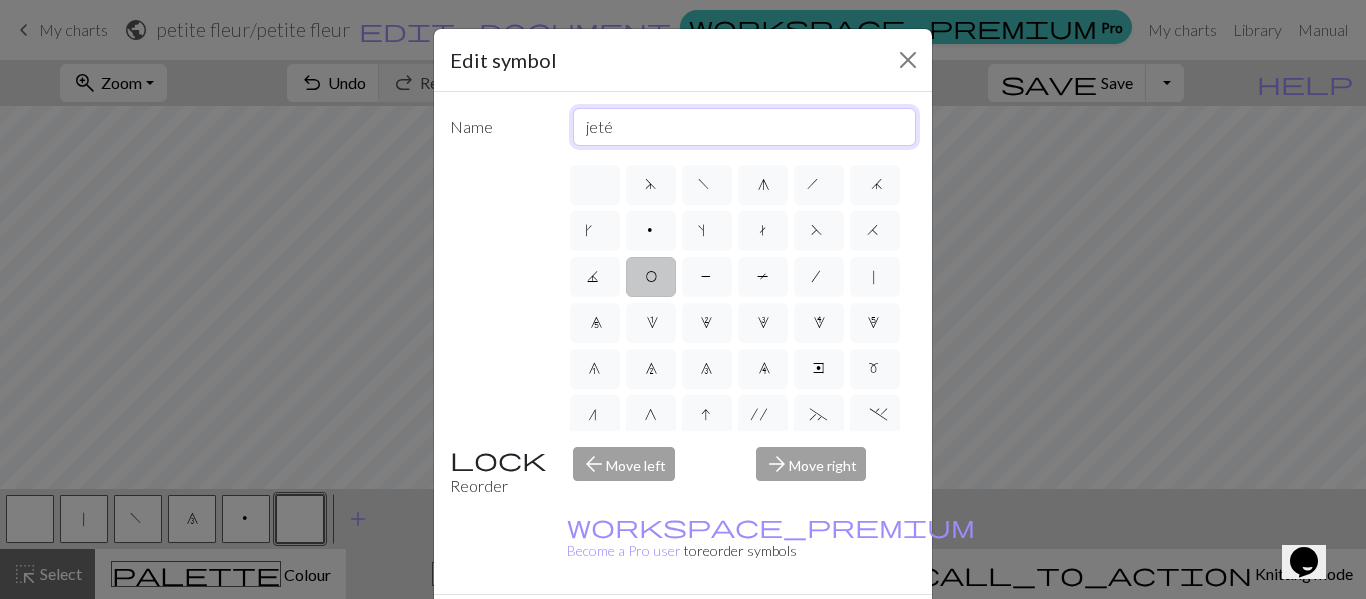 type on "jeté" 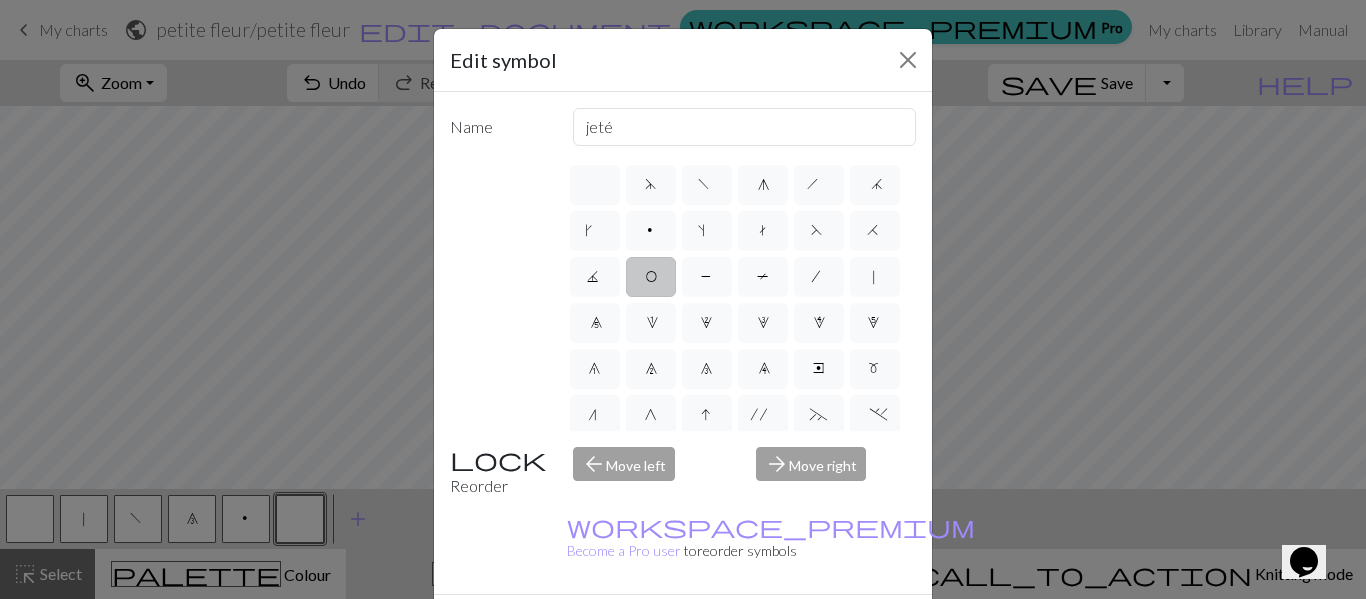 click on "Done" at bounding box center (803, 630) 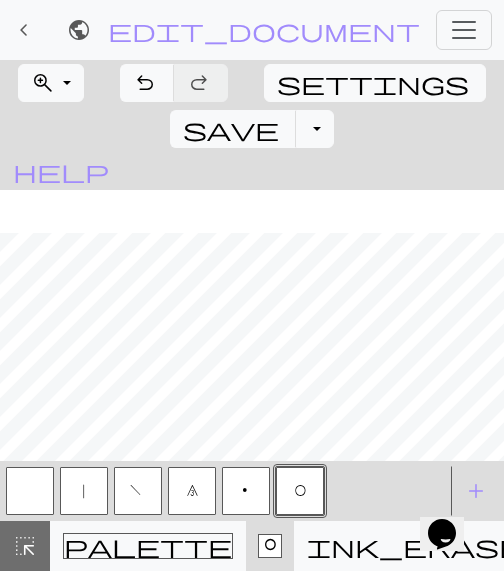 scroll, scrollTop: 150, scrollLeft: 0, axis: vertical 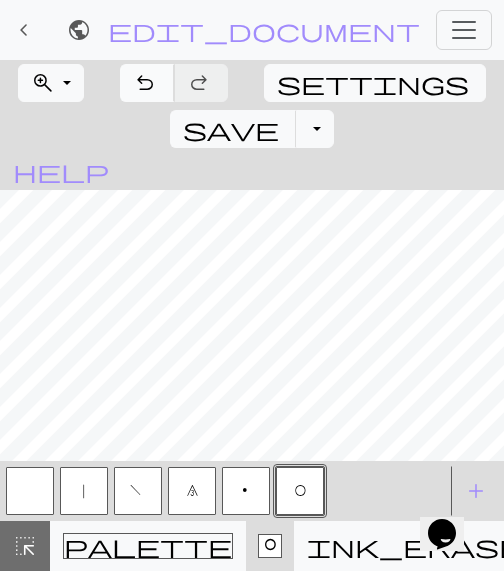click on "undo" at bounding box center (145, 83) 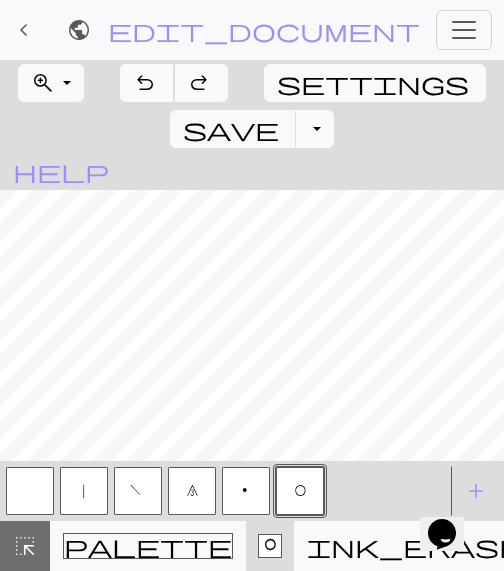 click on "undo" at bounding box center [145, 83] 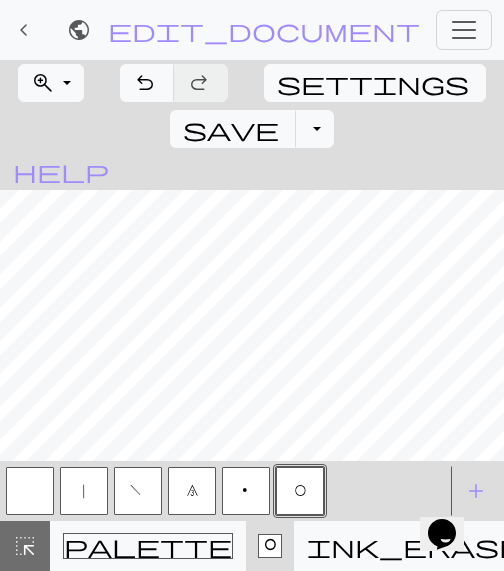 click on "|" at bounding box center (84, 493) 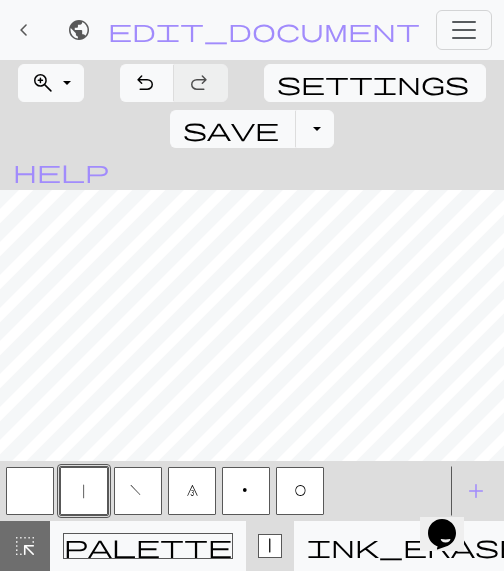 click on "O" at bounding box center (300, 491) 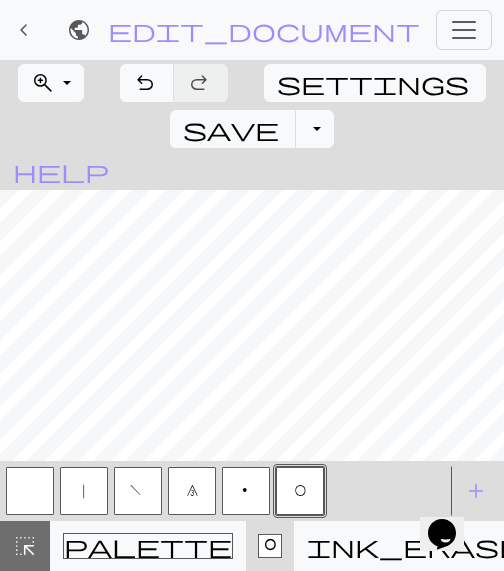 click on "8" at bounding box center [192, 493] 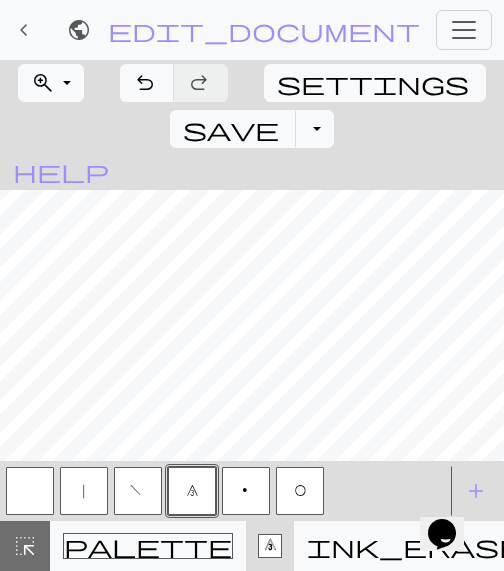 scroll, scrollTop: 13, scrollLeft: 0, axis: vertical 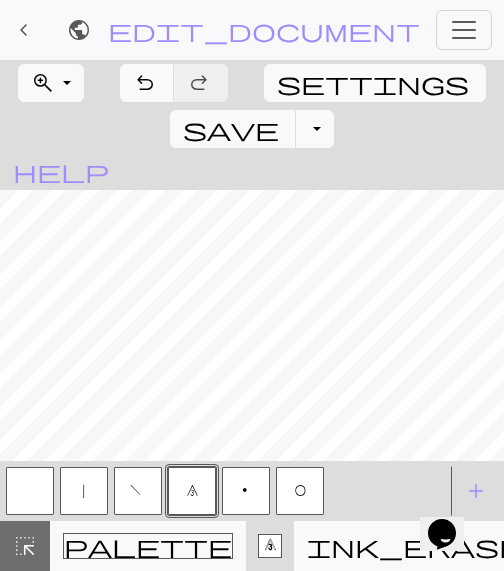 click on "O" at bounding box center [300, 493] 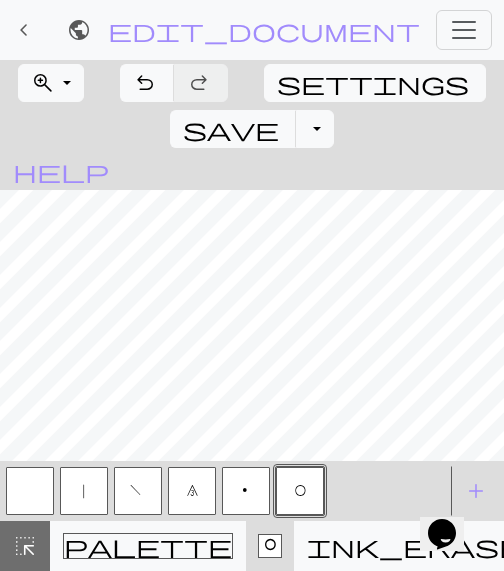 scroll, scrollTop: 119, scrollLeft: 0, axis: vertical 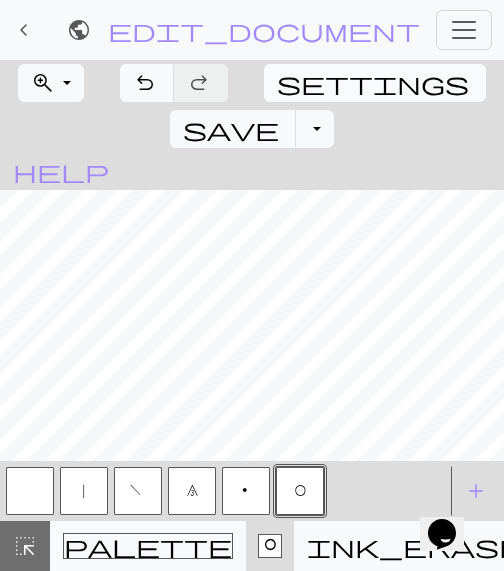 click on "settings" at bounding box center [373, 83] 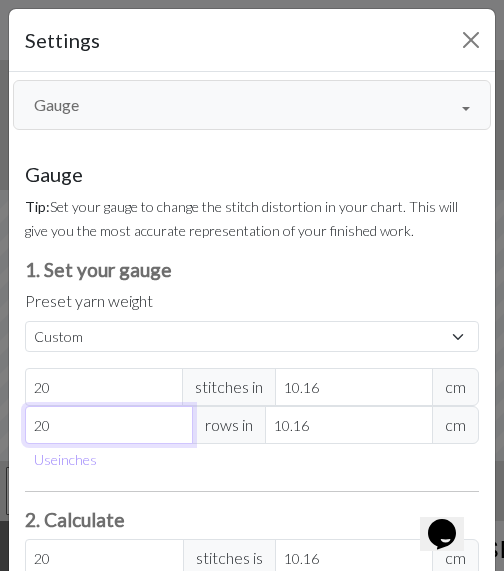 drag, startPoint x: 67, startPoint y: 423, endPoint x: 44, endPoint y: 422, distance: 23.021729 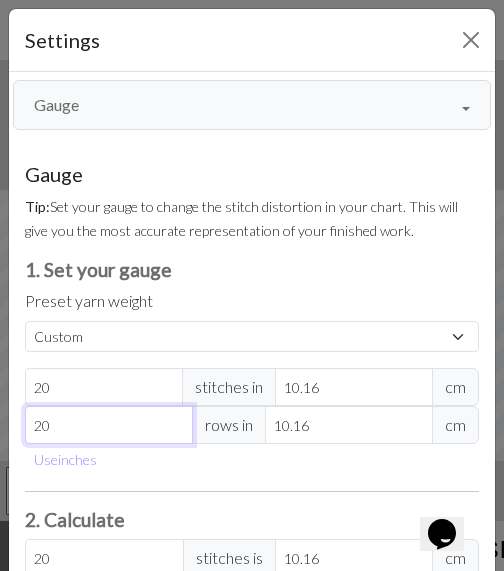 type on "26" 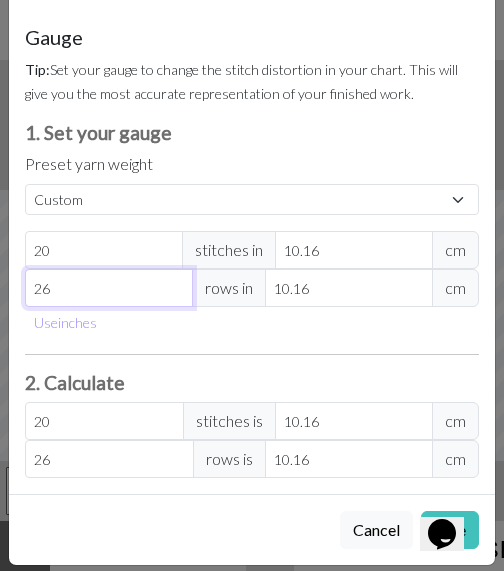 scroll, scrollTop: 140, scrollLeft: 0, axis: vertical 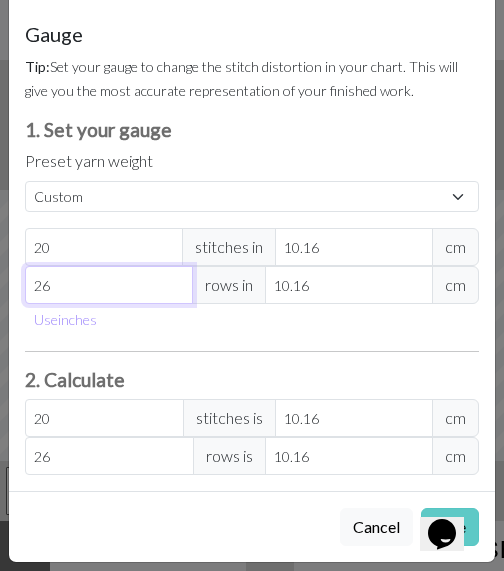type on "26" 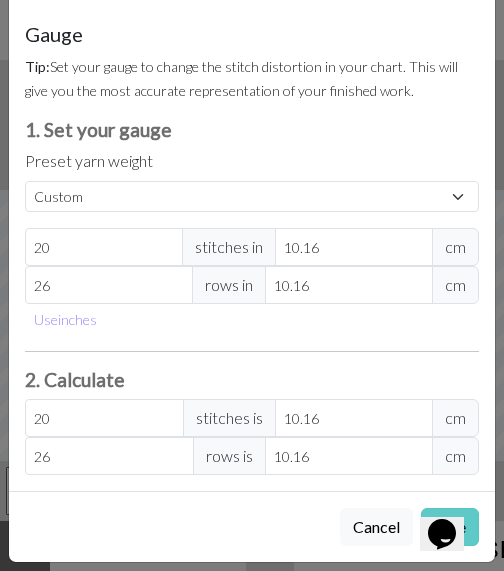 click on "Save" at bounding box center [450, 527] 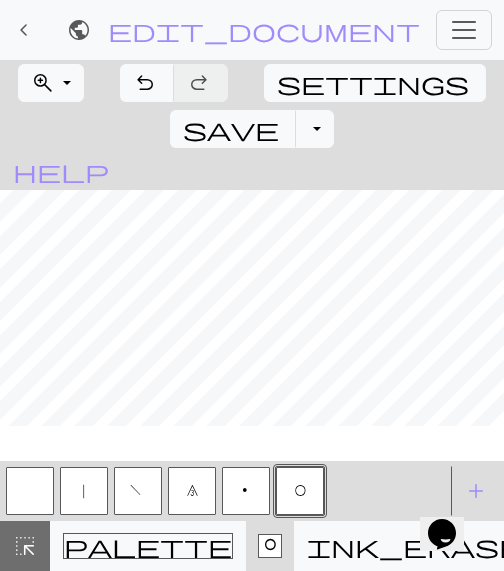 scroll, scrollTop: 0, scrollLeft: 0, axis: both 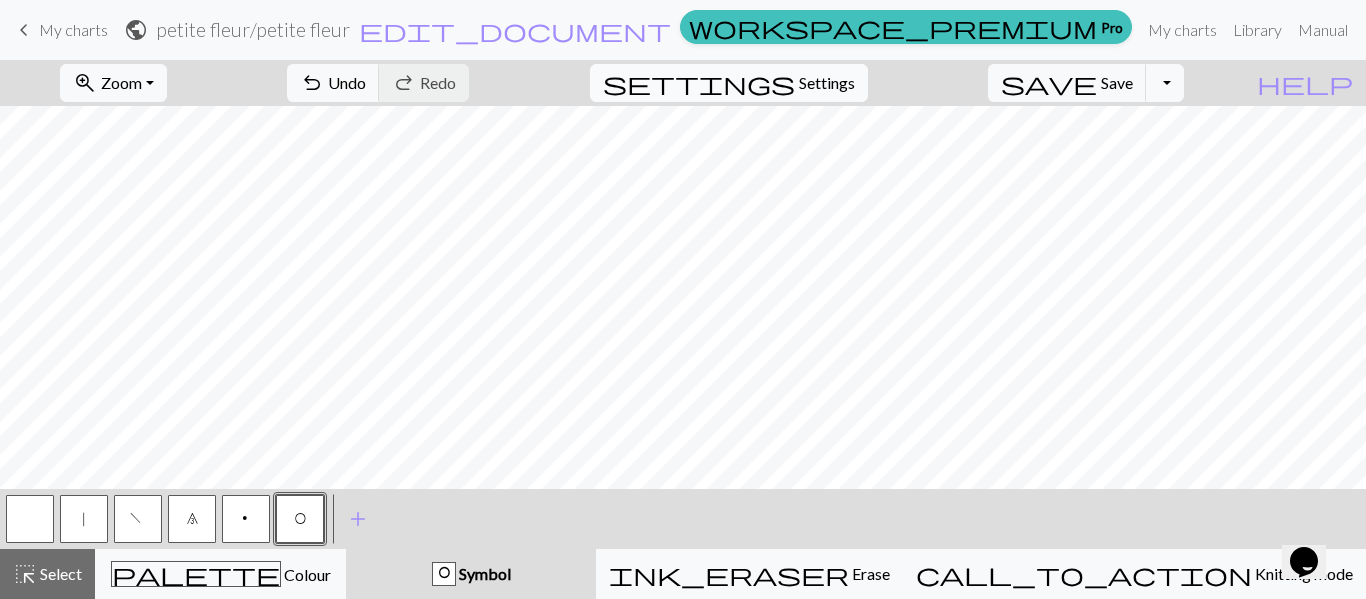 click on "Settings" at bounding box center [827, 83] 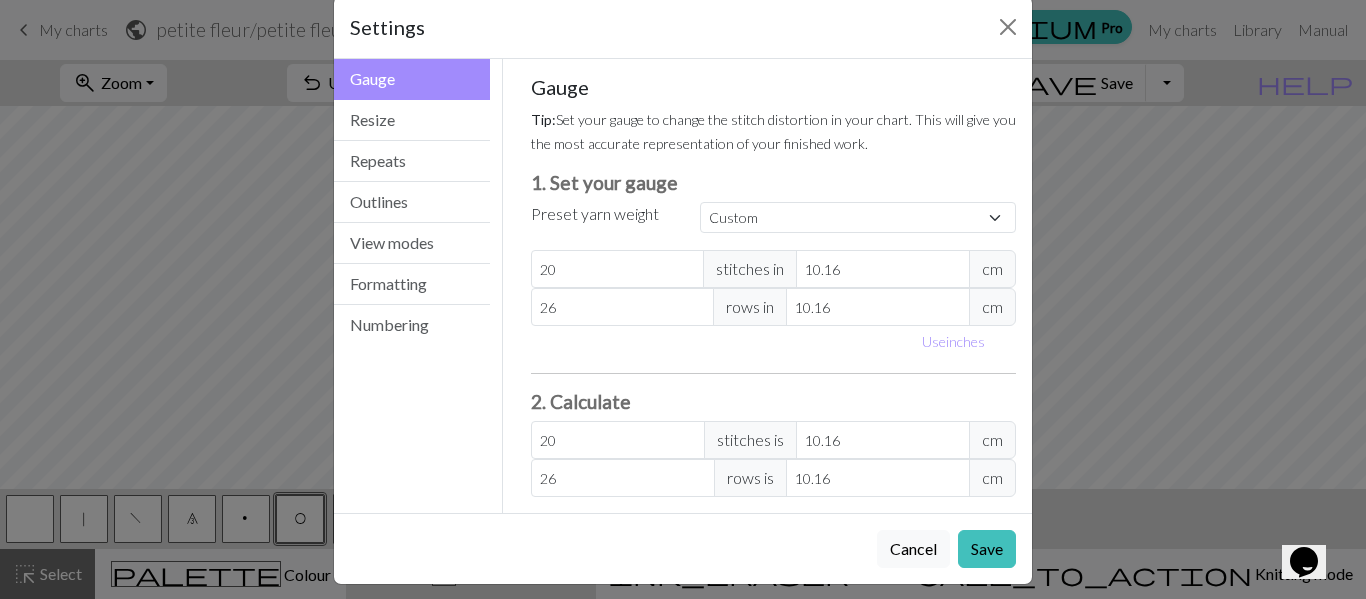scroll, scrollTop: 47, scrollLeft: 0, axis: vertical 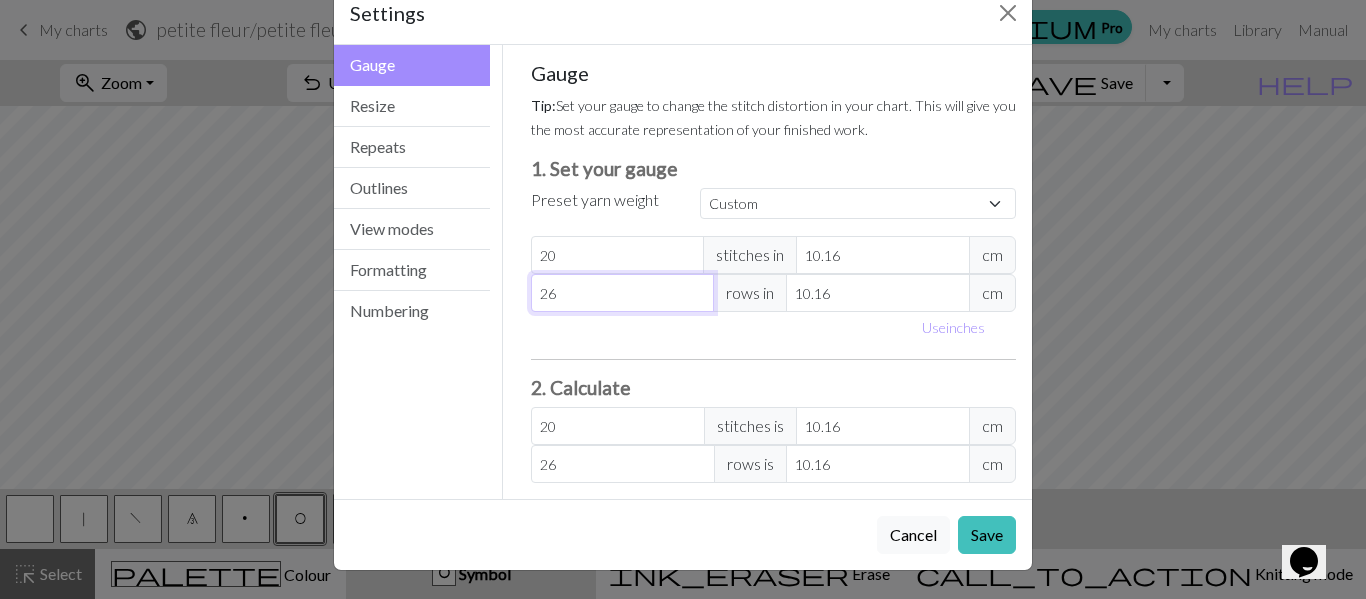 click on "26" at bounding box center [623, 293] 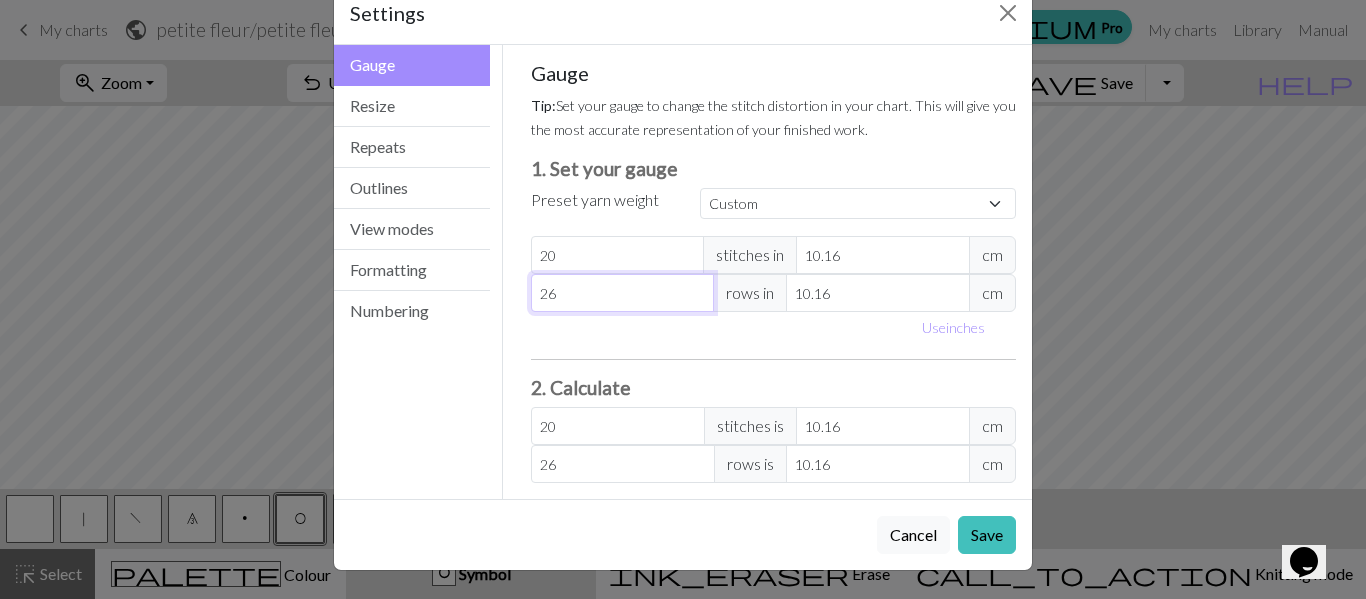 type on "2" 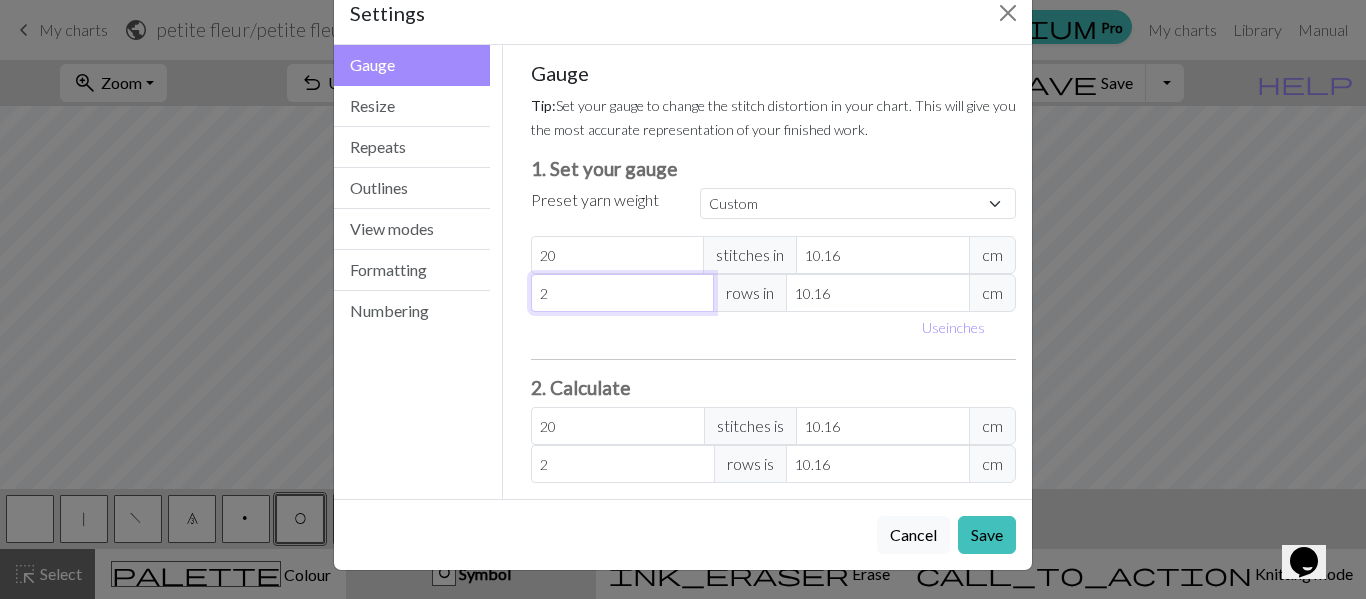type on "20" 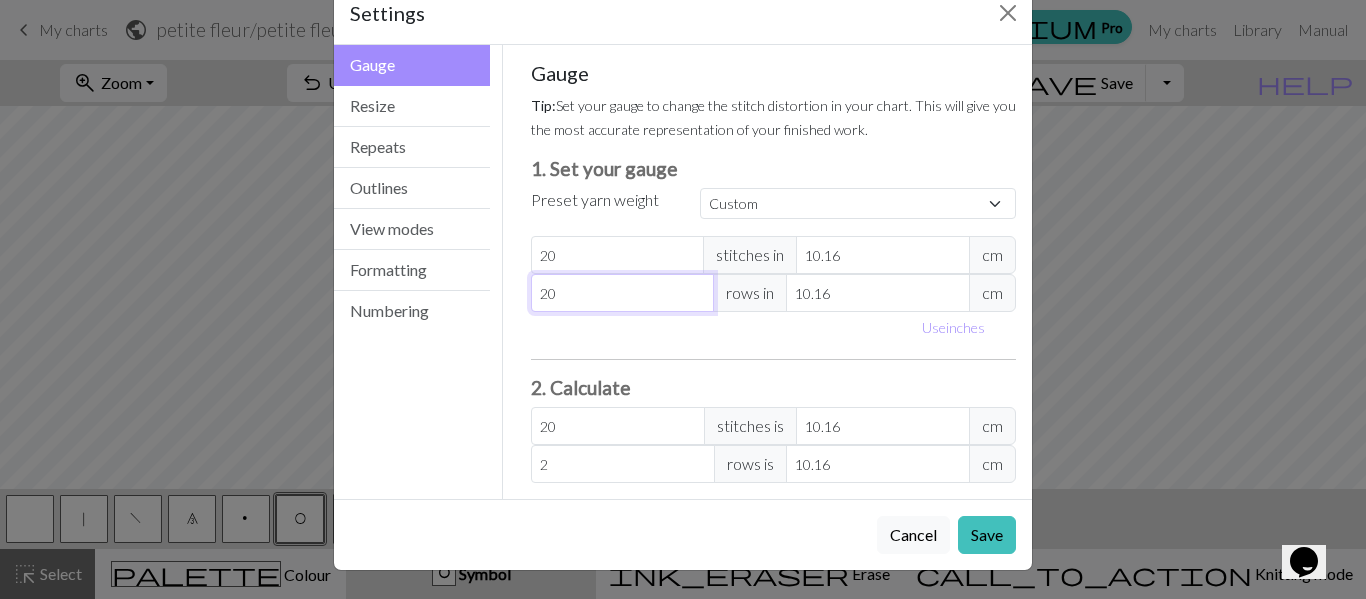 type on "20" 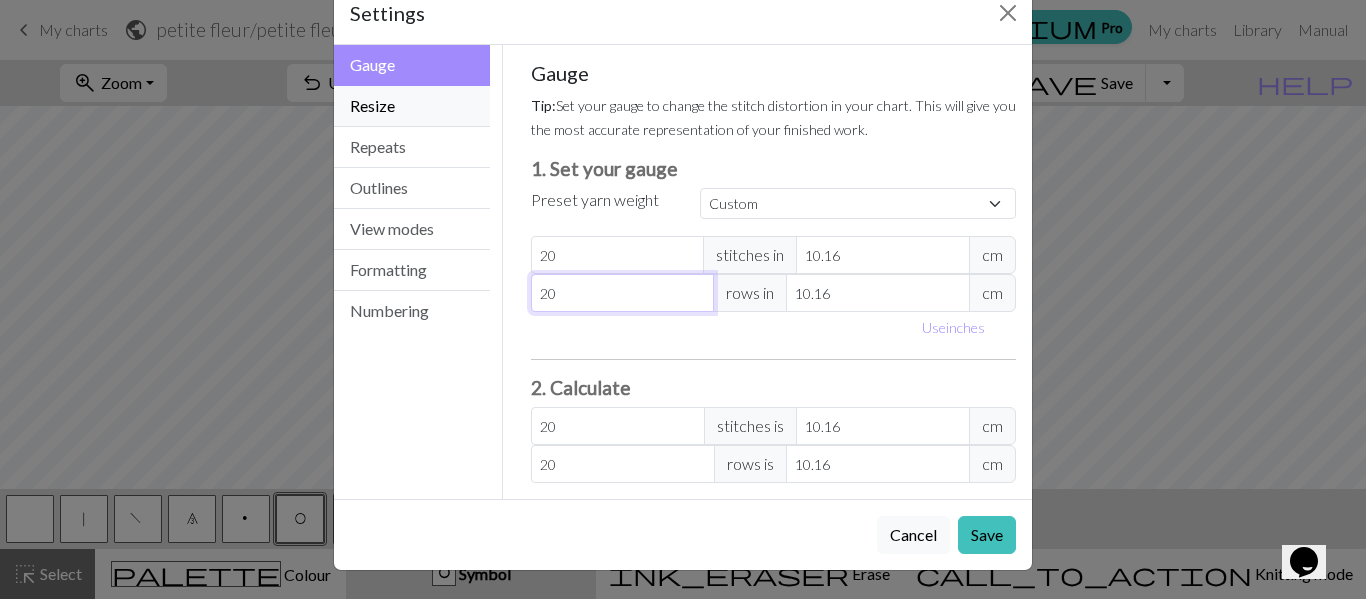 type on "20" 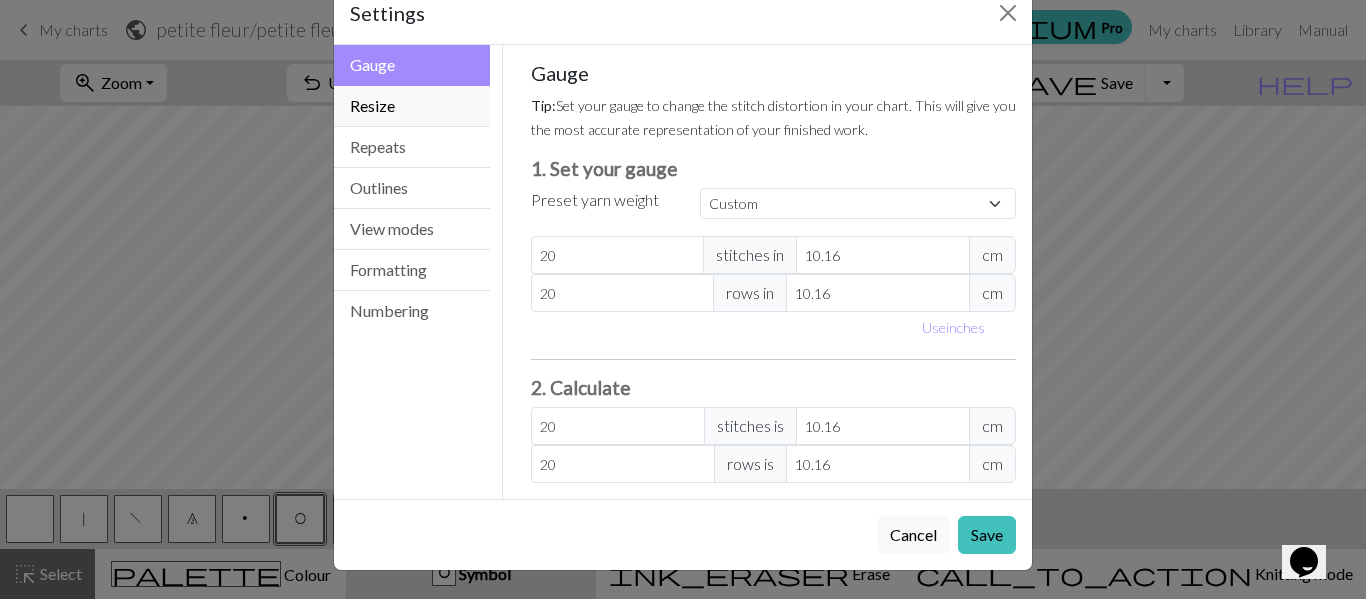 click on "Resize" at bounding box center [412, 106] 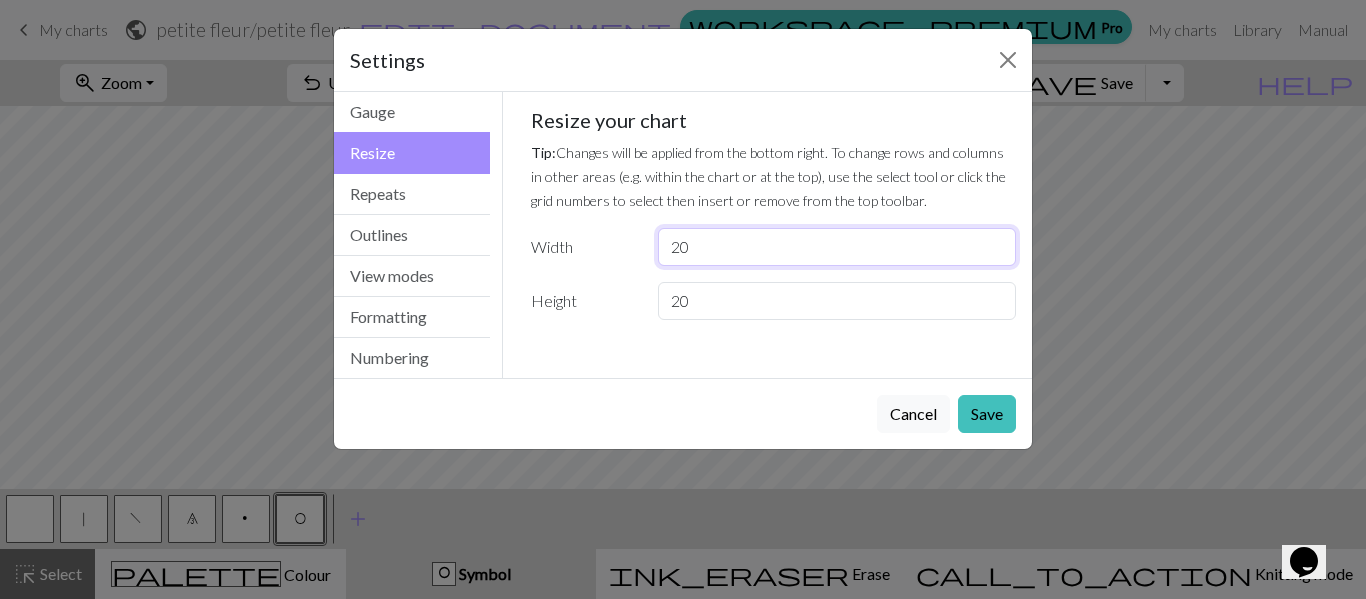 click on "20" at bounding box center (837, 247) 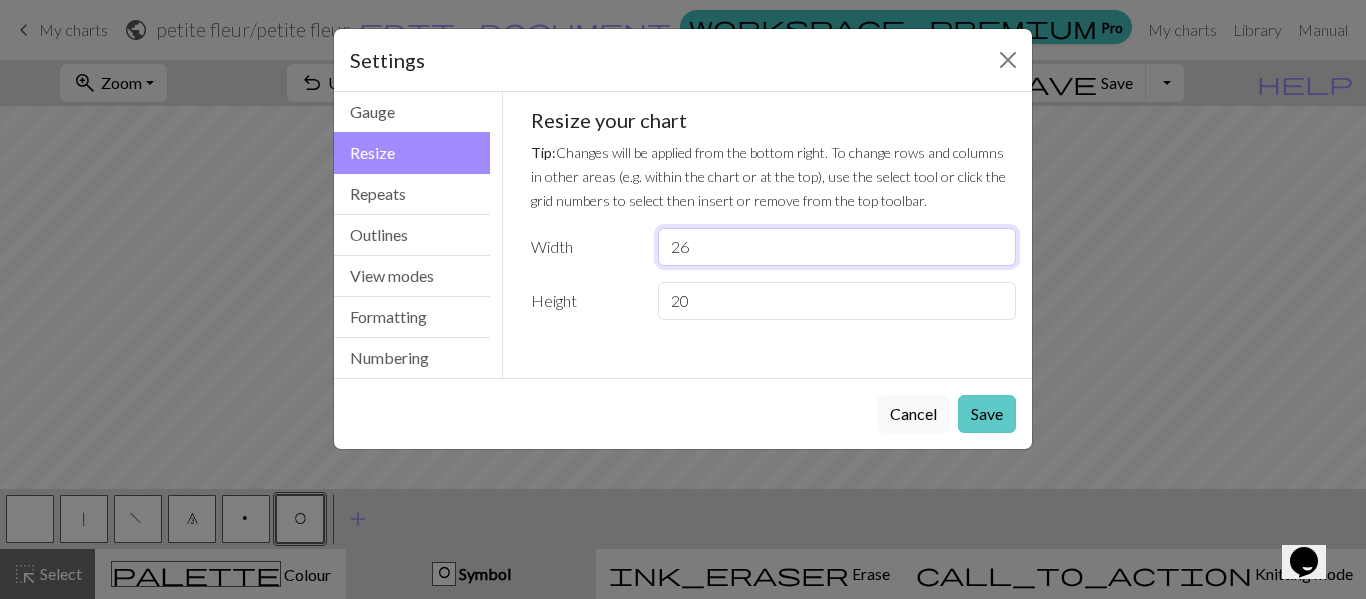 type on "26" 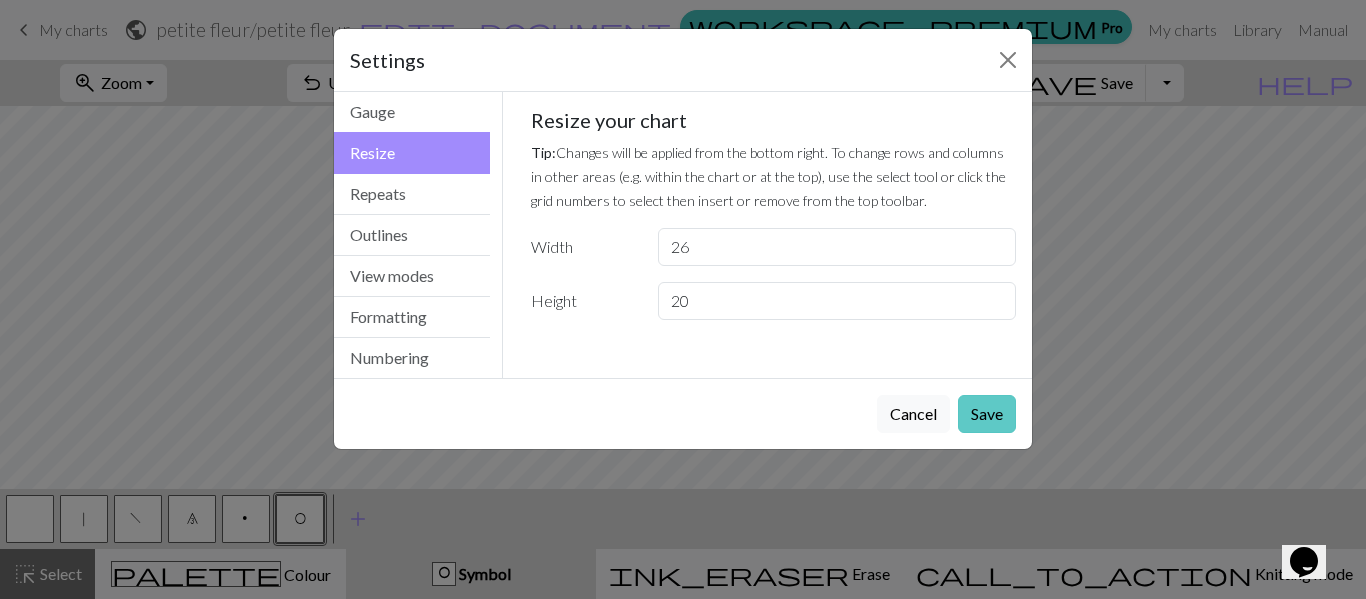 click on "Save" at bounding box center [987, 414] 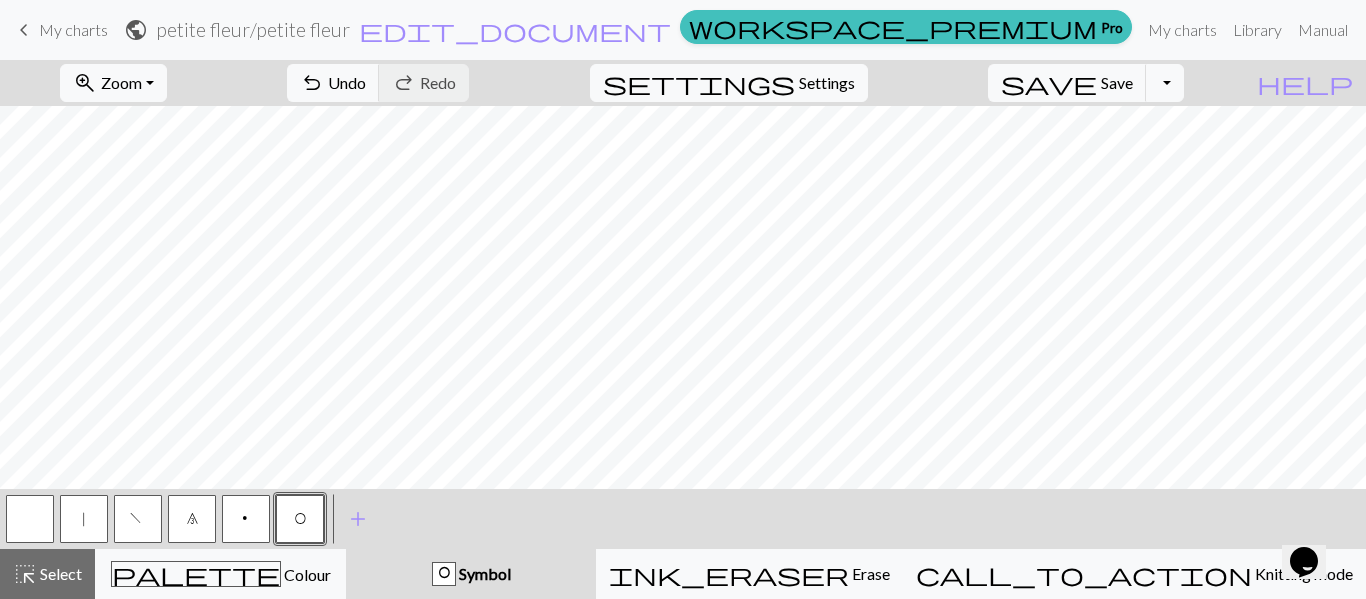 click at bounding box center [30, 519] 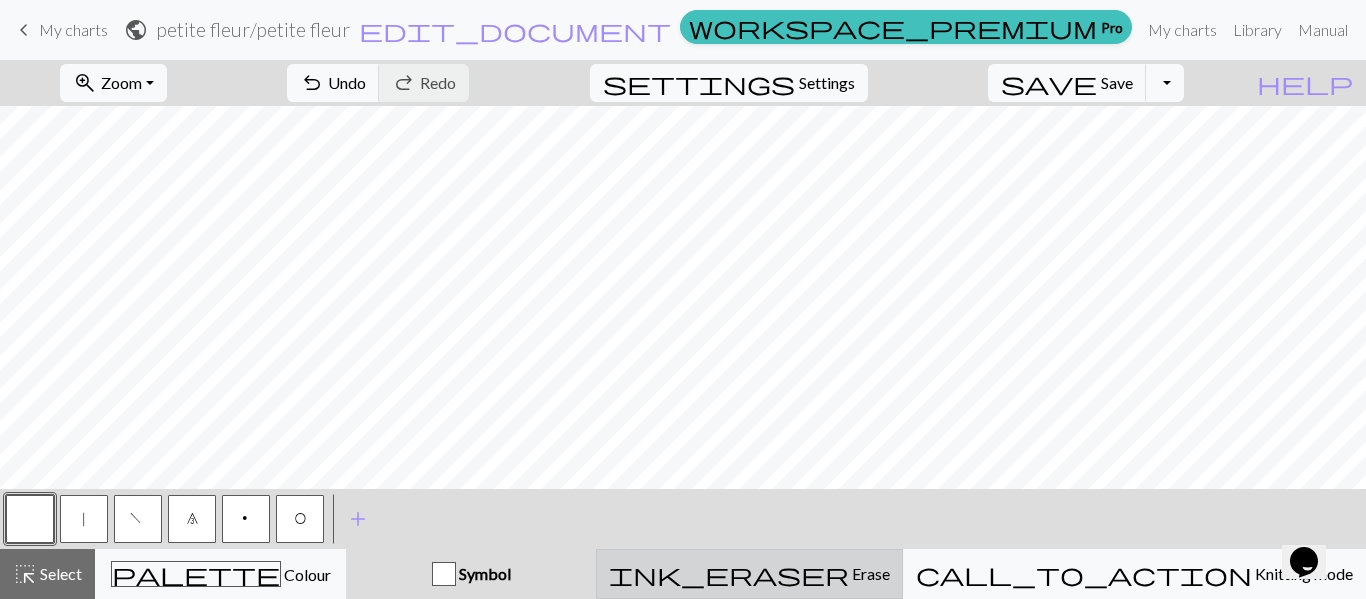click on "ink_eraser   Erase   Erase" at bounding box center [749, 574] 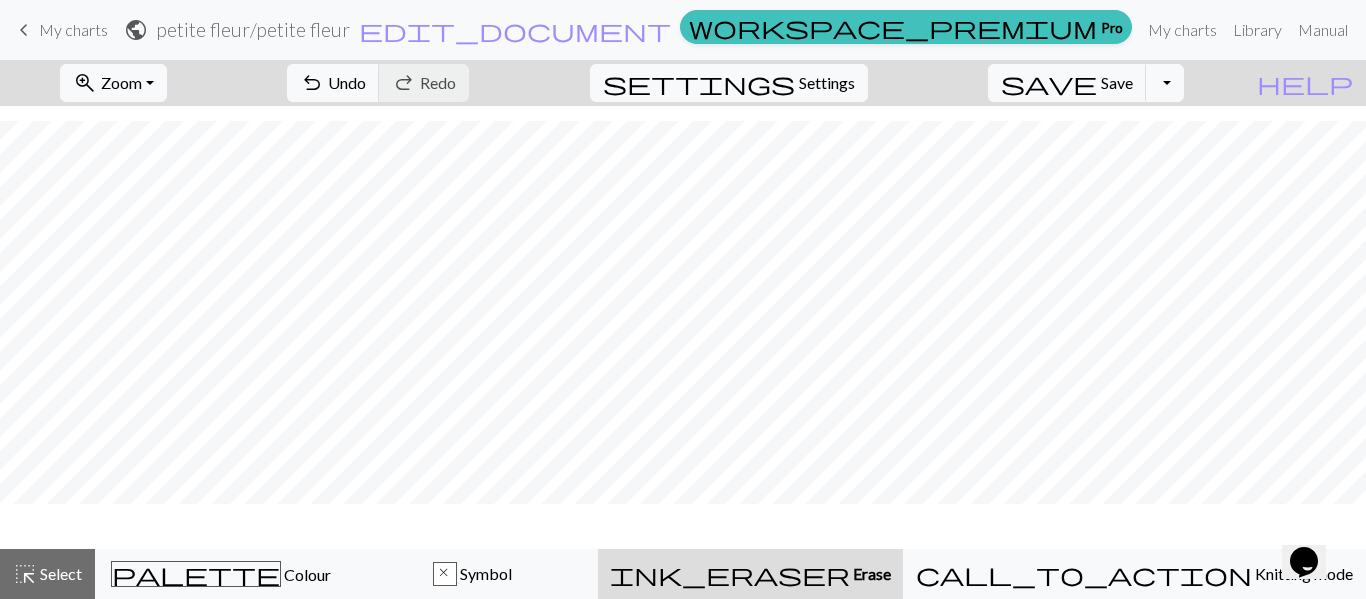 scroll, scrollTop: 62, scrollLeft: 0, axis: vertical 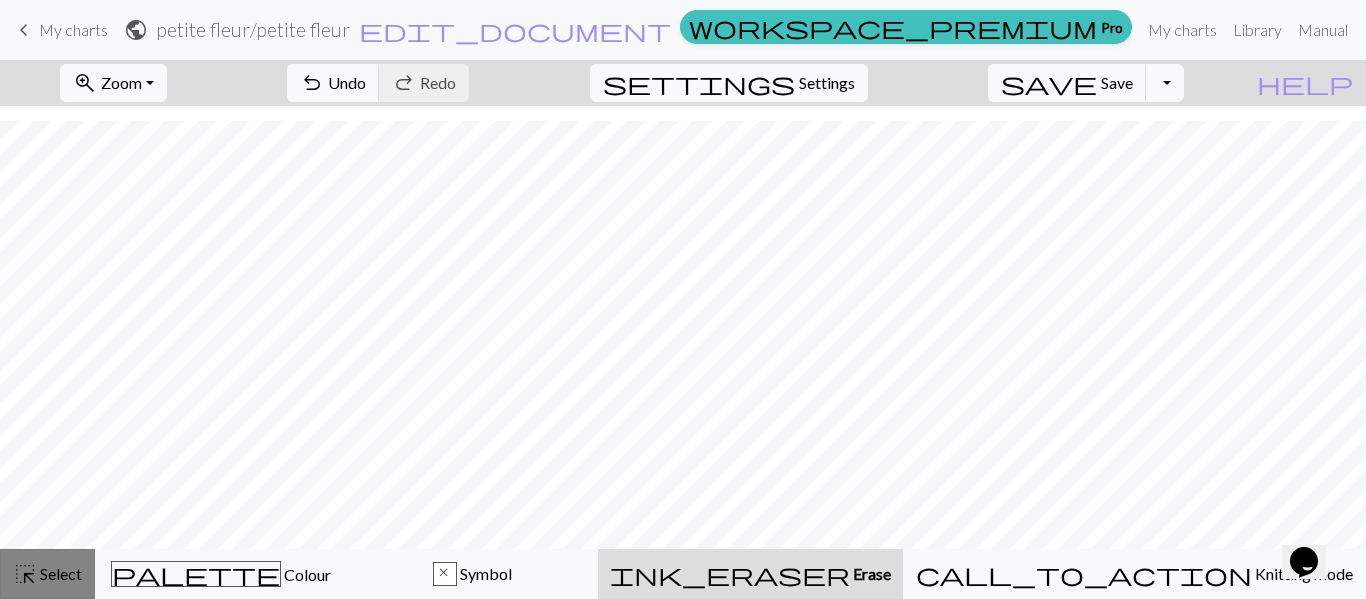 click on "Select" at bounding box center (59, 573) 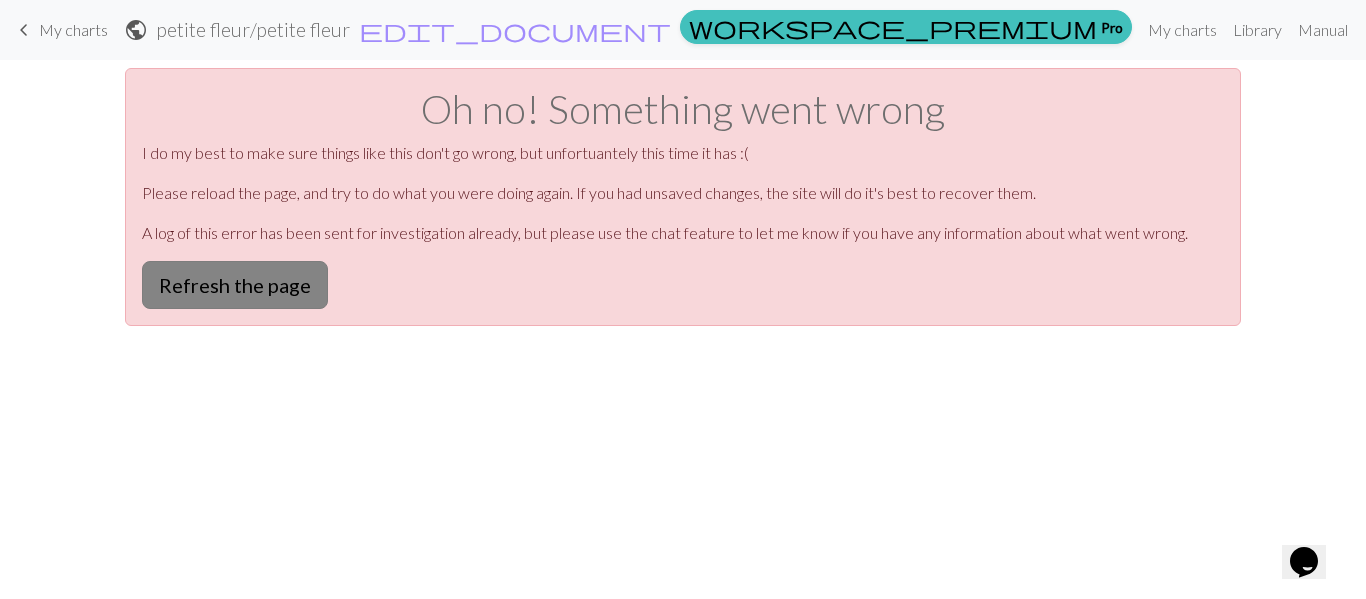 click on "Refresh the page" at bounding box center [235, 285] 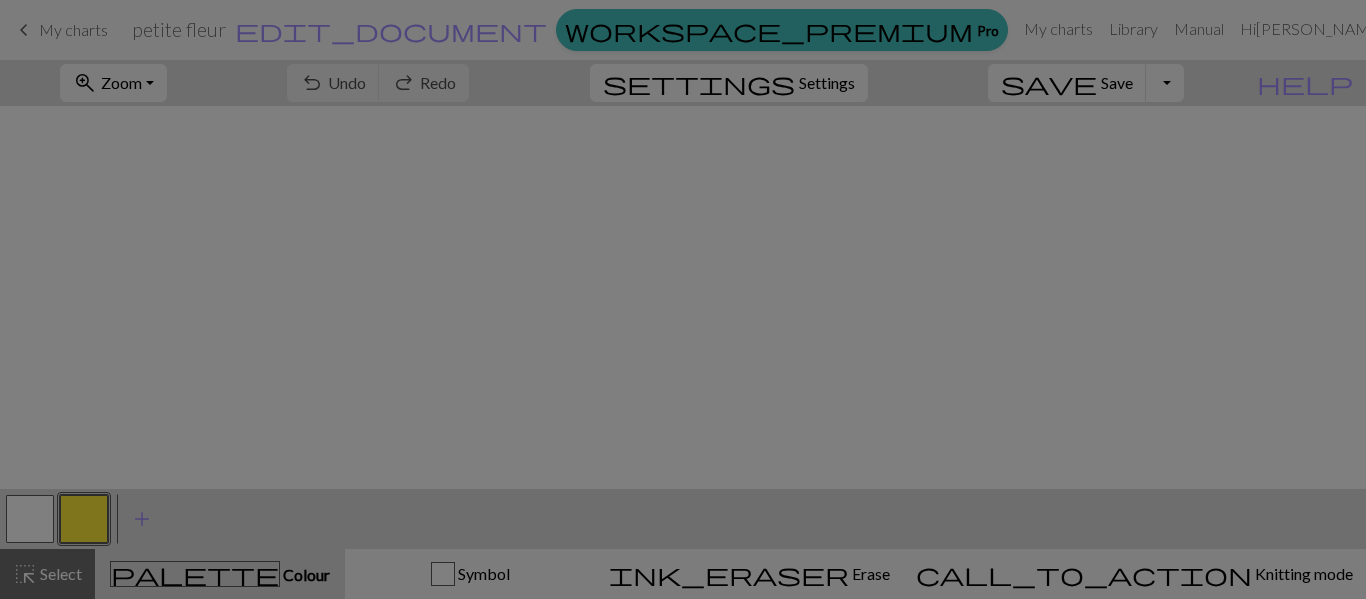 scroll, scrollTop: 0, scrollLeft: 0, axis: both 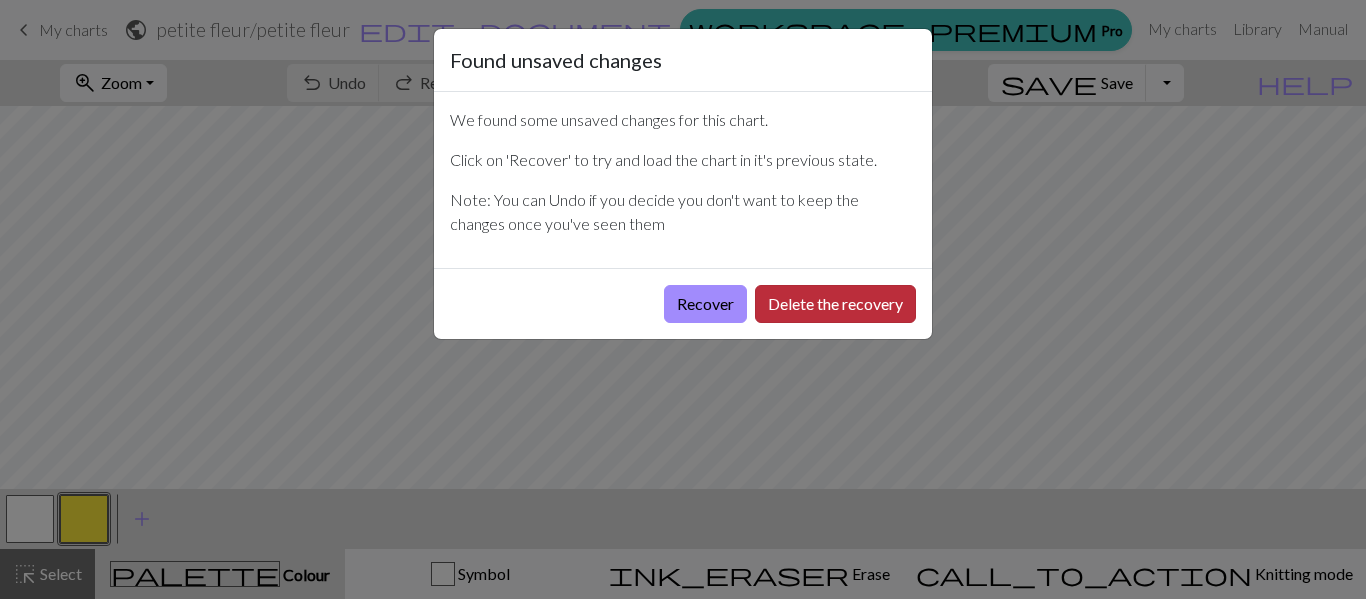 click on "Delete the recovery" at bounding box center (835, 304) 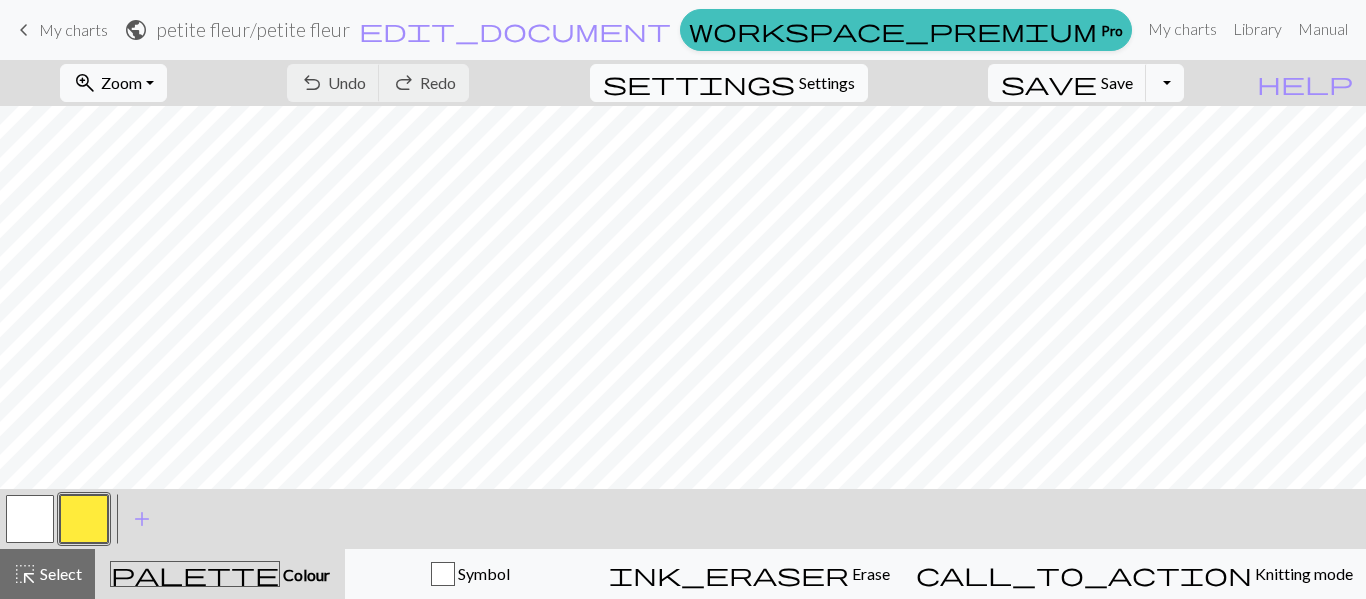 click on "Settings" at bounding box center (827, 83) 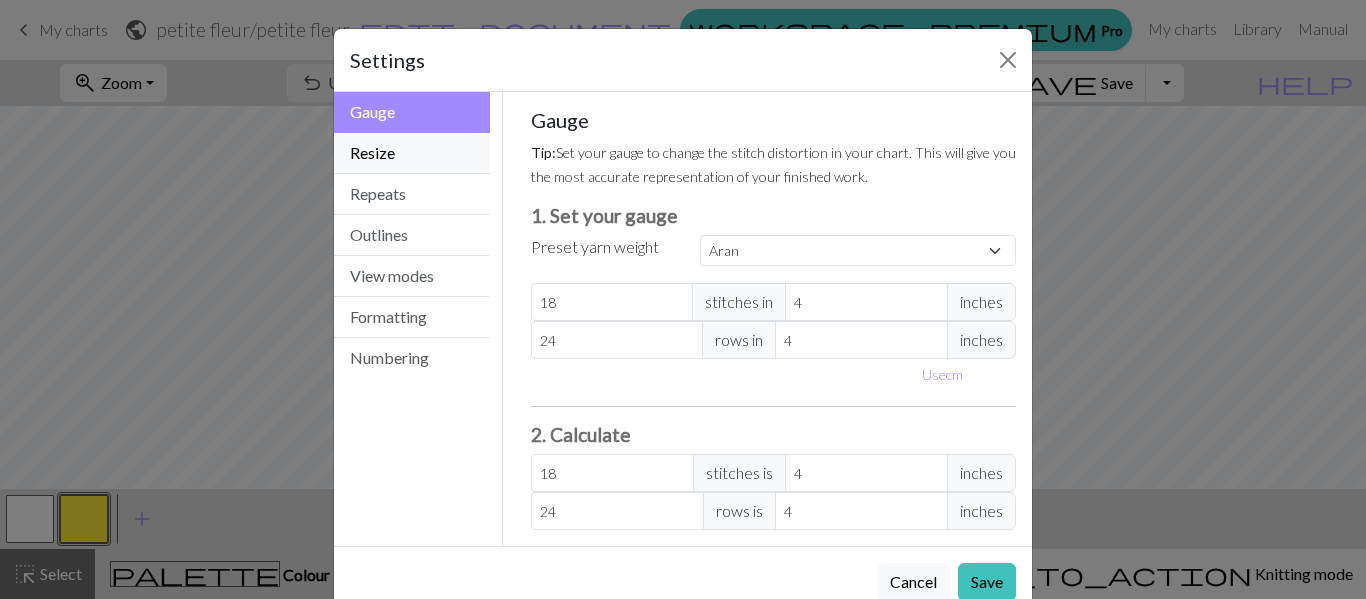 click on "Resize" at bounding box center [412, 153] 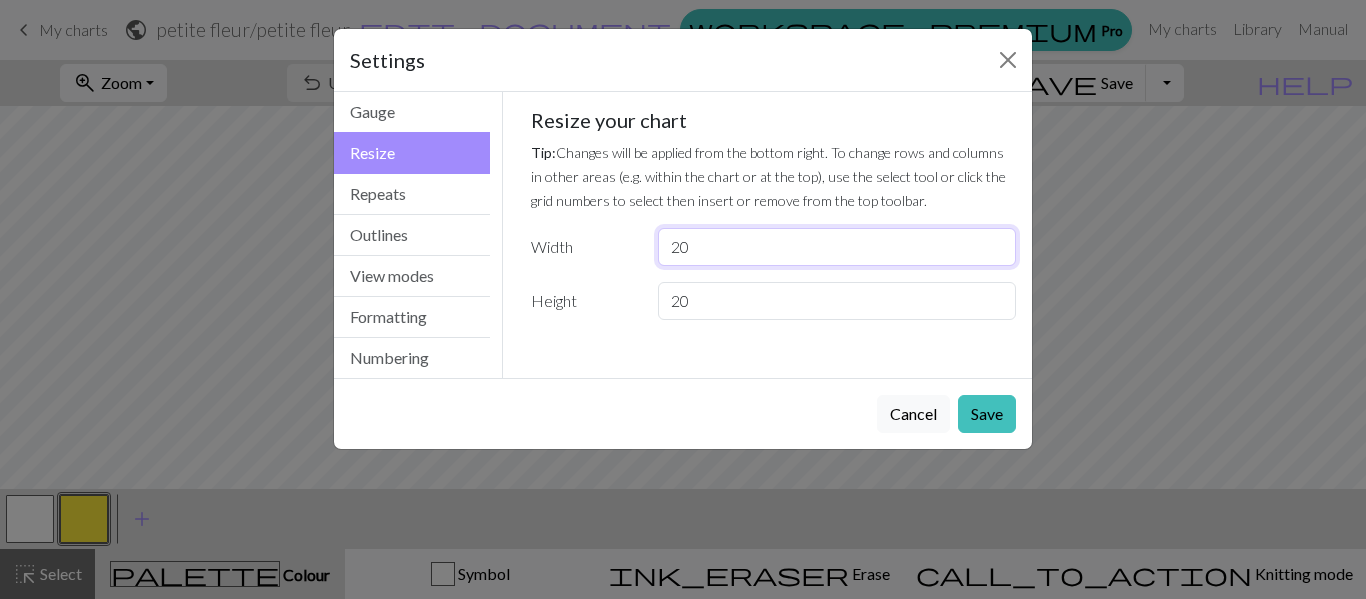 click on "20" at bounding box center (837, 247) 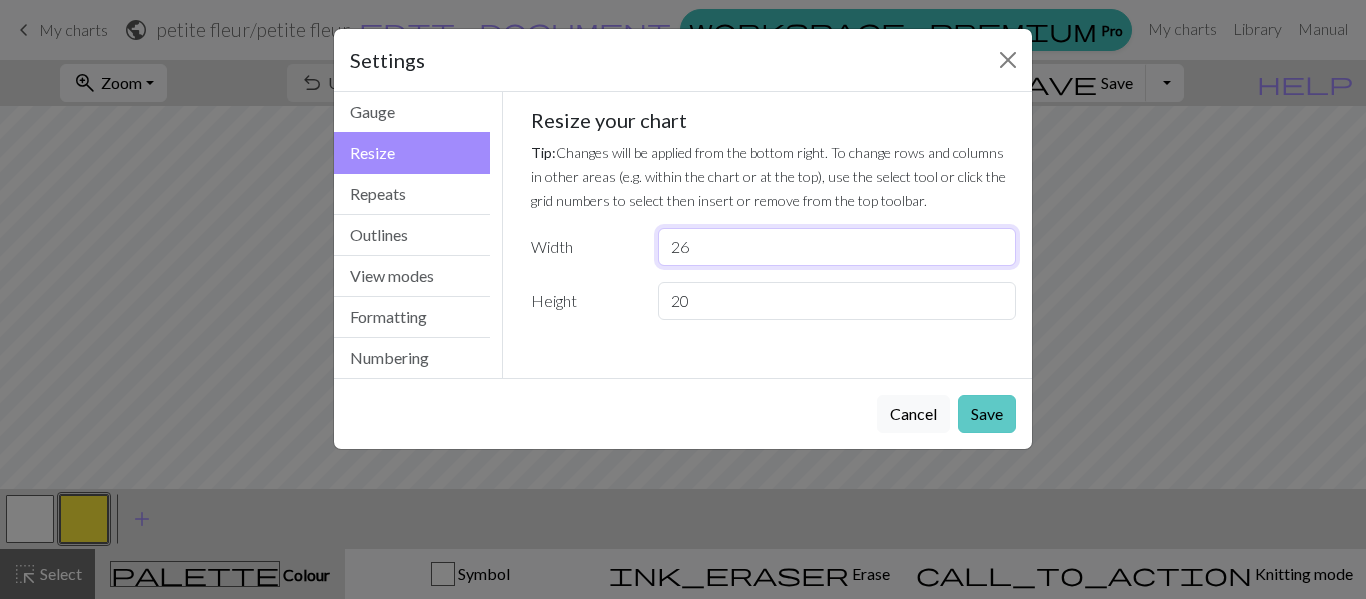 type on "26" 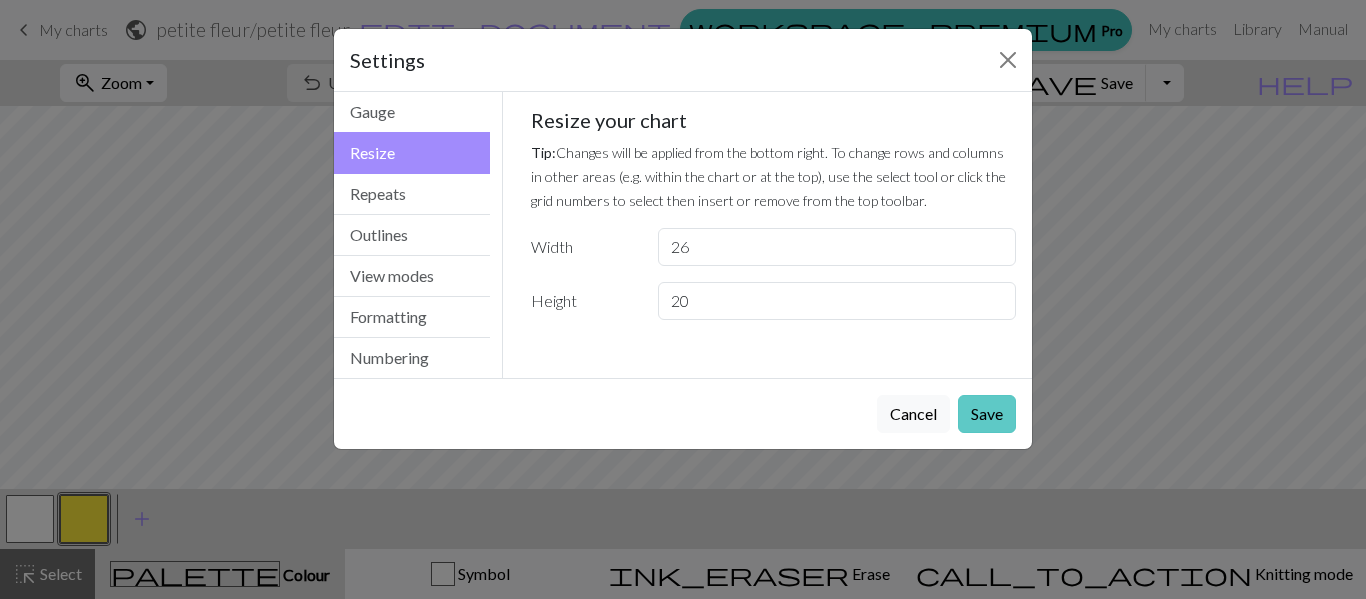 click on "Save" at bounding box center (987, 414) 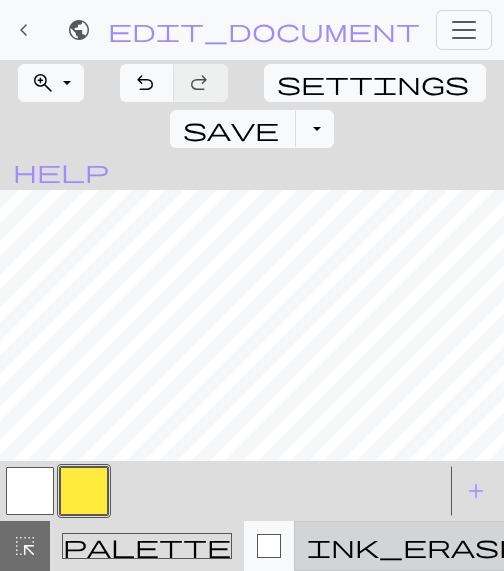 click on "ink_eraser" at bounding box center (427, 546) 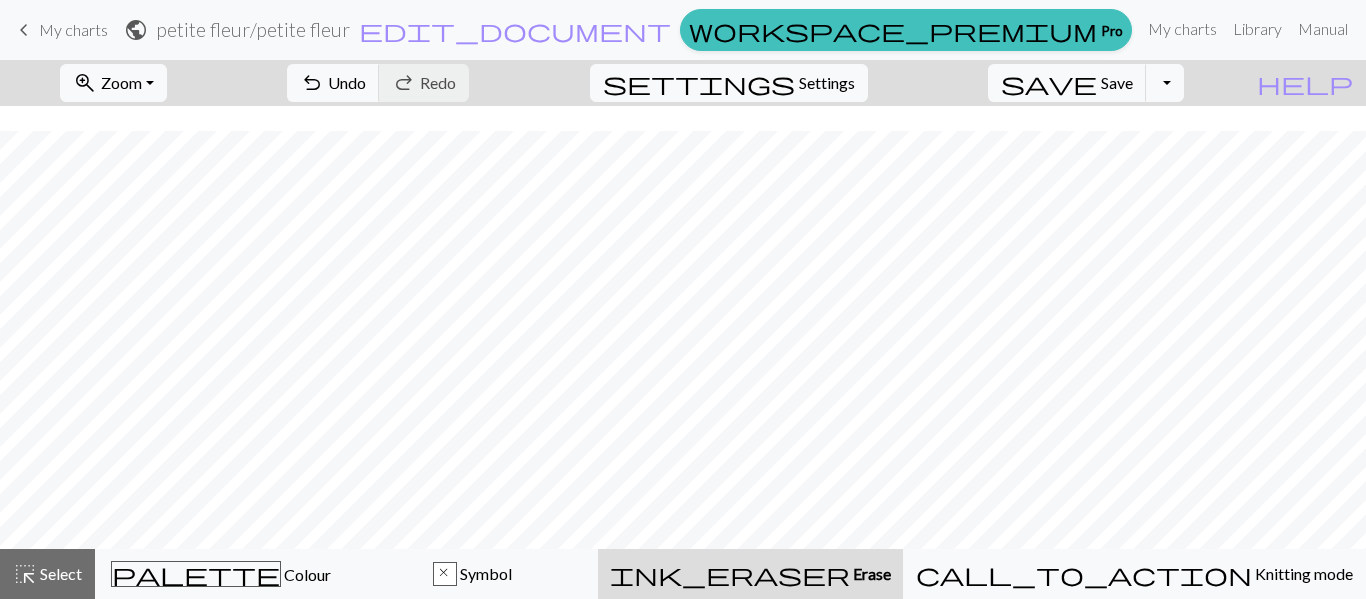 scroll, scrollTop: 62, scrollLeft: 0, axis: vertical 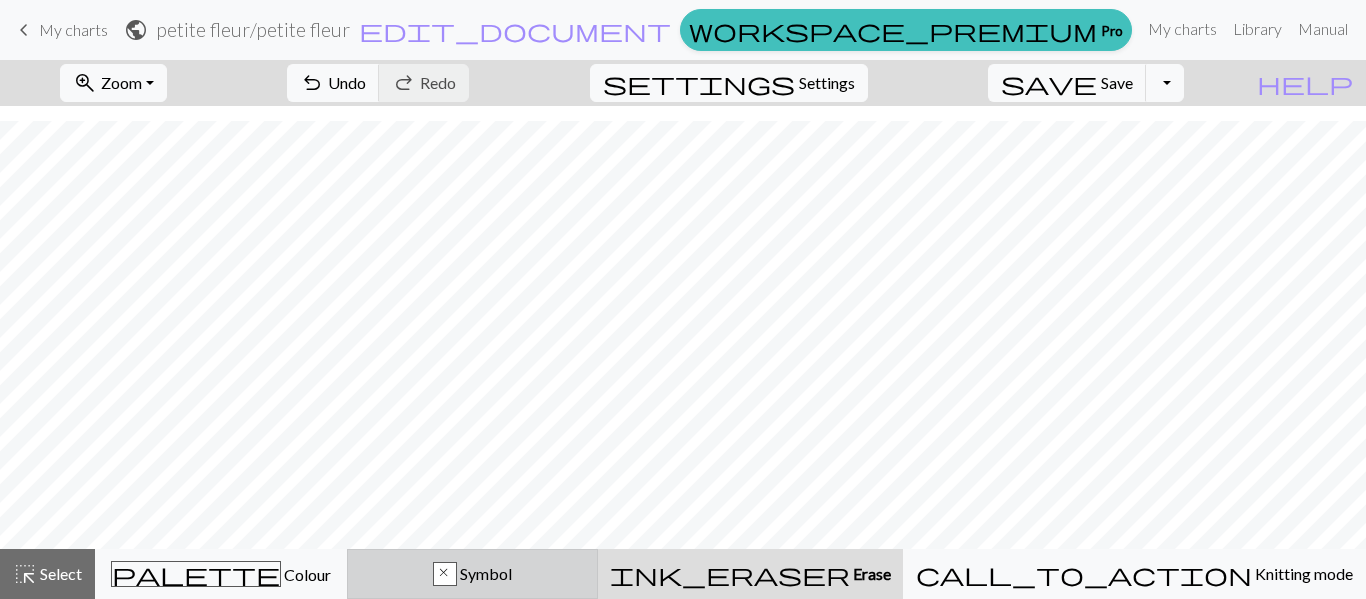 click on "Symbol" at bounding box center (484, 573) 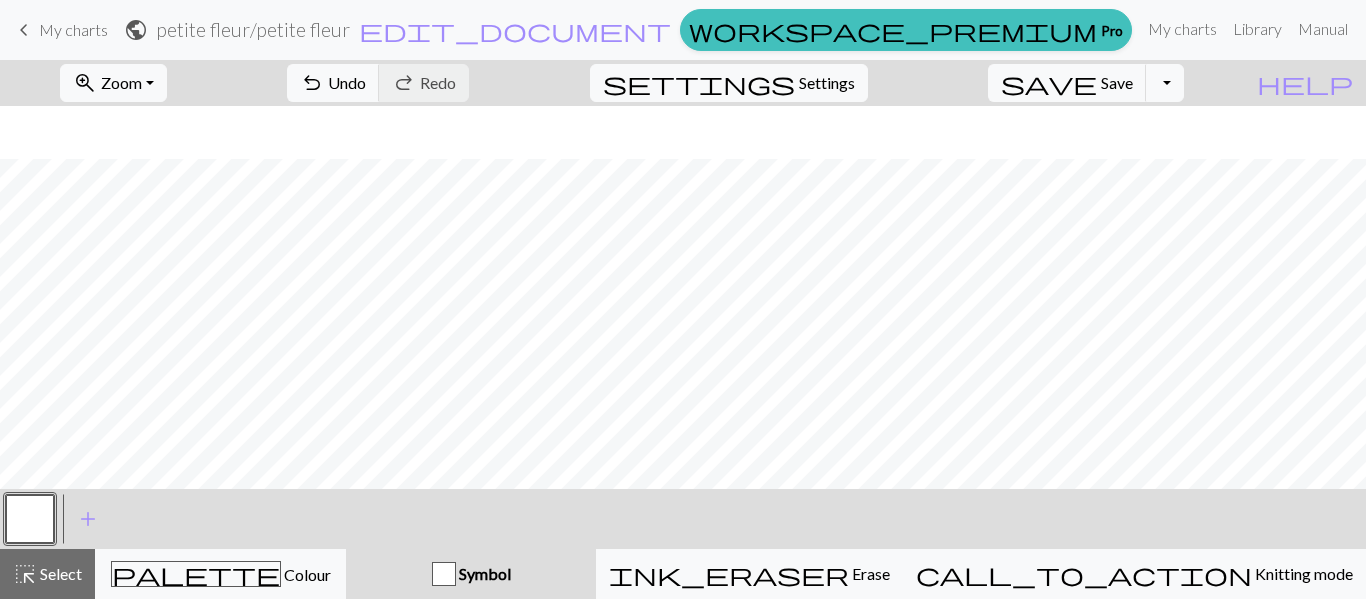 scroll, scrollTop: 122, scrollLeft: 0, axis: vertical 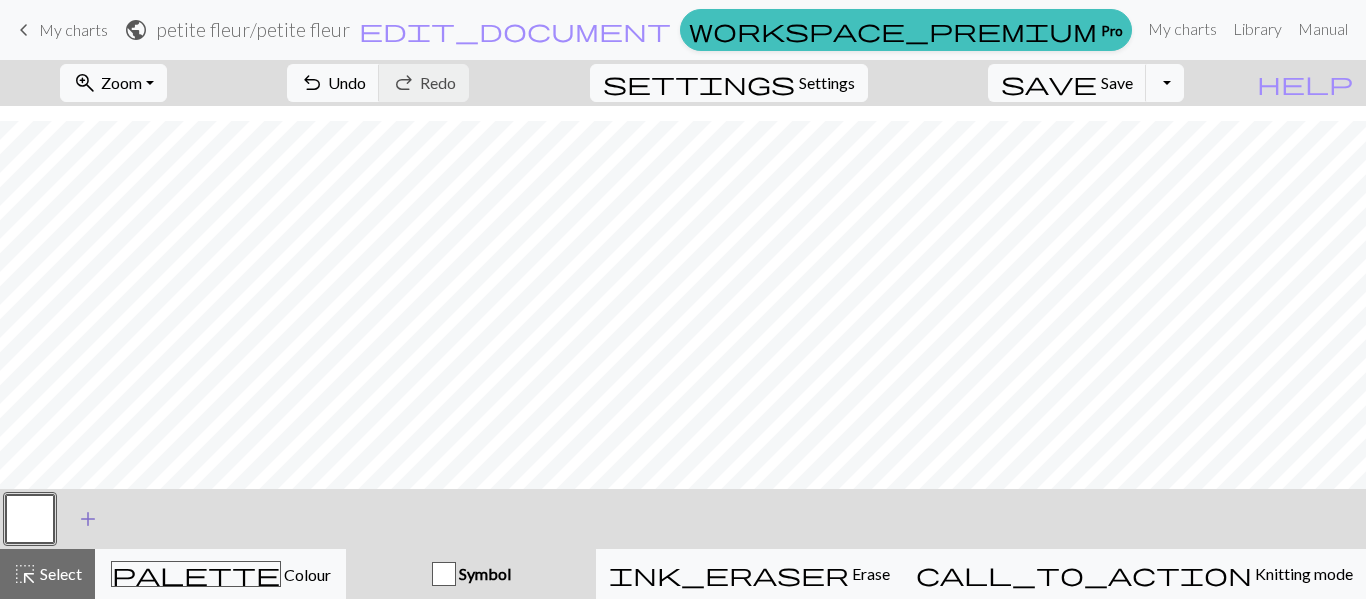 click on "add" at bounding box center [88, 519] 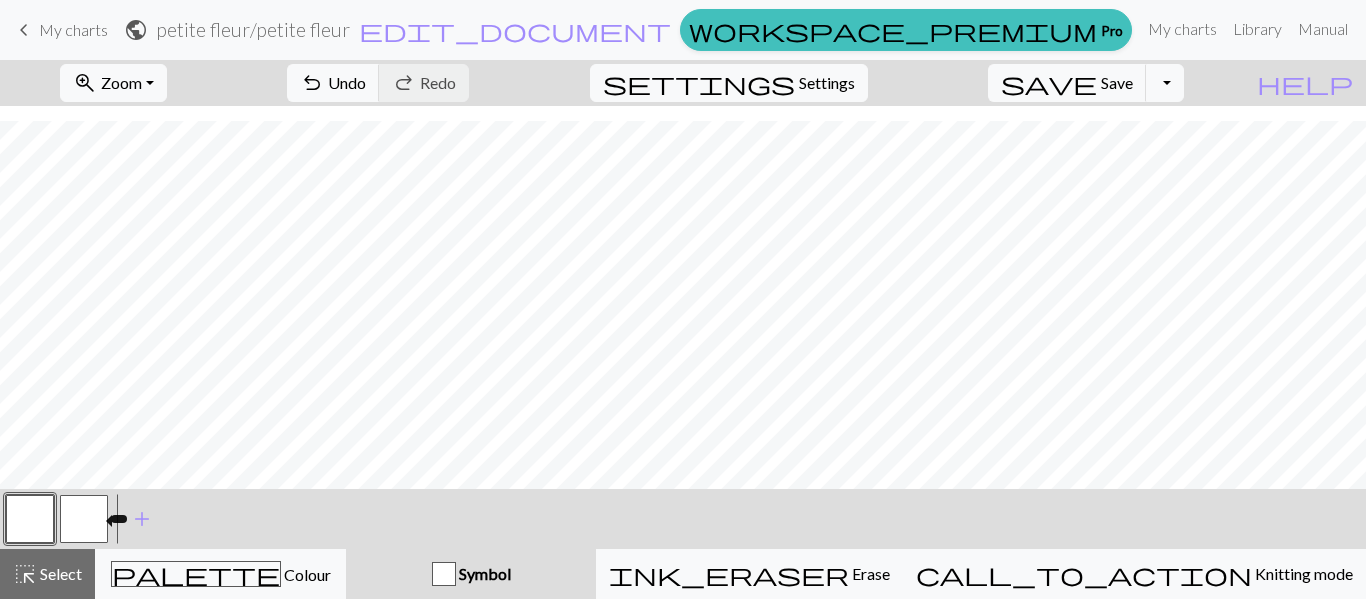 click at bounding box center (84, 519) 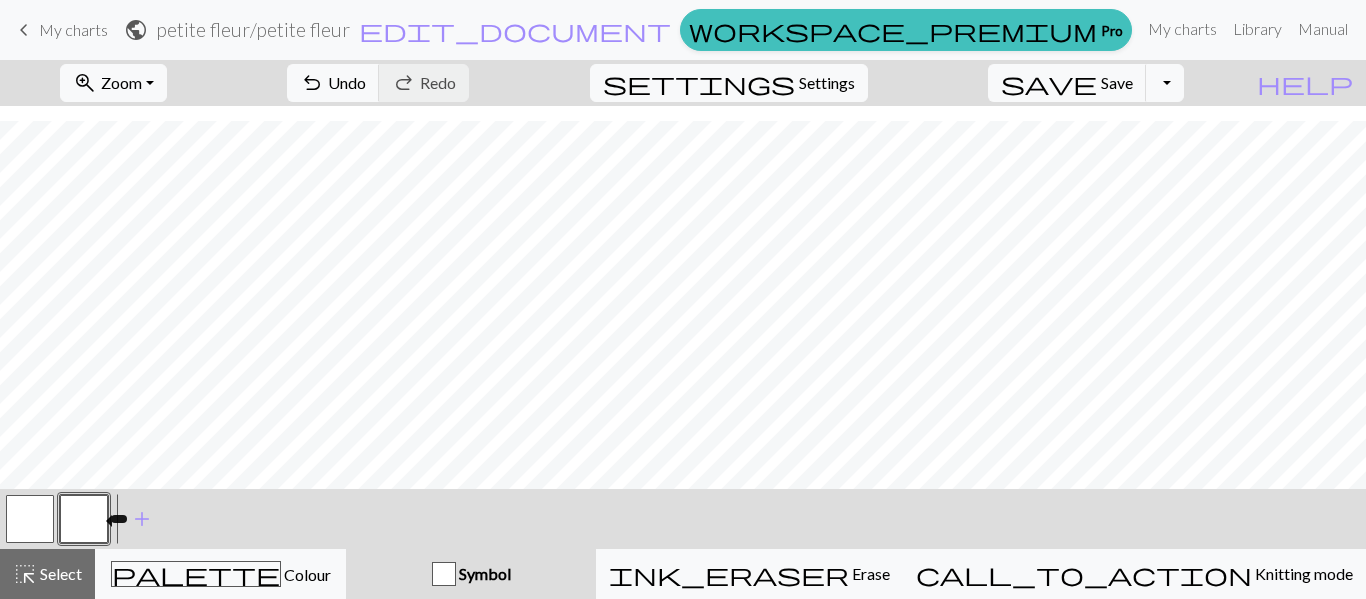 click at bounding box center [84, 519] 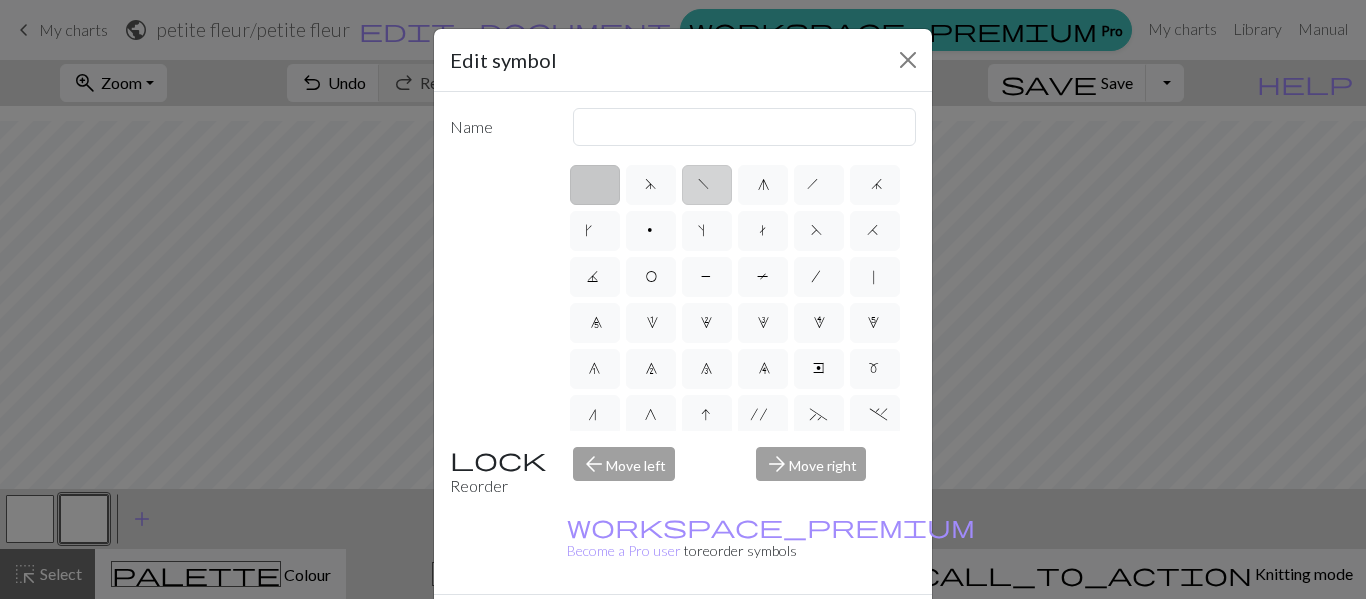 click on "f" at bounding box center [706, 187] 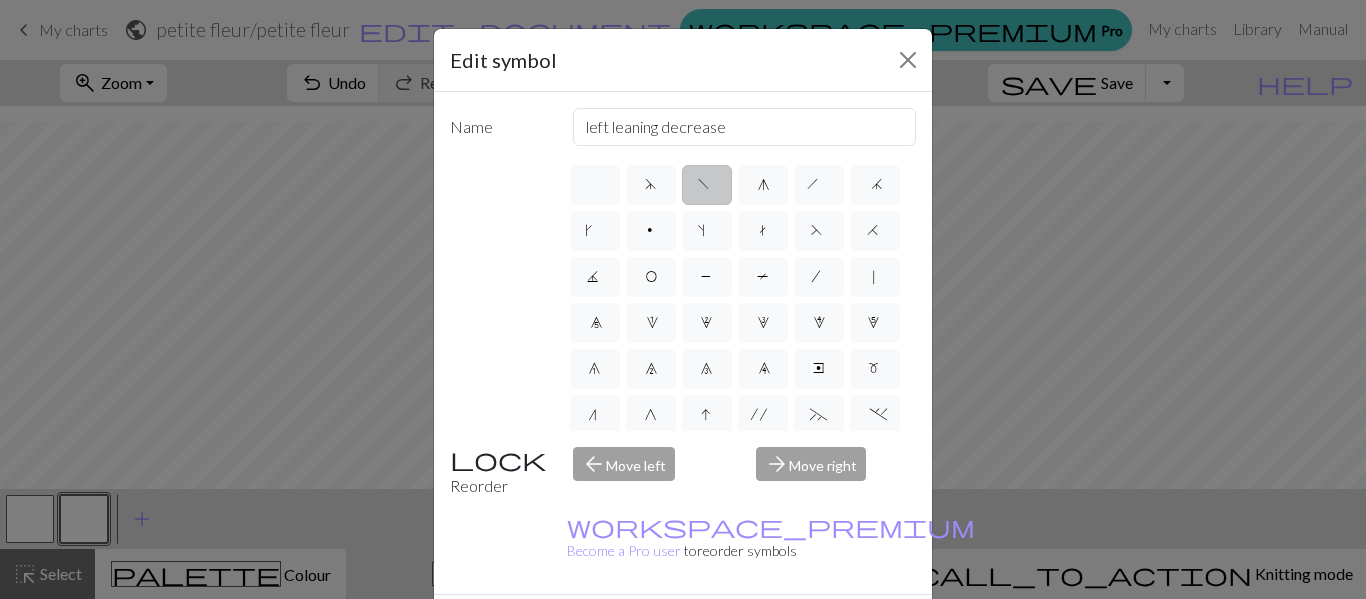 click on "Done" at bounding box center (803, 630) 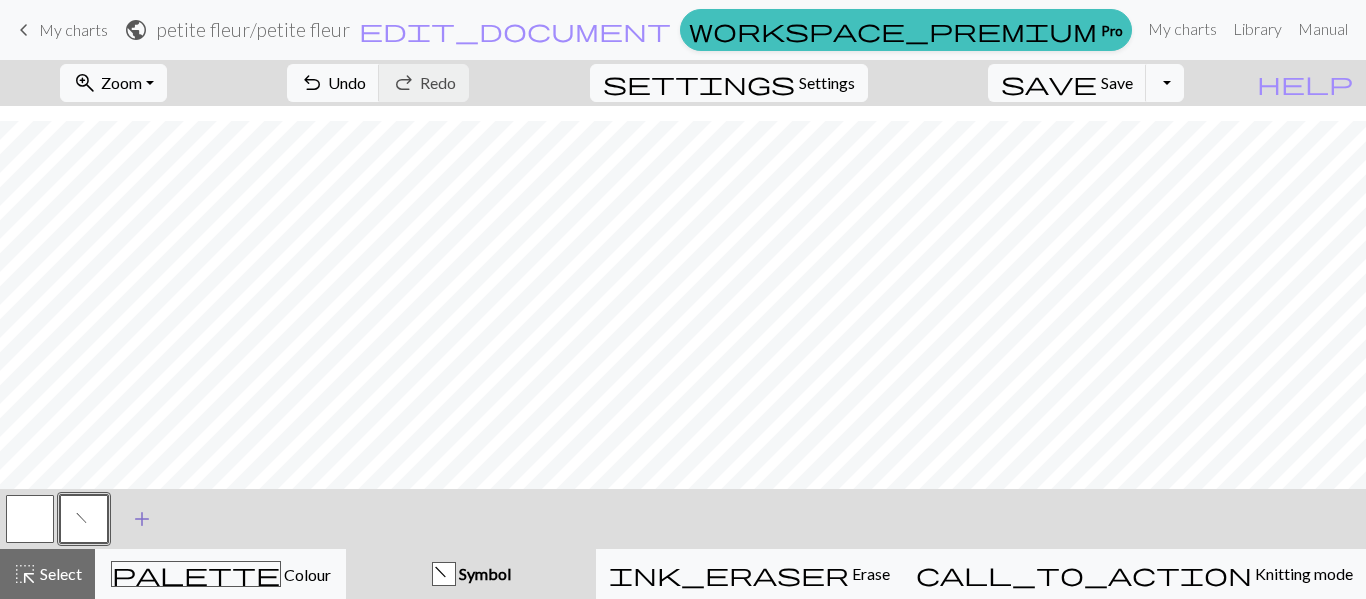 click on "add" at bounding box center (142, 519) 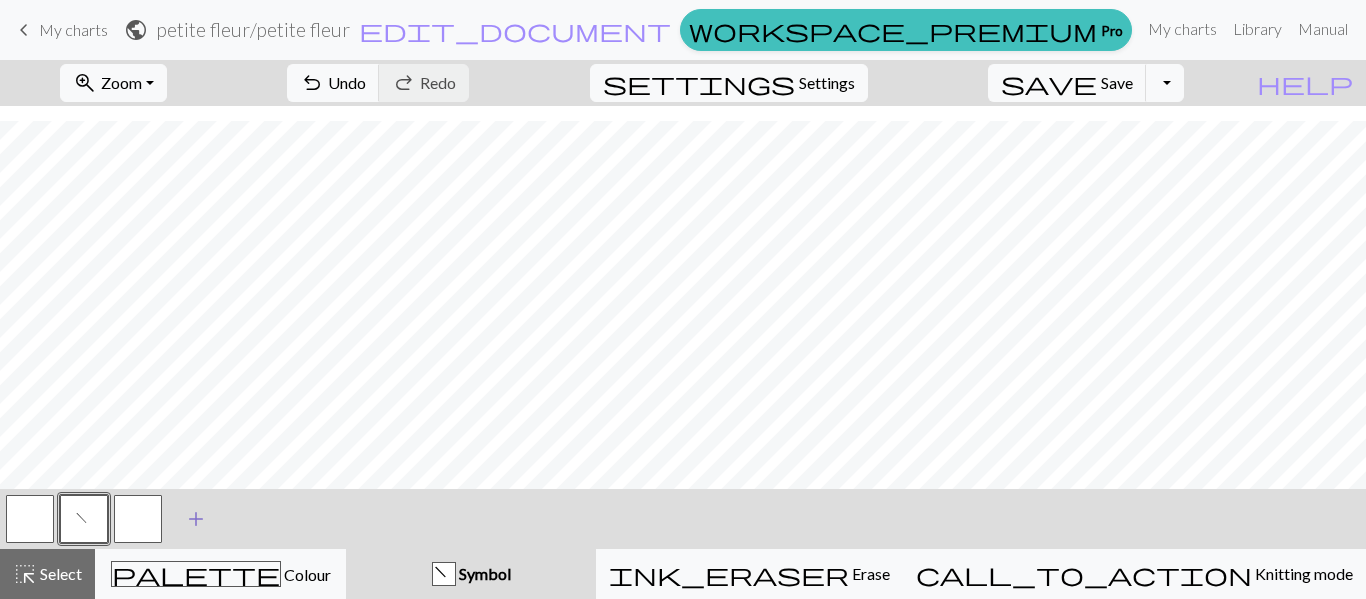 click at bounding box center (138, 519) 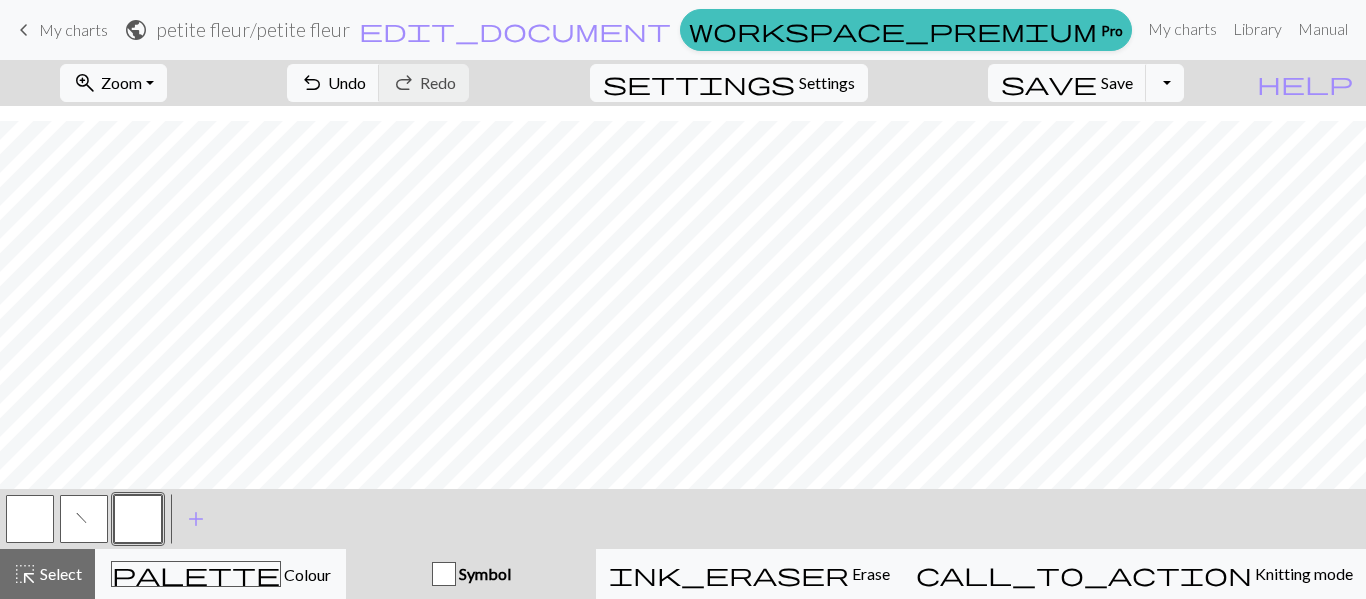 click at bounding box center (138, 519) 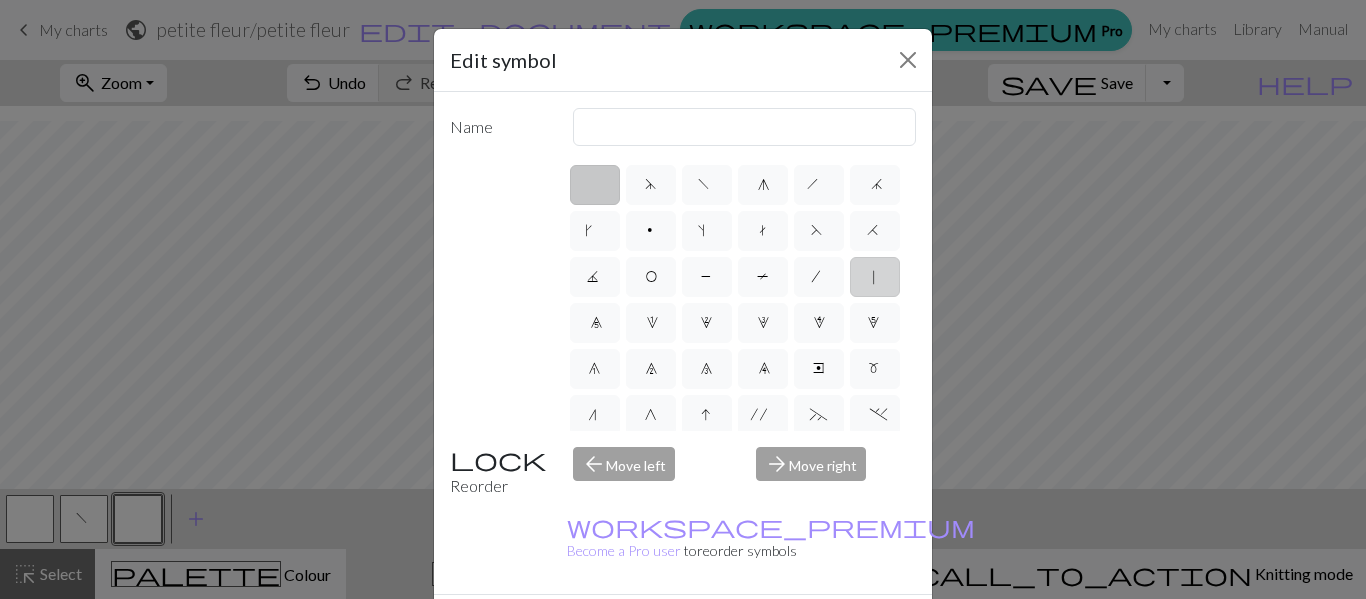 click on "|" at bounding box center [874, 279] 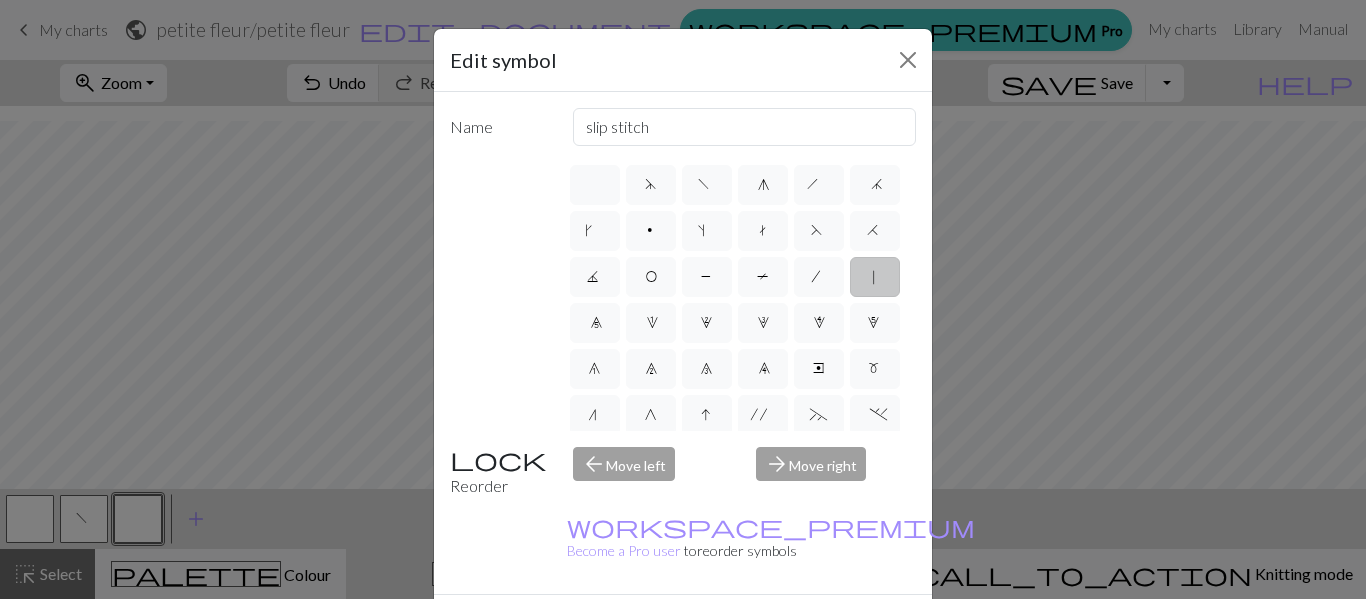 click on "Done" at bounding box center (803, 630) 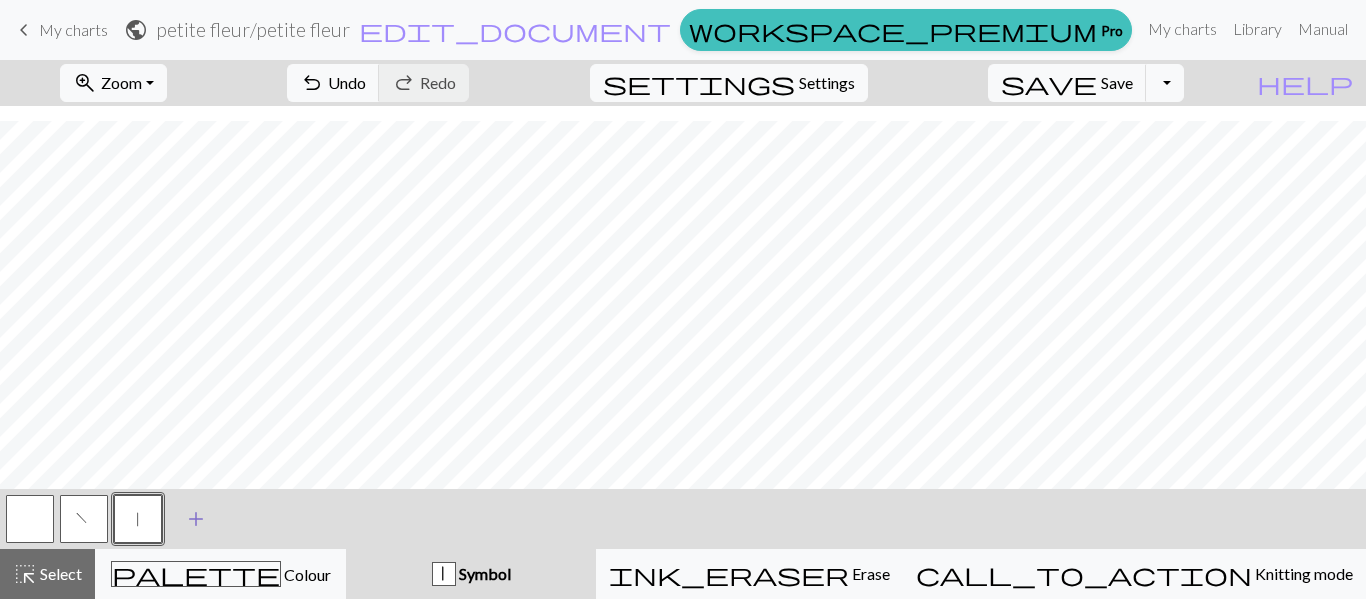 click on "add" at bounding box center [196, 519] 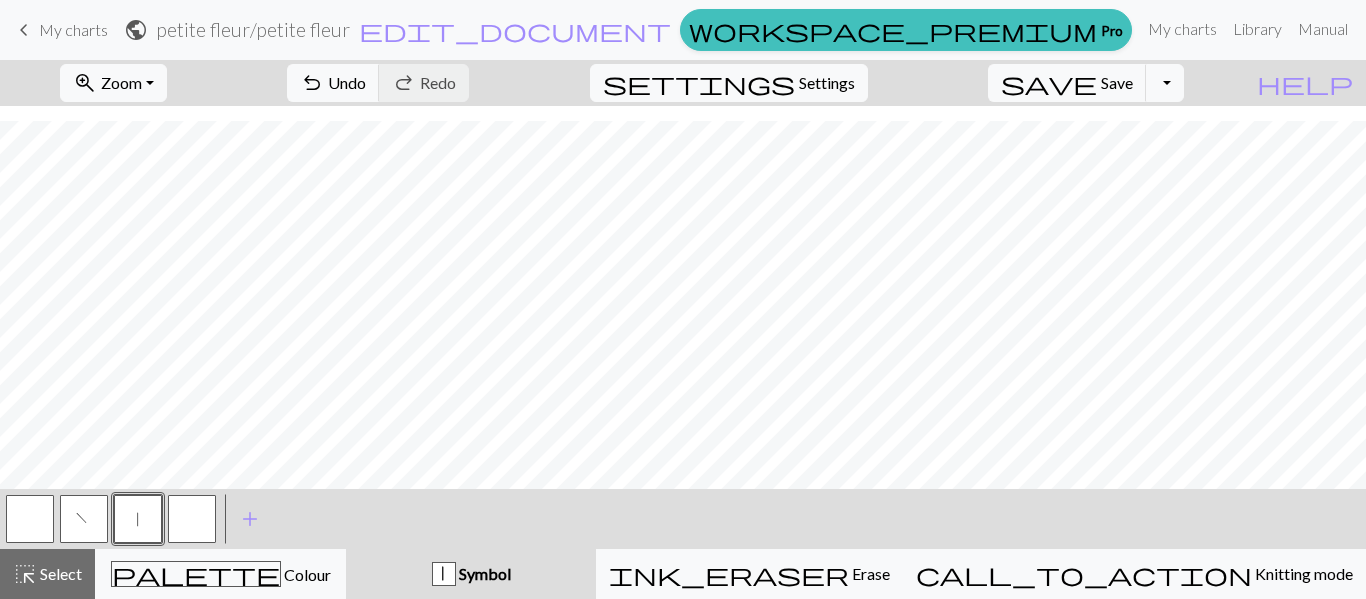 click at bounding box center (192, 519) 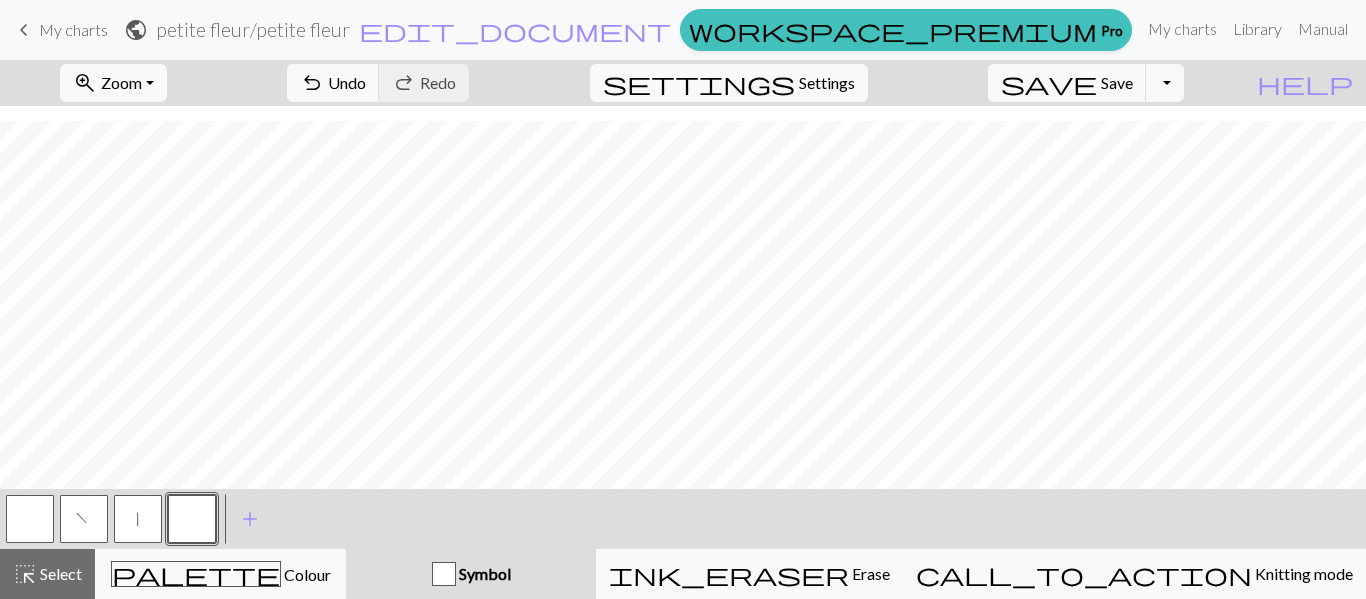 click at bounding box center (192, 519) 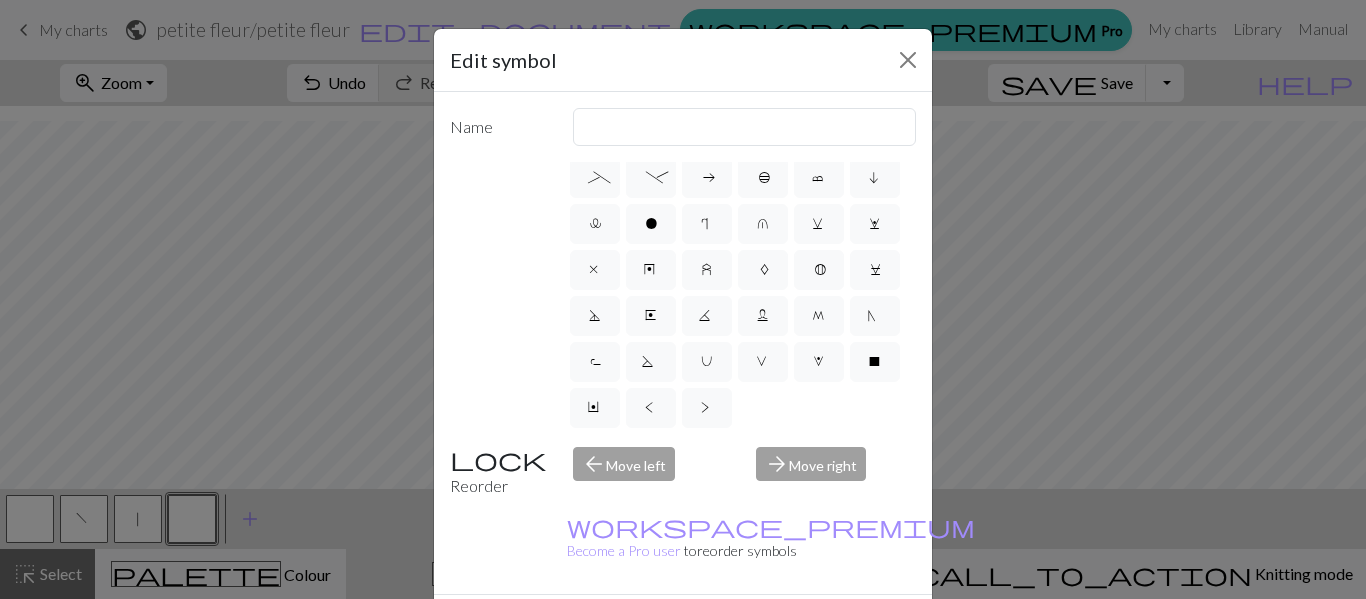 scroll, scrollTop: 513, scrollLeft: 0, axis: vertical 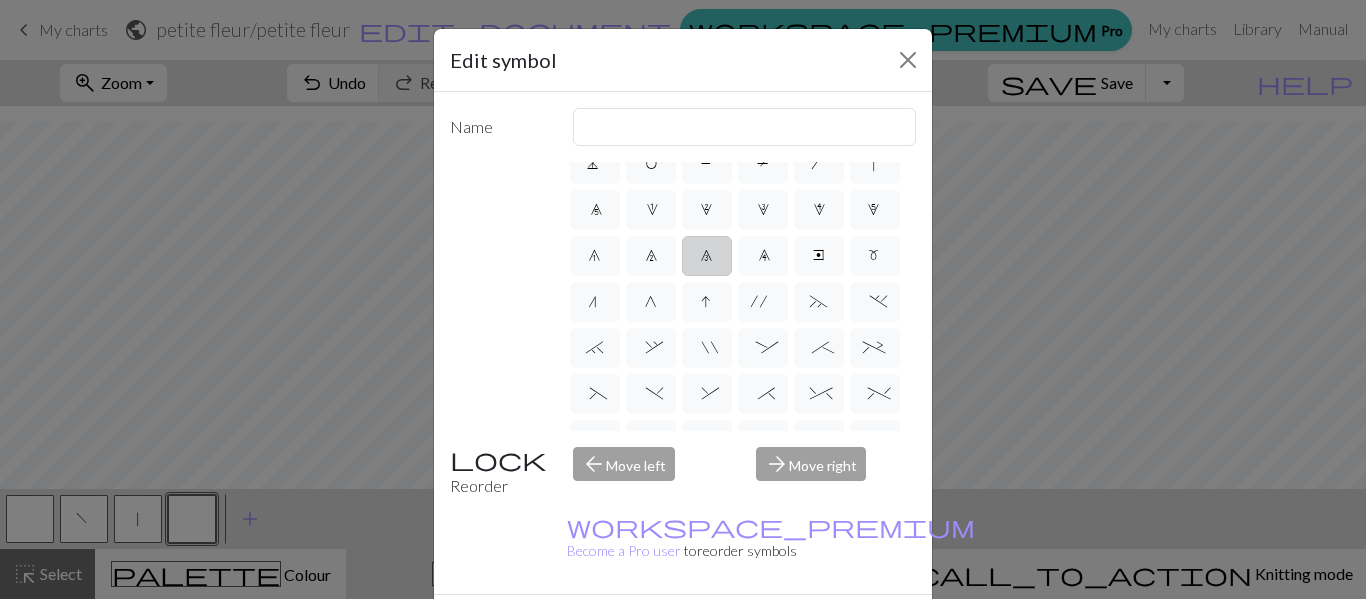click on "8" at bounding box center (706, 258) 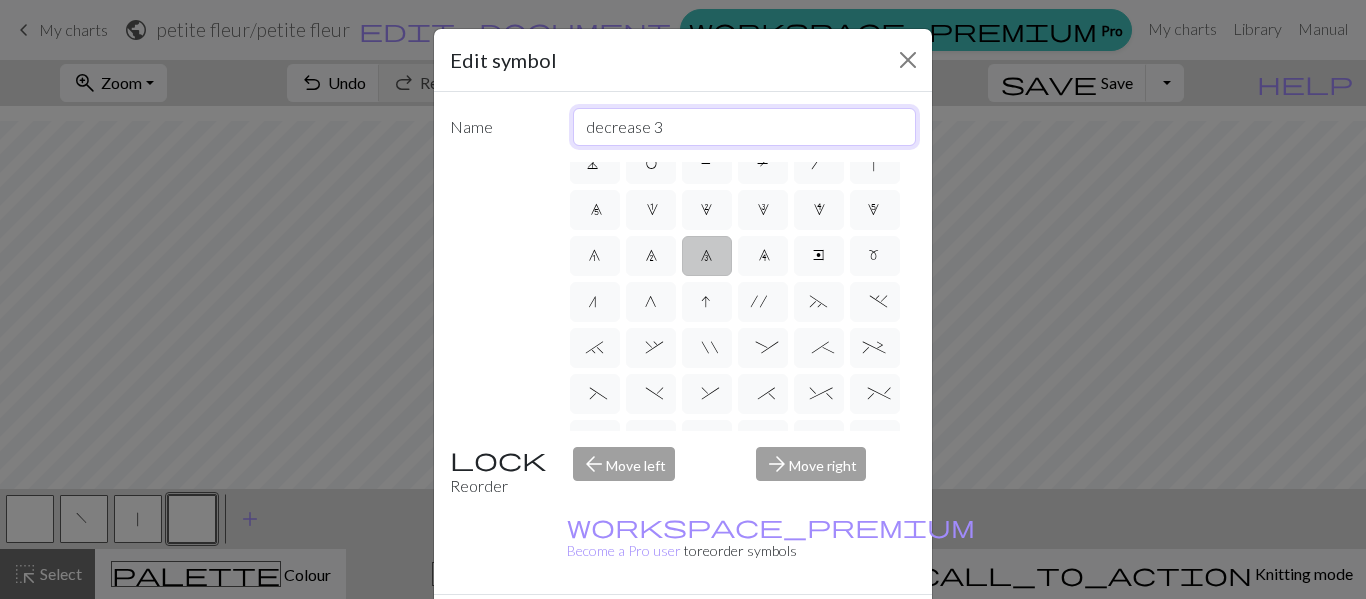drag, startPoint x: 669, startPoint y: 124, endPoint x: 476, endPoint y: 135, distance: 193.31322 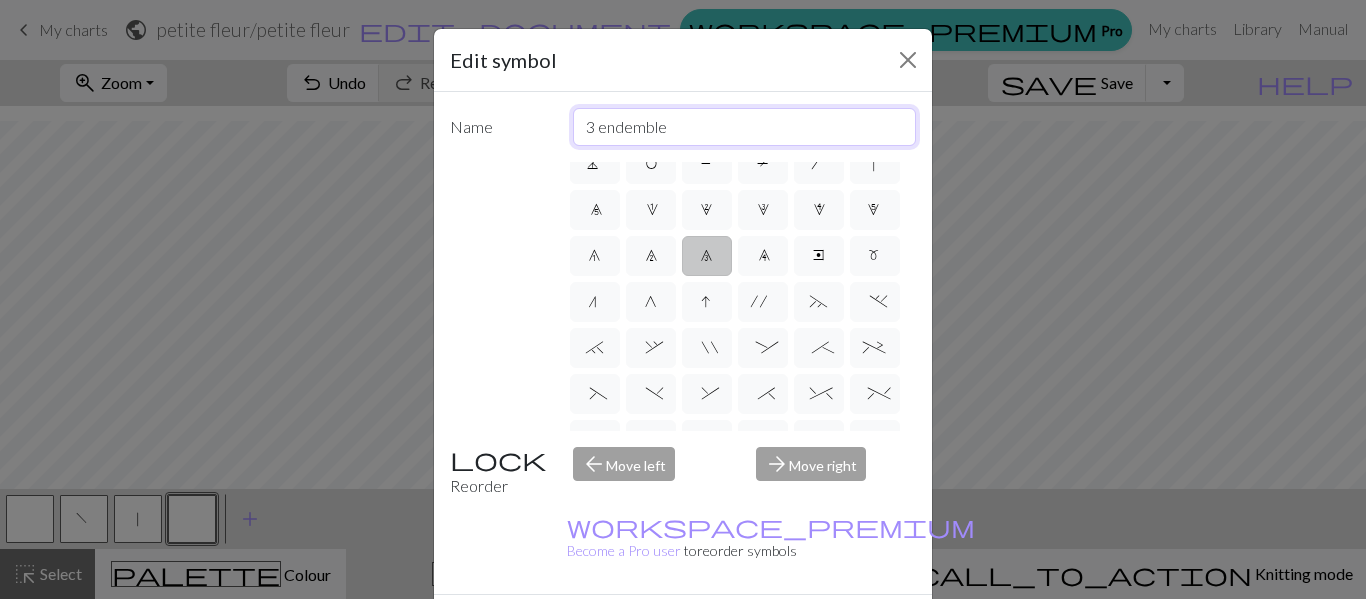 click on "3 endemble" at bounding box center (745, 127) 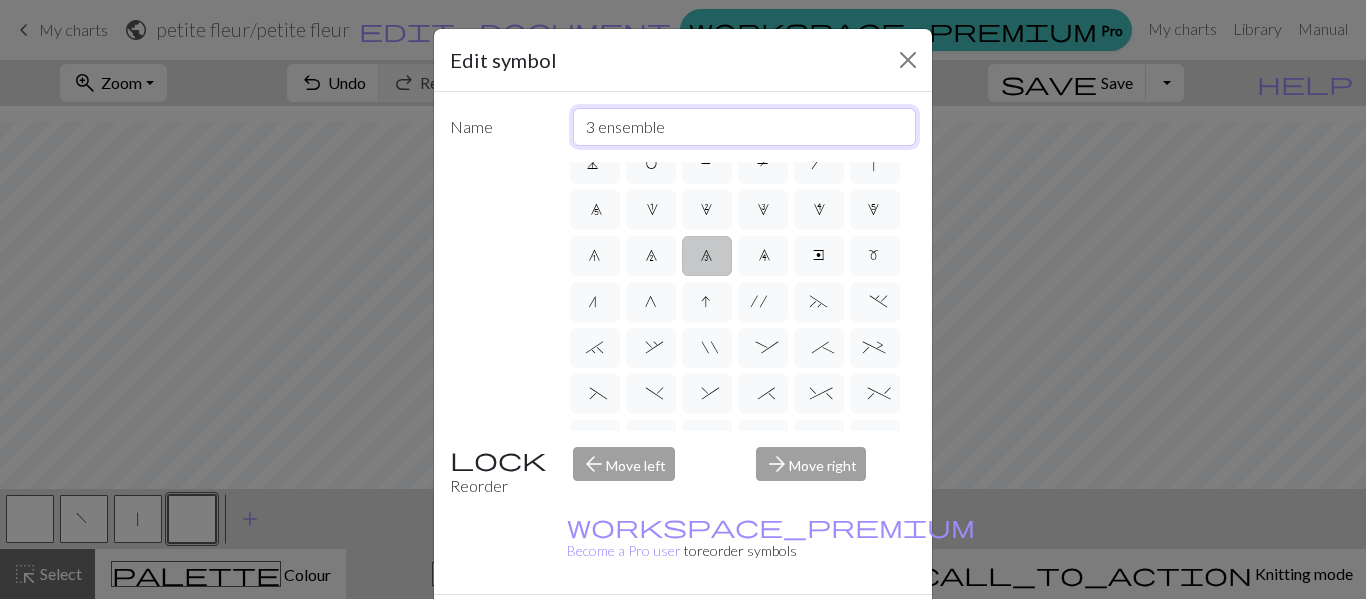 type on "3 ensemble" 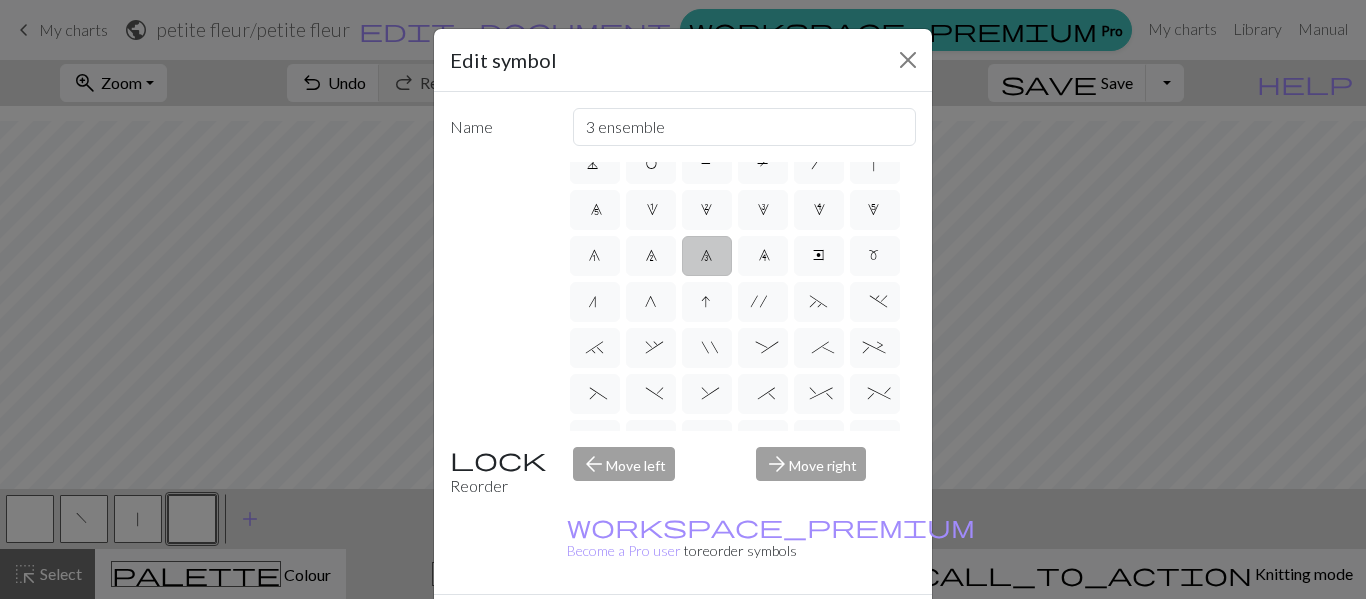 click on "Done" at bounding box center [803, 630] 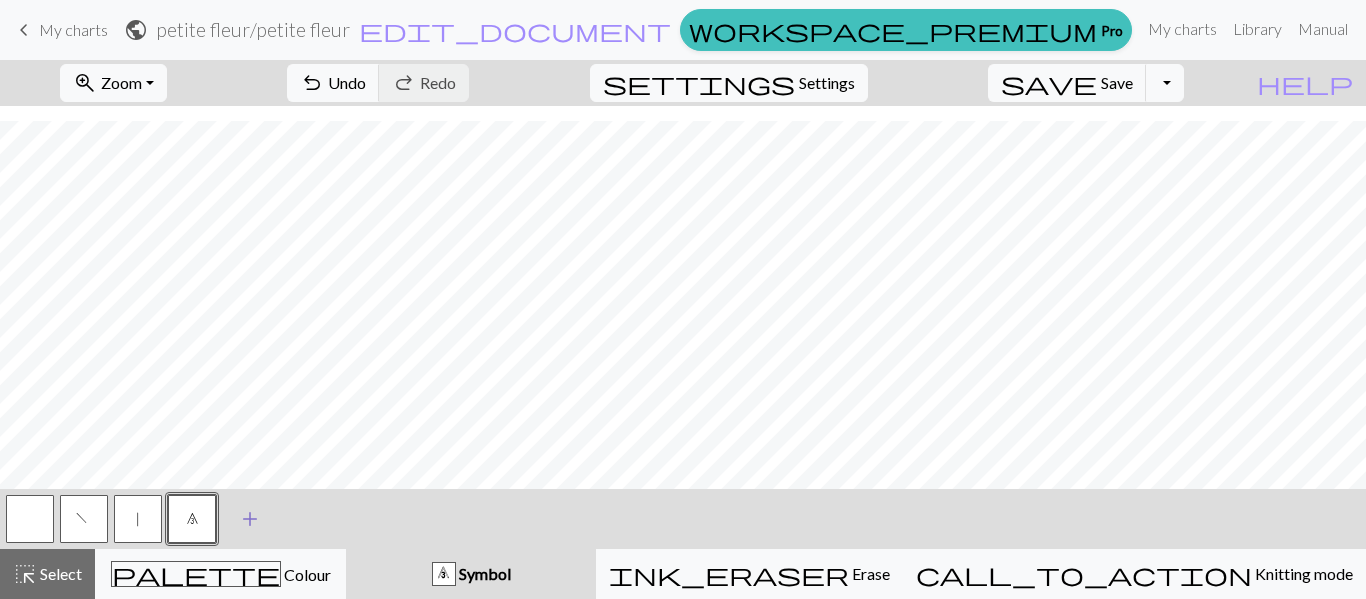 click on "add" at bounding box center (250, 519) 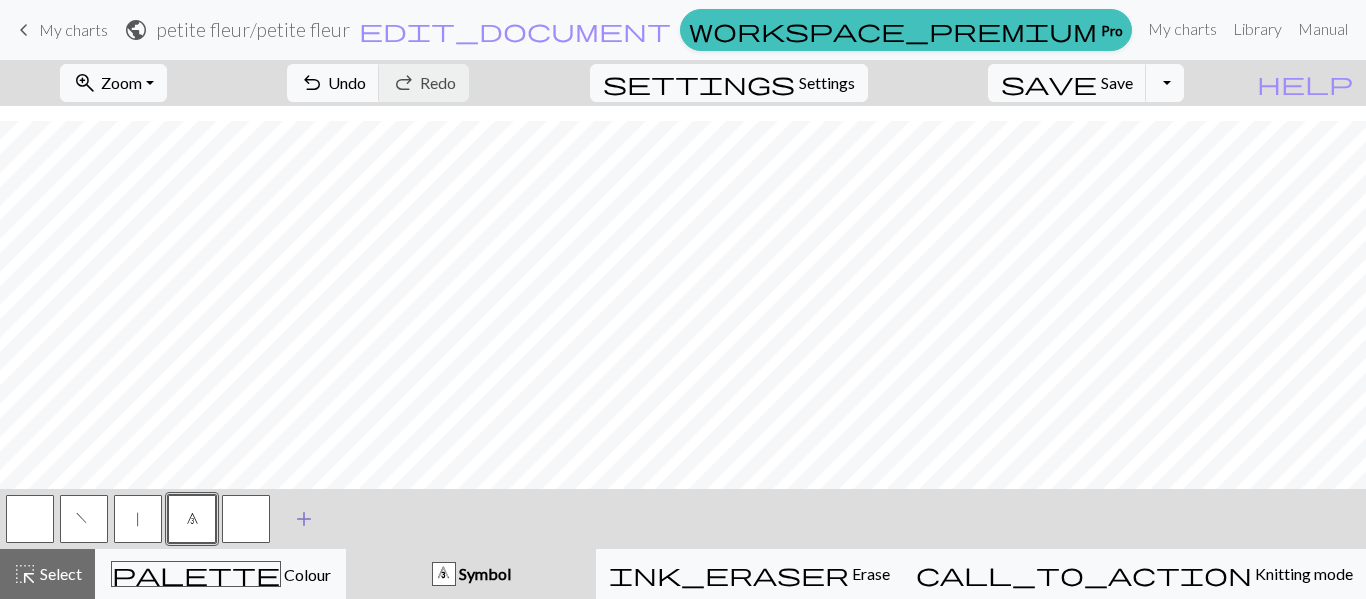 click at bounding box center (246, 519) 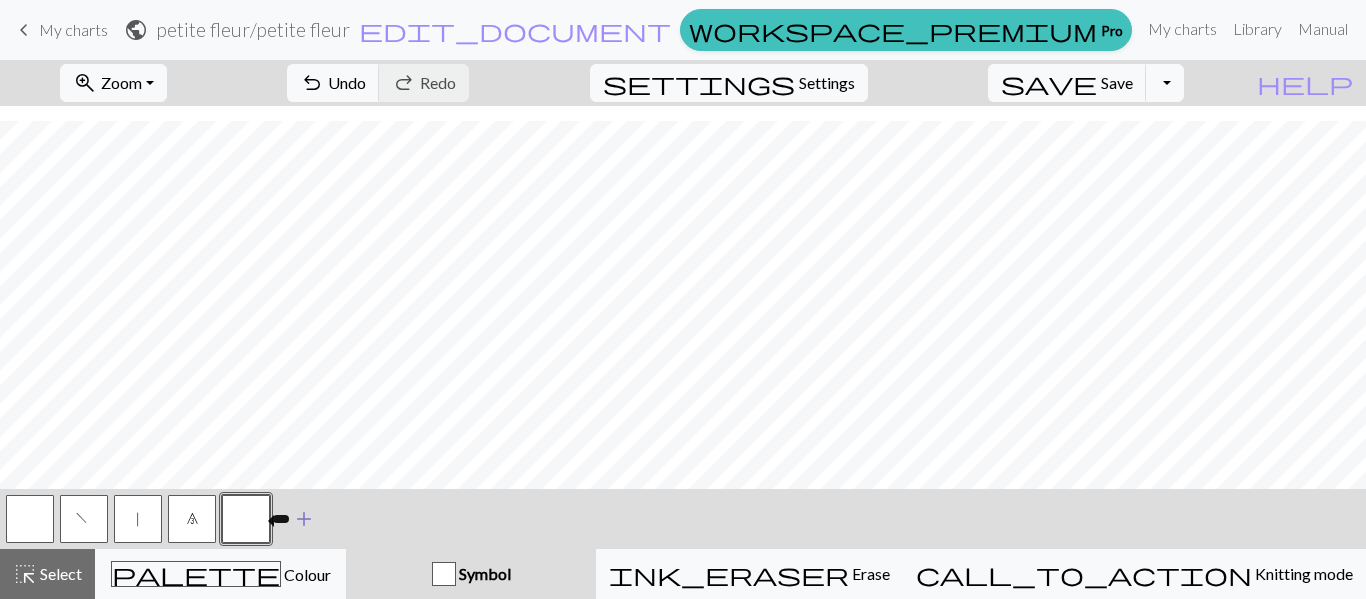 click at bounding box center [246, 519] 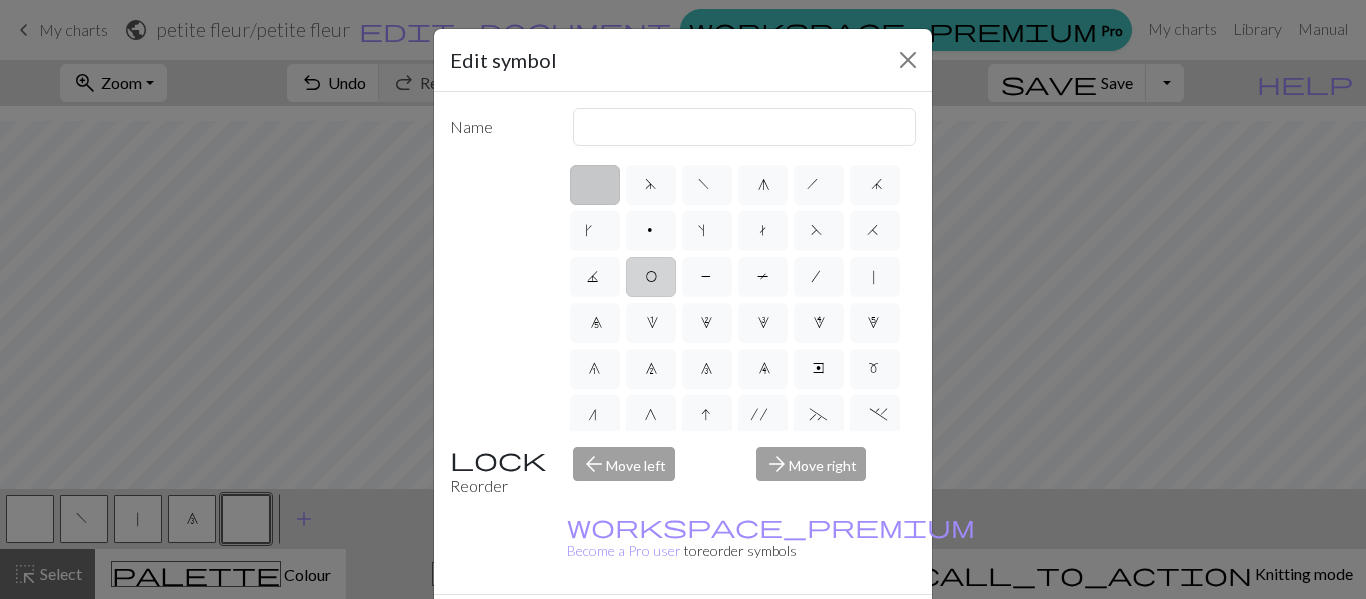 click on "O" at bounding box center [651, 279] 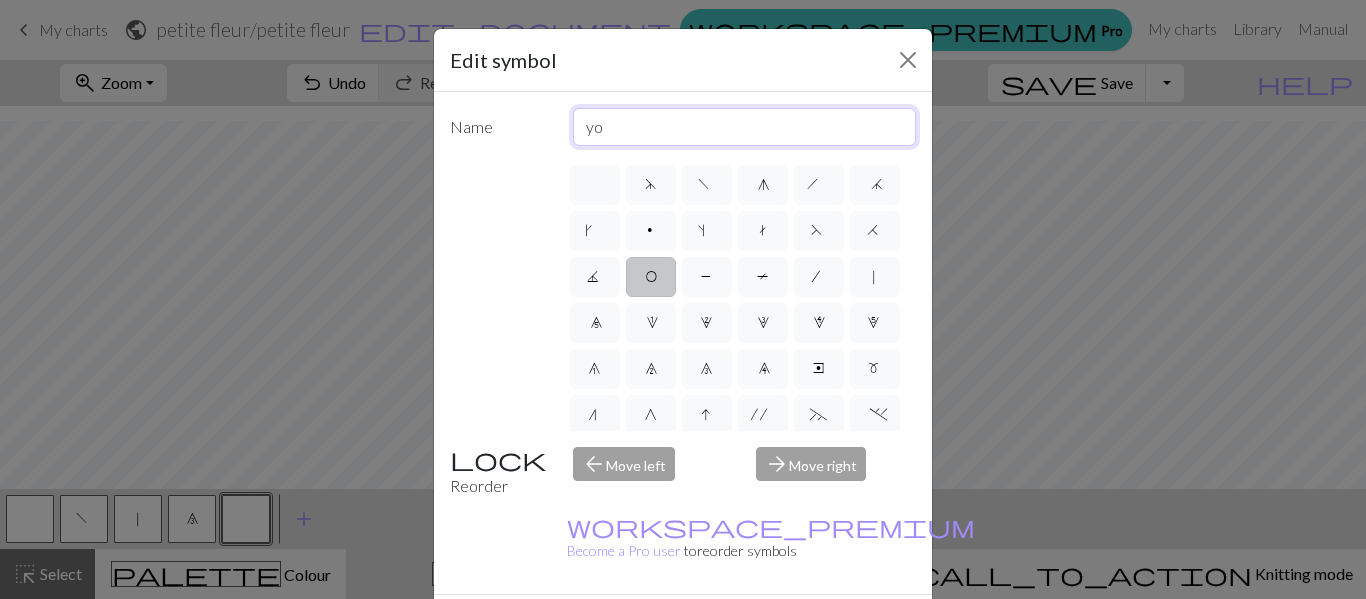 drag, startPoint x: 609, startPoint y: 134, endPoint x: 531, endPoint y: 131, distance: 78.05767 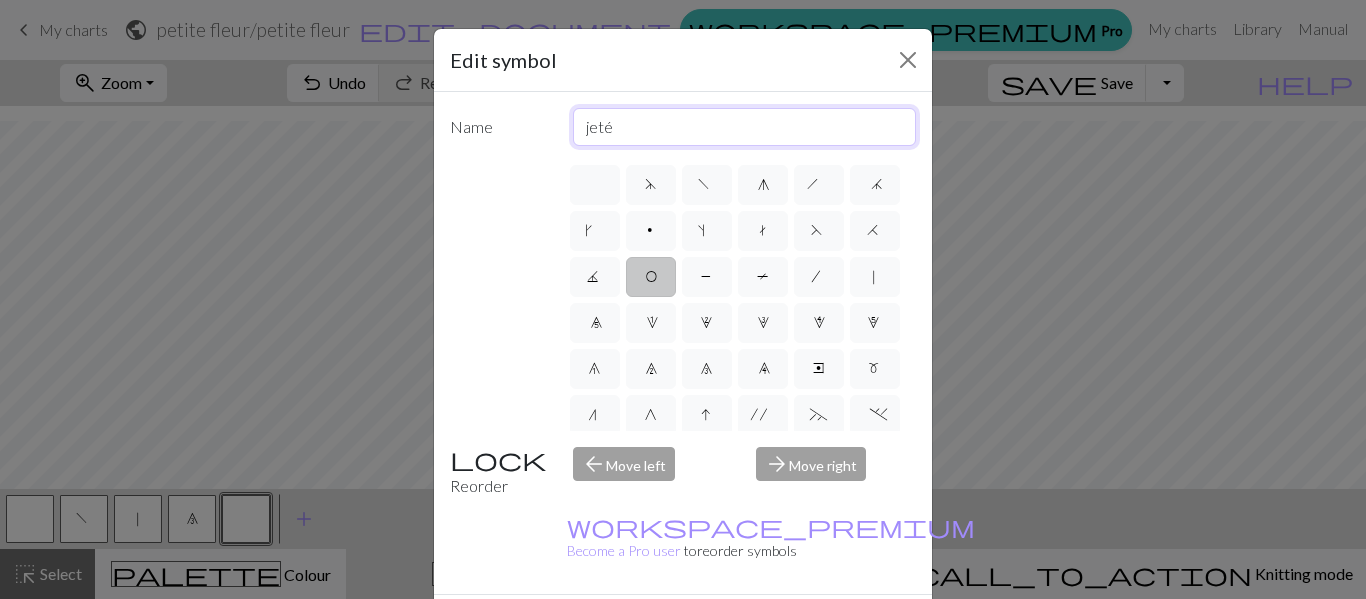 type on "jeté" 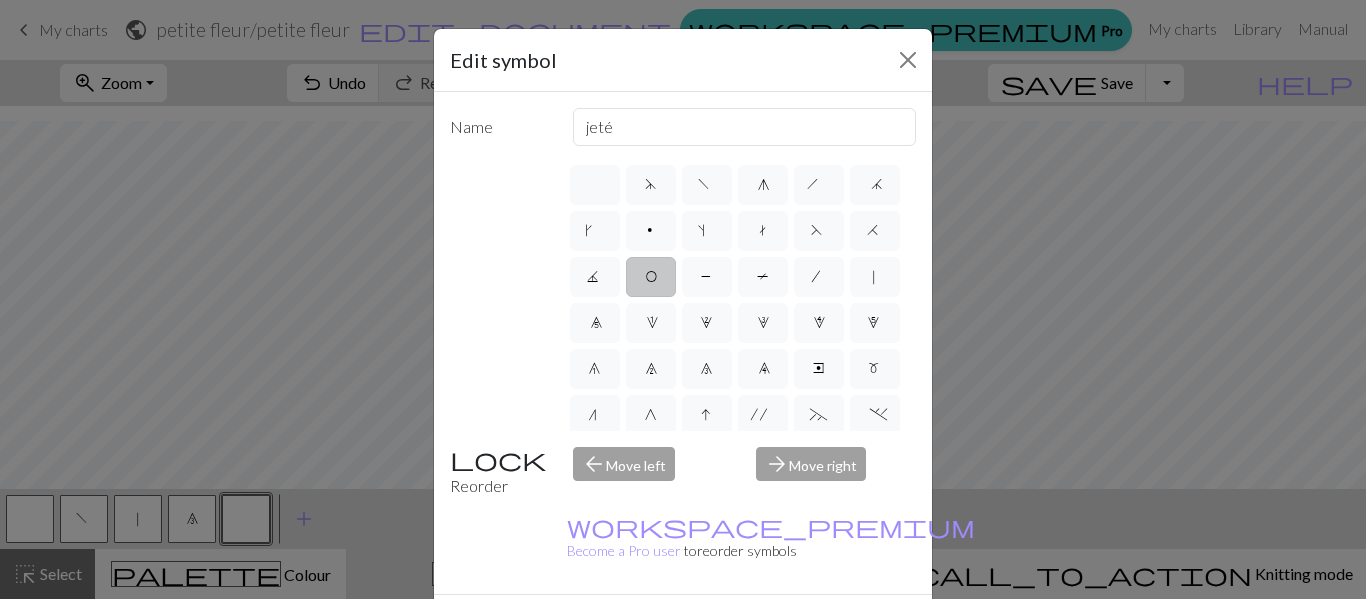 click on "Done" at bounding box center [803, 630] 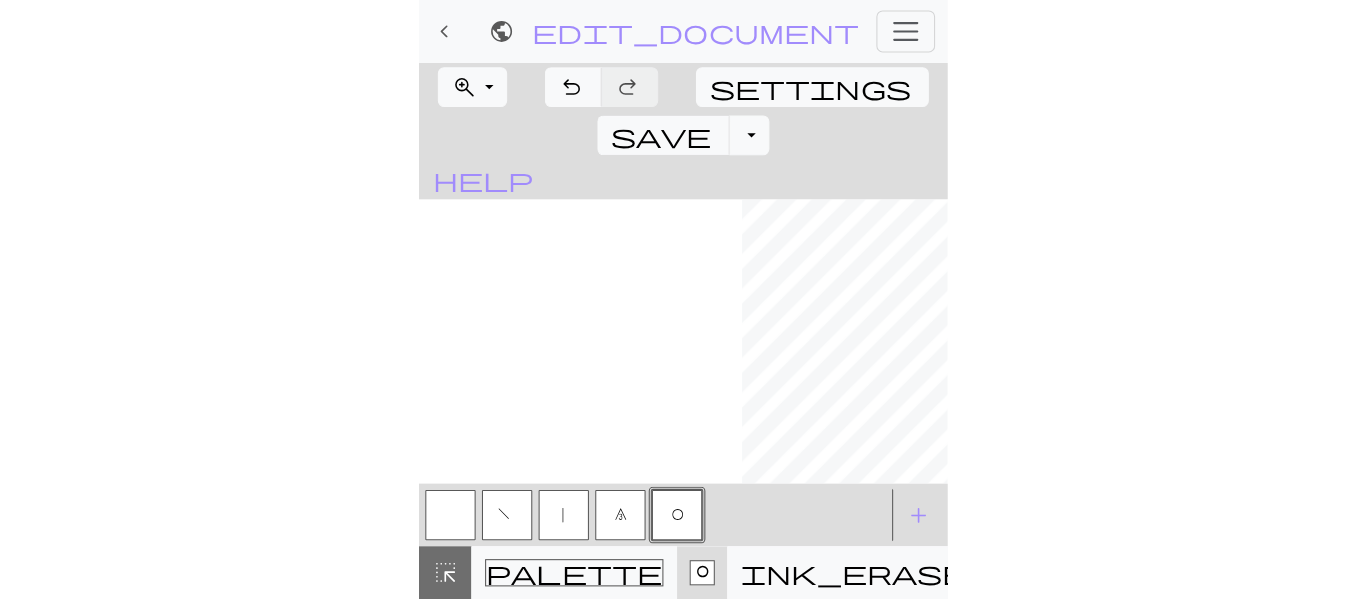 scroll, scrollTop: 122, scrollLeft: 308, axis: both 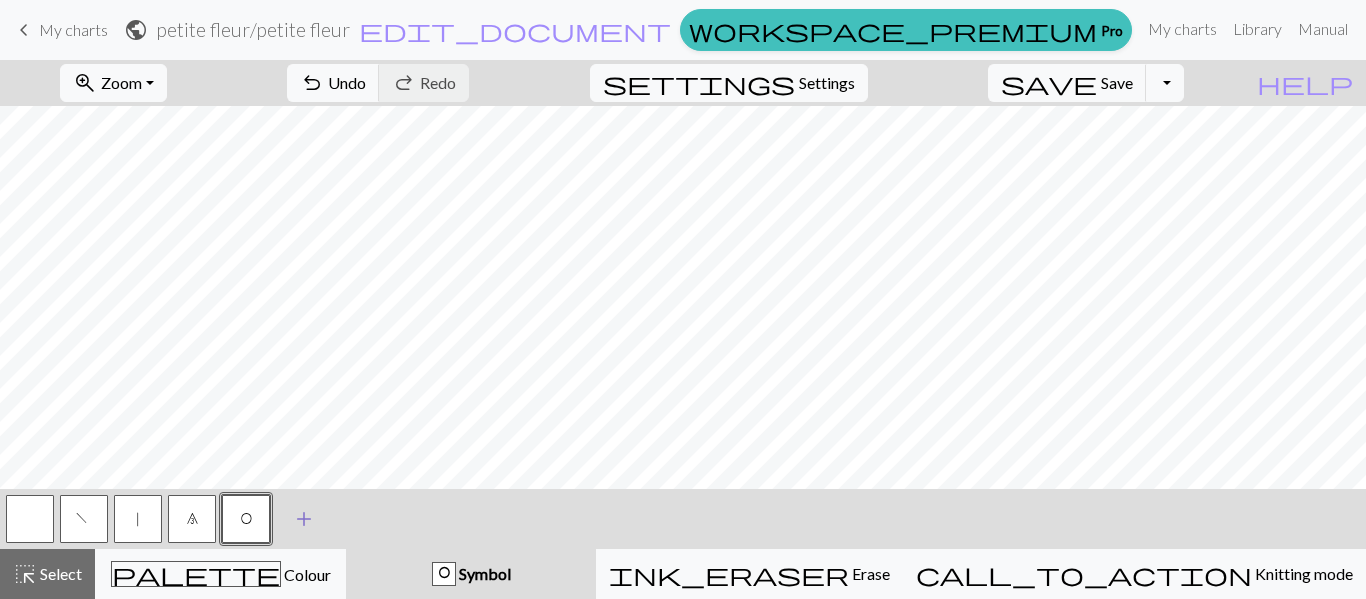 click on "add" at bounding box center (304, 519) 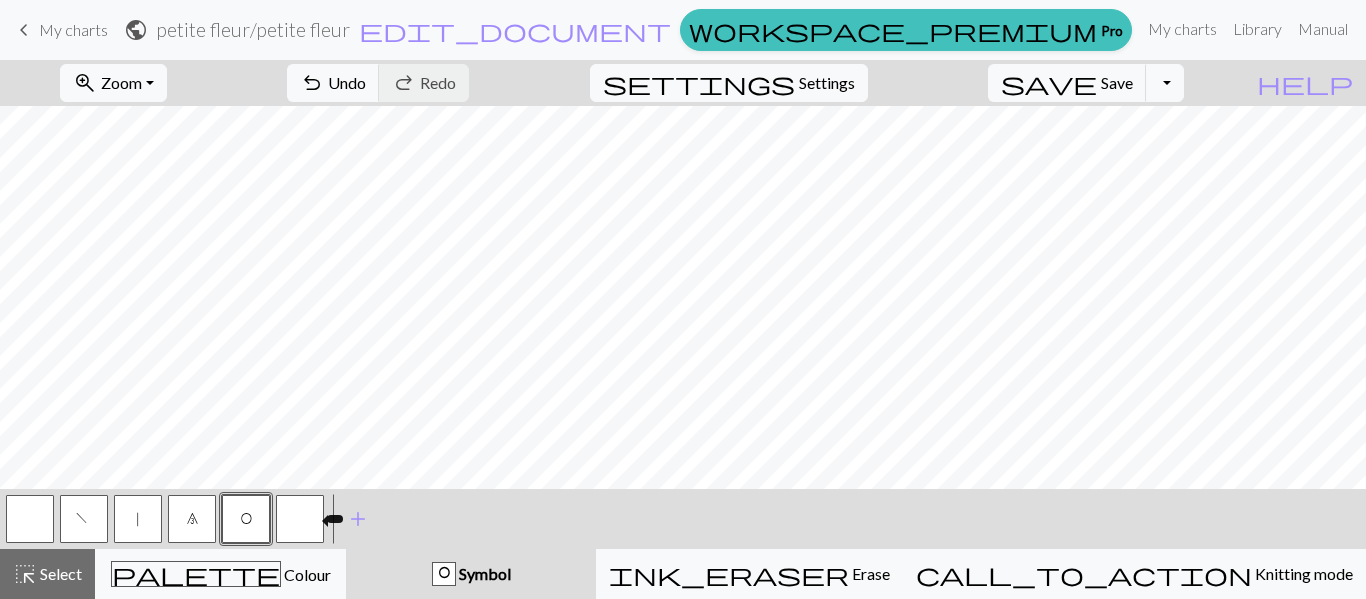 click at bounding box center [300, 519] 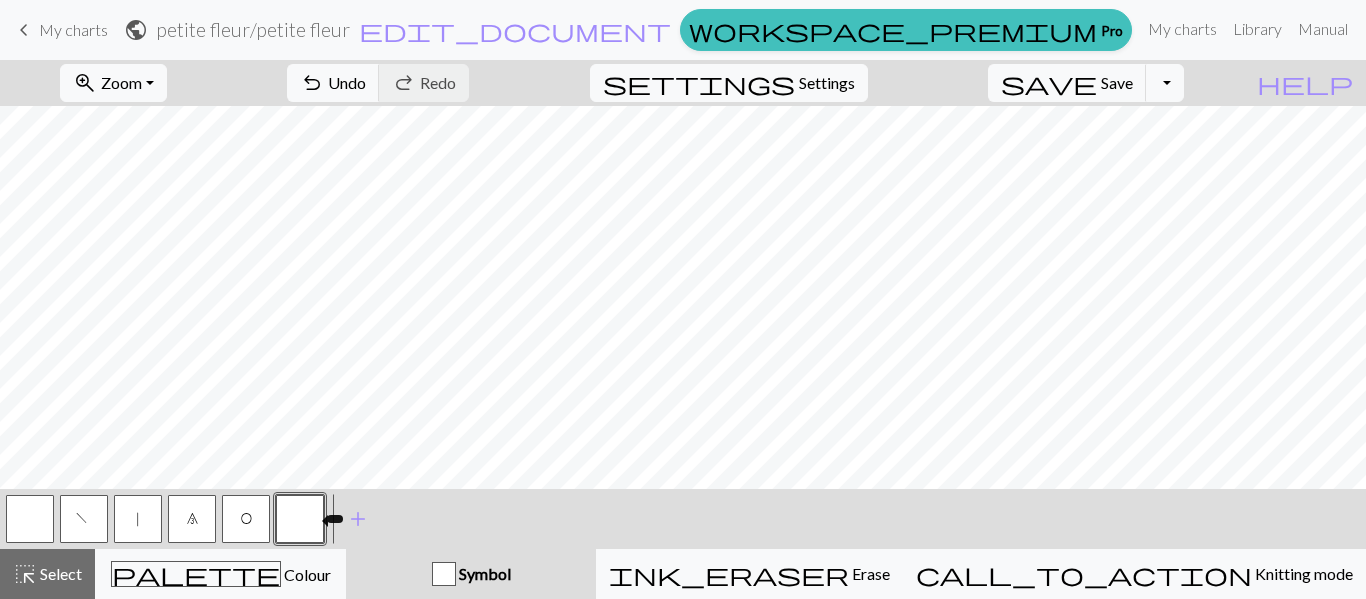click at bounding box center [300, 519] 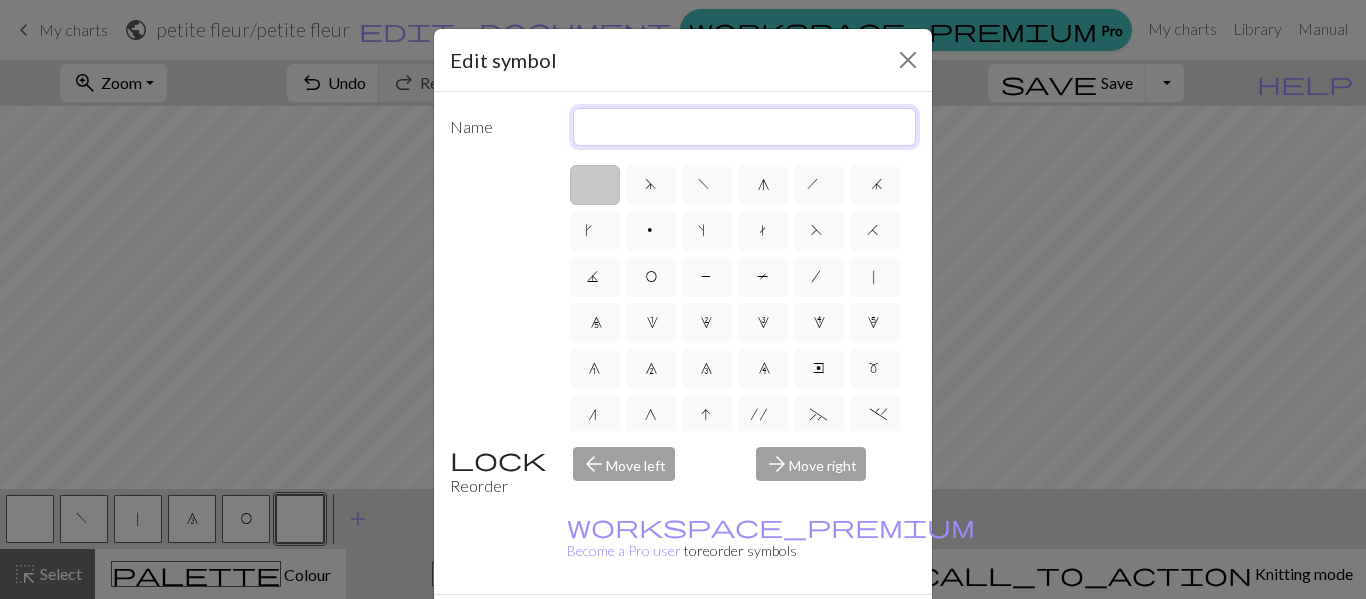 click at bounding box center [745, 127] 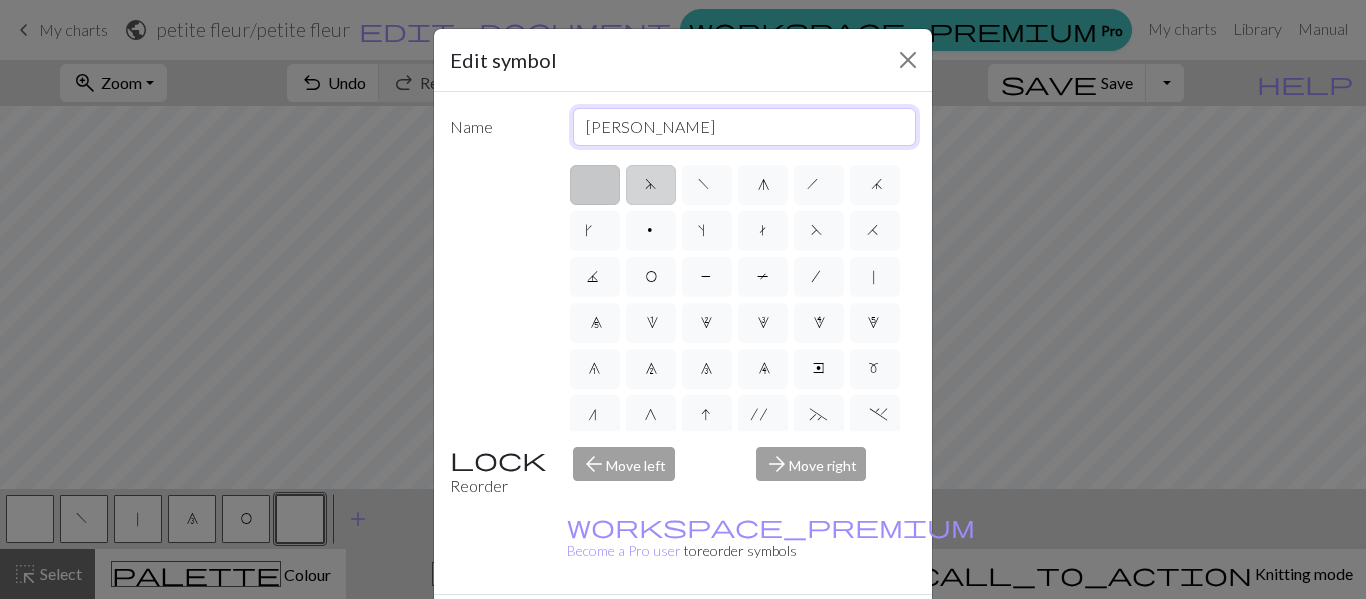 type on "lisière" 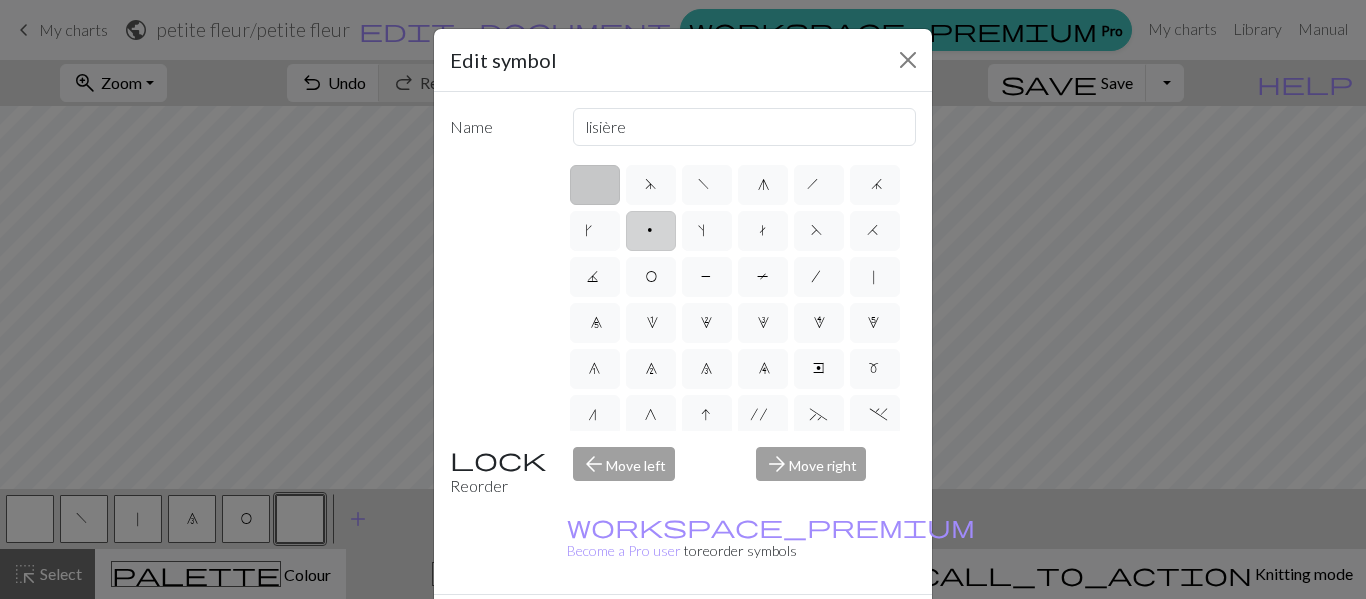 click on "p" at bounding box center [651, 231] 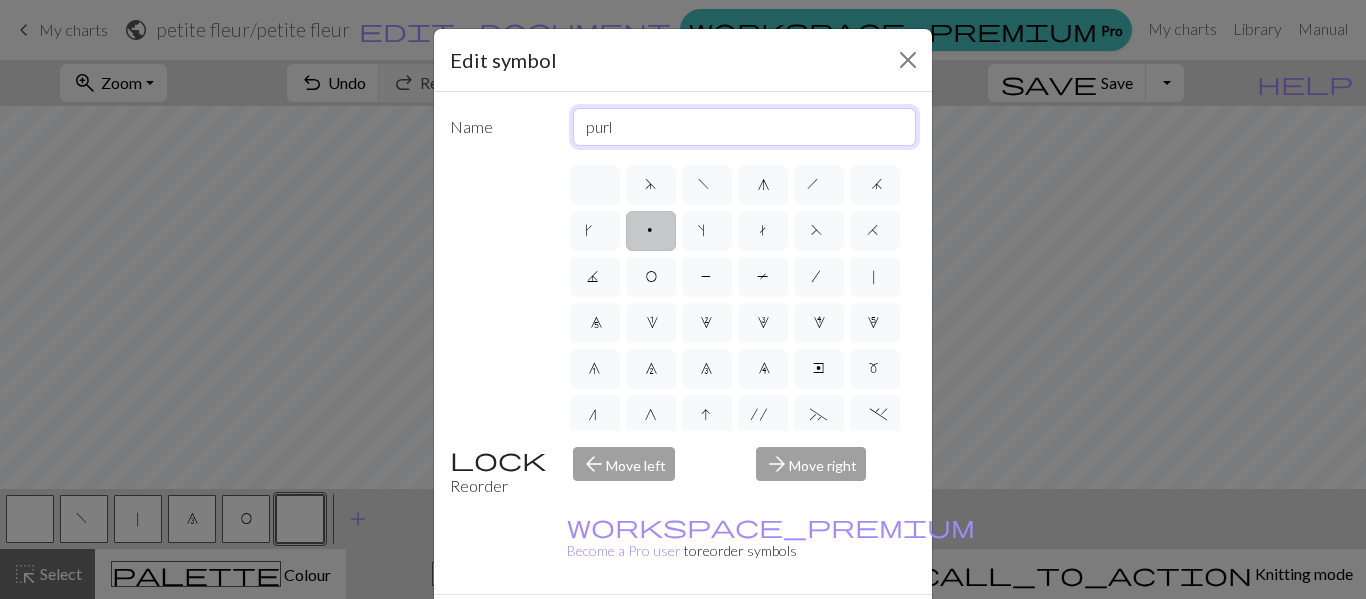 drag, startPoint x: 628, startPoint y: 121, endPoint x: 537, endPoint y: 143, distance: 93.62158 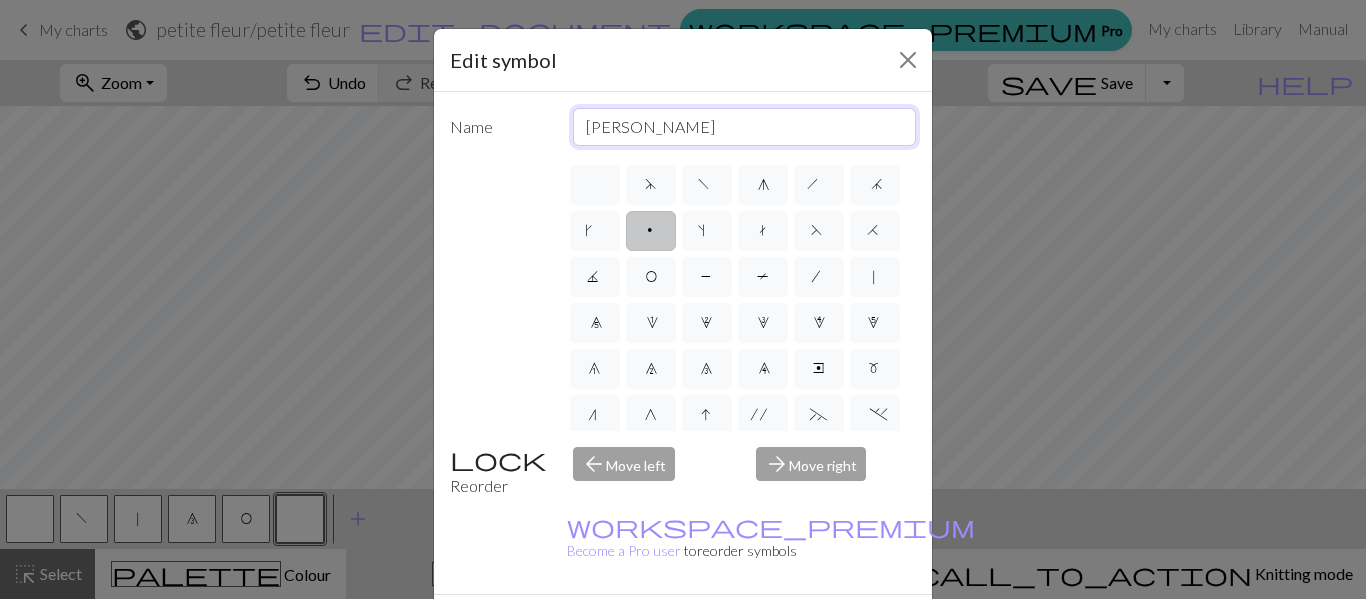 type on "lisière" 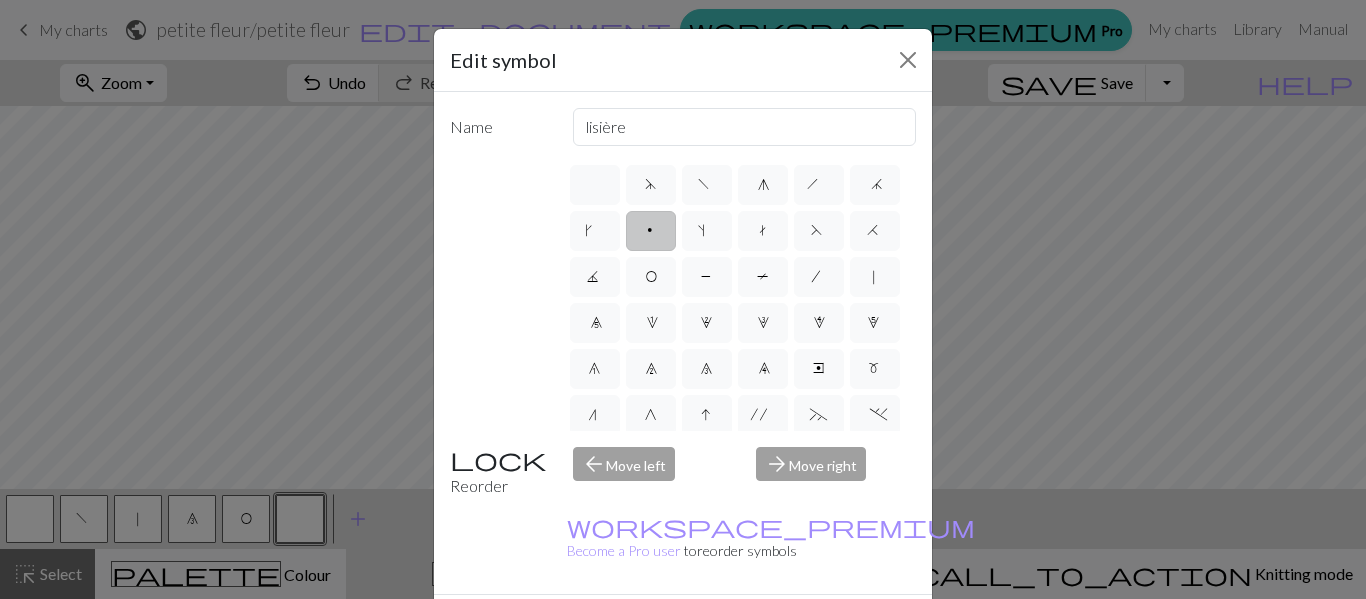 click on "Done" at bounding box center (803, 630) 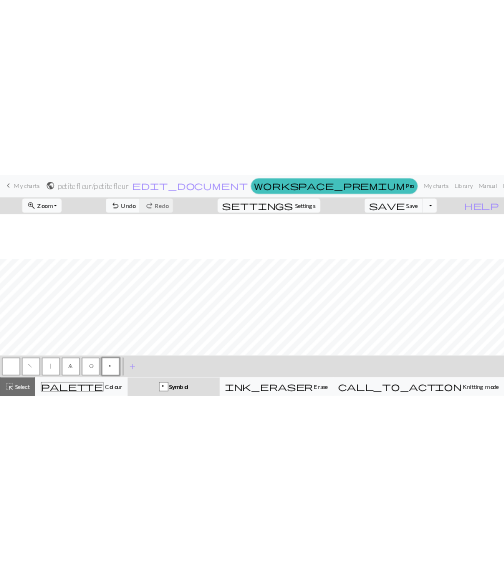 scroll, scrollTop: 122, scrollLeft: 0, axis: vertical 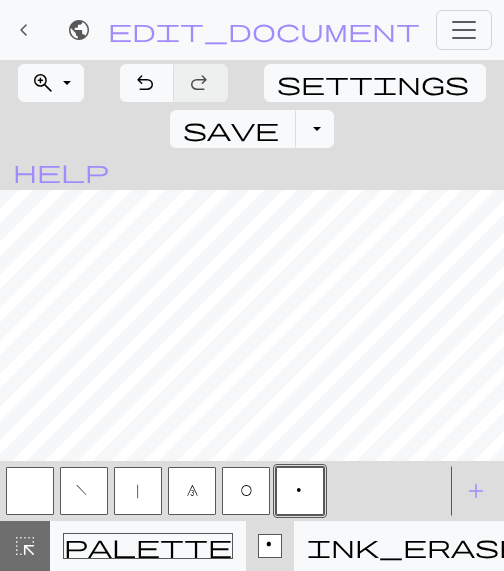 click on "|" at bounding box center [138, 491] 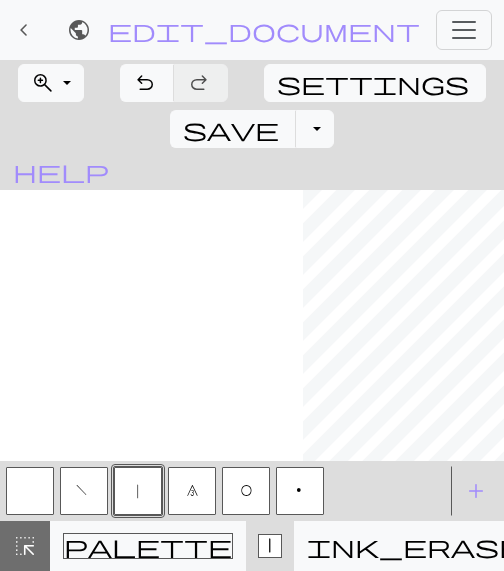 scroll, scrollTop: 122, scrollLeft: 308, axis: both 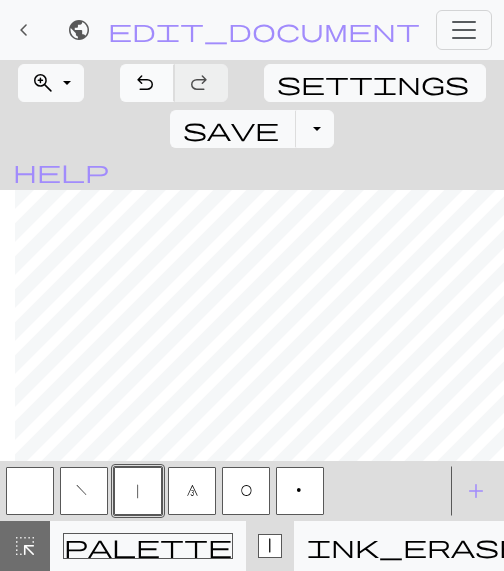 click on "undo" at bounding box center (145, 83) 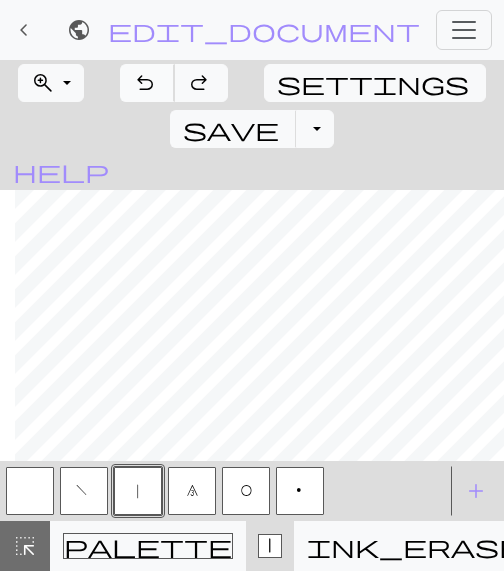 click on "undo" at bounding box center [145, 83] 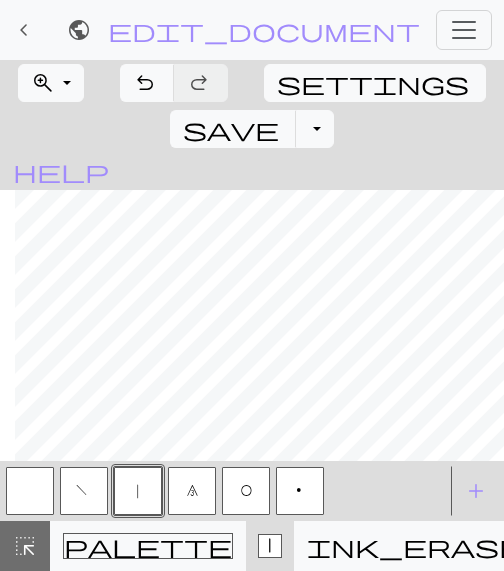 click on "O" at bounding box center [246, 493] 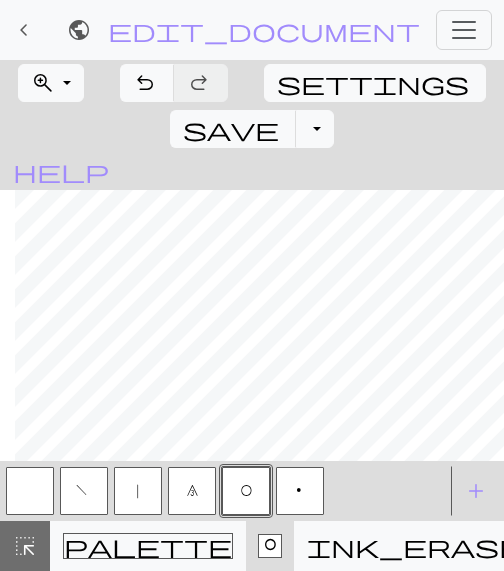 drag, startPoint x: 190, startPoint y: 494, endPoint x: 189, endPoint y: 479, distance: 15.033297 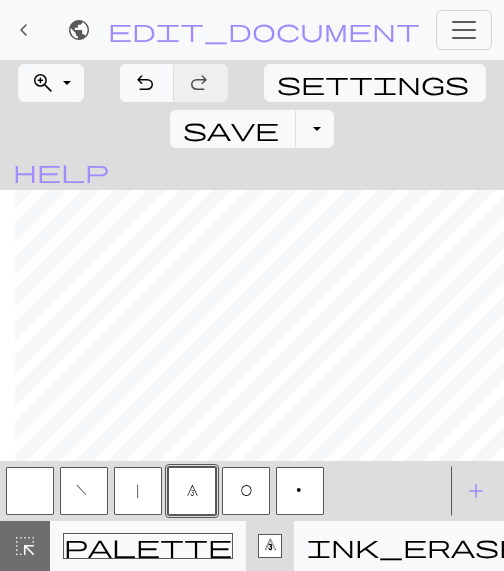 click on "O" at bounding box center (246, 493) 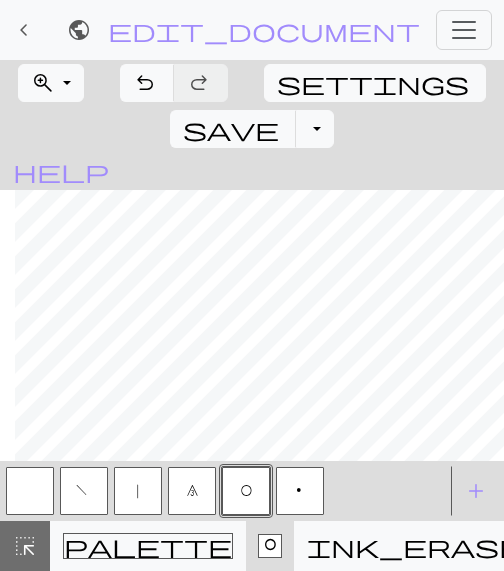 click on "8" at bounding box center [192, 491] 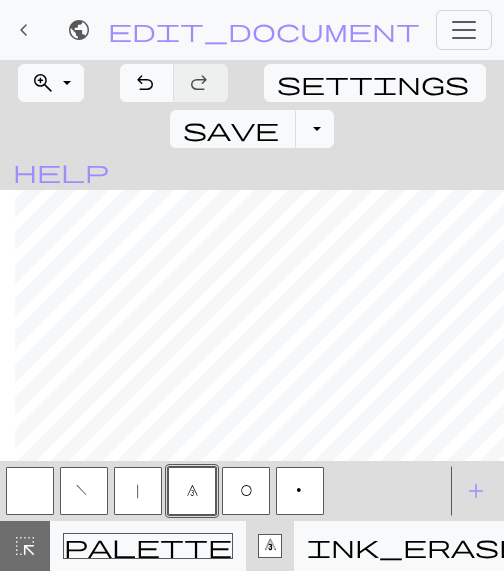 scroll, scrollTop: 0, scrollLeft: 308, axis: horizontal 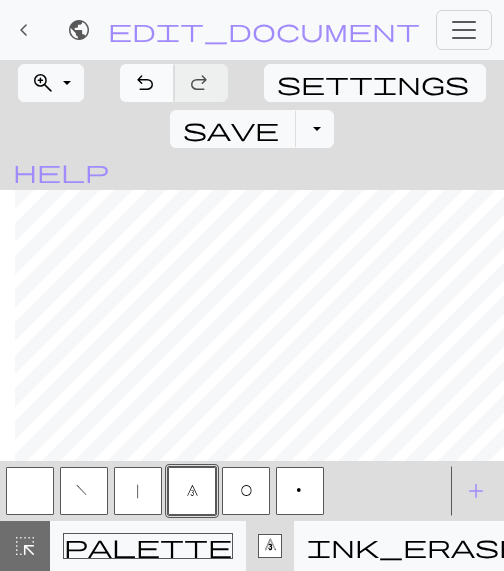 click on "undo" at bounding box center [145, 83] 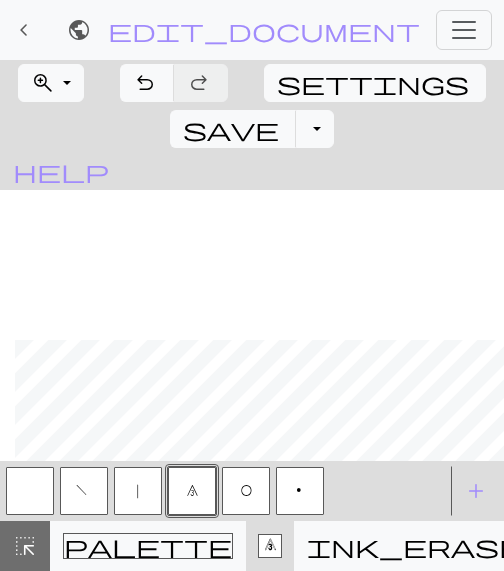 scroll, scrollTop: 150, scrollLeft: 308, axis: both 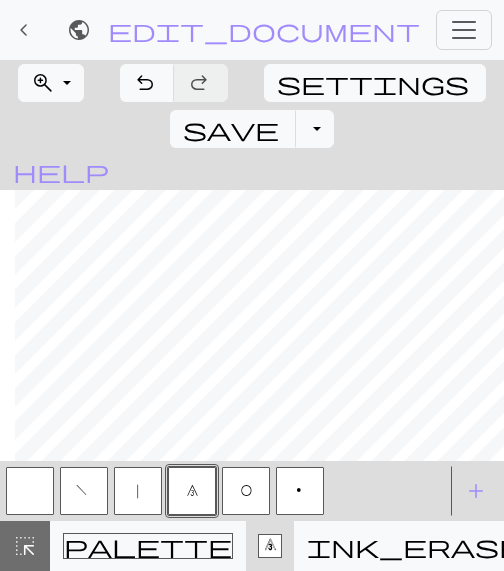 click on "|" at bounding box center (138, 493) 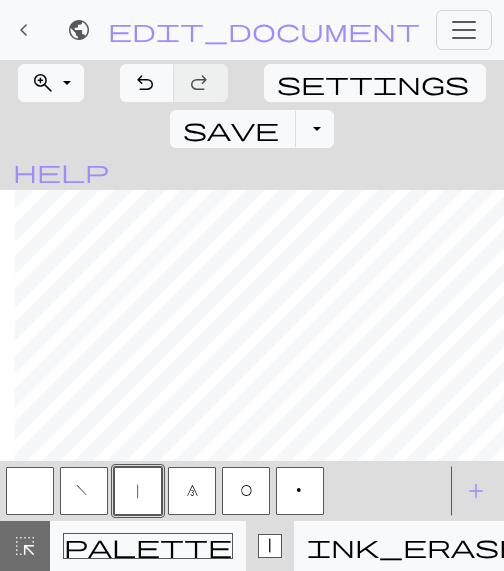 click on "O" at bounding box center (246, 491) 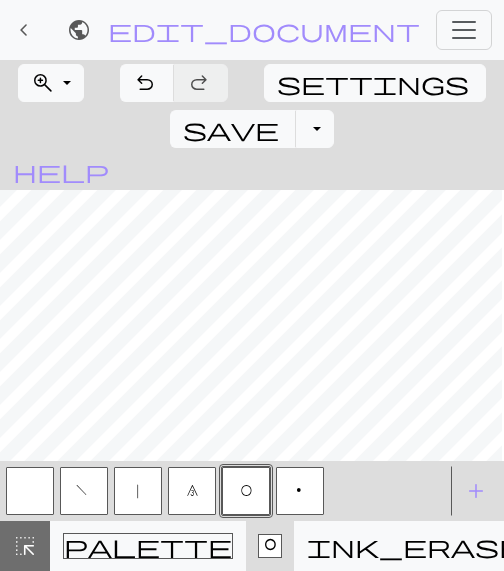 scroll, scrollTop: 150, scrollLeft: 213, axis: both 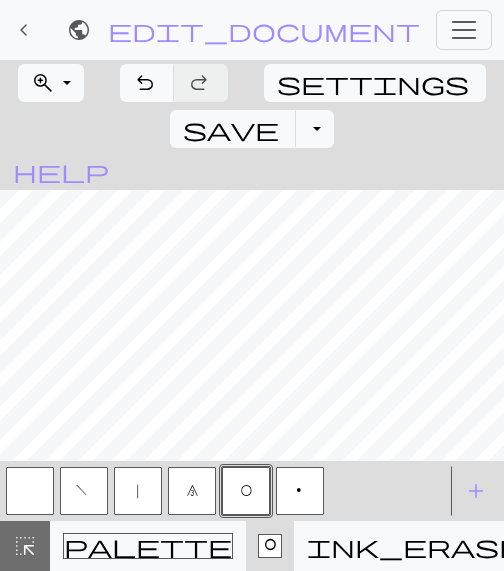 click on "|" at bounding box center (138, 491) 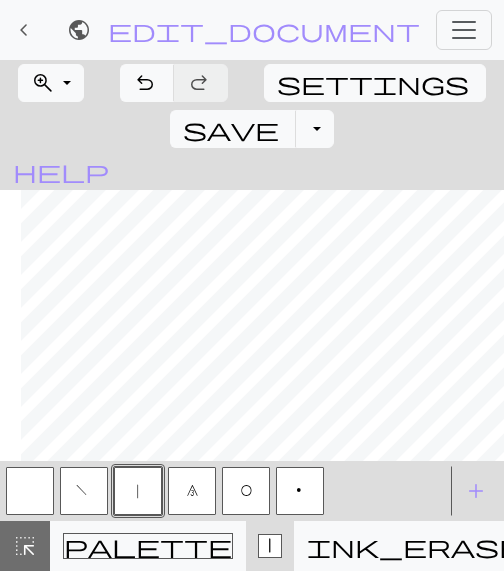 scroll, scrollTop: 150, scrollLeft: 308, axis: both 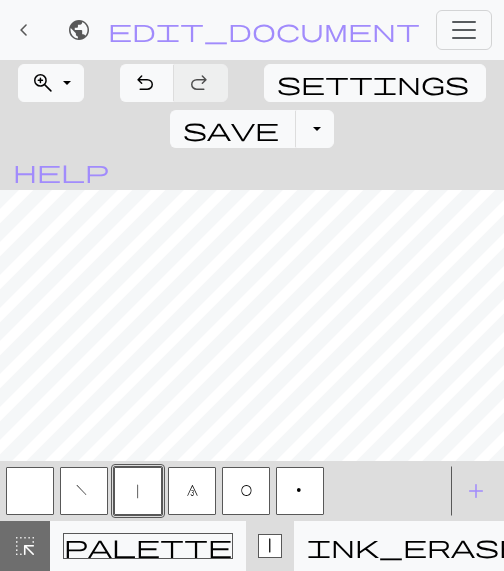 click on "O" at bounding box center (246, 493) 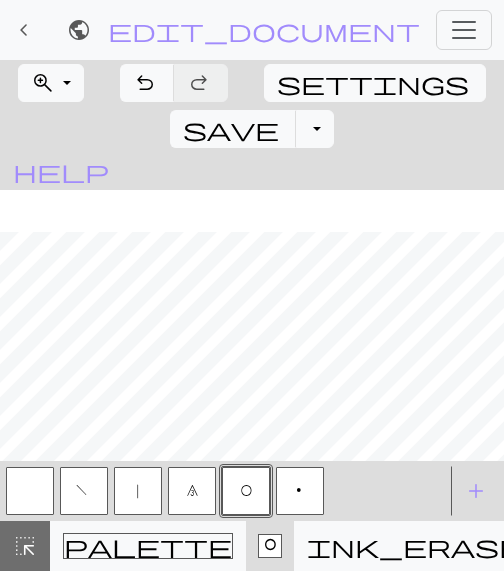 scroll, scrollTop: 150, scrollLeft: 46, axis: both 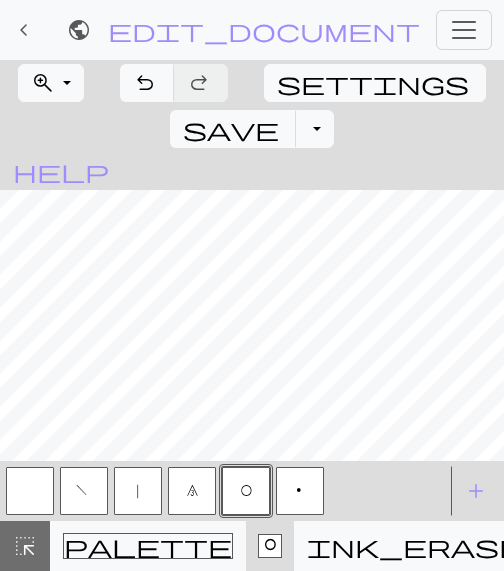 drag, startPoint x: 148, startPoint y: 505, endPoint x: 140, endPoint y: 494, distance: 13.601471 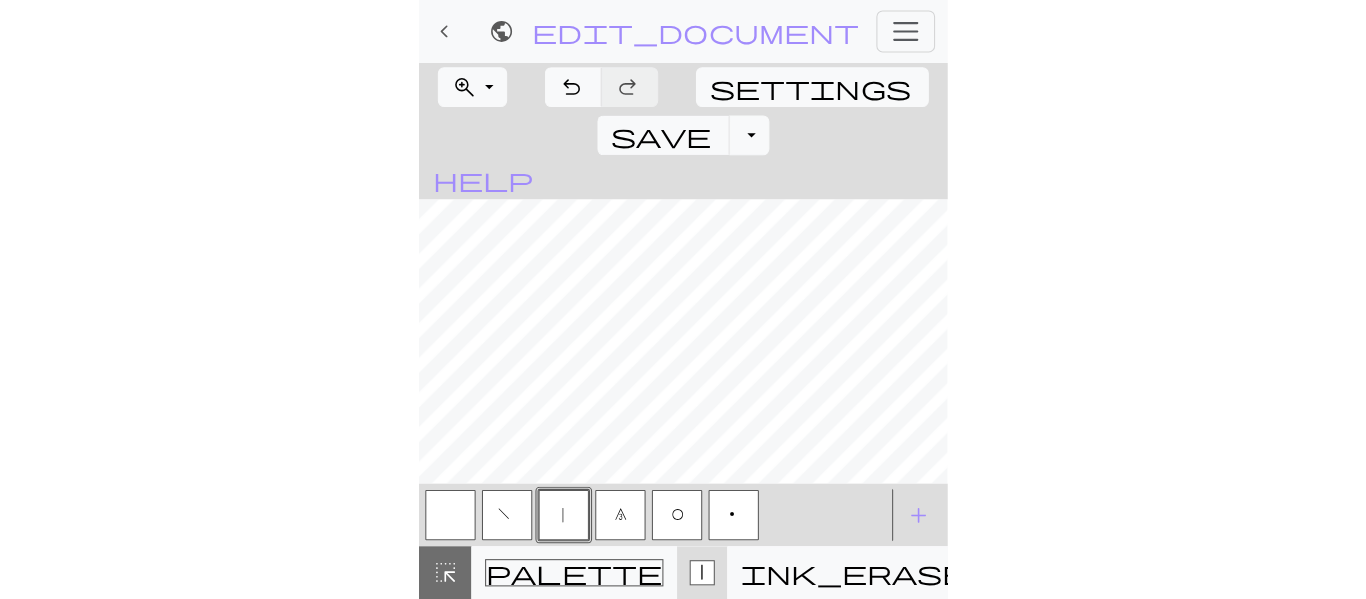 scroll, scrollTop: 150, scrollLeft: 0, axis: vertical 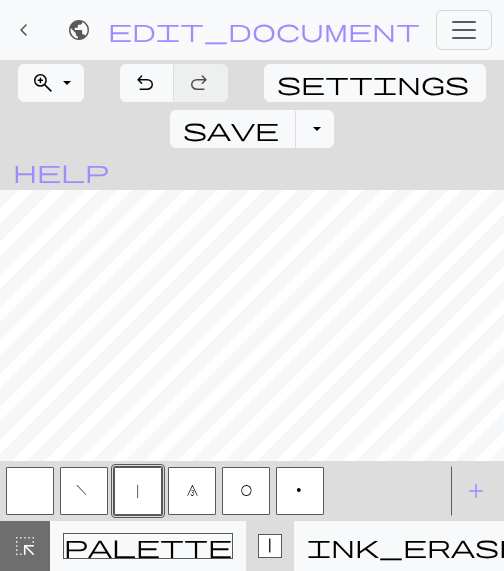 click on "8" at bounding box center (192, 493) 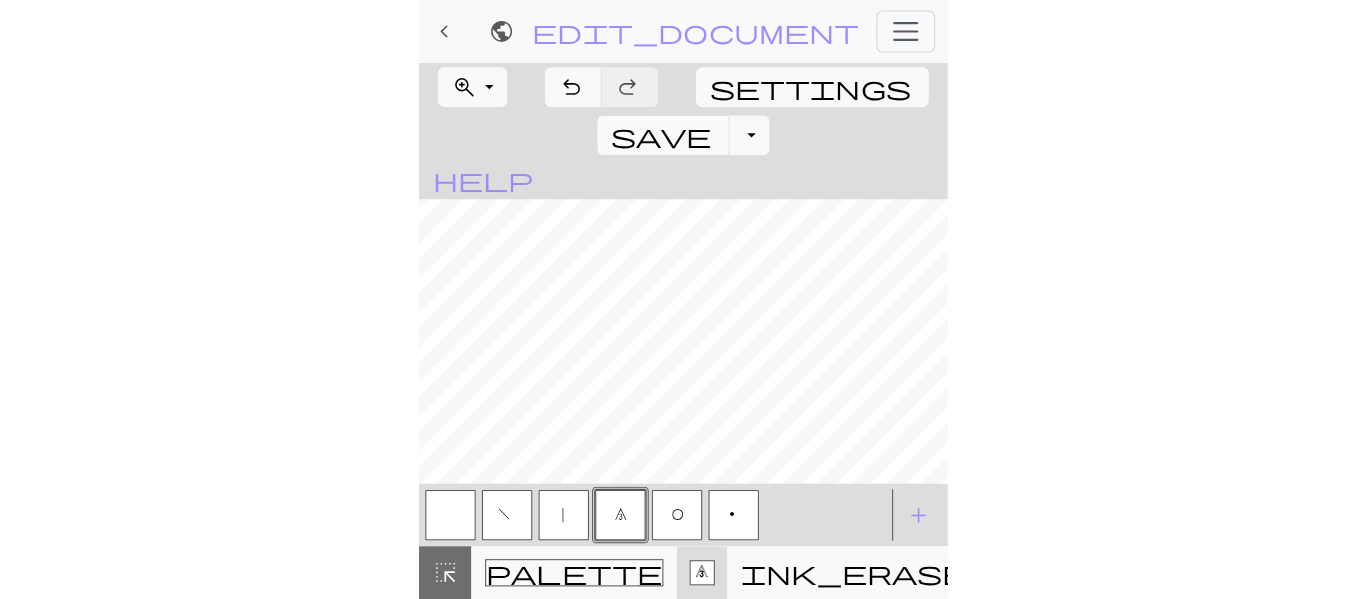 scroll, scrollTop: 107, scrollLeft: 0, axis: vertical 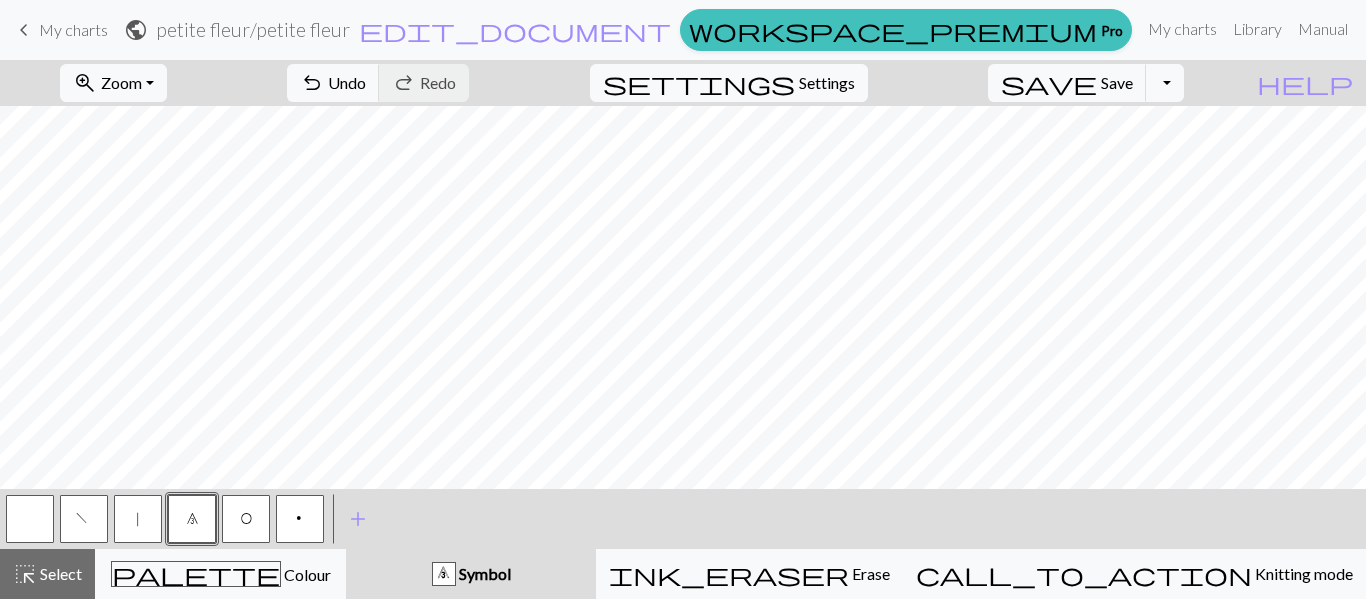 click on "8" at bounding box center [192, 519] 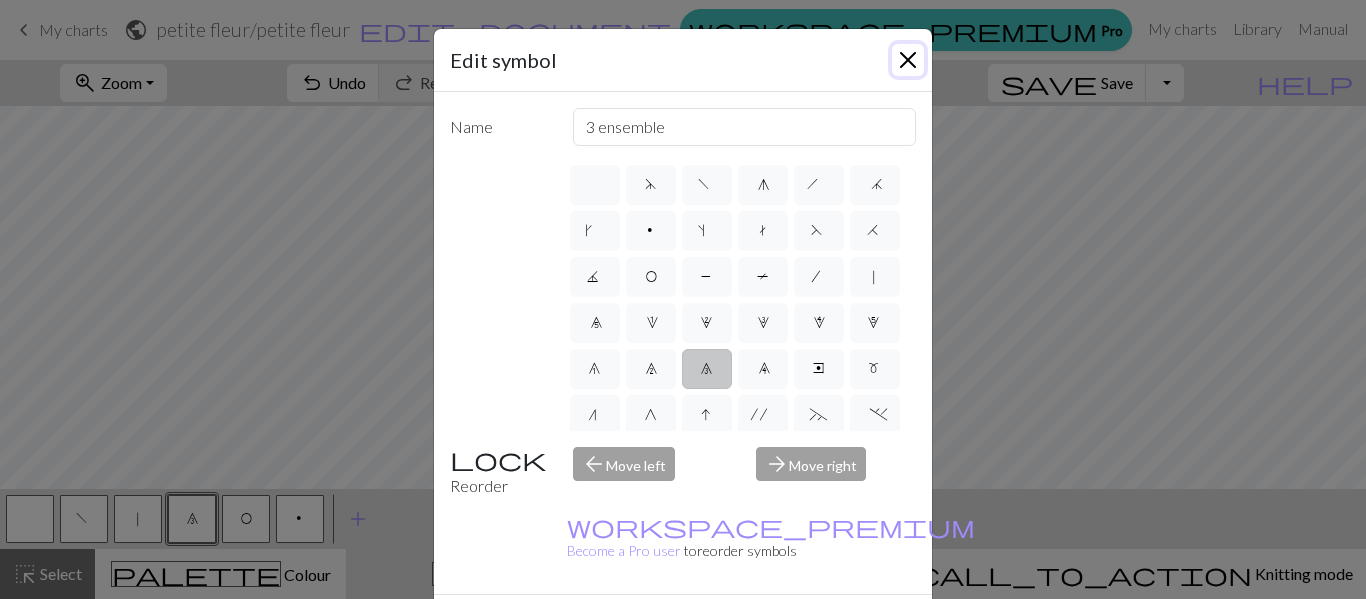click at bounding box center (908, 60) 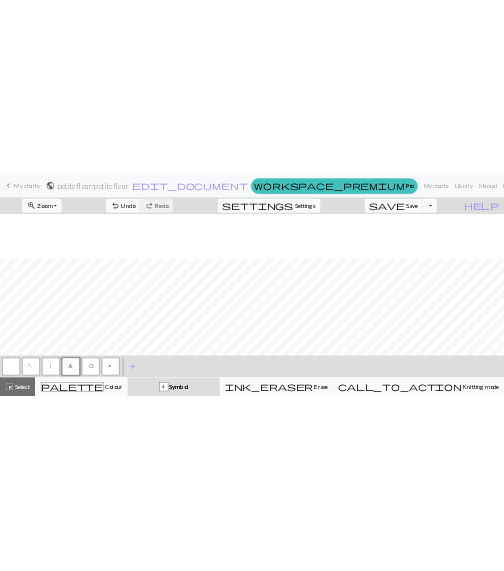 scroll, scrollTop: 122, scrollLeft: 0, axis: vertical 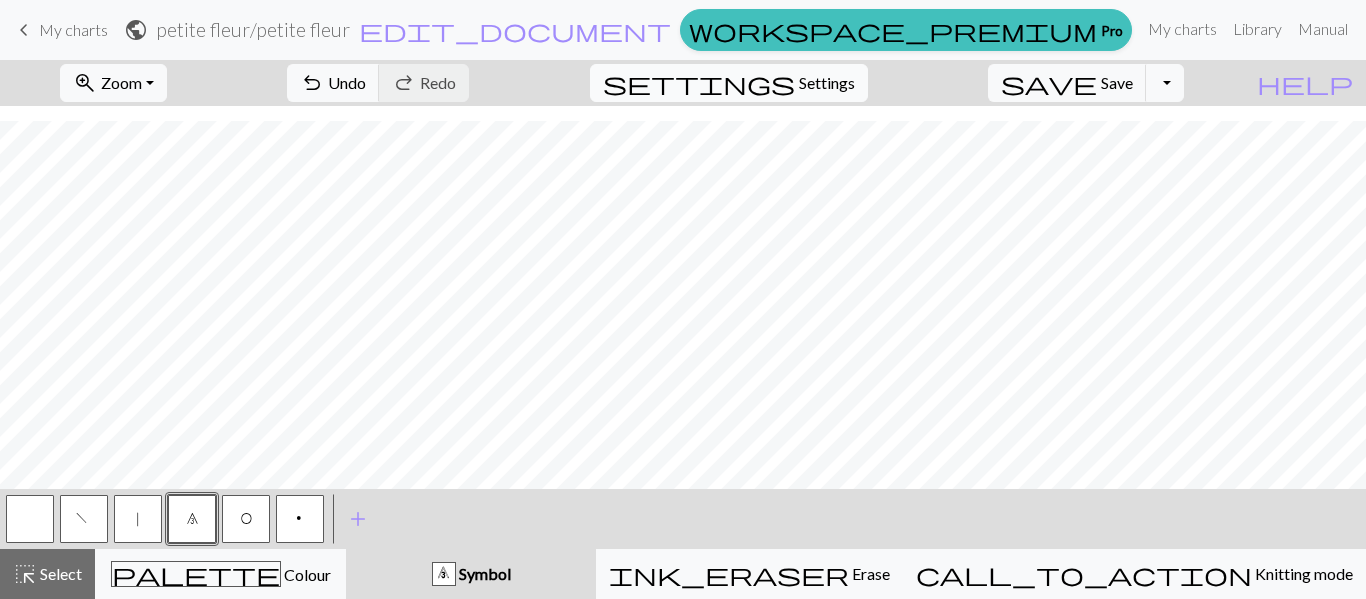click on "Settings" at bounding box center [827, 83] 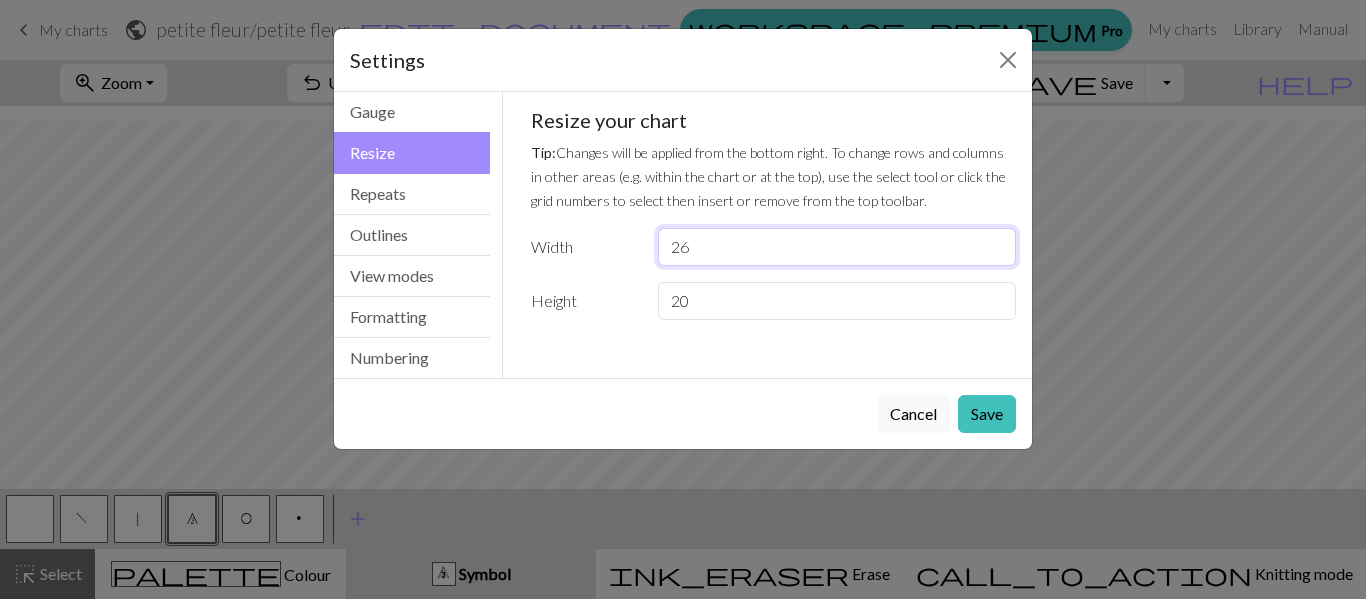 drag, startPoint x: 701, startPoint y: 250, endPoint x: 624, endPoint y: 258, distance: 77.41447 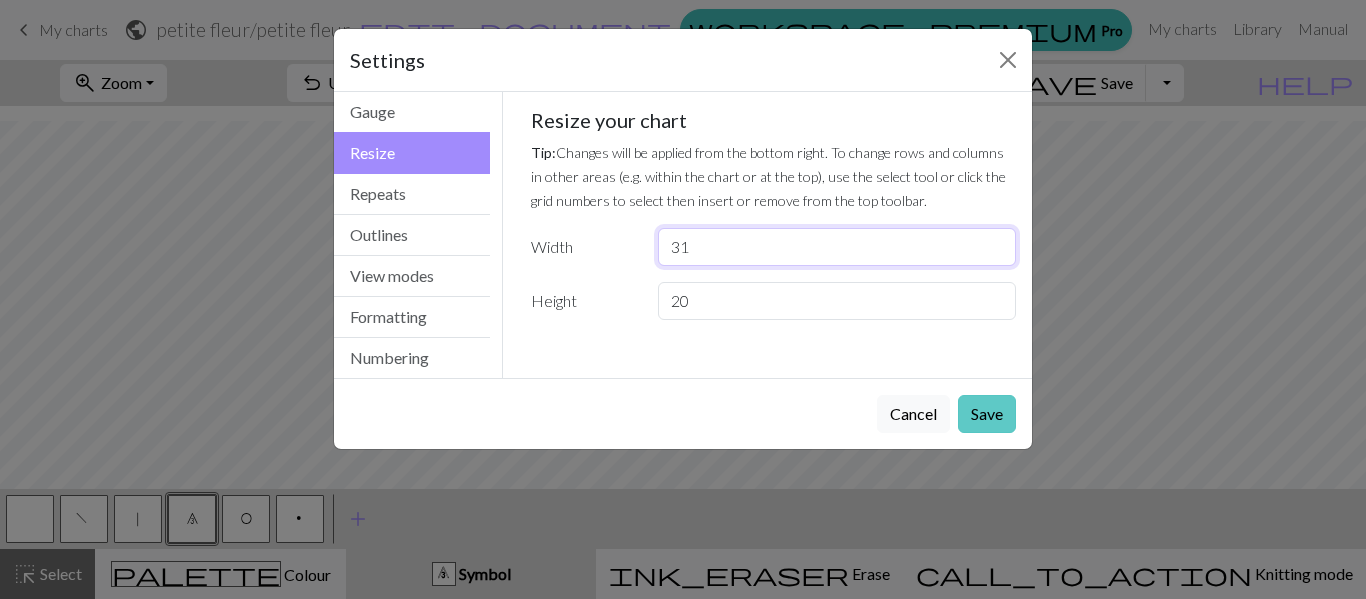 type on "31" 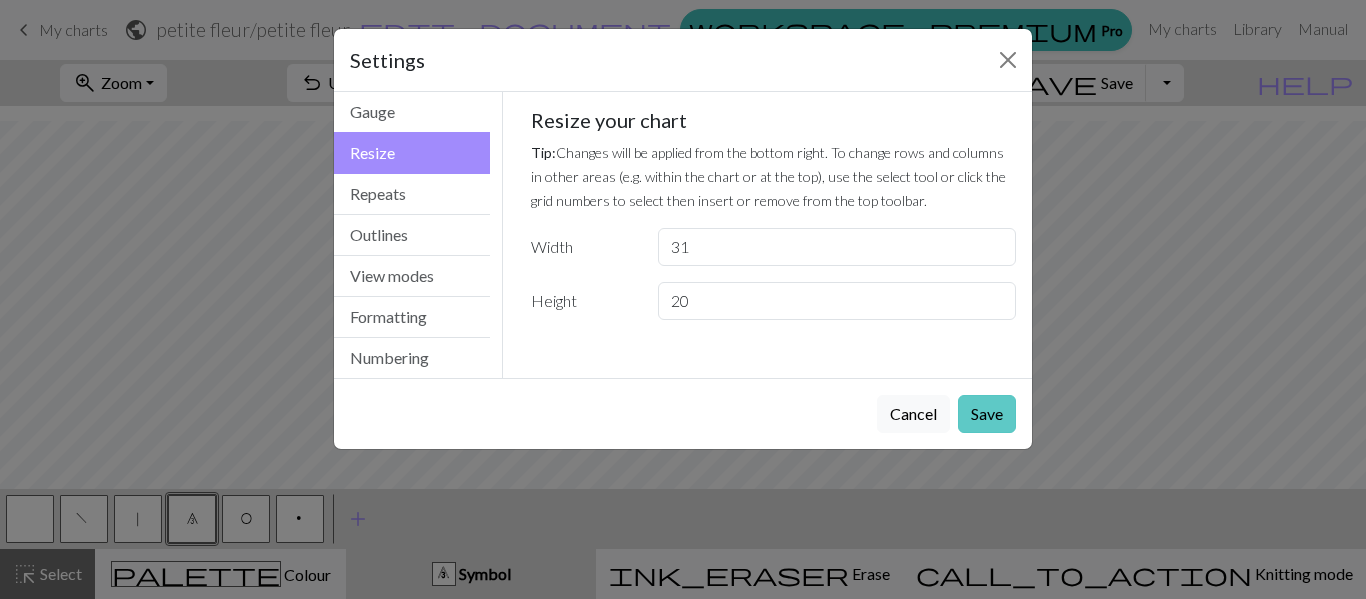 click on "Save" at bounding box center [987, 414] 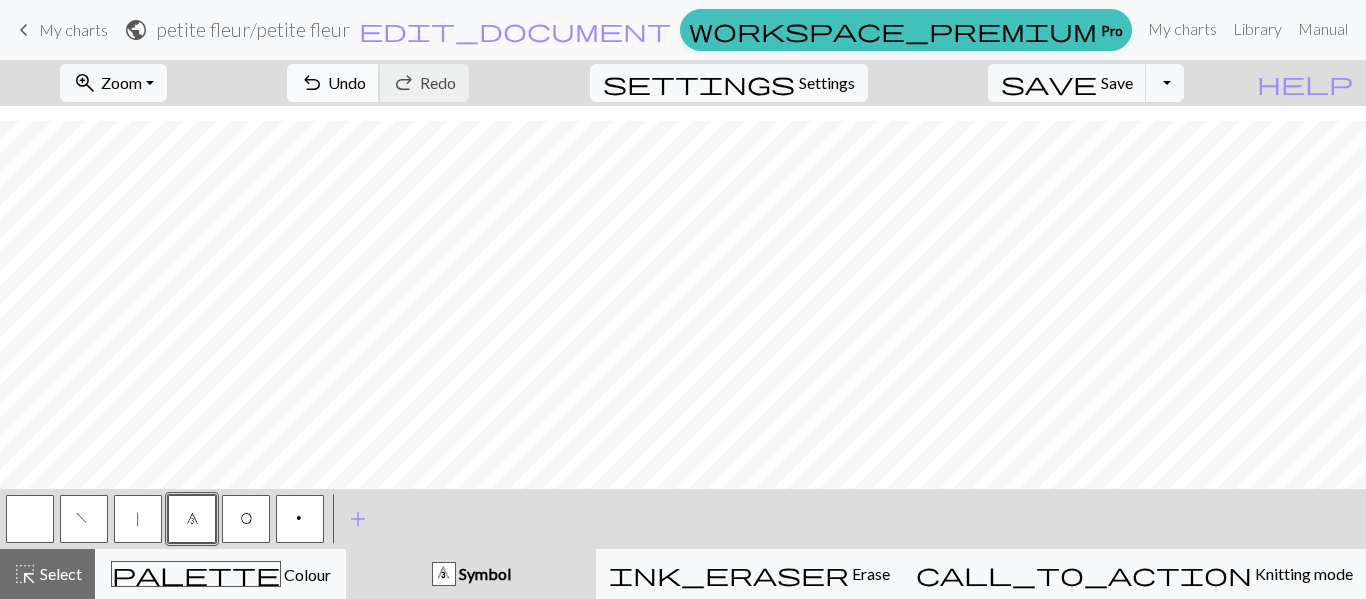 click on "Undo" at bounding box center (347, 82) 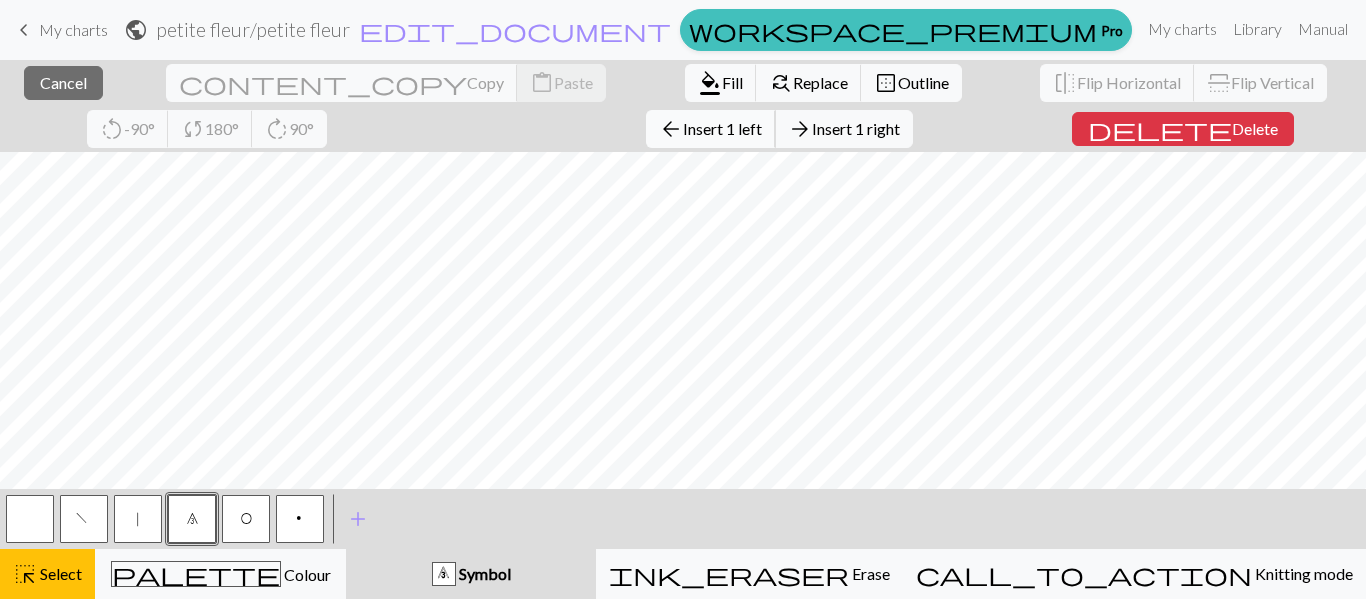 click on "Insert 1 left" at bounding box center [722, 128] 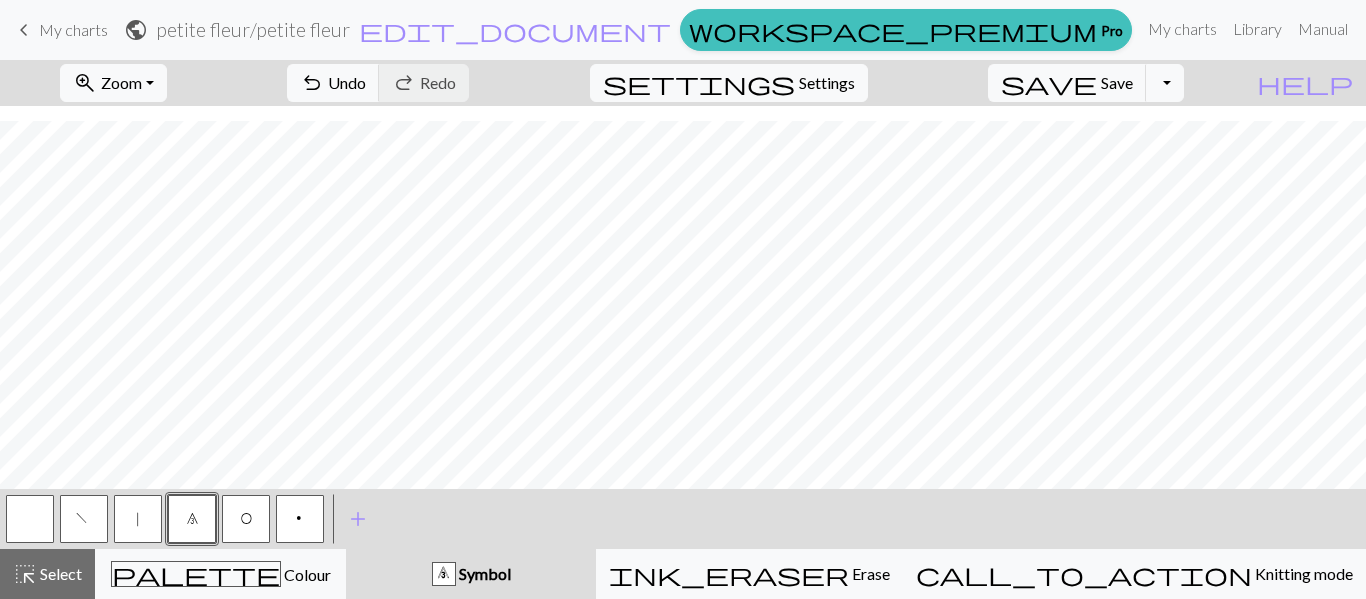 drag, startPoint x: 255, startPoint y: 530, endPoint x: 329, endPoint y: 503, distance: 78.77182 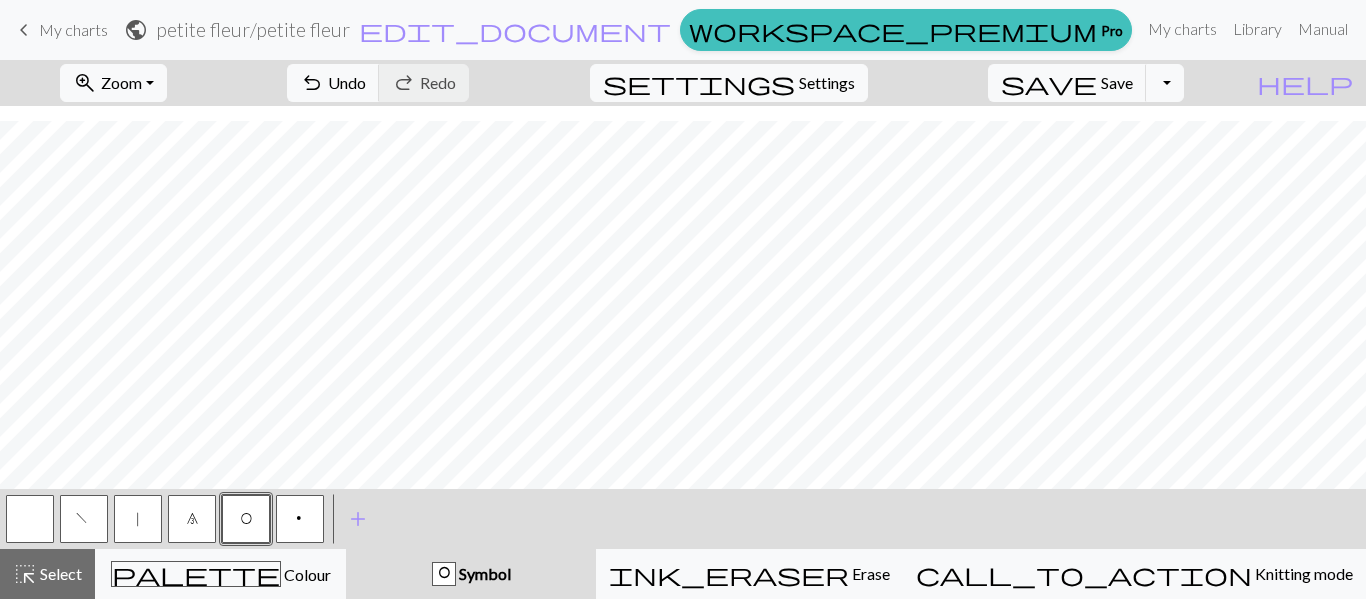 drag, startPoint x: 129, startPoint y: 526, endPoint x: 162, endPoint y: 489, distance: 49.57822 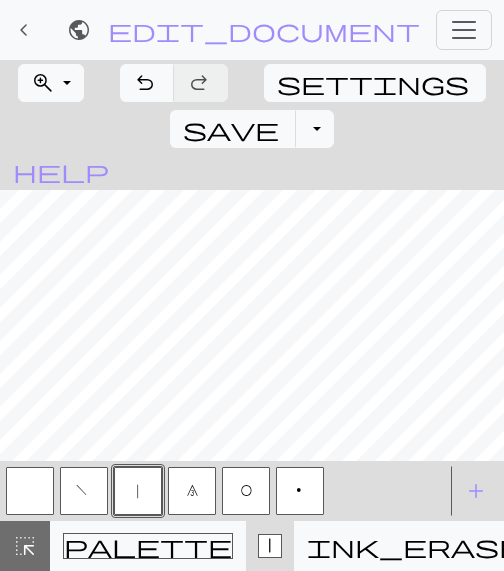 click on "O" at bounding box center [246, 493] 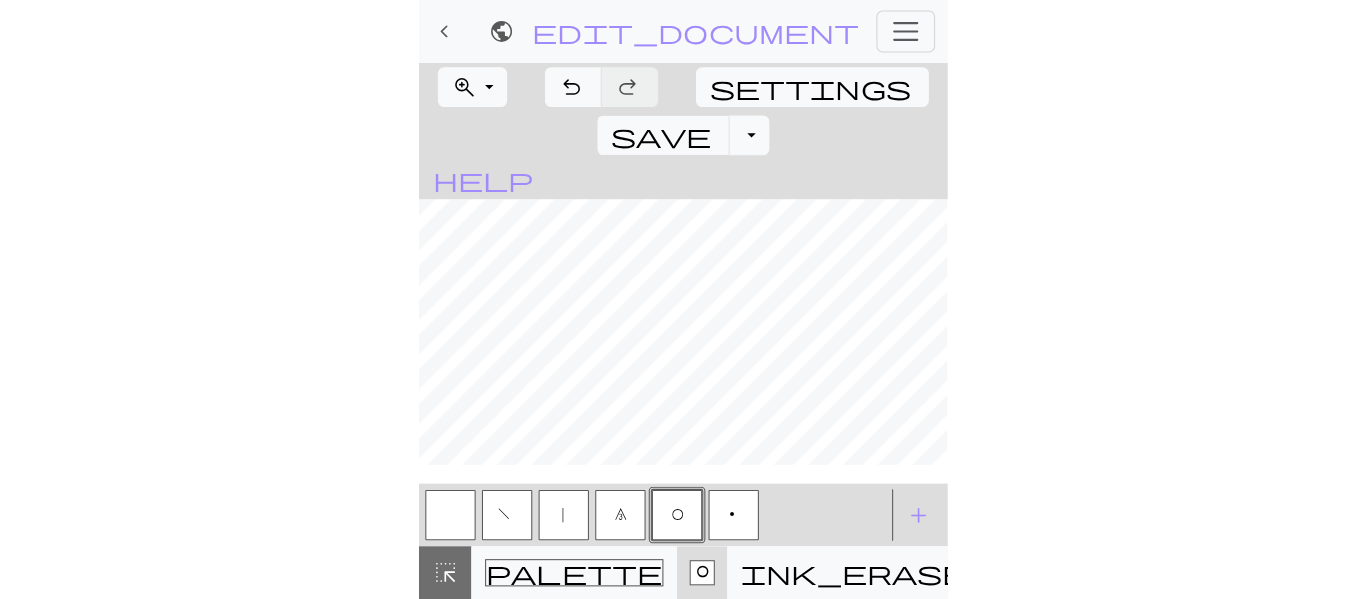 scroll, scrollTop: 0, scrollLeft: 0, axis: both 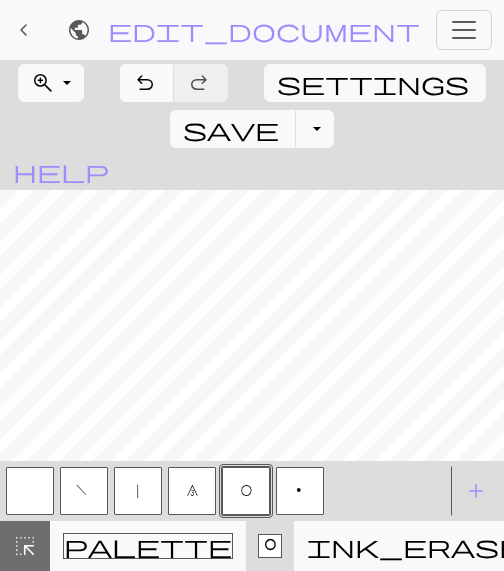 click on "|" at bounding box center [138, 491] 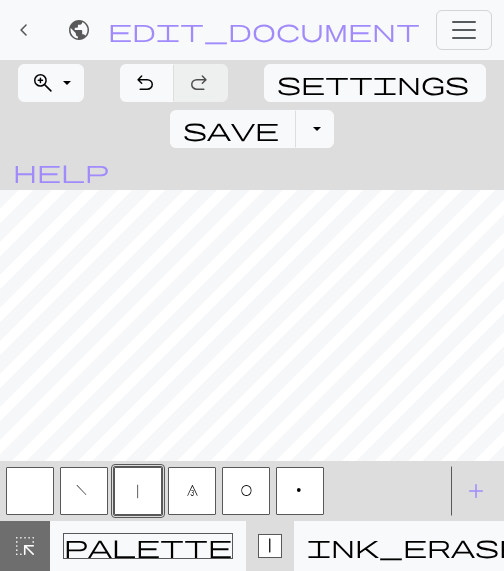 click on "O" at bounding box center [246, 493] 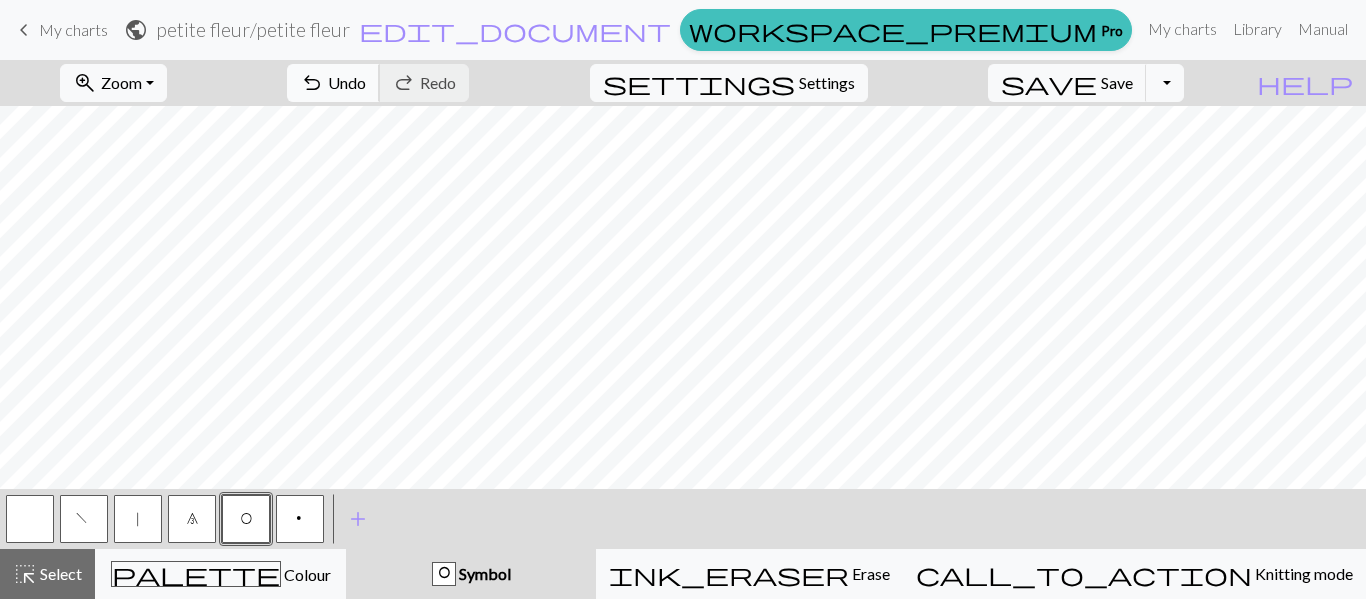 click on "undo Undo Undo" at bounding box center [333, 83] 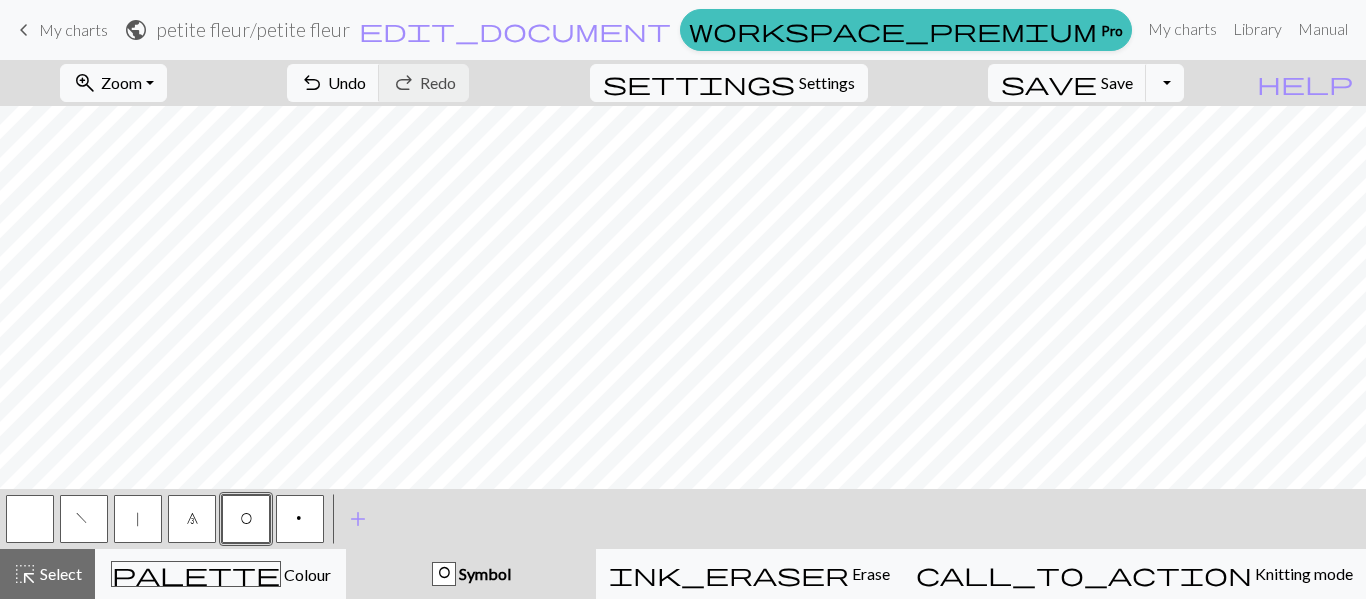 click on "|" at bounding box center [138, 519] 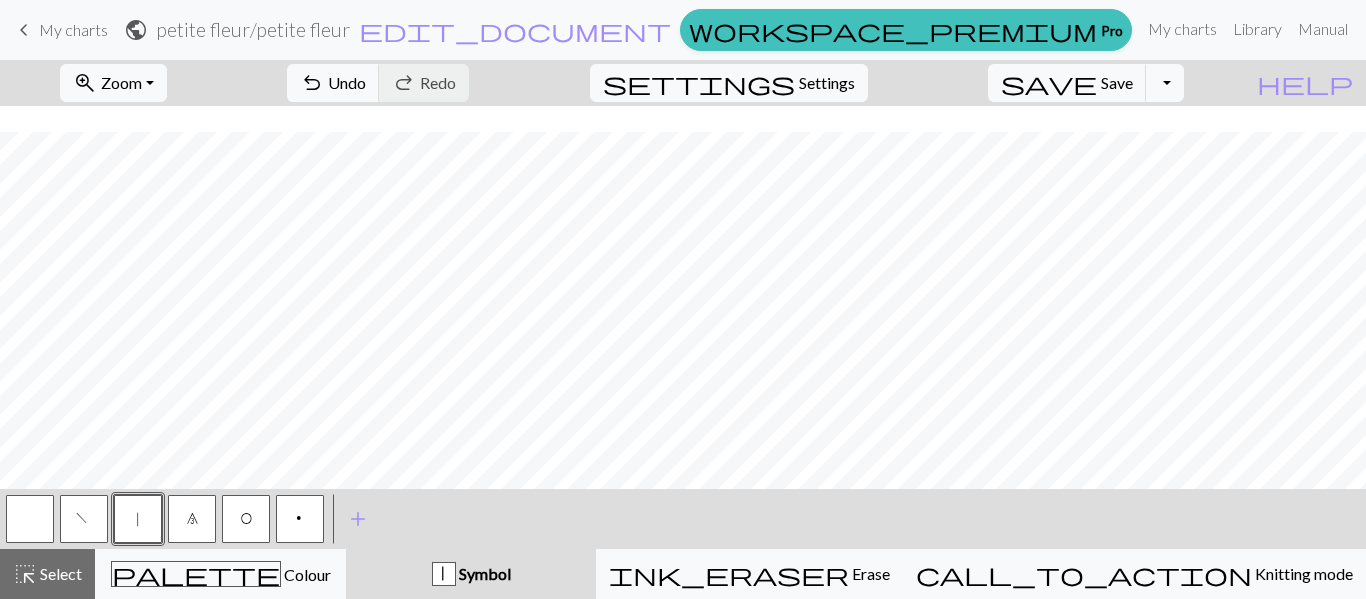 scroll, scrollTop: 122, scrollLeft: 0, axis: vertical 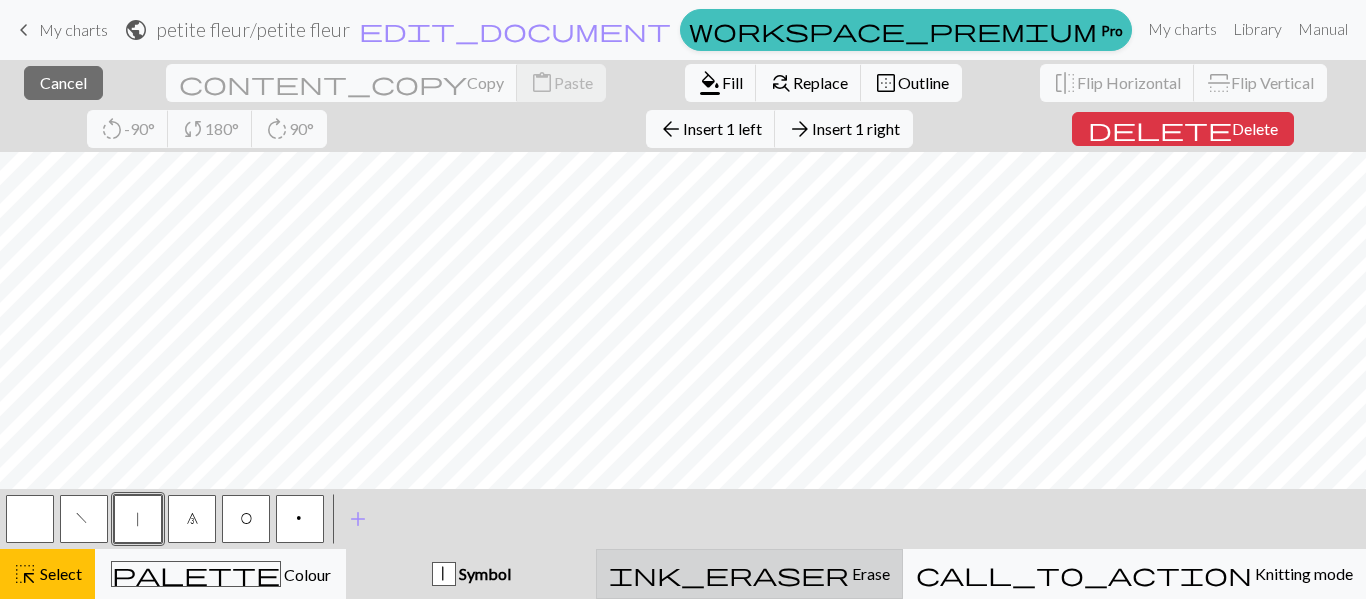 click on "ink_eraser   Erase   Erase" at bounding box center [749, 574] 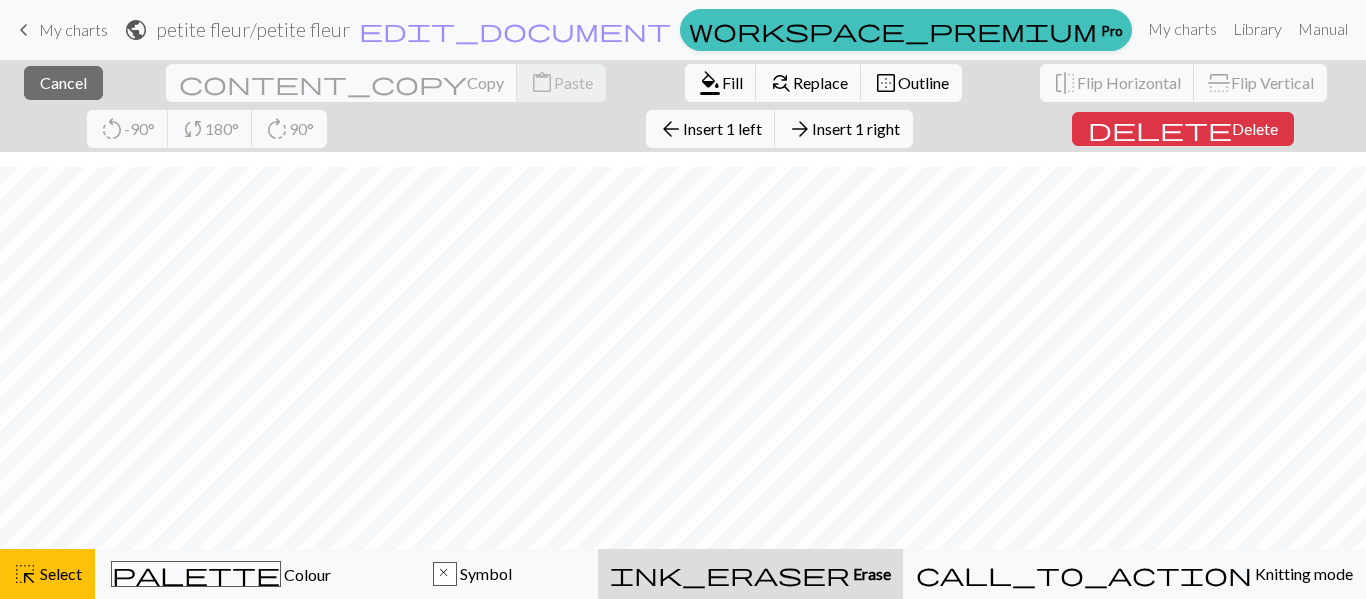 scroll, scrollTop: 108, scrollLeft: 0, axis: vertical 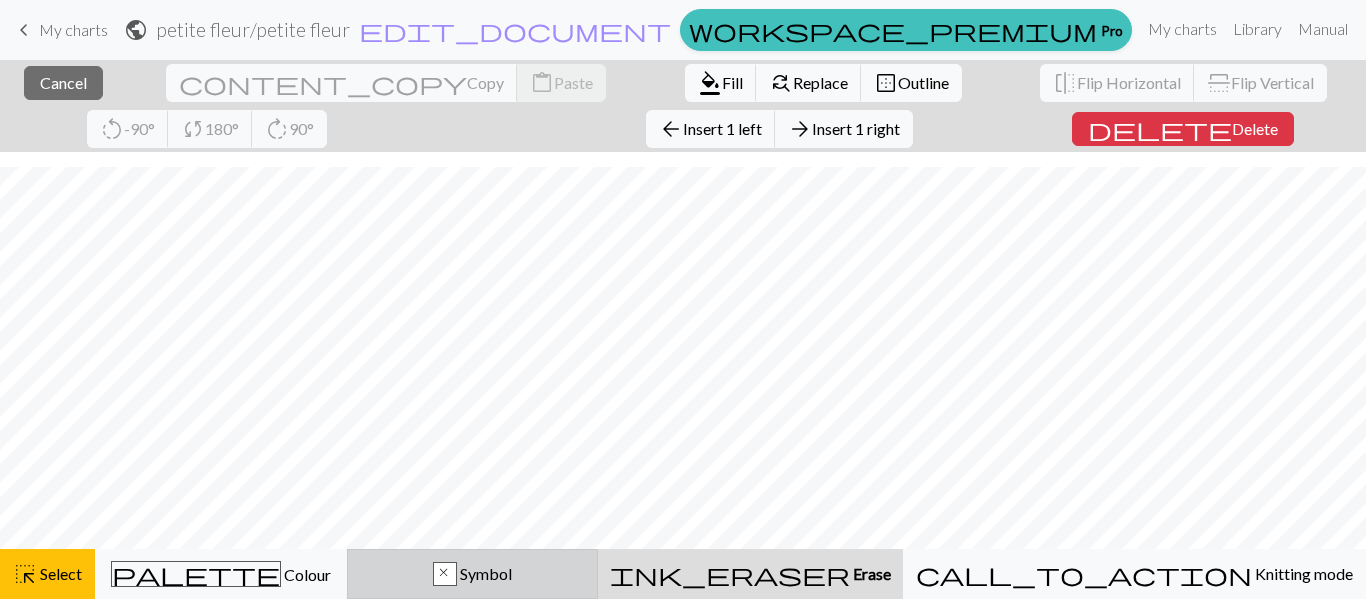 click on "x   Symbol" at bounding box center [473, 574] 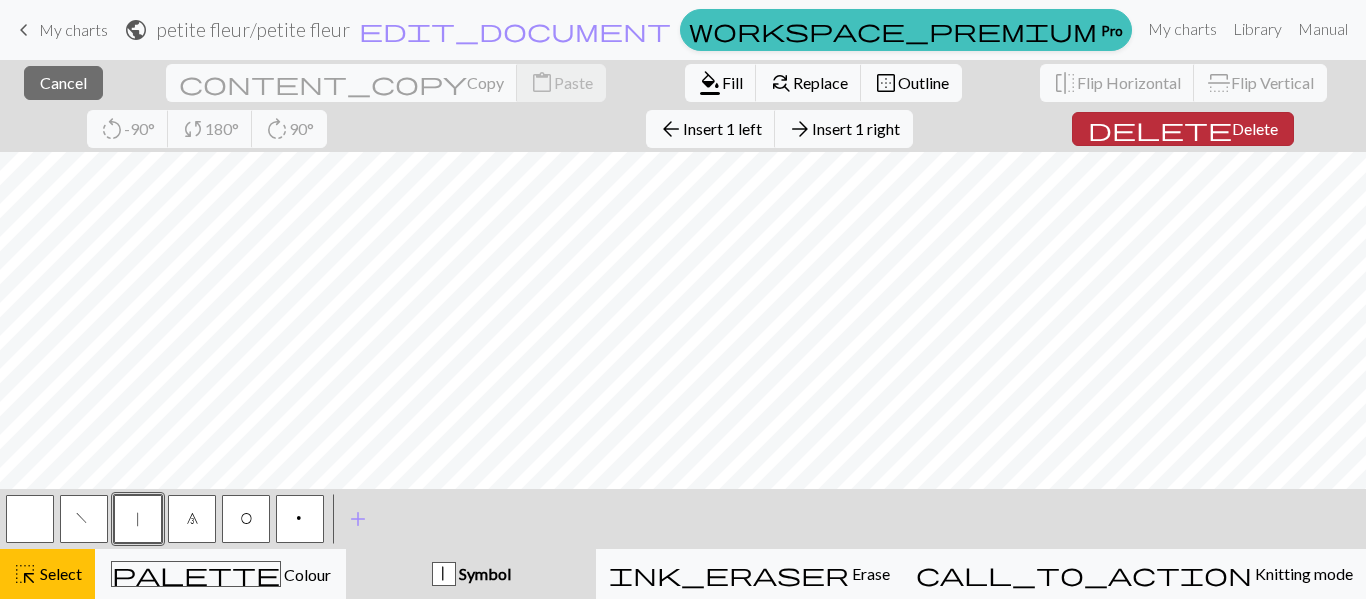 click on "Delete" at bounding box center (1255, 128) 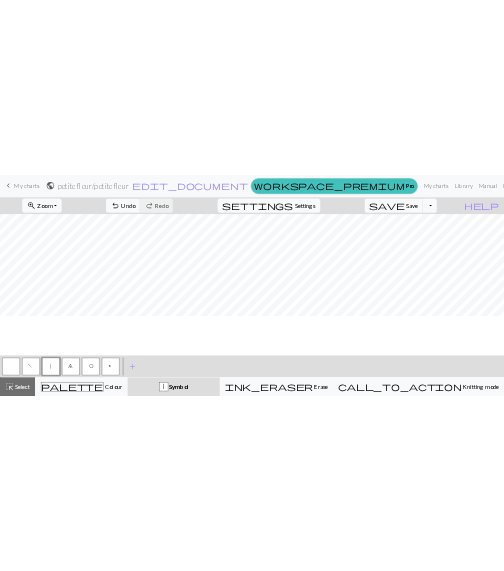 scroll, scrollTop: 0, scrollLeft: 0, axis: both 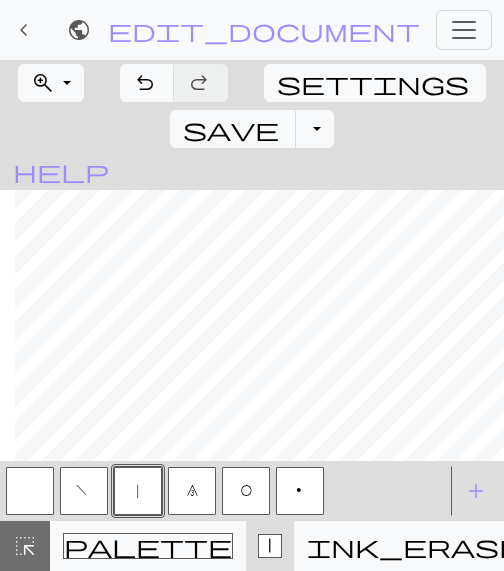click on "|" at bounding box center (138, 491) 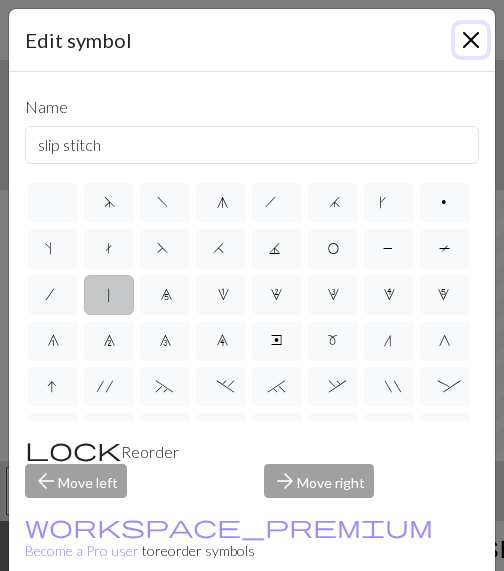 click at bounding box center (471, 40) 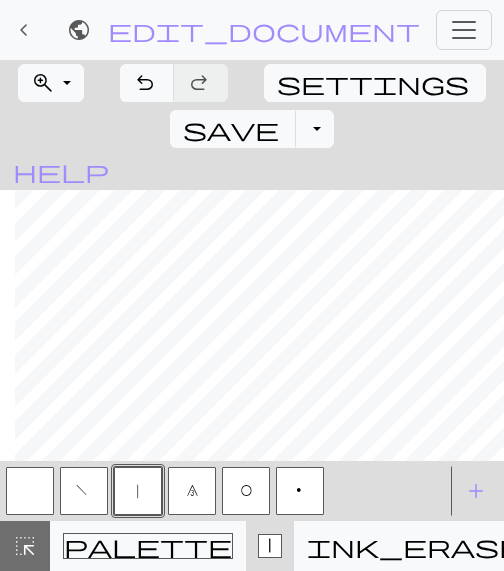 scroll, scrollTop: 150, scrollLeft: 414, axis: both 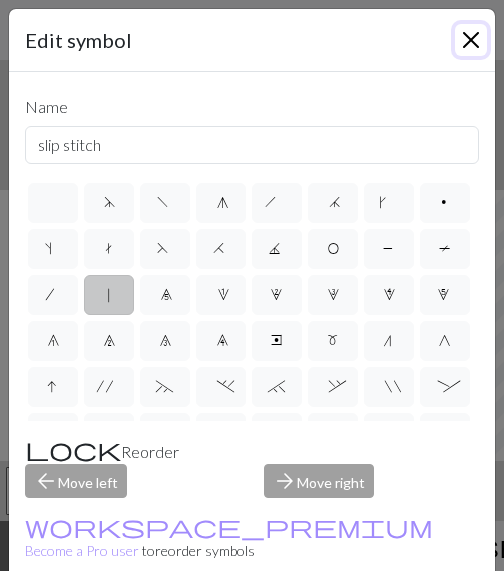 click at bounding box center (471, 40) 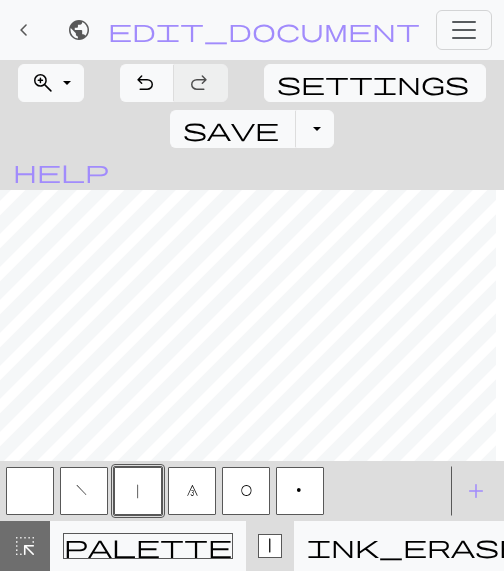 scroll, scrollTop: 150, scrollLeft: 382, axis: both 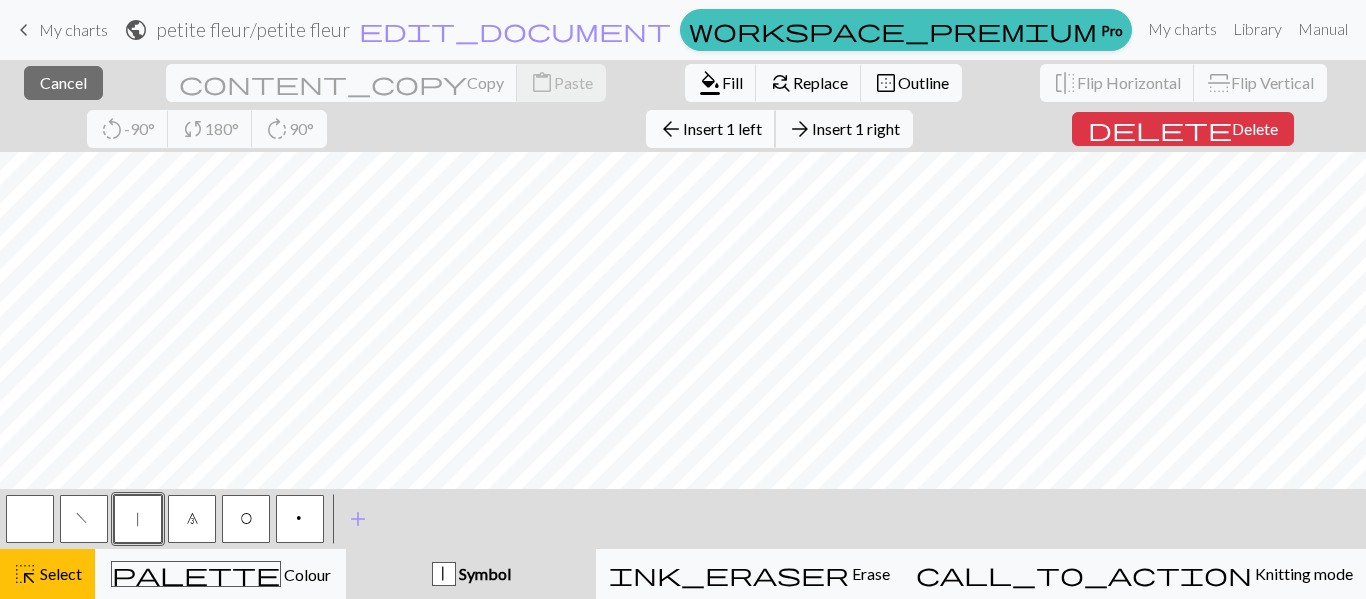 click on "Insert 1 left" at bounding box center (722, 128) 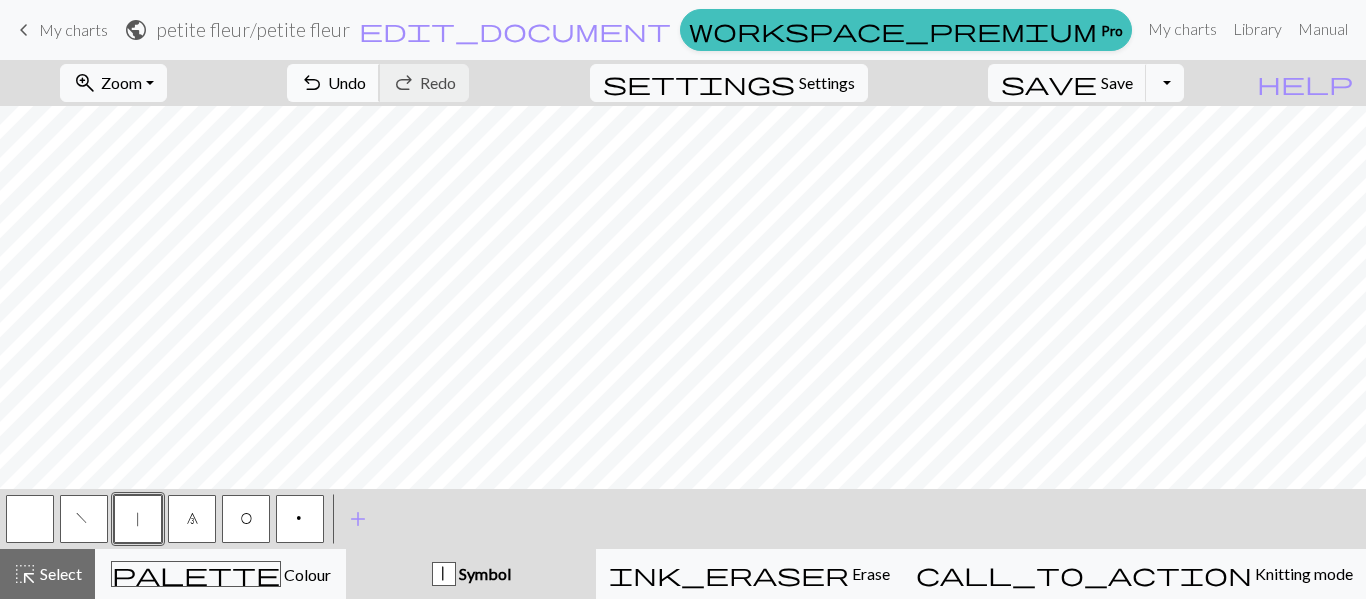 click on "undo" at bounding box center (312, 83) 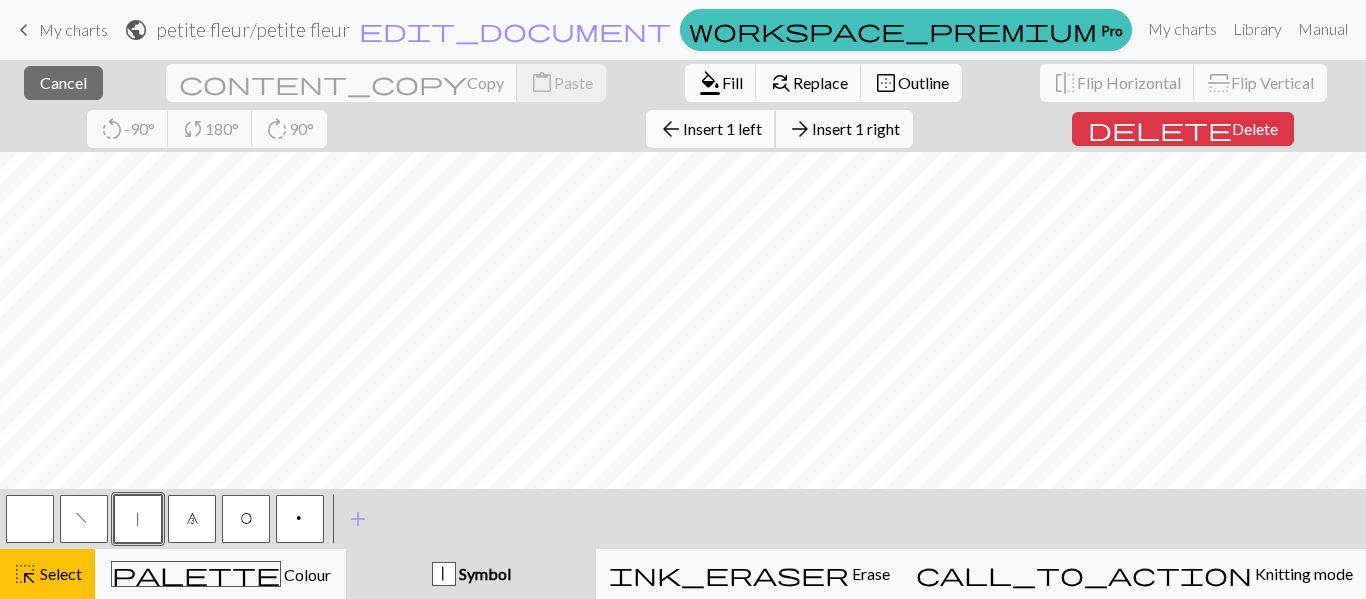 click on "Insert 1 left" at bounding box center [722, 128] 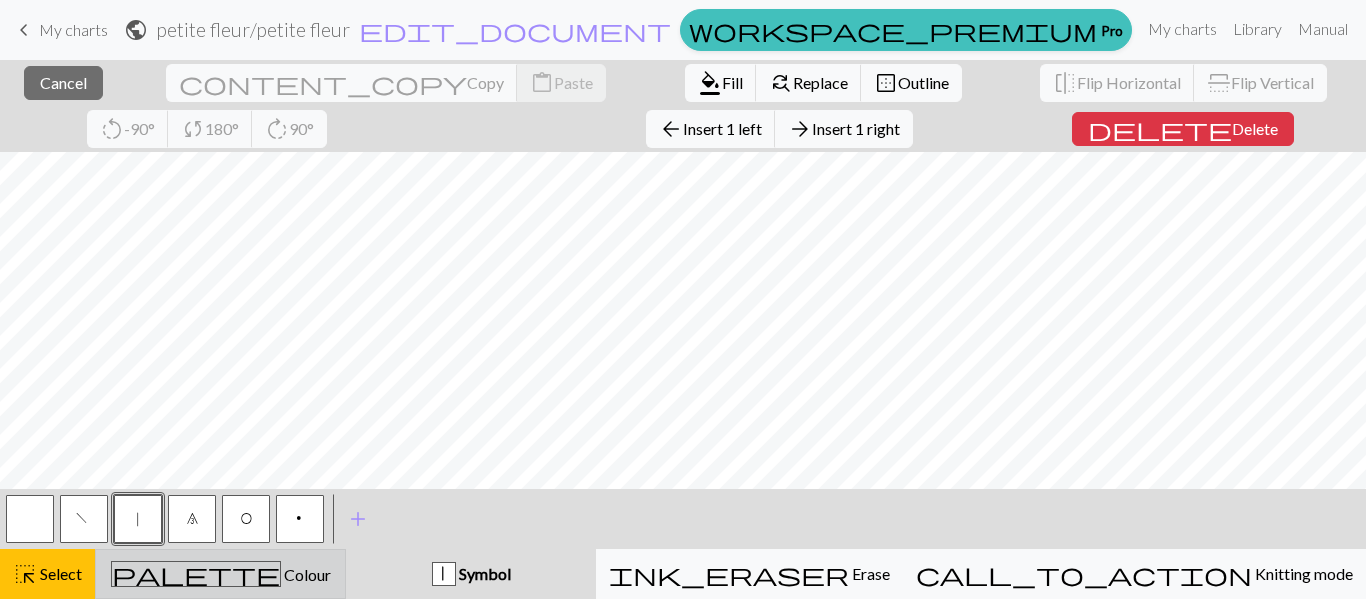 click on "palette   Colour   Colour" at bounding box center (220, 574) 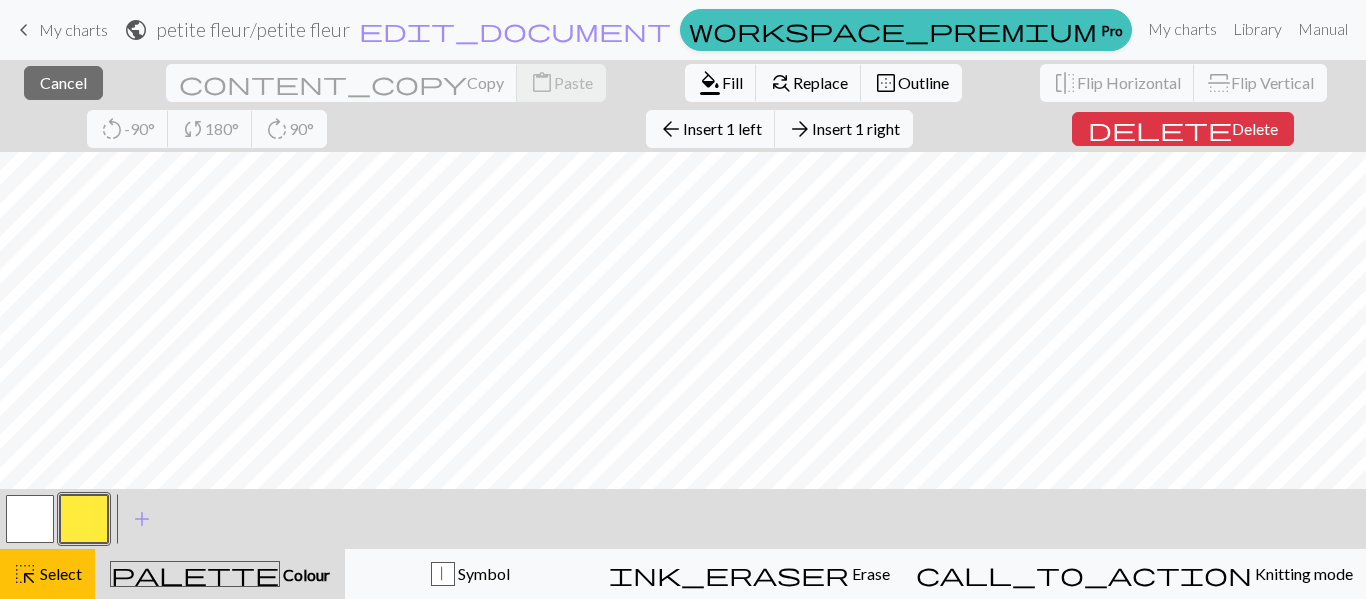 click at bounding box center (84, 519) 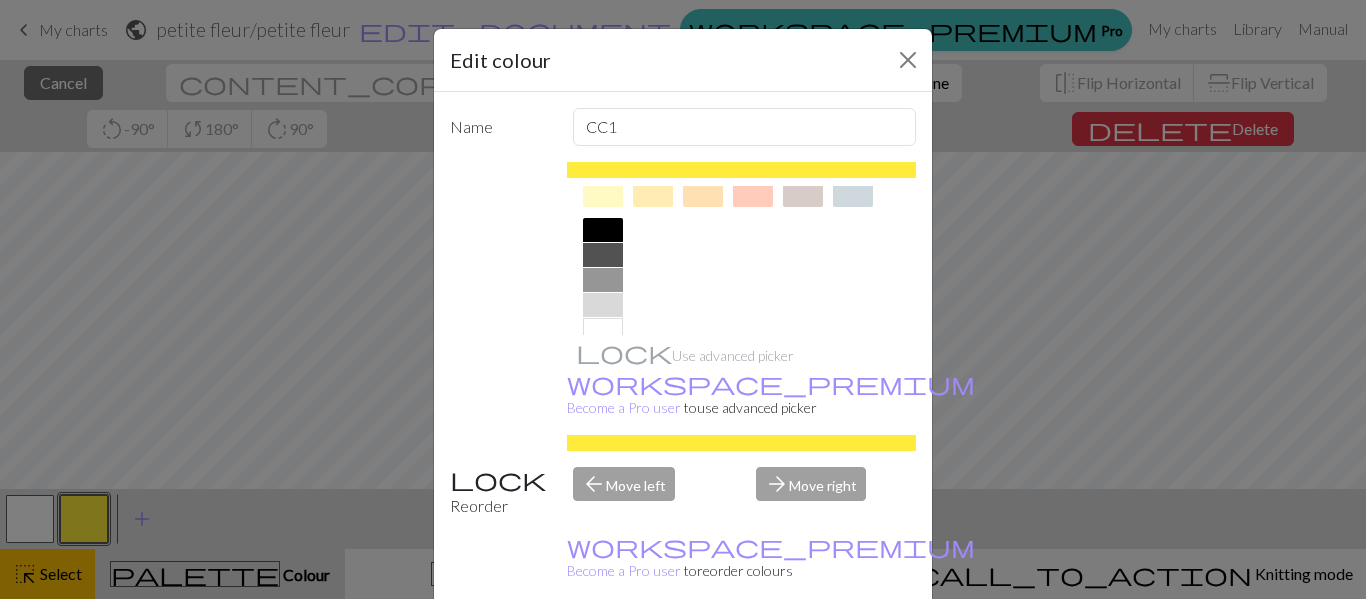 scroll, scrollTop: 419, scrollLeft: 0, axis: vertical 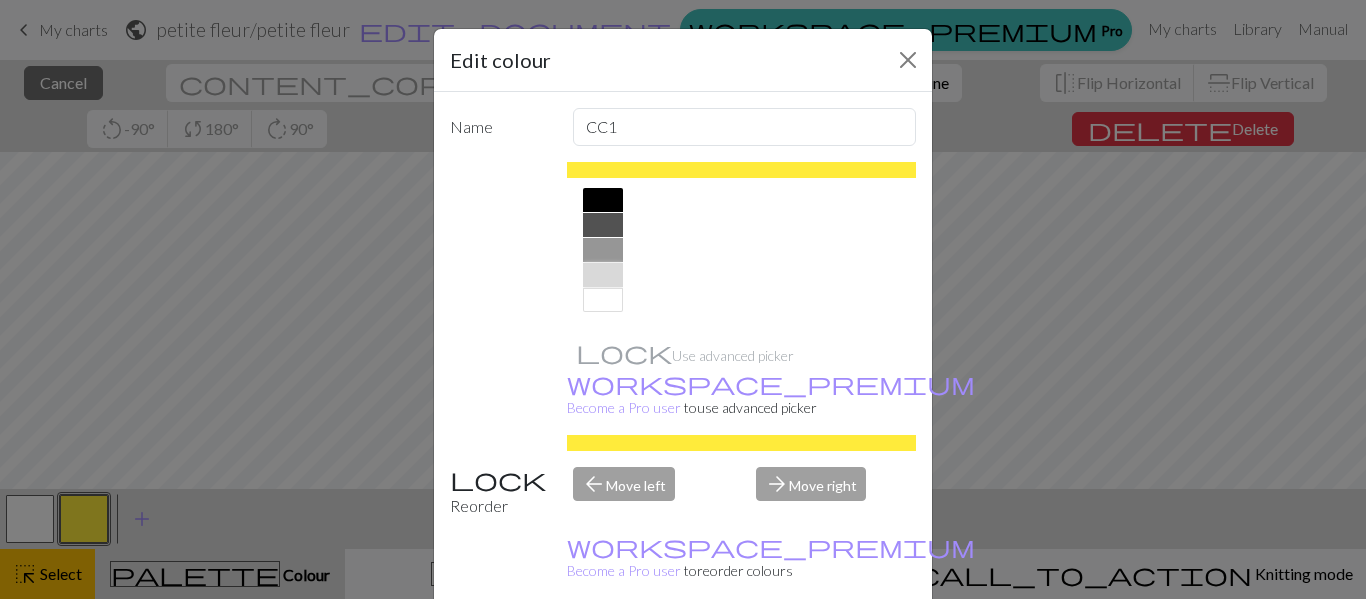 click at bounding box center [603, 275] 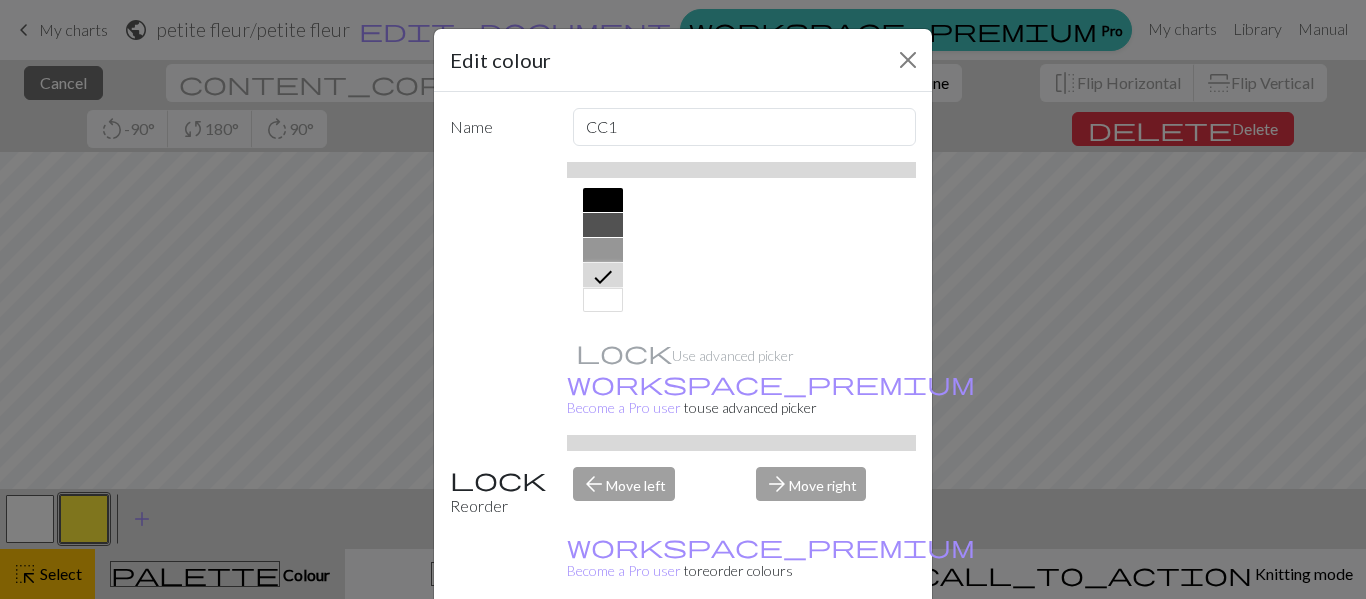 click on "Done" at bounding box center [803, 650] 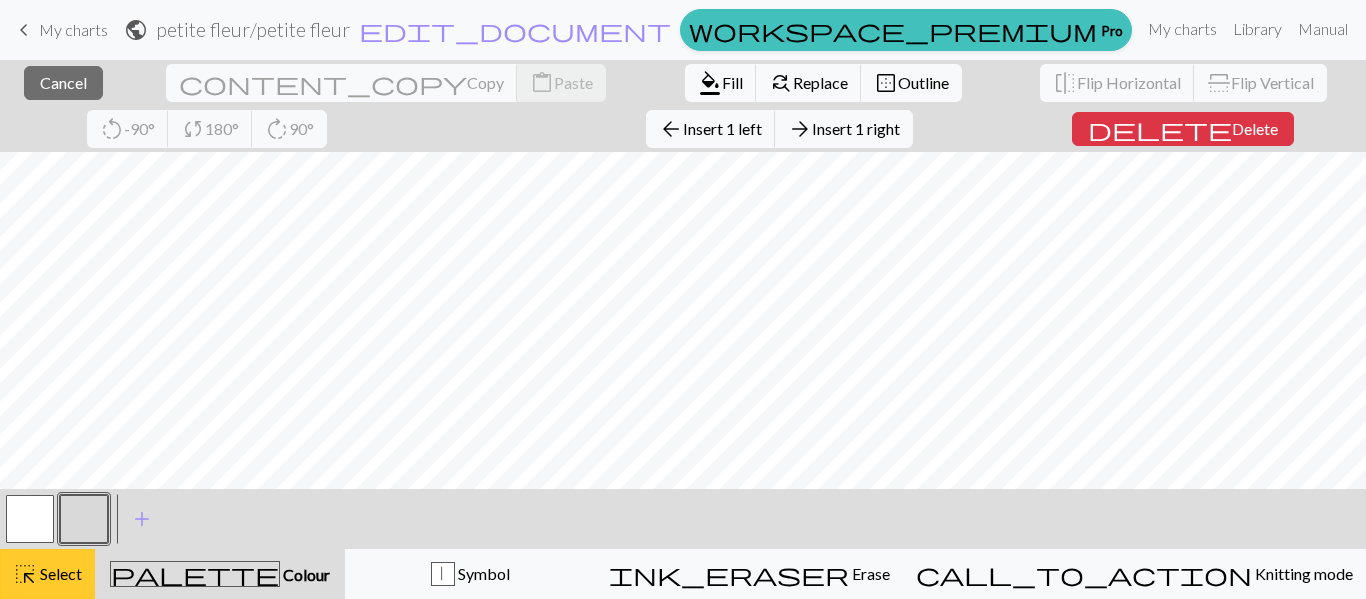 click on "Select" at bounding box center [59, 573] 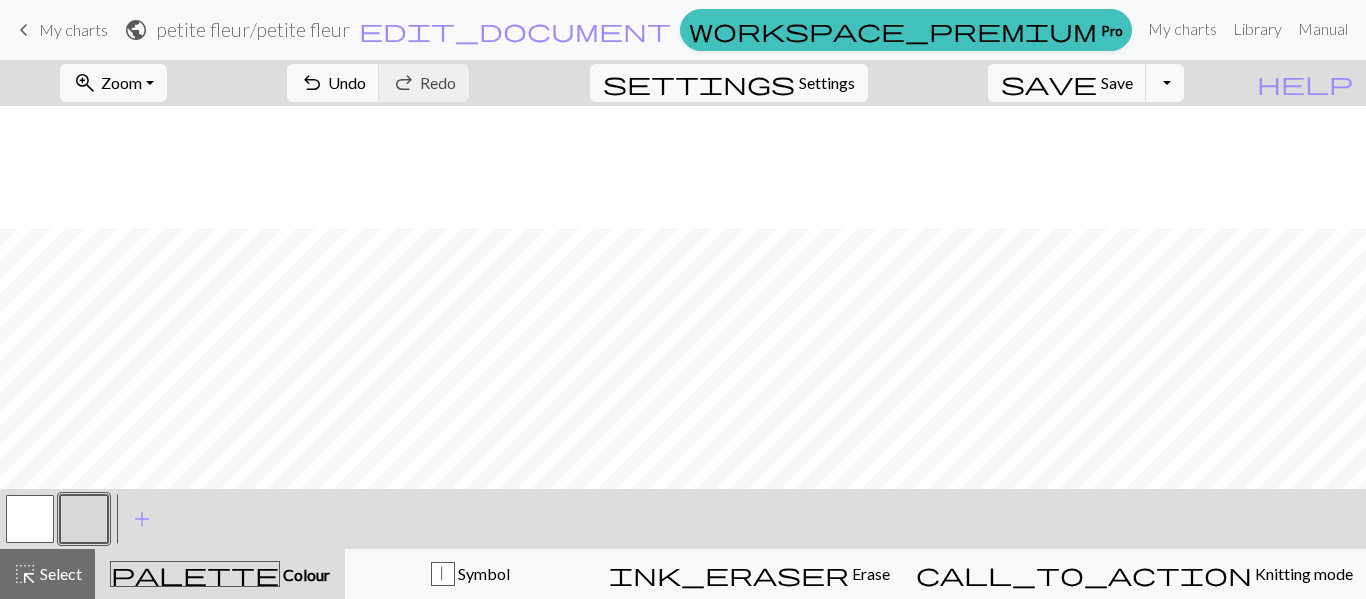 scroll, scrollTop: 122, scrollLeft: 0, axis: vertical 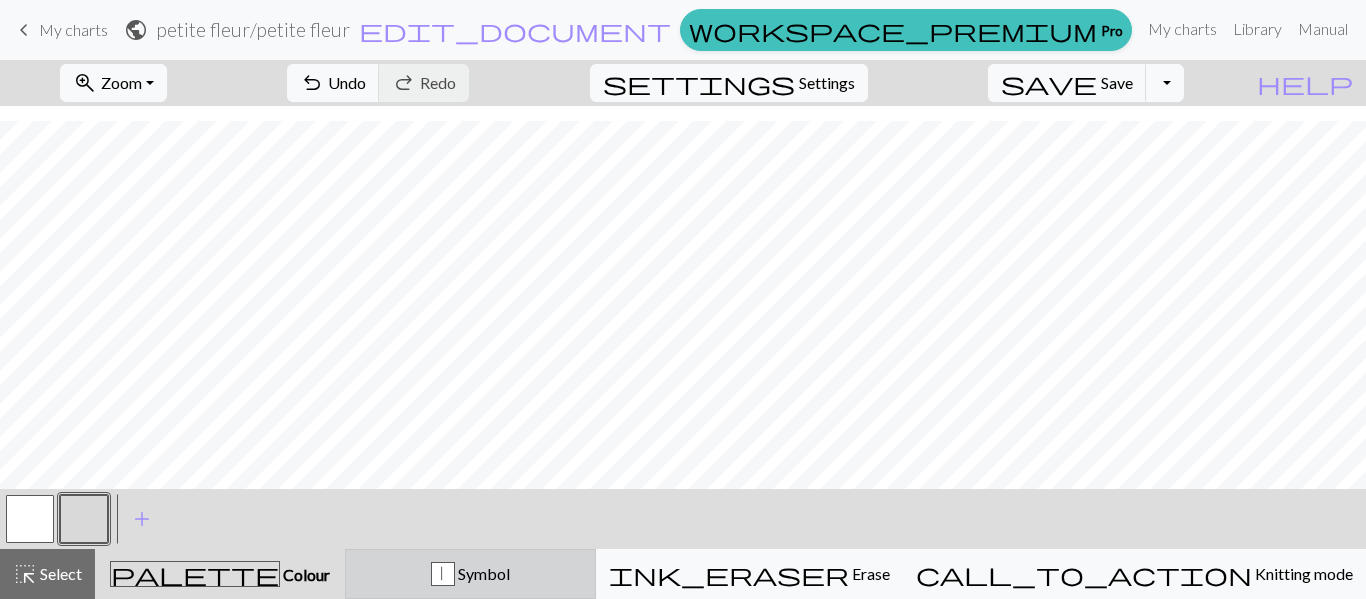 click on "|   Symbol" at bounding box center (470, 574) 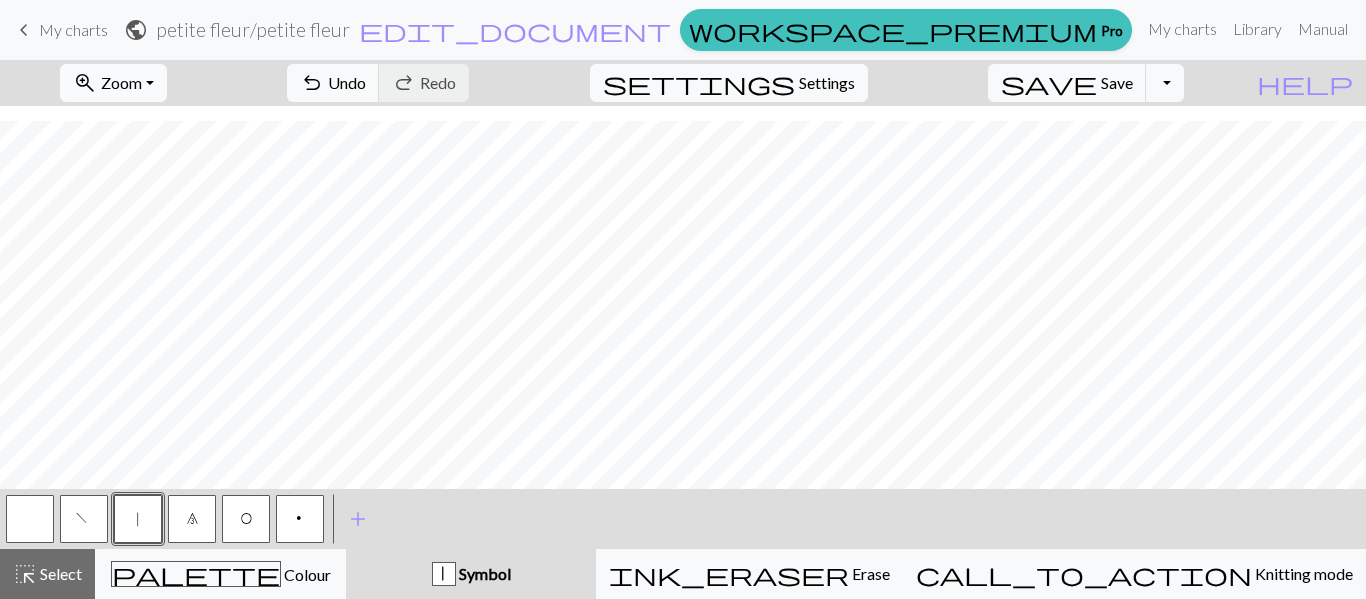 click on "Zoom" at bounding box center [121, 82] 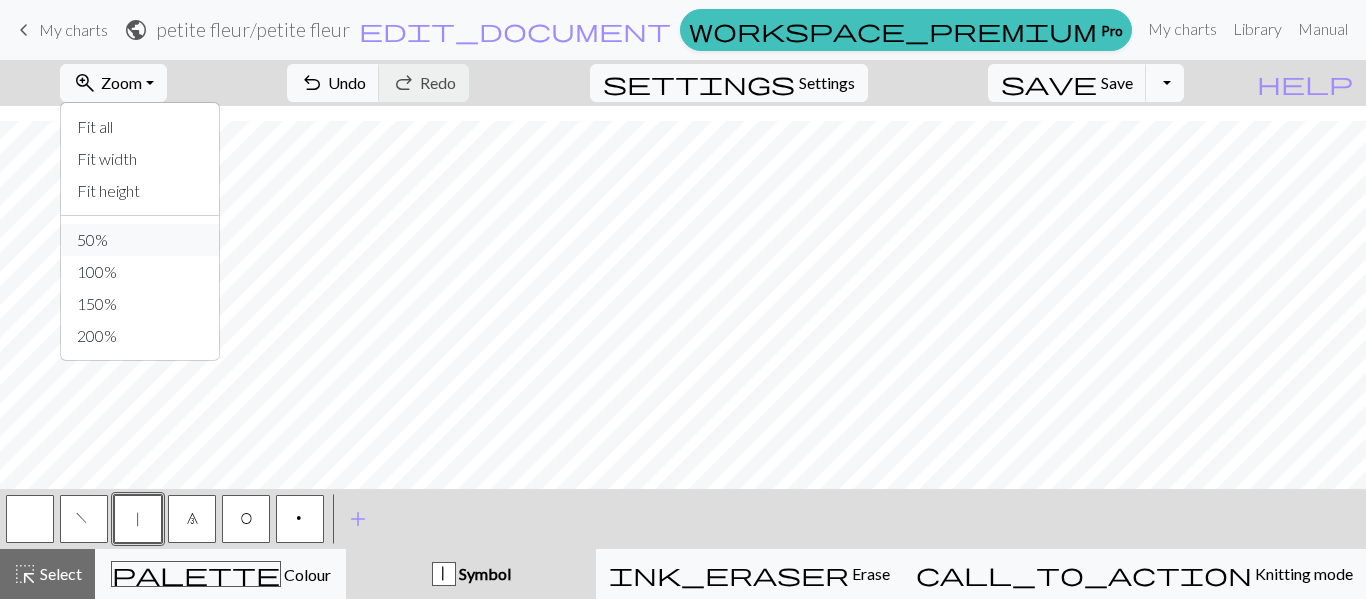 click on "50%" at bounding box center [140, 240] 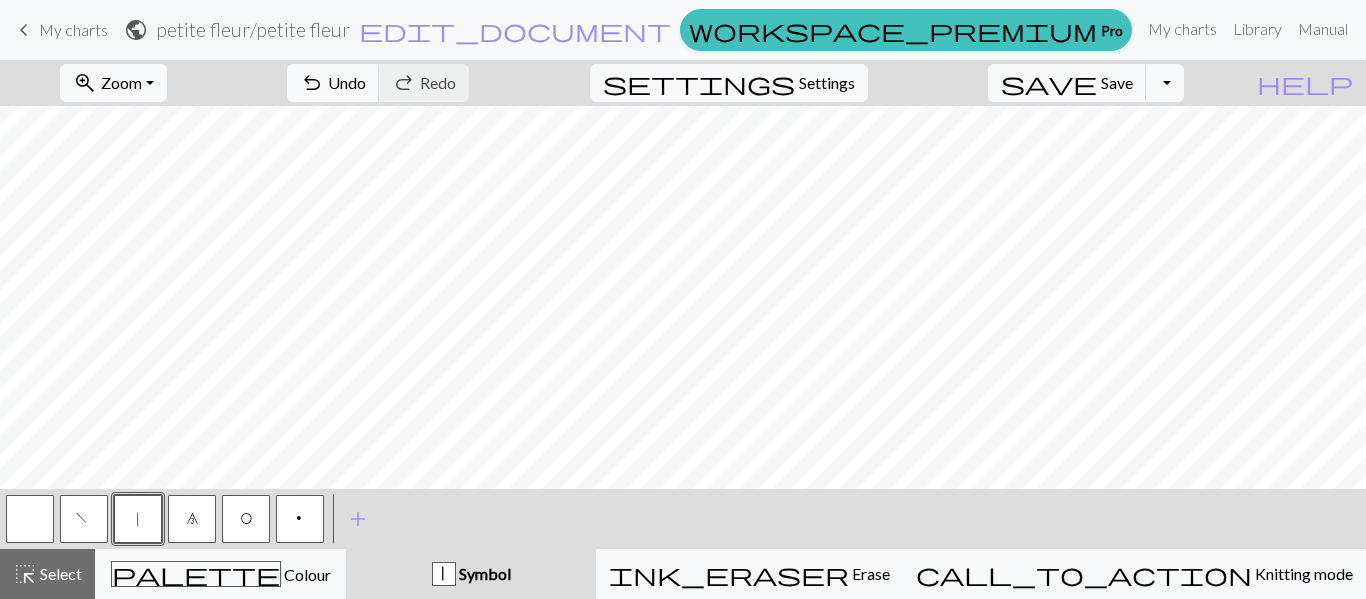 scroll, scrollTop: 0, scrollLeft: 0, axis: both 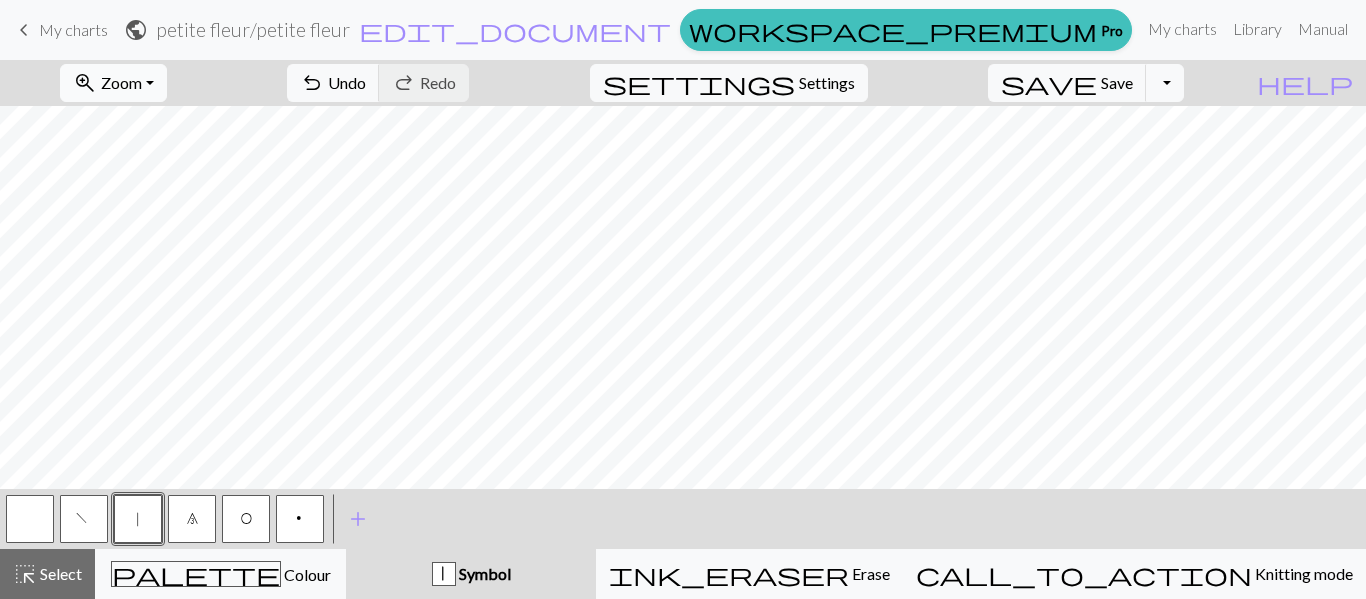 drag, startPoint x: 150, startPoint y: 83, endPoint x: 156, endPoint y: 97, distance: 15.231546 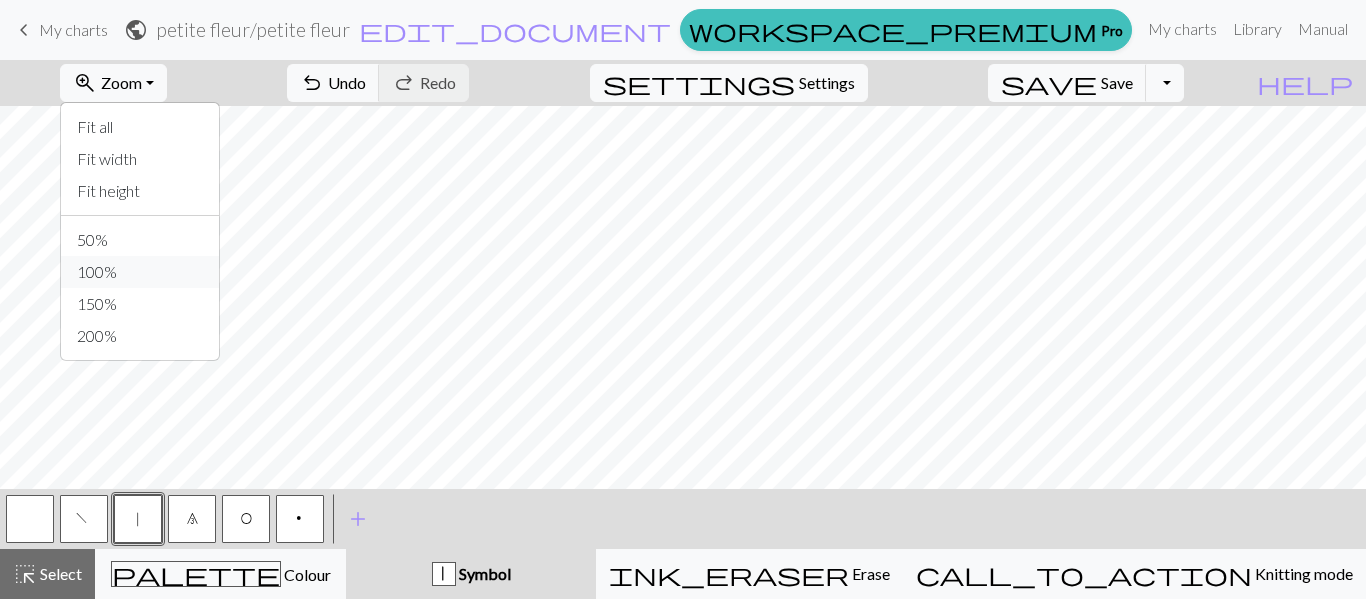 click on "100%" at bounding box center [140, 272] 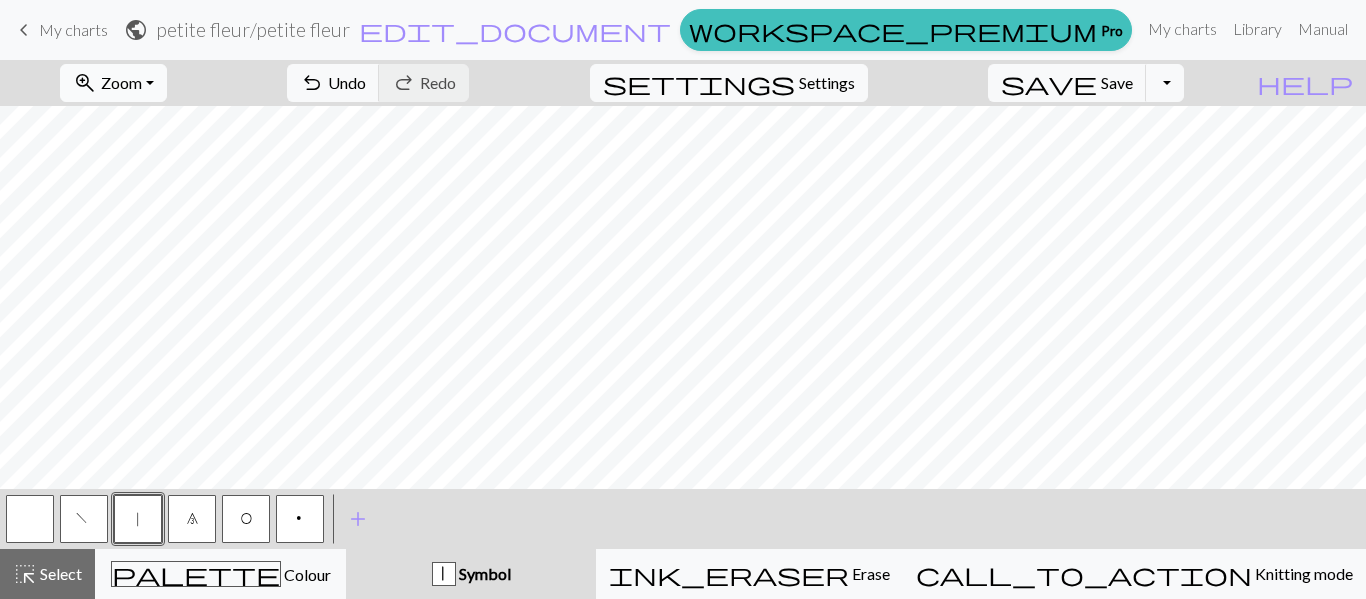 click on "Zoom" at bounding box center (121, 82) 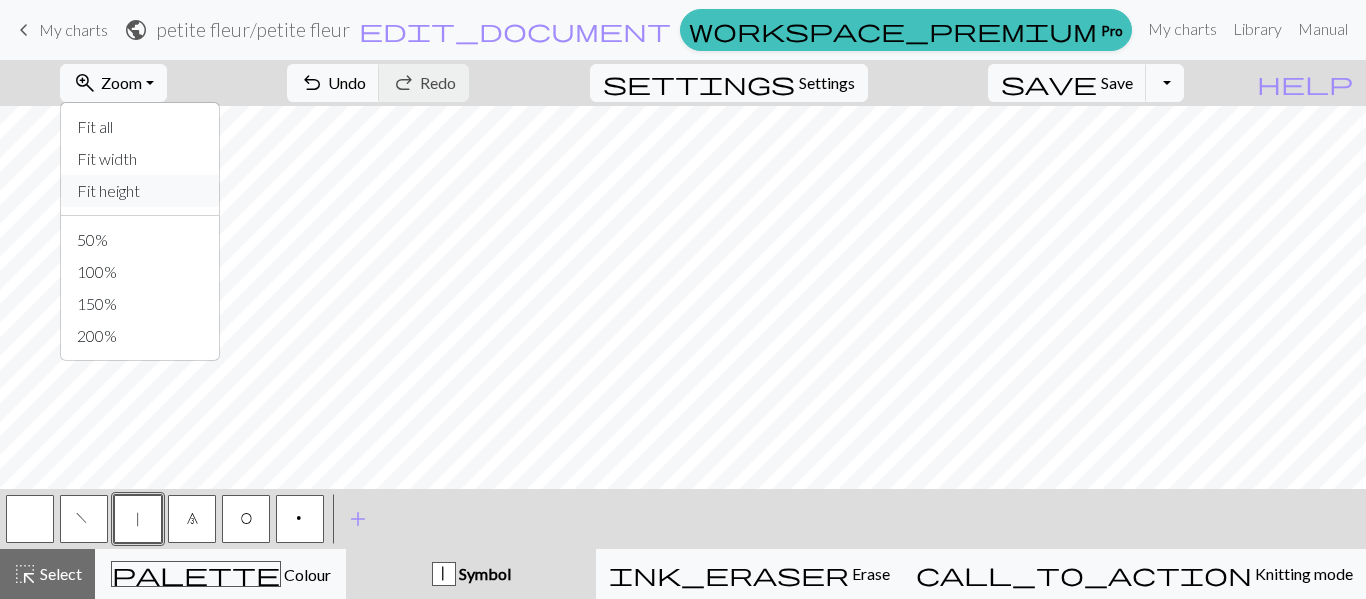 click on "Fit height" at bounding box center [140, 191] 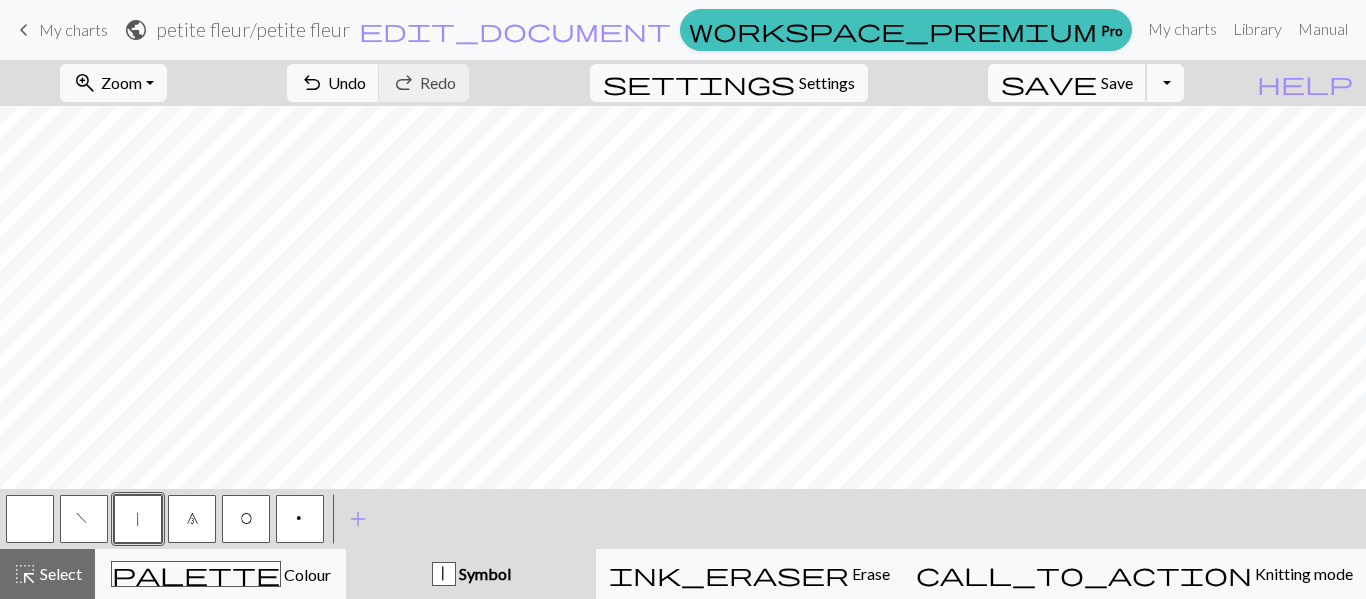 click on "save" at bounding box center (1049, 83) 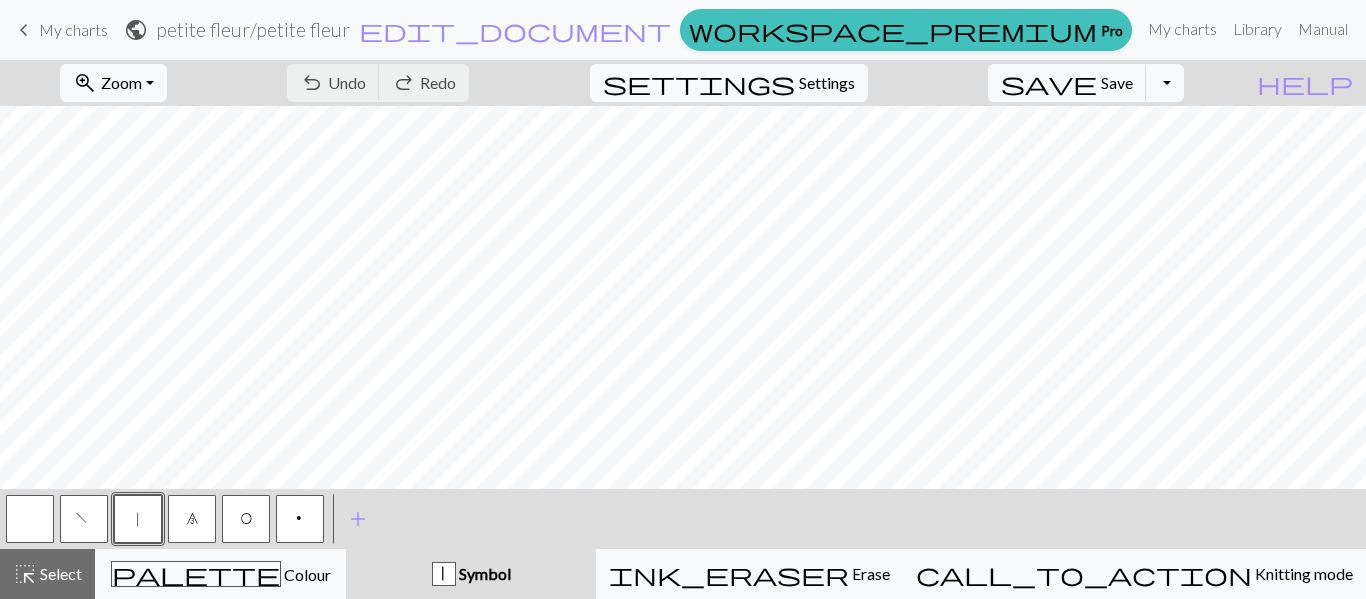 click on "My charts" at bounding box center [73, 29] 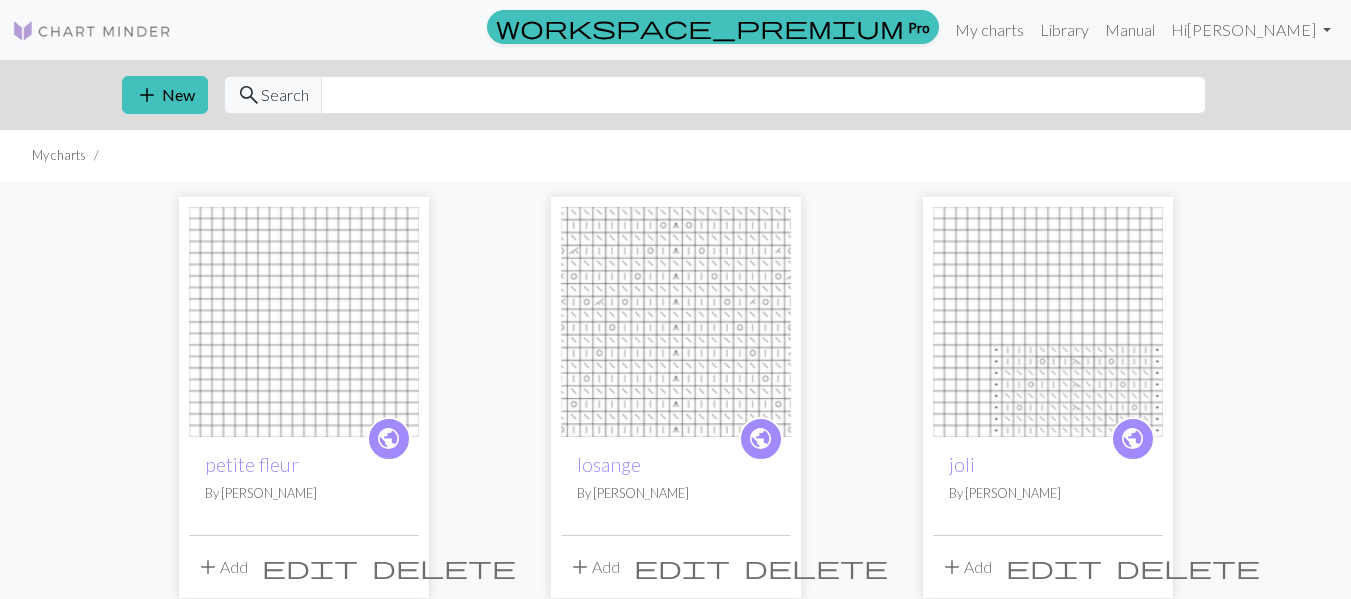 click at bounding box center (304, 322) 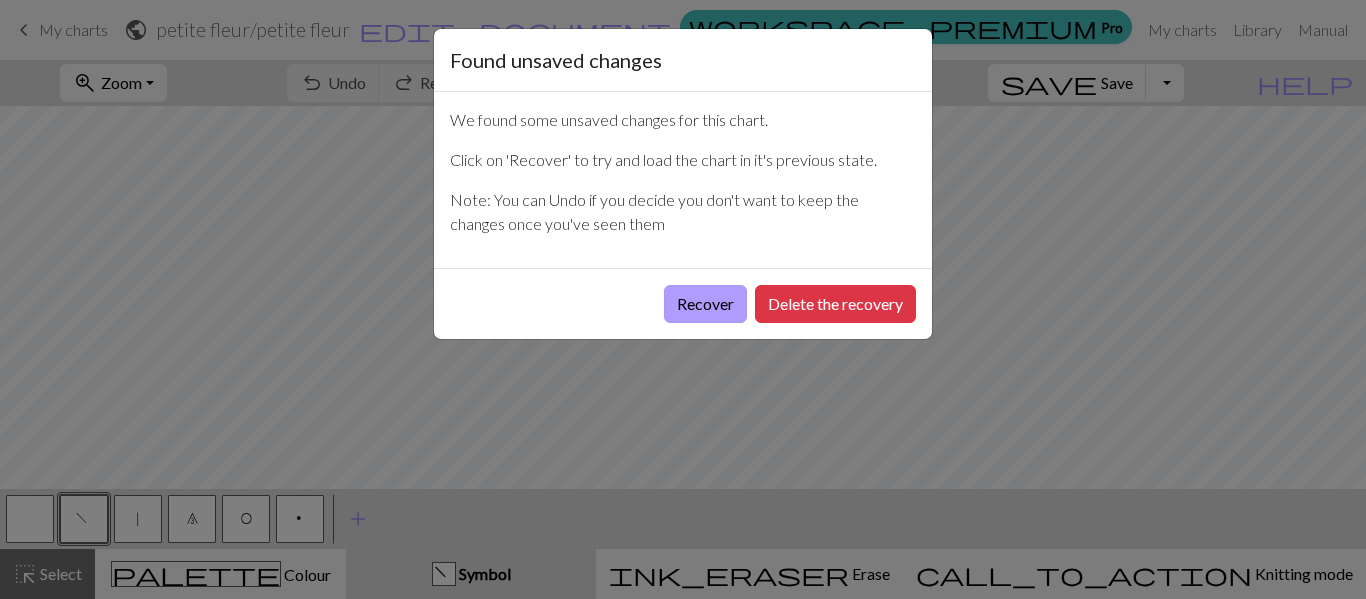 click on "Recover" at bounding box center [705, 304] 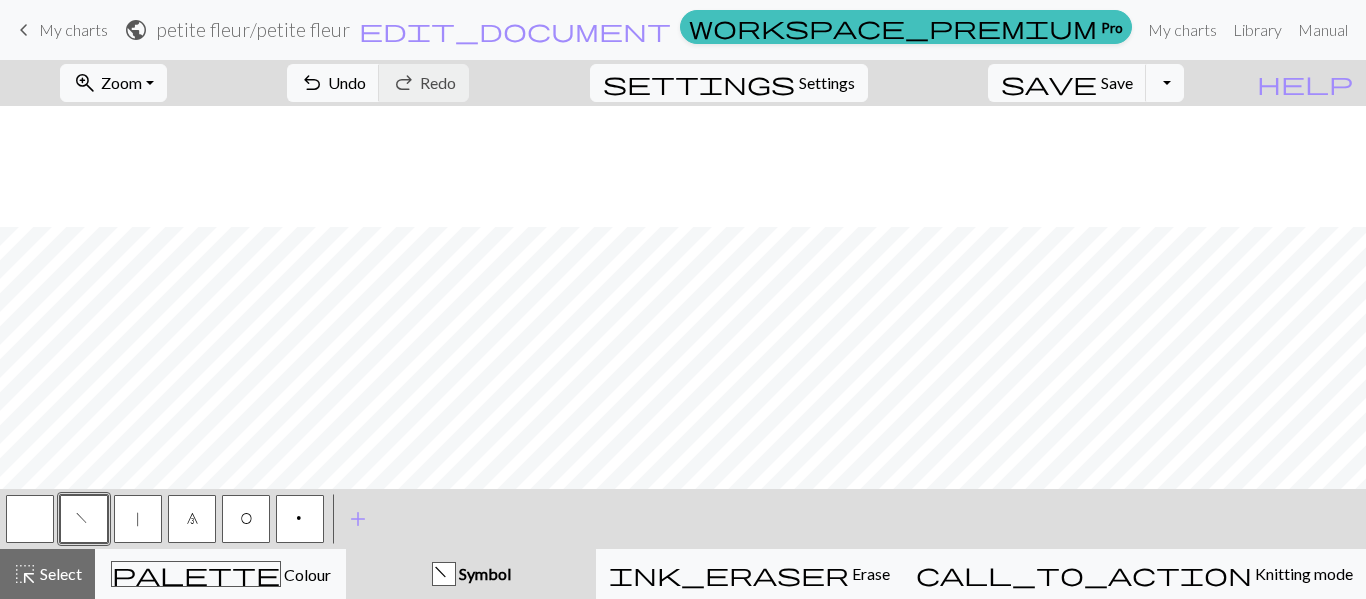 scroll, scrollTop: 122, scrollLeft: 0, axis: vertical 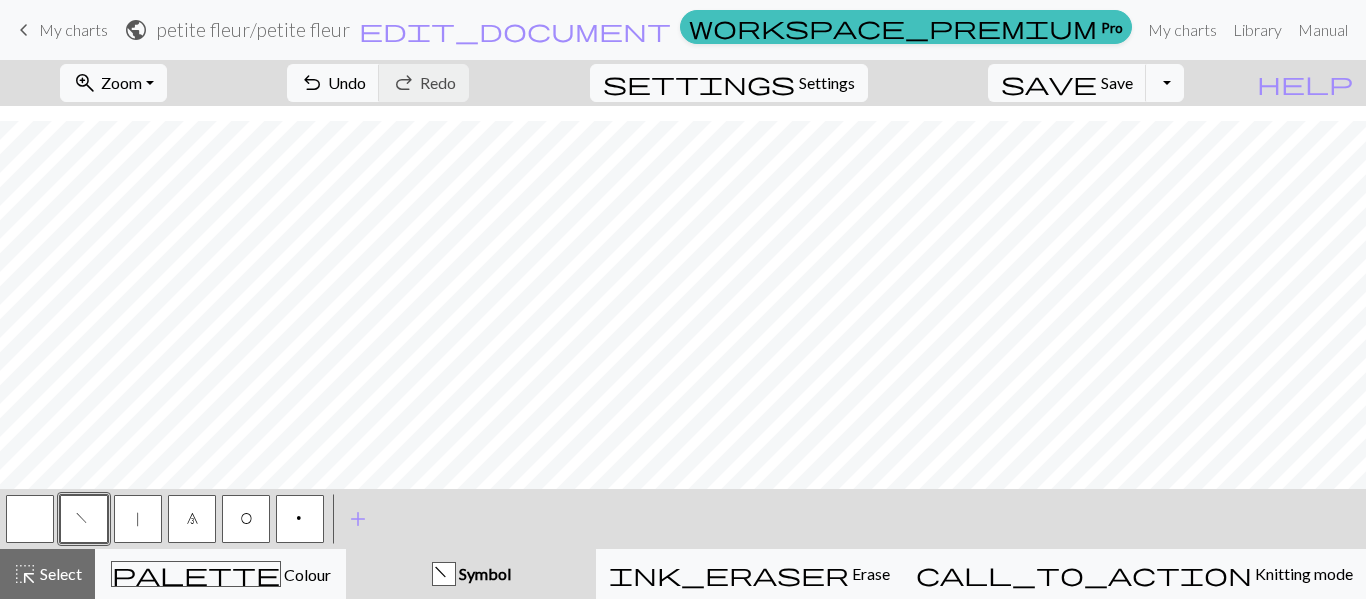 drag, startPoint x: 669, startPoint y: 487, endPoint x: 569, endPoint y: 576, distance: 133.86934 